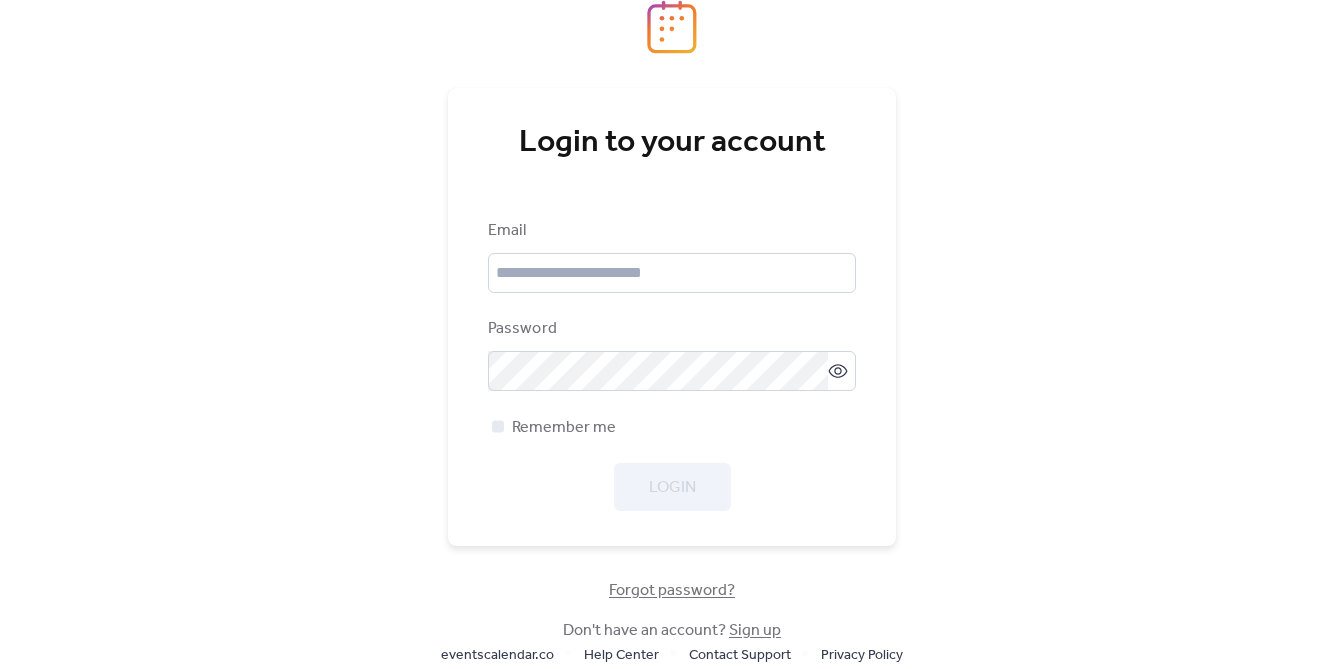 scroll, scrollTop: 0, scrollLeft: 0, axis: both 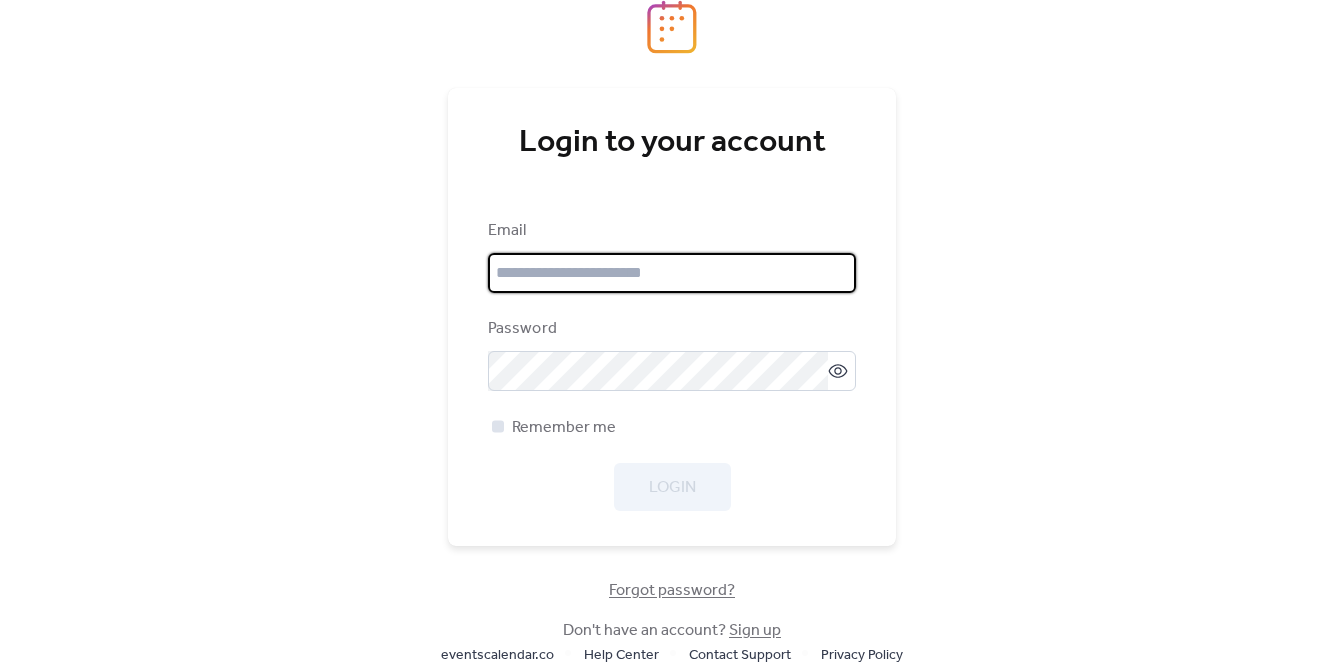 type on "**********" 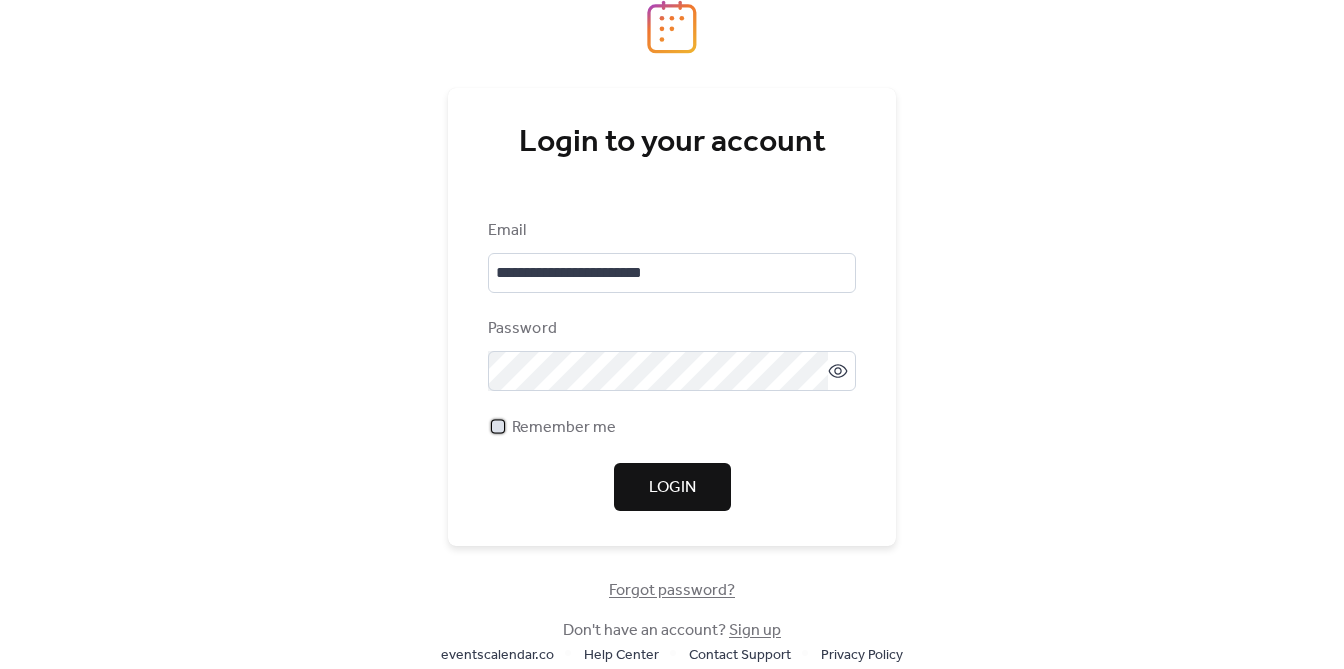 click on "Remember me" at bounding box center [552, 427] 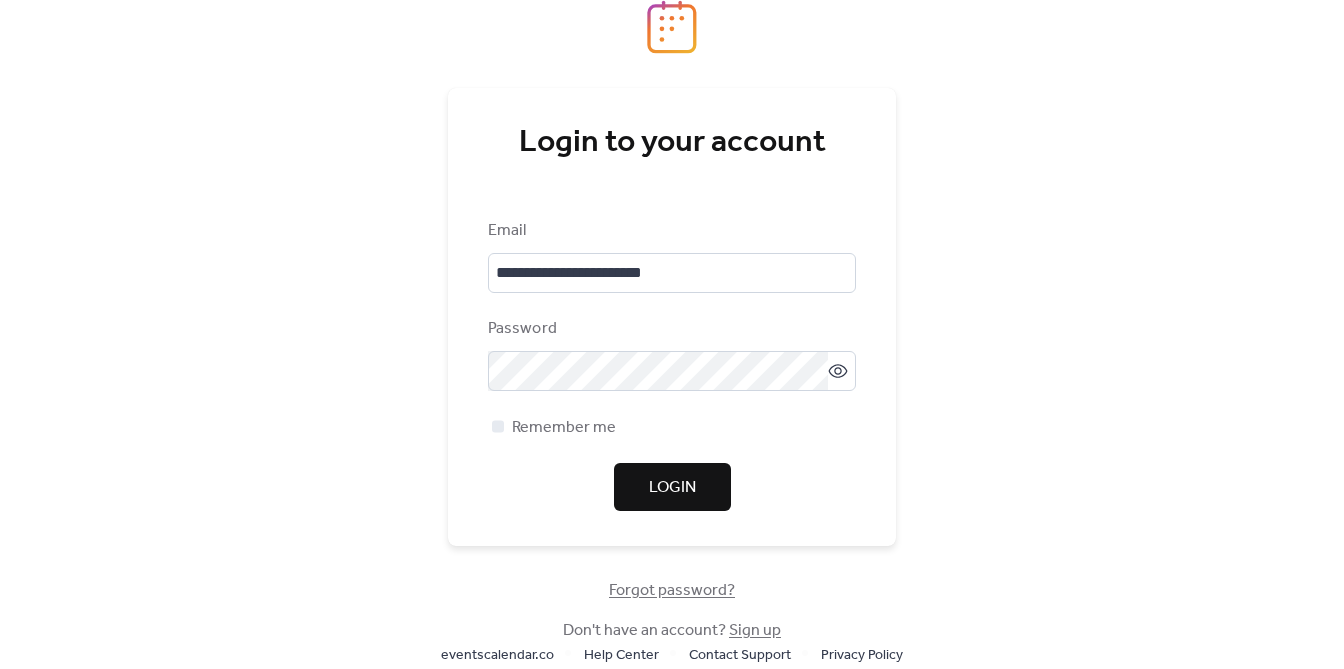 click on "Login" at bounding box center [672, 488] 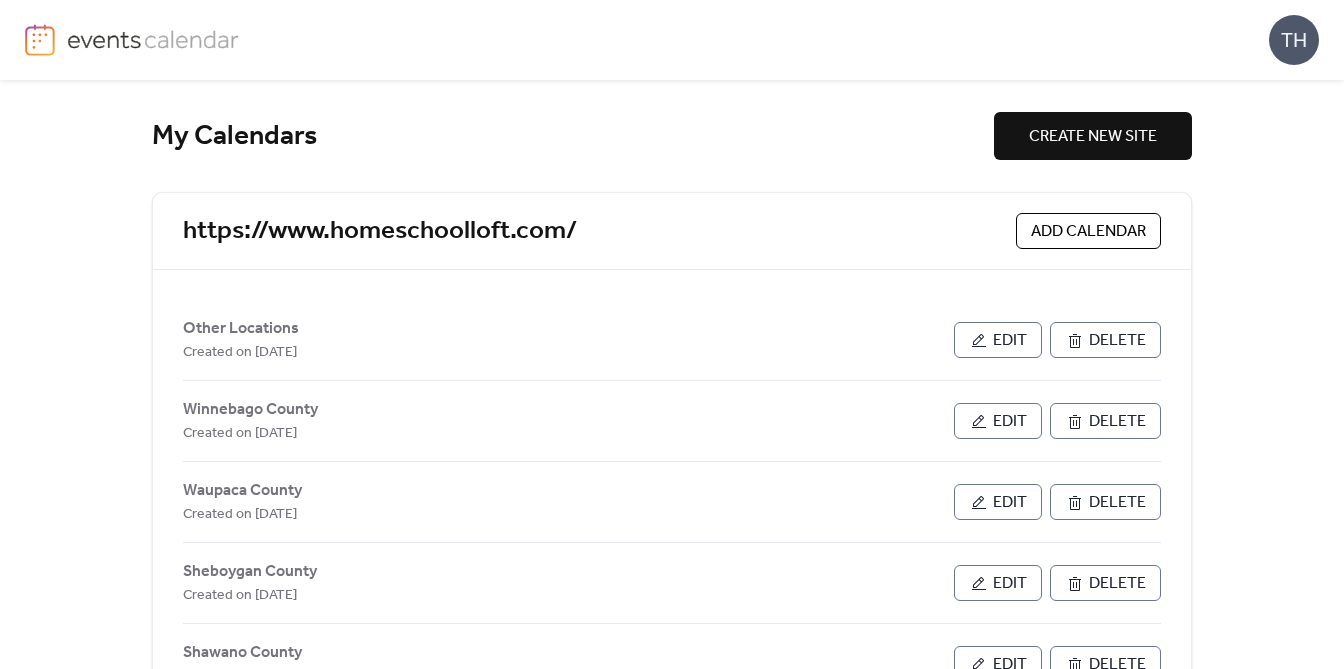 scroll, scrollTop: 0, scrollLeft: 0, axis: both 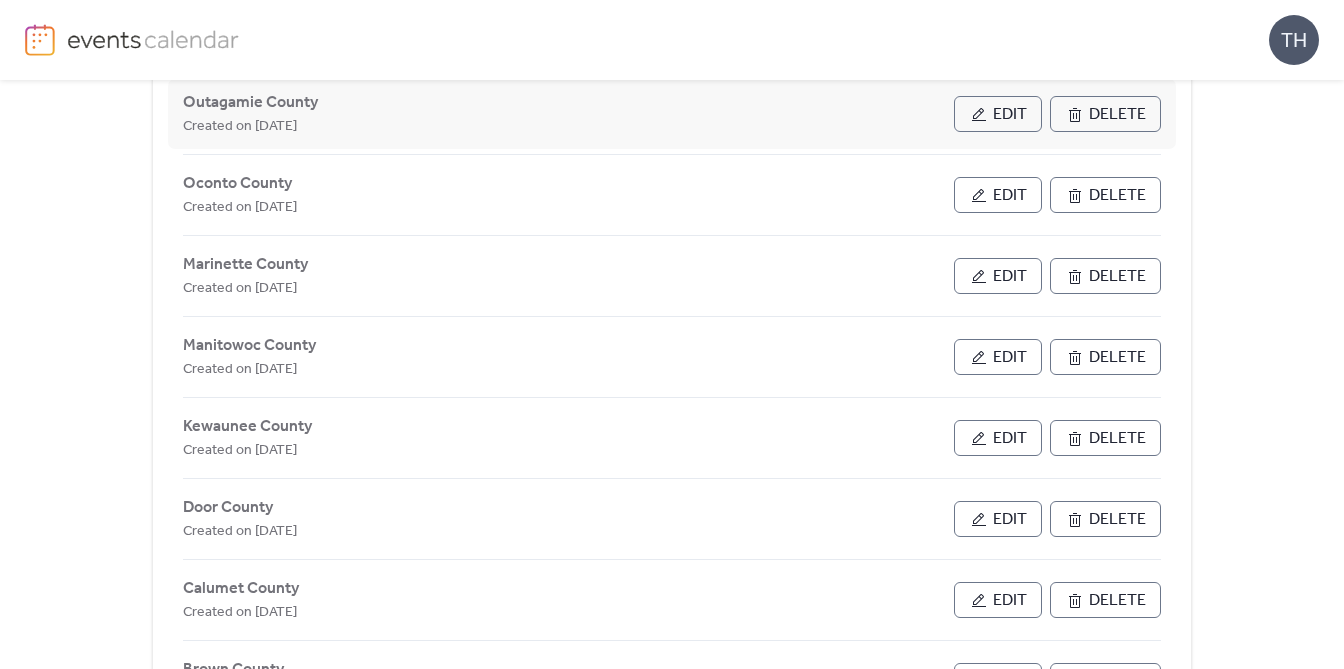 click on "Edit" at bounding box center [1010, 115] 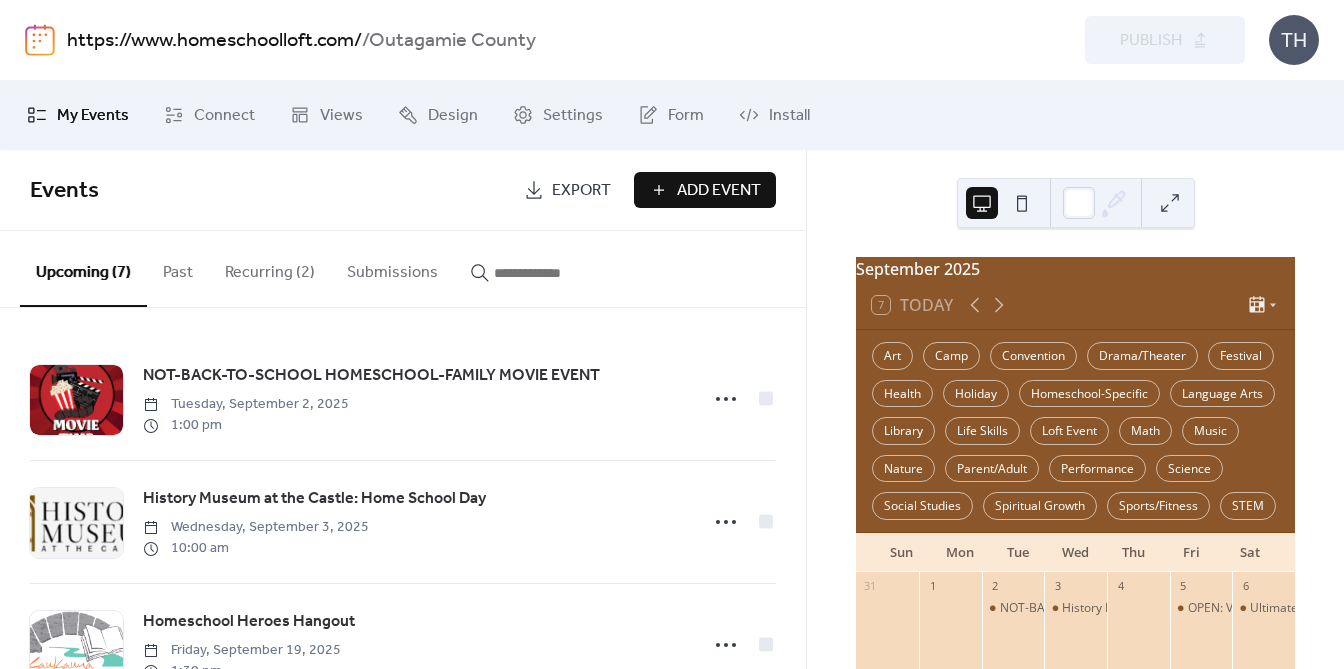 click on "Add Event" at bounding box center (719, 191) 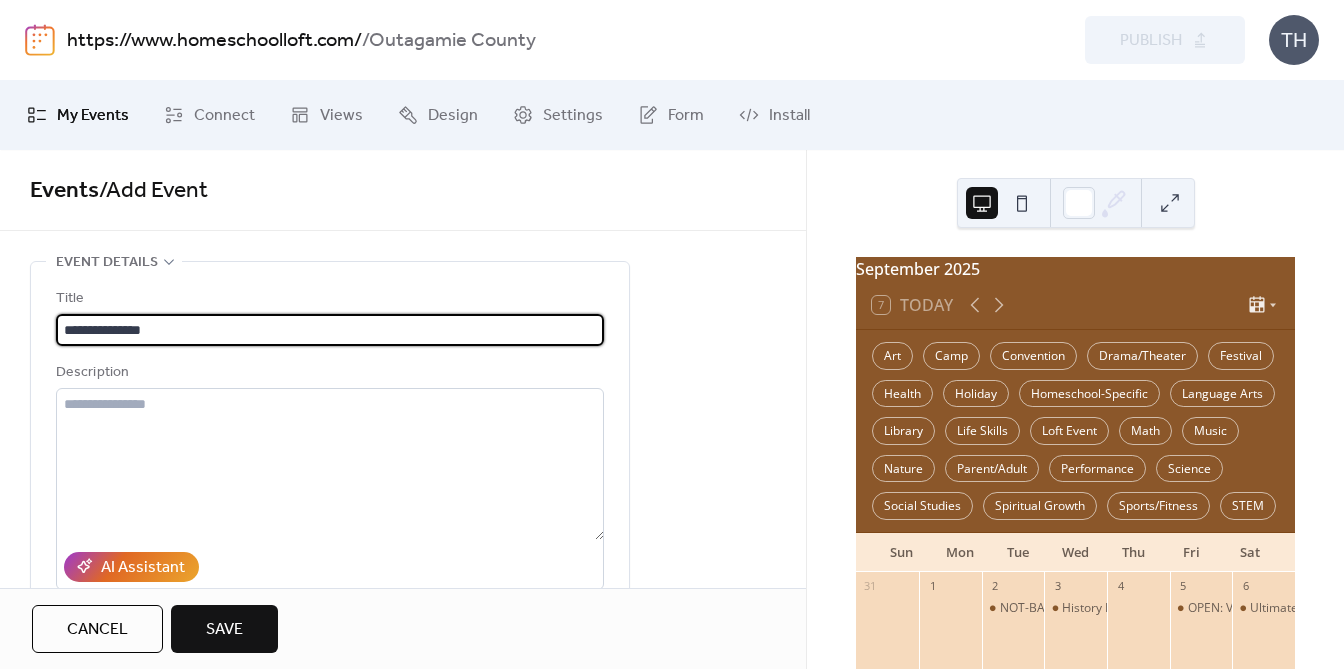 type on "**********" 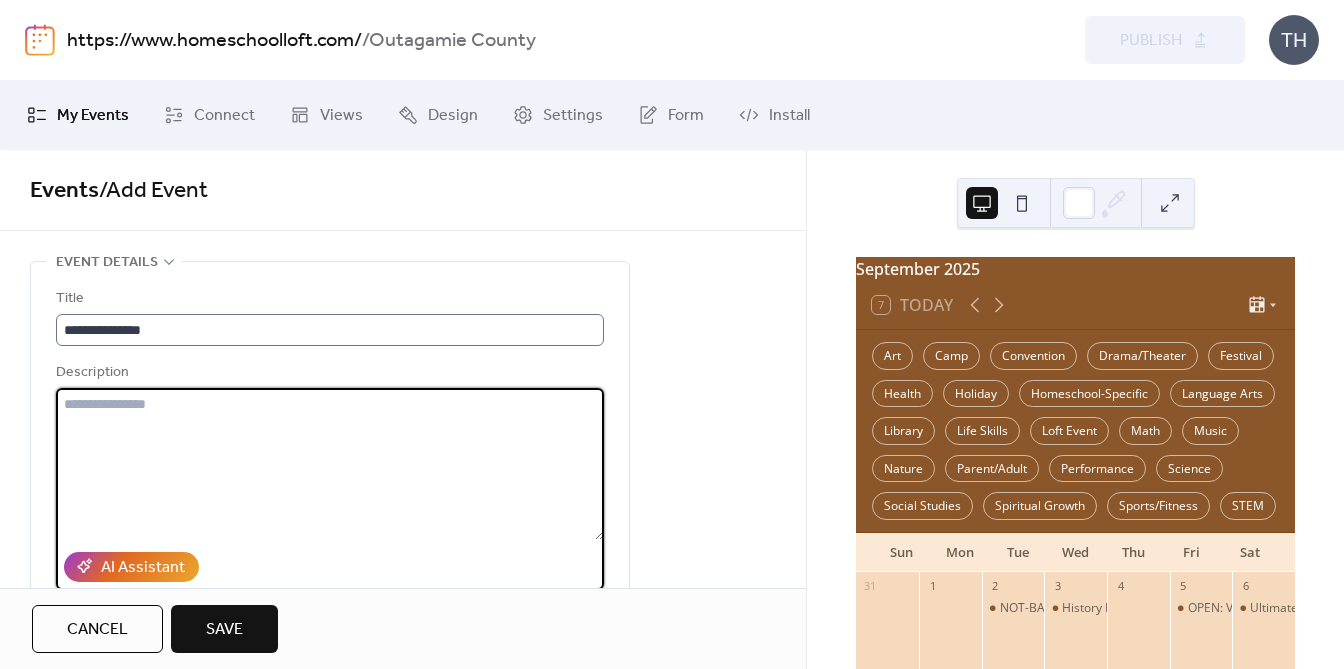 paste on "**********" 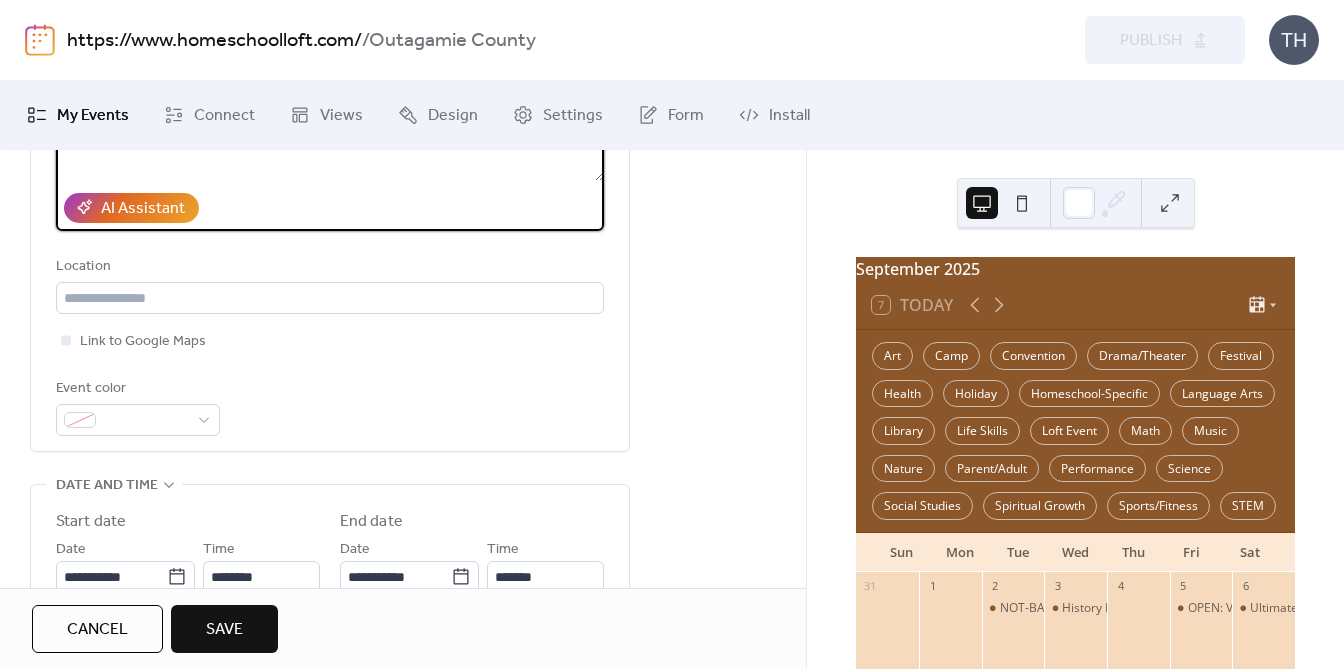 scroll, scrollTop: 369, scrollLeft: 0, axis: vertical 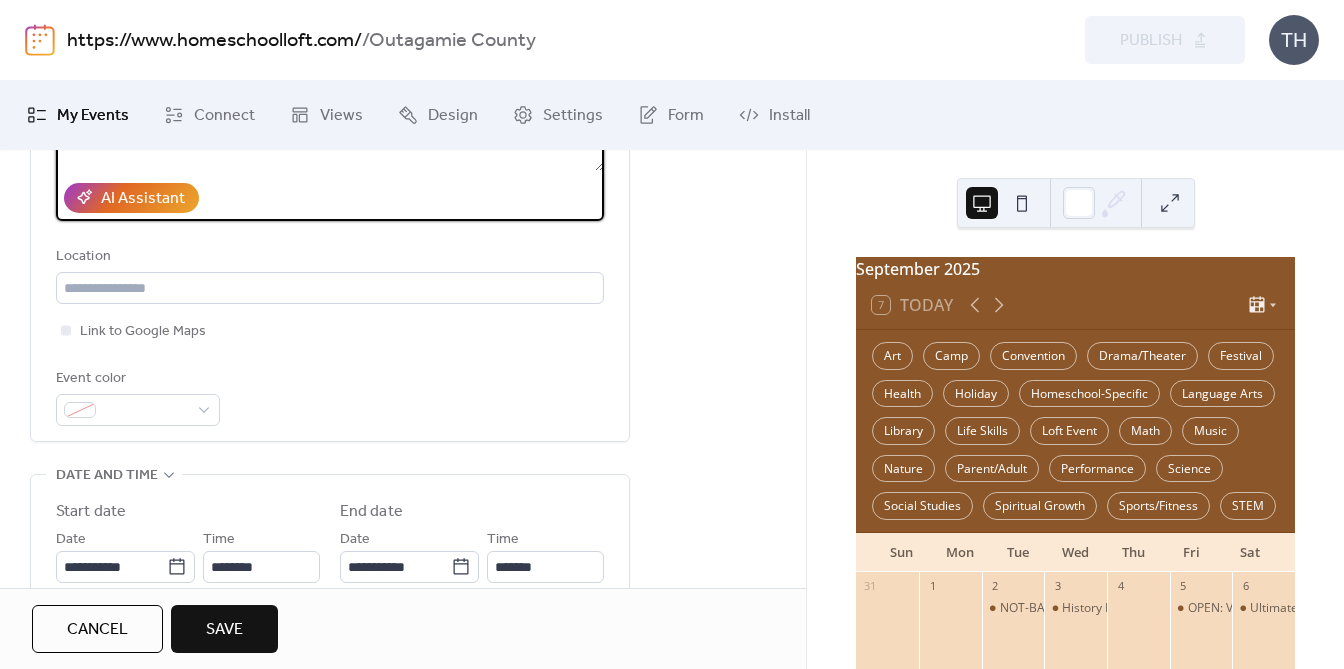 type on "**********" 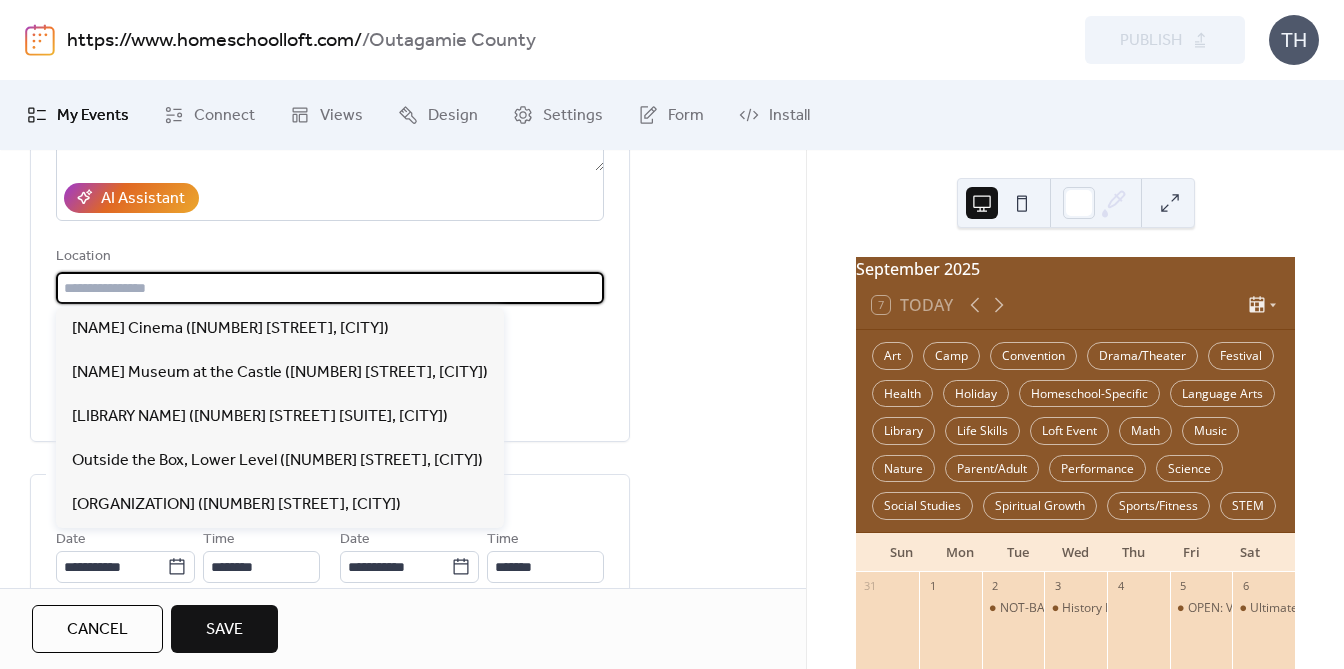 click at bounding box center (330, 288) 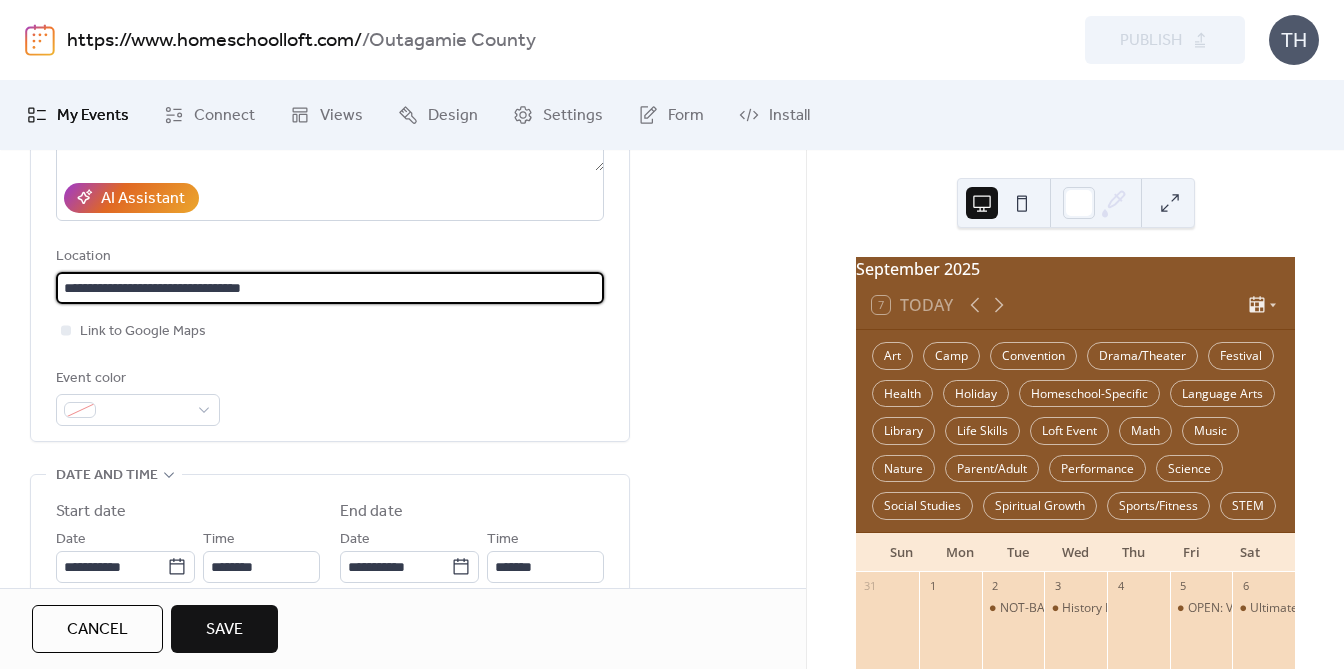 paste on "**********" 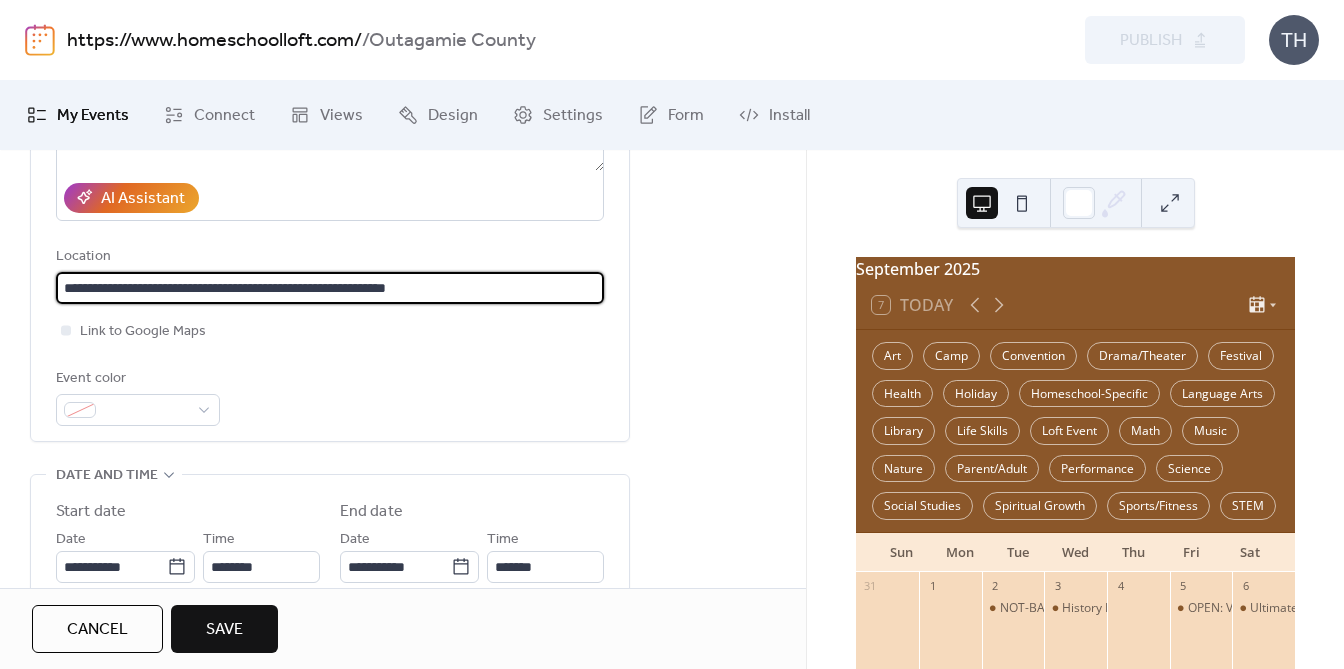 scroll, scrollTop: 1, scrollLeft: 0, axis: vertical 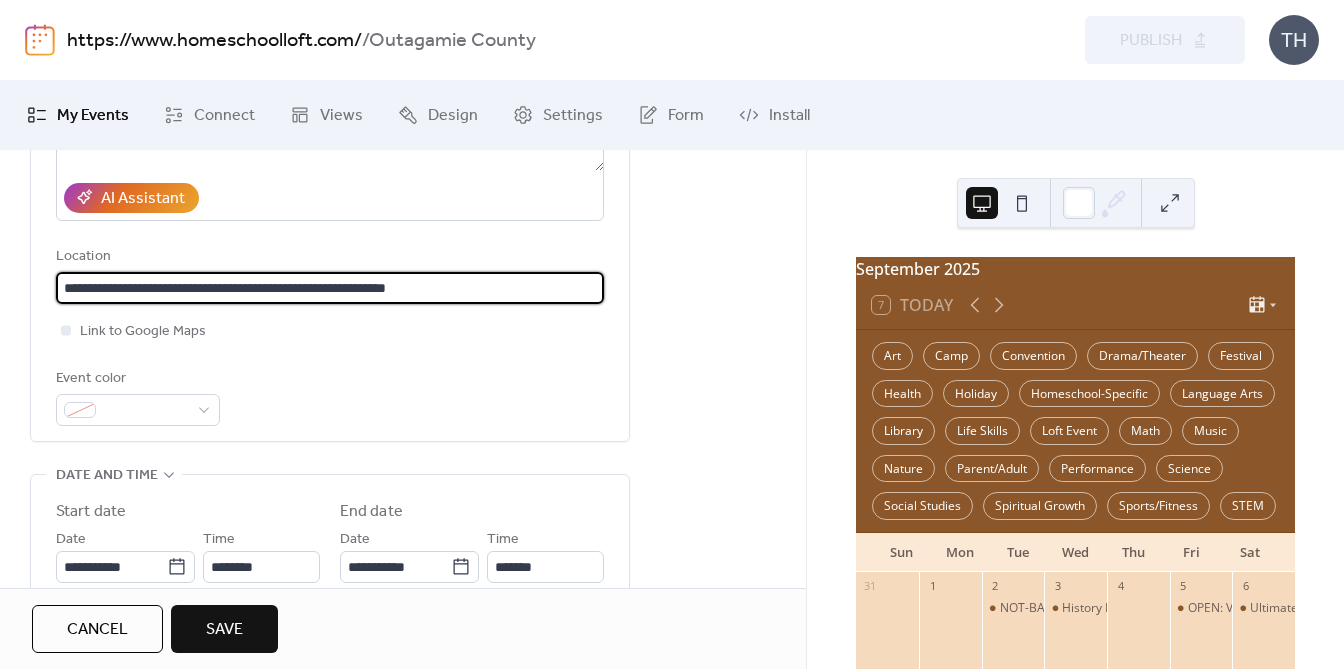 drag, startPoint x: 378, startPoint y: 290, endPoint x: 398, endPoint y: 289, distance: 20.024984 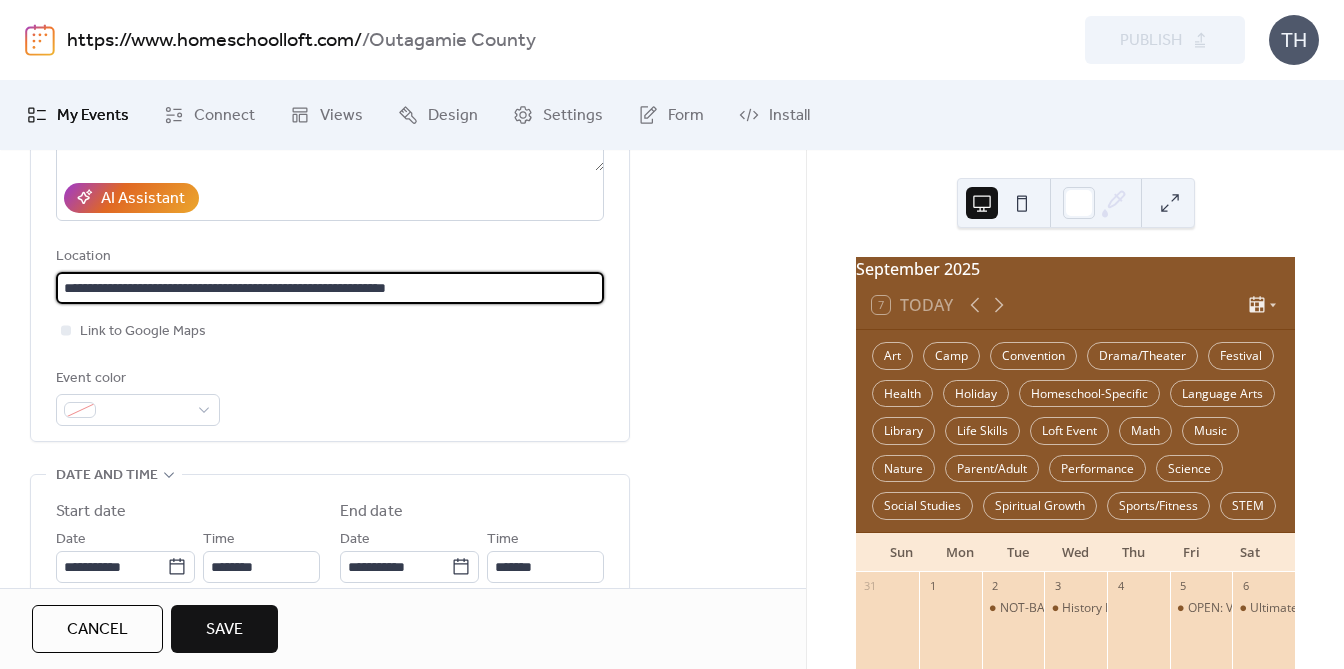 click on "**********" at bounding box center [330, 288] 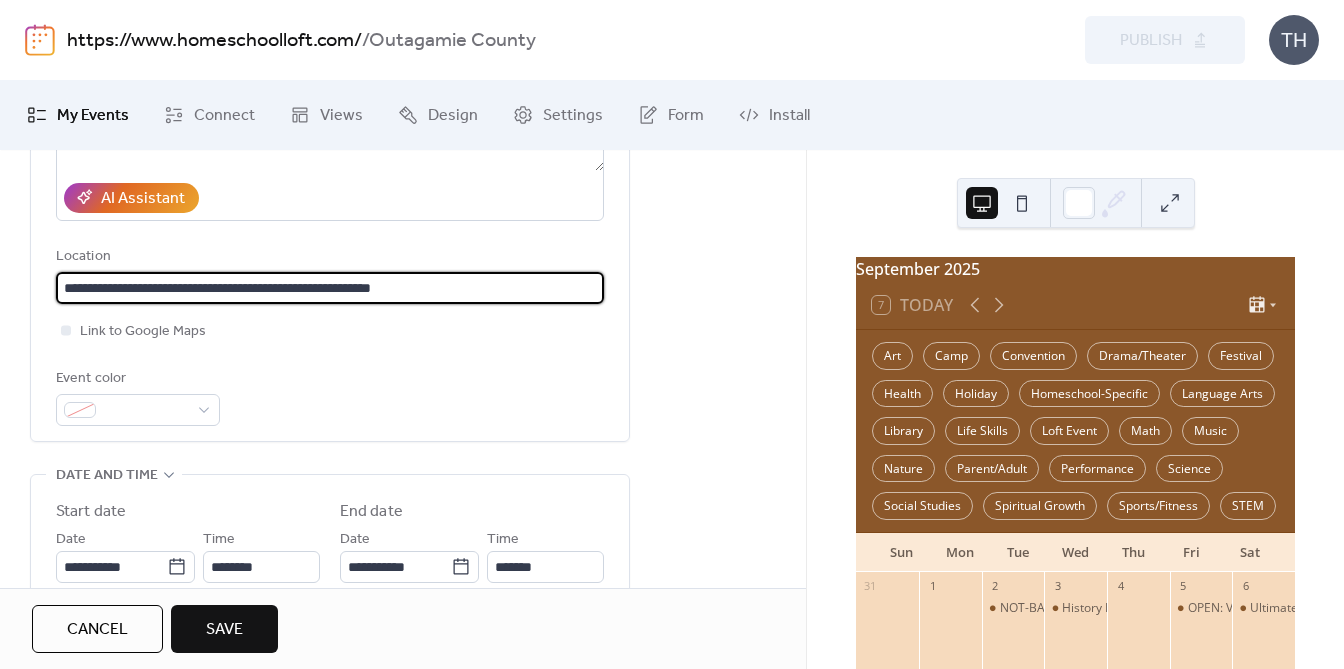 click on "**********" at bounding box center [330, 288] 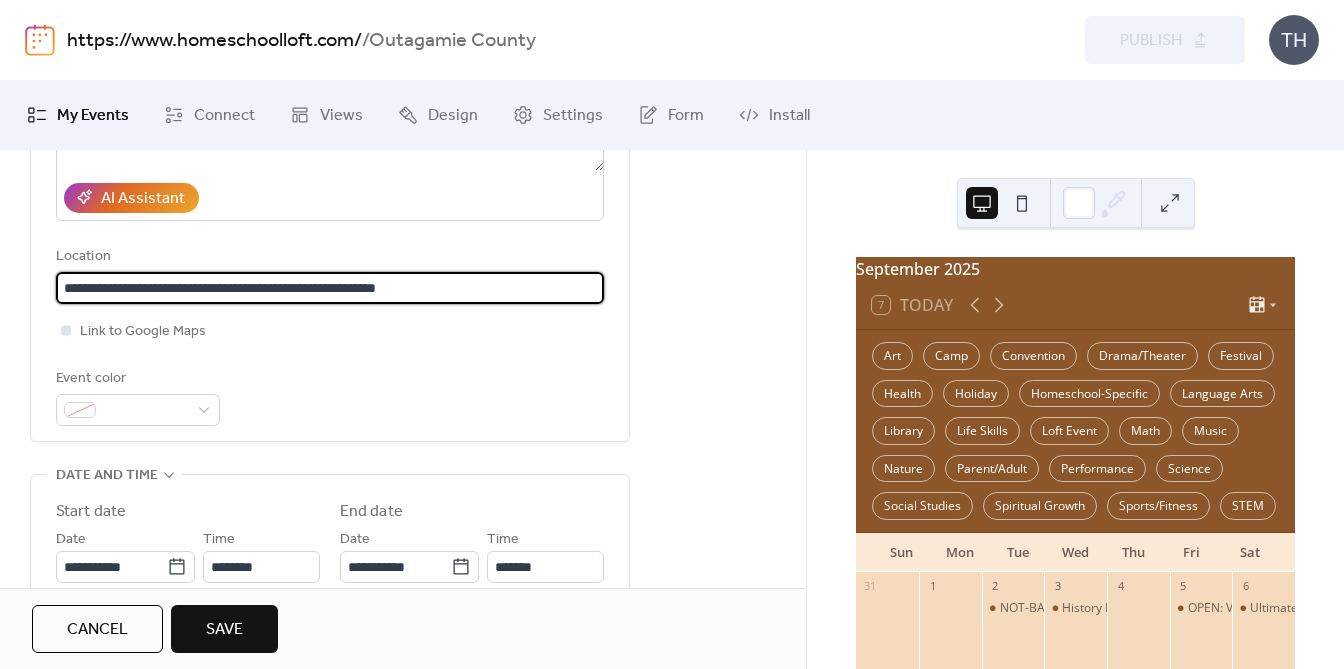 type on "**********" 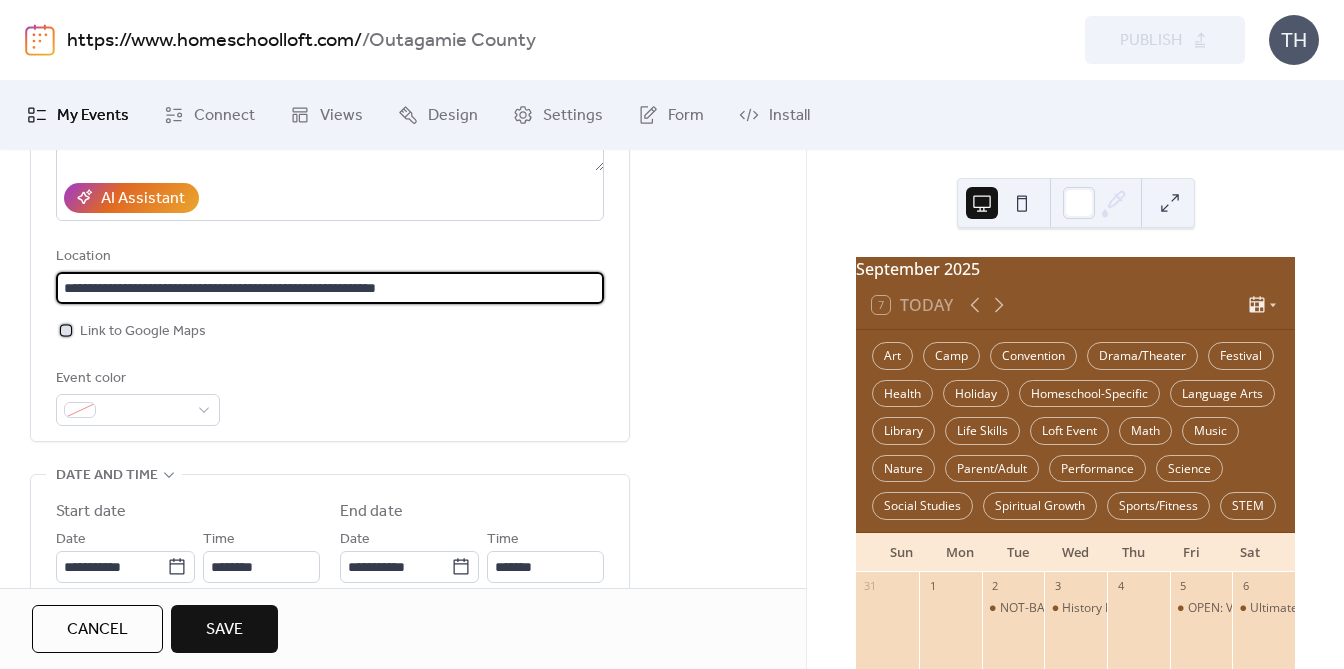 click on "Link to Google Maps" at bounding box center (143, 332) 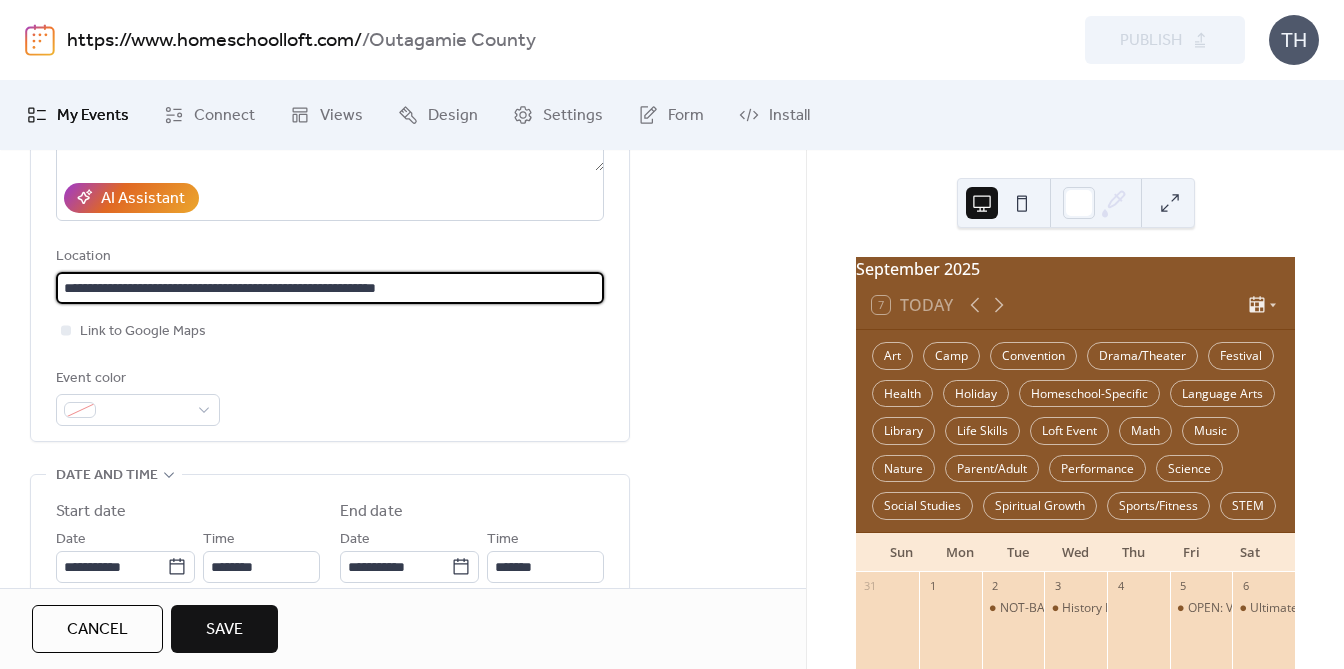 scroll, scrollTop: 0, scrollLeft: 0, axis: both 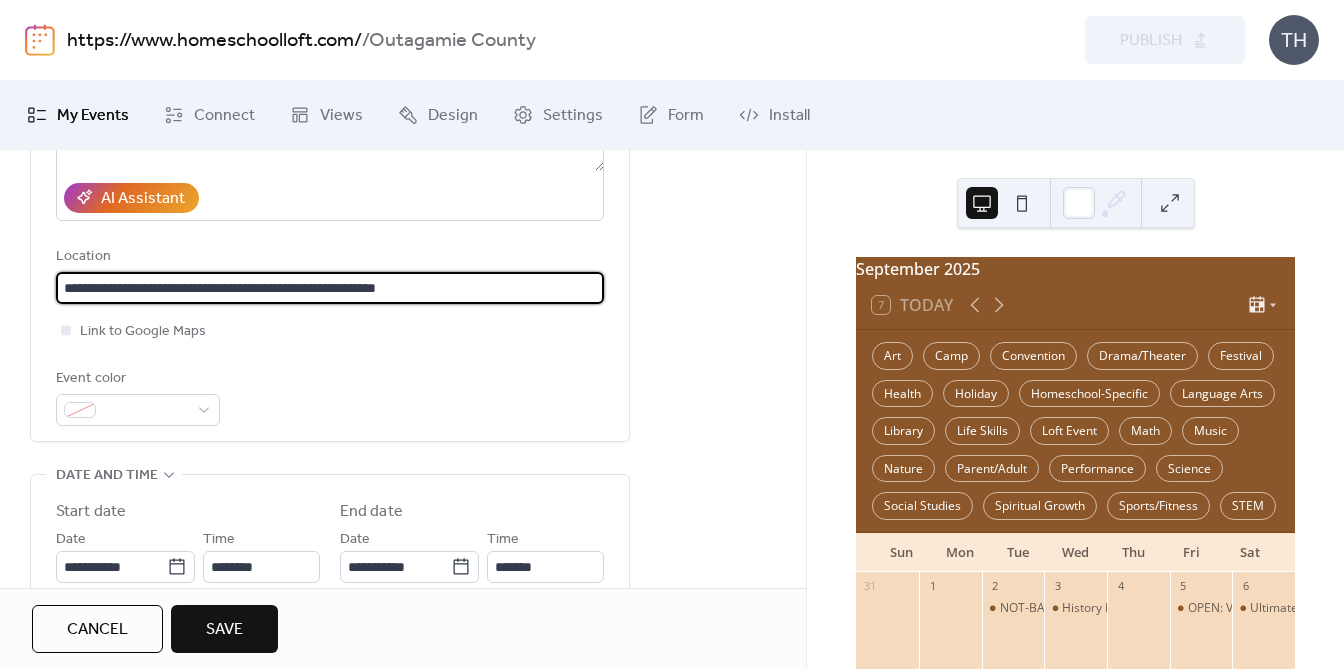 drag, startPoint x: 498, startPoint y: 293, endPoint x: 0, endPoint y: 283, distance: 498.1004 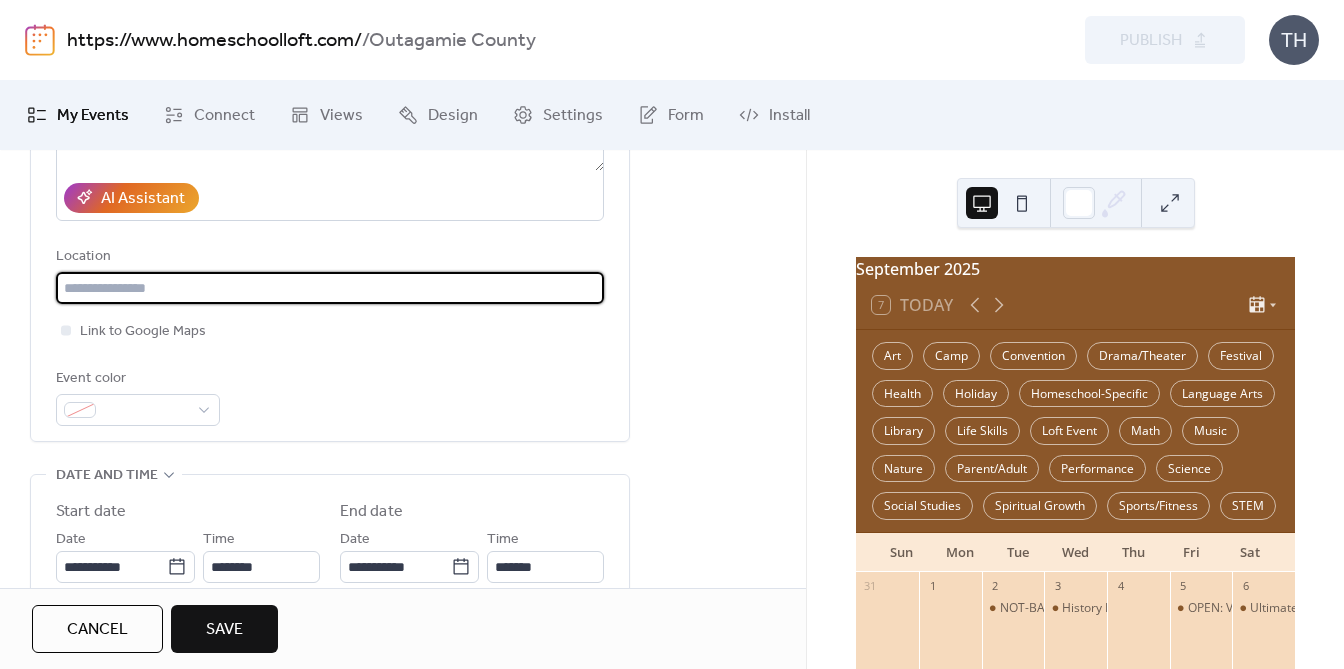 click on "Link to Google Maps" at bounding box center (330, 331) 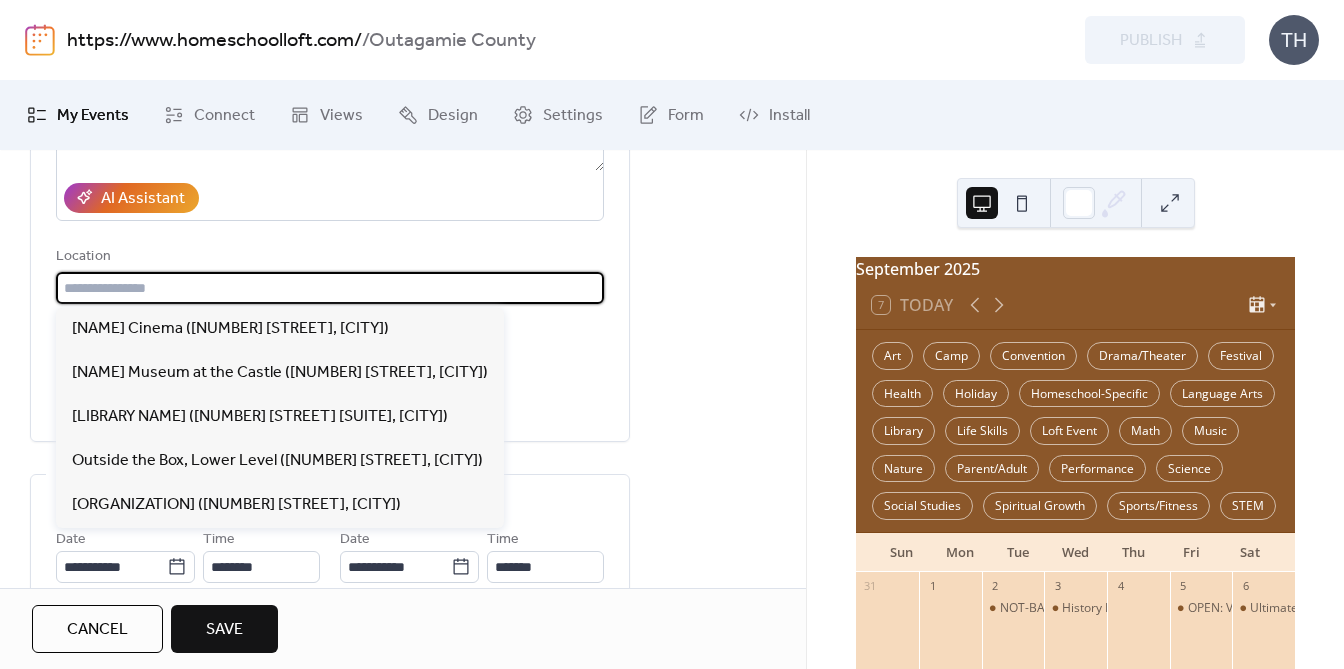 click at bounding box center [330, 288] 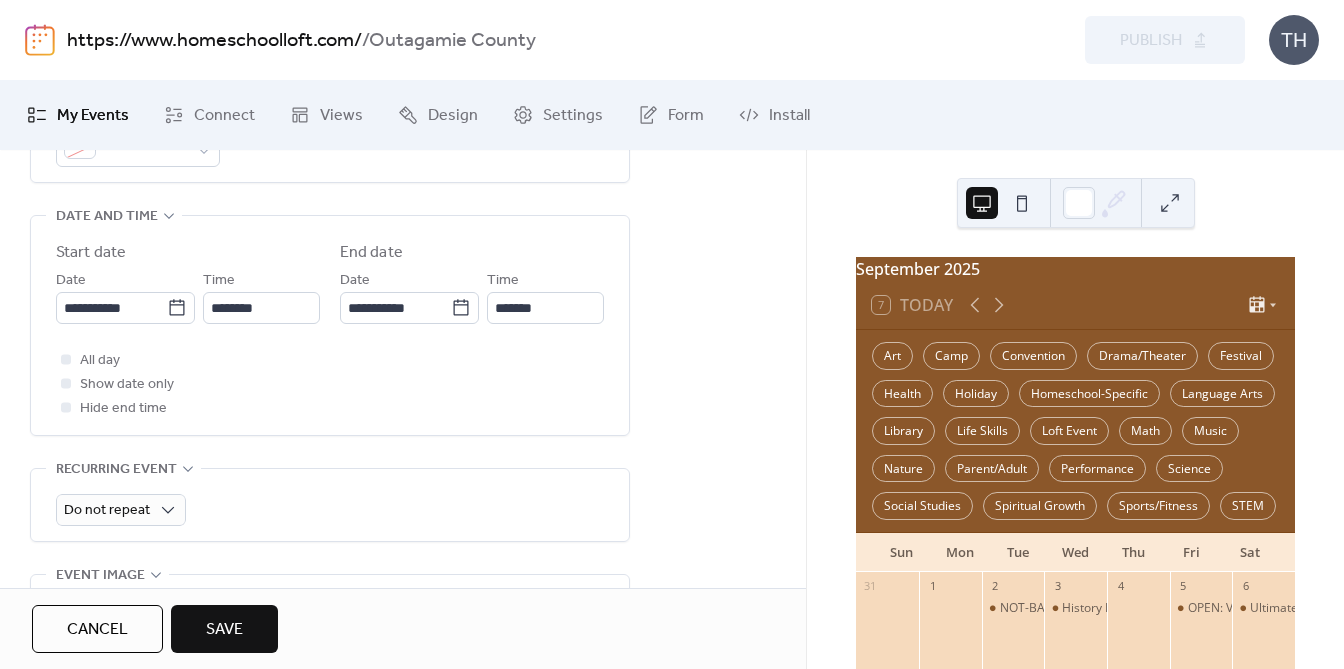 scroll, scrollTop: 674, scrollLeft: 0, axis: vertical 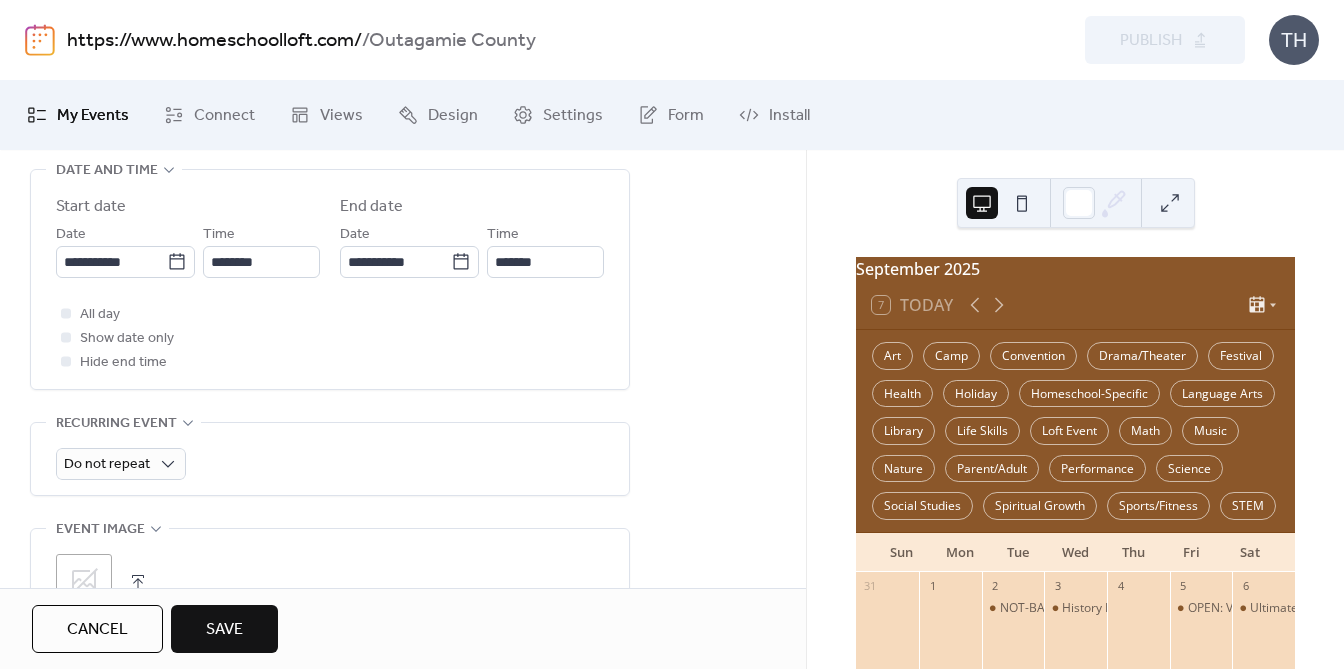 type on "**********" 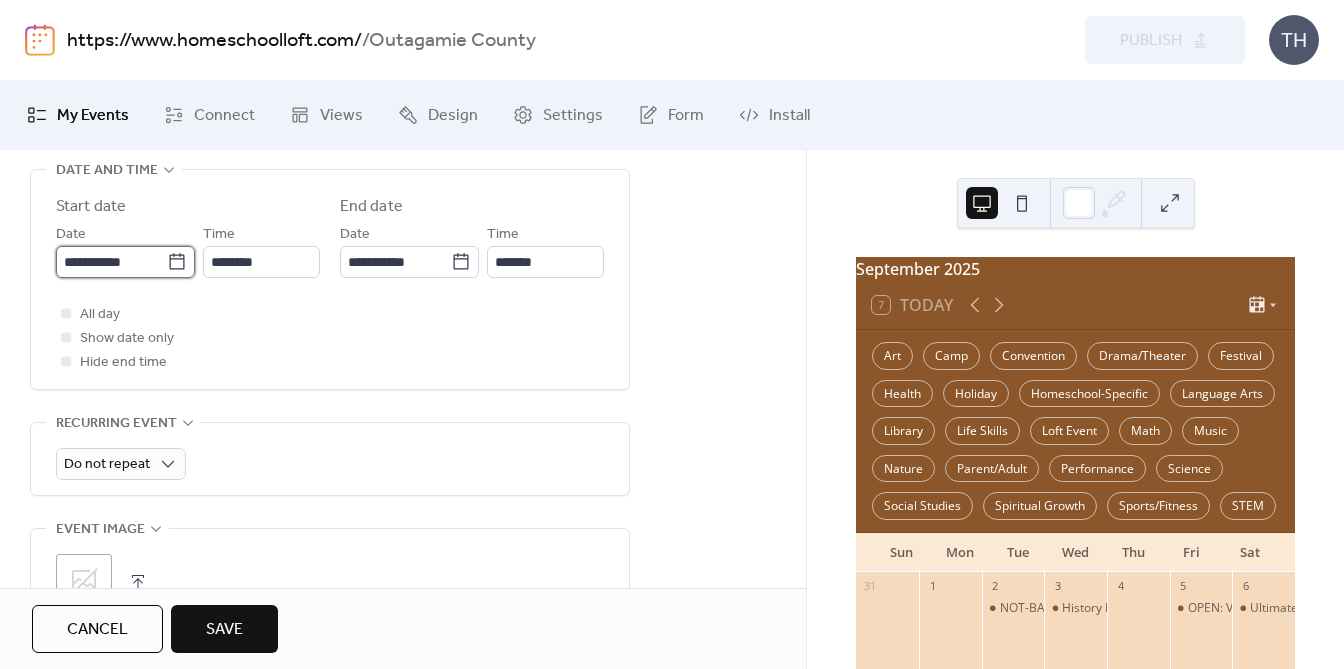 type 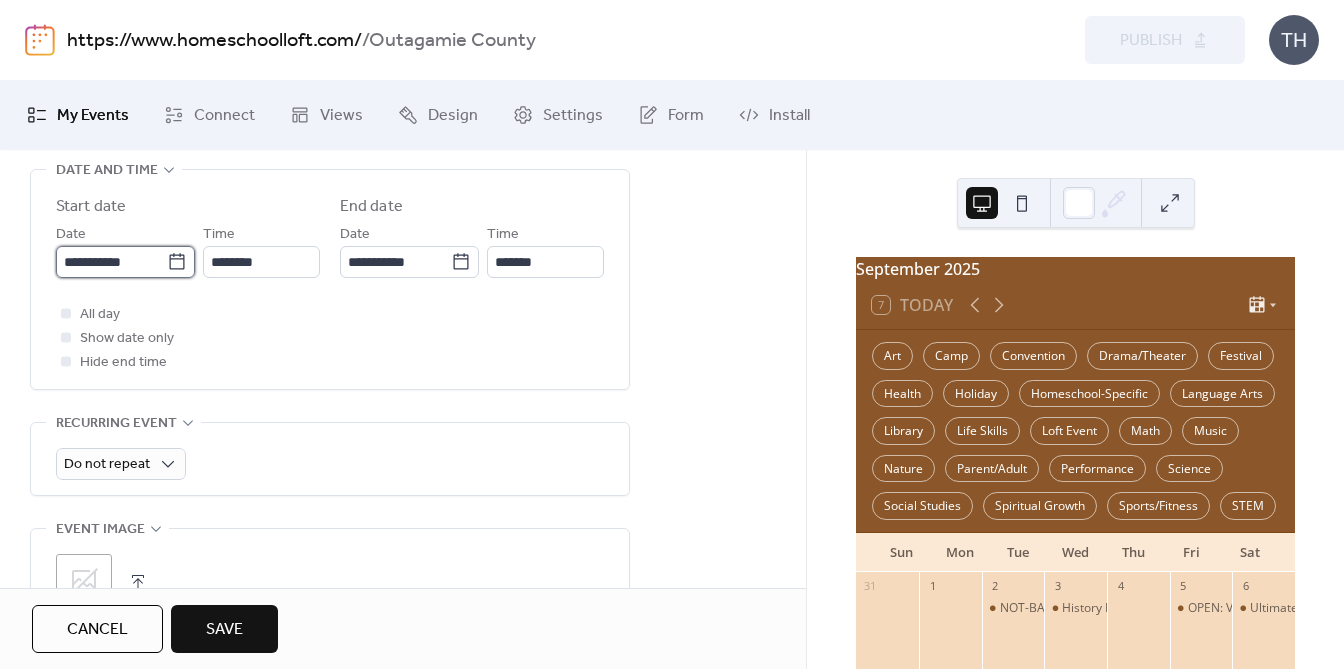 click on "**********" at bounding box center [111, 262] 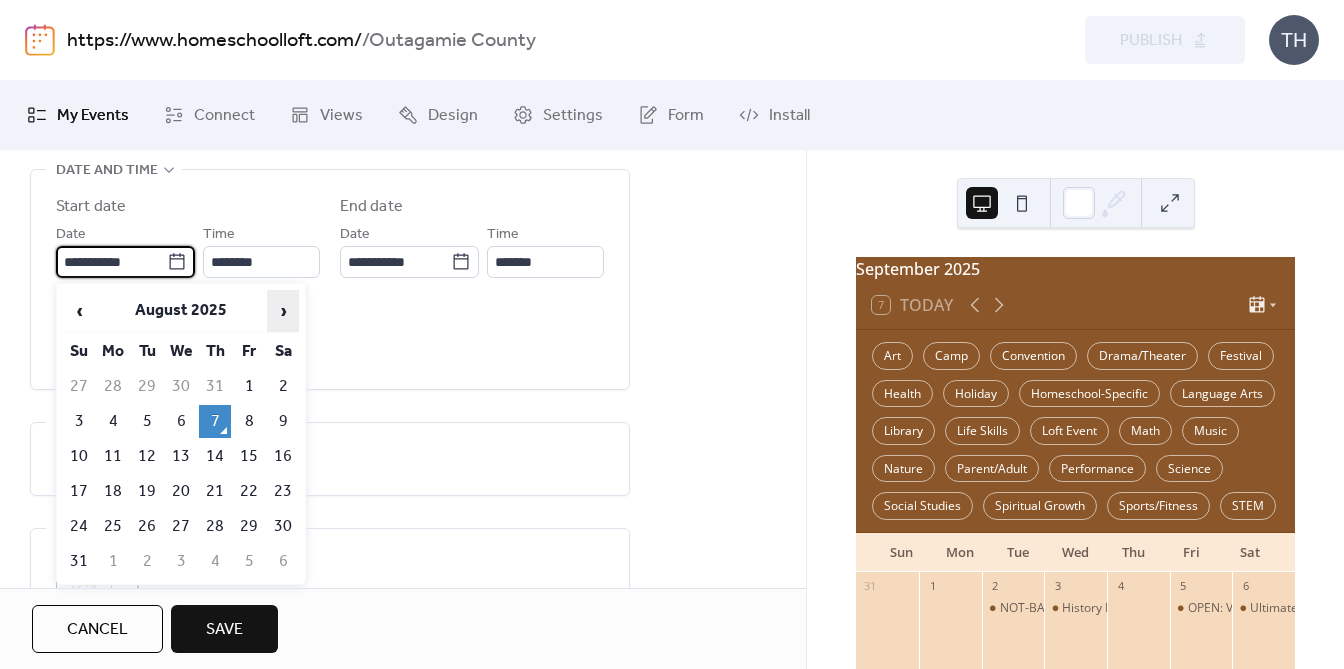 click on "›" at bounding box center [283, 311] 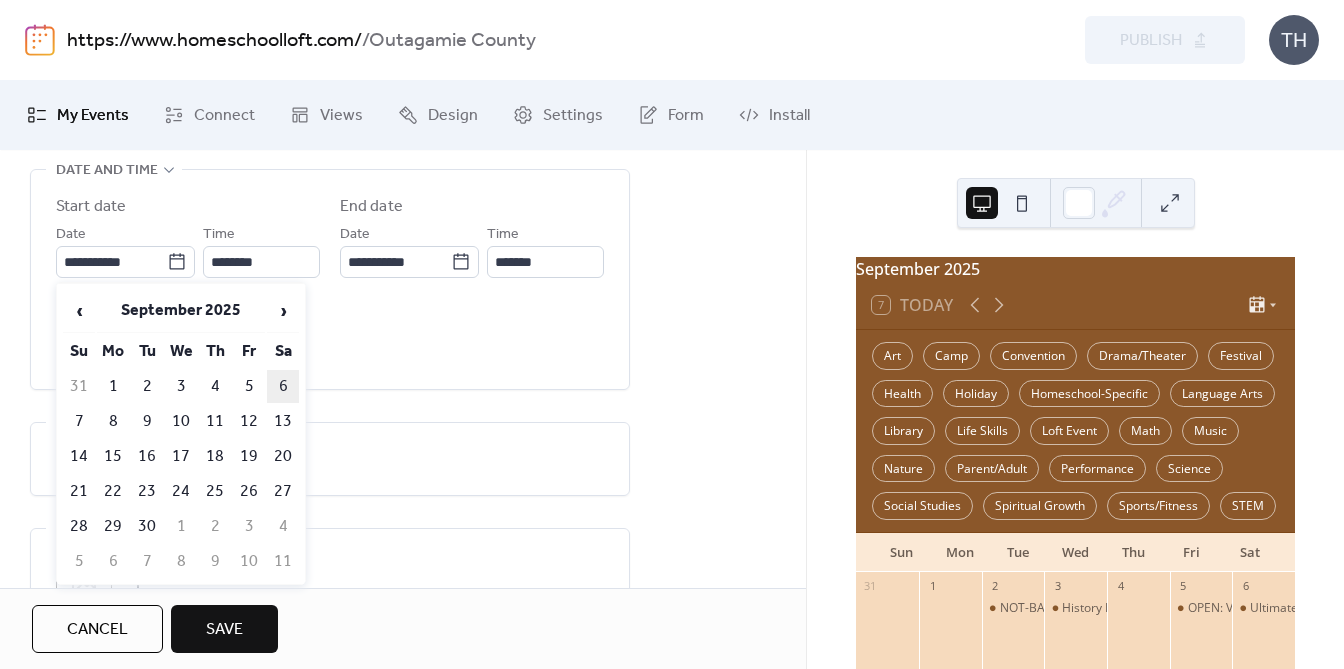 click on "6" at bounding box center [283, 386] 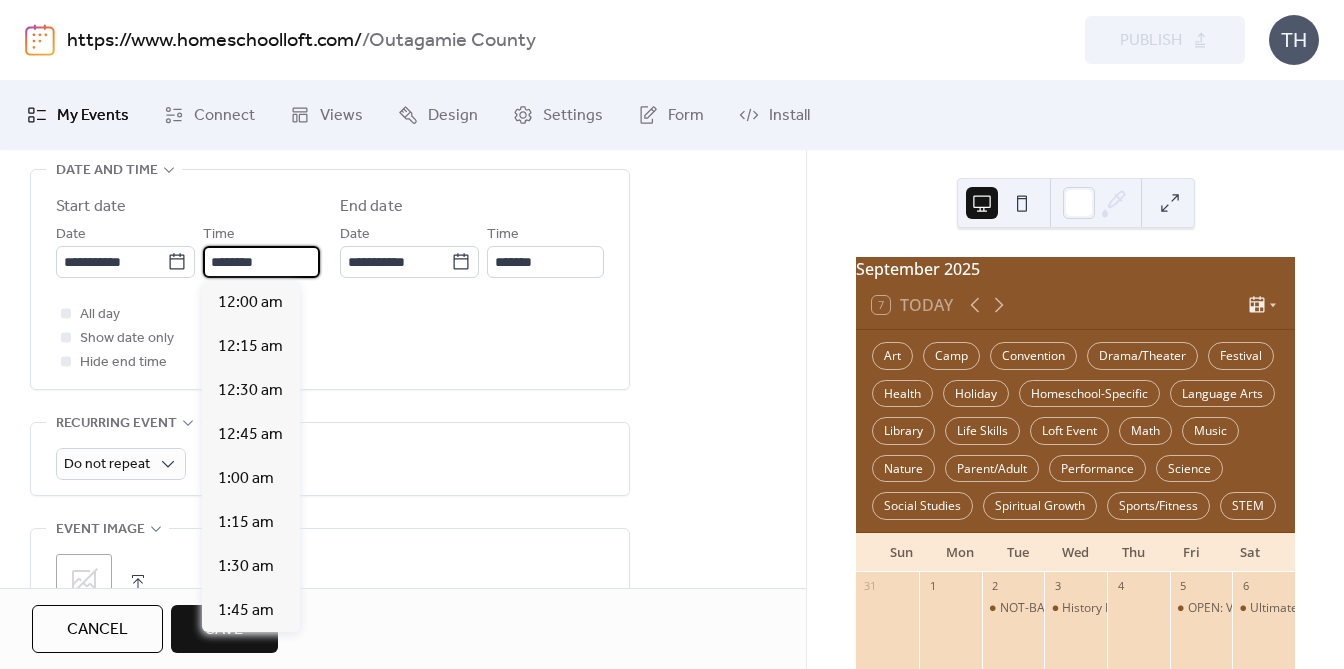 click on "********" at bounding box center [261, 262] 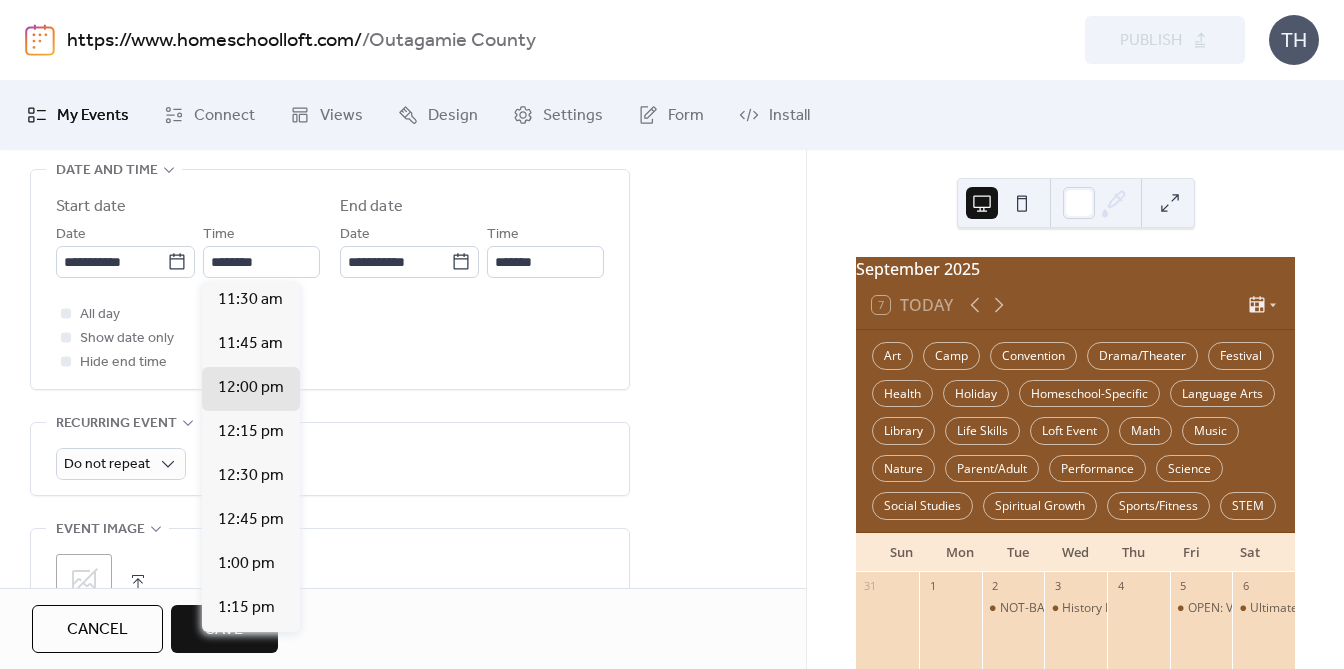 scroll, scrollTop: 1959, scrollLeft: 0, axis: vertical 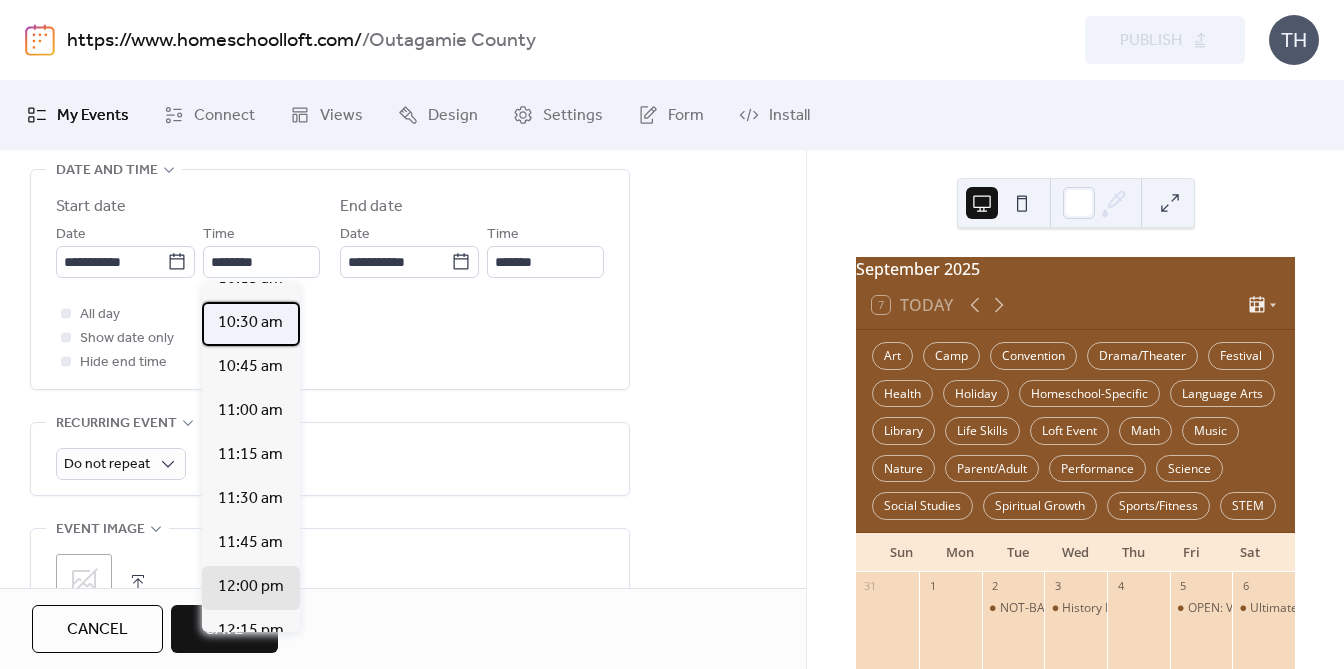 click on "10:30 am" at bounding box center (250, 323) 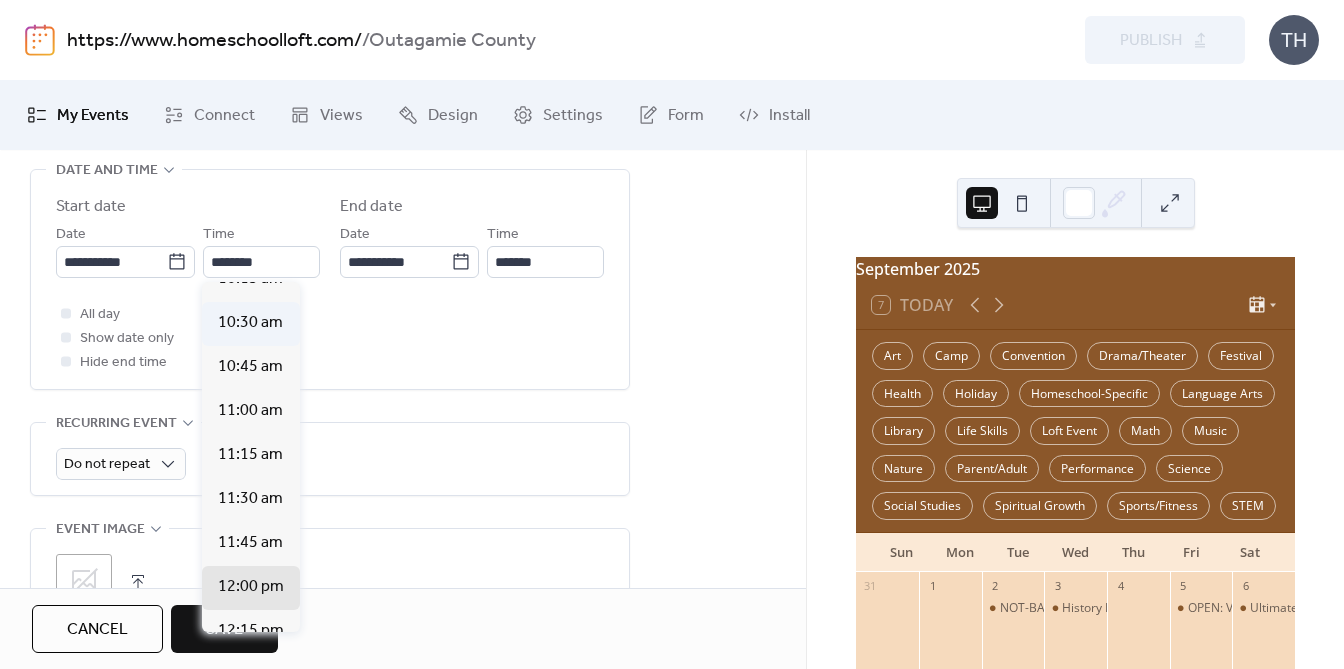 type on "********" 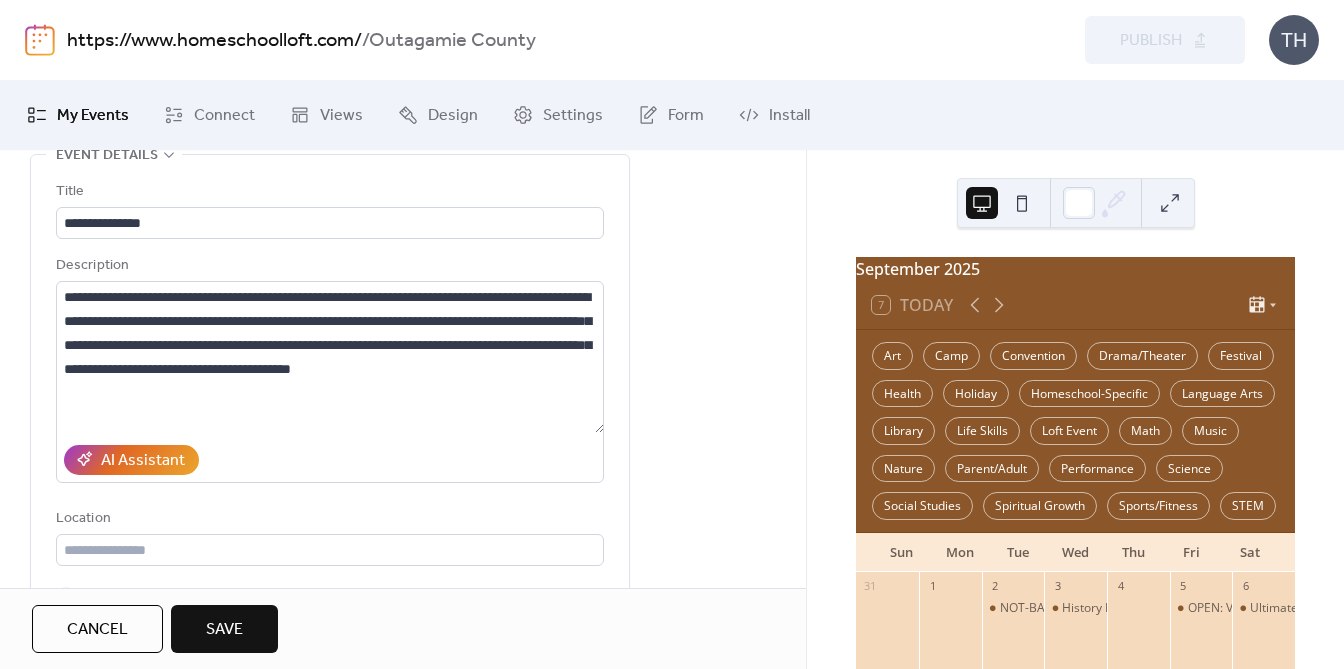 scroll, scrollTop: 113, scrollLeft: 0, axis: vertical 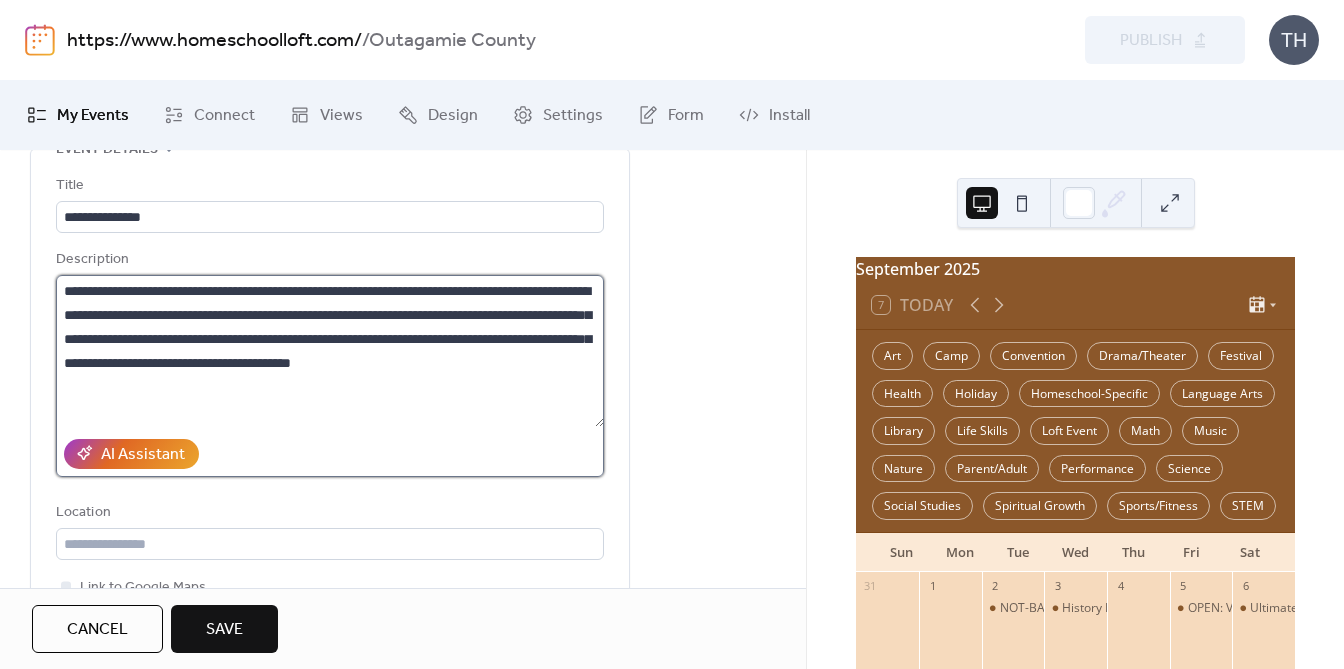 click on "**********" at bounding box center (330, 351) 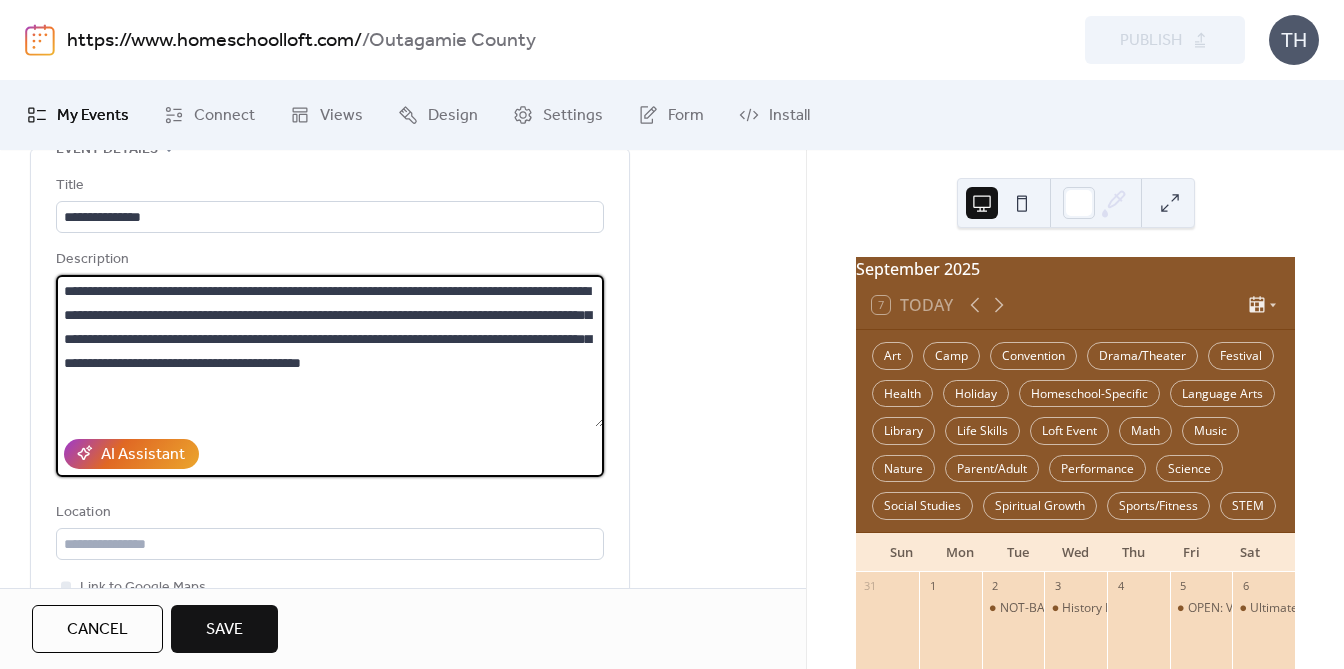 scroll, scrollTop: 21, scrollLeft: 0, axis: vertical 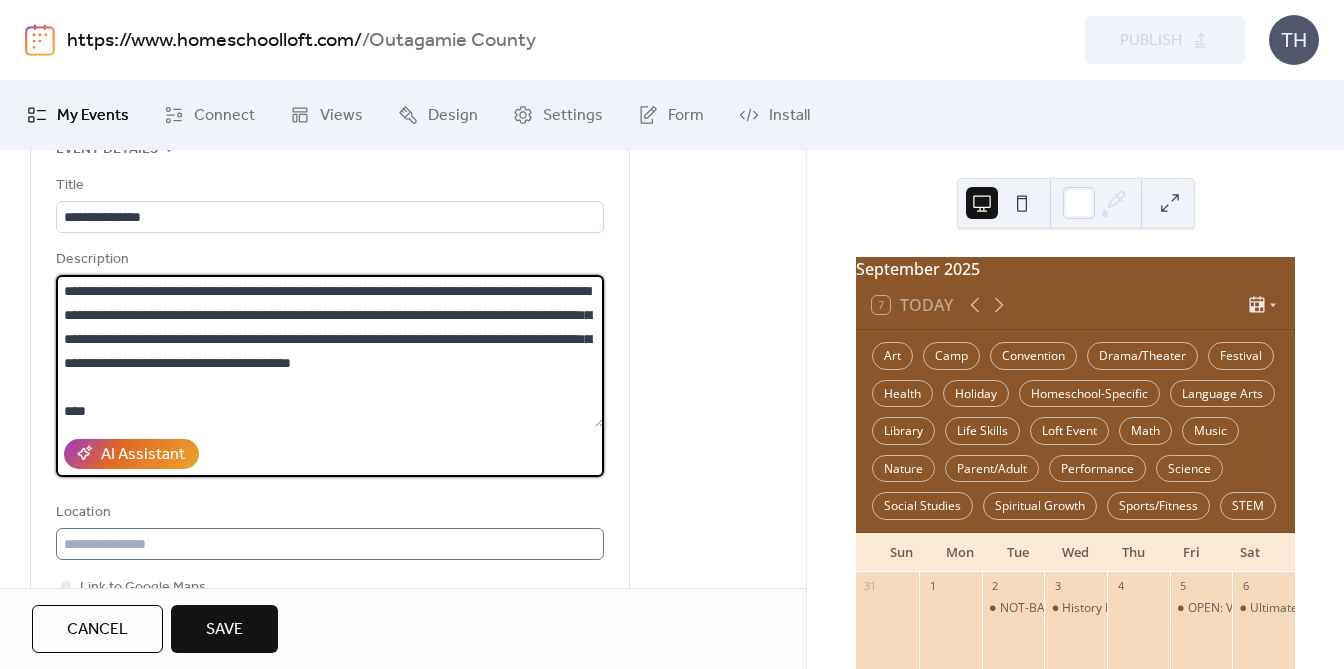 type on "**********" 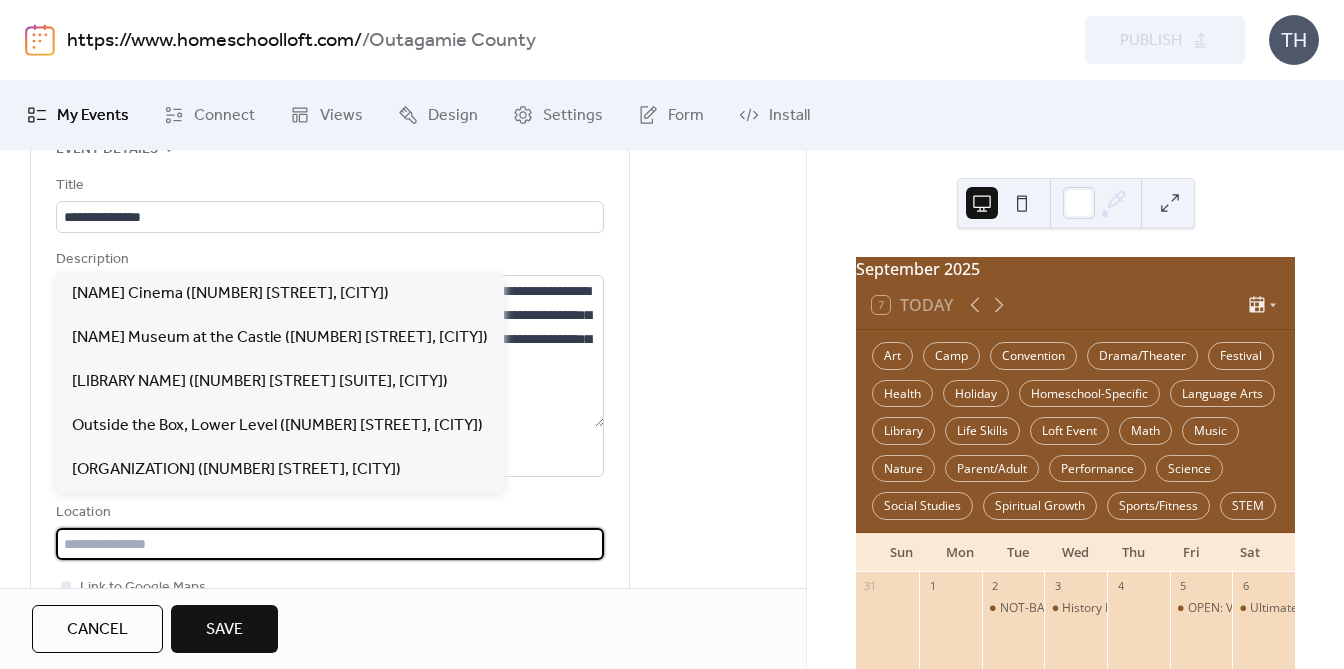 click at bounding box center (330, 544) 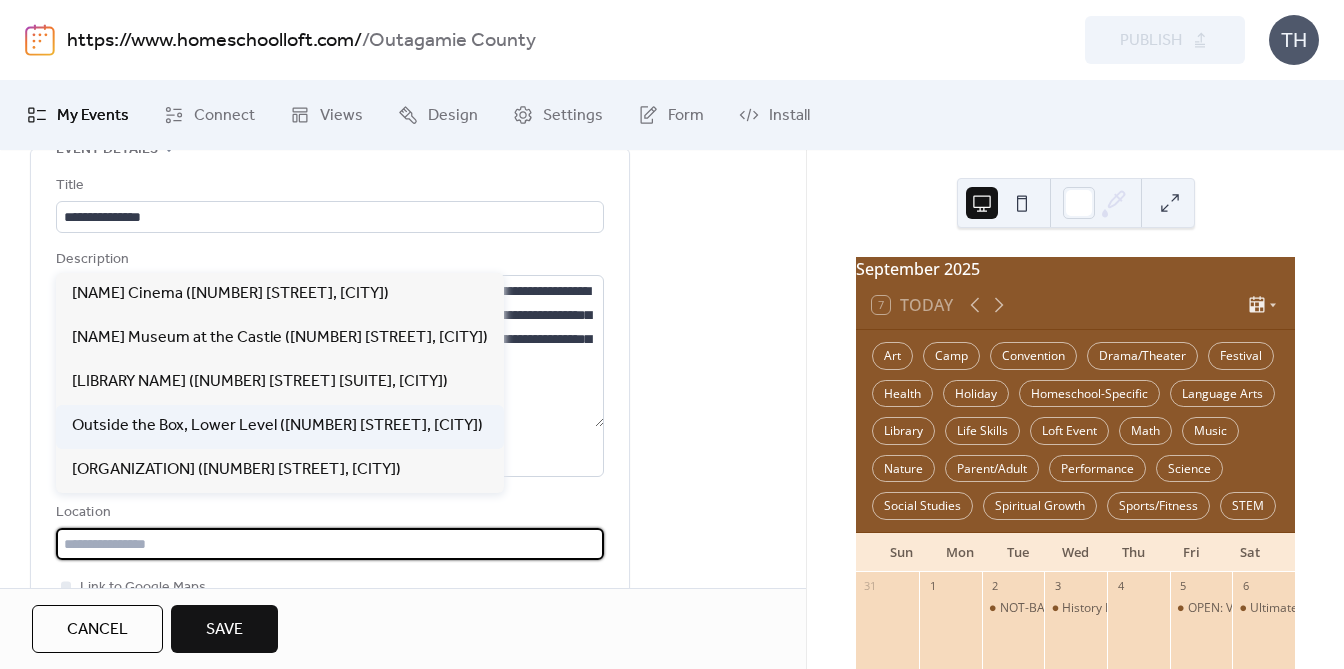 paste on "**********" 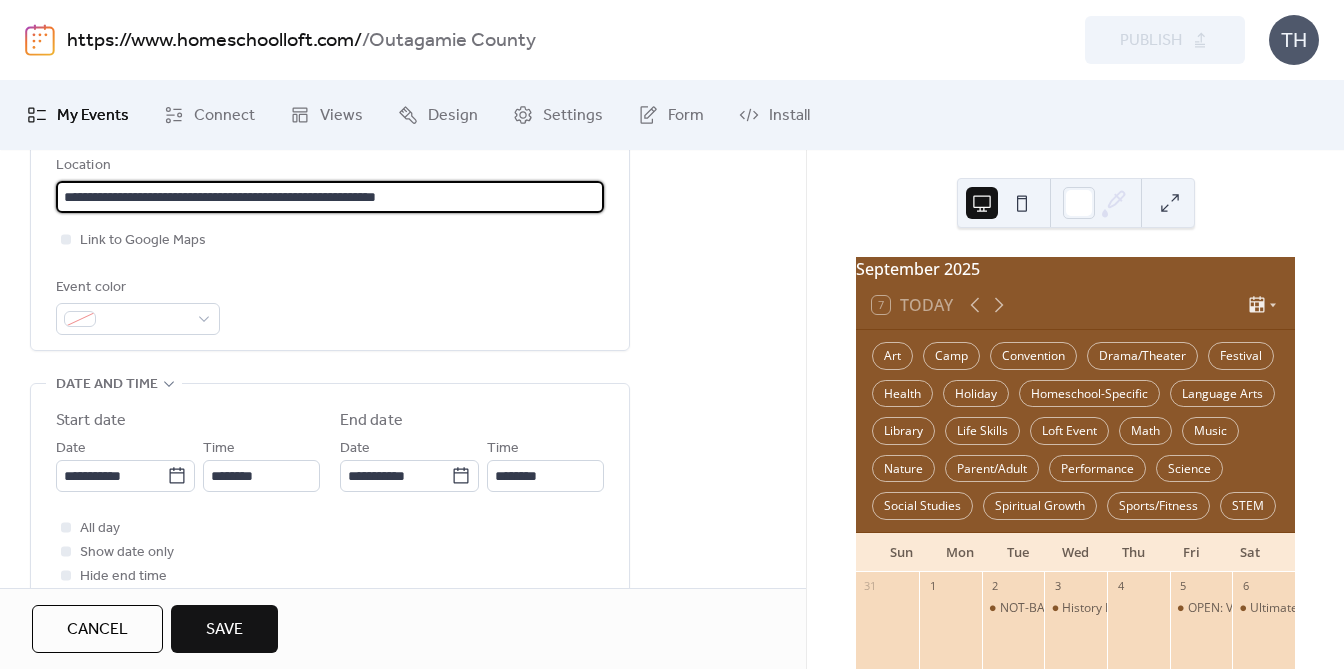 scroll, scrollTop: 474, scrollLeft: 0, axis: vertical 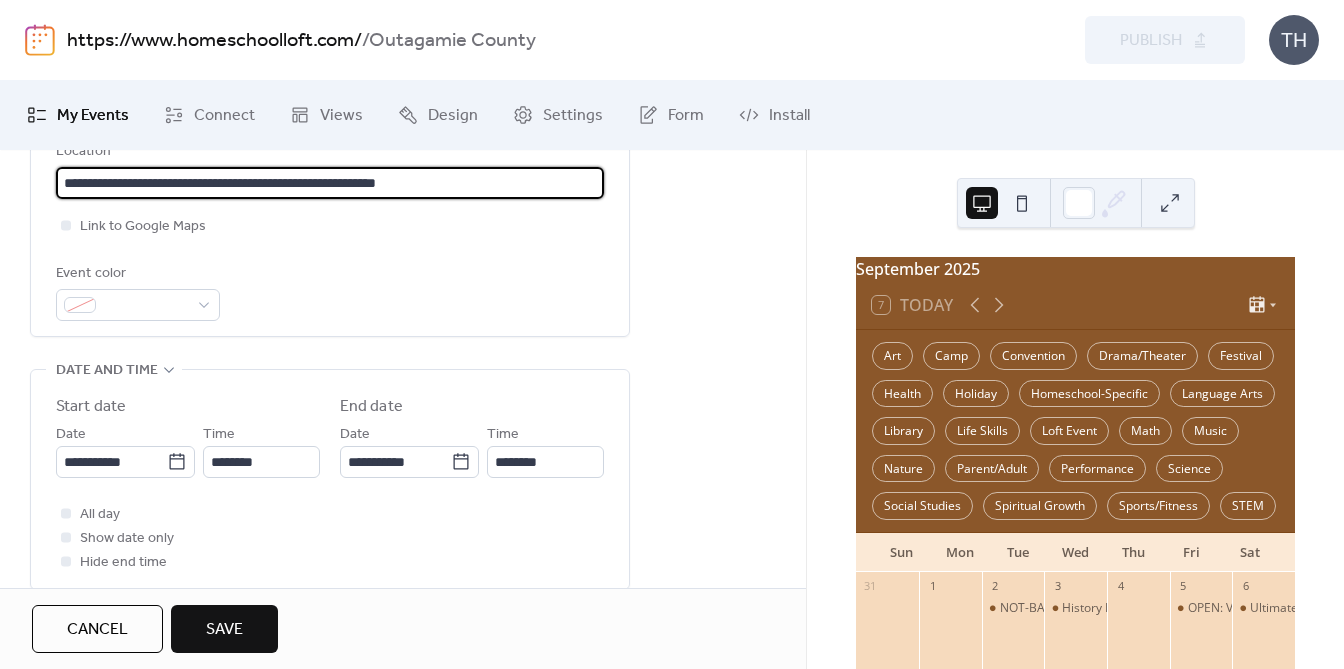 type on "**********" 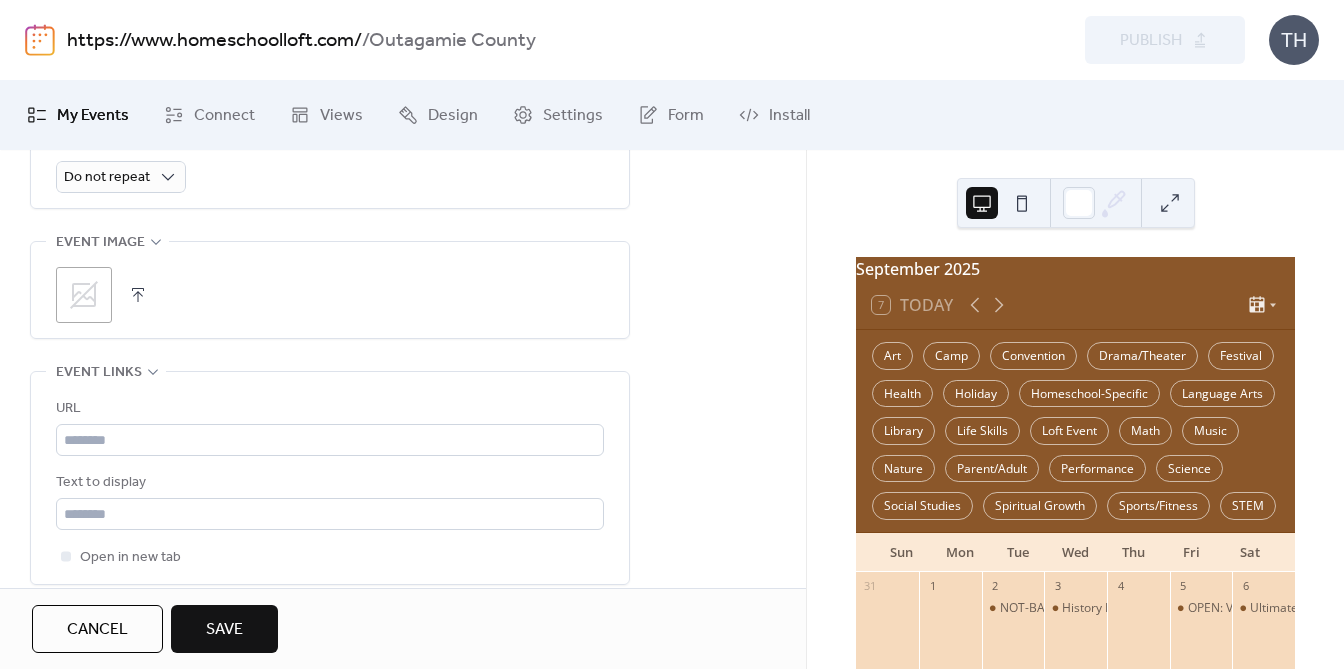 scroll, scrollTop: 967, scrollLeft: 0, axis: vertical 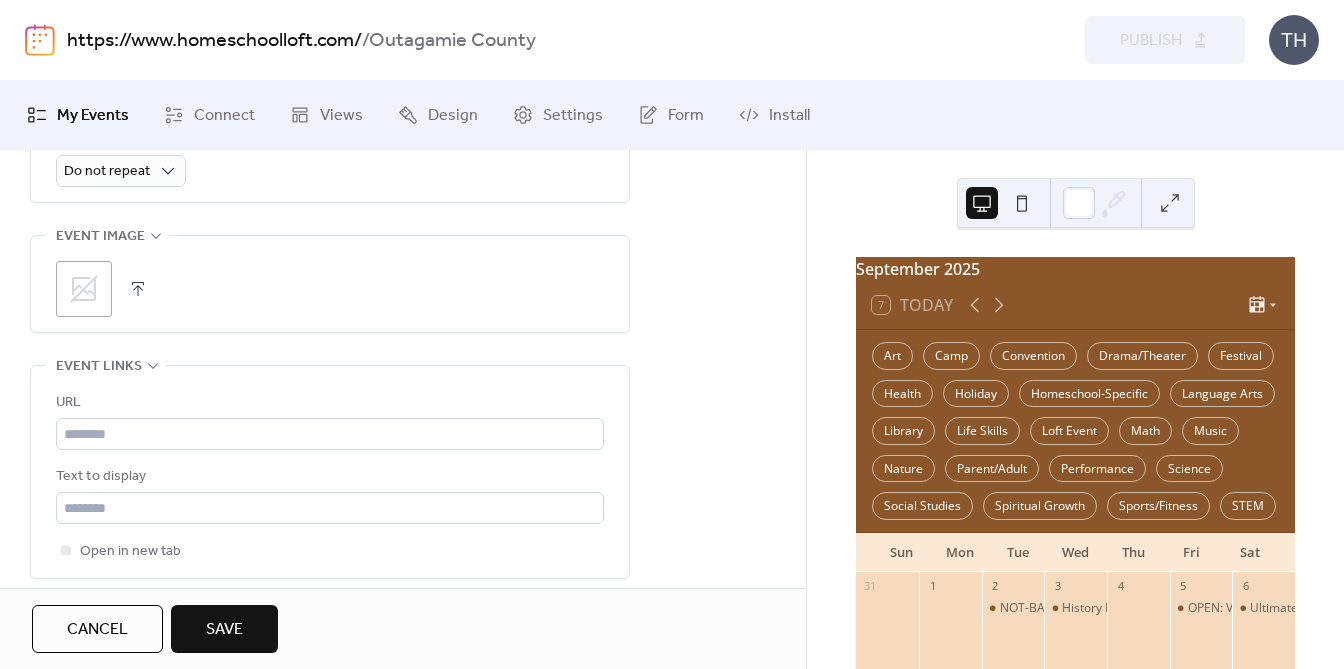 click at bounding box center [138, 289] 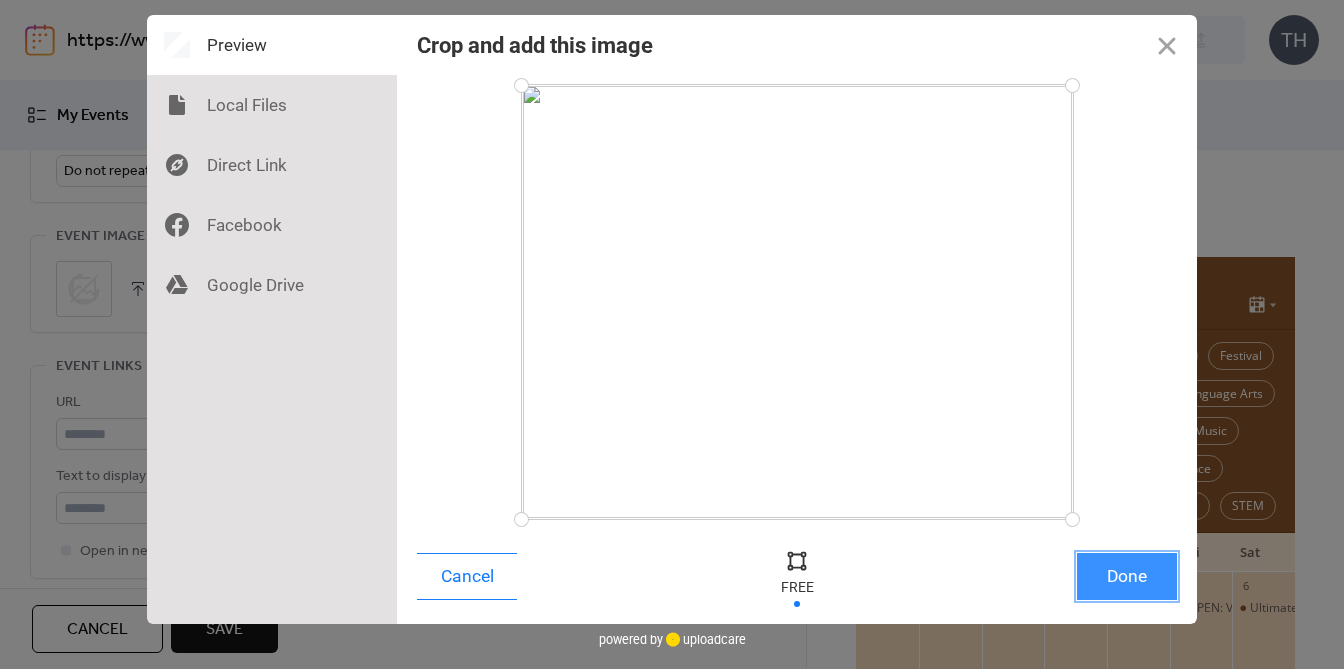 click on "Done" at bounding box center (1127, 576) 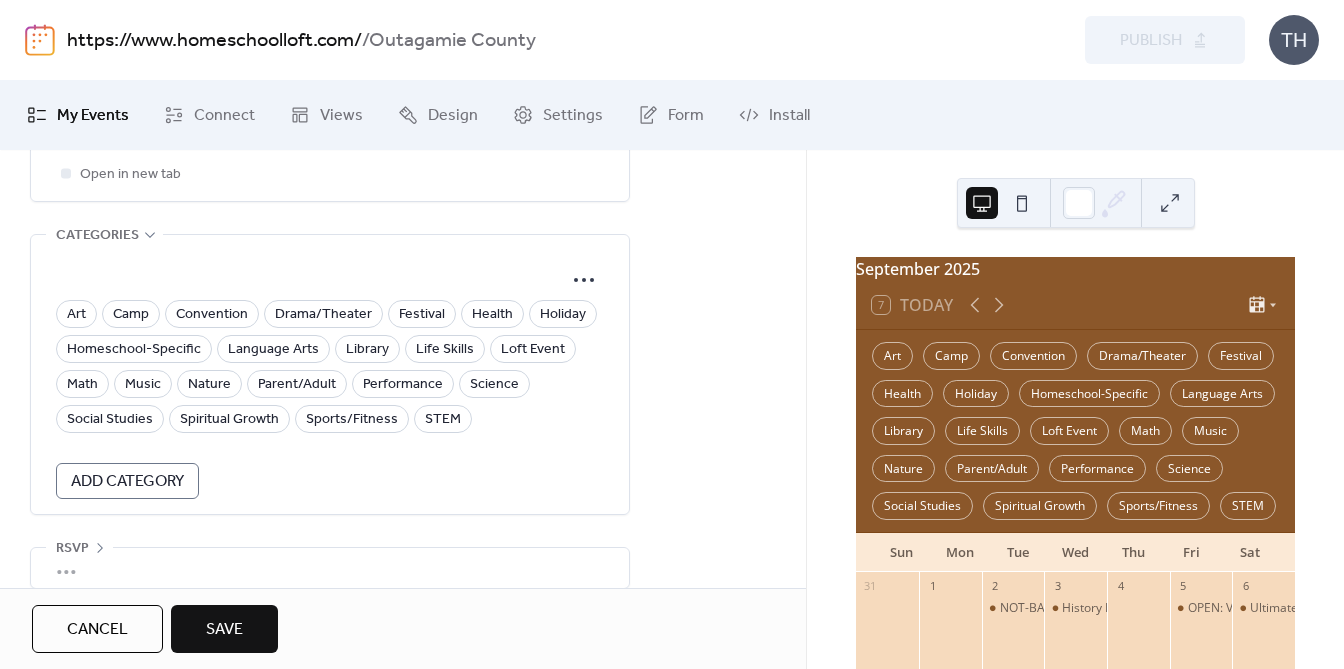 scroll, scrollTop: 1361, scrollLeft: 0, axis: vertical 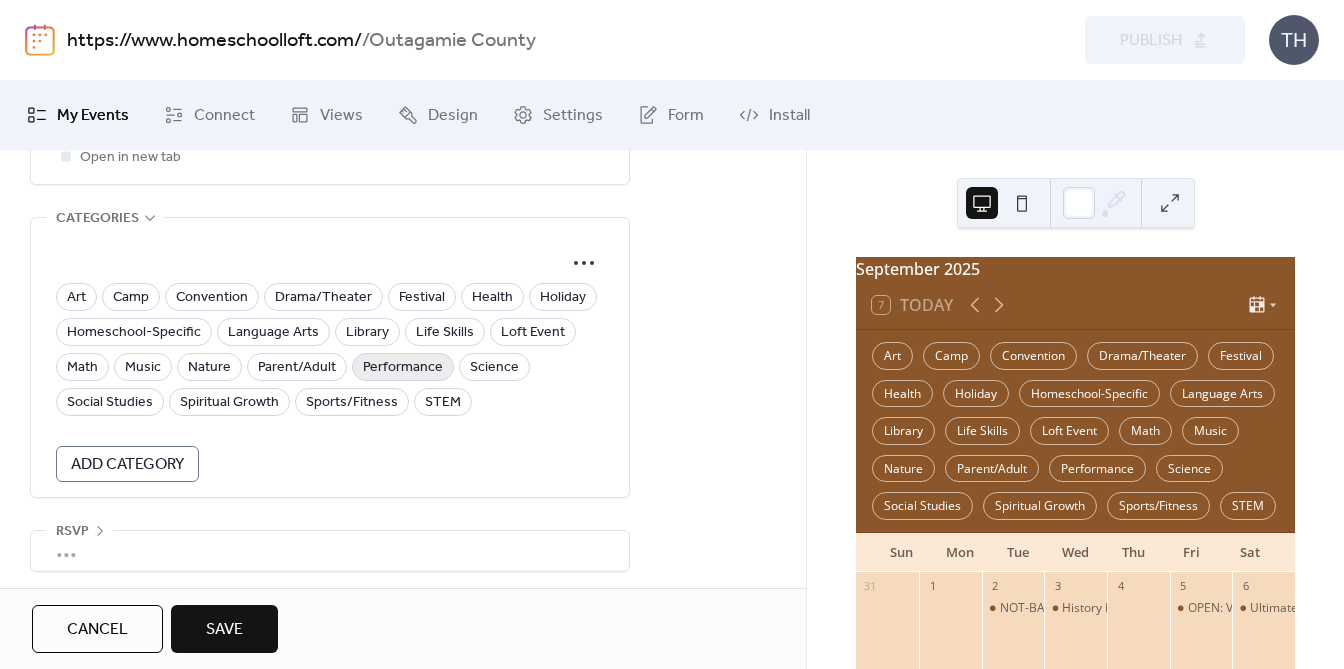 click on "Performance" at bounding box center [403, 368] 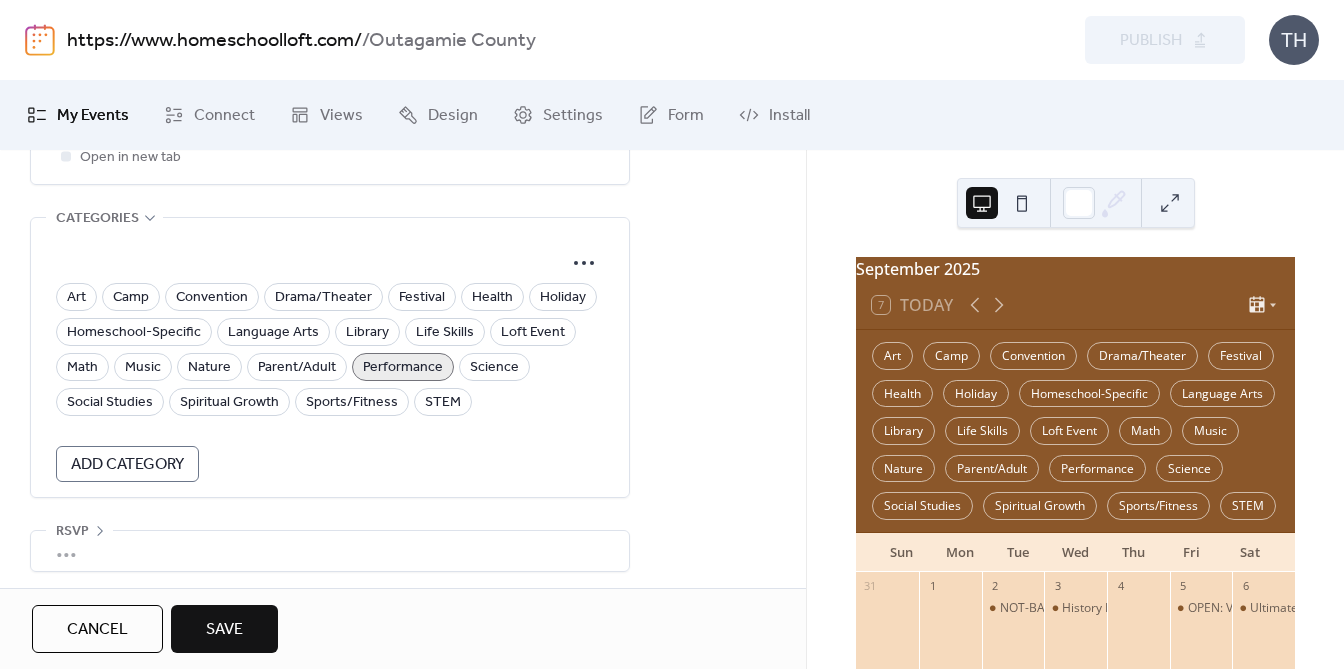 click on "Performance" at bounding box center [403, 368] 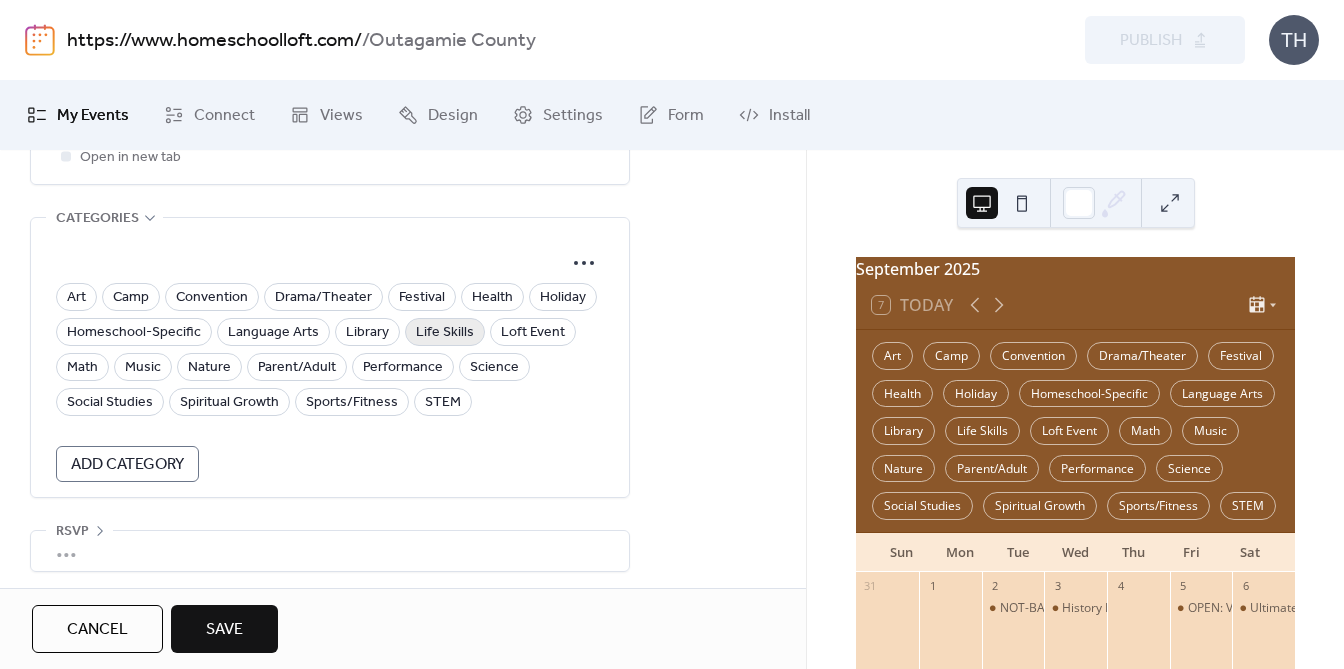click on "Life Skills" at bounding box center (445, 333) 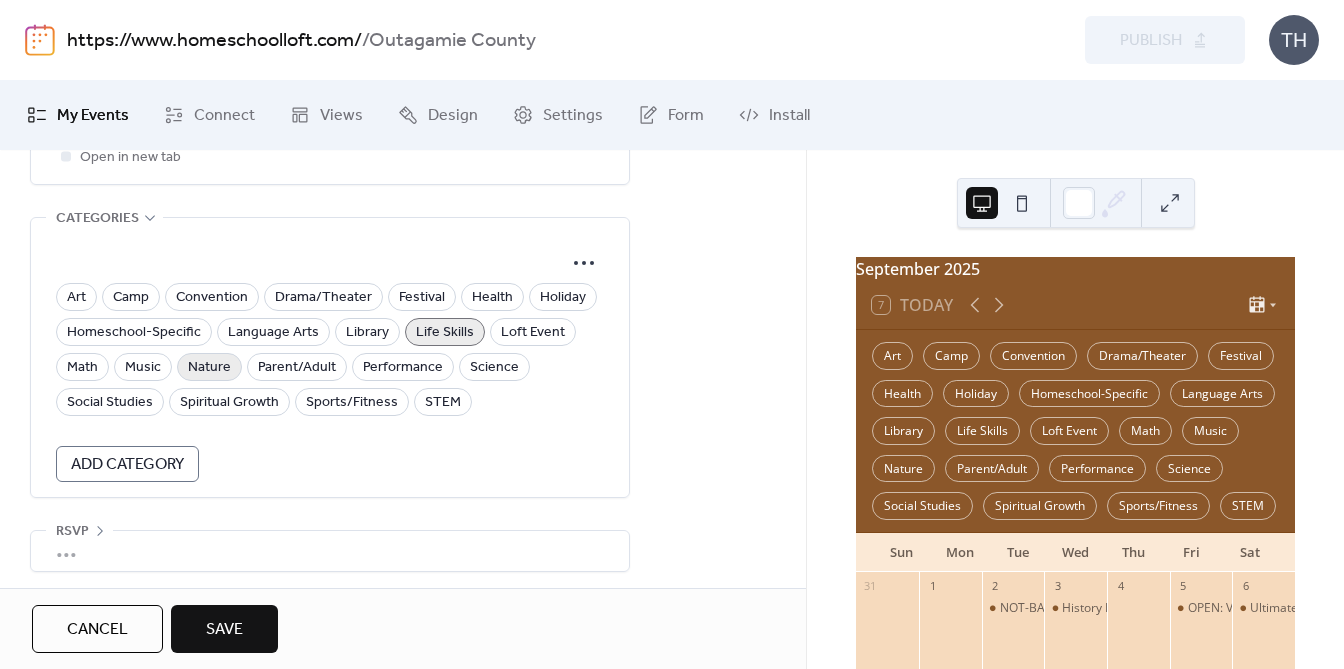 click on "Nature" at bounding box center (209, 368) 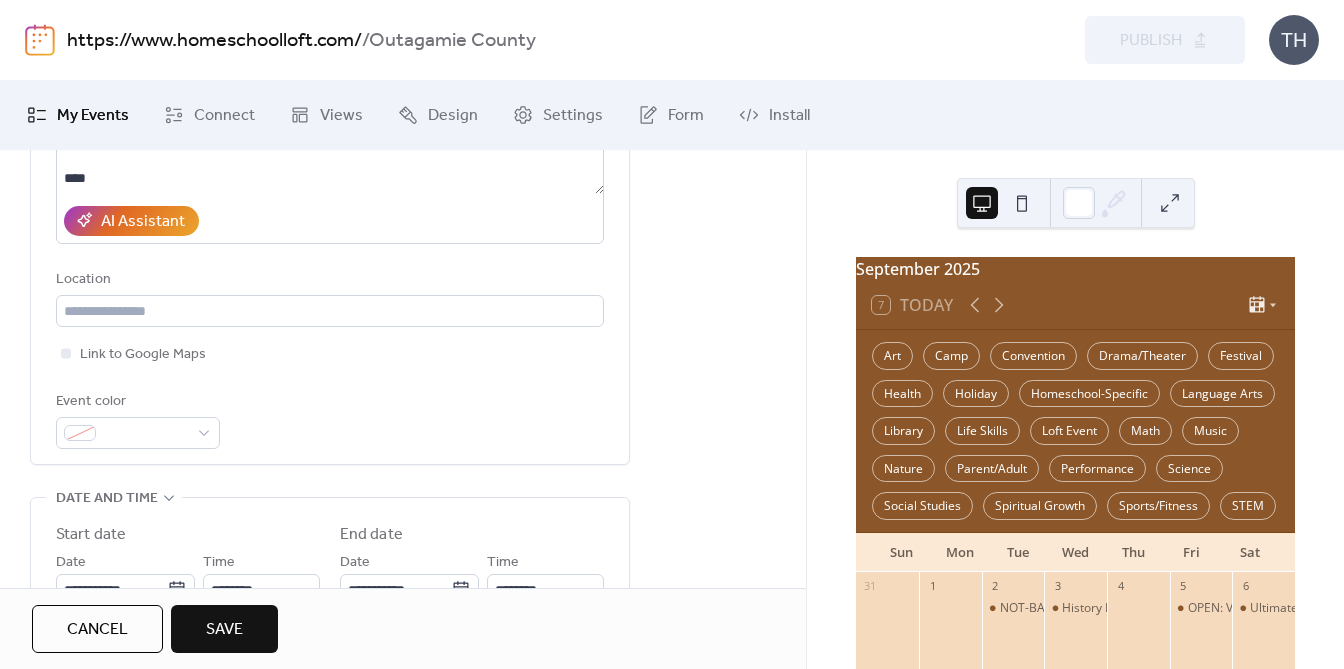 scroll, scrollTop: 325, scrollLeft: 0, axis: vertical 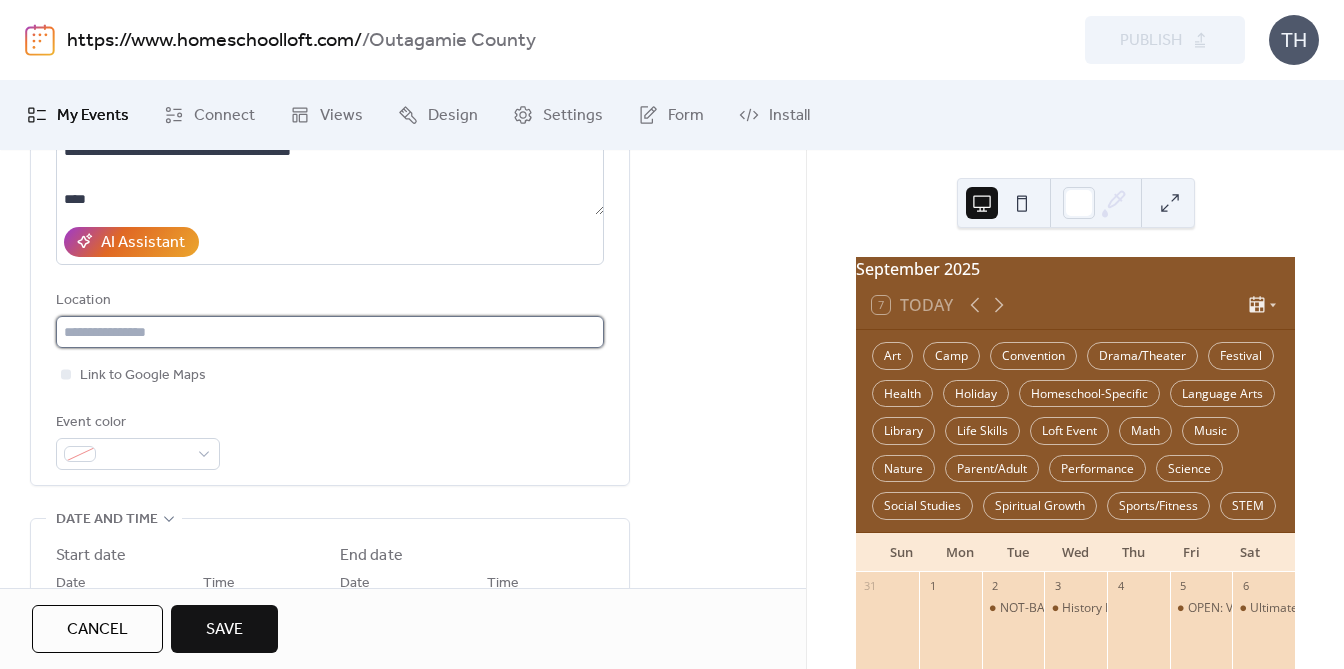 click at bounding box center (330, 332) 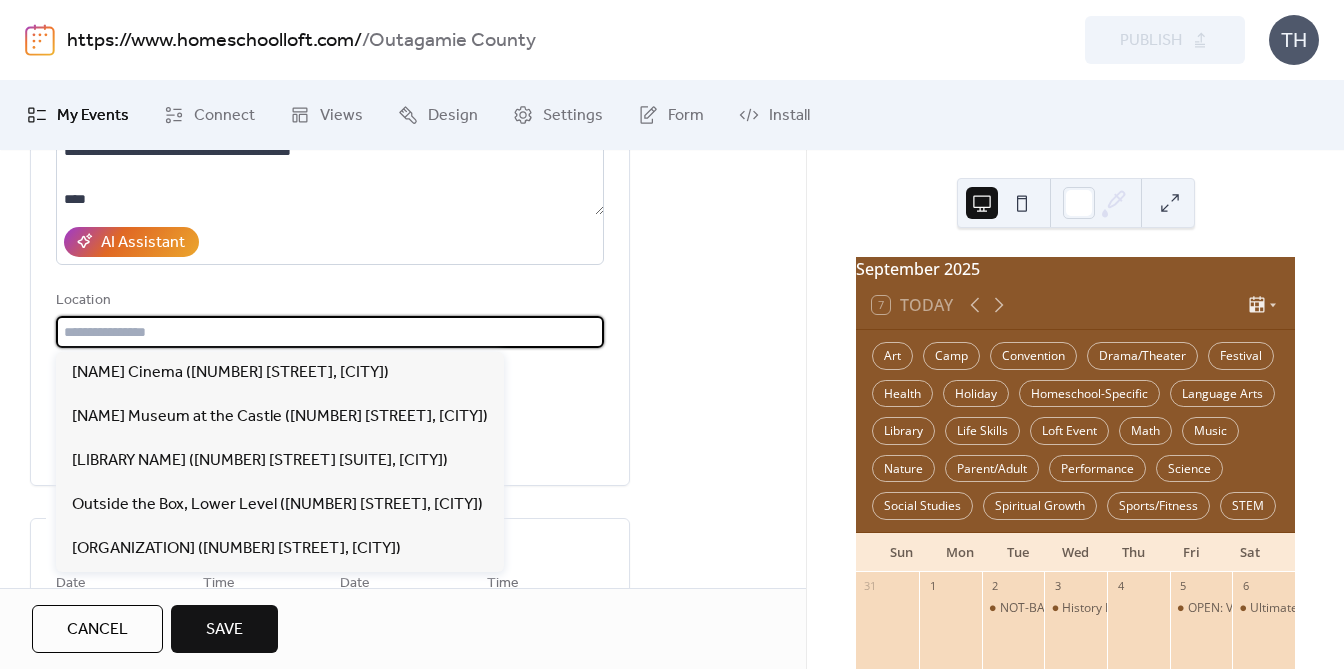 paste on "**********" 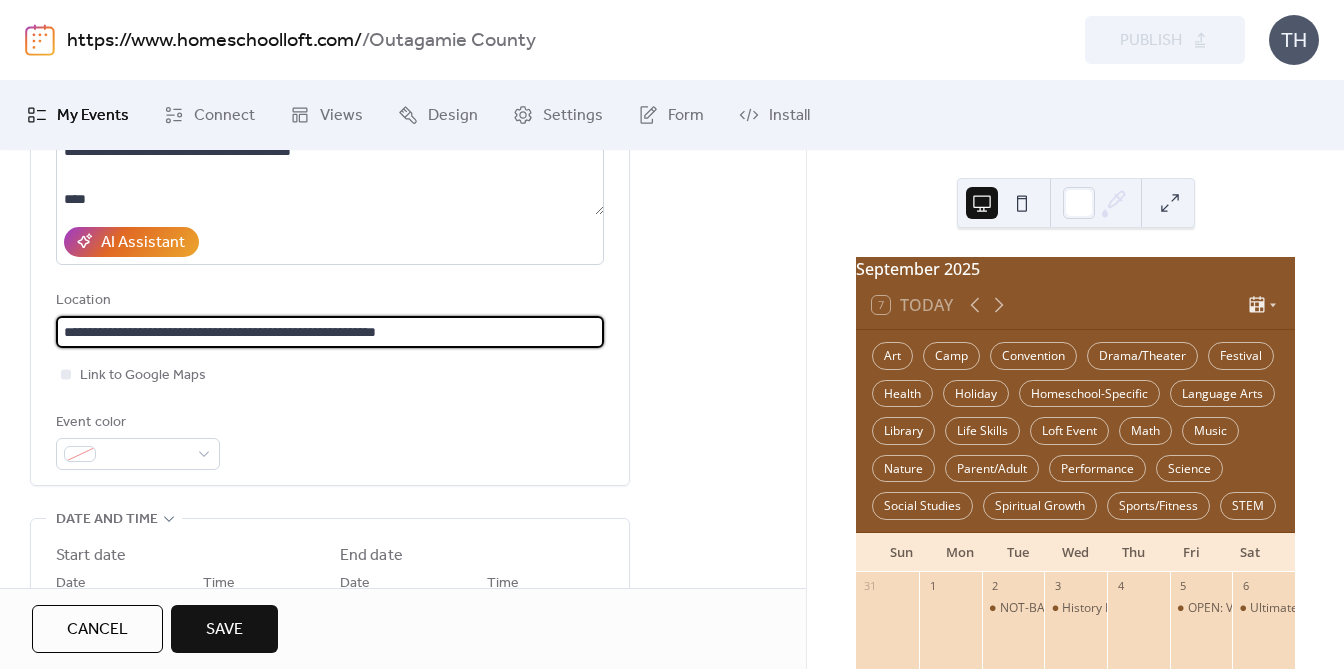 type on "**********" 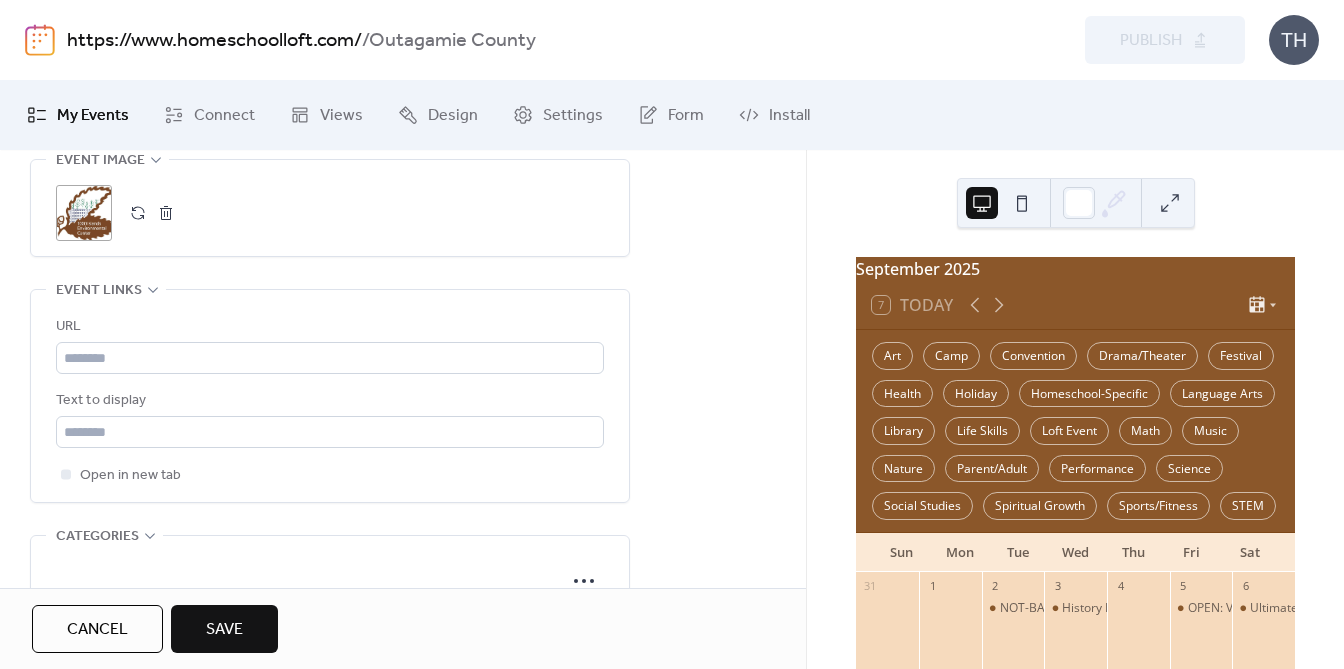 scroll, scrollTop: 1064, scrollLeft: 0, axis: vertical 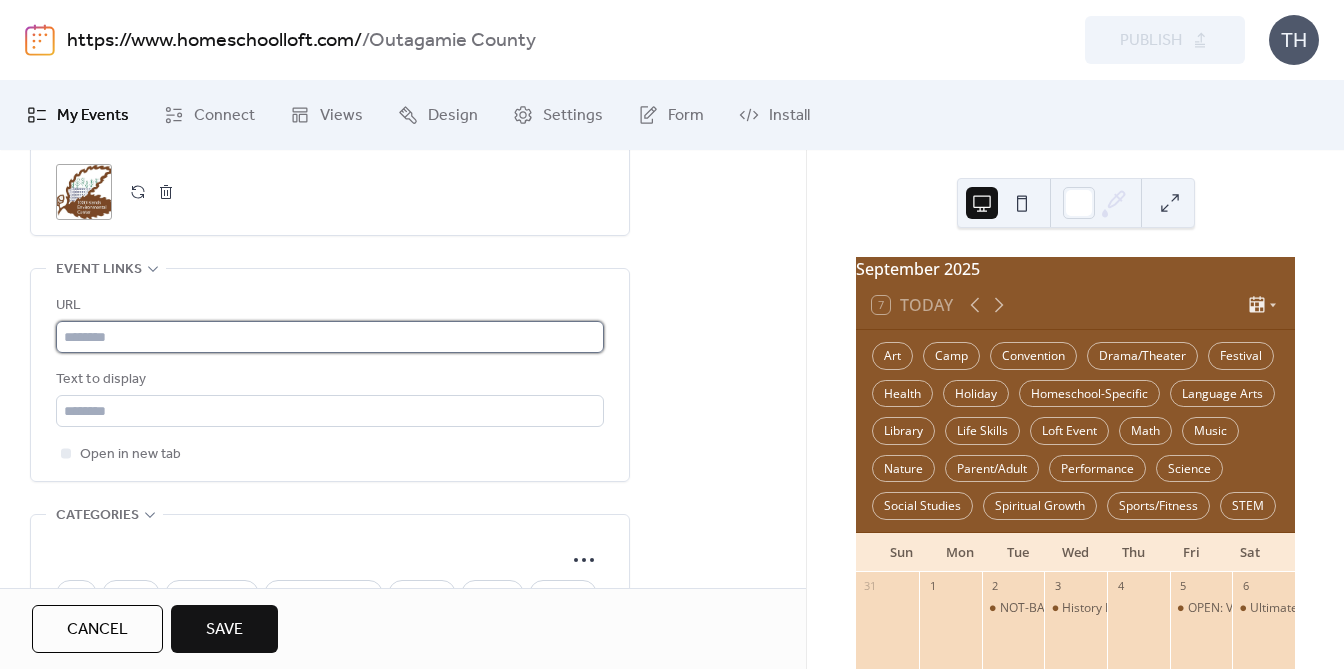 click at bounding box center (330, 337) 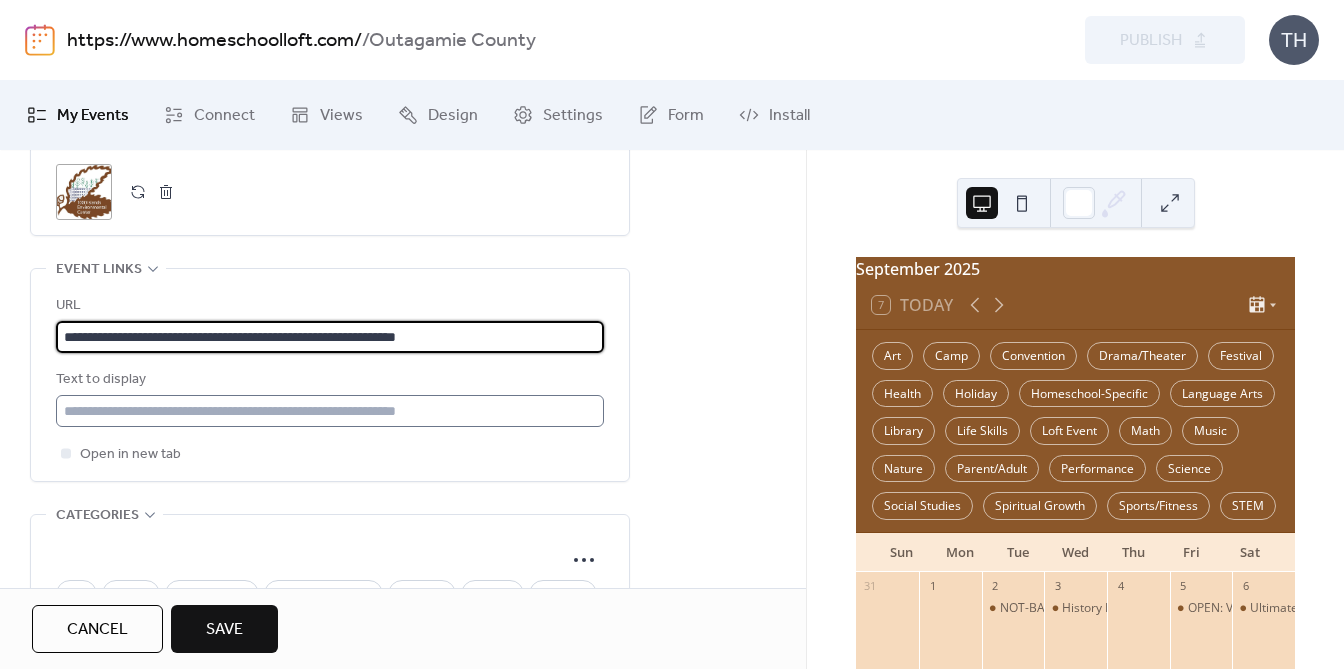 type on "**********" 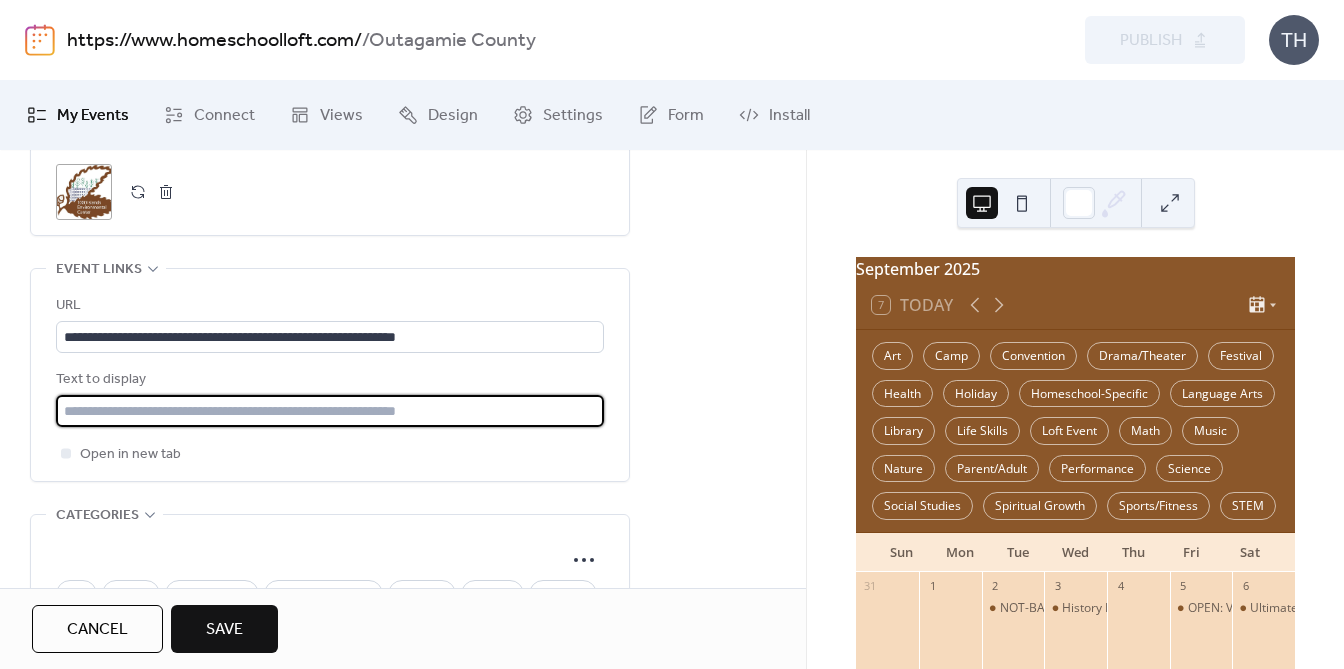 click at bounding box center [330, 411] 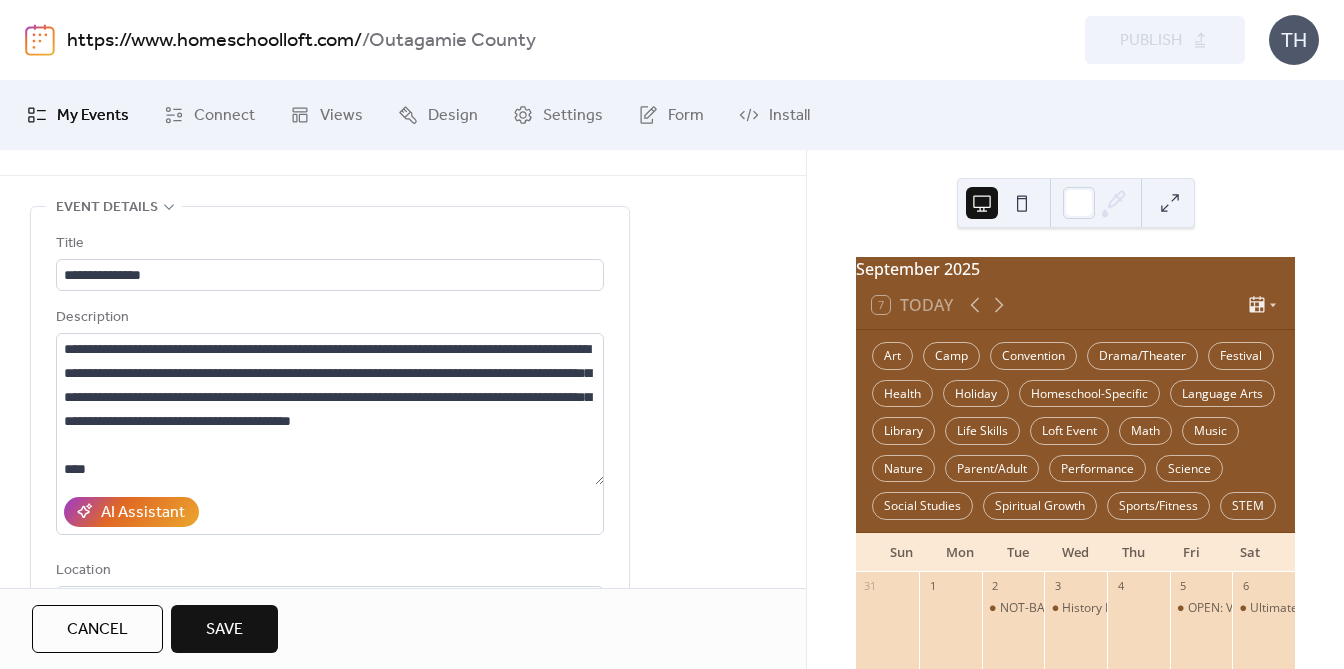 scroll, scrollTop: 47, scrollLeft: 0, axis: vertical 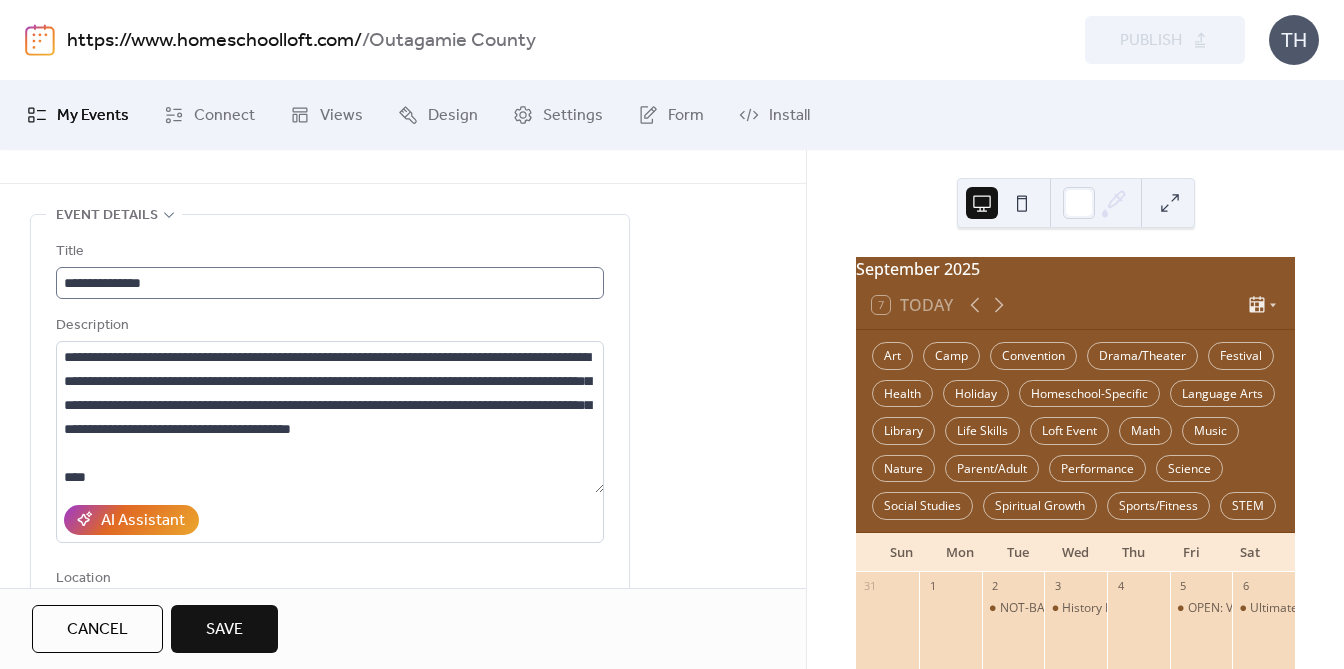 type on "**********" 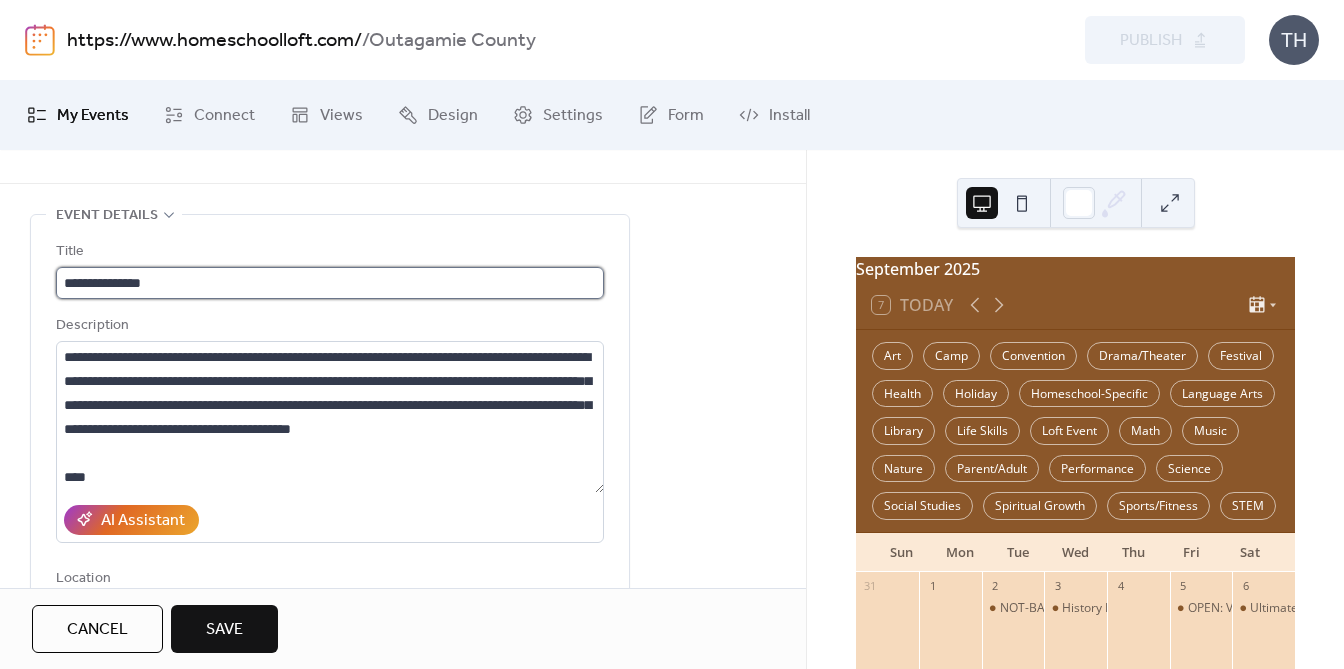 click on "**********" at bounding box center [330, 283] 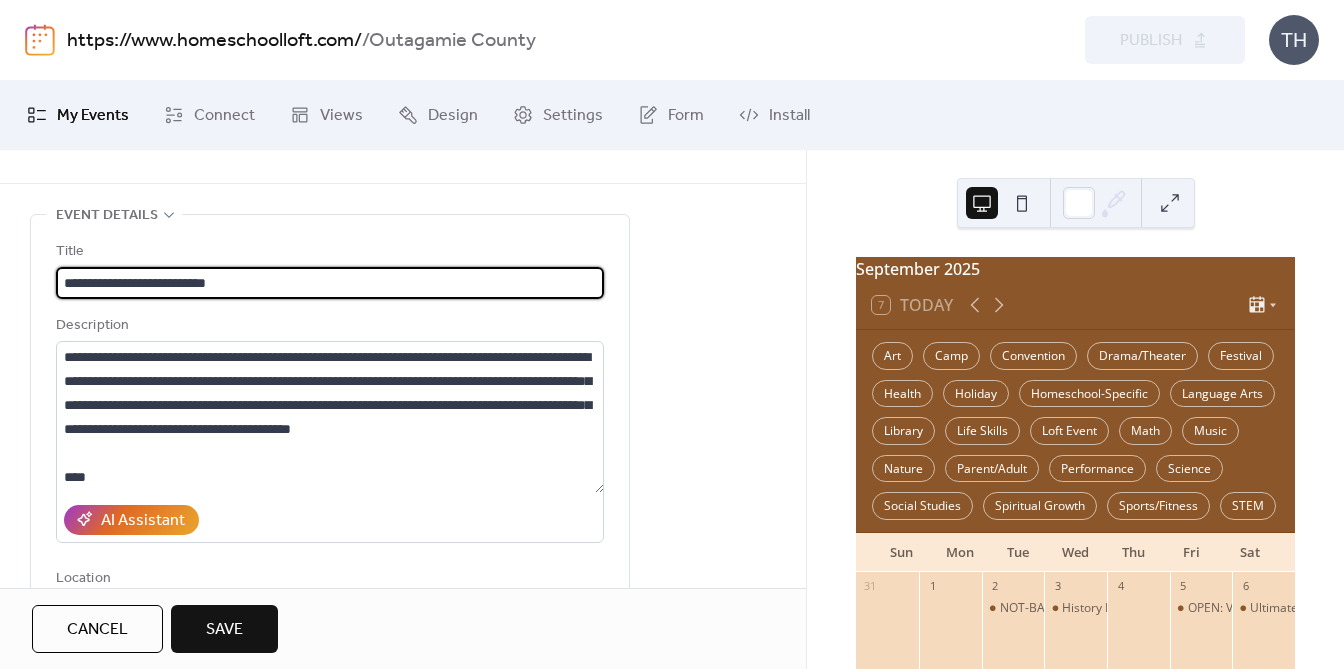 type on "**********" 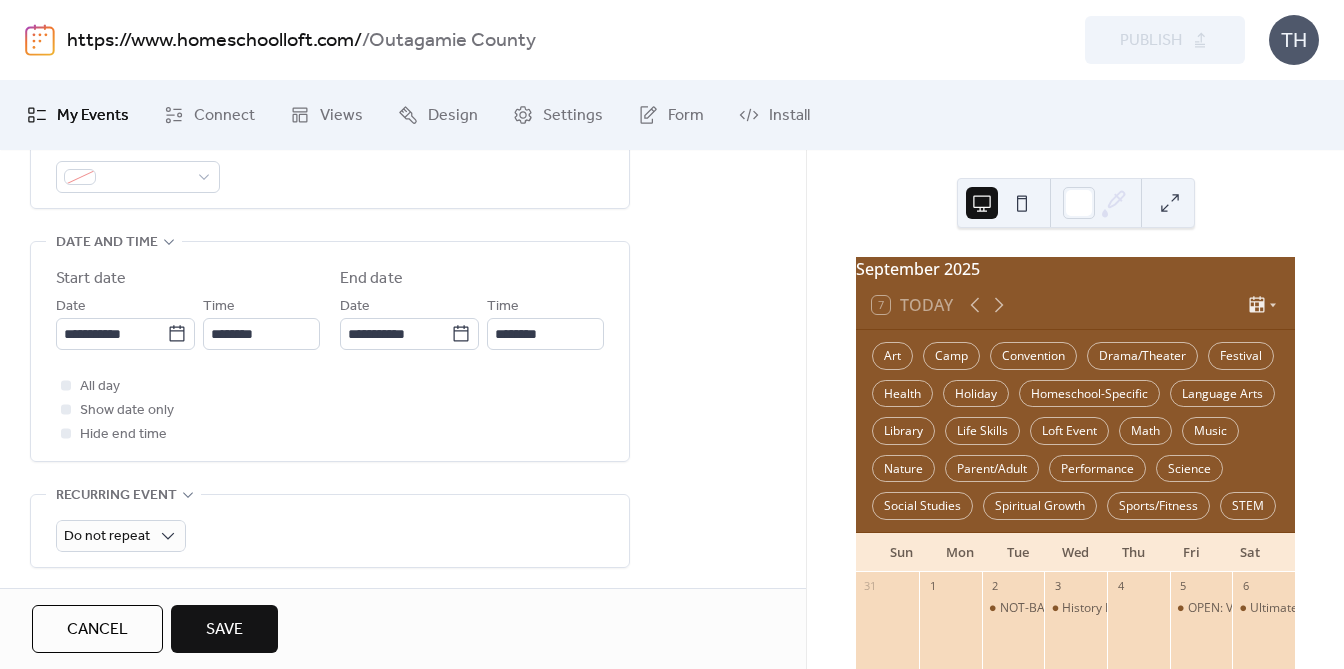 scroll, scrollTop: 692, scrollLeft: 0, axis: vertical 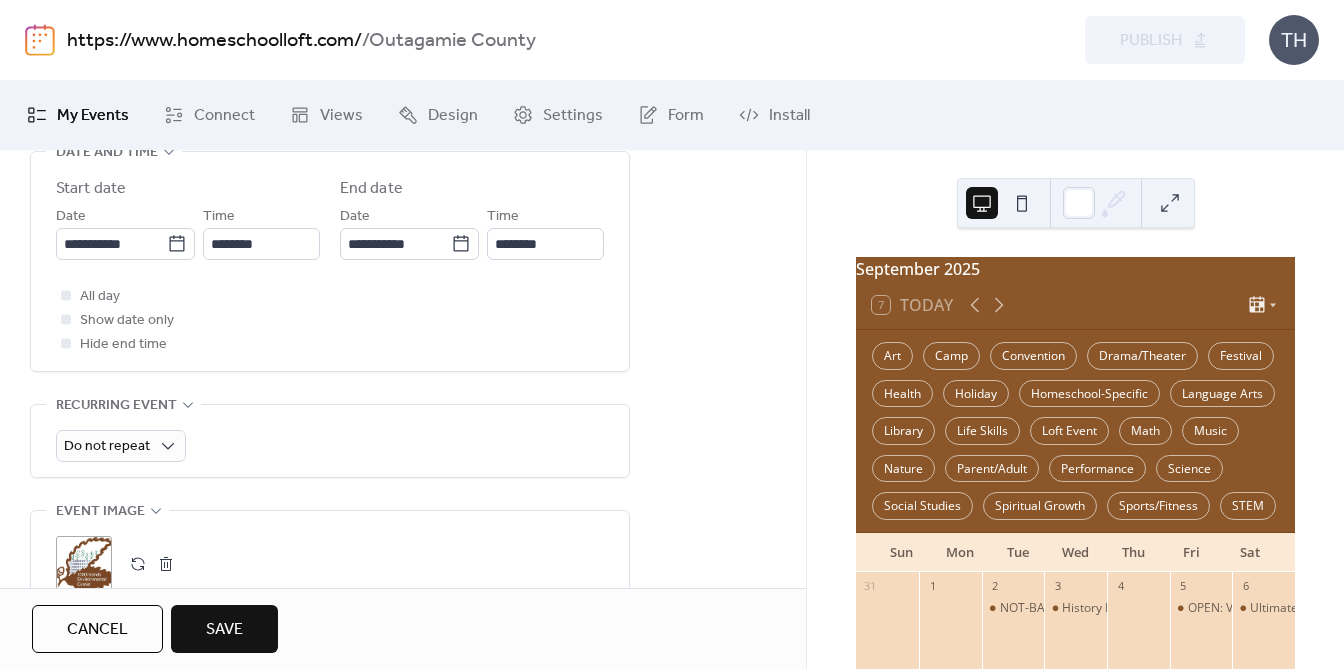 click on "Save" at bounding box center (224, 630) 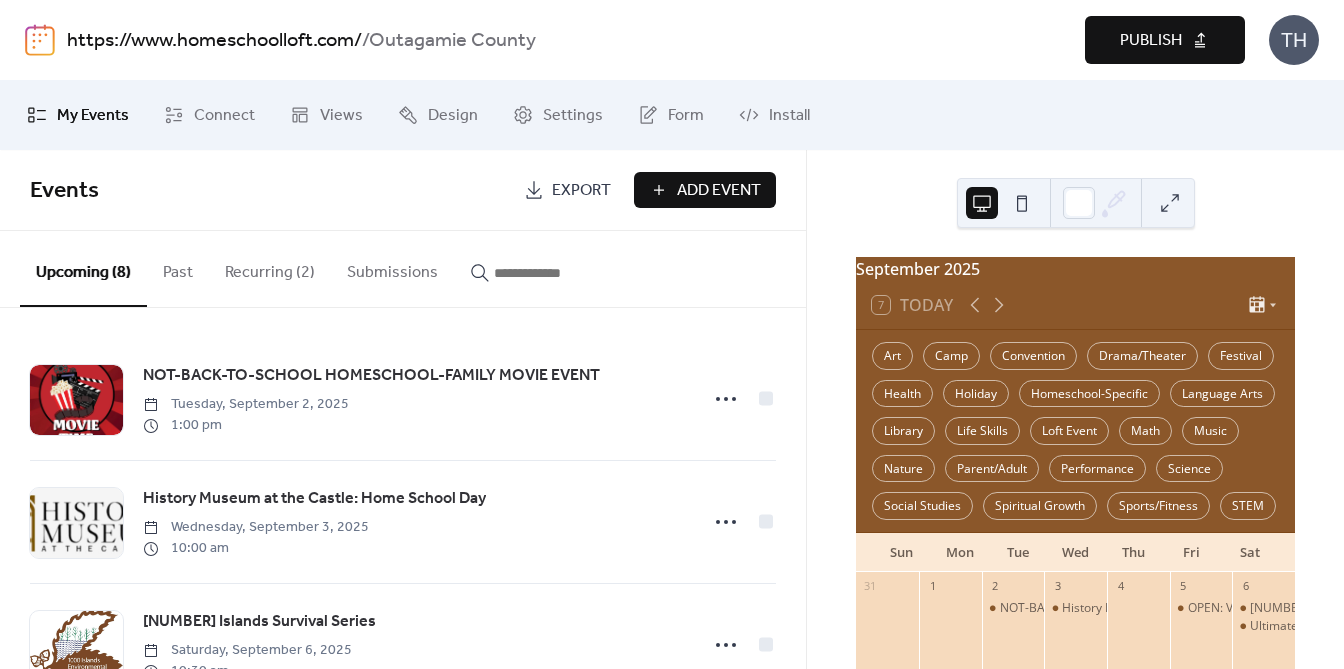 click on "Publish" at bounding box center [1151, 41] 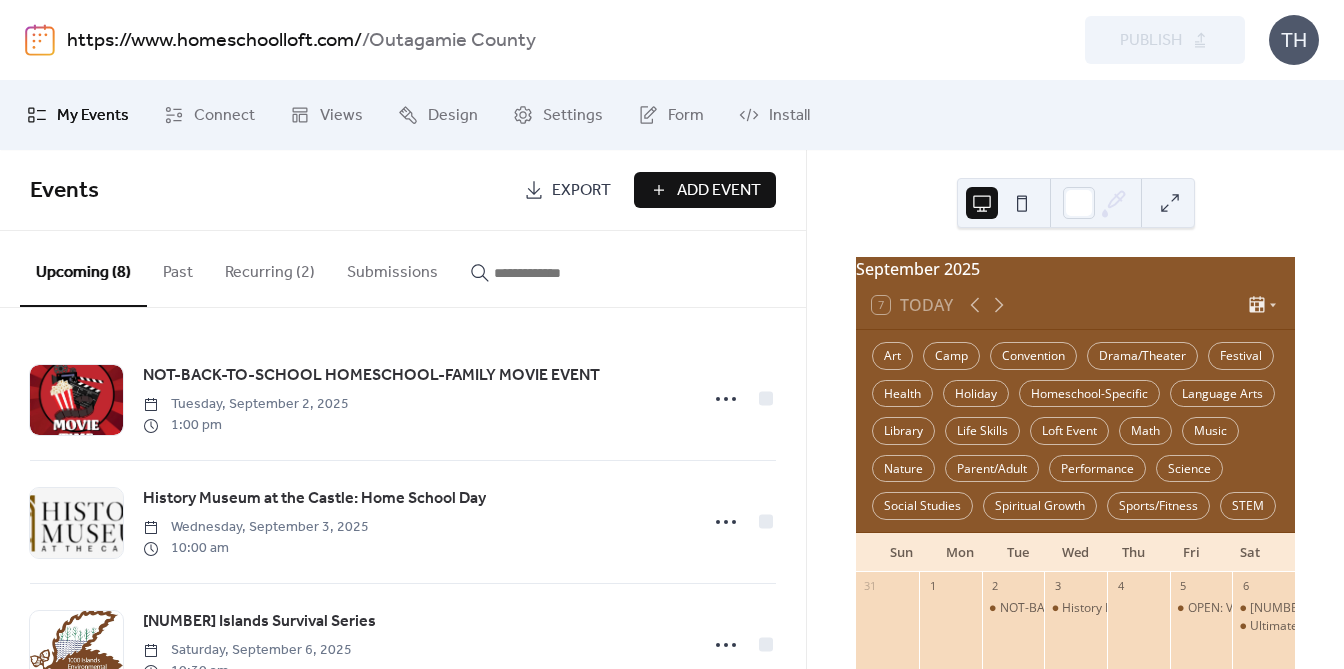 click on "Add Event" at bounding box center (719, 191) 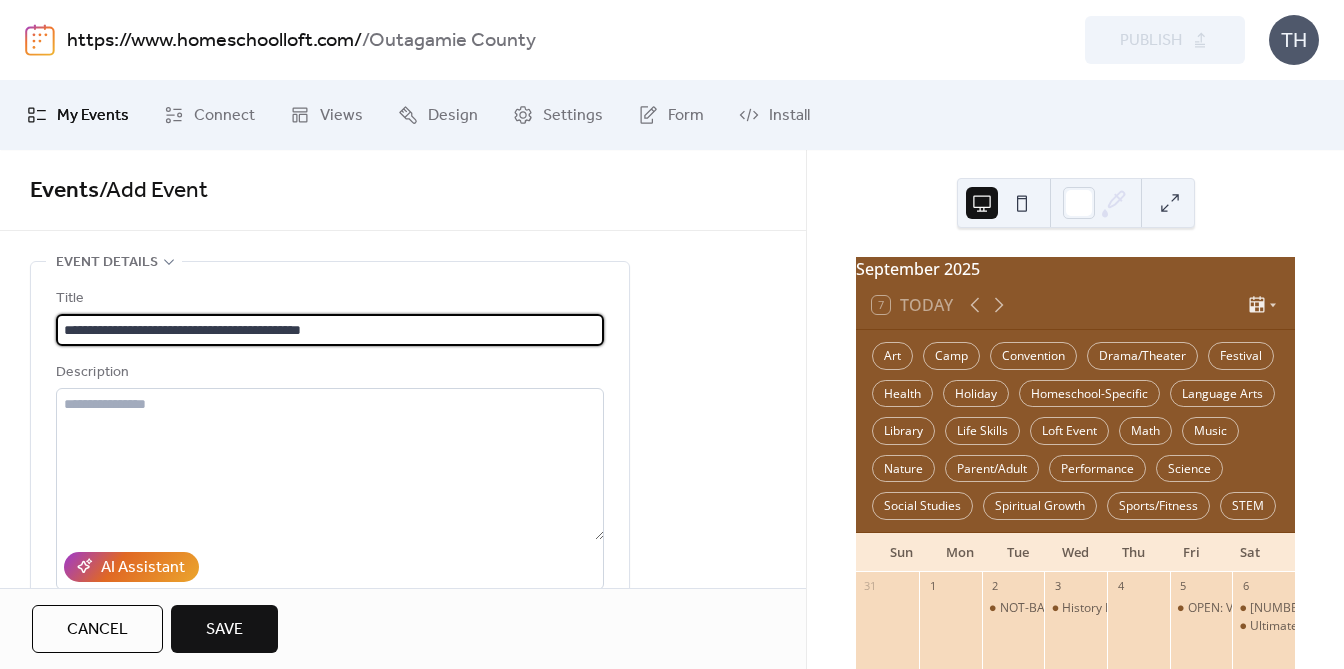 type on "**********" 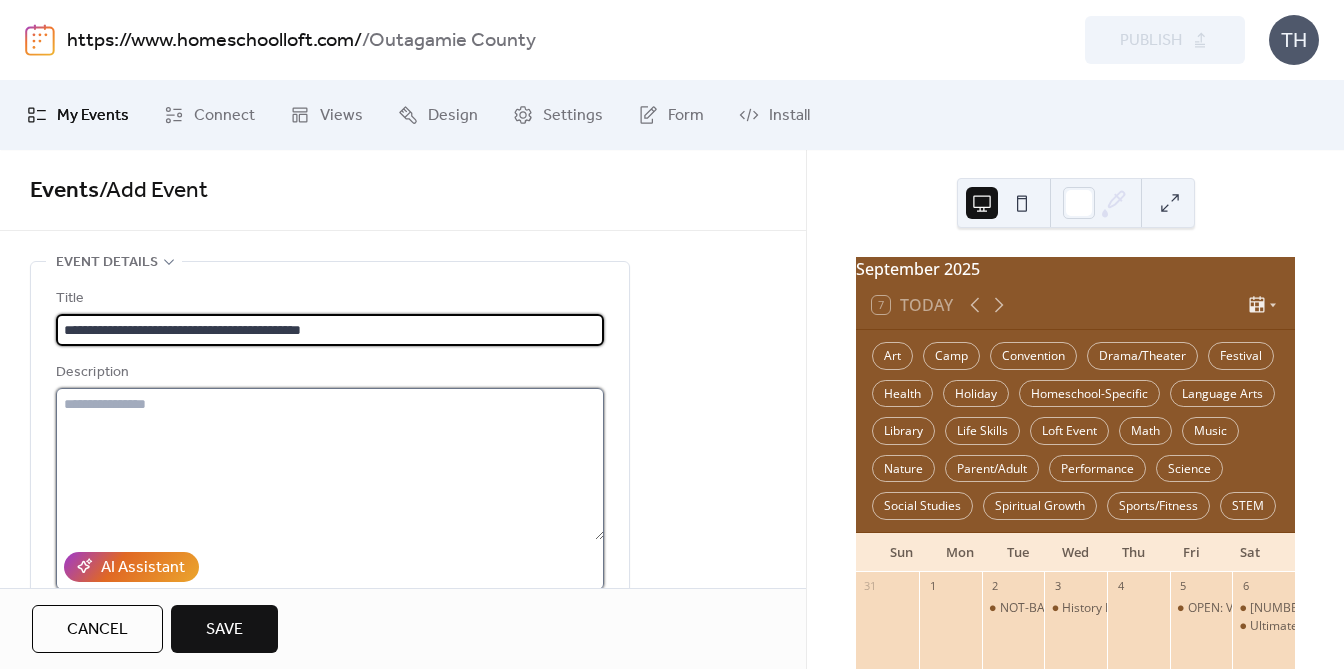click at bounding box center [330, 464] 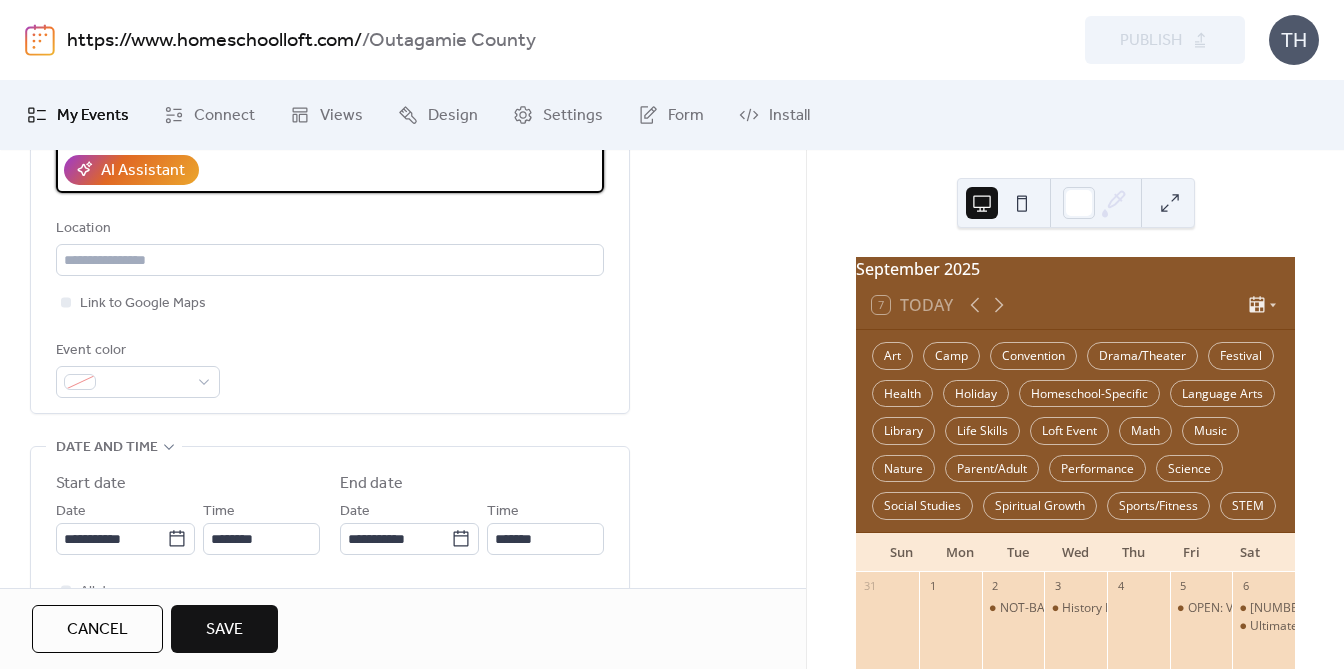 scroll, scrollTop: 398, scrollLeft: 0, axis: vertical 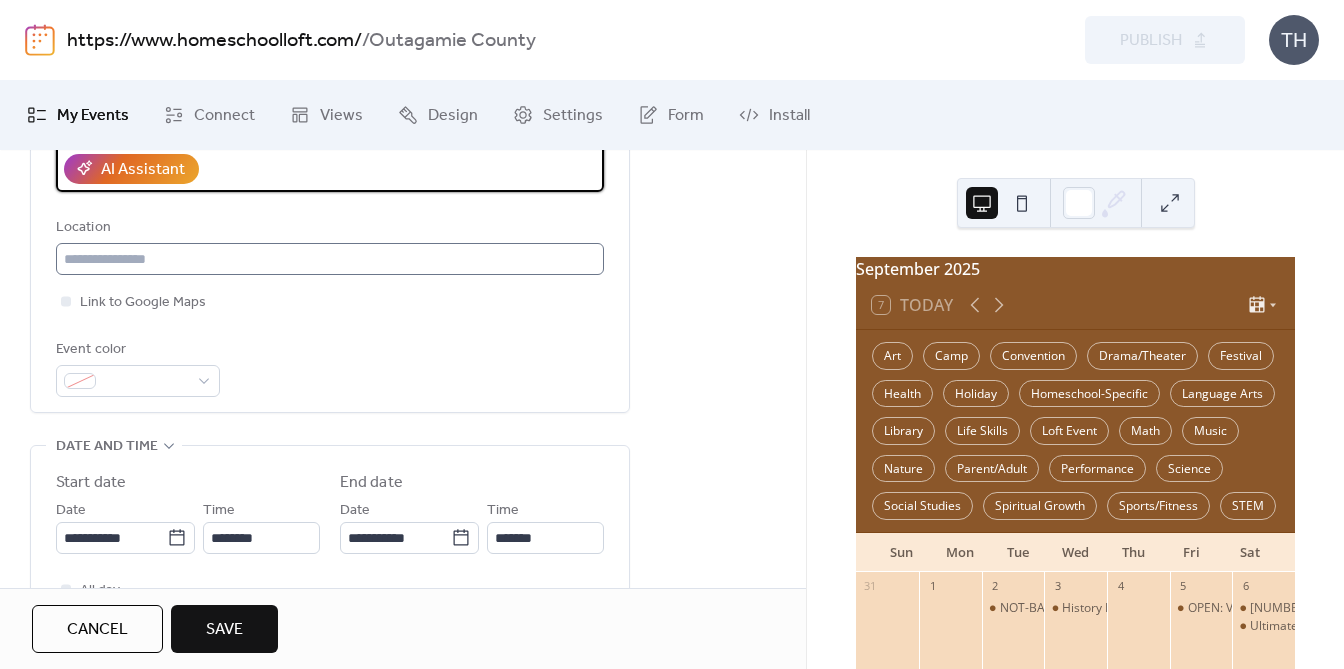 type on "**********" 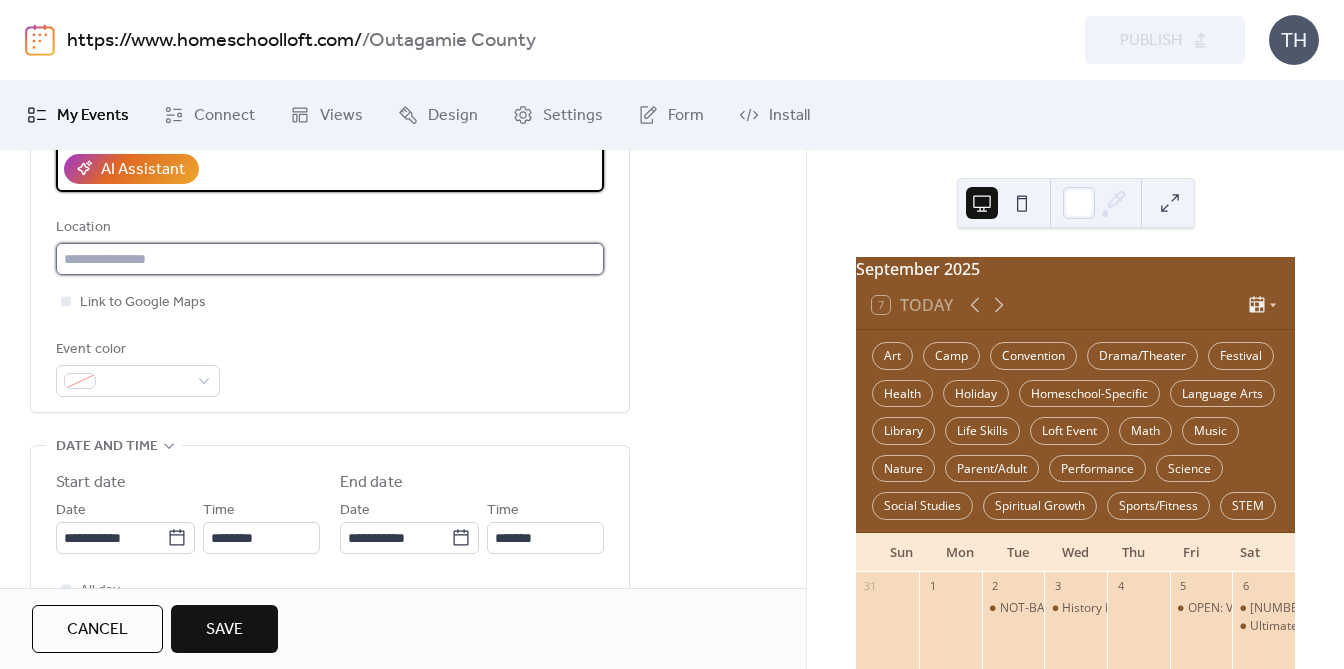 click at bounding box center (330, 259) 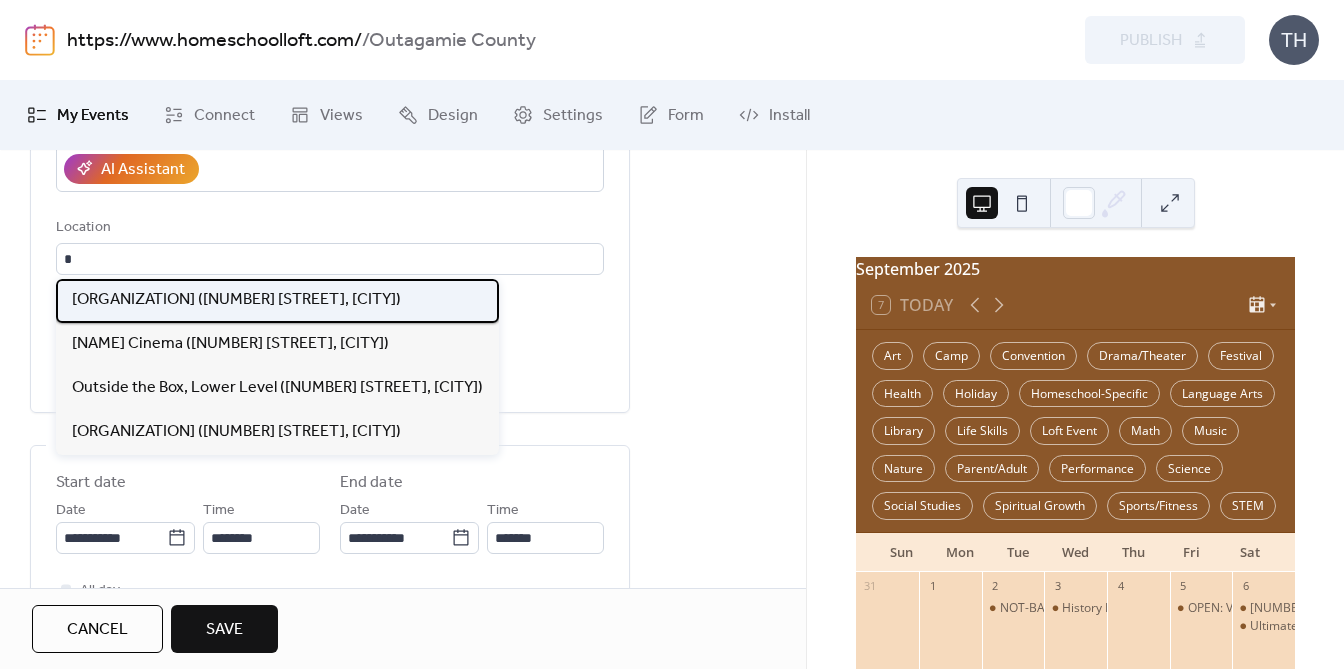 click on "[ORGANIZATION] ([NUMBER] [STREET], [CITY])" at bounding box center [236, 300] 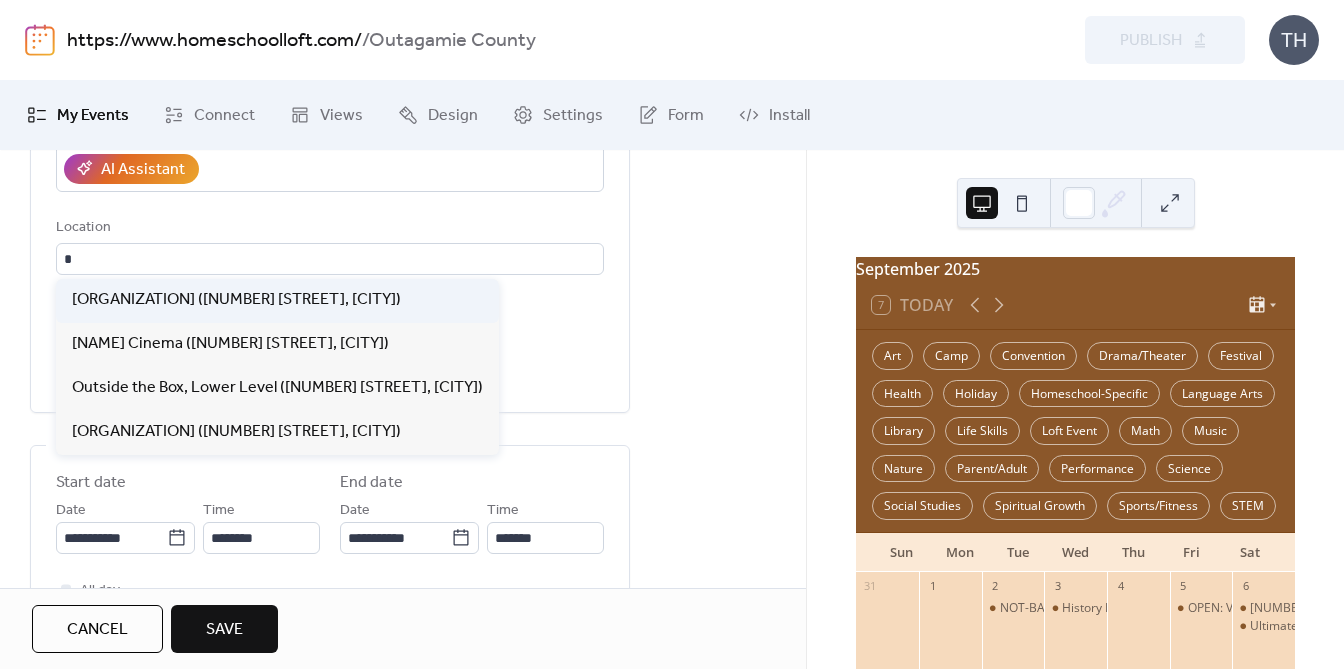 type on "**********" 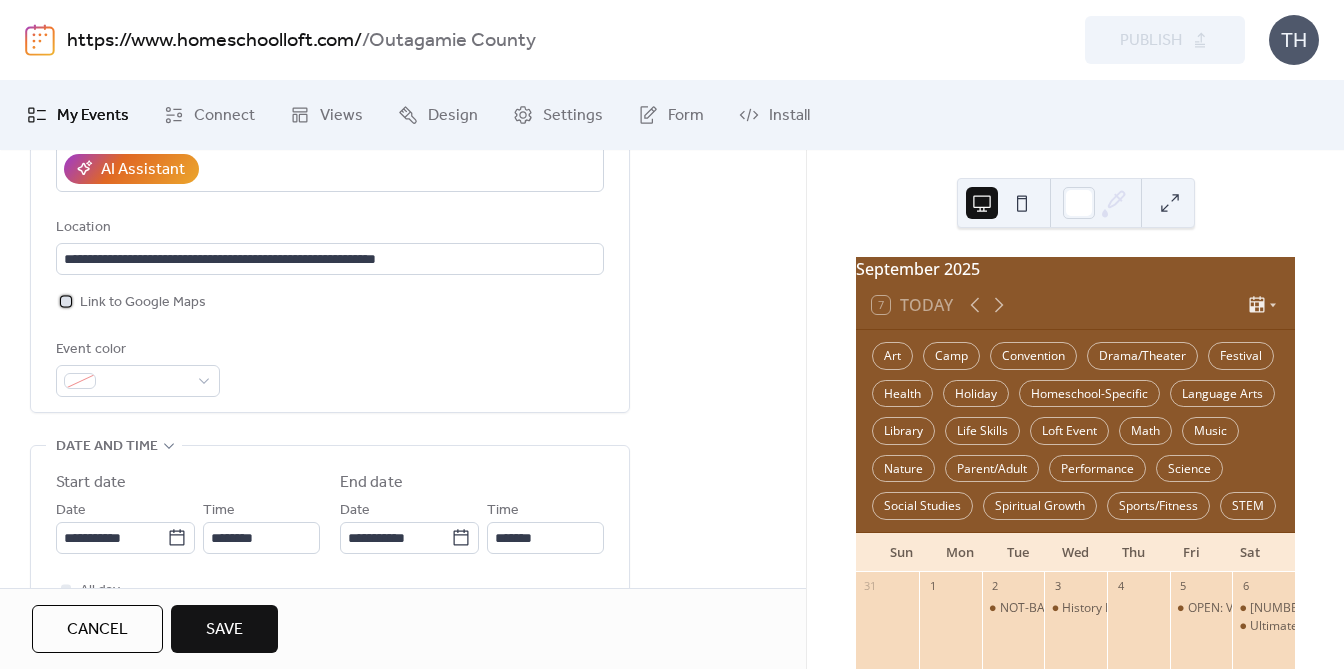 click on "Link to Google Maps" at bounding box center [143, 303] 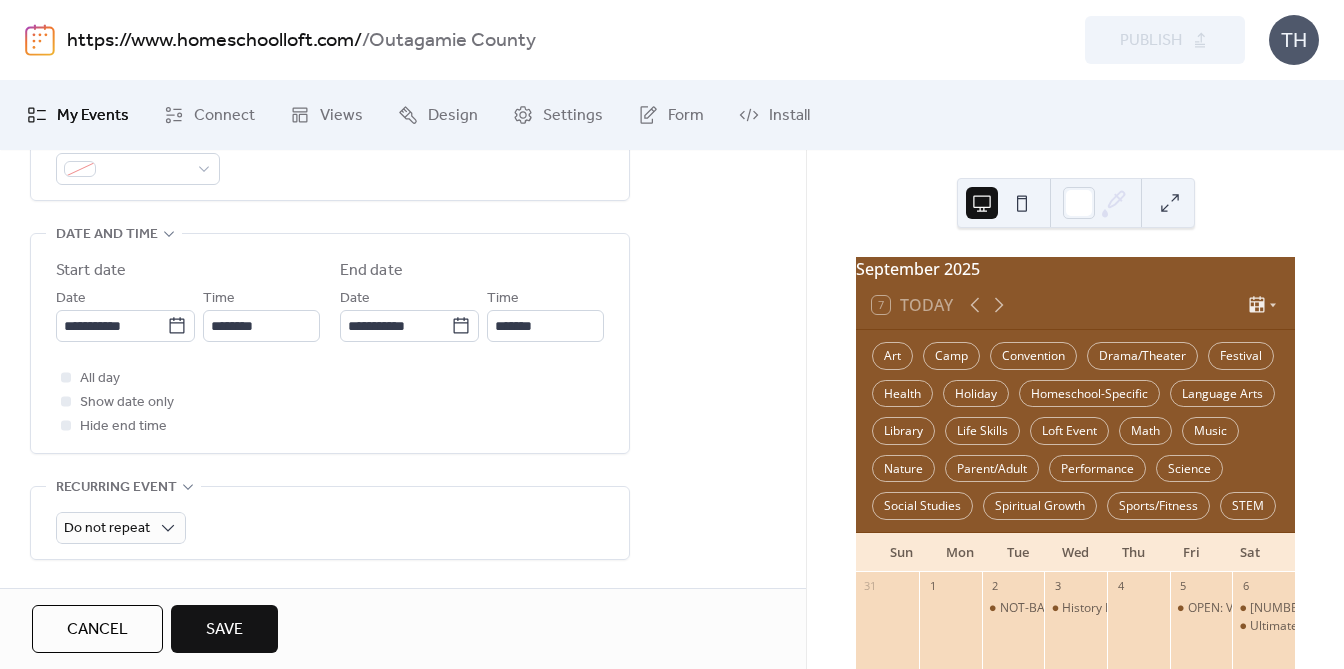 scroll, scrollTop: 616, scrollLeft: 0, axis: vertical 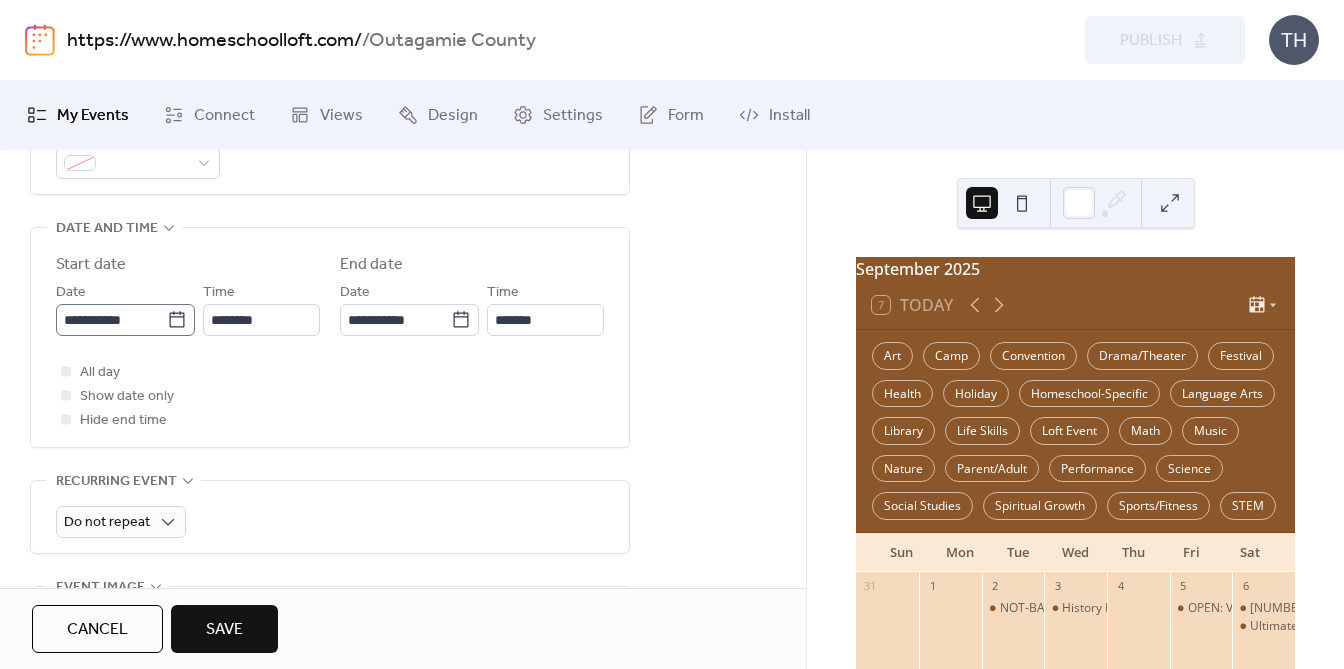 click 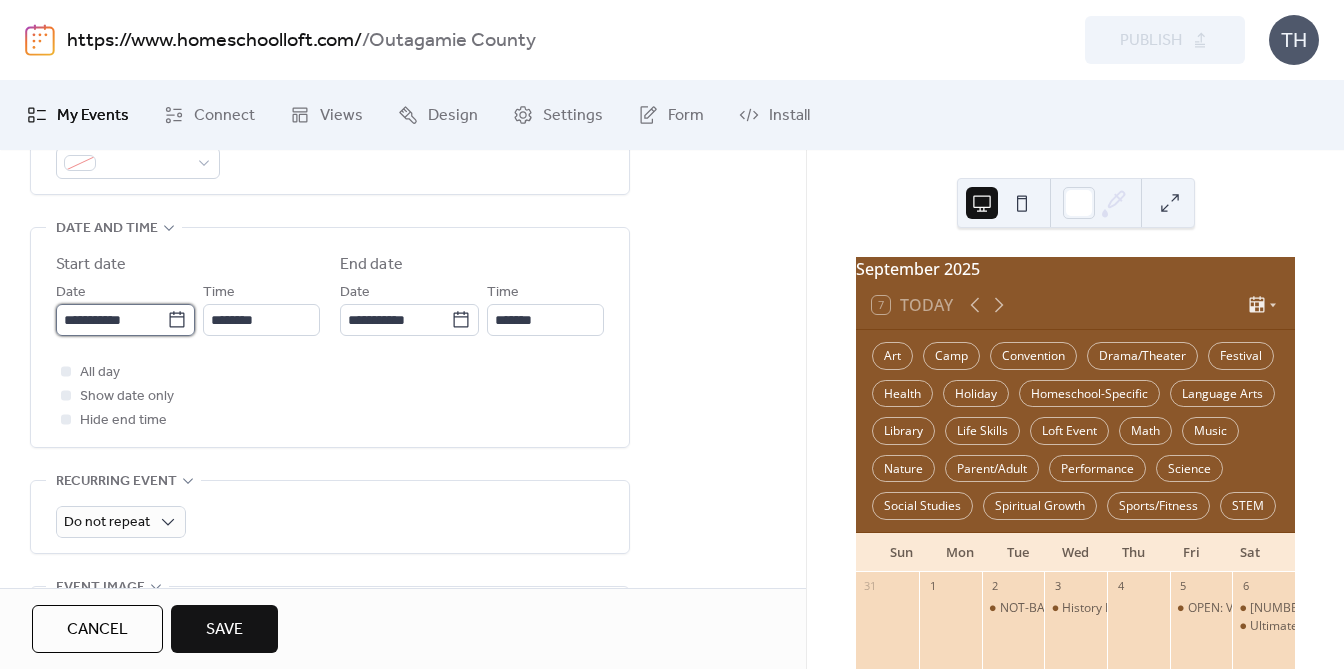 click on "**********" at bounding box center [111, 320] 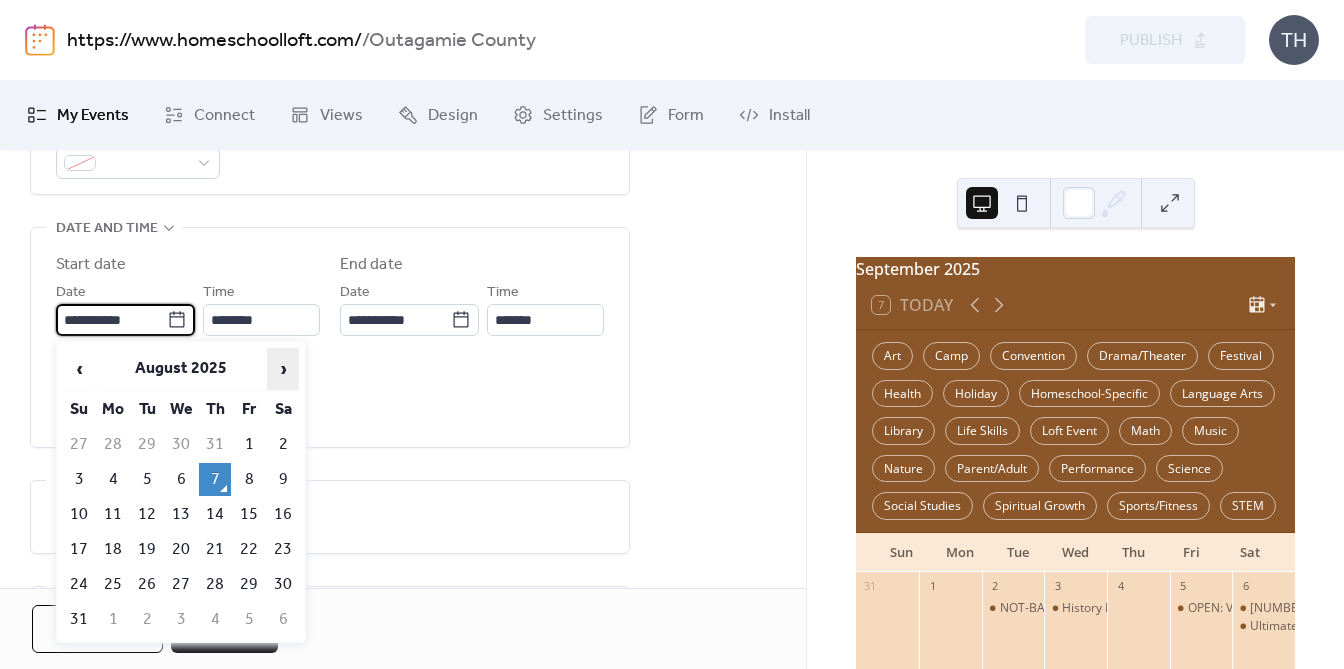 click on "›" at bounding box center (283, 369) 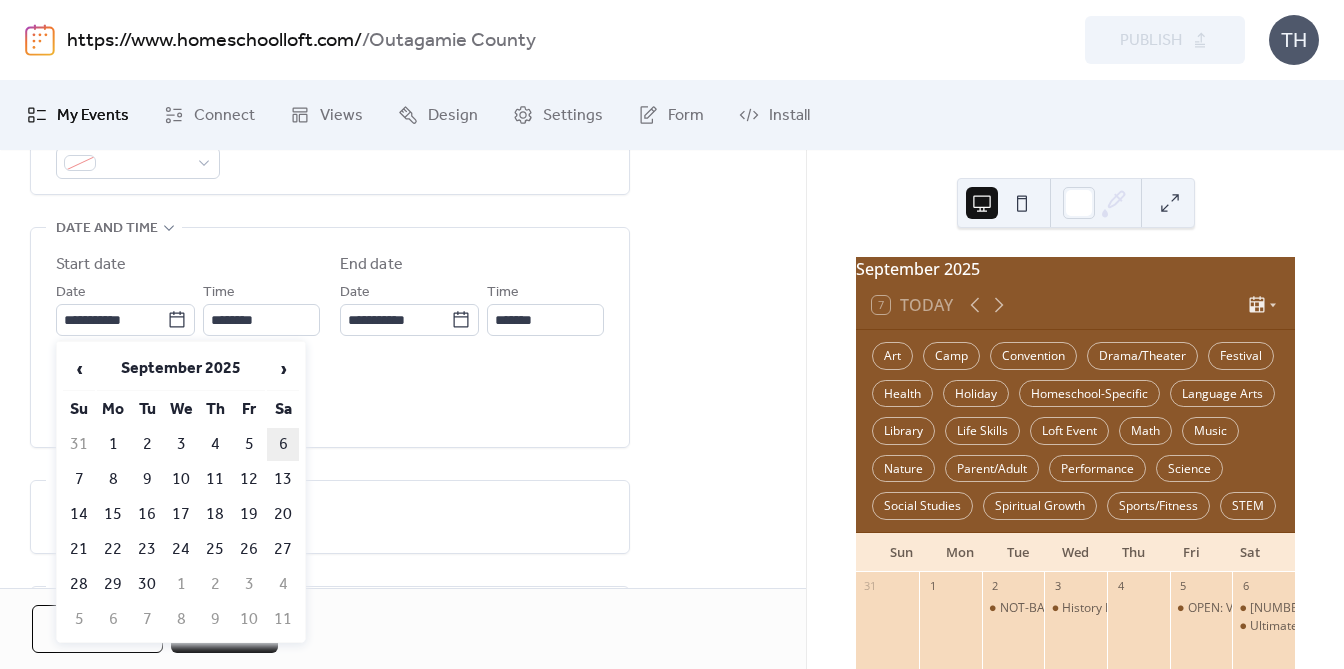 click on "6" at bounding box center (283, 444) 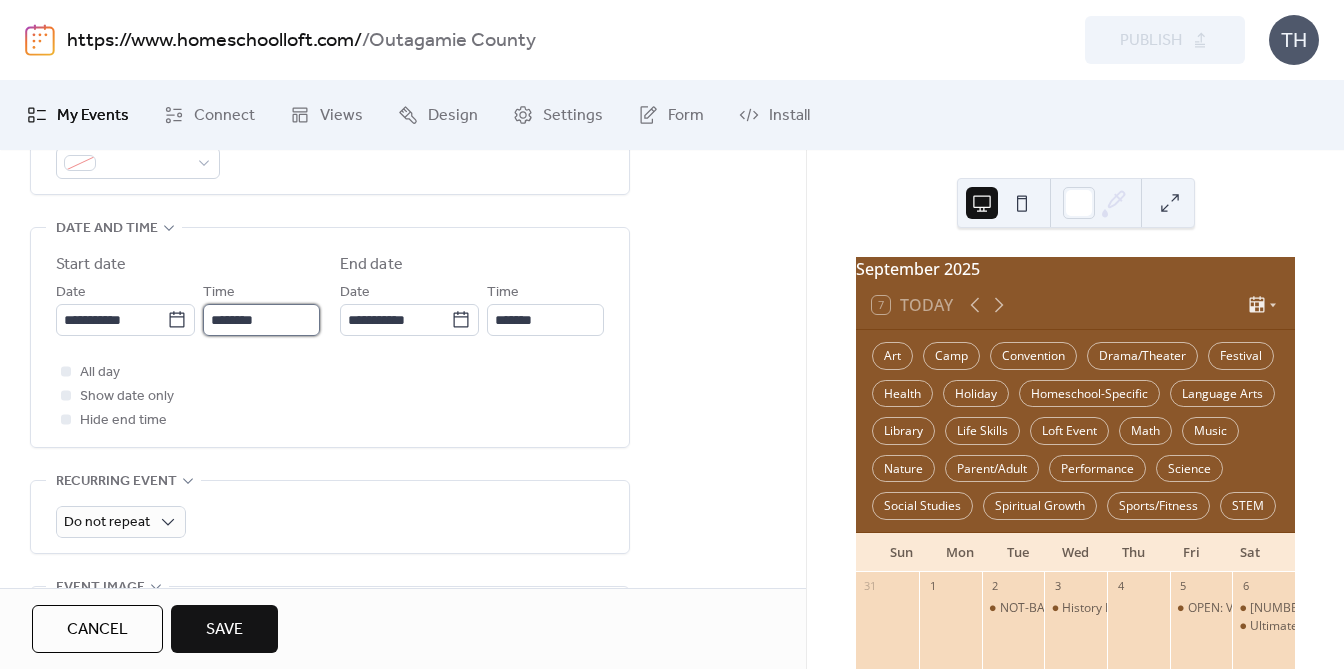 click on "********" at bounding box center (261, 320) 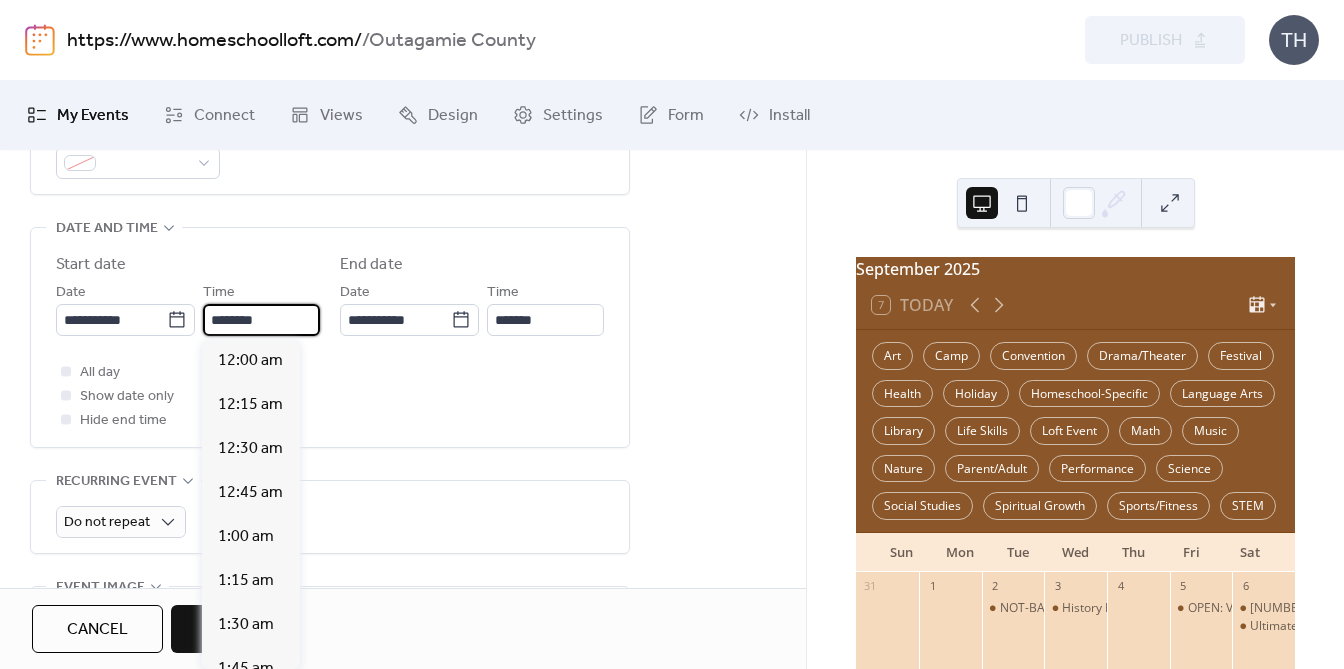 scroll, scrollTop: 2184, scrollLeft: 0, axis: vertical 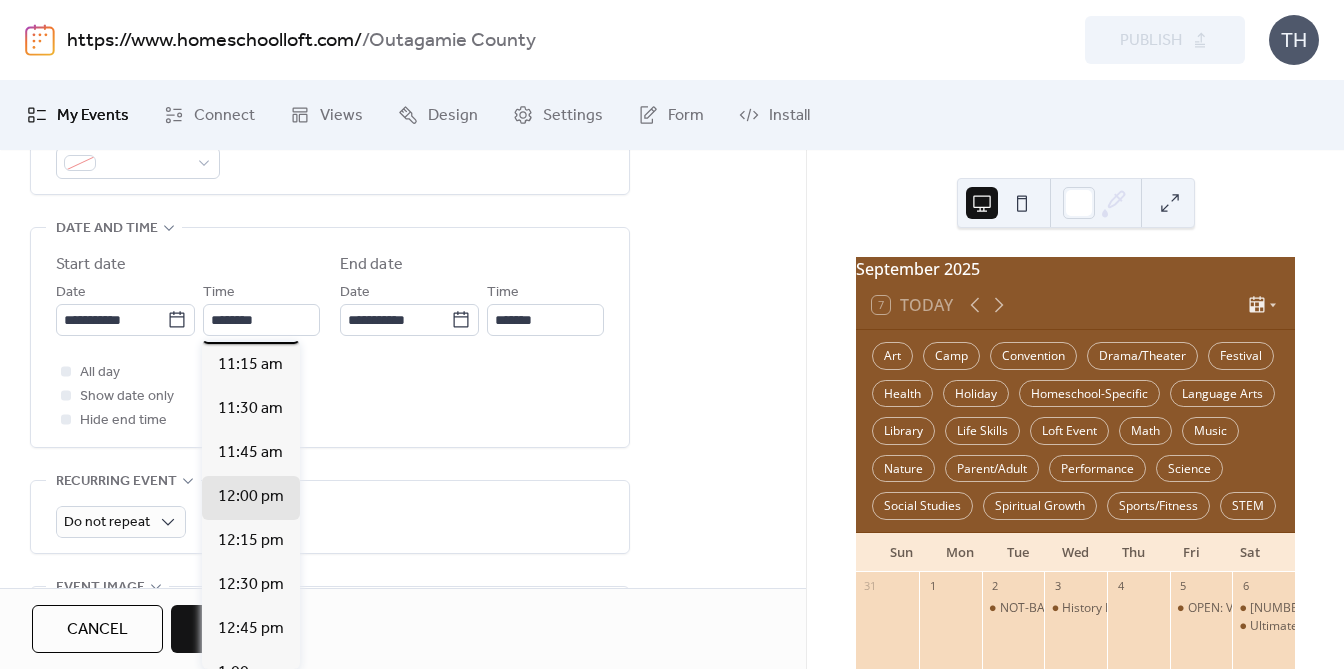 click on "11:00 am" at bounding box center (250, 321) 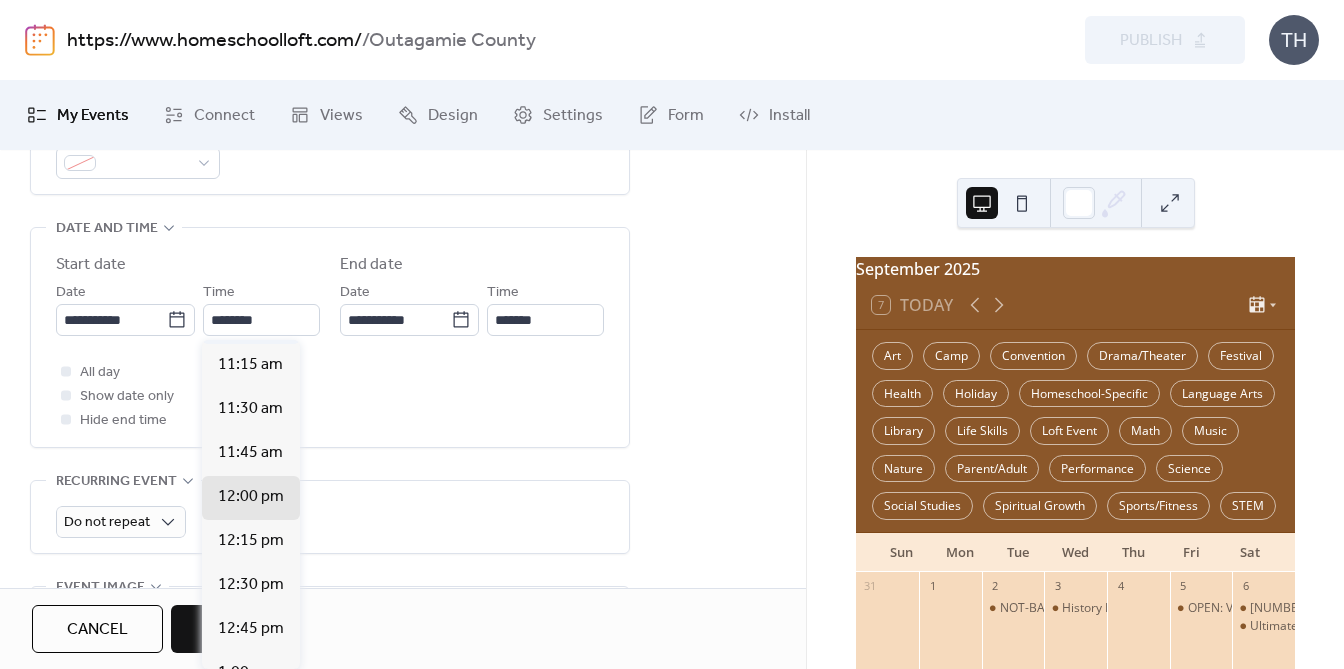 type on "********" 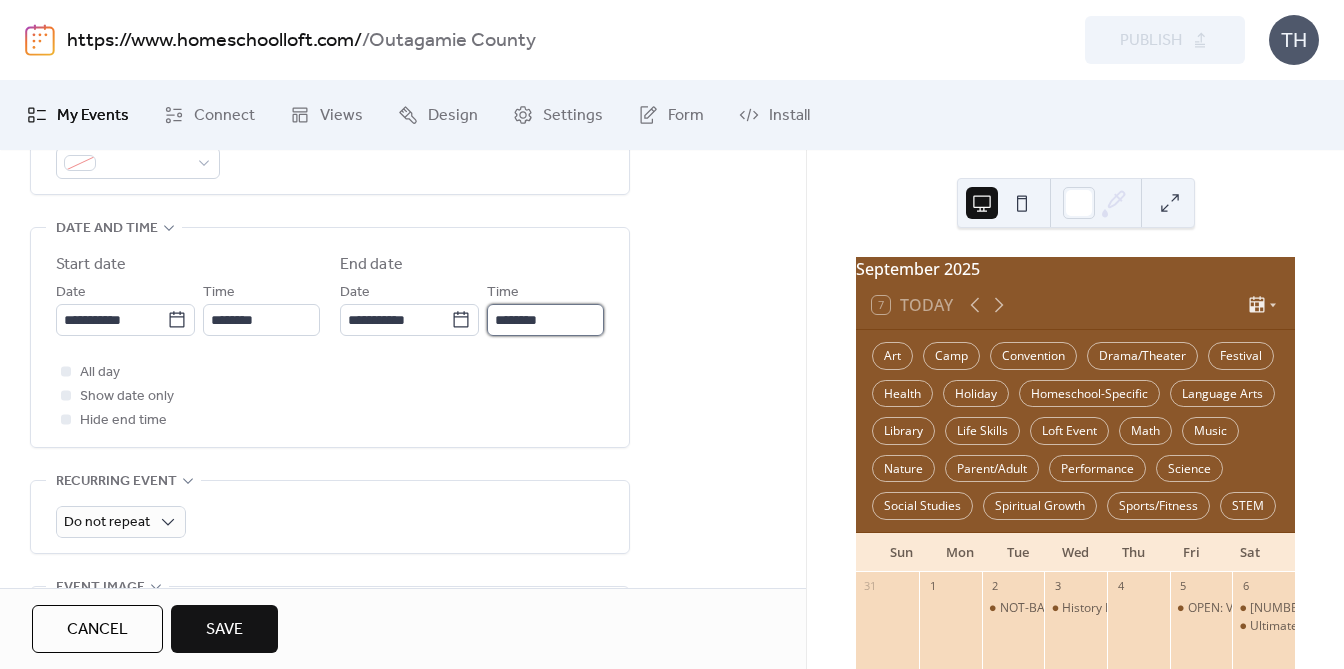 click on "********" at bounding box center (545, 320) 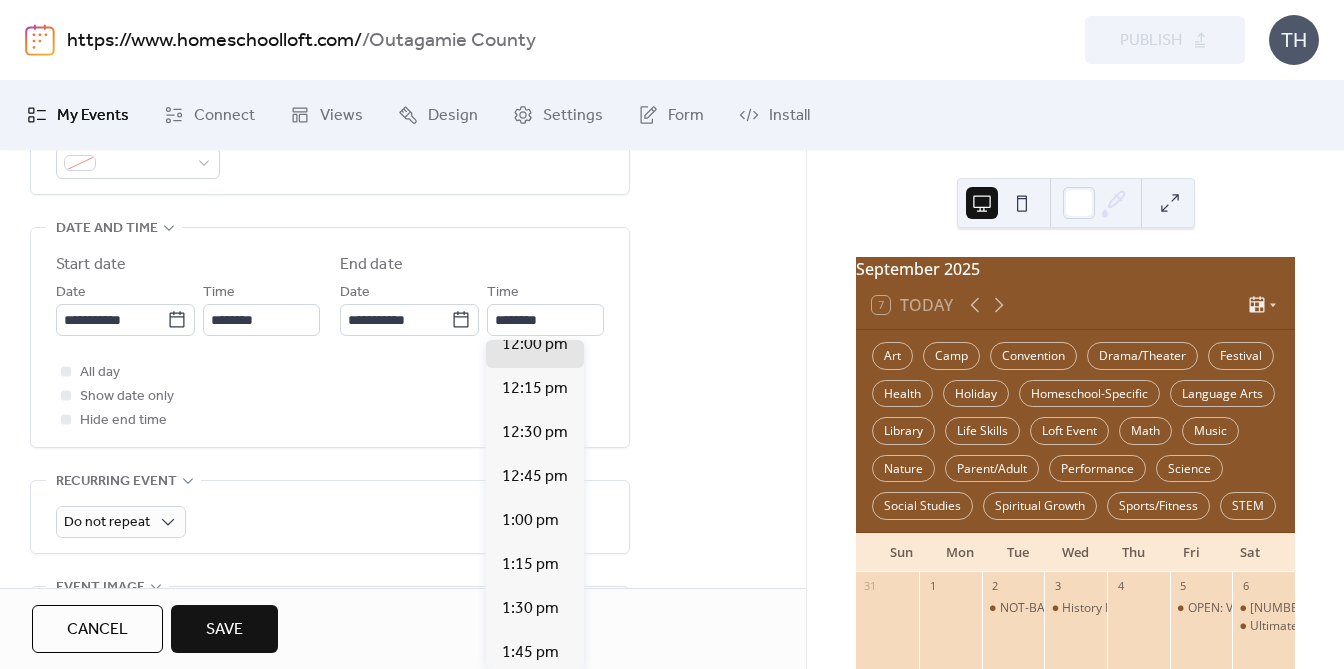 scroll, scrollTop: 159, scrollLeft: 0, axis: vertical 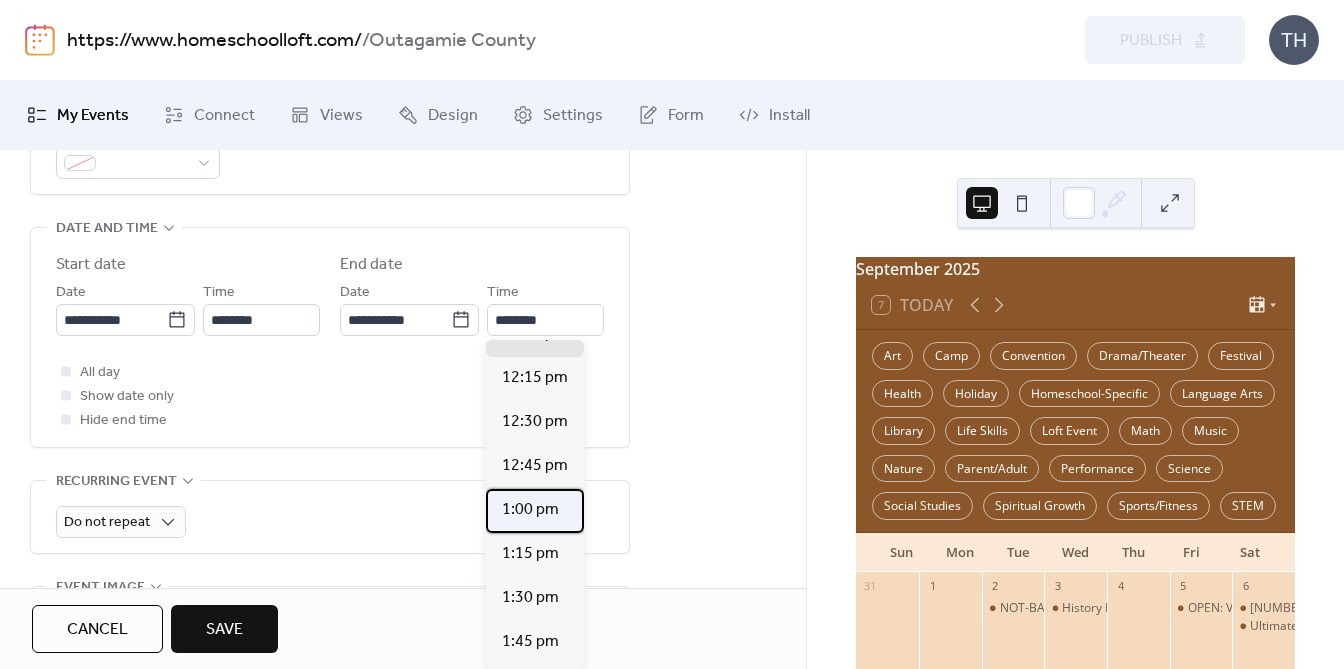 click on "1:00 pm" at bounding box center [530, 510] 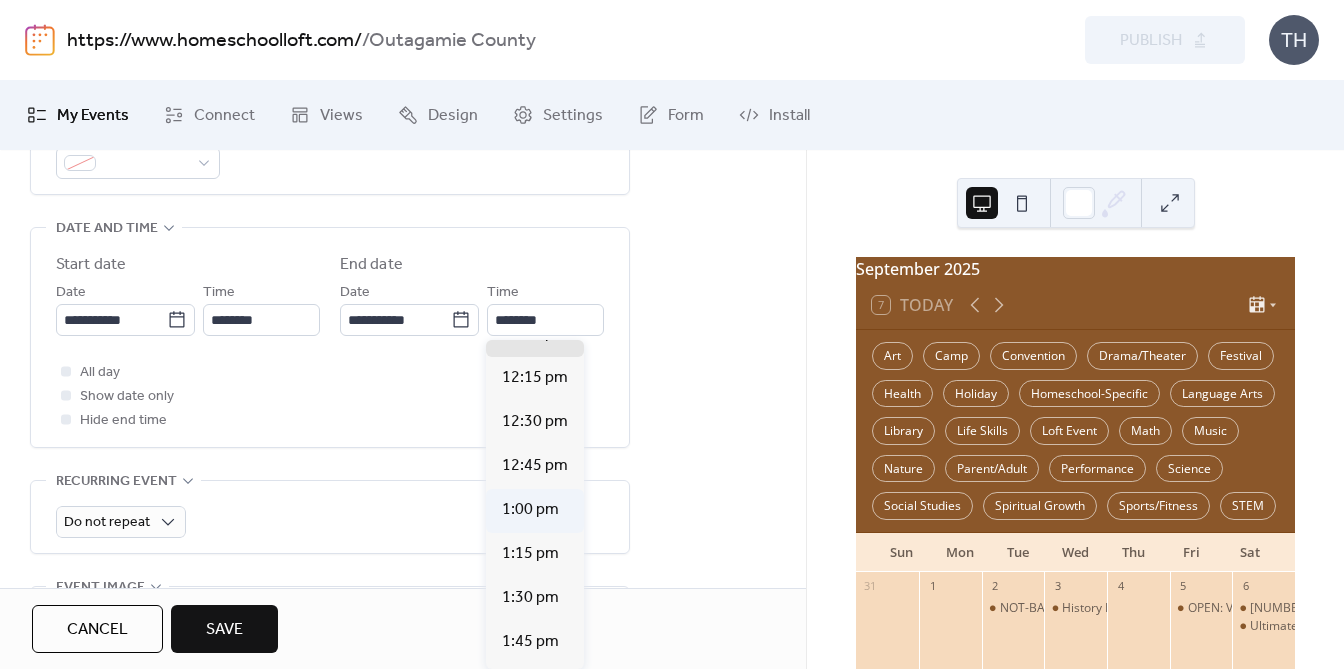 type on "*******" 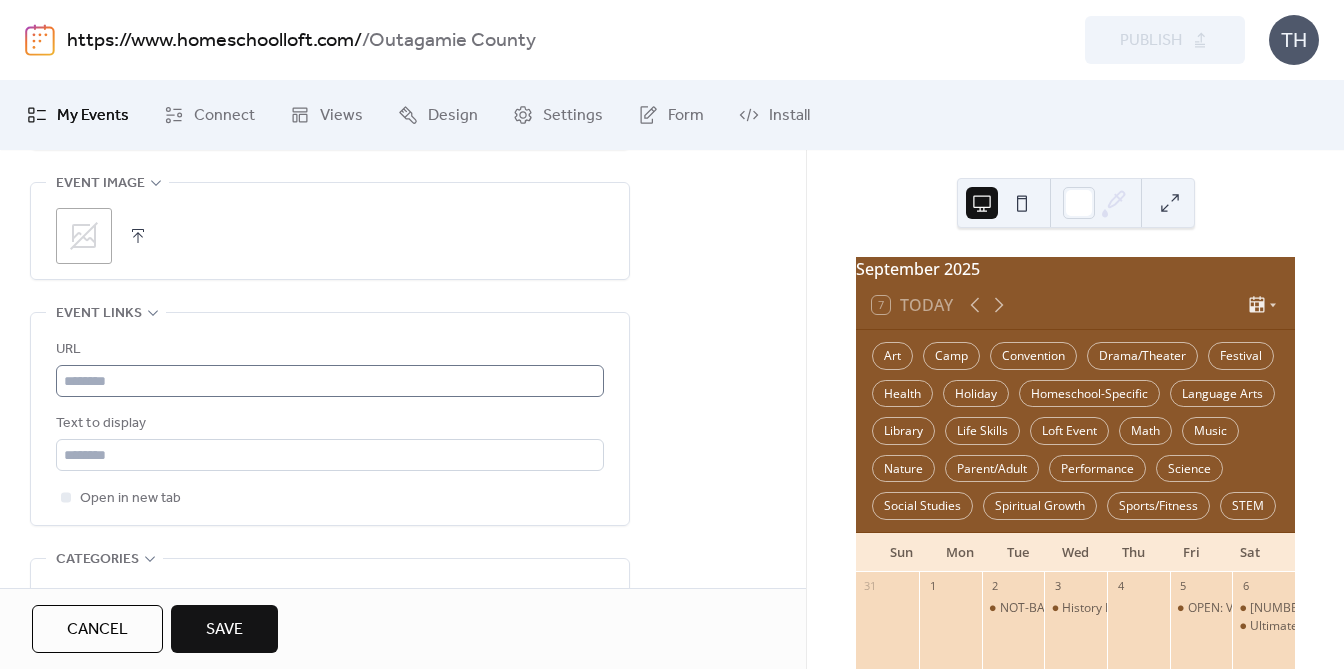 scroll, scrollTop: 1024, scrollLeft: 0, axis: vertical 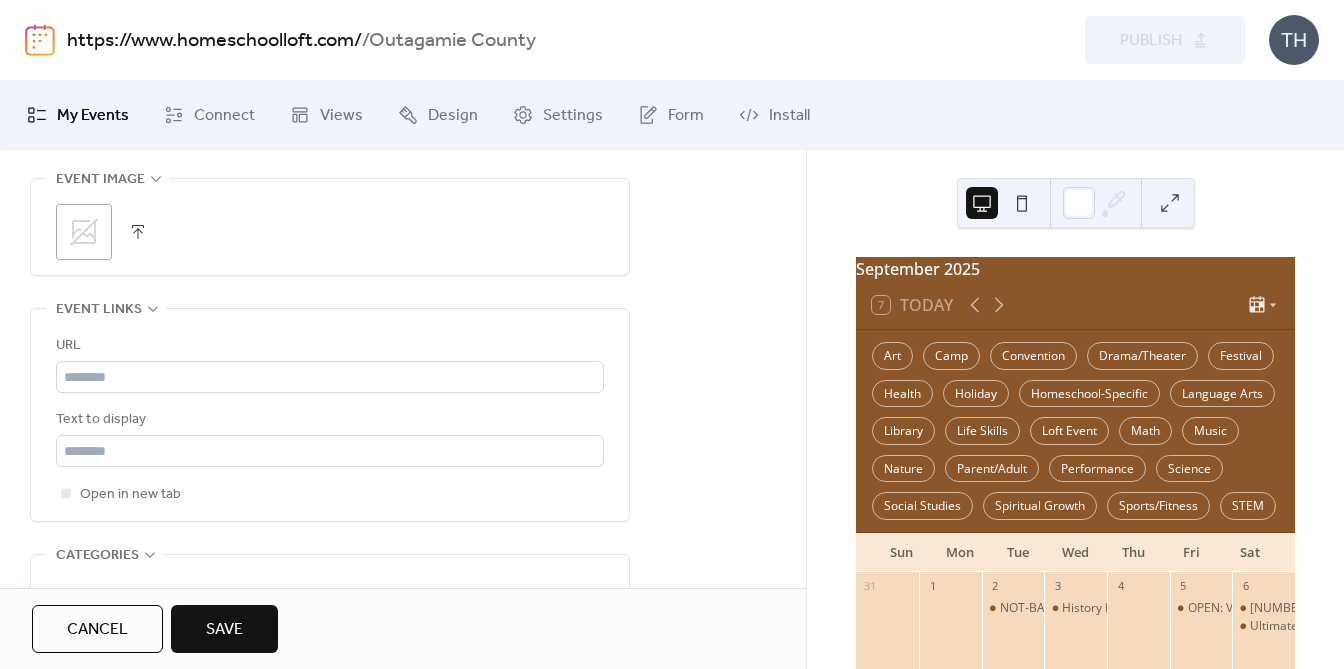 click at bounding box center [138, 232] 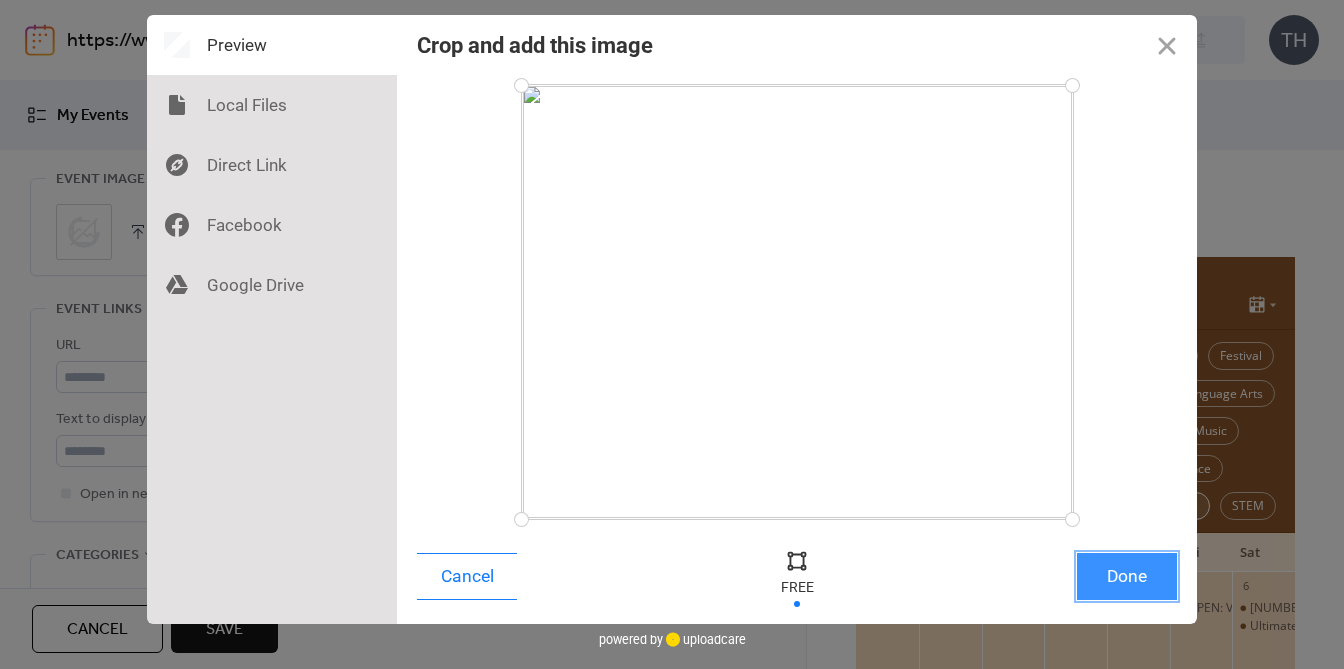 drag, startPoint x: 1118, startPoint y: 557, endPoint x: 1053, endPoint y: 560, distance: 65.06919 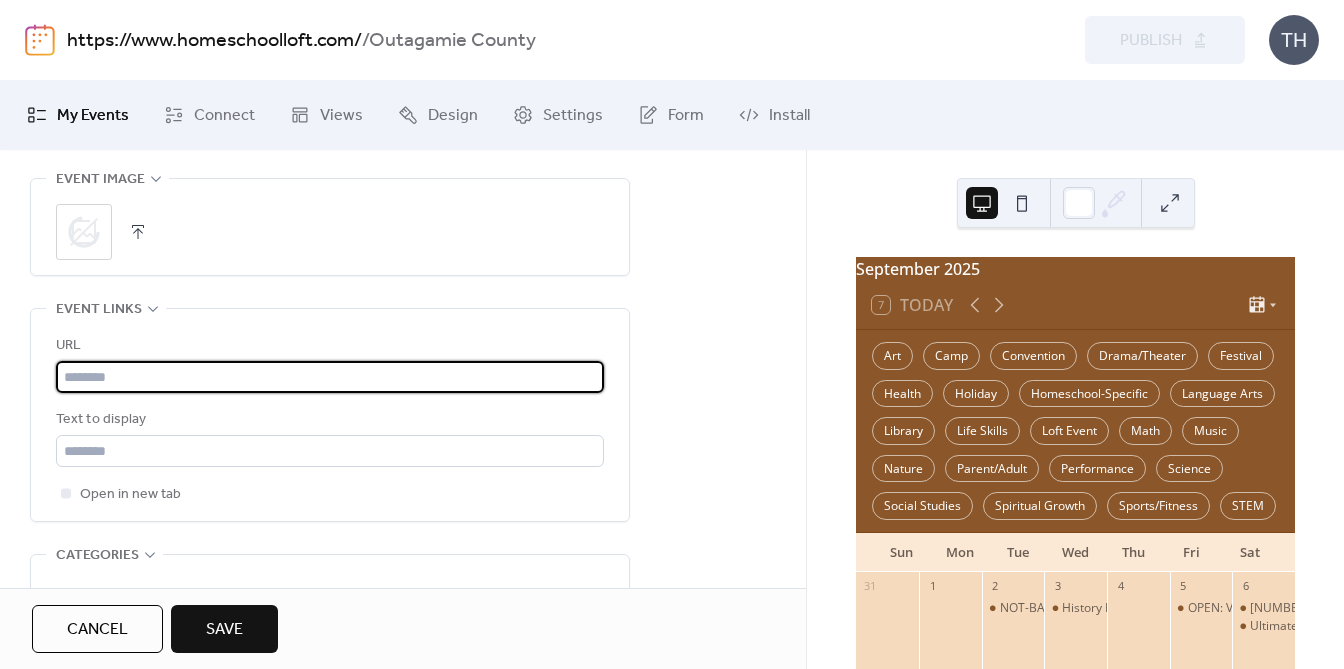 click at bounding box center [330, 377] 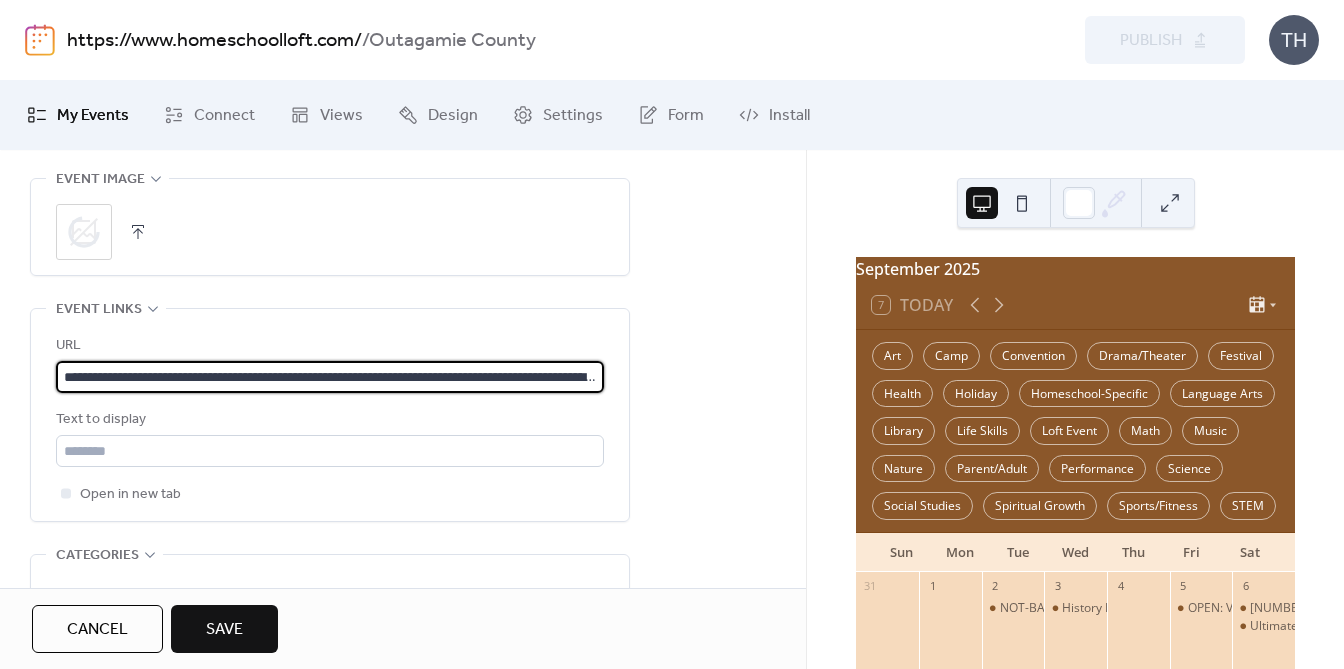 scroll, scrollTop: 0, scrollLeft: 237, axis: horizontal 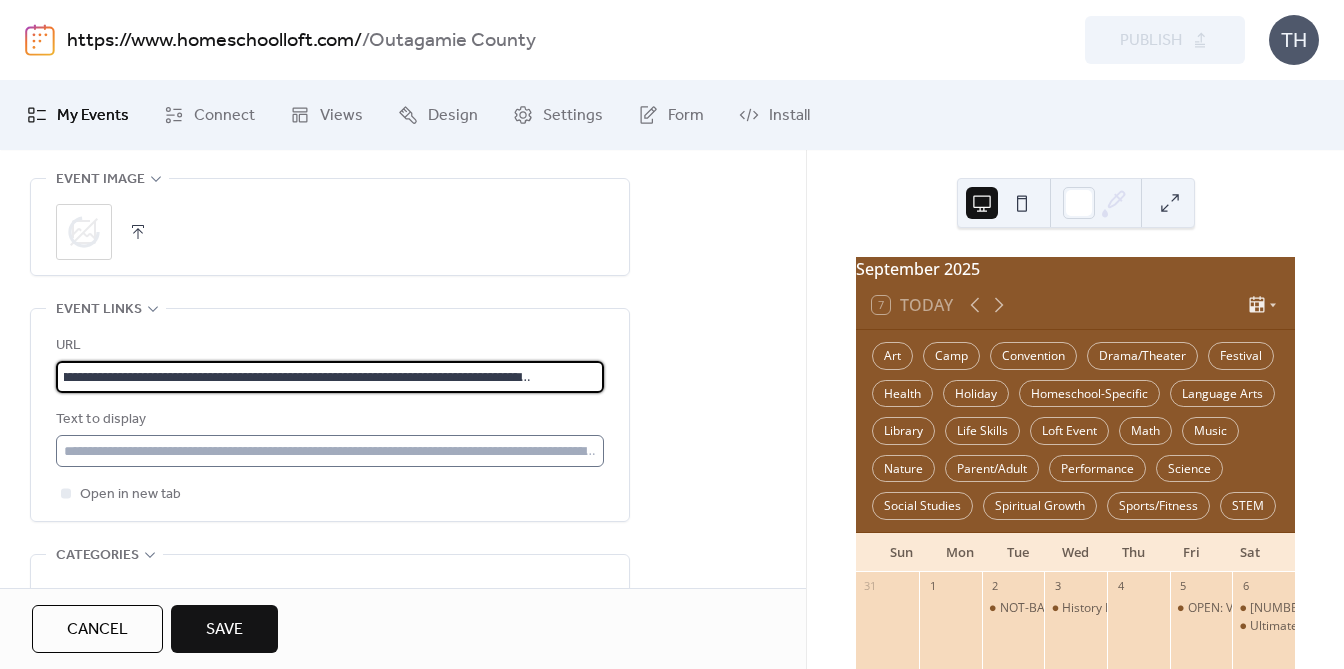 type on "**********" 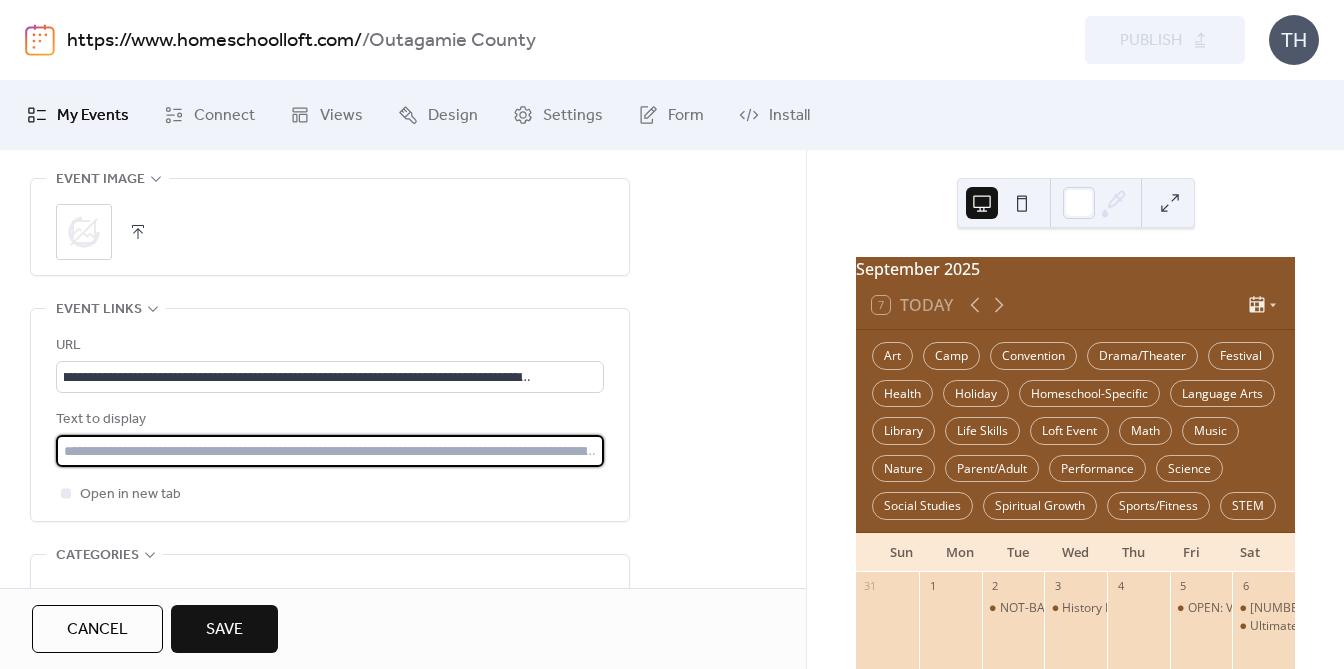 scroll, scrollTop: 0, scrollLeft: 0, axis: both 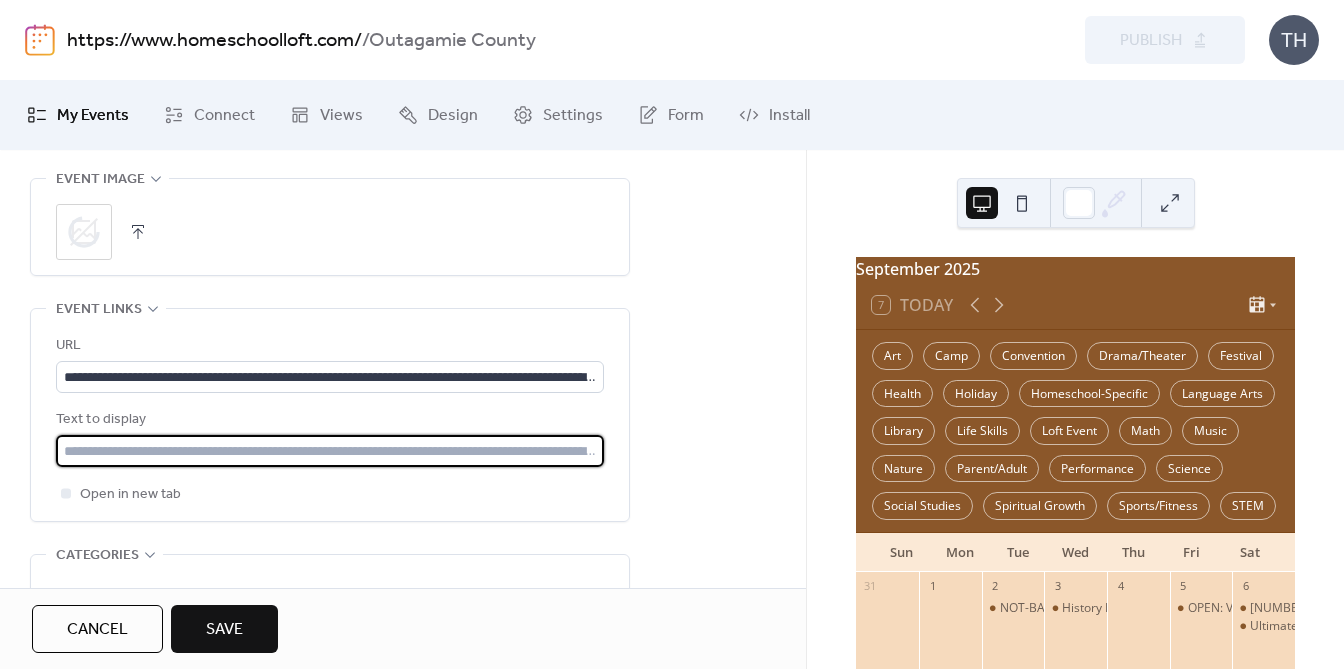 click at bounding box center [330, 451] 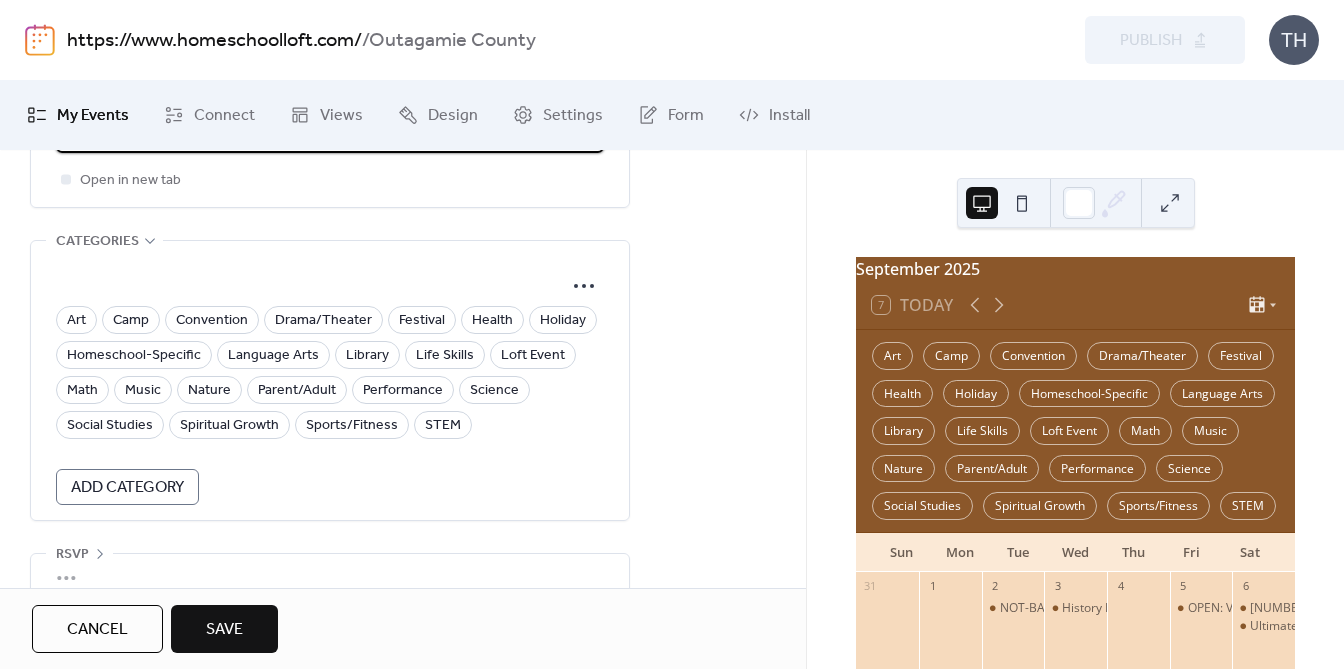 scroll, scrollTop: 1369, scrollLeft: 0, axis: vertical 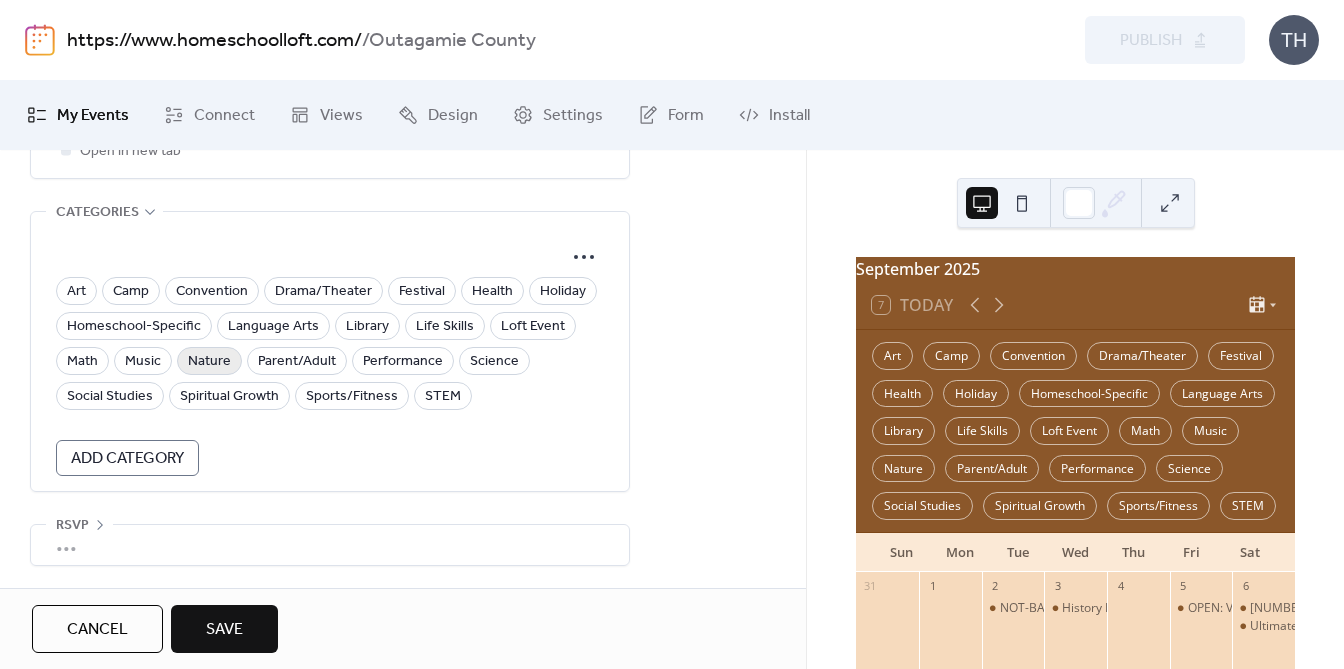 type on "**********" 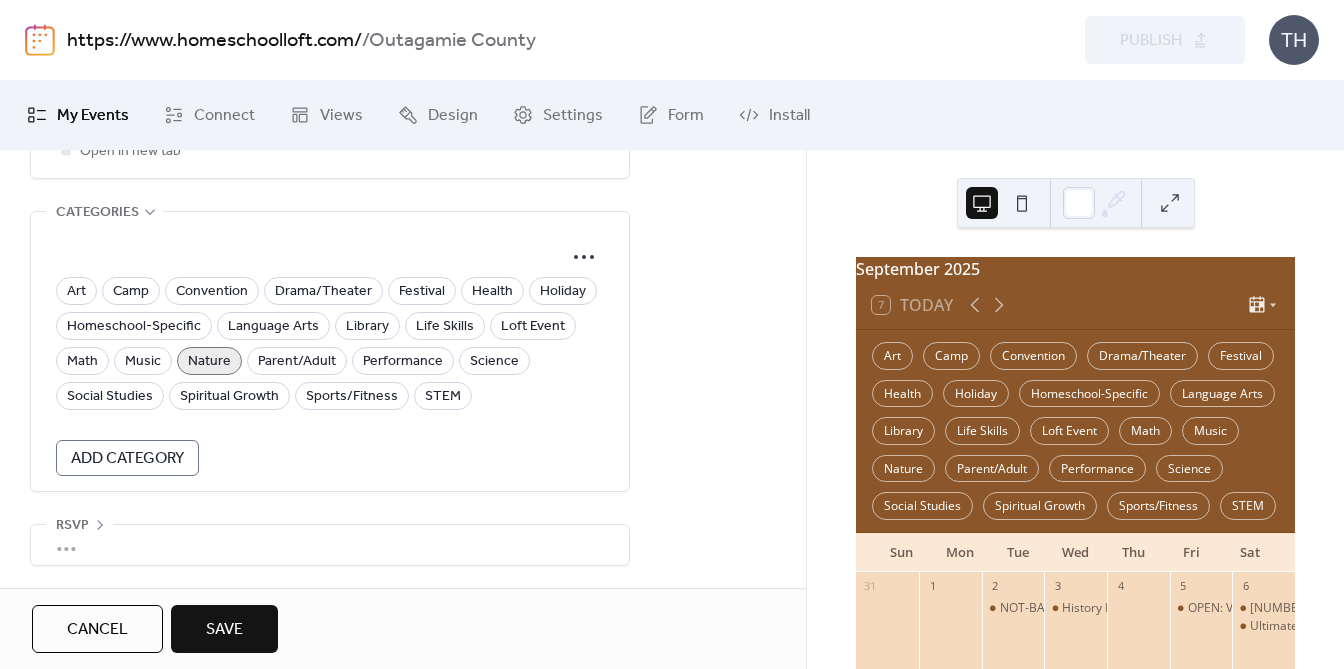click on "Save" at bounding box center [224, 630] 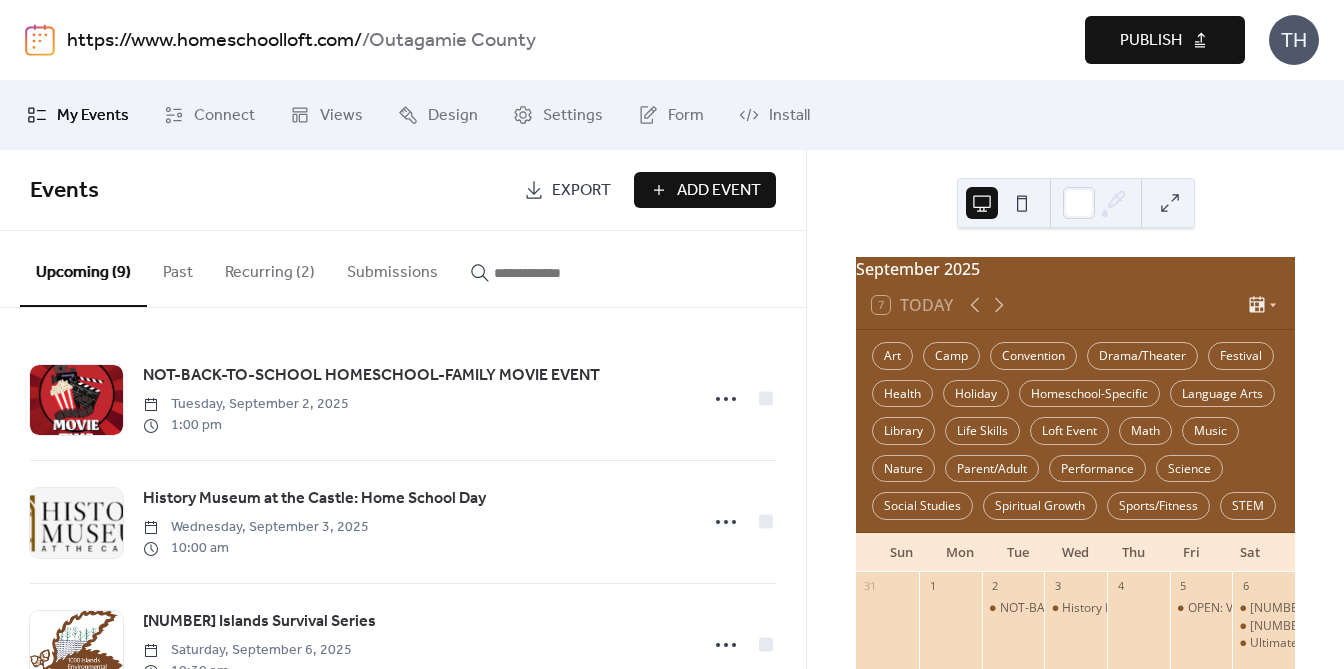 click on "Add Event" at bounding box center (719, 191) 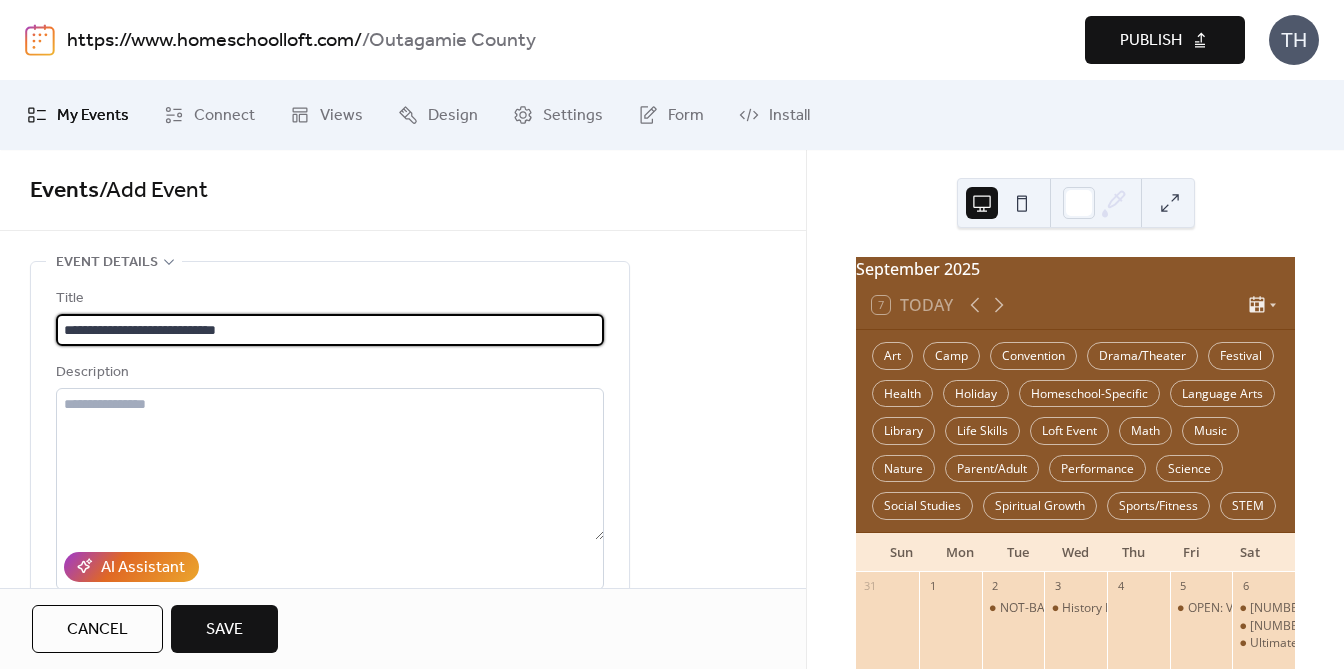 type on "**********" 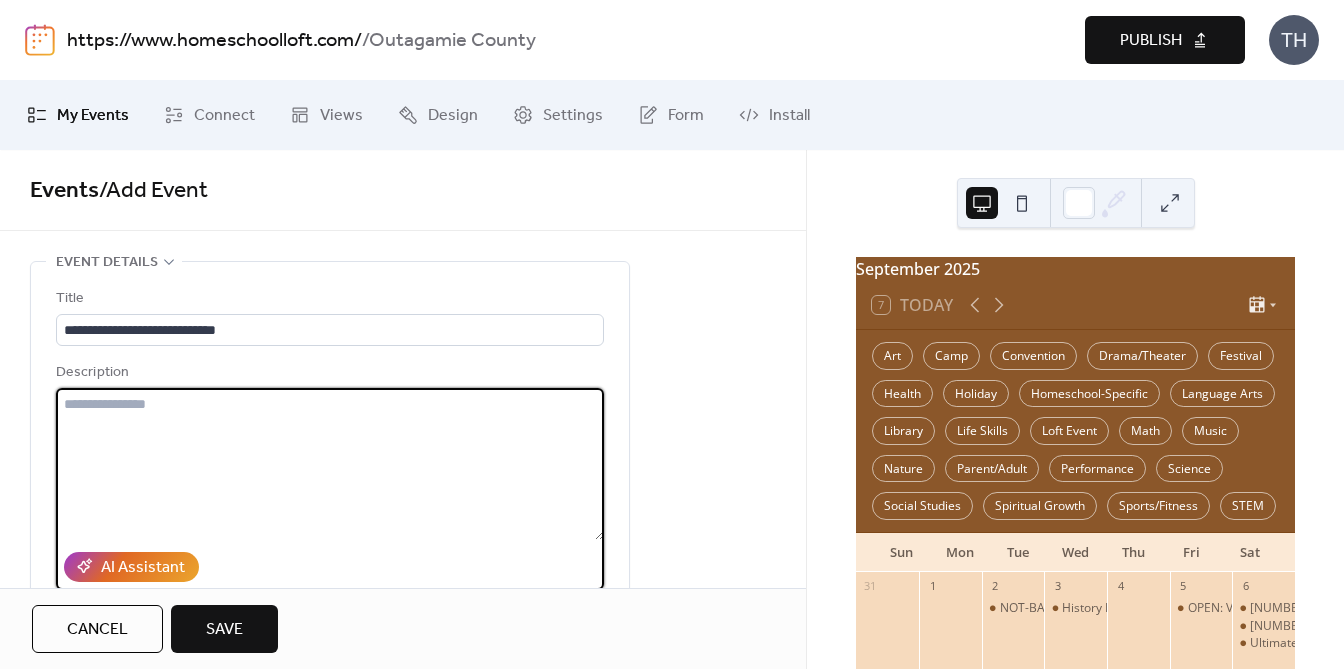 click at bounding box center (330, 464) 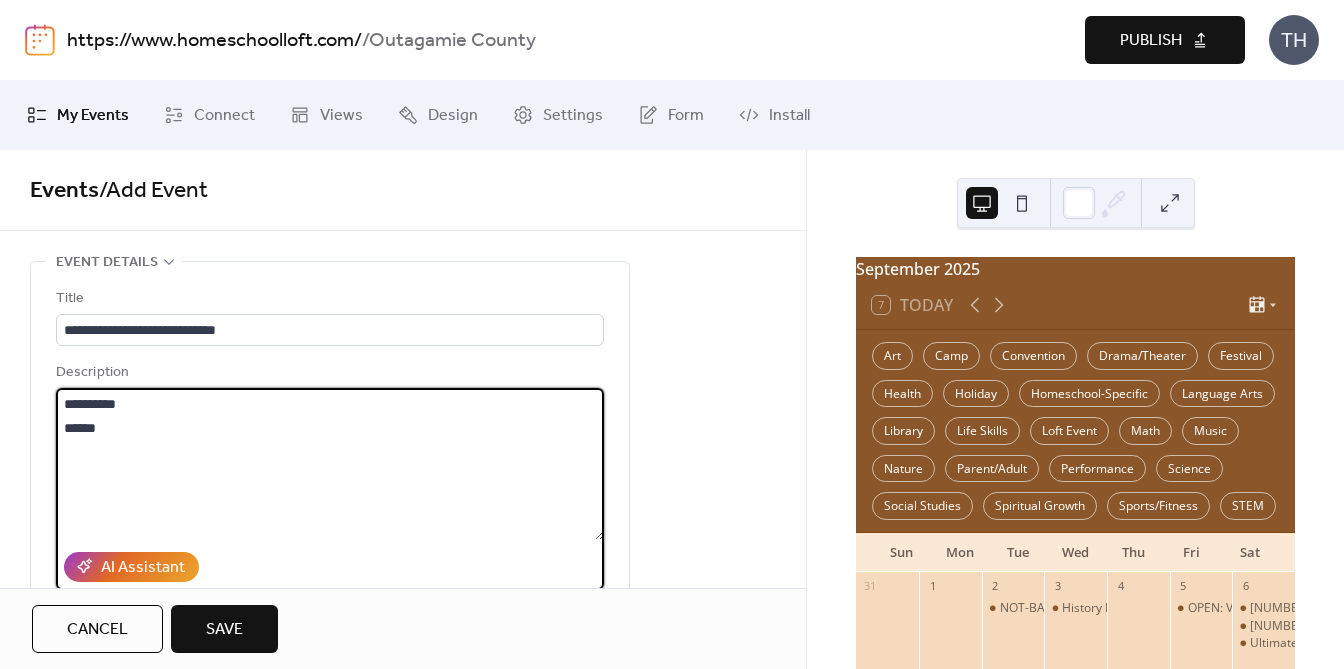 paste on "**********" 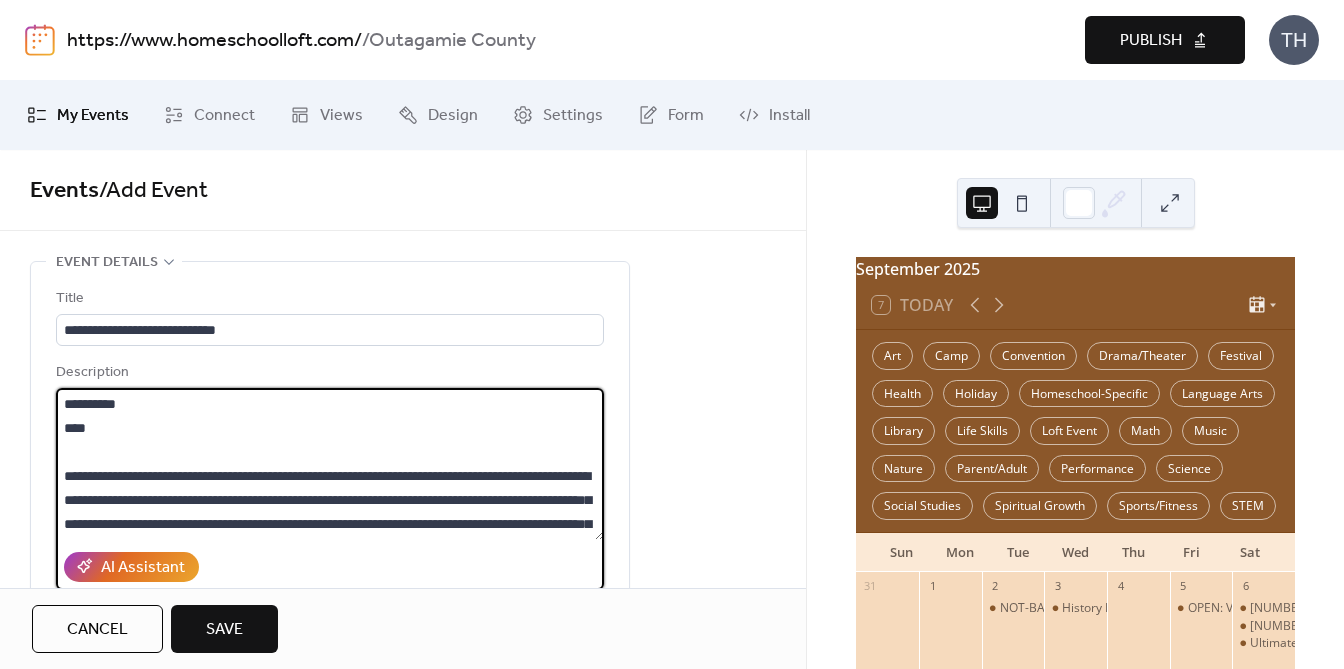 scroll, scrollTop: 69, scrollLeft: 0, axis: vertical 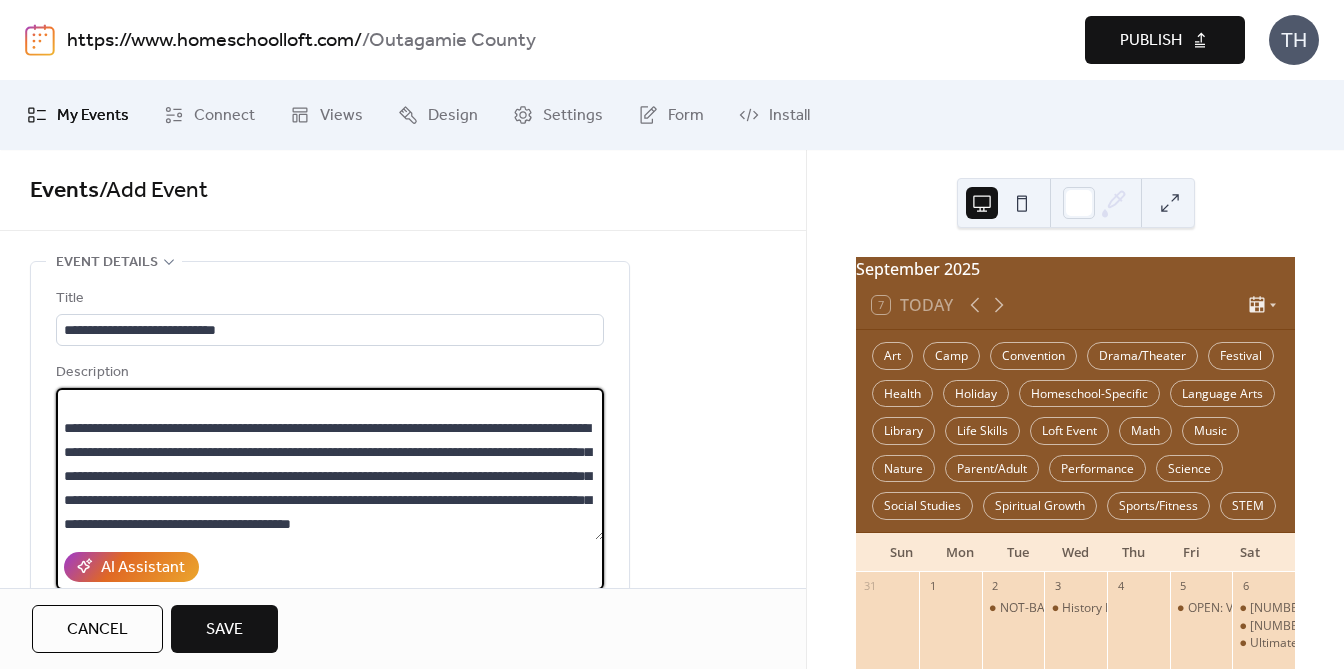type on "**********" 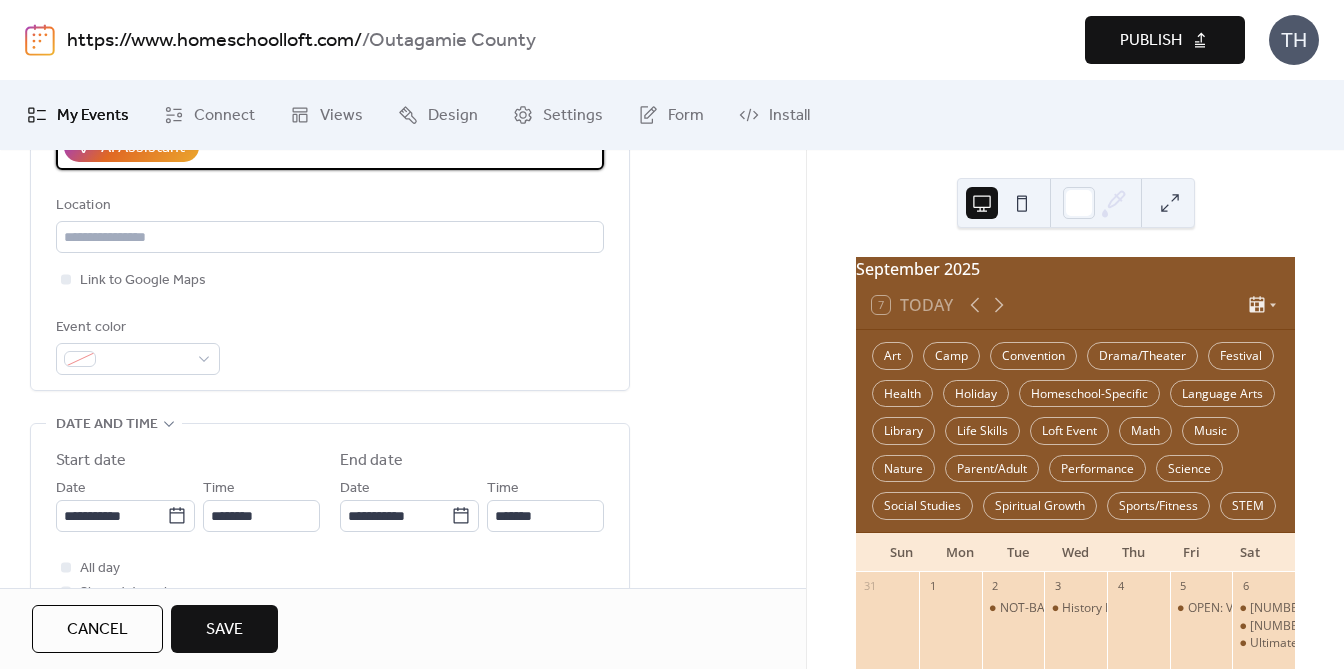 scroll, scrollTop: 443, scrollLeft: 0, axis: vertical 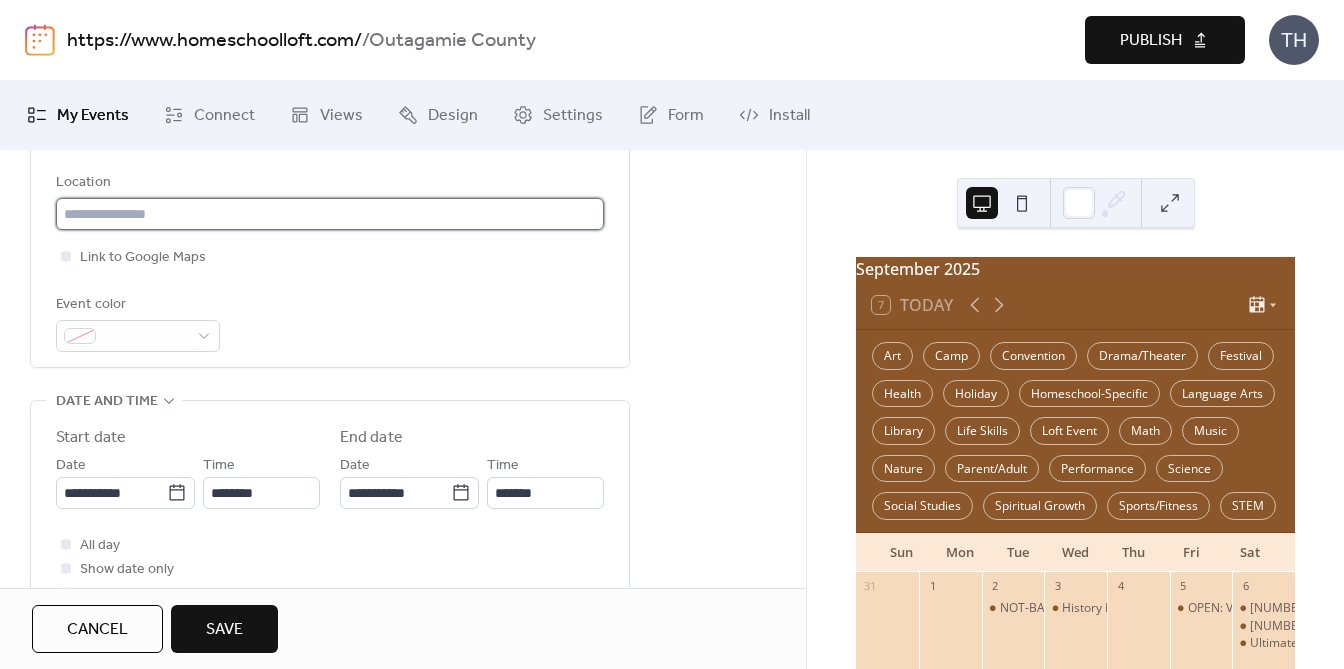 click at bounding box center (330, 214) 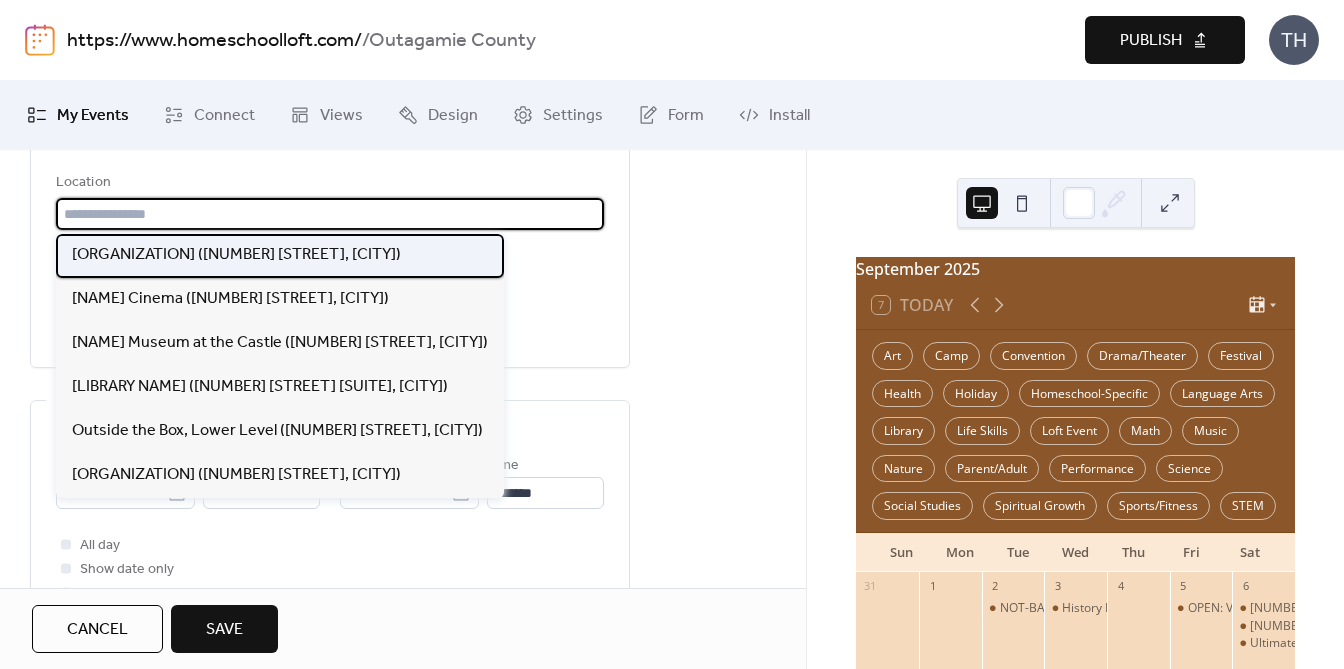 click on "[ORGANIZATION] ([NUMBER] [STREET], [CITY])" at bounding box center [236, 255] 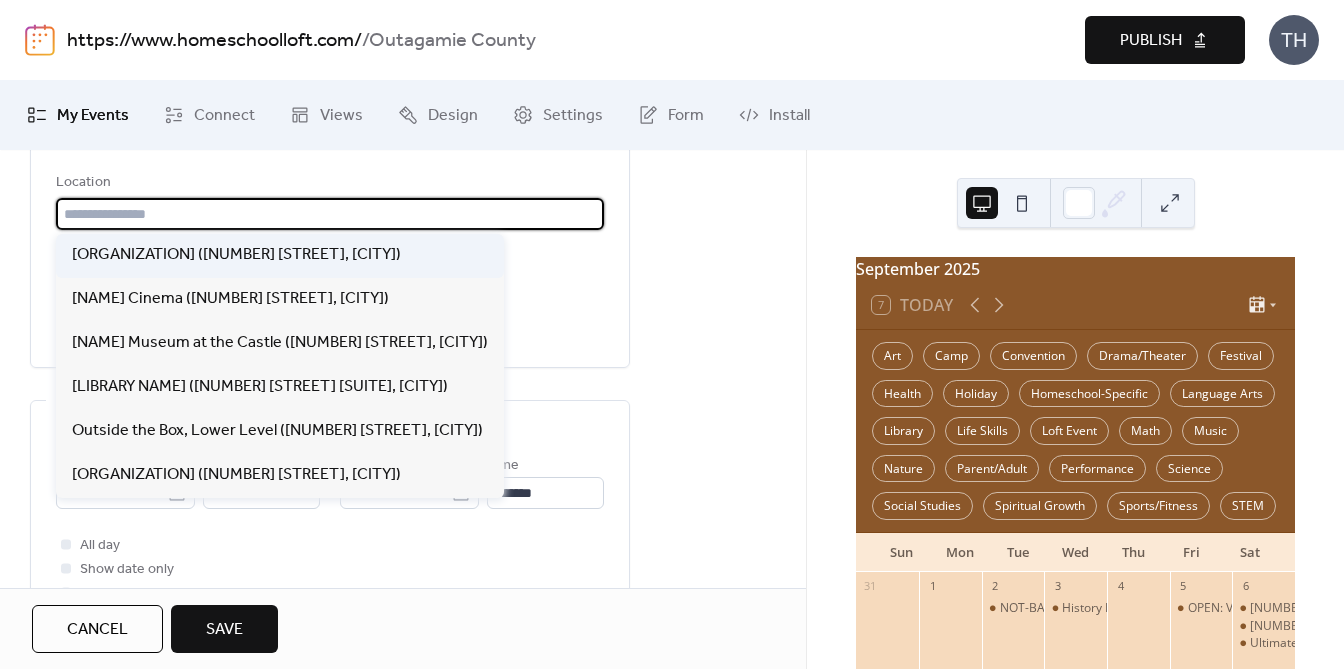 type on "**********" 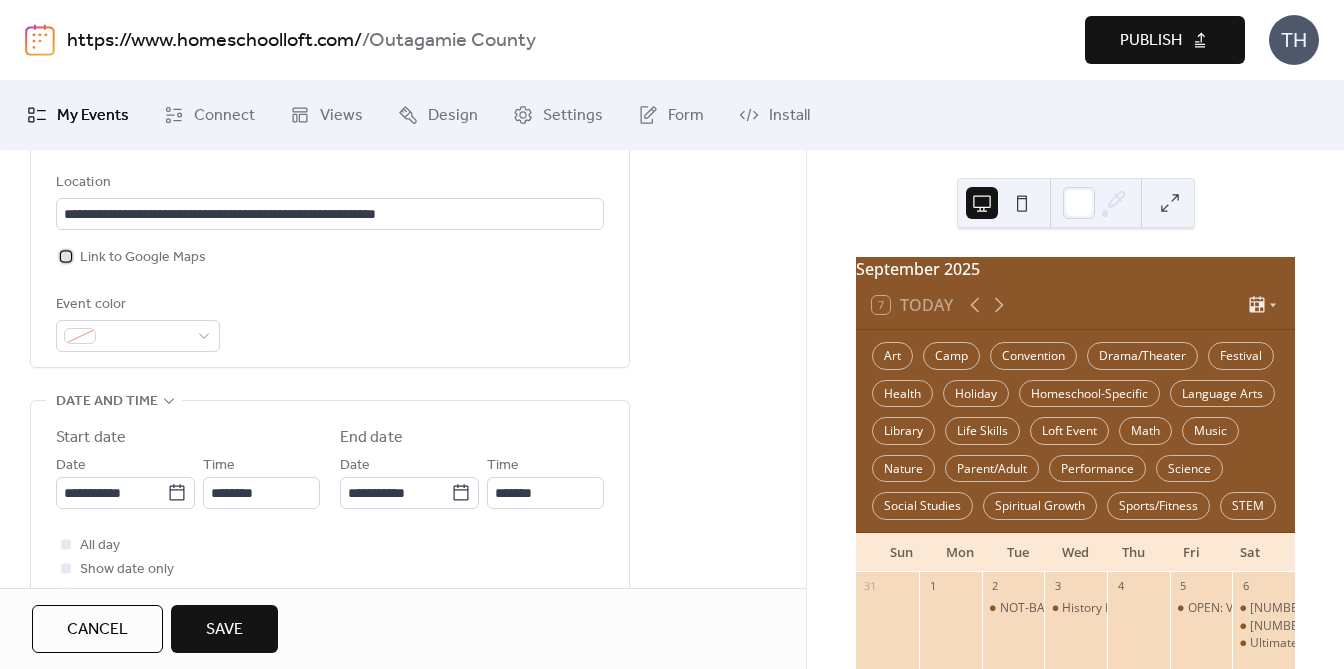 click on "Link to Google Maps" at bounding box center [143, 258] 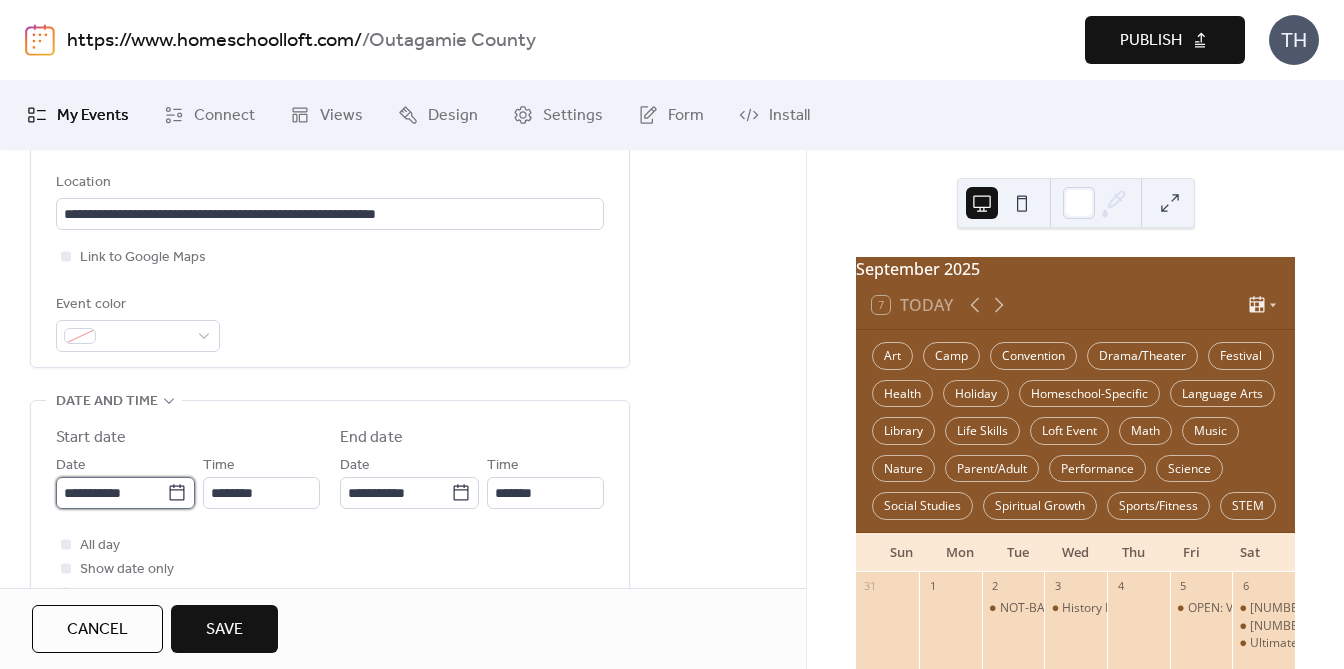 click on "**********" at bounding box center (111, 493) 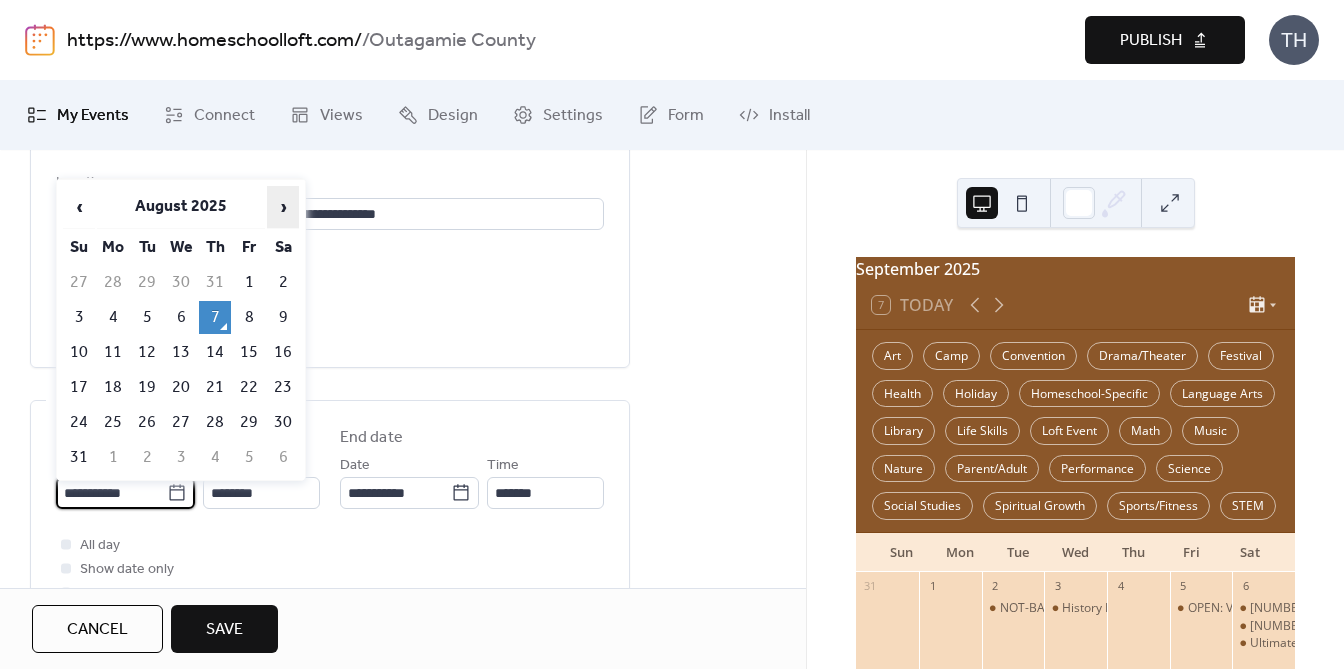 click on "›" at bounding box center (283, 207) 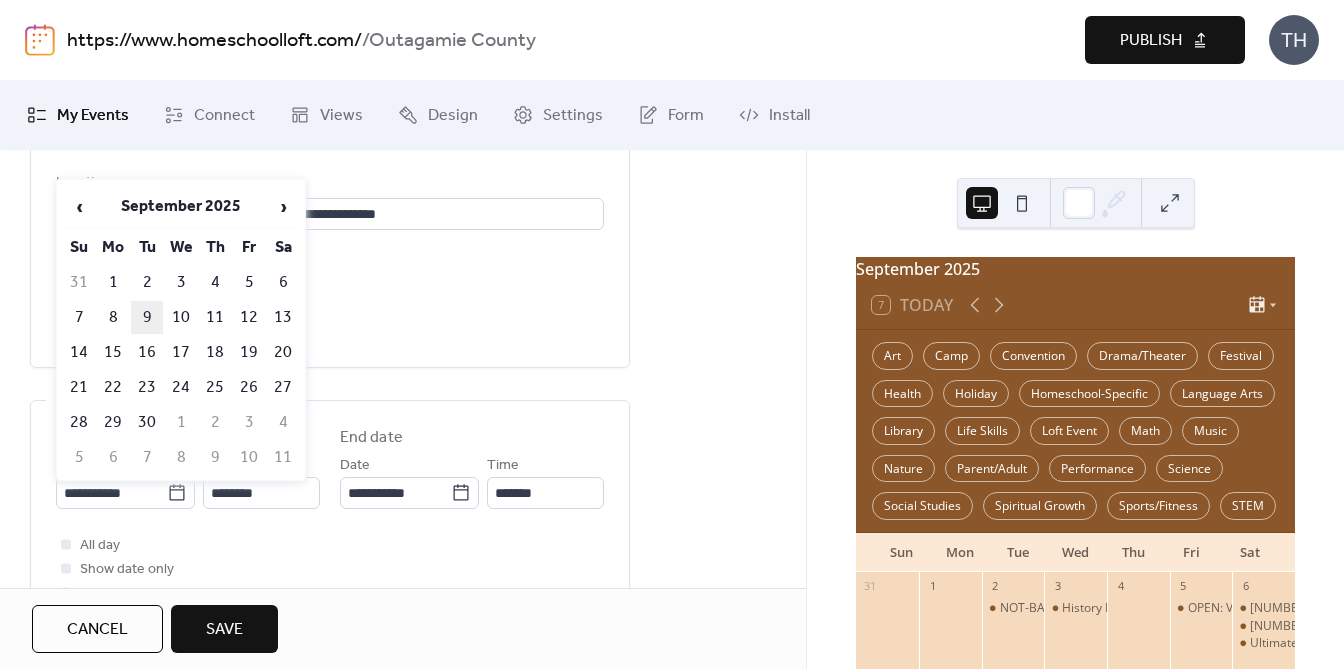 click on "9" at bounding box center (147, 317) 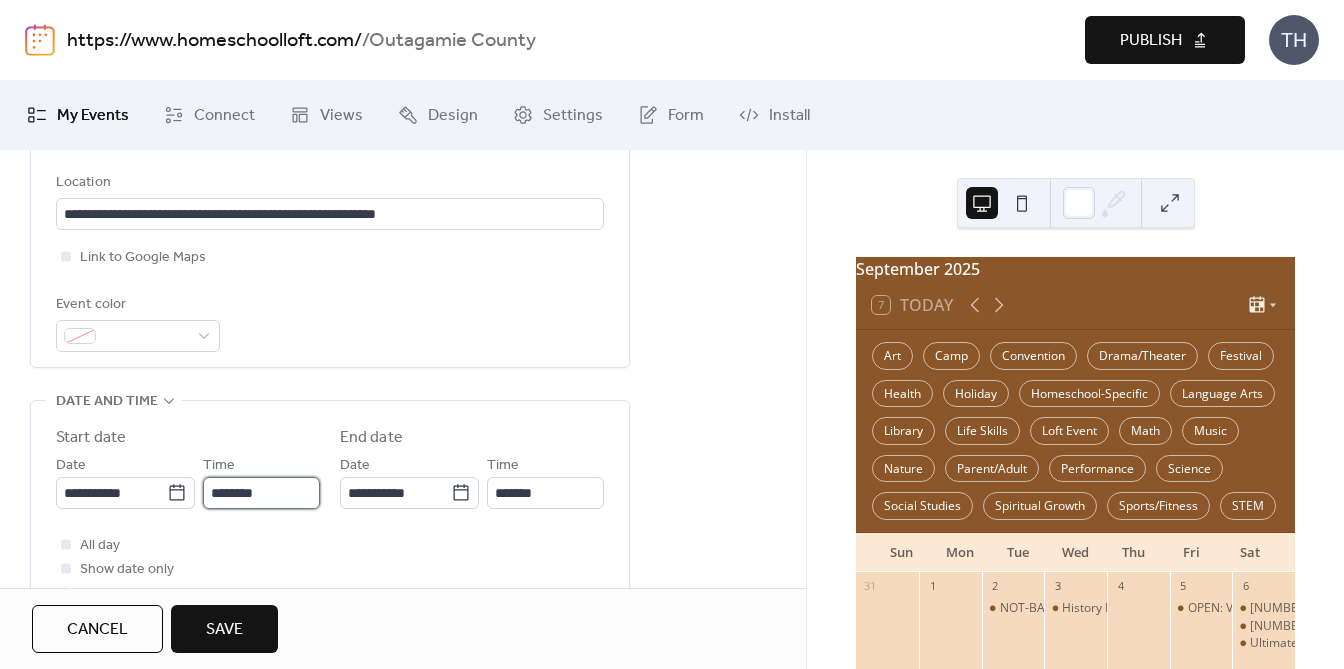 click on "********" at bounding box center (261, 493) 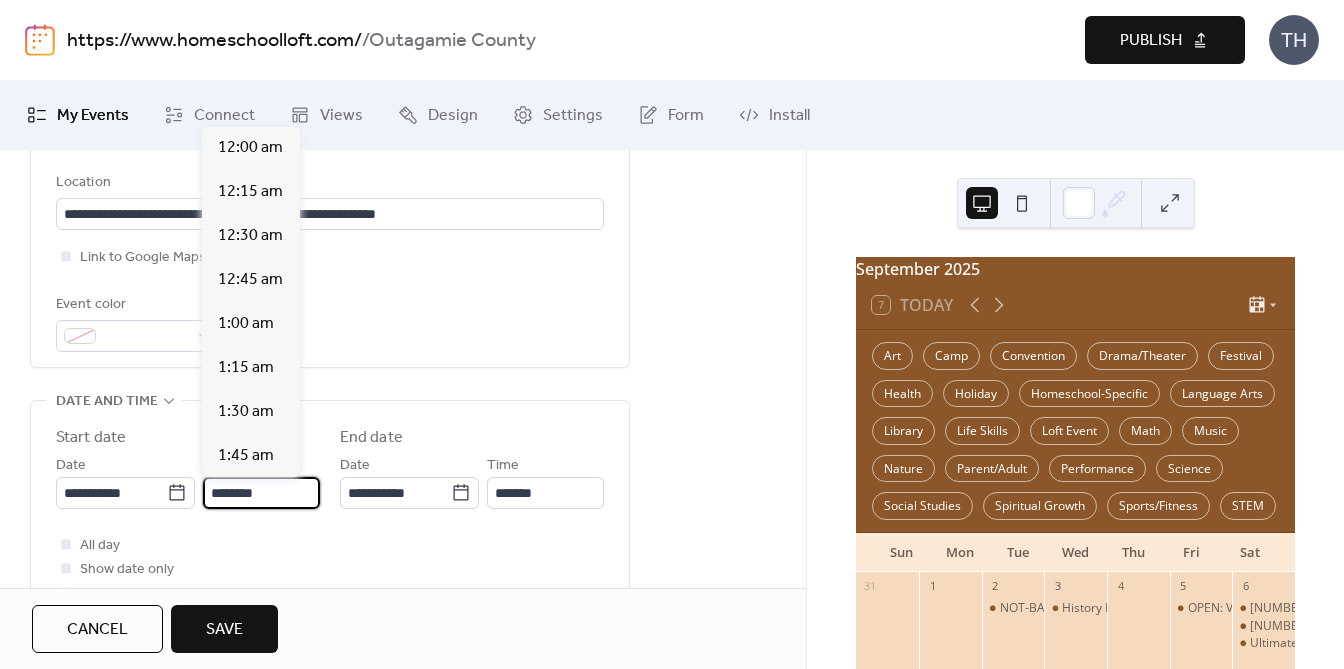 scroll, scrollTop: 2184, scrollLeft: 0, axis: vertical 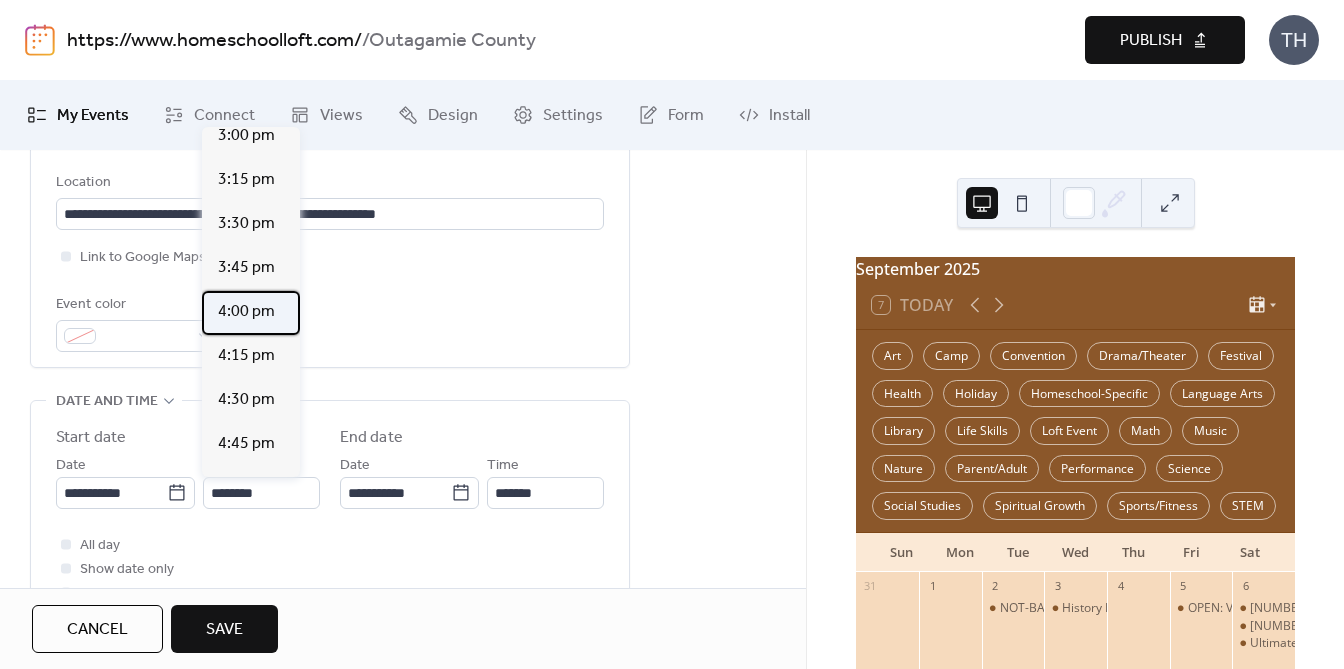 click on "4:00 pm" at bounding box center [251, 313] 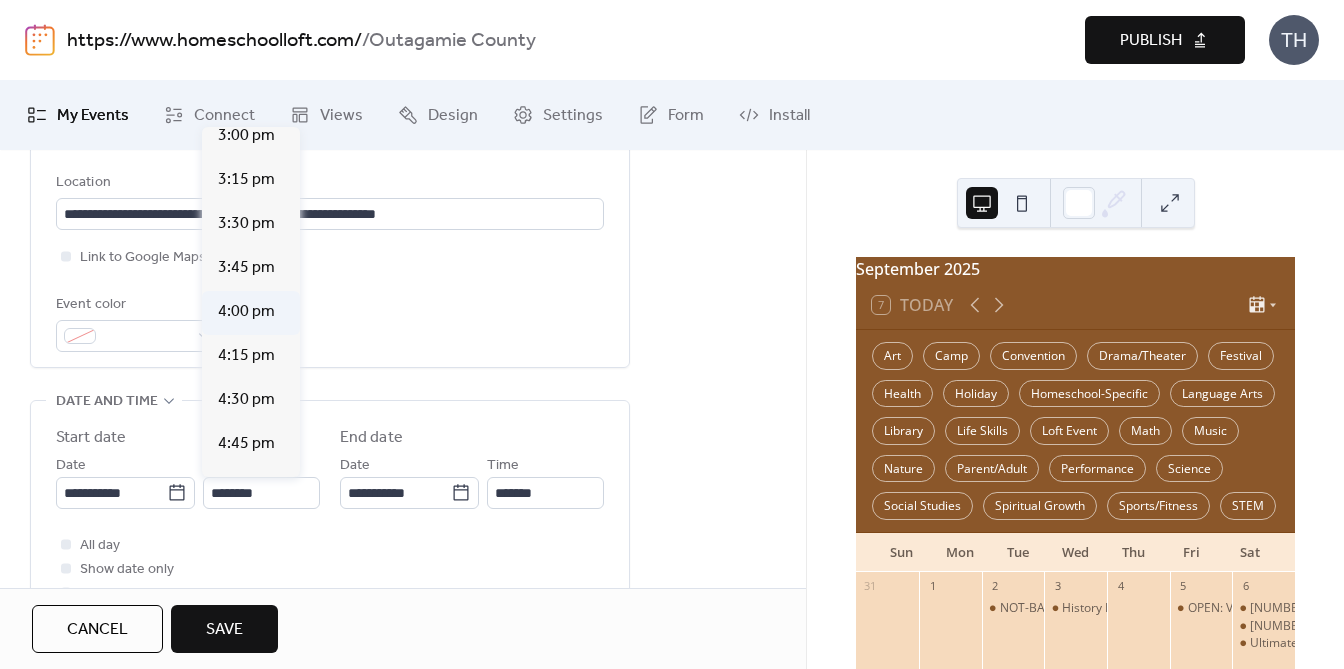 type on "*******" 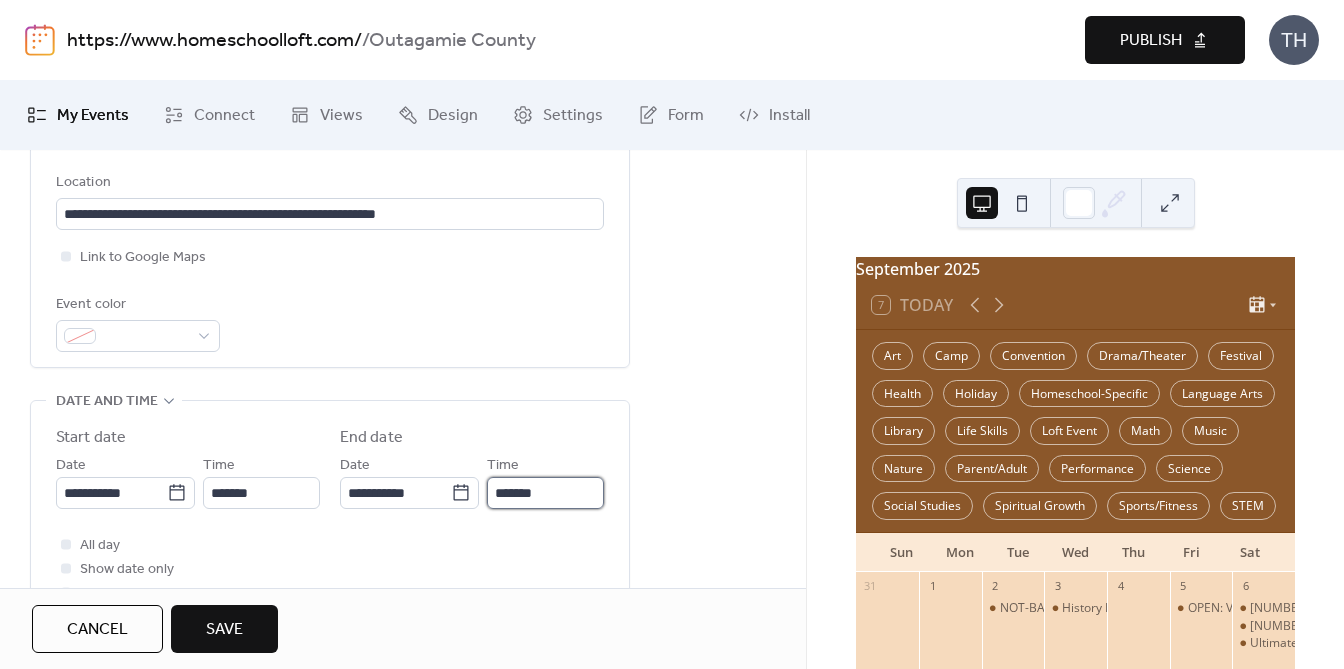 click on "*******" at bounding box center [545, 493] 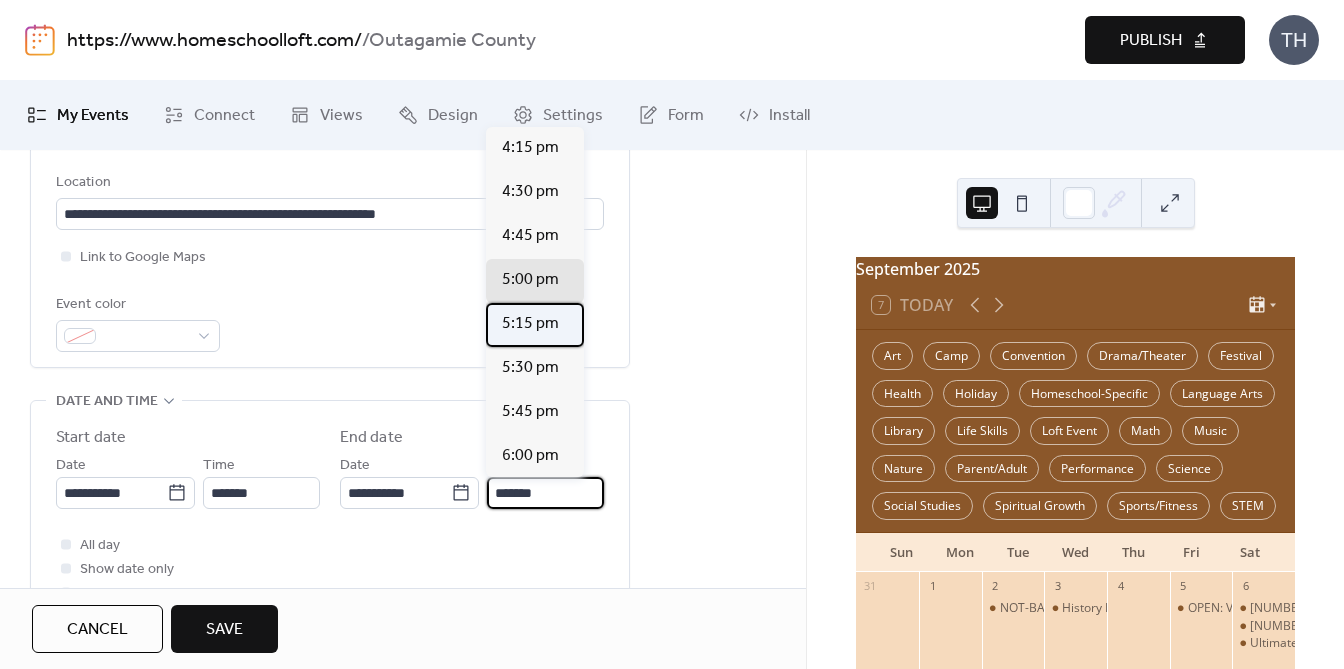 click on "5:15 pm" at bounding box center [530, 324] 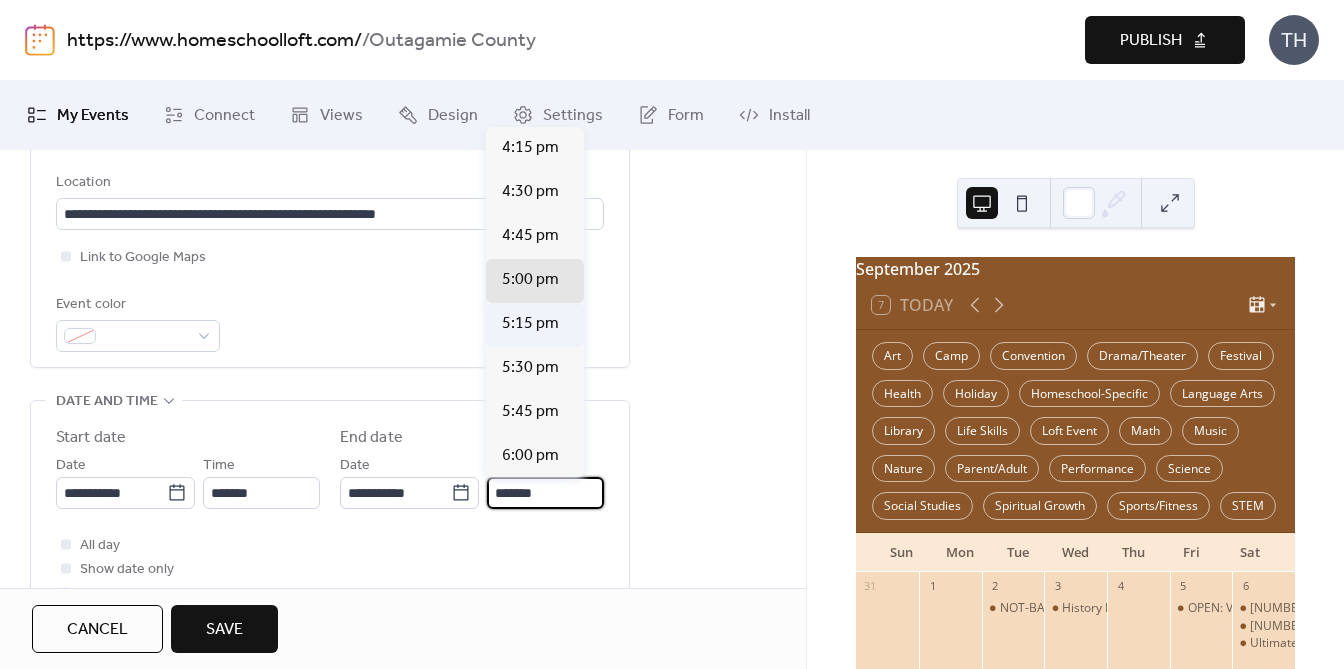 type on "*******" 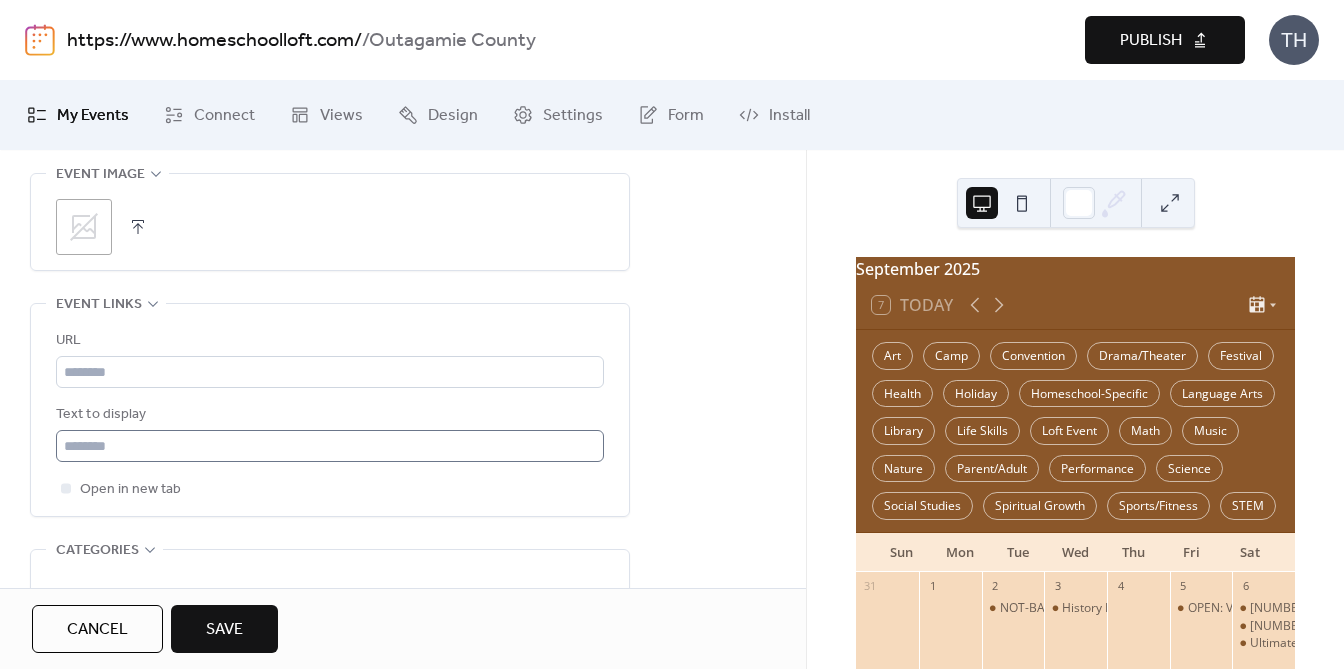 scroll, scrollTop: 1031, scrollLeft: 0, axis: vertical 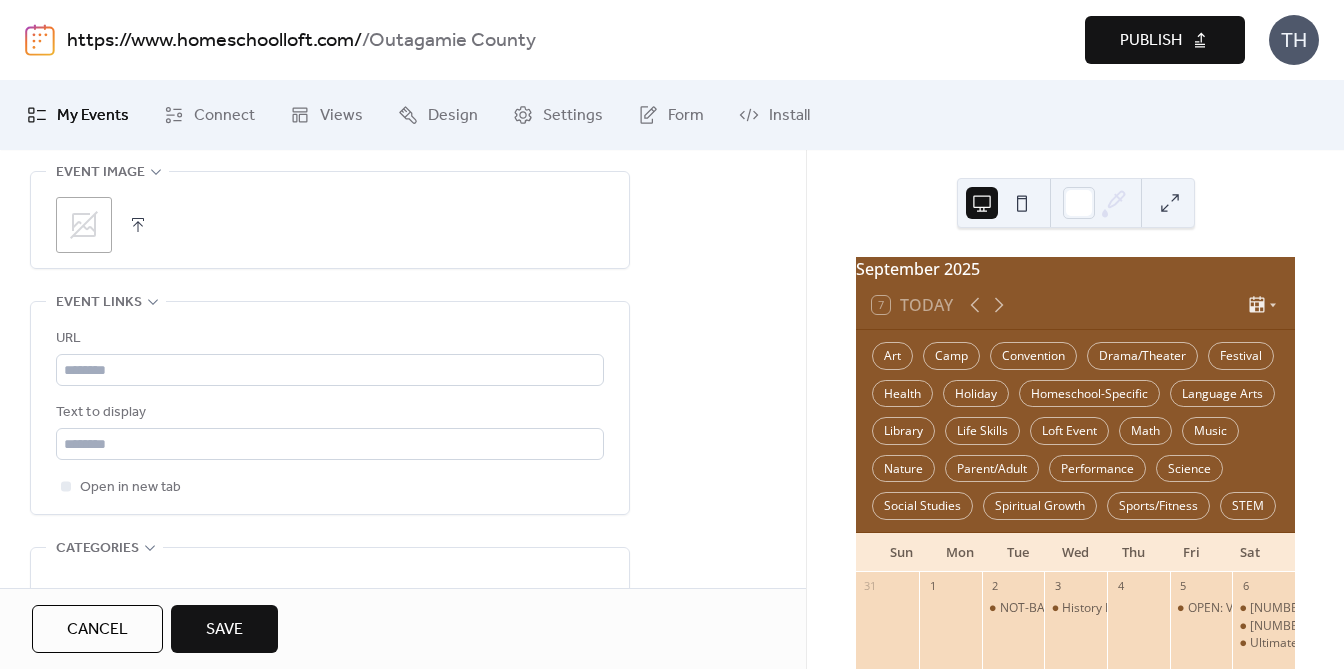 click on ";" at bounding box center [330, 225] 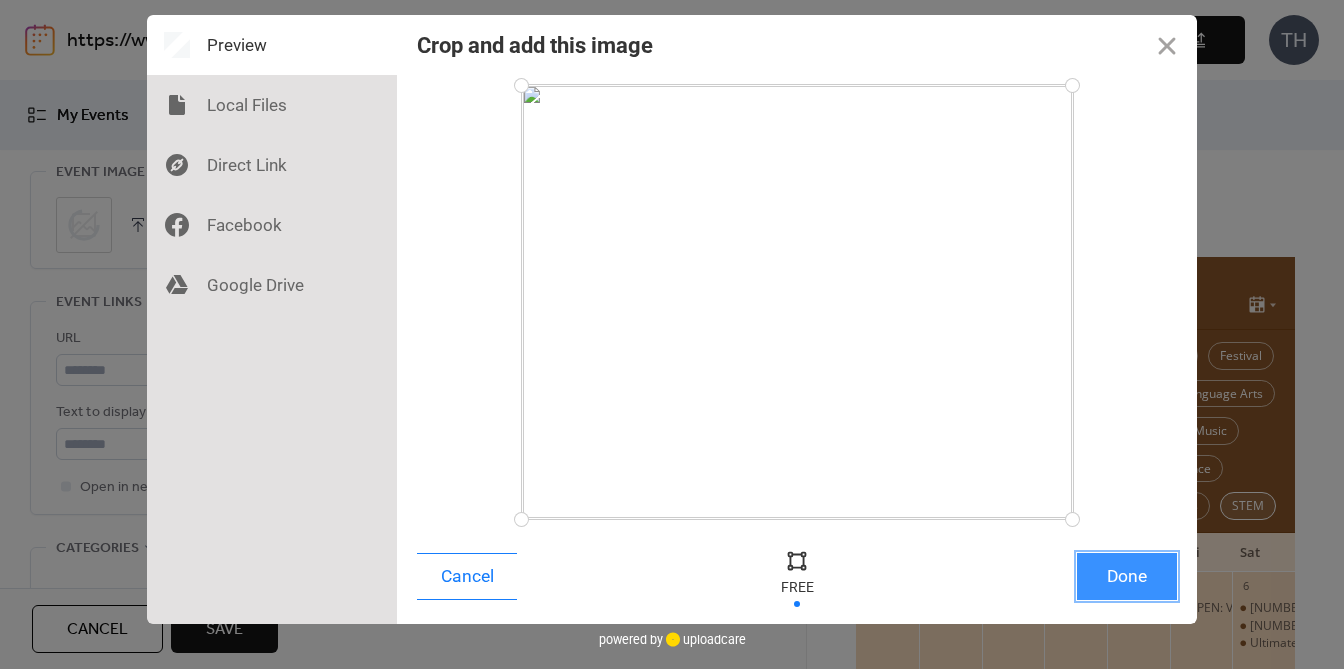 click on "Done" at bounding box center [1127, 576] 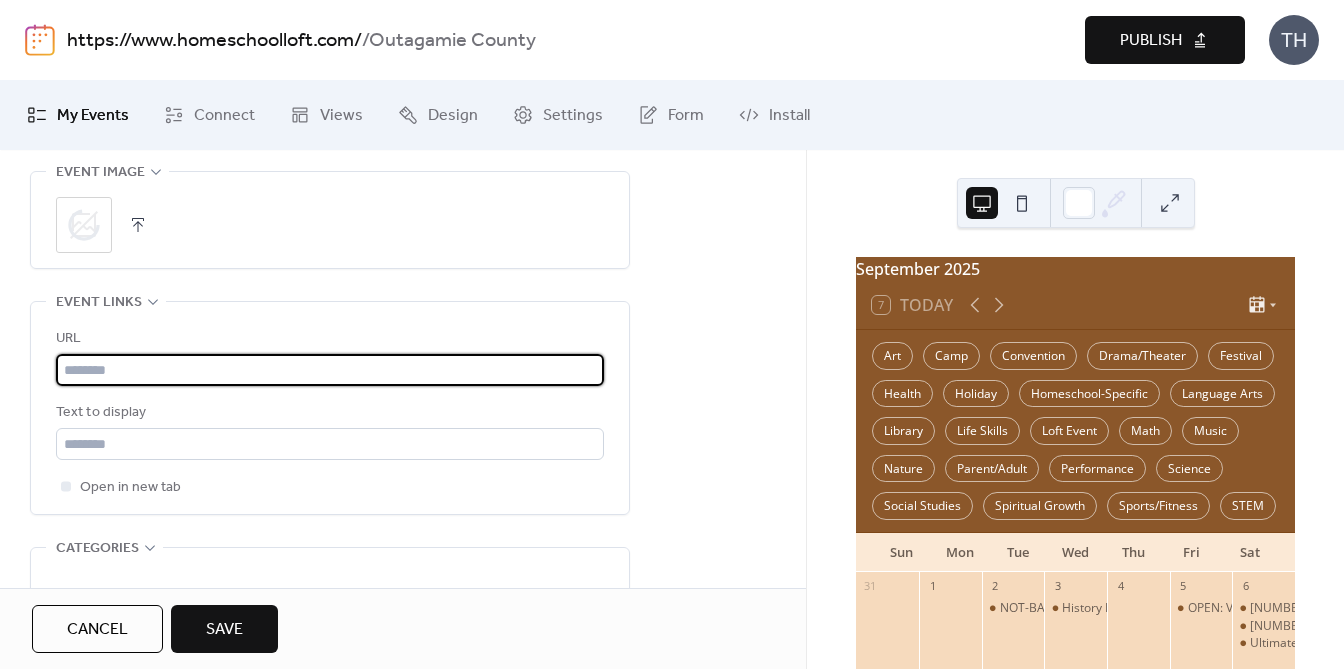 click at bounding box center (330, 370) 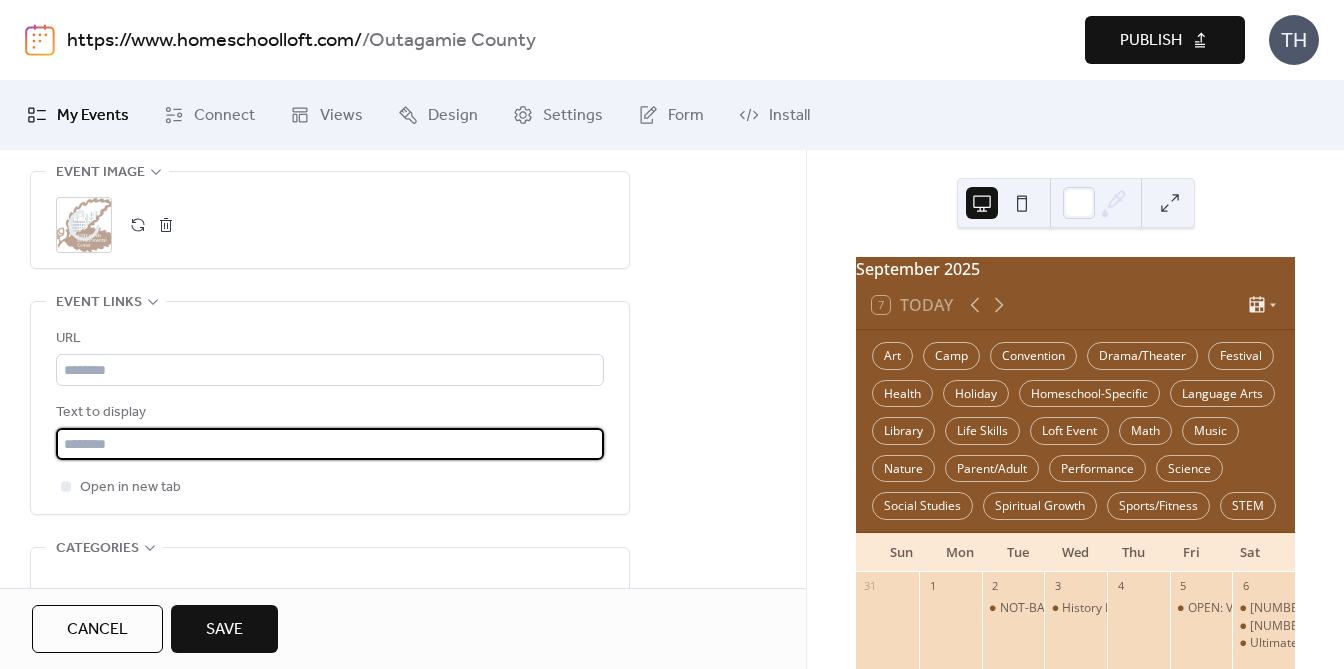 click at bounding box center (330, 444) 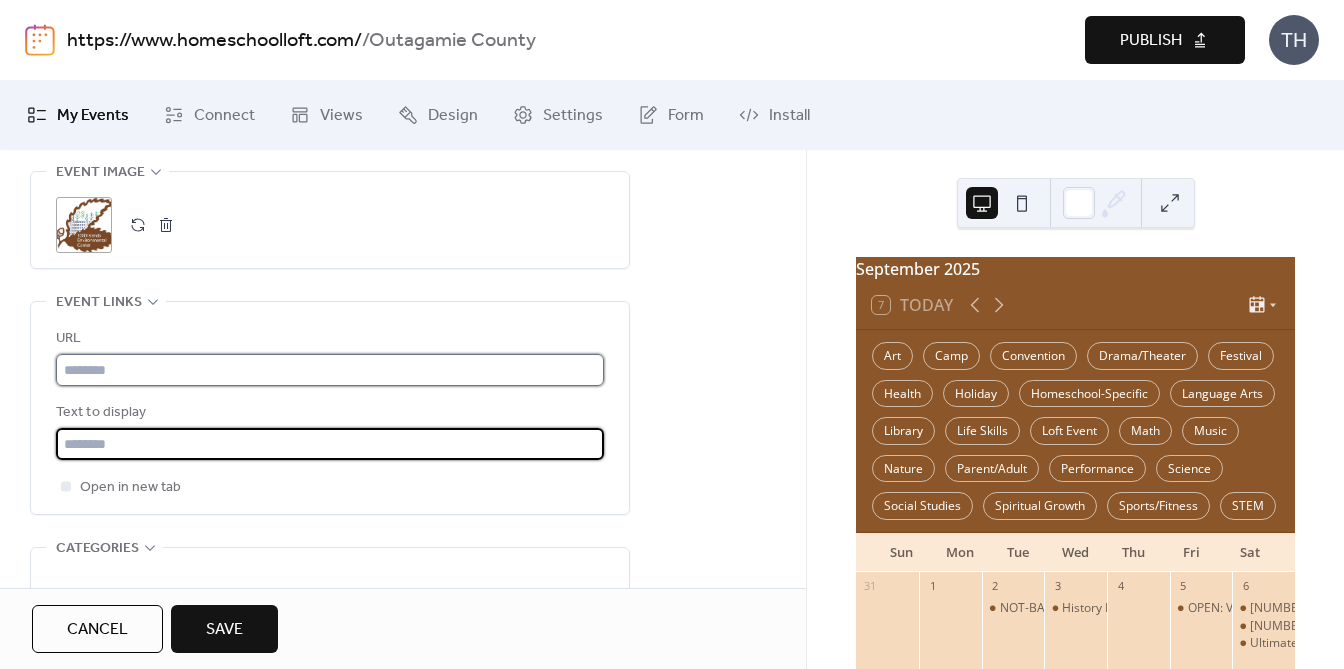 click at bounding box center [330, 370] 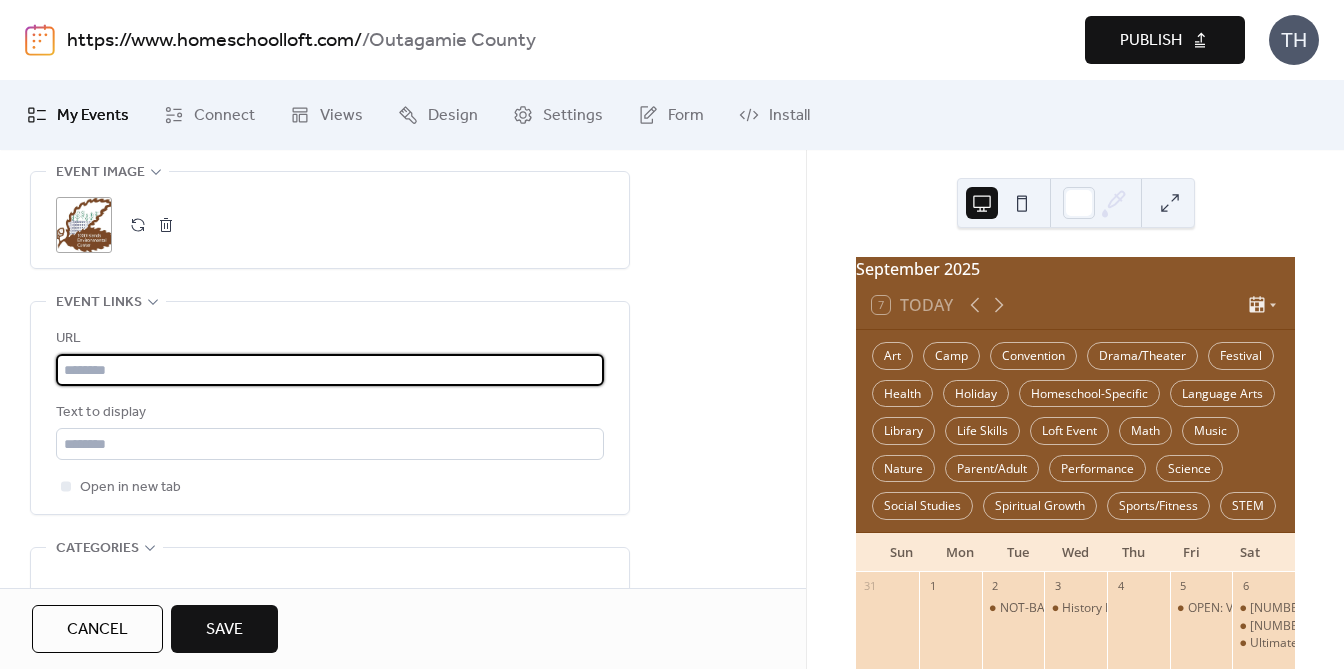 paste on "**********" 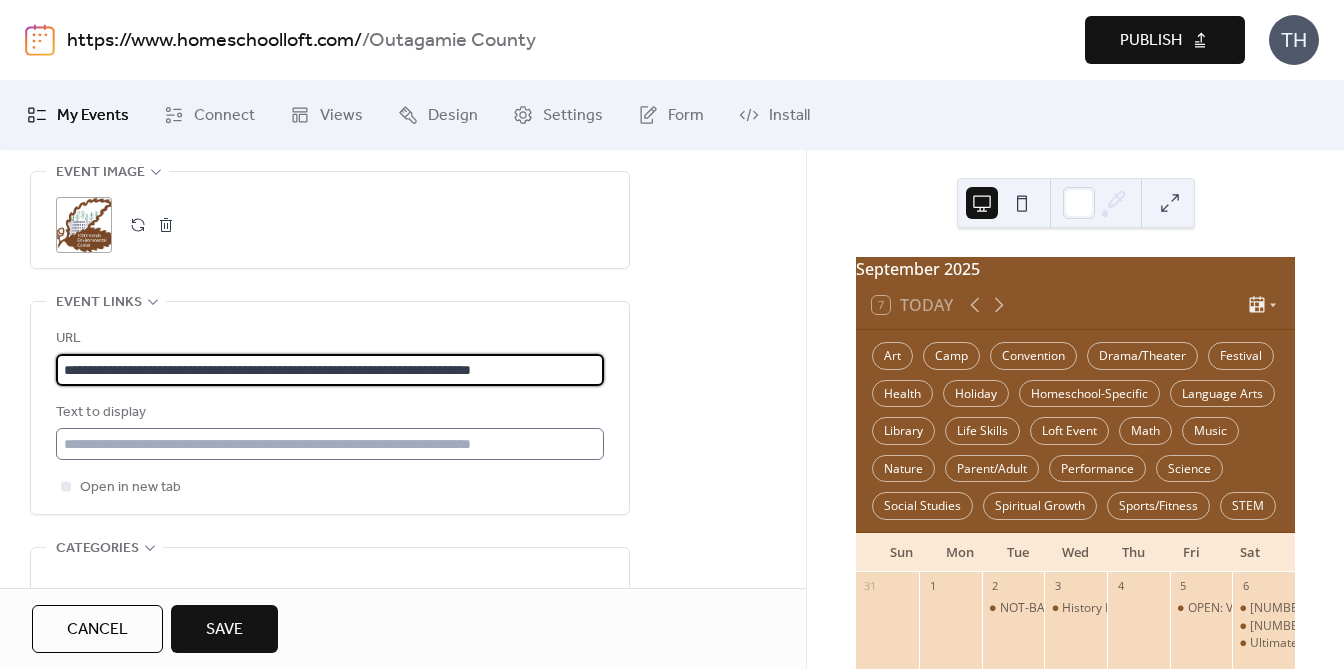 type on "**********" 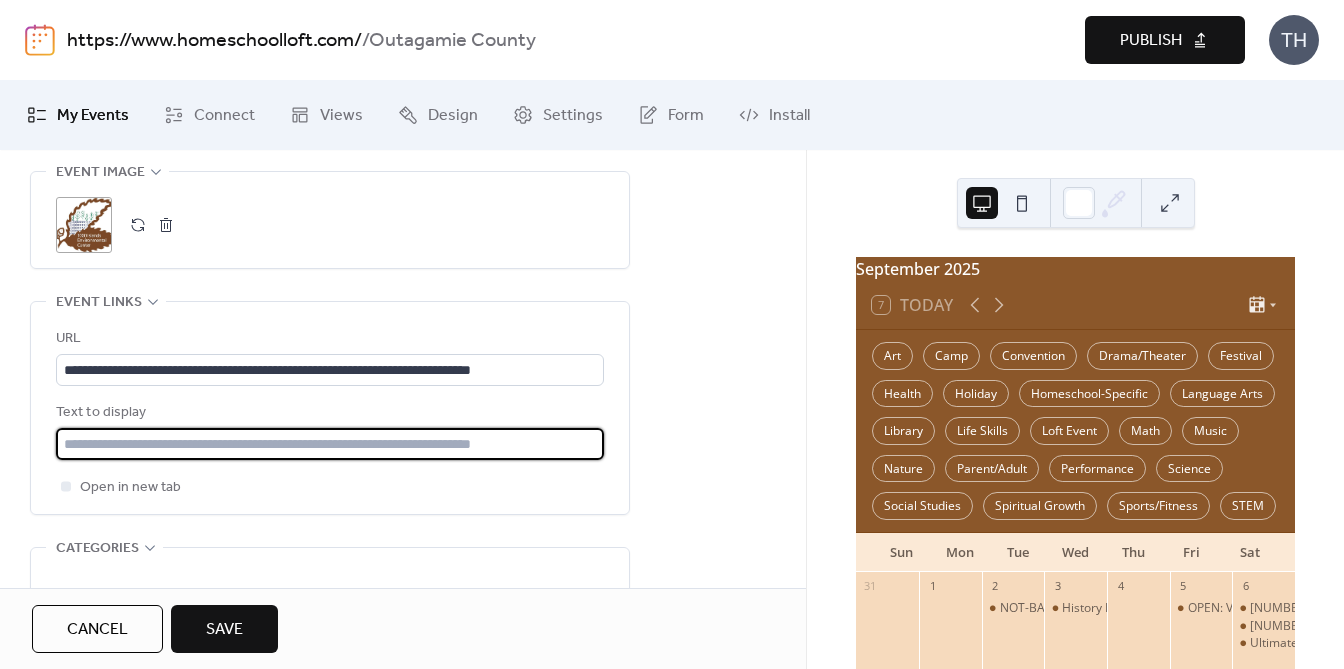 click at bounding box center [330, 444] 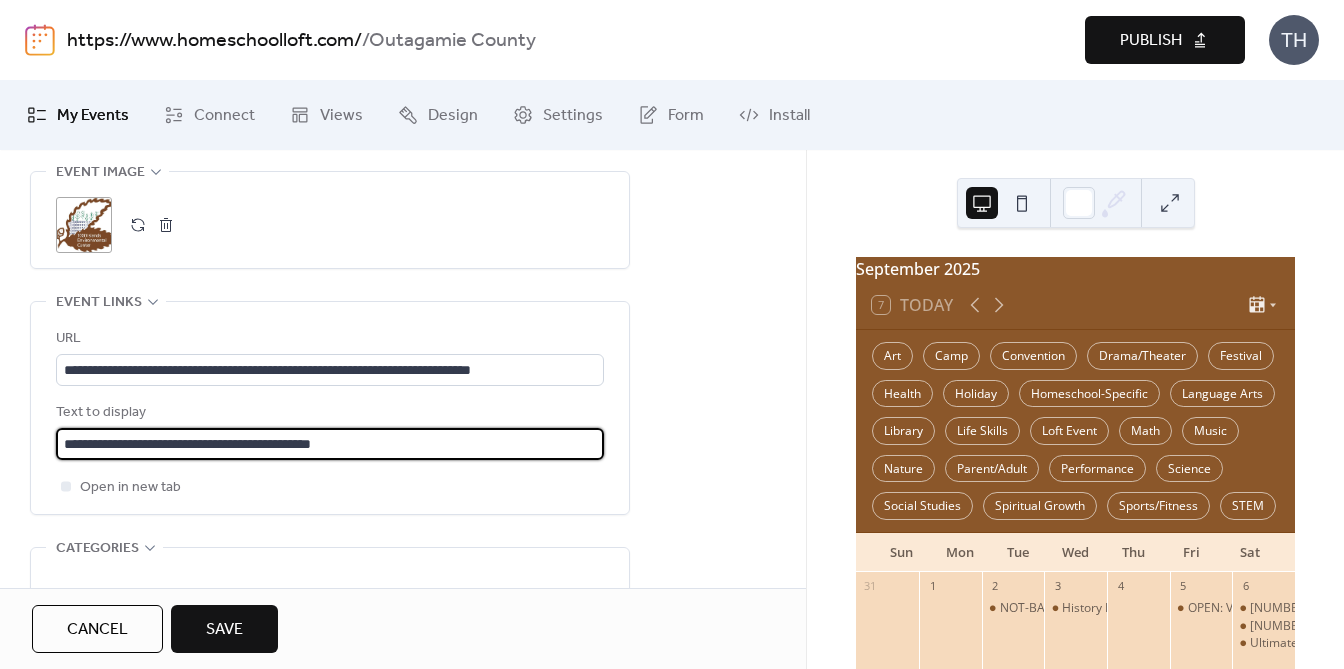 type on "**********" 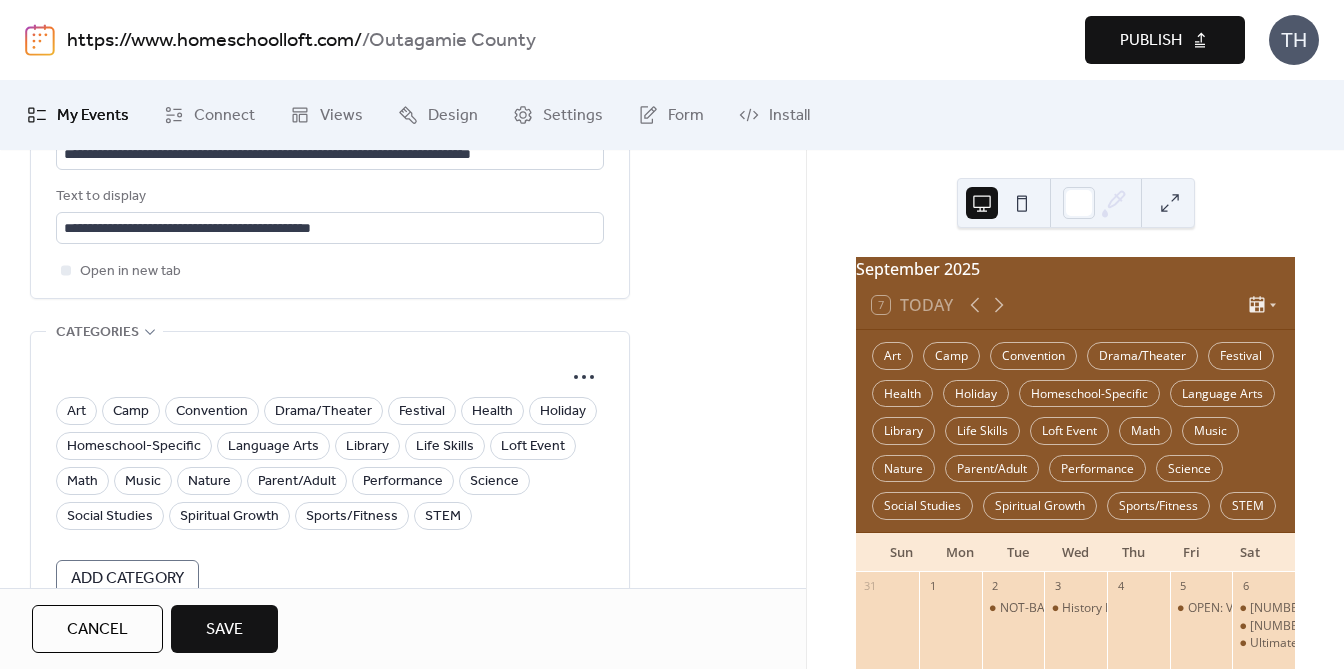 scroll, scrollTop: 1369, scrollLeft: 0, axis: vertical 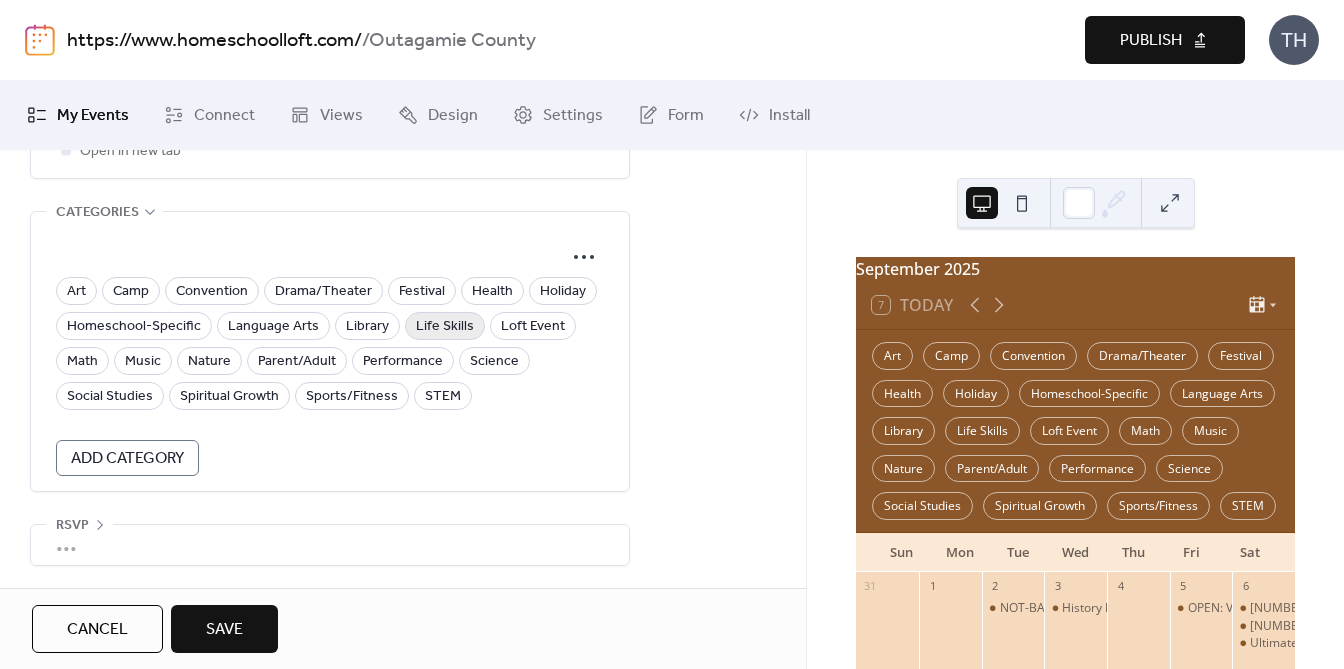 click on "Life Skills" at bounding box center [445, 327] 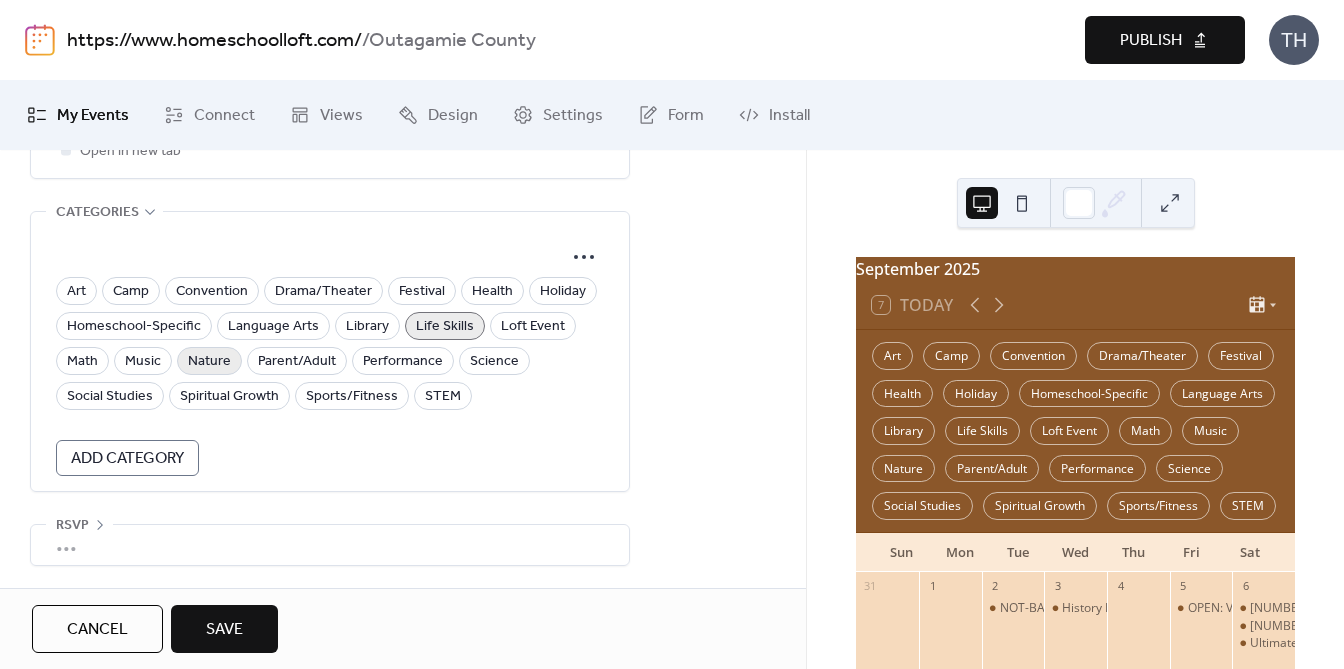 click on "Nature" at bounding box center [209, 362] 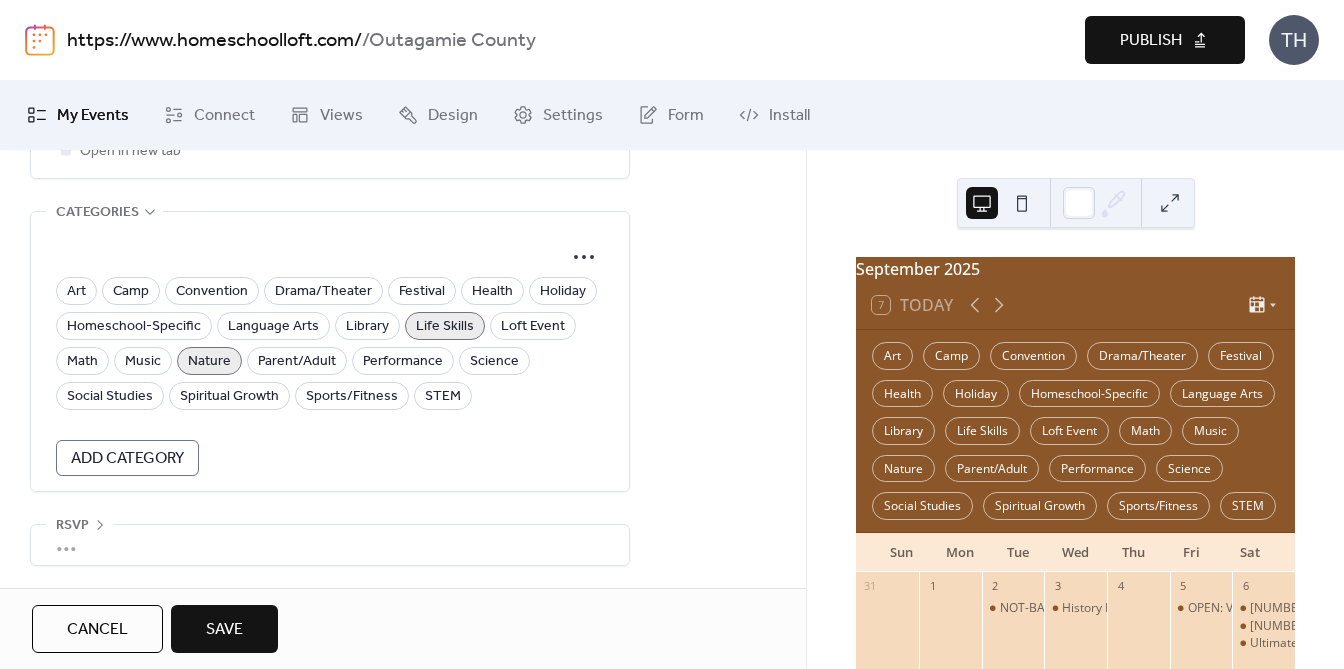 click on "Save" at bounding box center [224, 629] 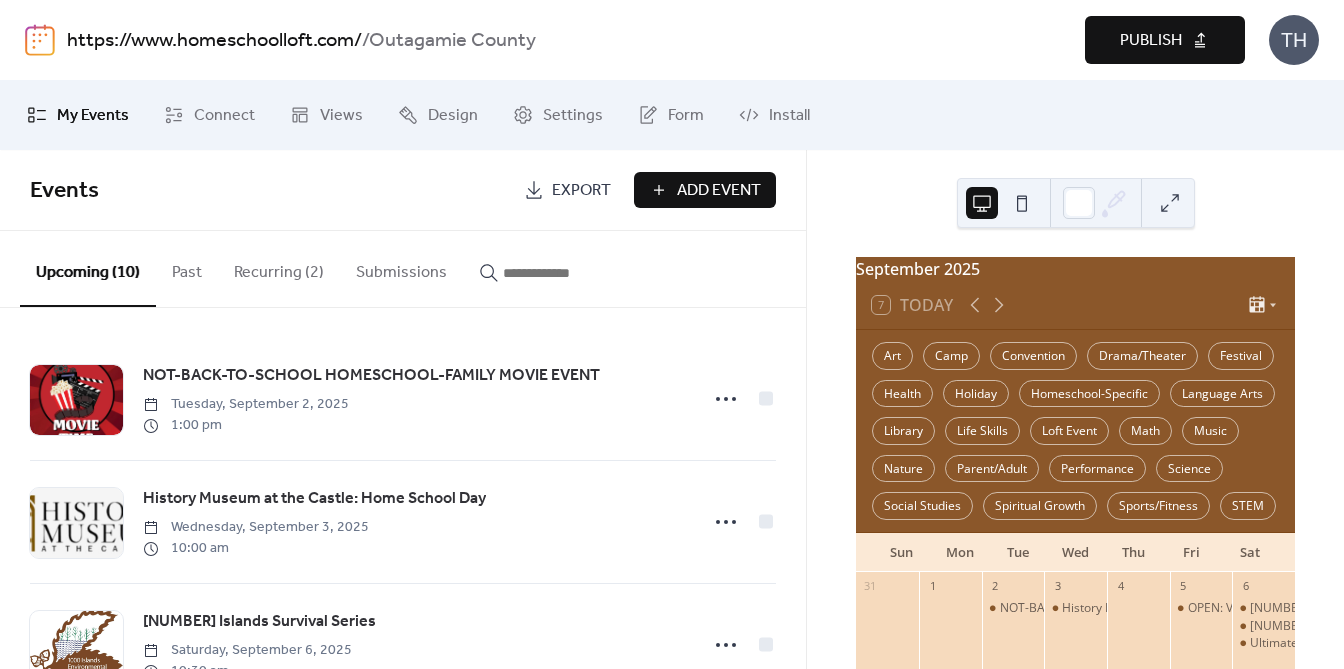click on "Add Event" at bounding box center (719, 191) 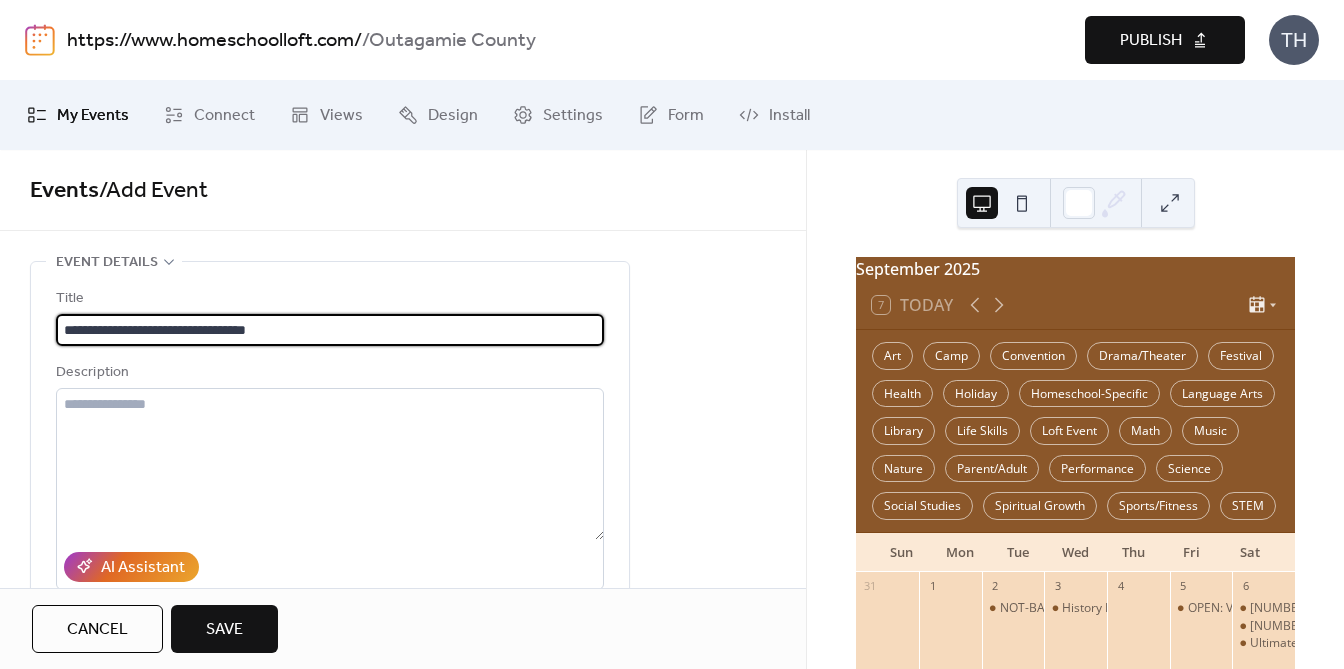 type on "**********" 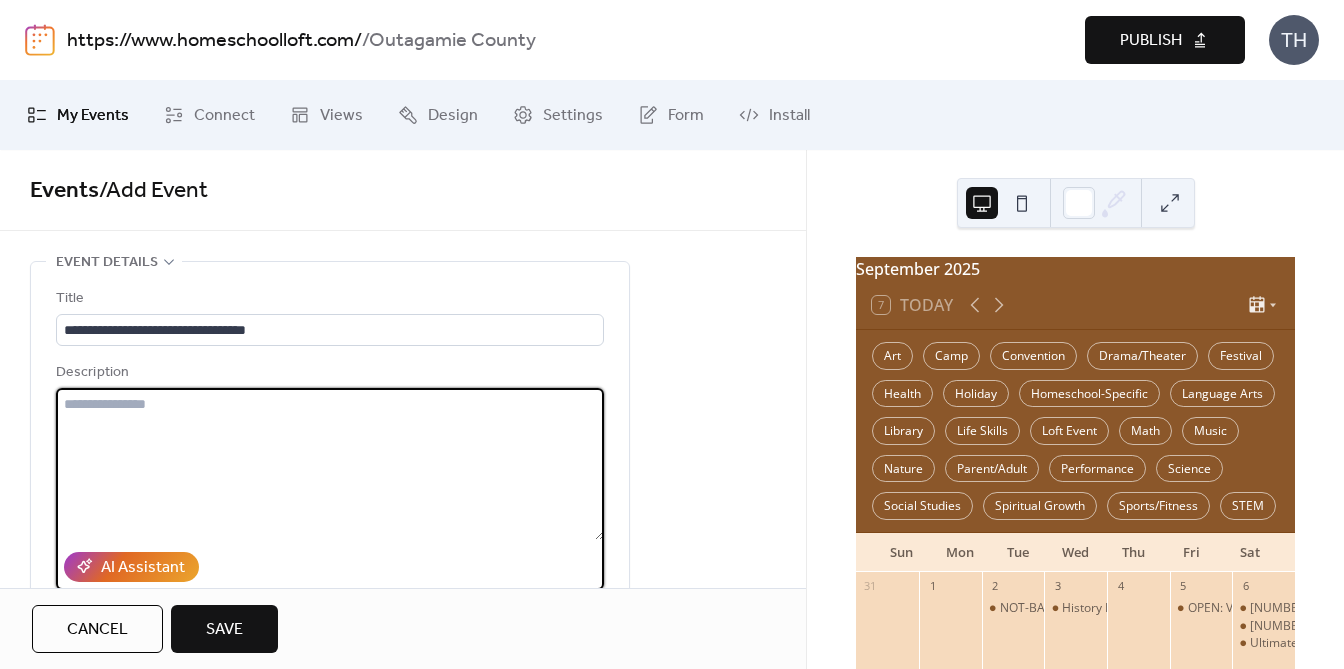 click at bounding box center (330, 464) 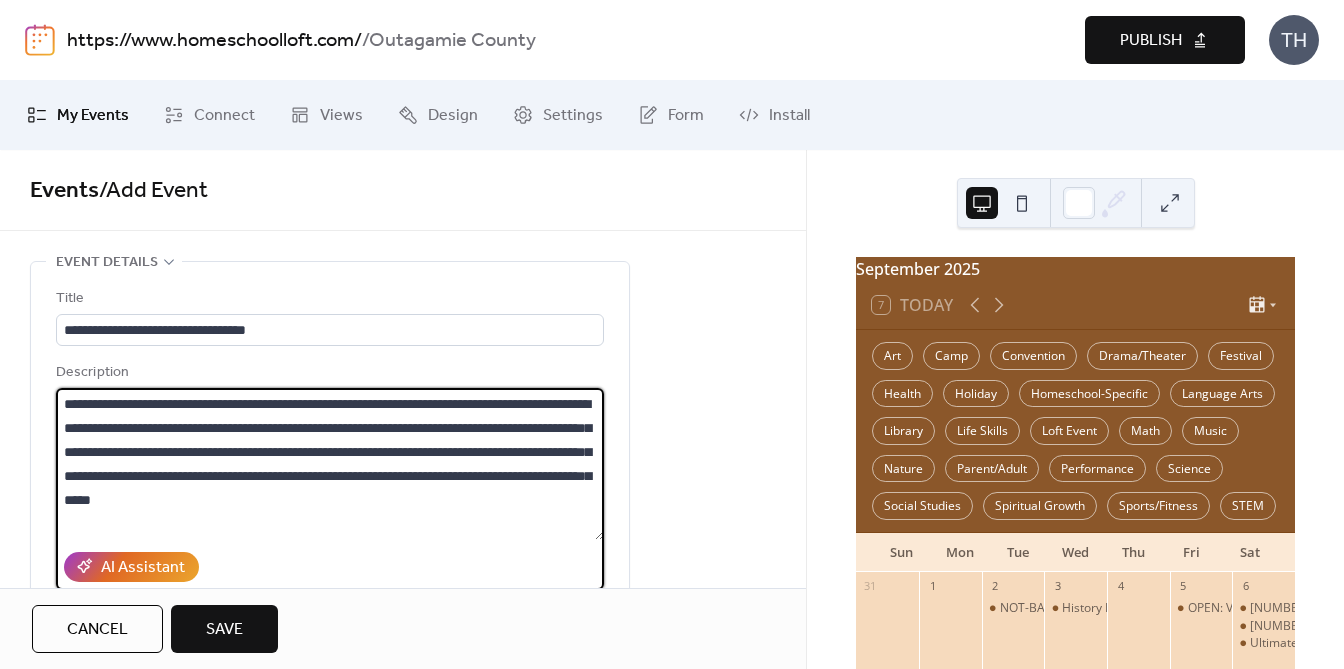 type on "**********" 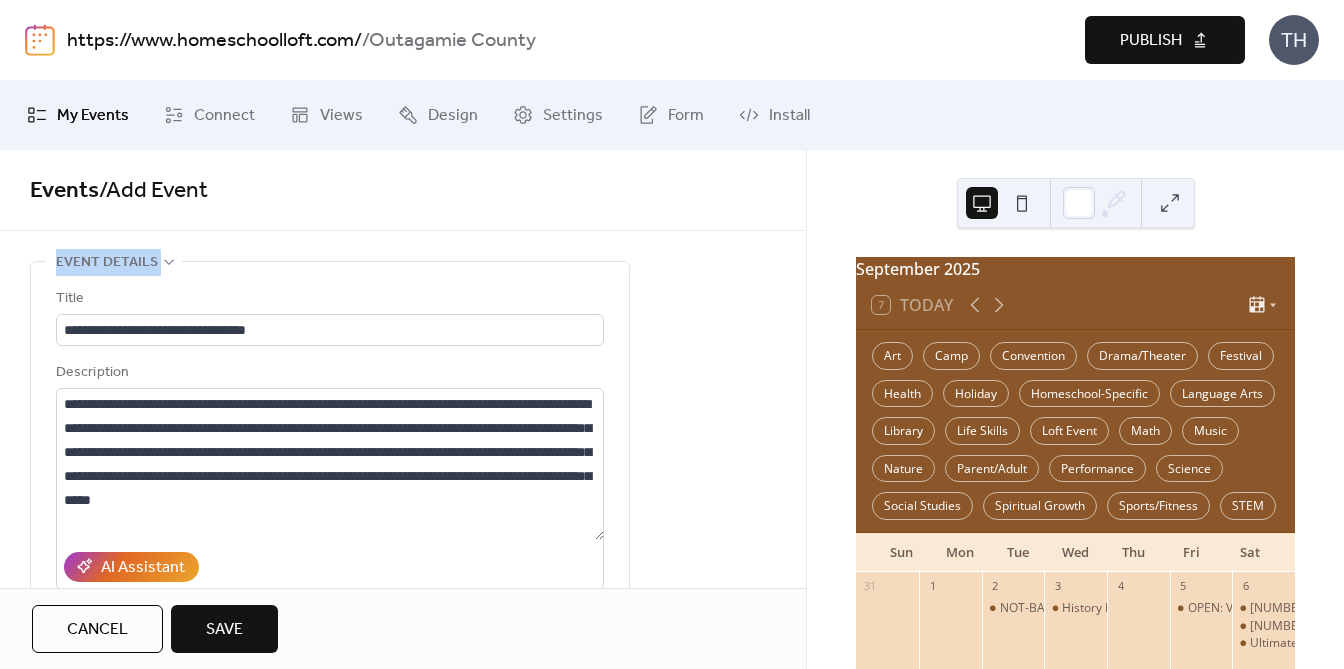 drag, startPoint x: 800, startPoint y: 236, endPoint x: 795, endPoint y: 276, distance: 40.311287 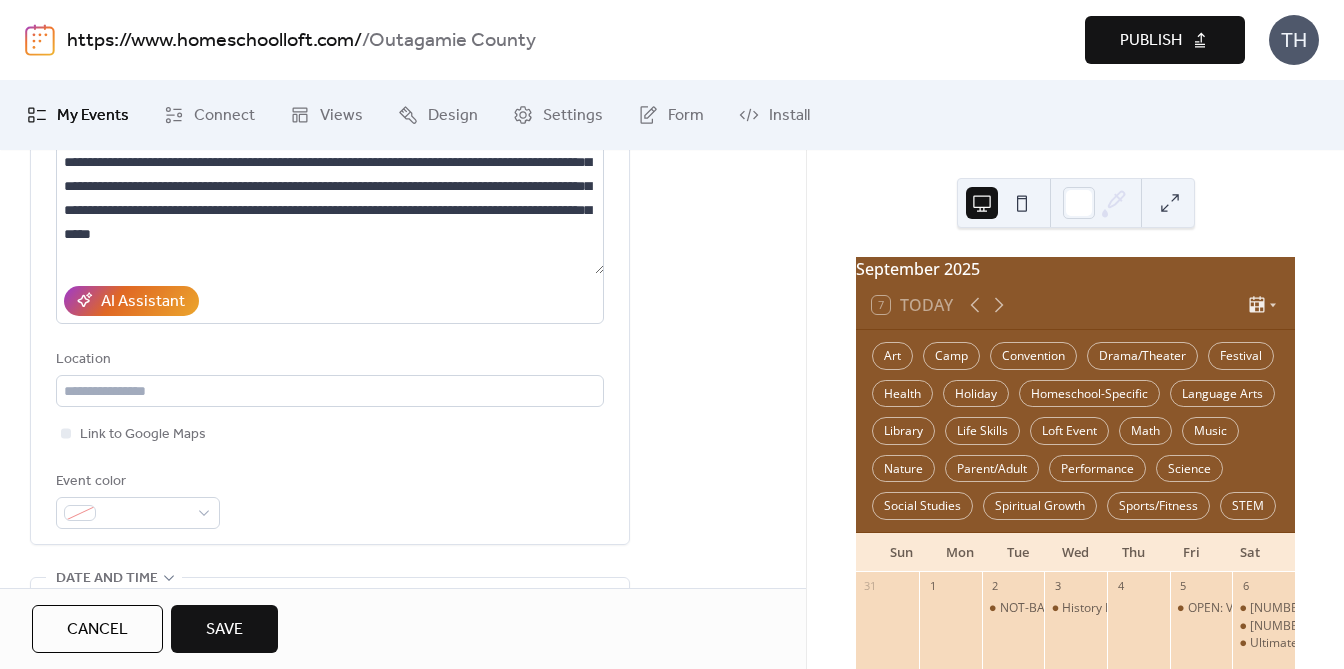scroll, scrollTop: 307, scrollLeft: 0, axis: vertical 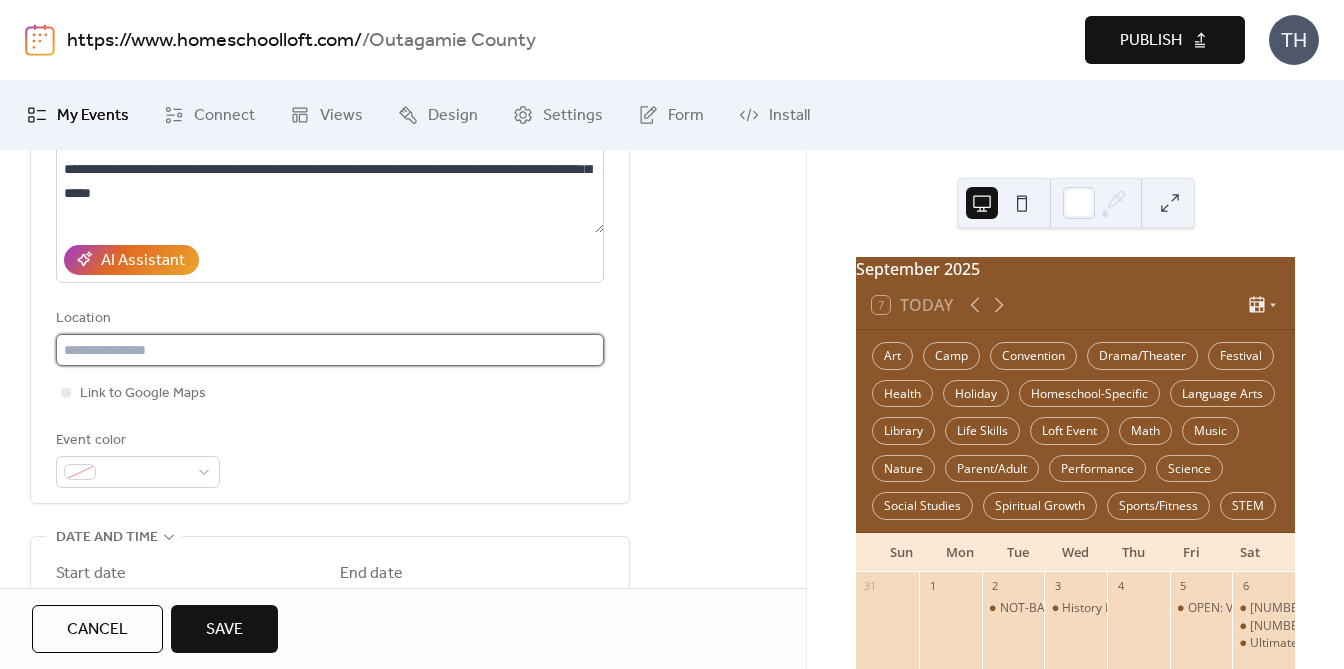 click at bounding box center [330, 350] 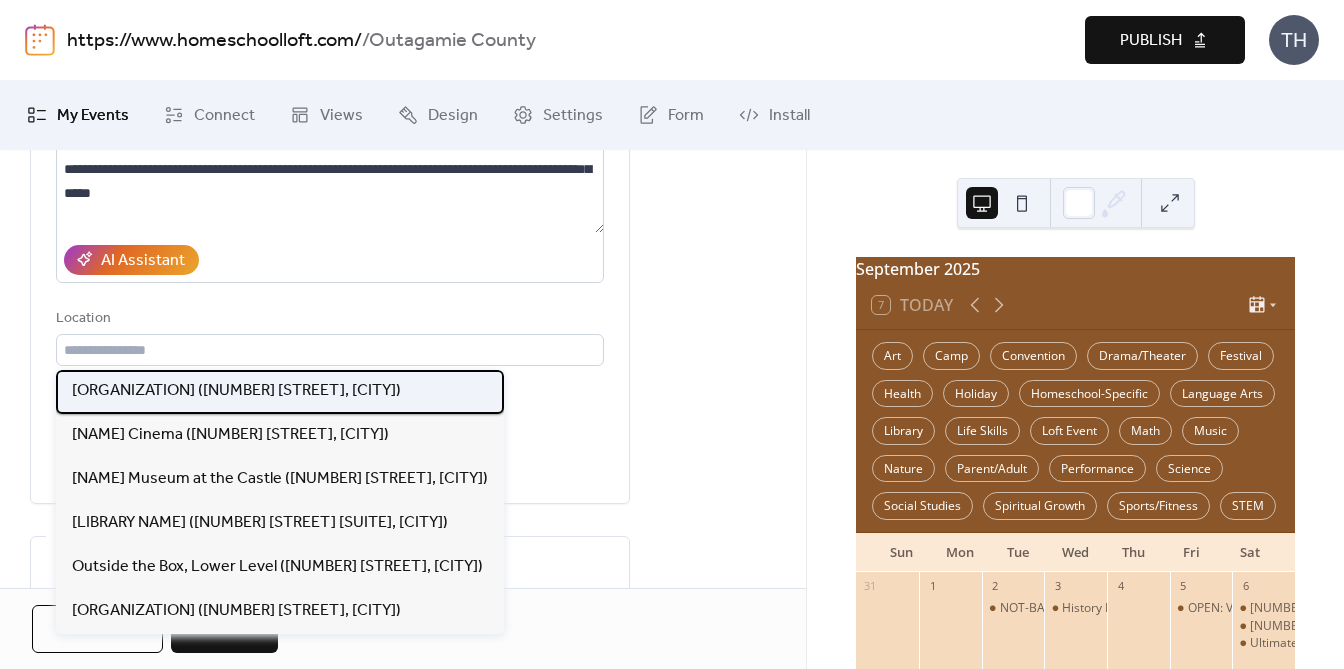 click on "[ORGANIZATION] ([NUMBER] [STREET], [CITY])" at bounding box center (236, 391) 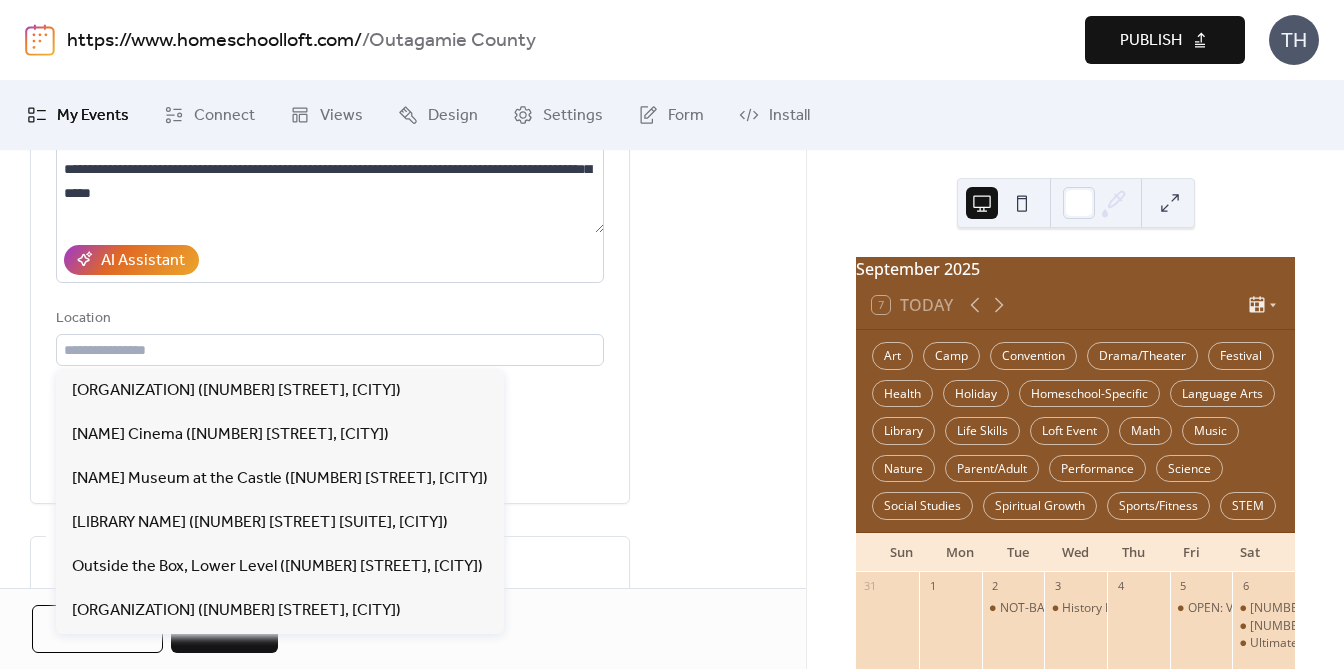 type on "**********" 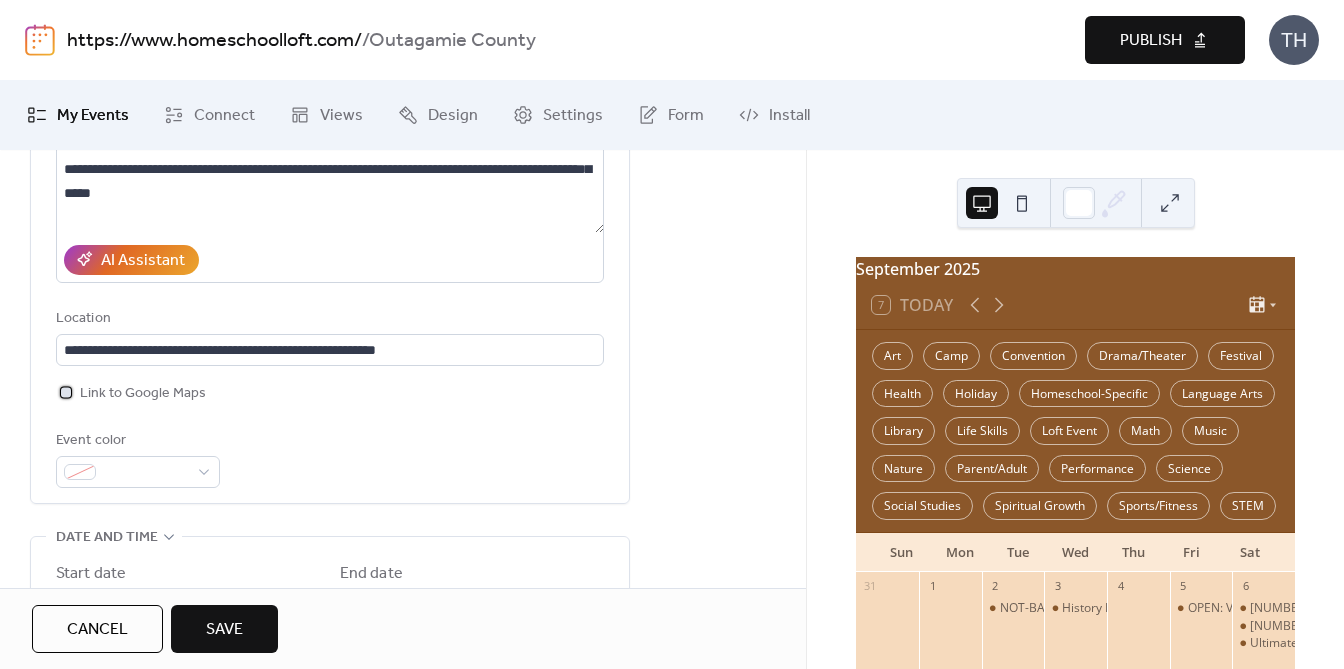 click on "Link to Google Maps" at bounding box center (143, 394) 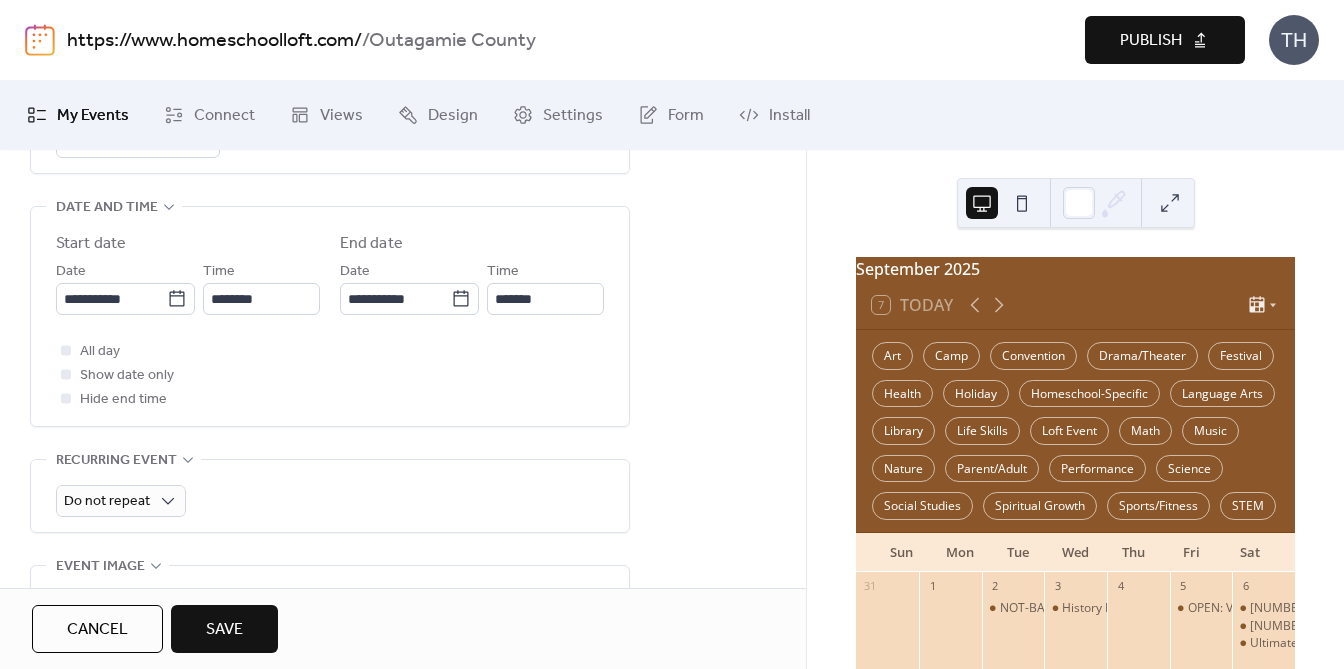 scroll, scrollTop: 653, scrollLeft: 0, axis: vertical 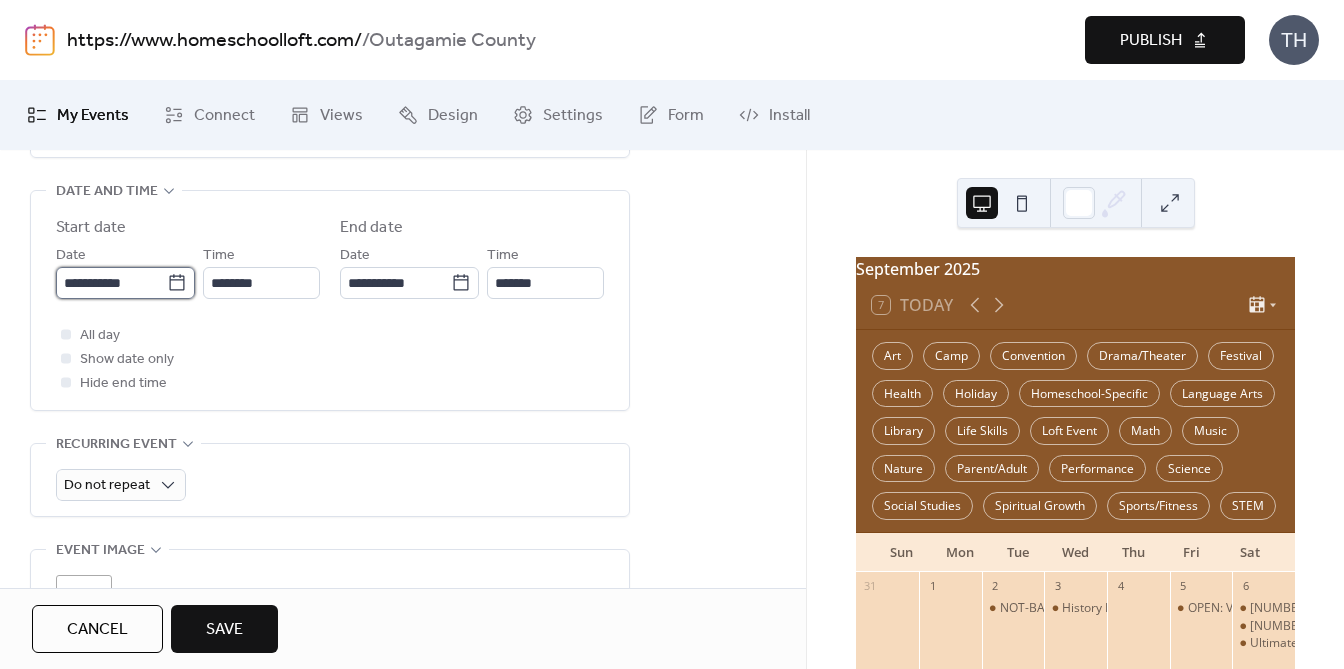 click on "**********" at bounding box center (111, 283) 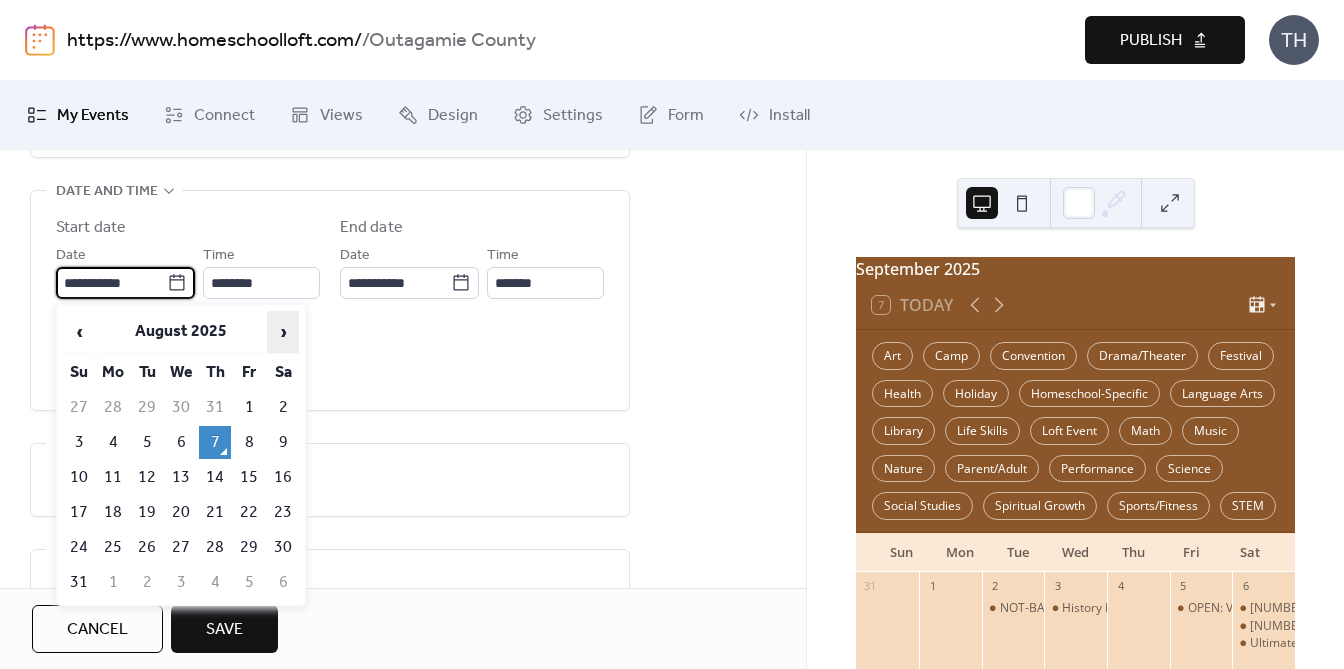 click on "›" at bounding box center [283, 332] 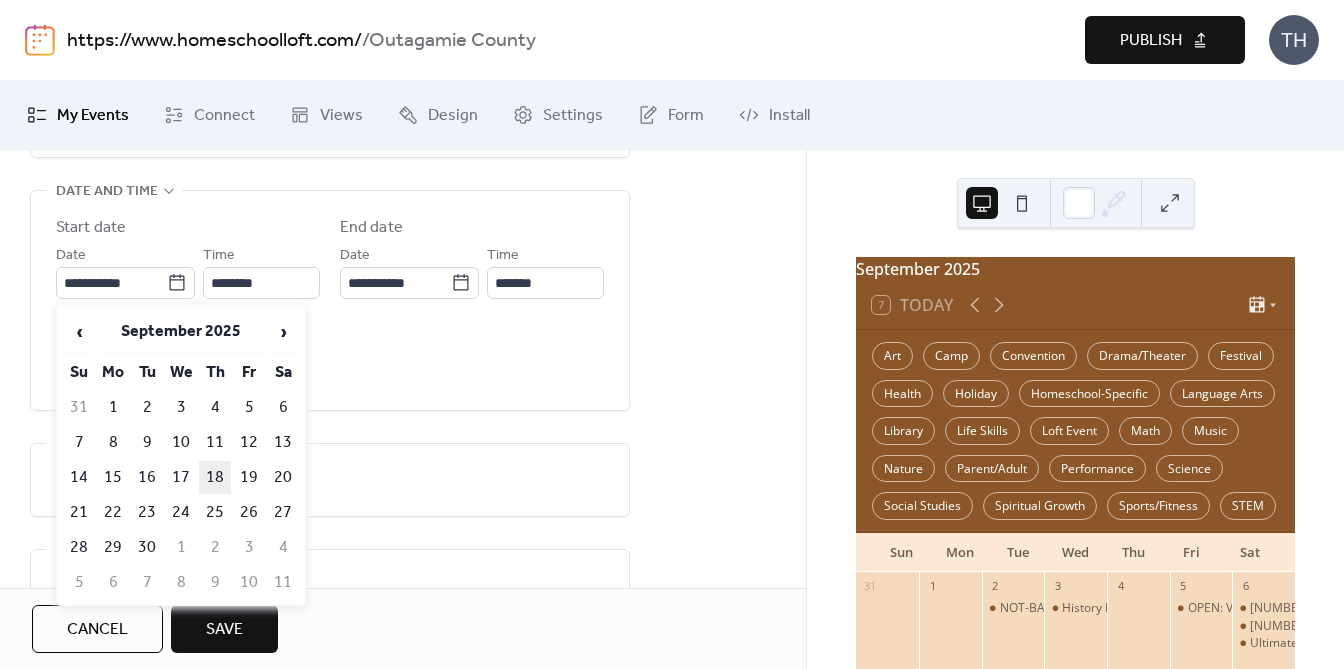 click on "18" at bounding box center [215, 477] 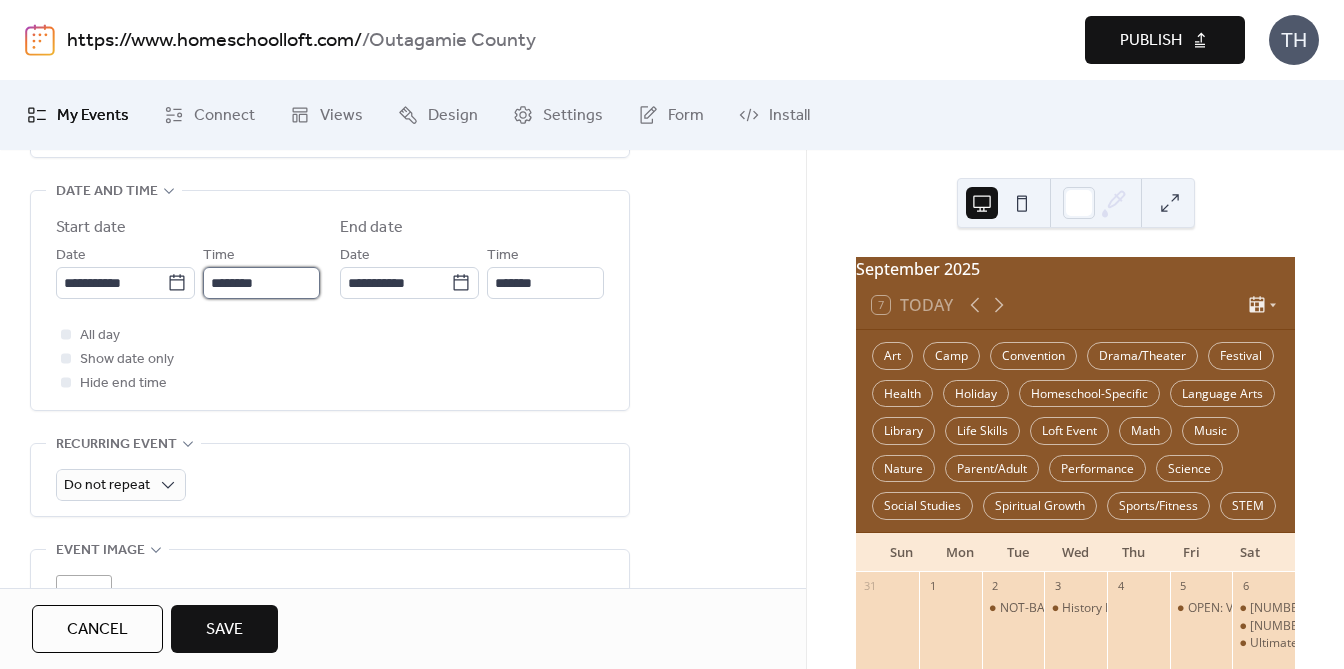 click on "********" at bounding box center [261, 283] 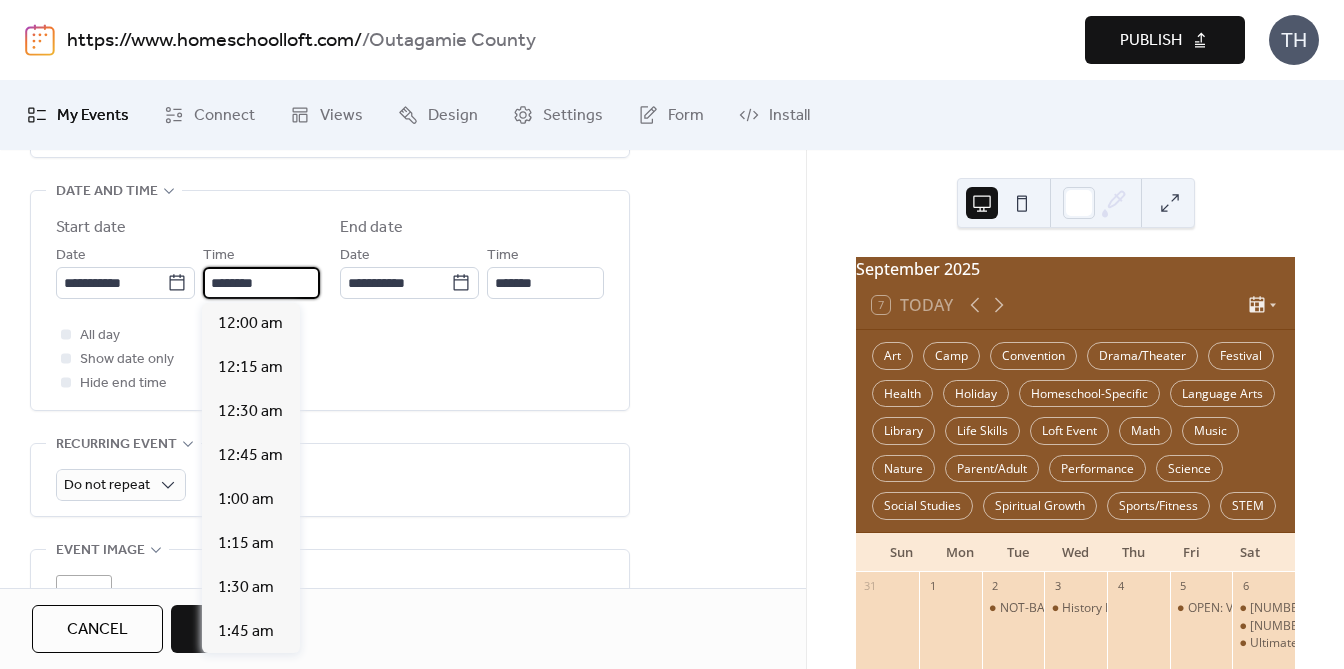 scroll, scrollTop: 2184, scrollLeft: 0, axis: vertical 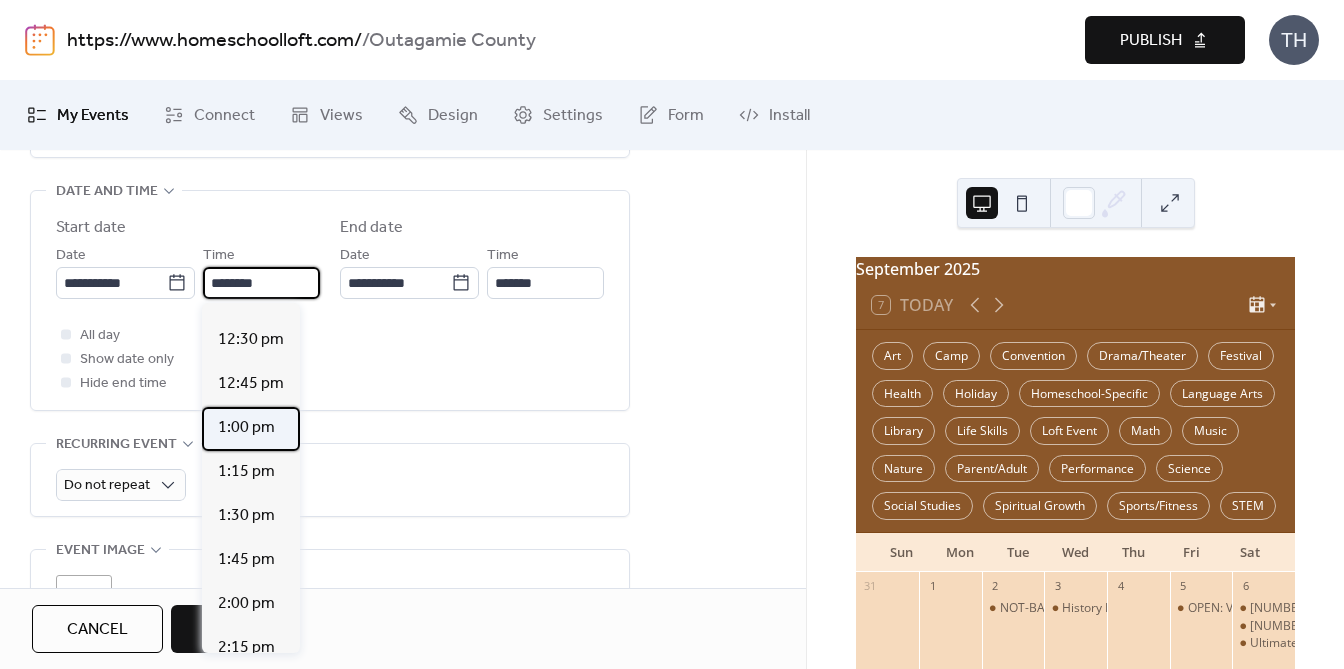 click on "1:00 pm" at bounding box center (246, 428) 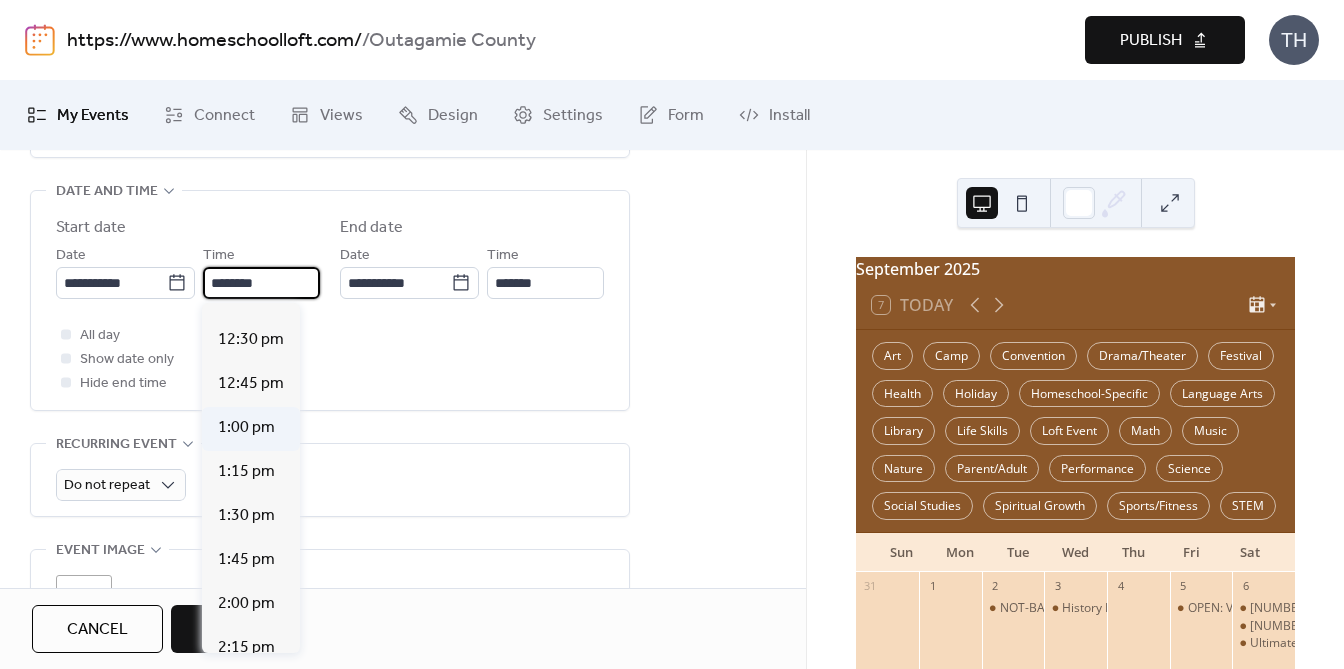type on "*******" 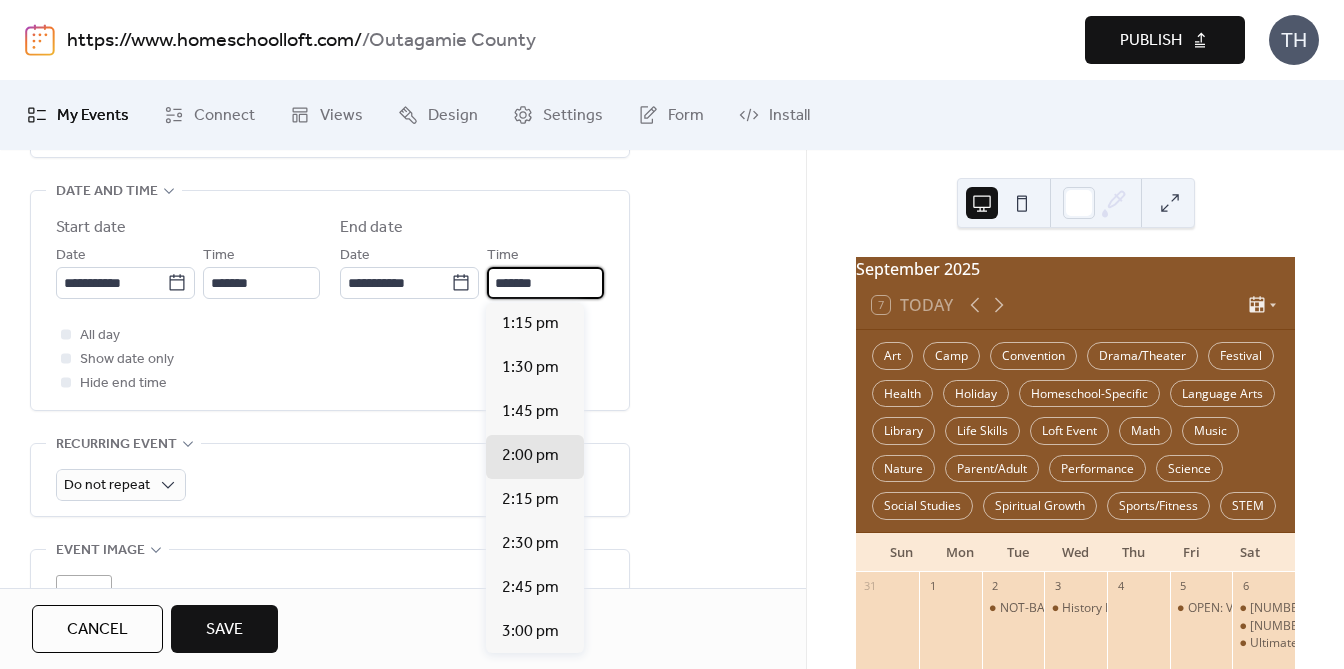 click on "*******" at bounding box center (545, 283) 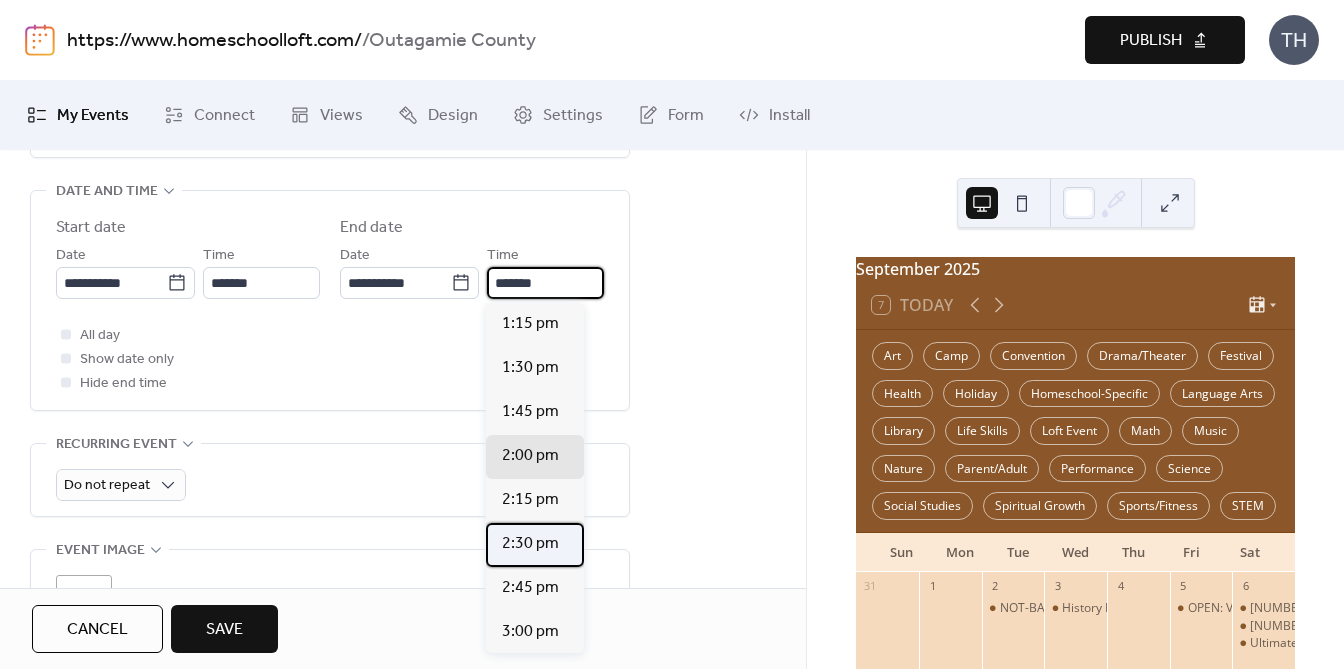 click on "2:30 pm" at bounding box center [535, 545] 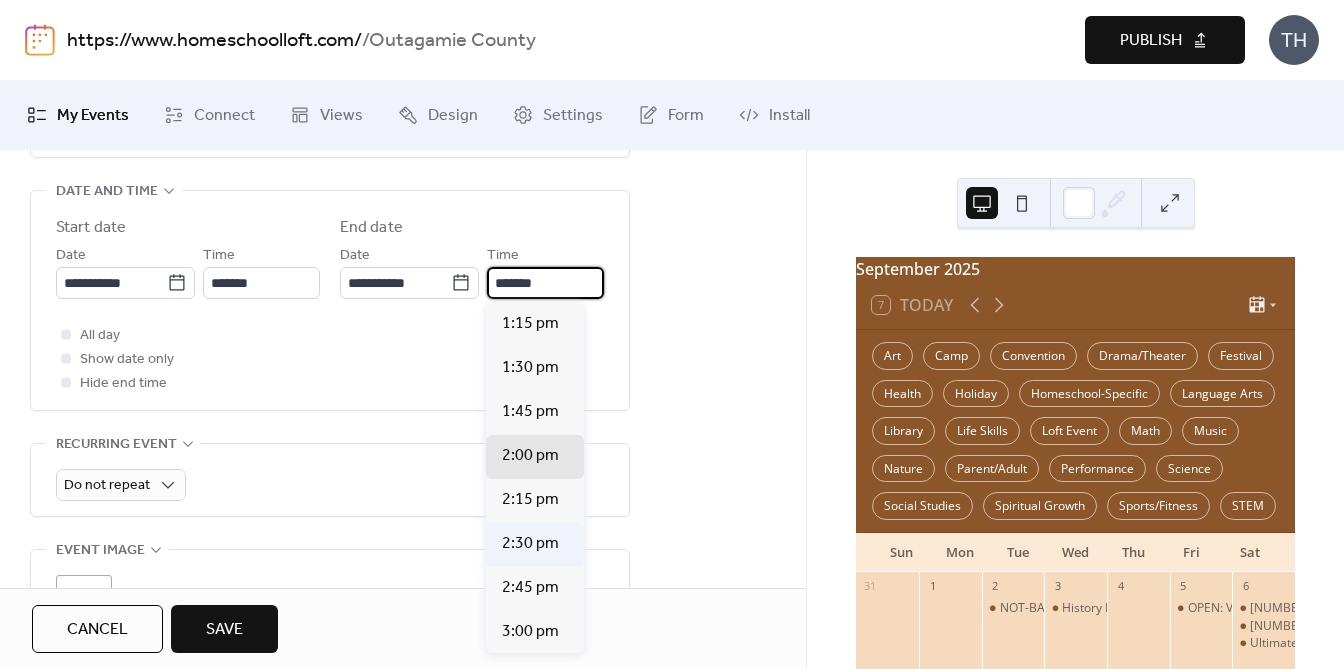 type on "*******" 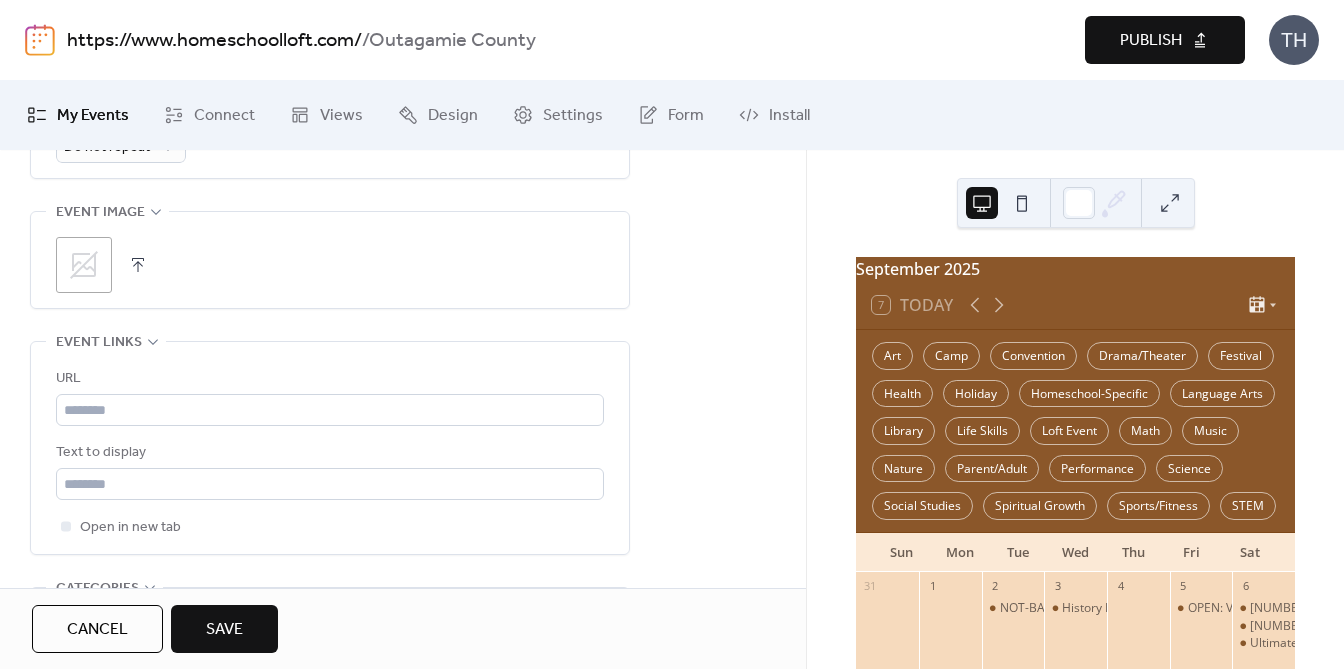 scroll, scrollTop: 998, scrollLeft: 0, axis: vertical 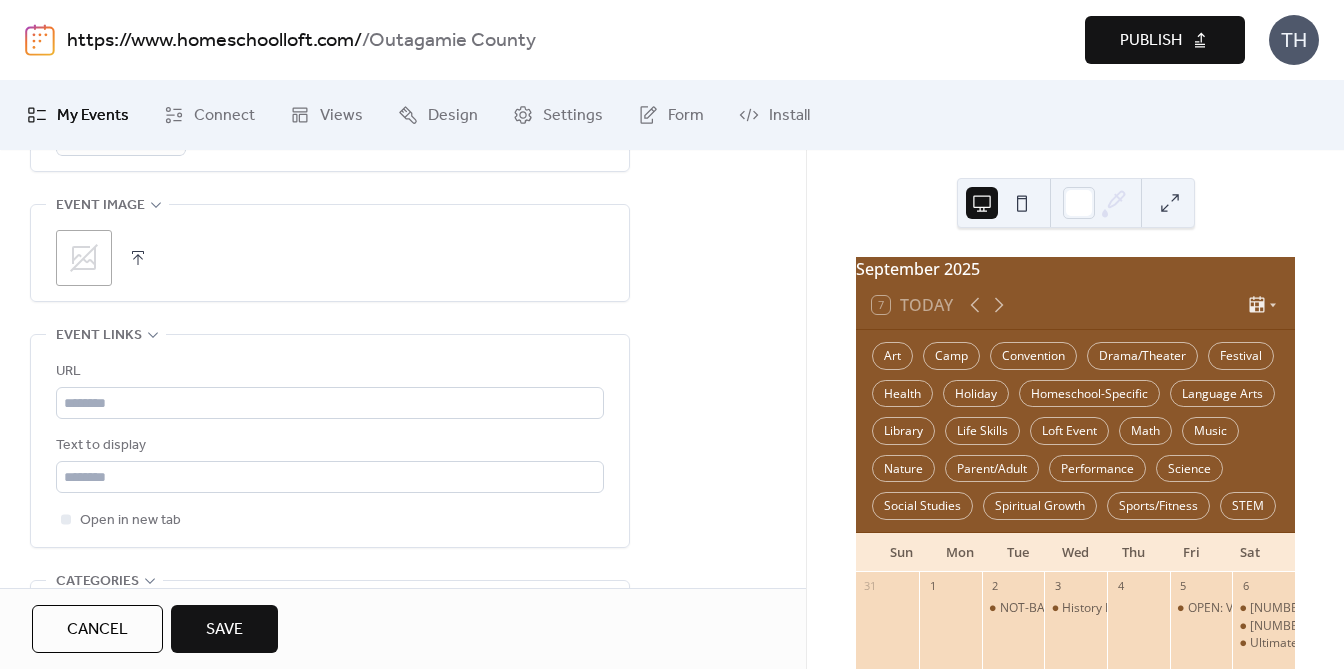 click at bounding box center (138, 258) 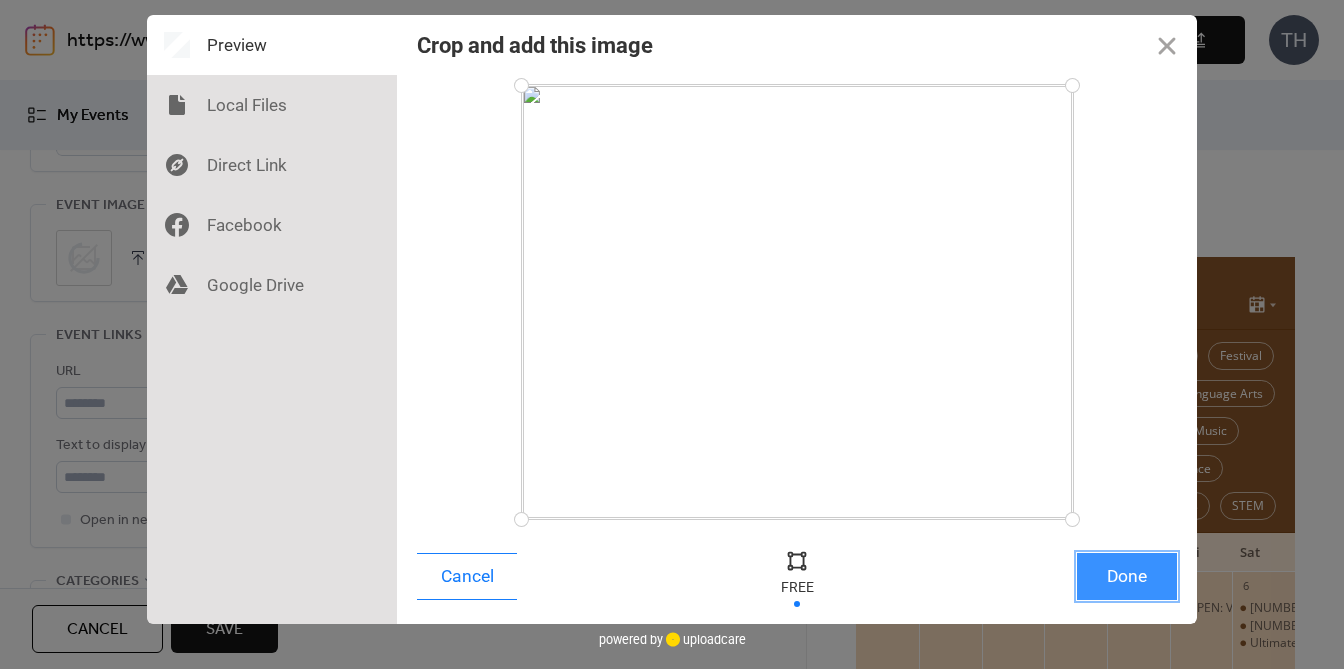click on "Done" at bounding box center [1127, 576] 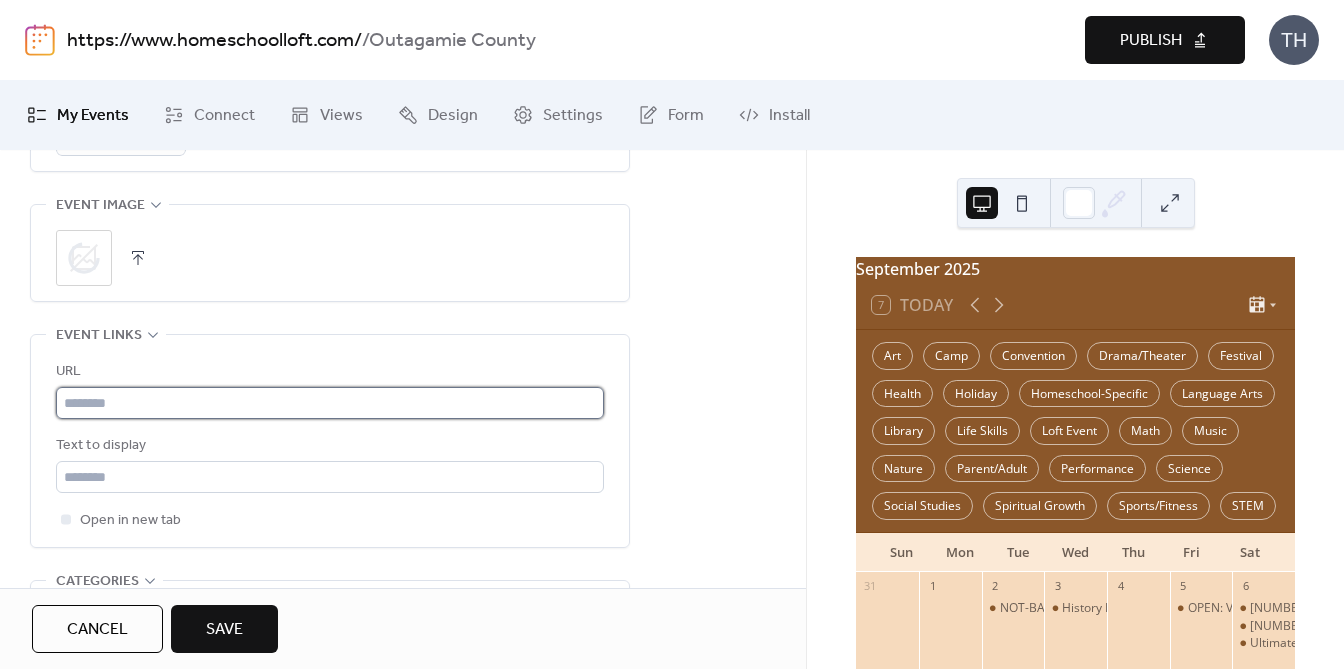 click at bounding box center [330, 403] 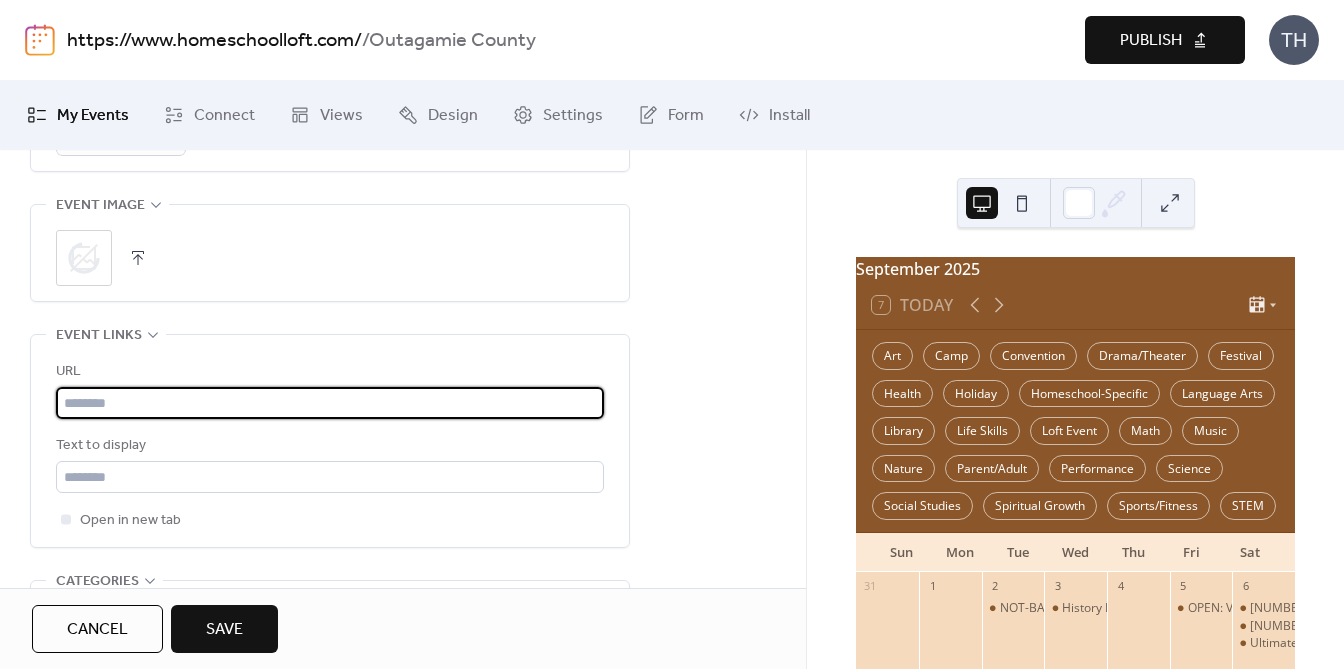 paste on "**********" 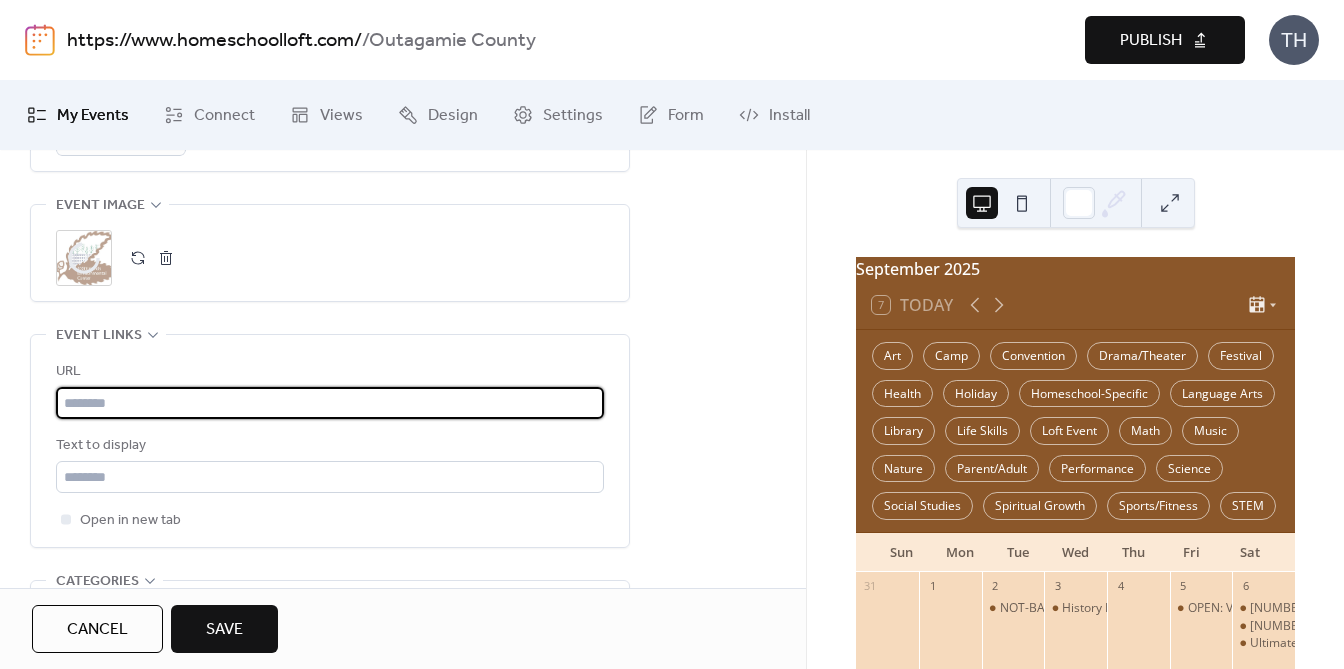 scroll, scrollTop: 0, scrollLeft: 0, axis: both 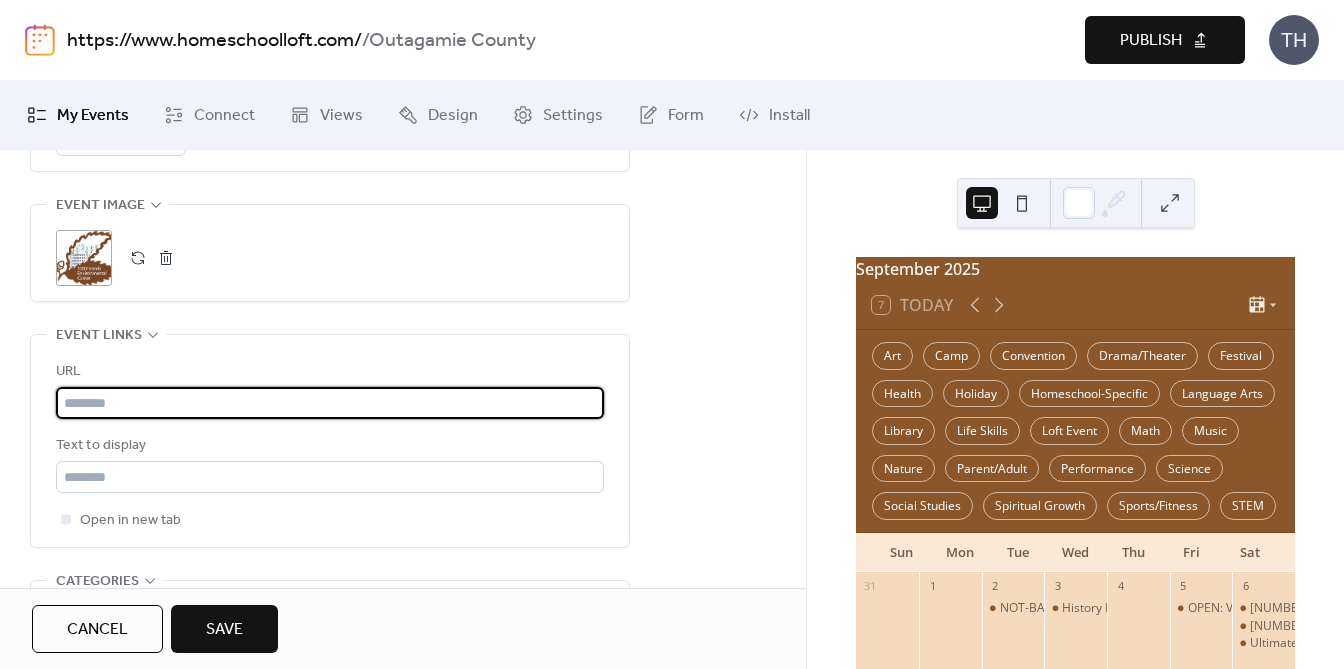 click at bounding box center (330, 403) 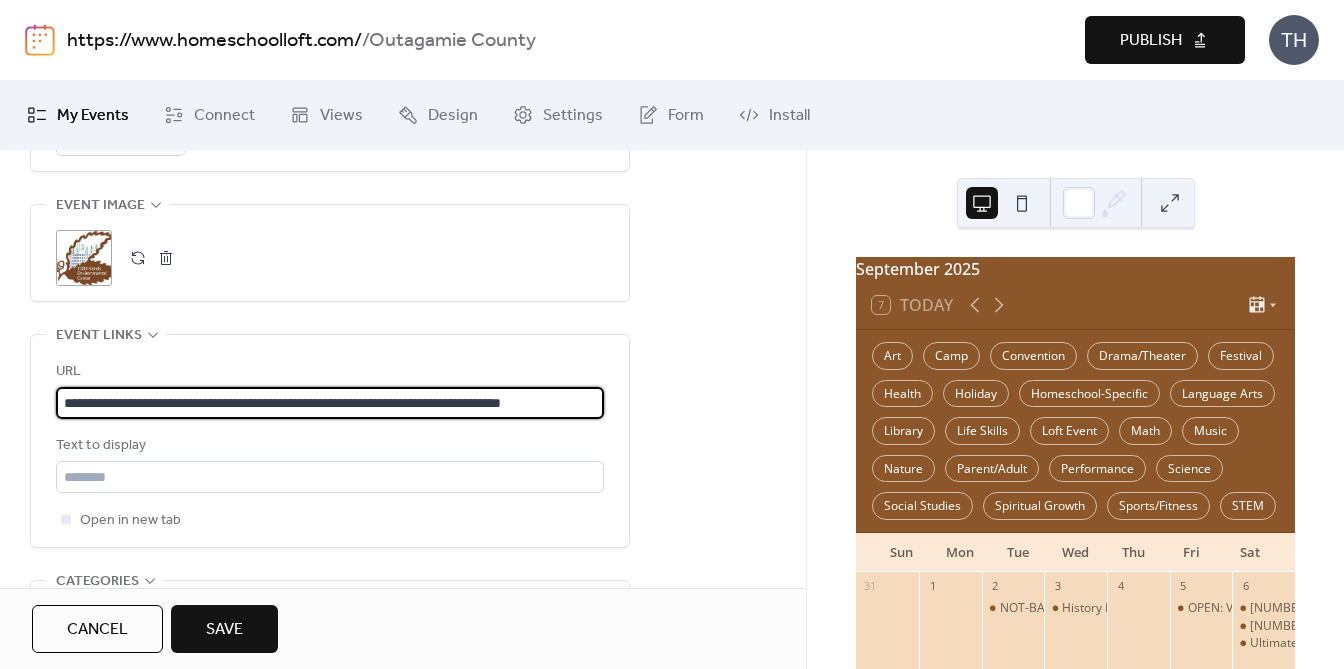 scroll, scrollTop: 0, scrollLeft: 35, axis: horizontal 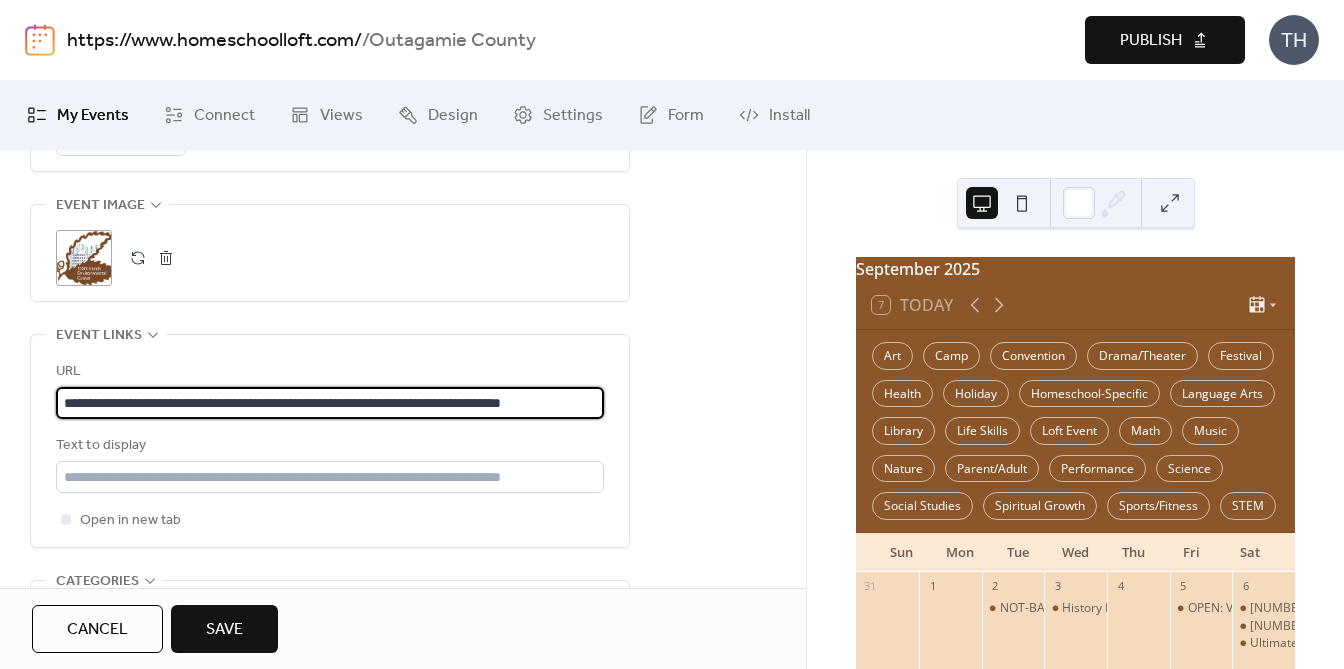type on "**********" 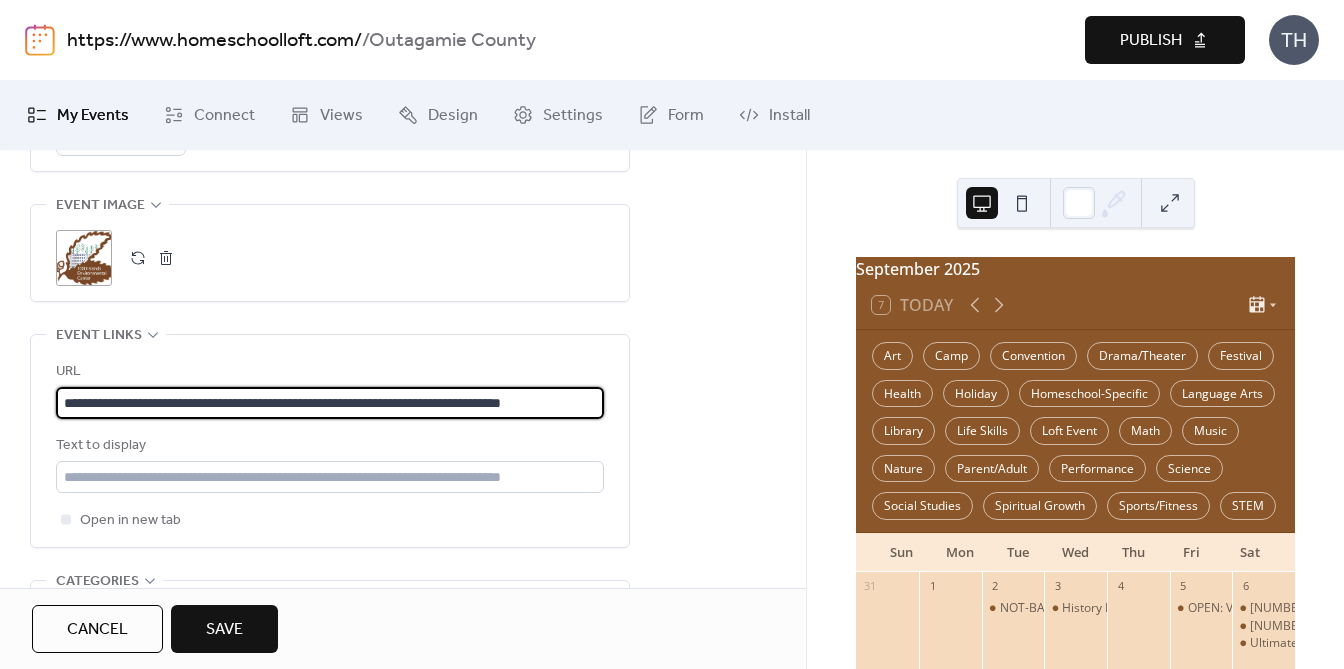 scroll, scrollTop: 0, scrollLeft: 0, axis: both 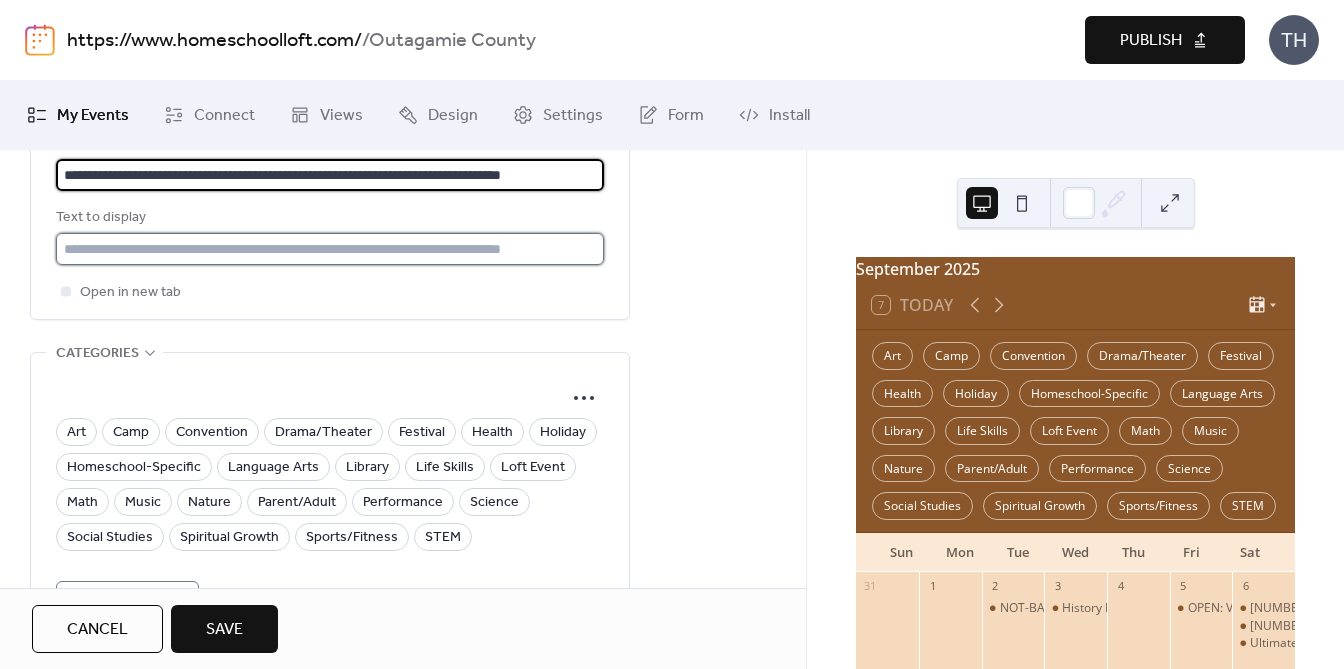 click at bounding box center (330, 249) 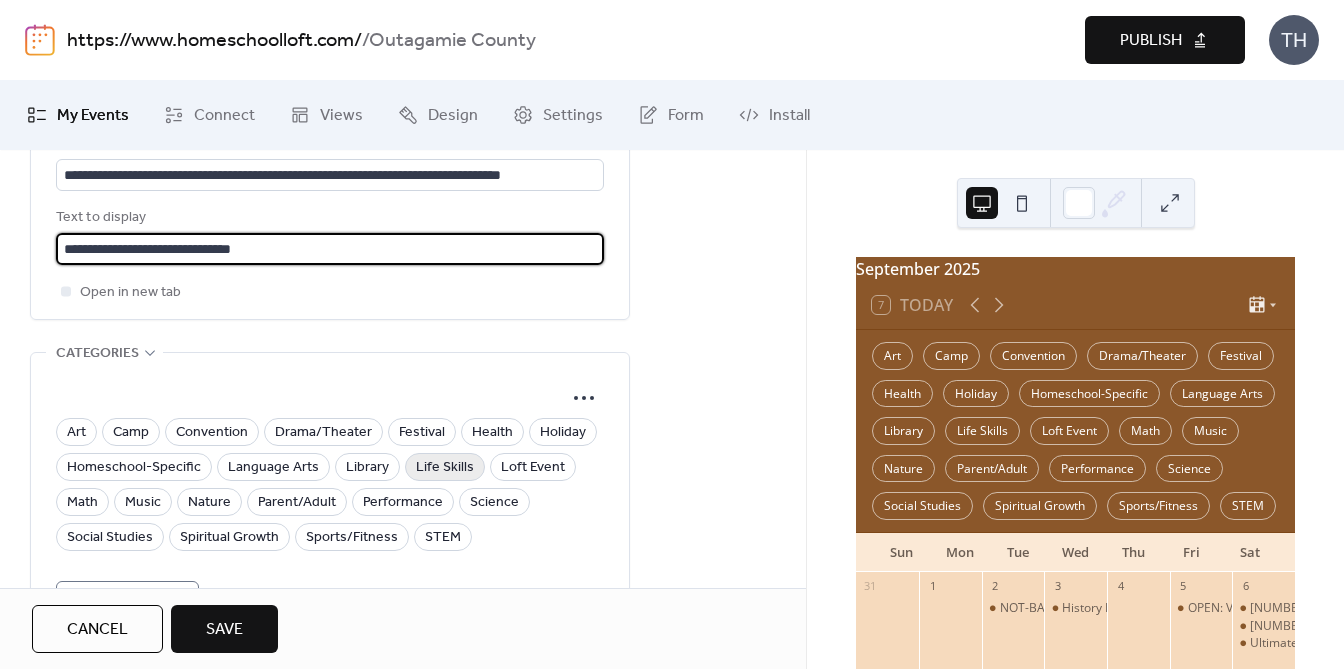 type on "**********" 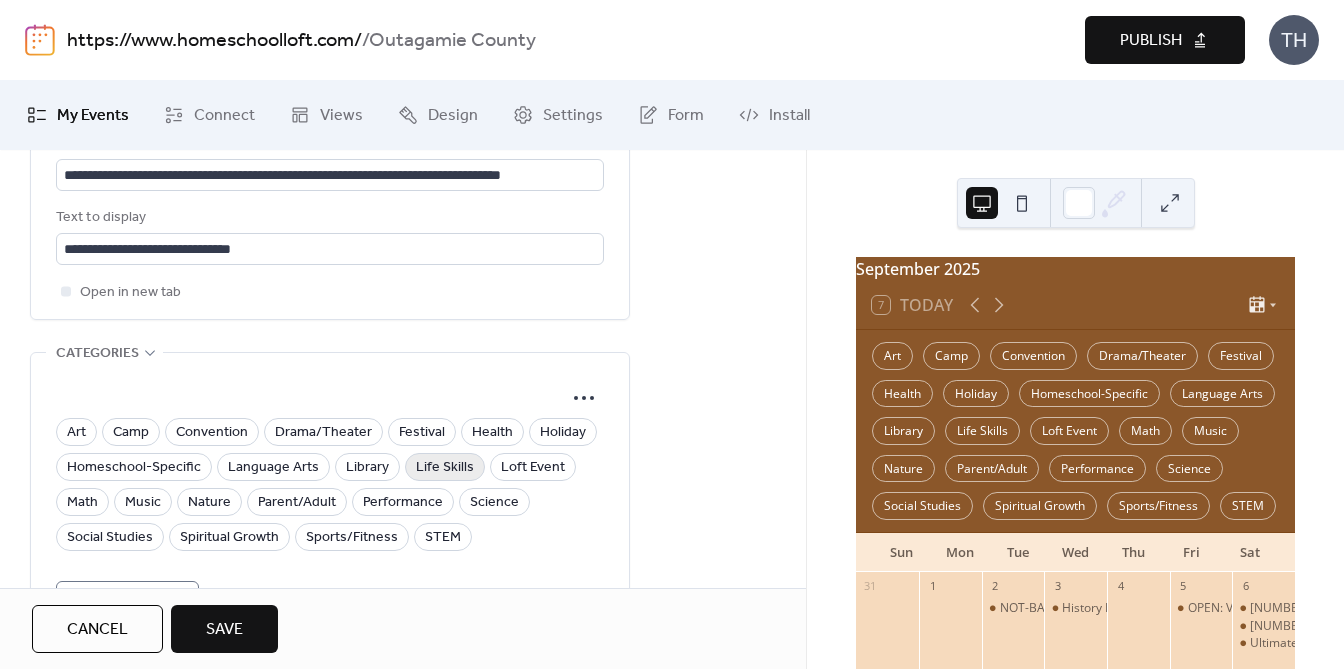 click on "Life Skills" at bounding box center (445, 468) 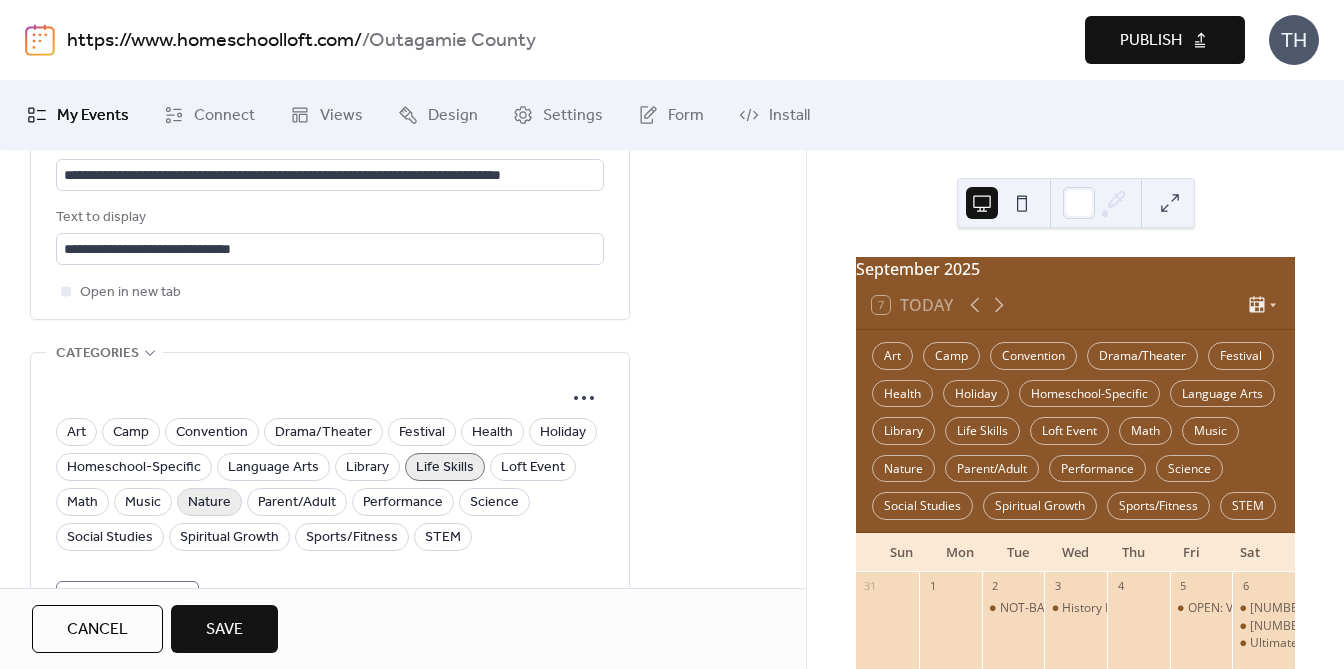 click on "Nature" at bounding box center (209, 503) 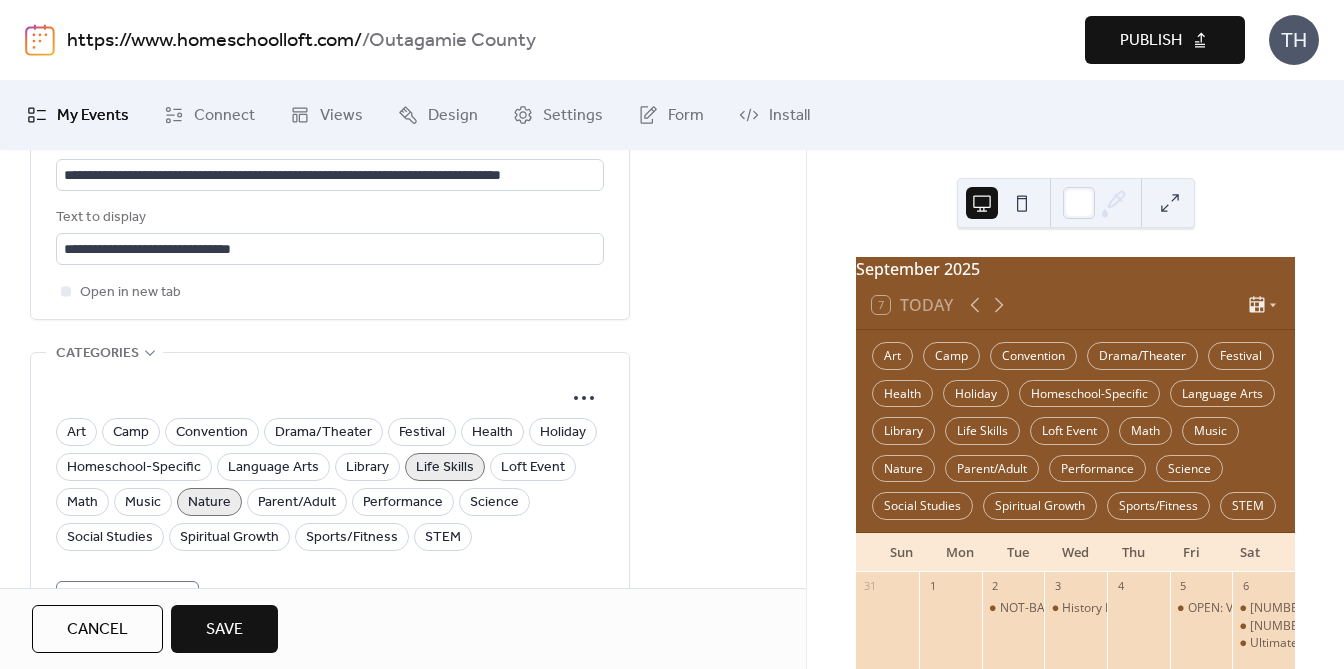 click on "Save" at bounding box center (224, 630) 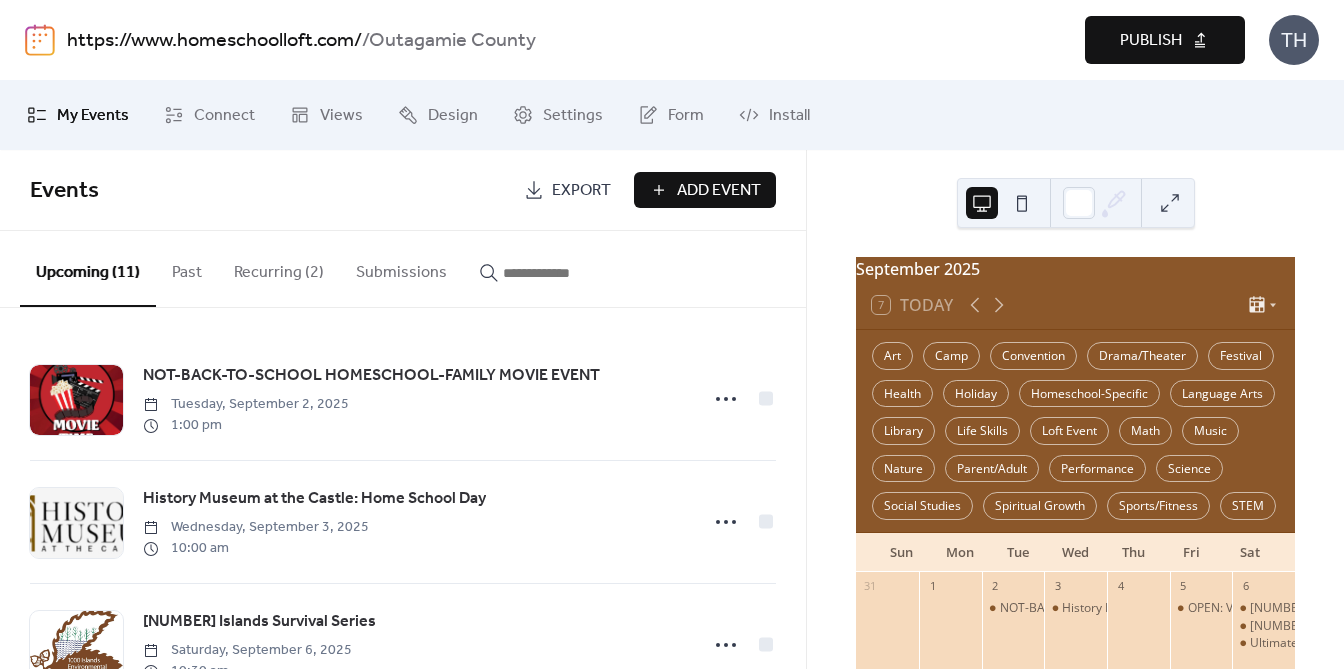 click on "Publish" at bounding box center [1151, 41] 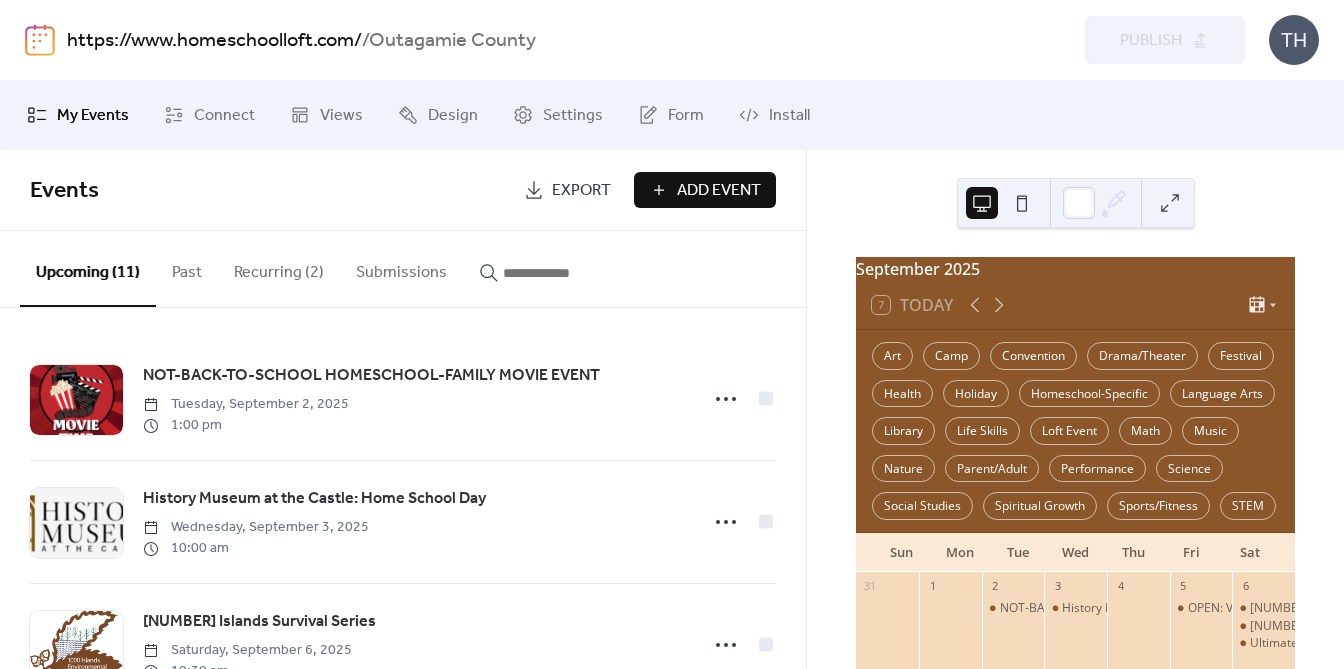 click at bounding box center [563, 273] 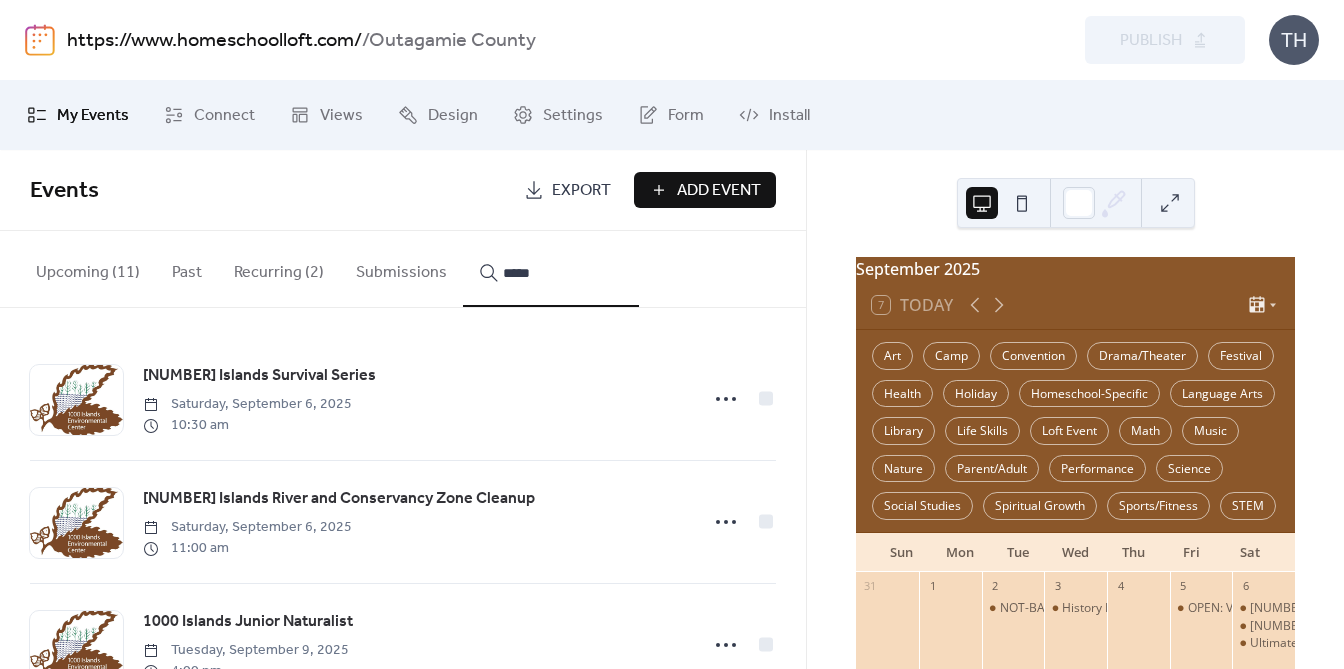 click on "****" at bounding box center [551, 269] 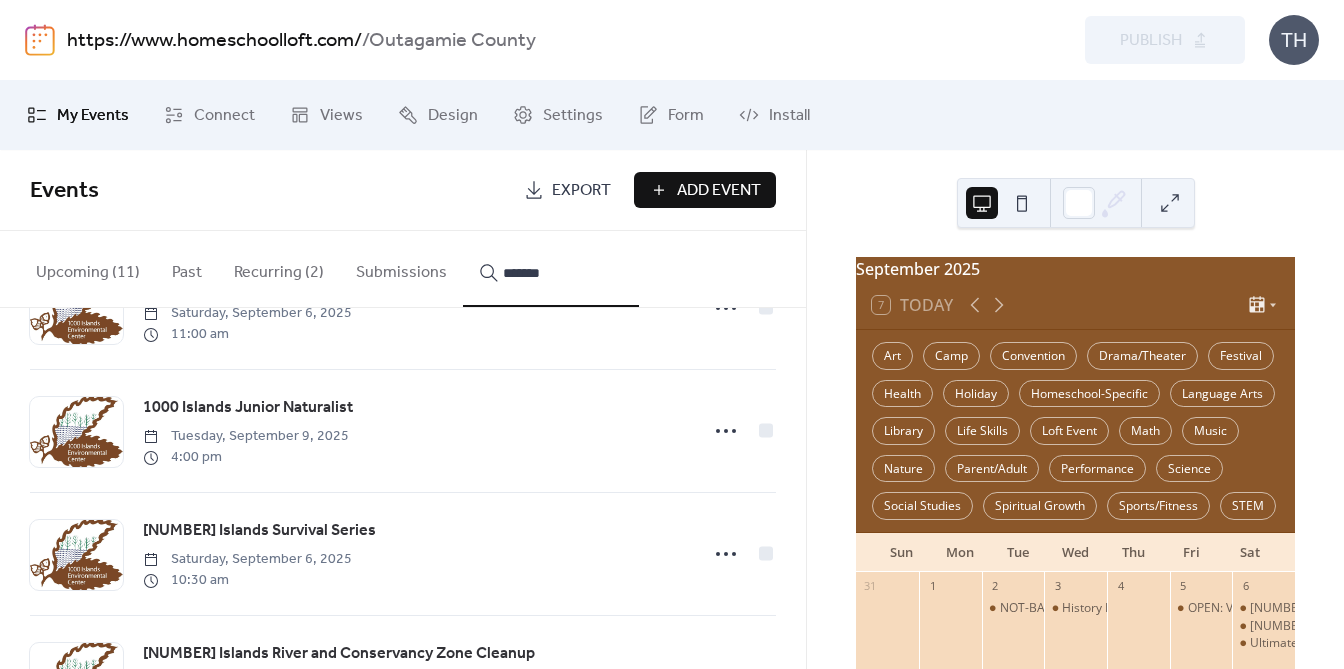 scroll, scrollTop: 0, scrollLeft: 0, axis: both 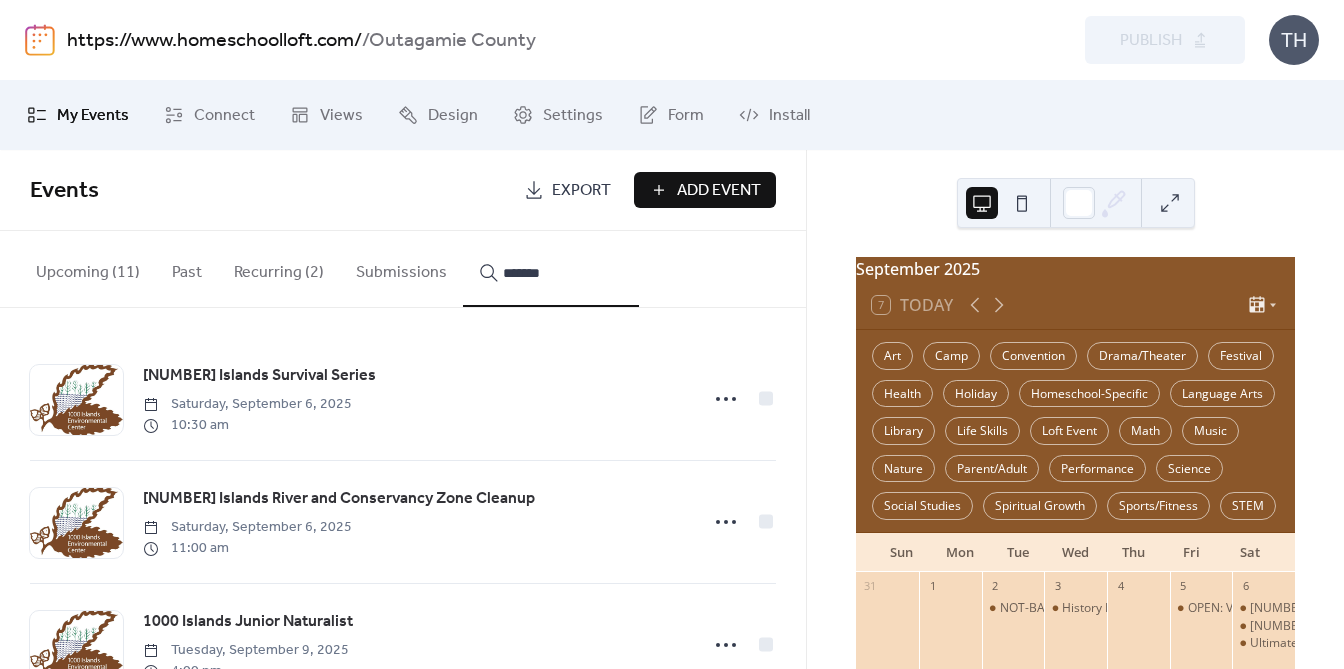 drag, startPoint x: 543, startPoint y: 271, endPoint x: 476, endPoint y: 266, distance: 67.18631 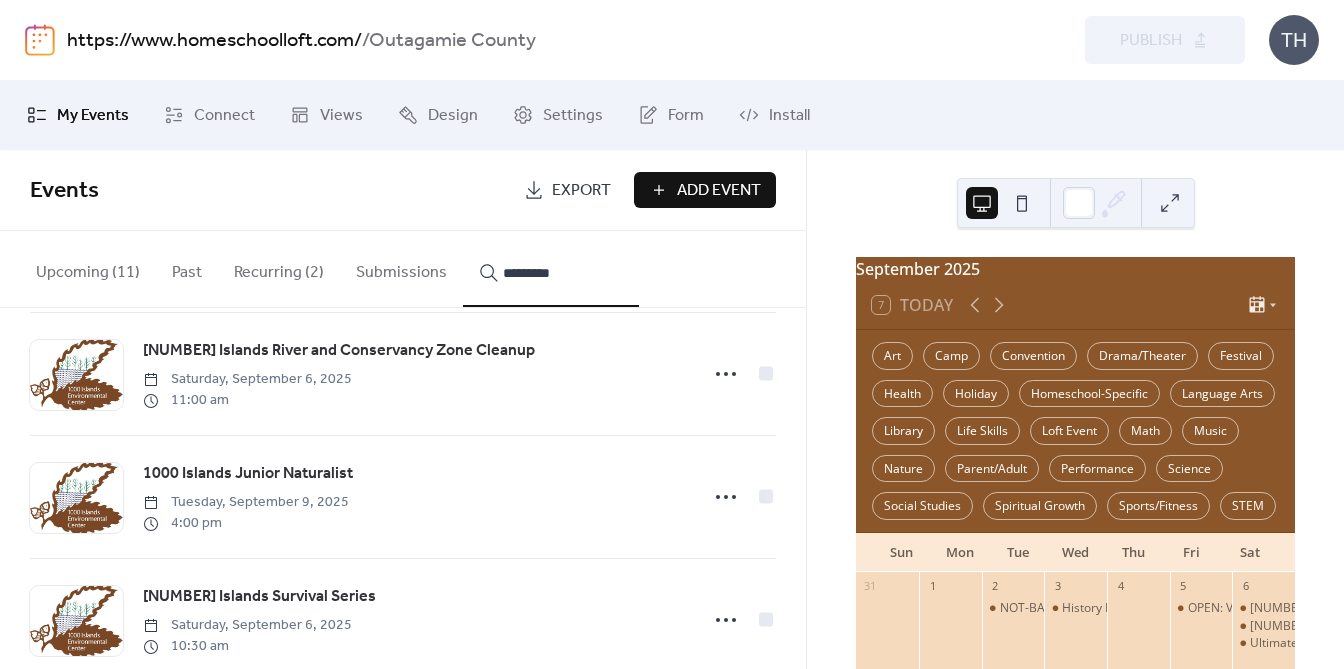 scroll, scrollTop: 574, scrollLeft: 0, axis: vertical 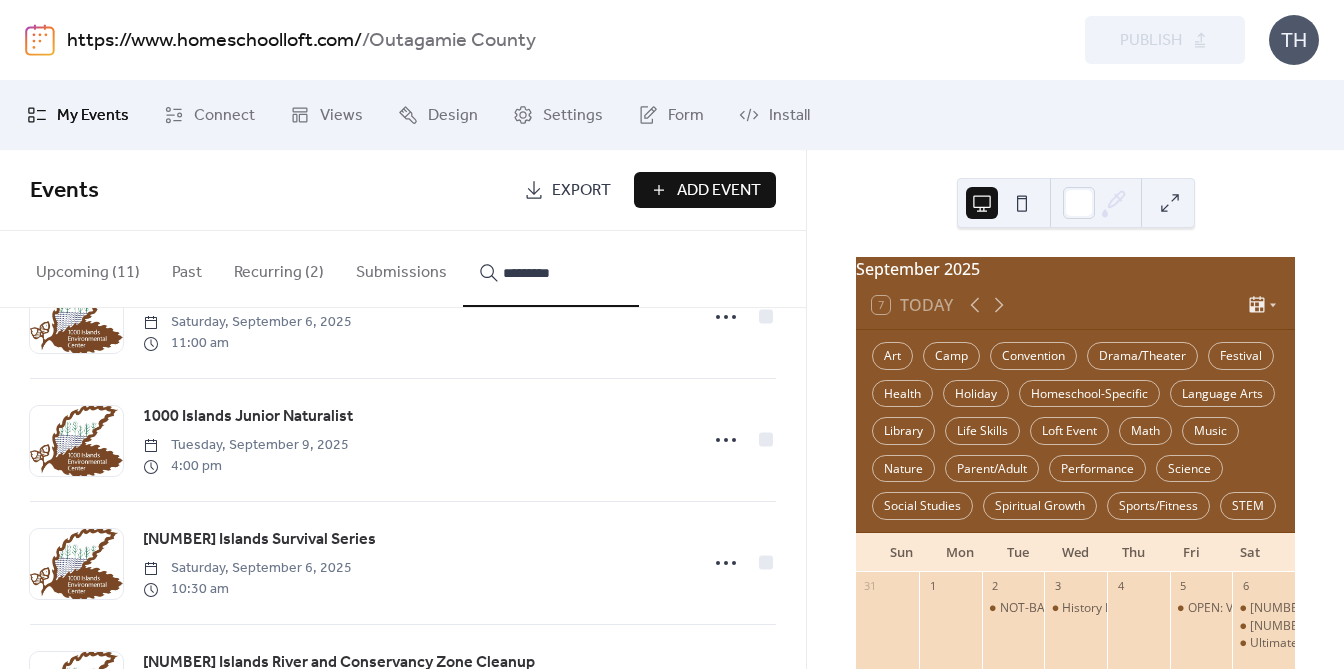 click on "Upcoming (11)" at bounding box center (88, 268) 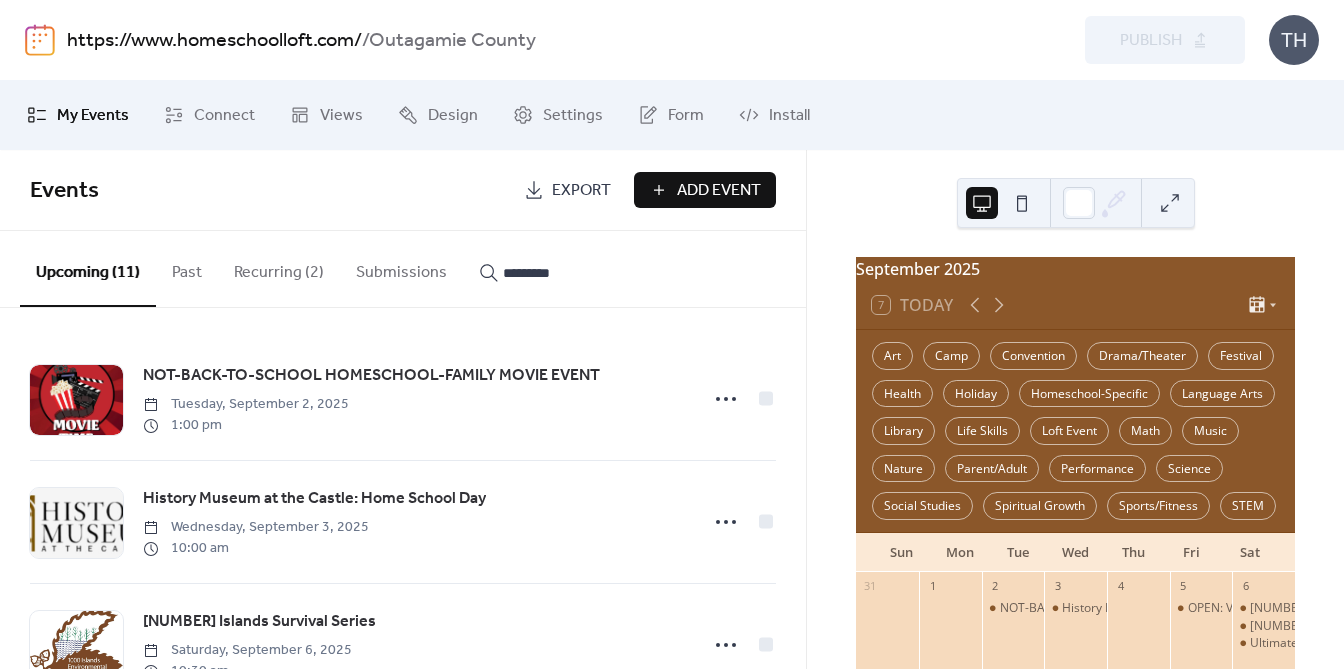 click on "*********" at bounding box center [551, 268] 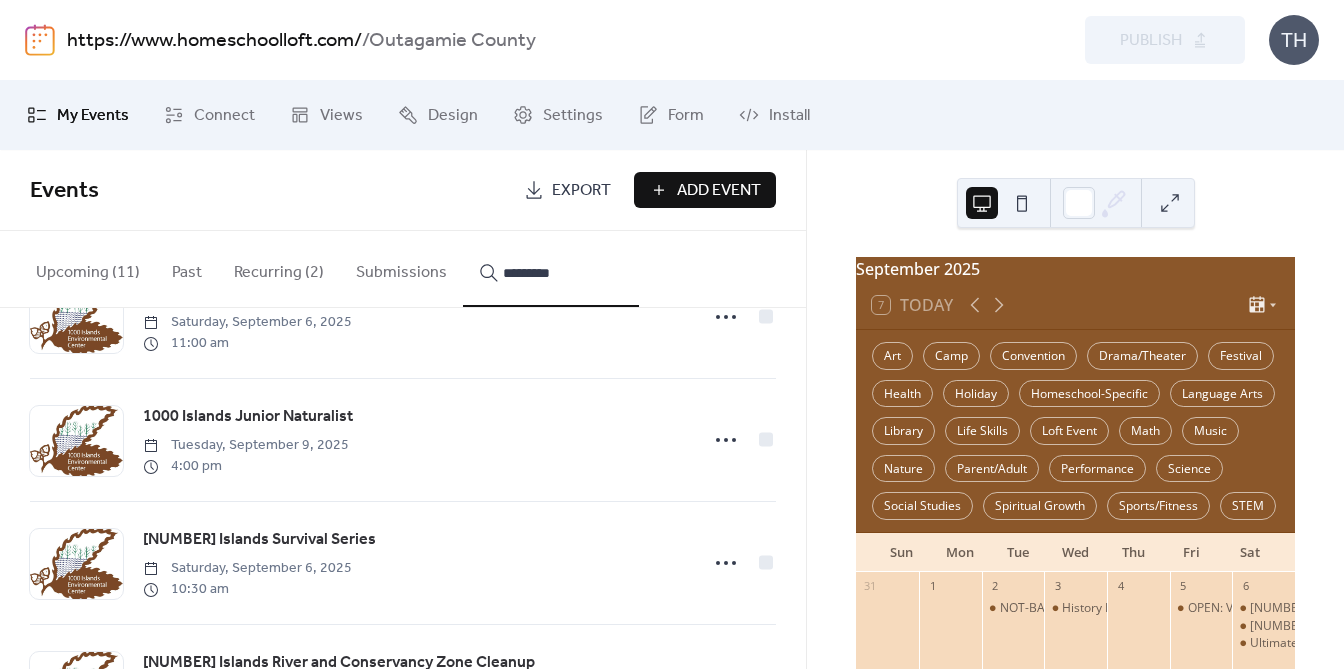click on "*********" at bounding box center [551, 269] 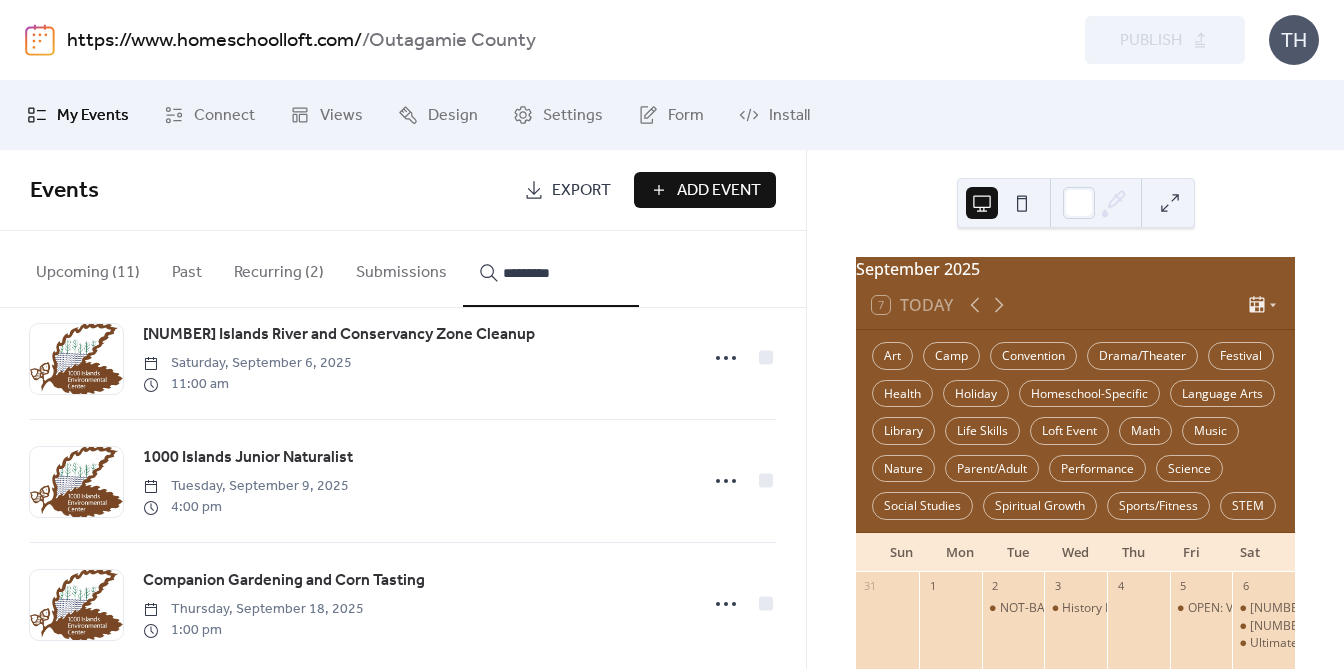 scroll, scrollTop: 1304, scrollLeft: 0, axis: vertical 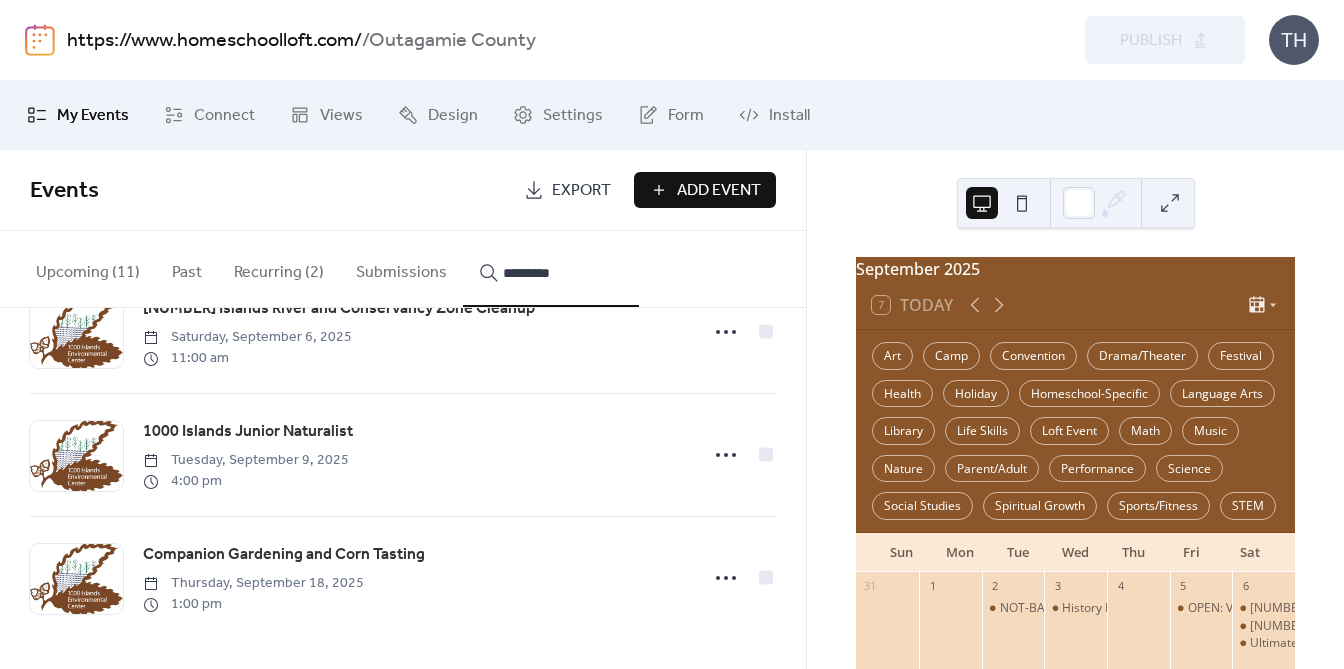 drag, startPoint x: 494, startPoint y: 274, endPoint x: 587, endPoint y: 272, distance: 93.0215 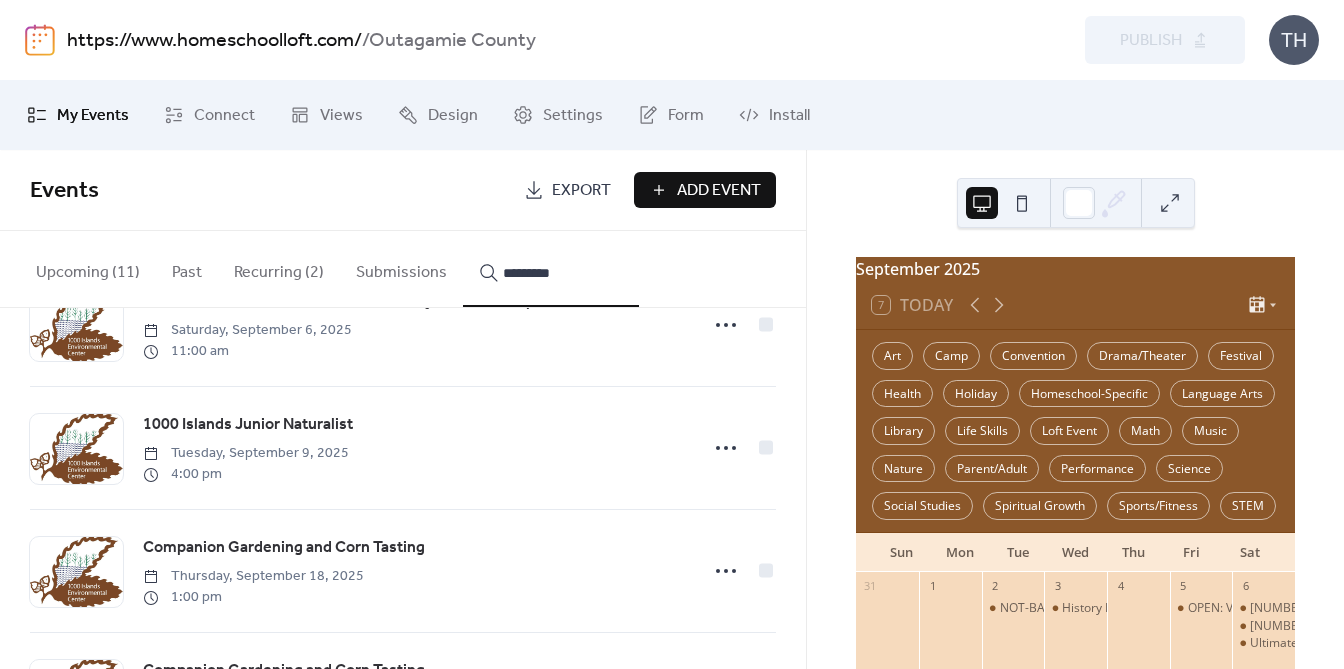 scroll, scrollTop: 0, scrollLeft: 0, axis: both 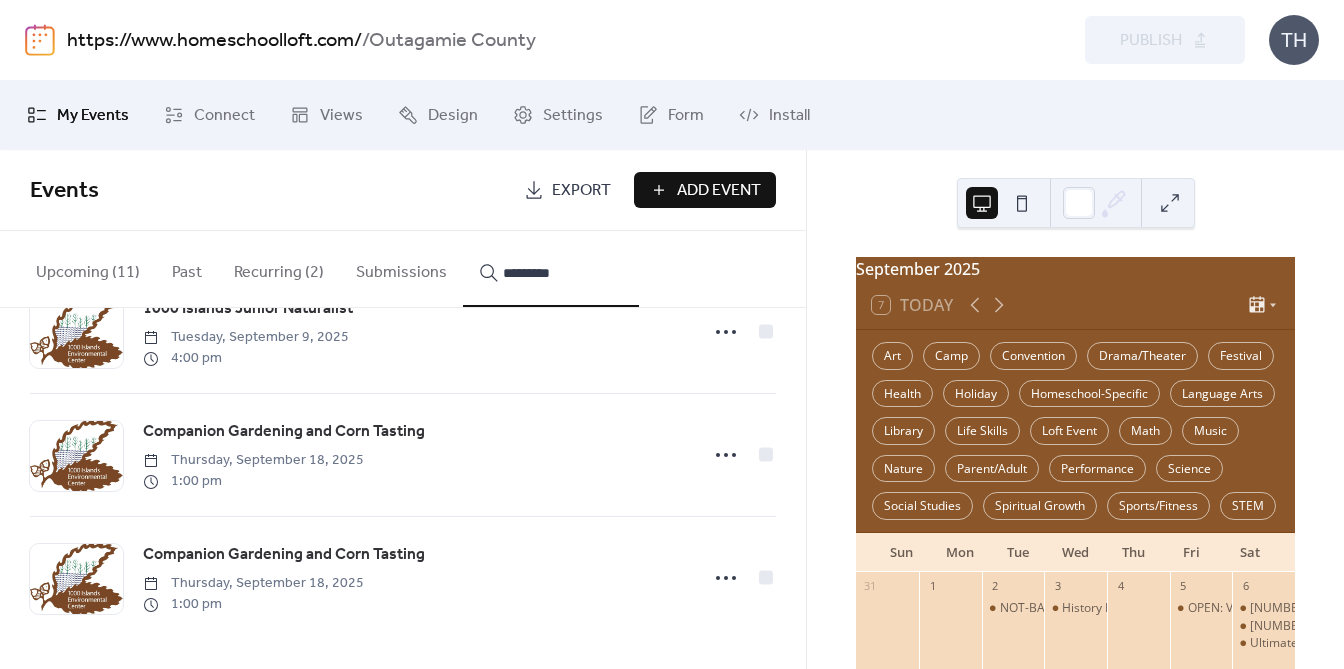 click 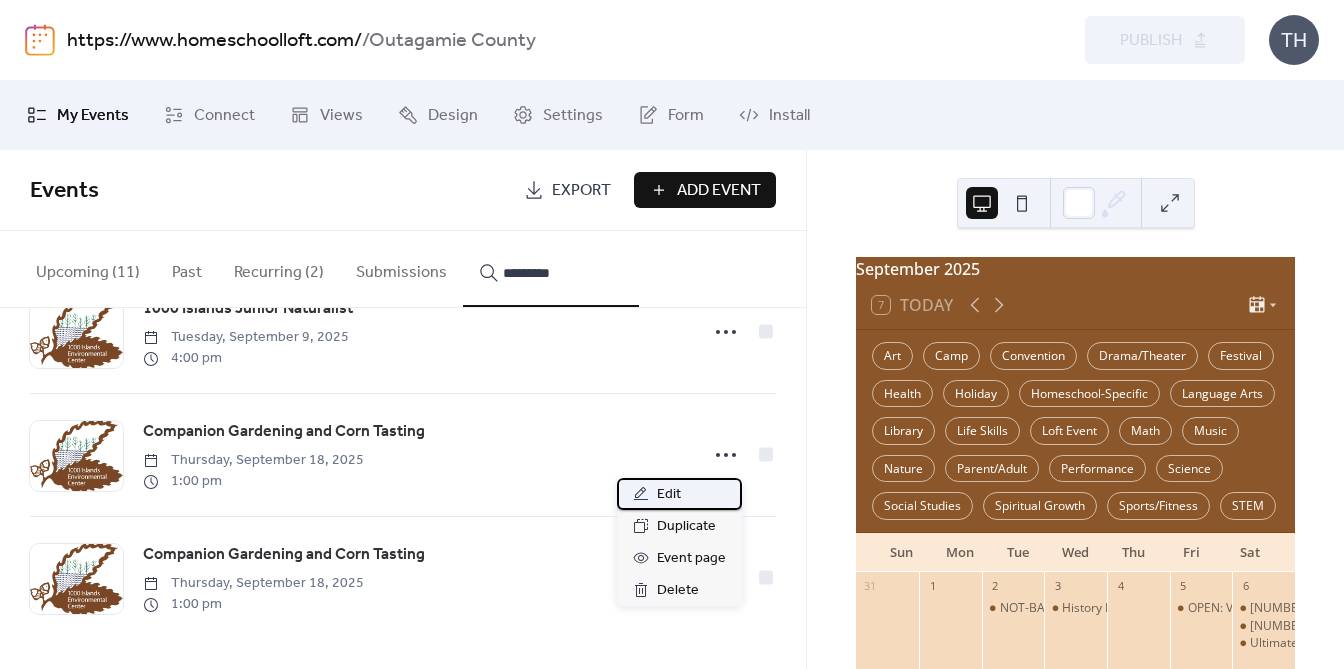 click on "Edit" at bounding box center (679, 494) 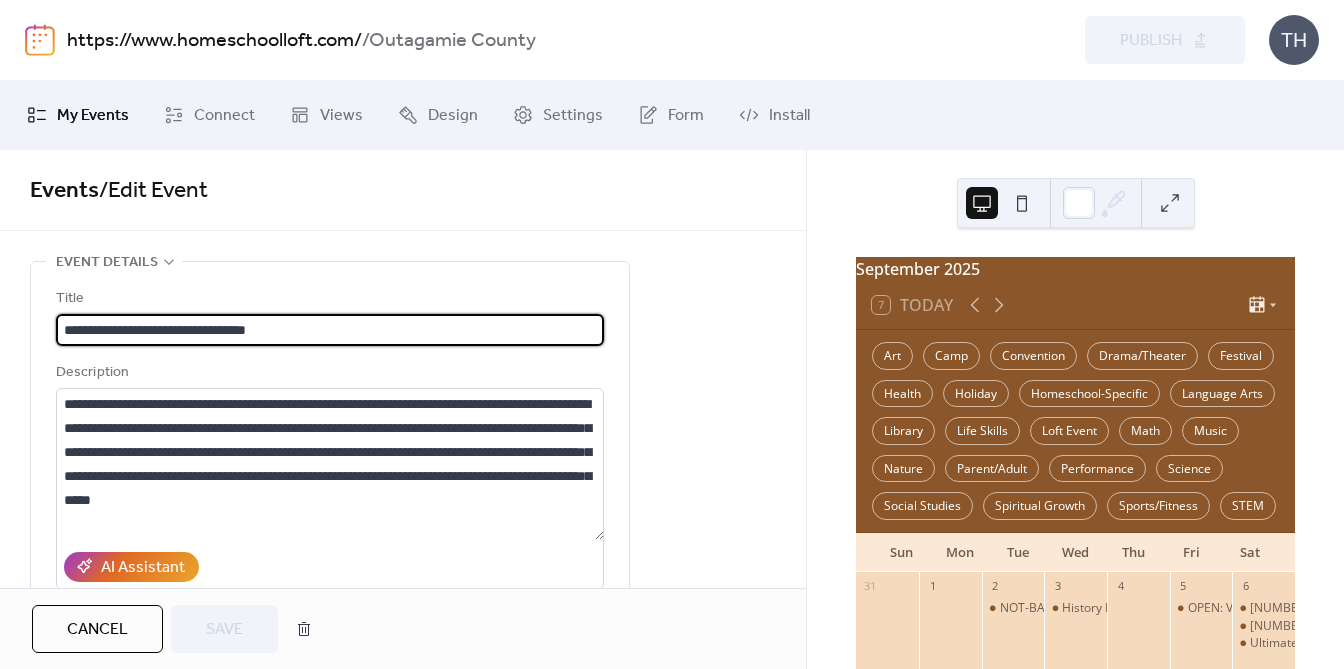 click on "**********" at bounding box center [330, 330] 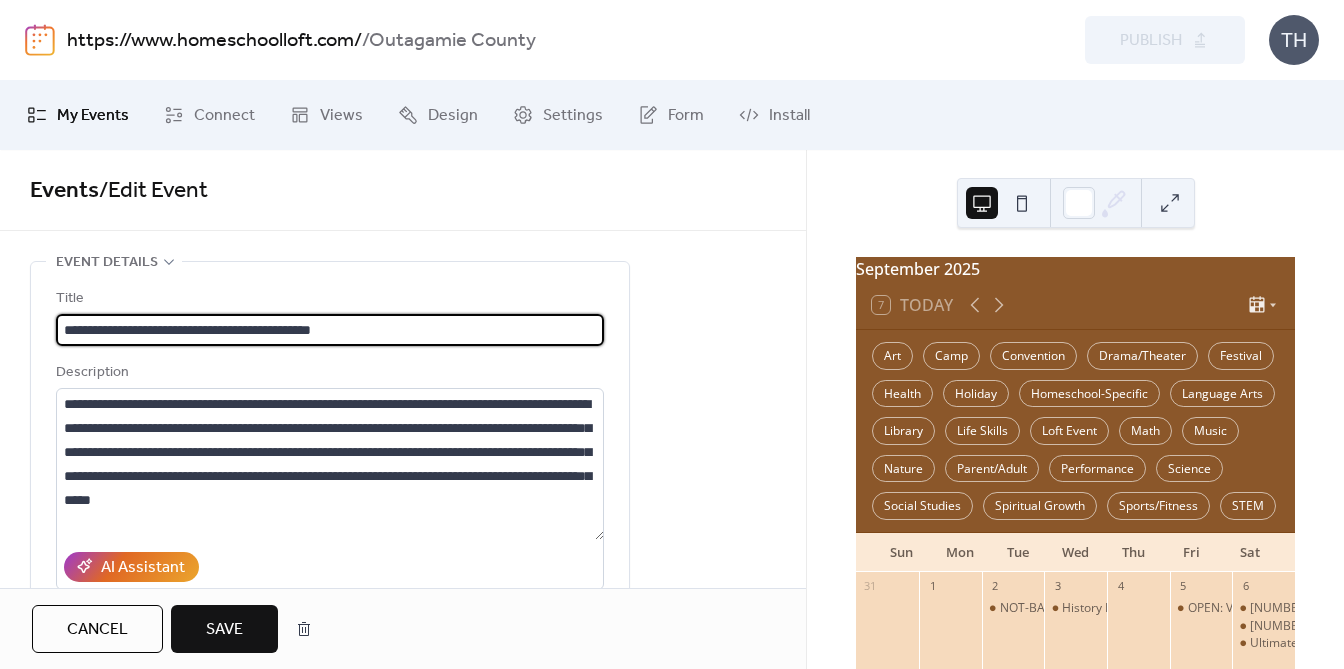 type on "**********" 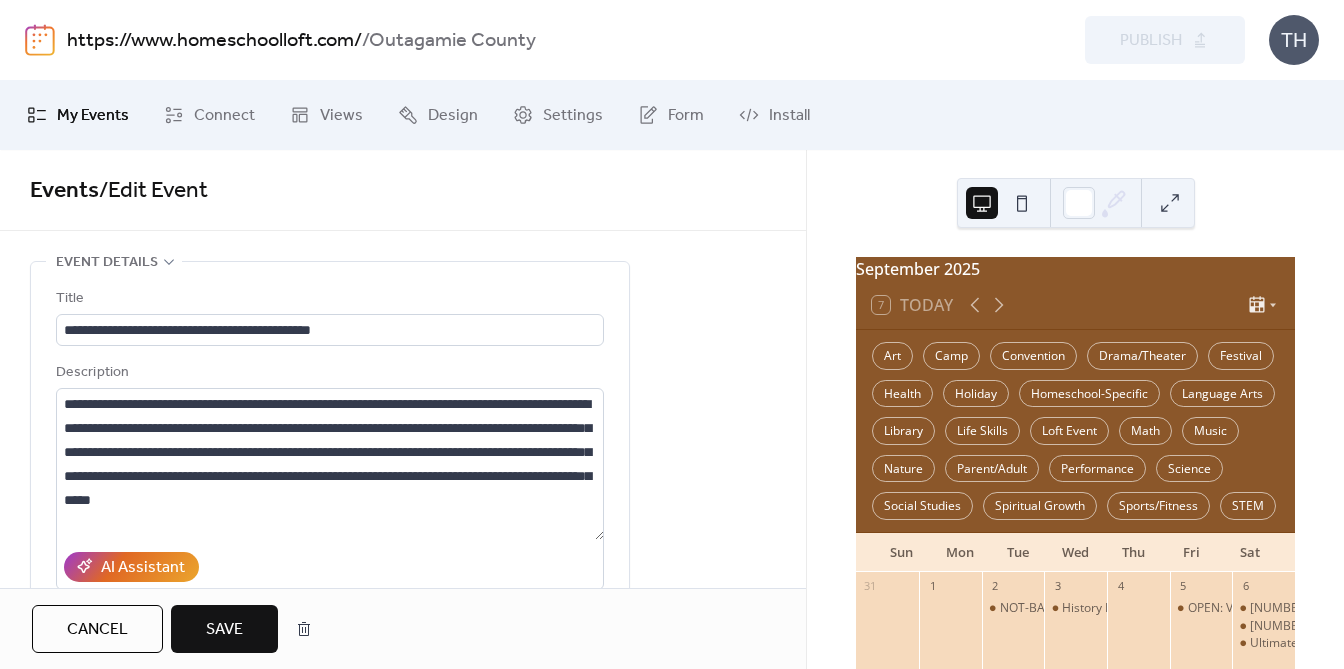 click on "Save" at bounding box center [224, 630] 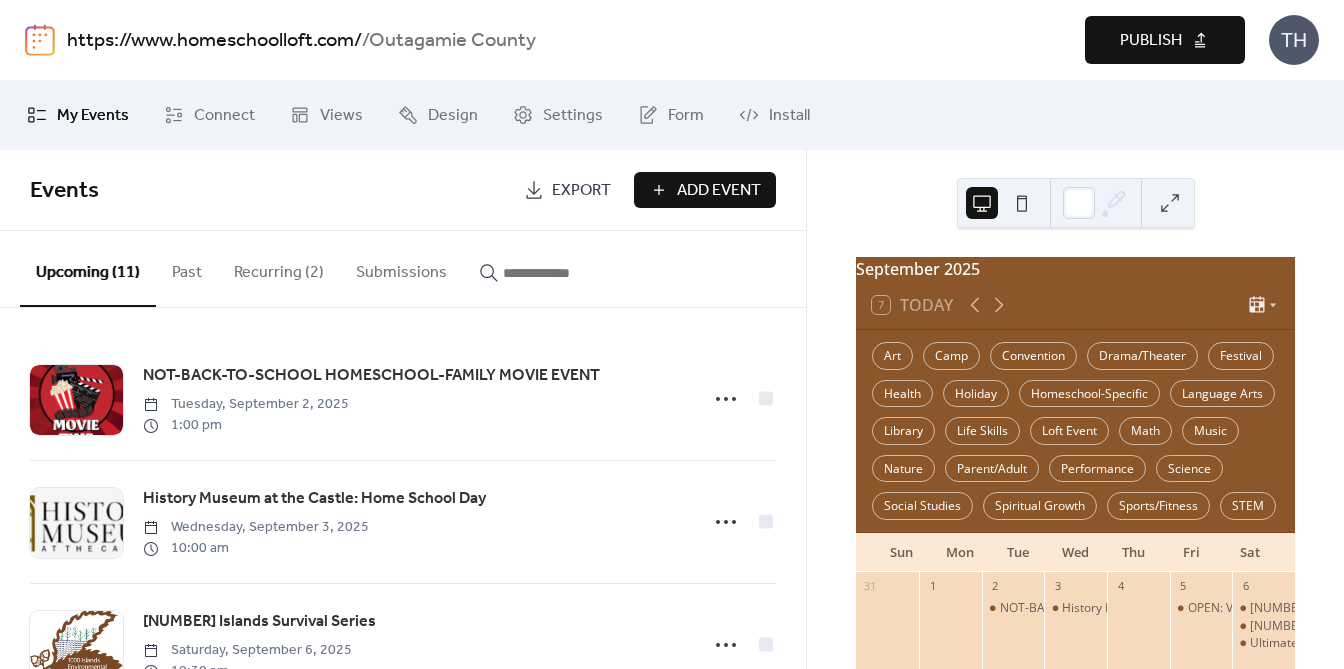 click on "Publish" at bounding box center [1151, 41] 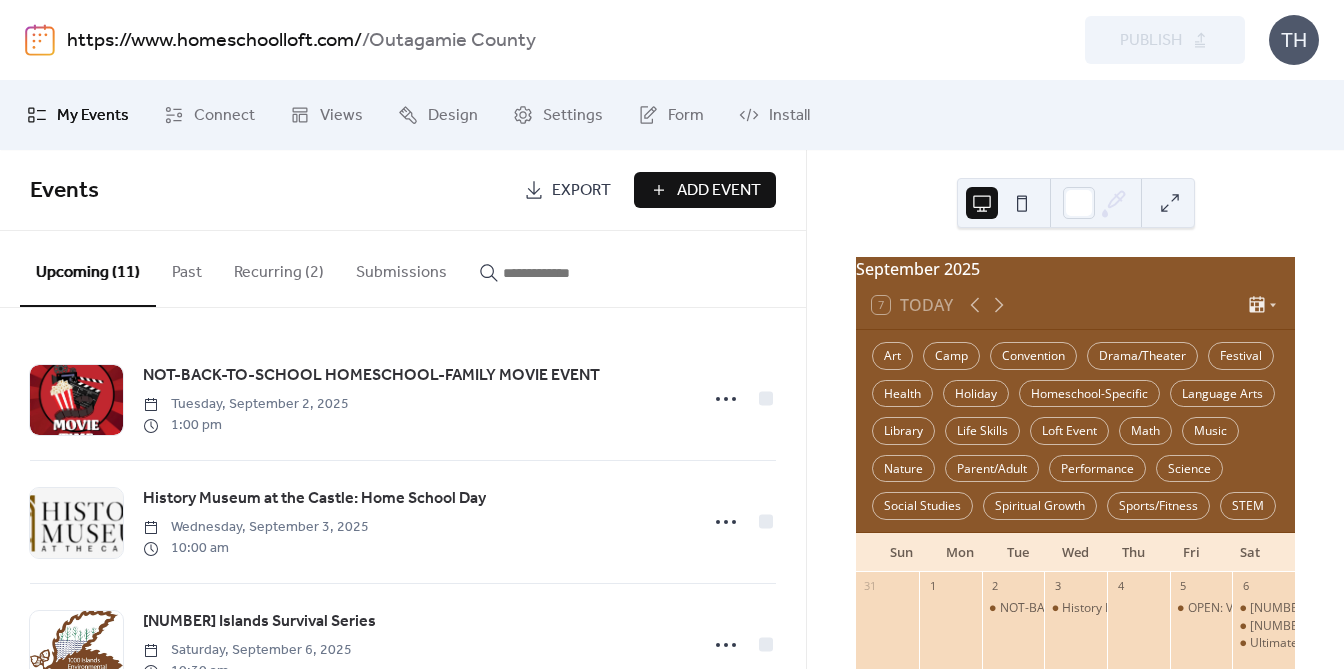 click on "Add Event" at bounding box center [719, 191] 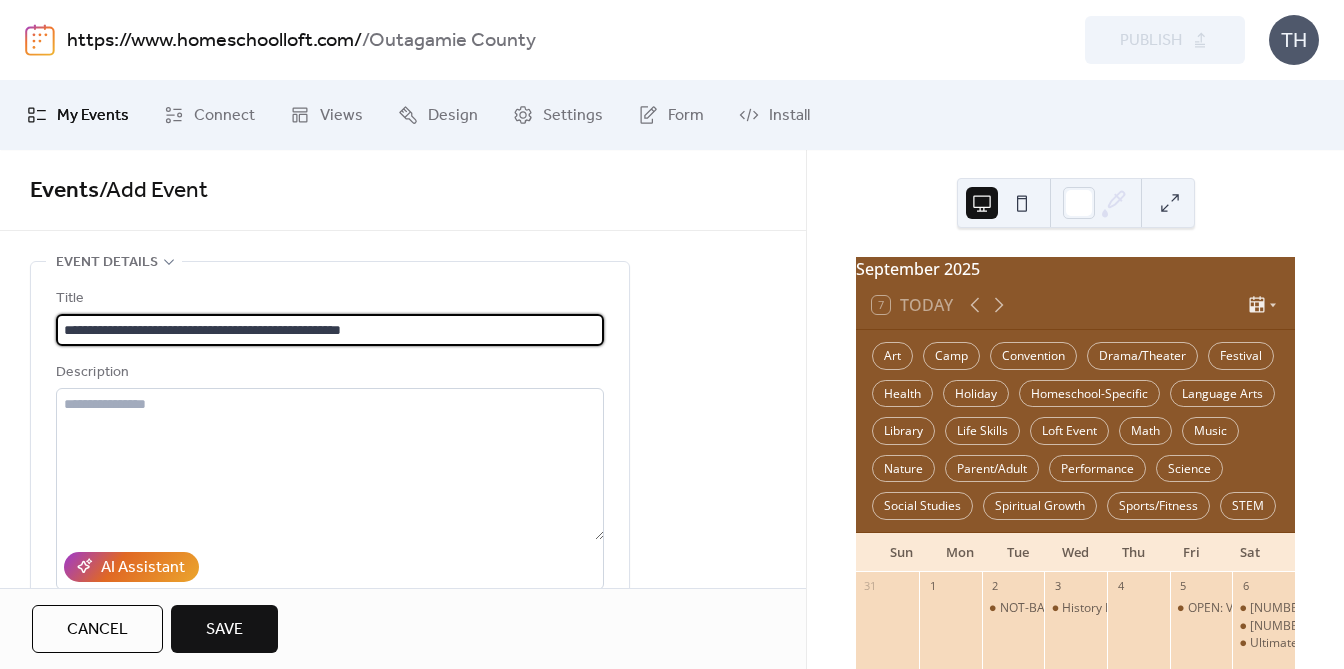 type on "**********" 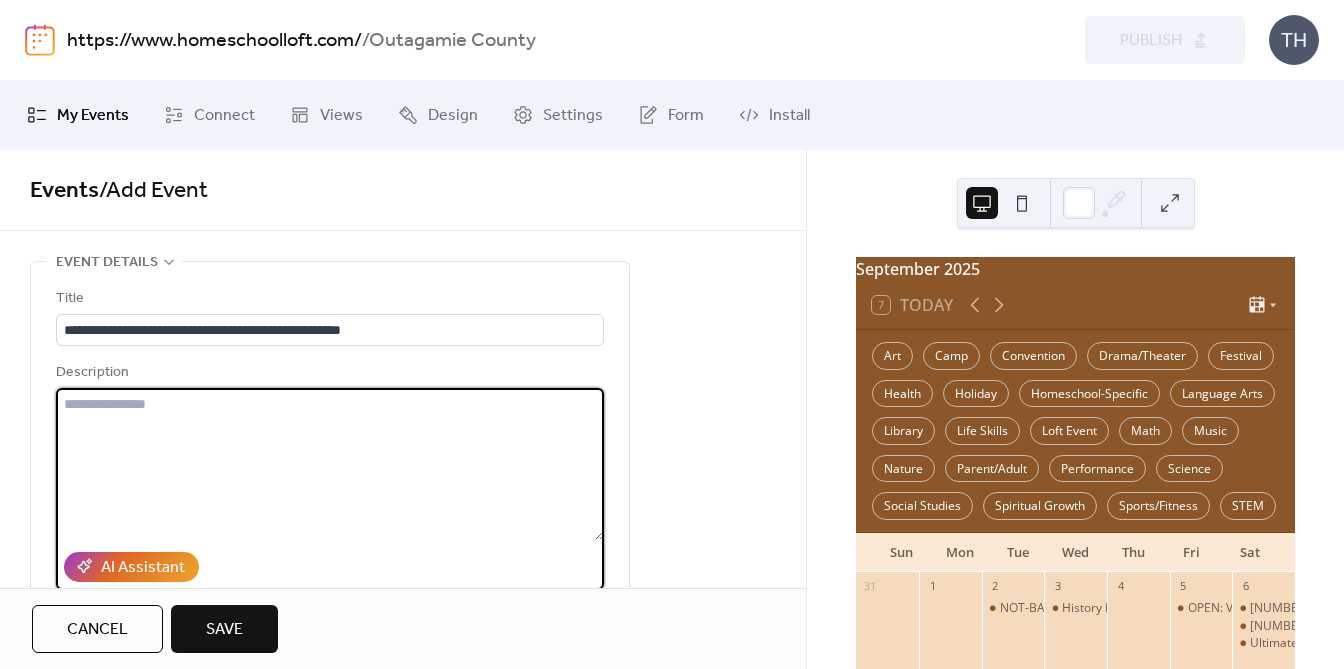 click at bounding box center (330, 464) 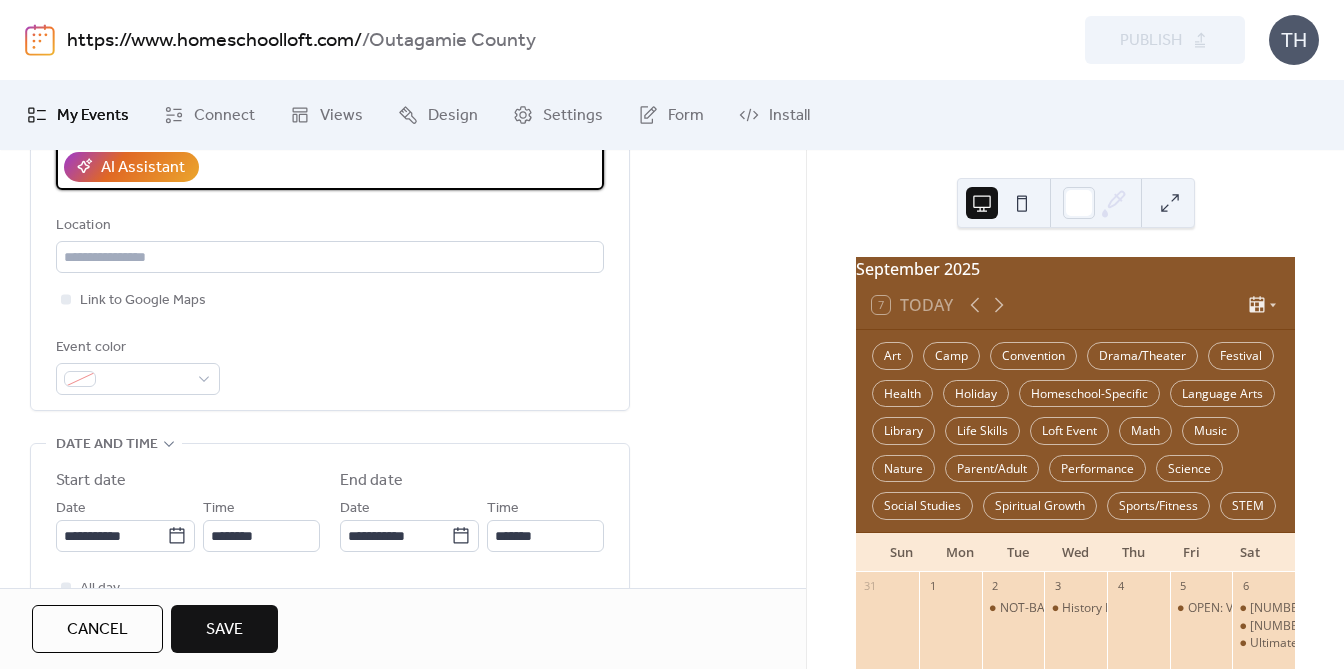 scroll, scrollTop: 447, scrollLeft: 0, axis: vertical 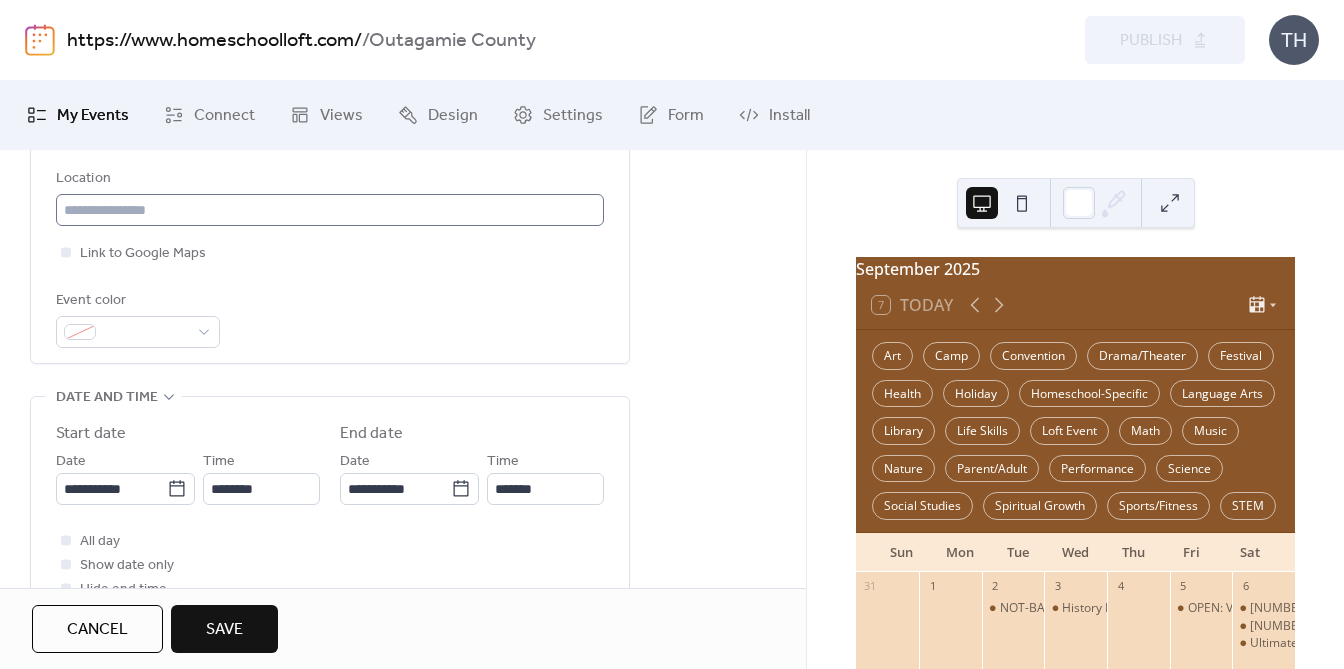 type on "**********" 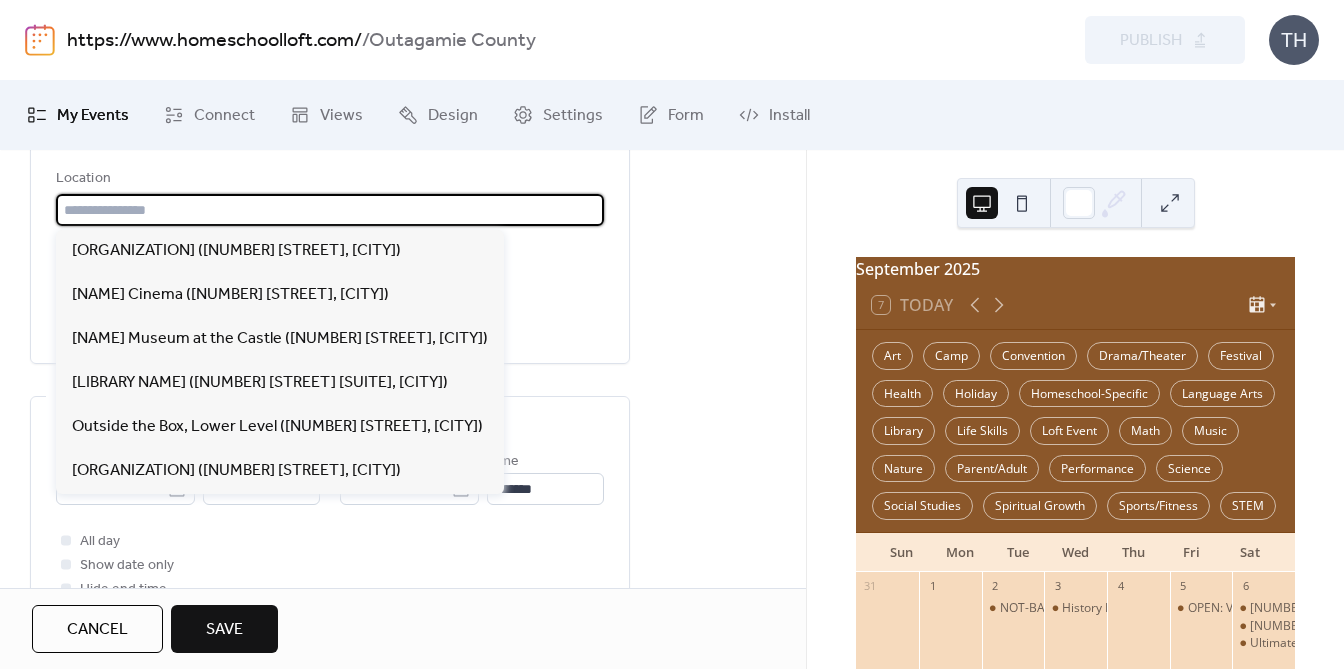 click at bounding box center [330, 210] 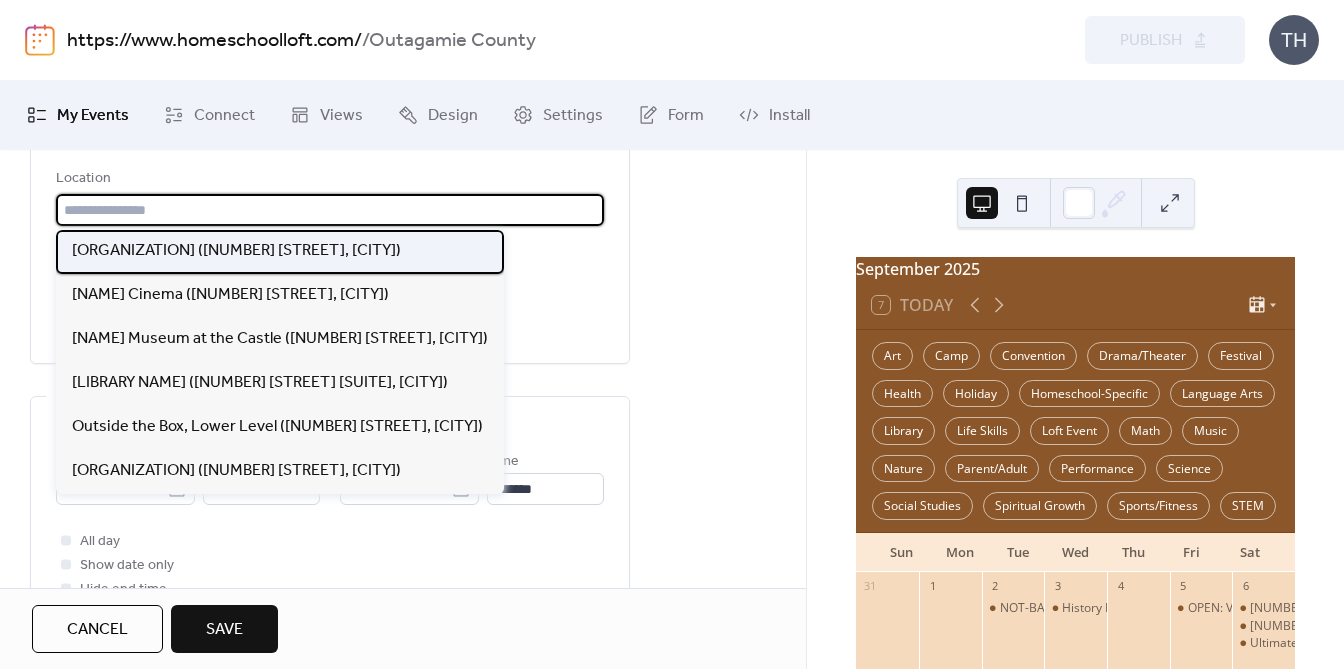click on "[ORGANIZATION] ([NUMBER] [STREET], [CITY])" at bounding box center [236, 251] 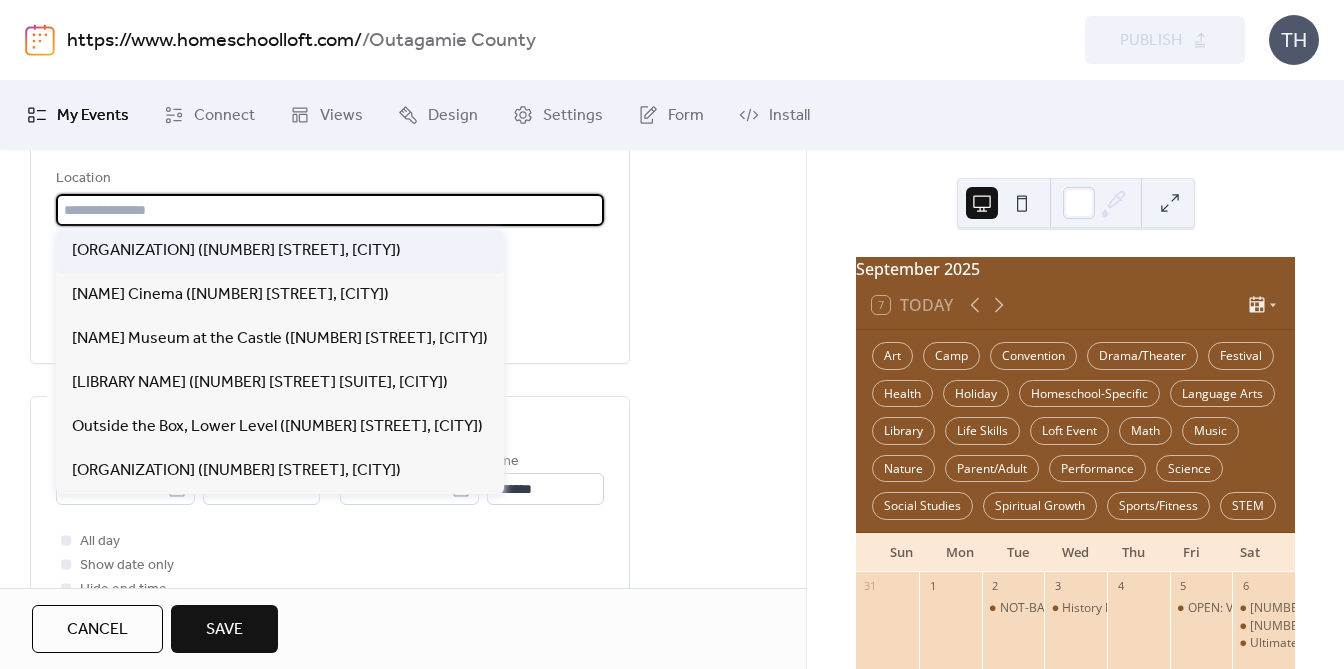 type on "**********" 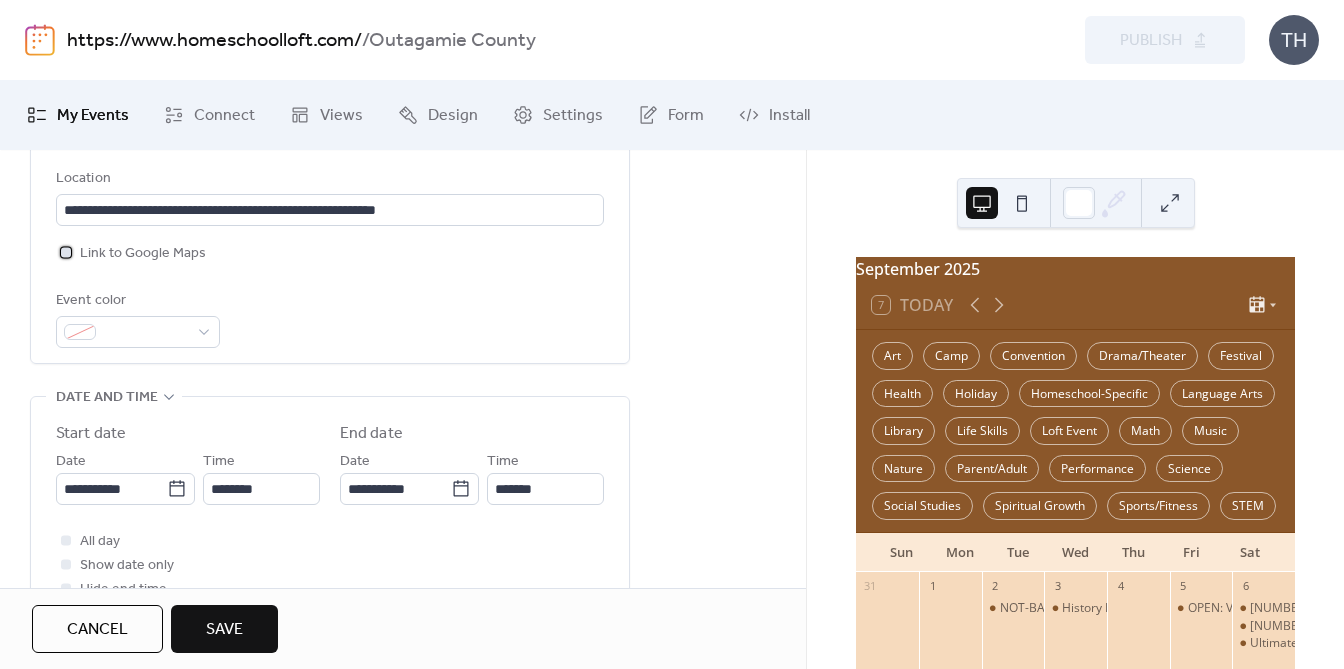 click on "Link to Google Maps" at bounding box center [143, 254] 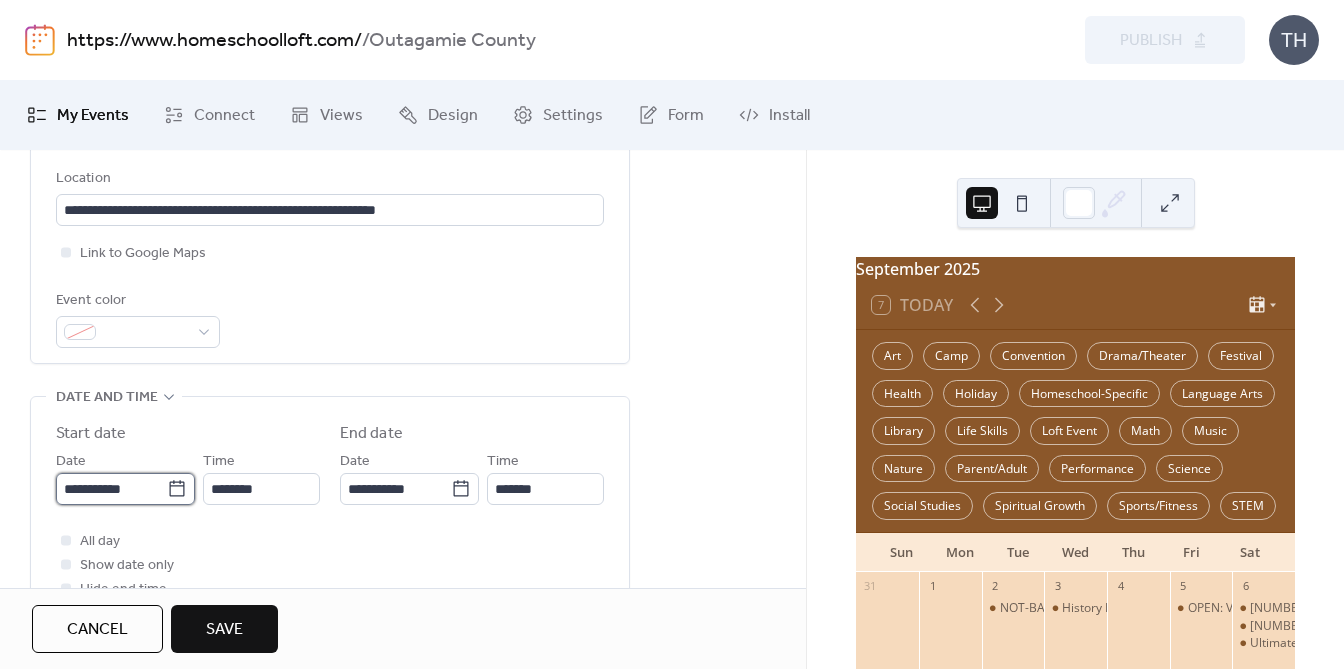 click on "**********" at bounding box center (111, 489) 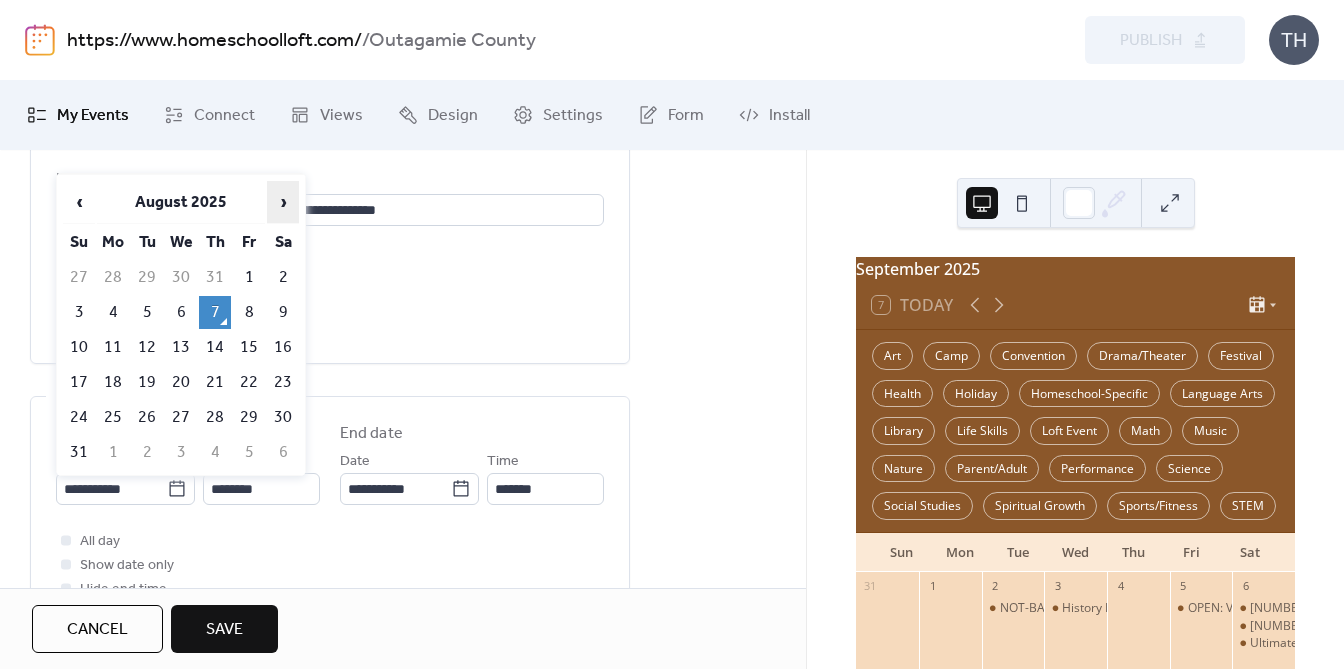 click on "›" at bounding box center [283, 202] 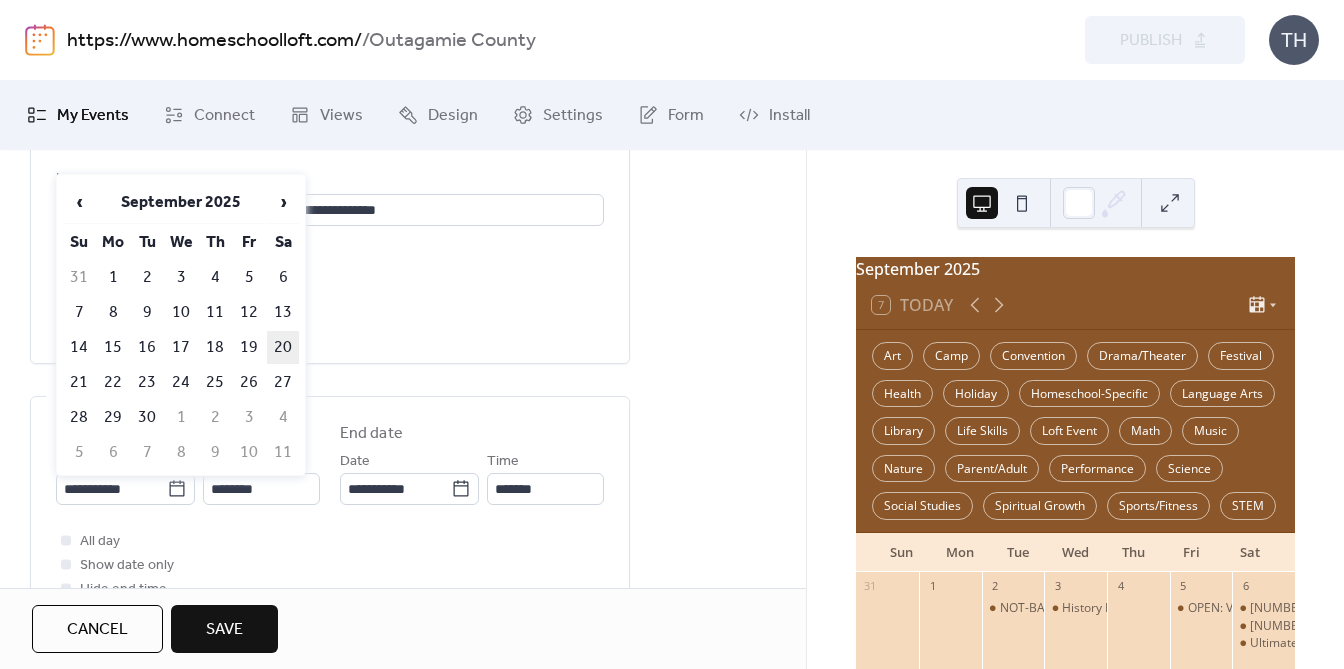 click on "20" at bounding box center (283, 347) 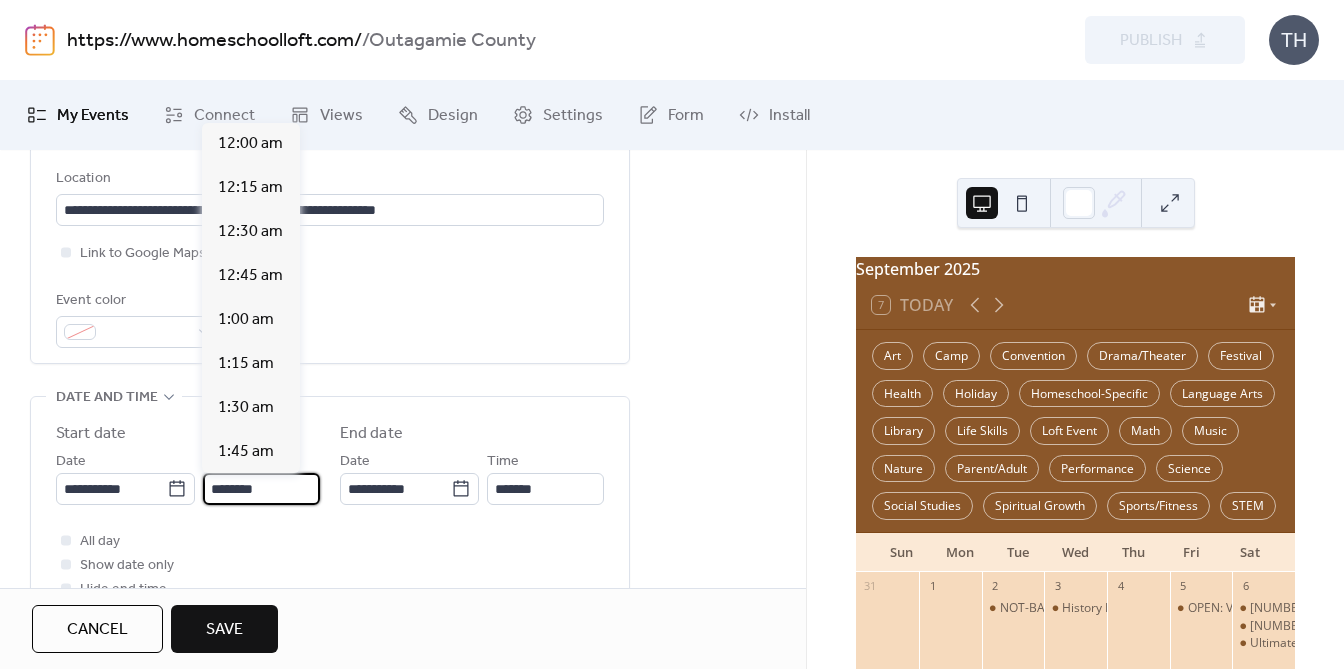 click on "********" at bounding box center (261, 489) 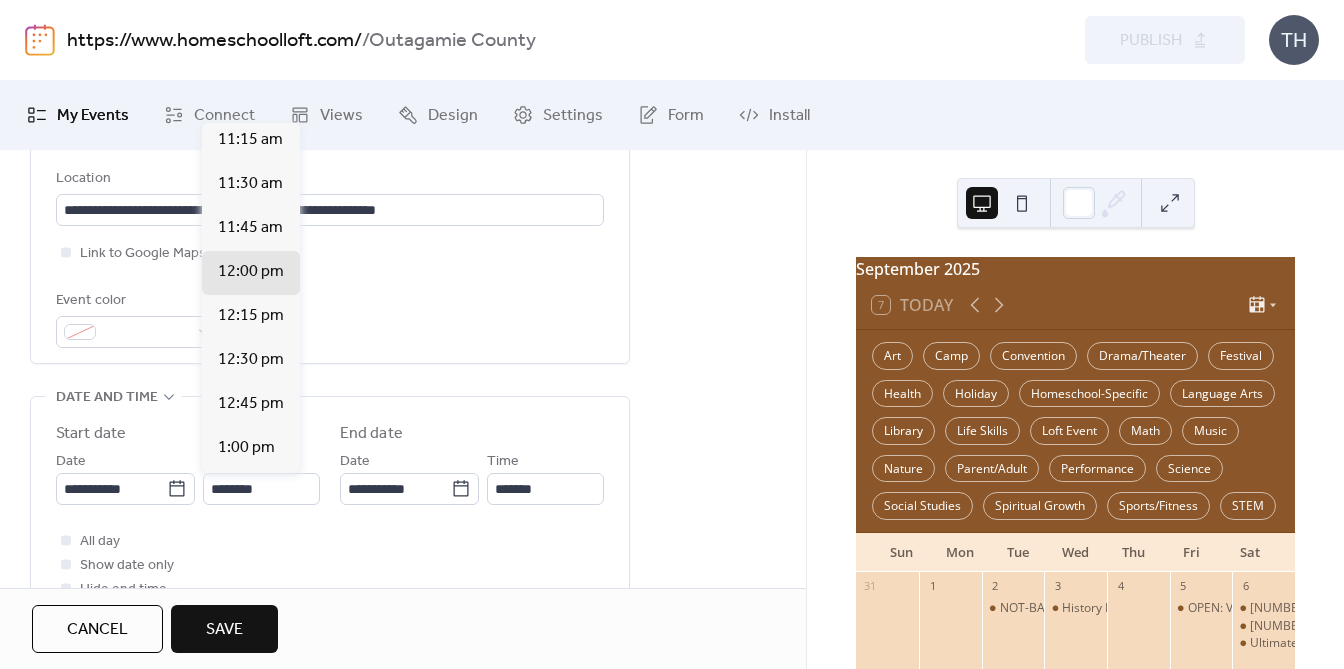 scroll, scrollTop: 1971, scrollLeft: 0, axis: vertical 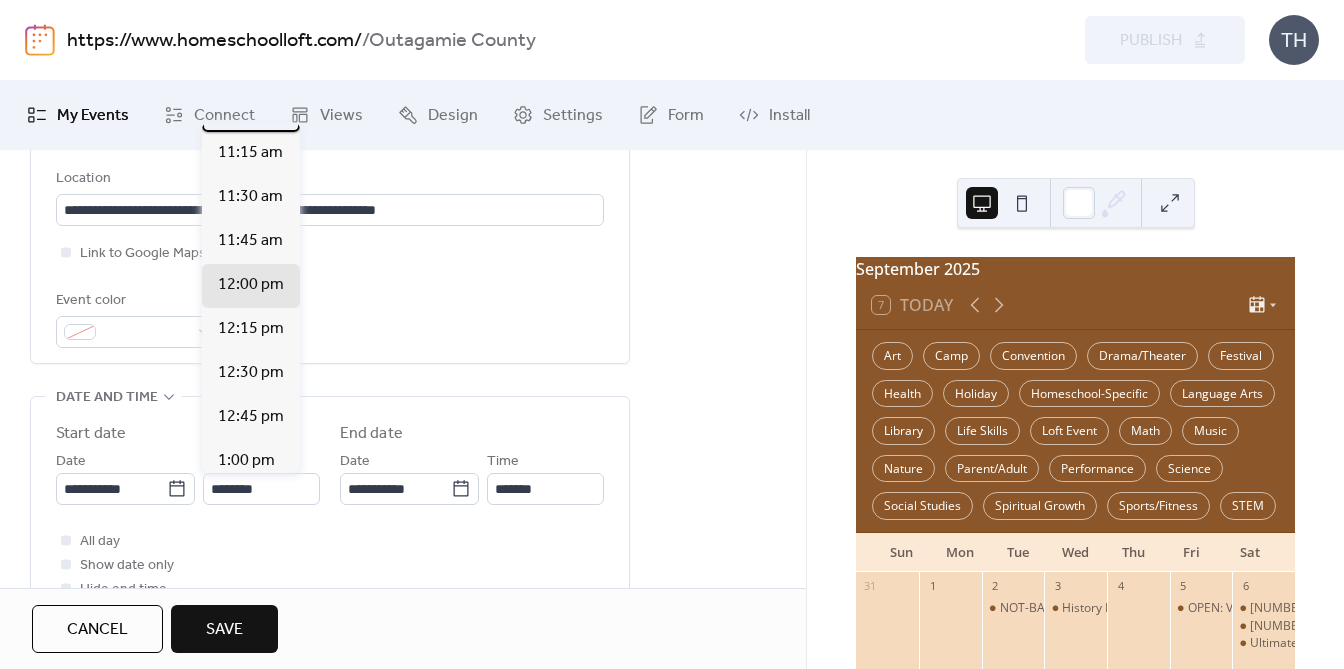 click on "11:00 am" at bounding box center (251, 110) 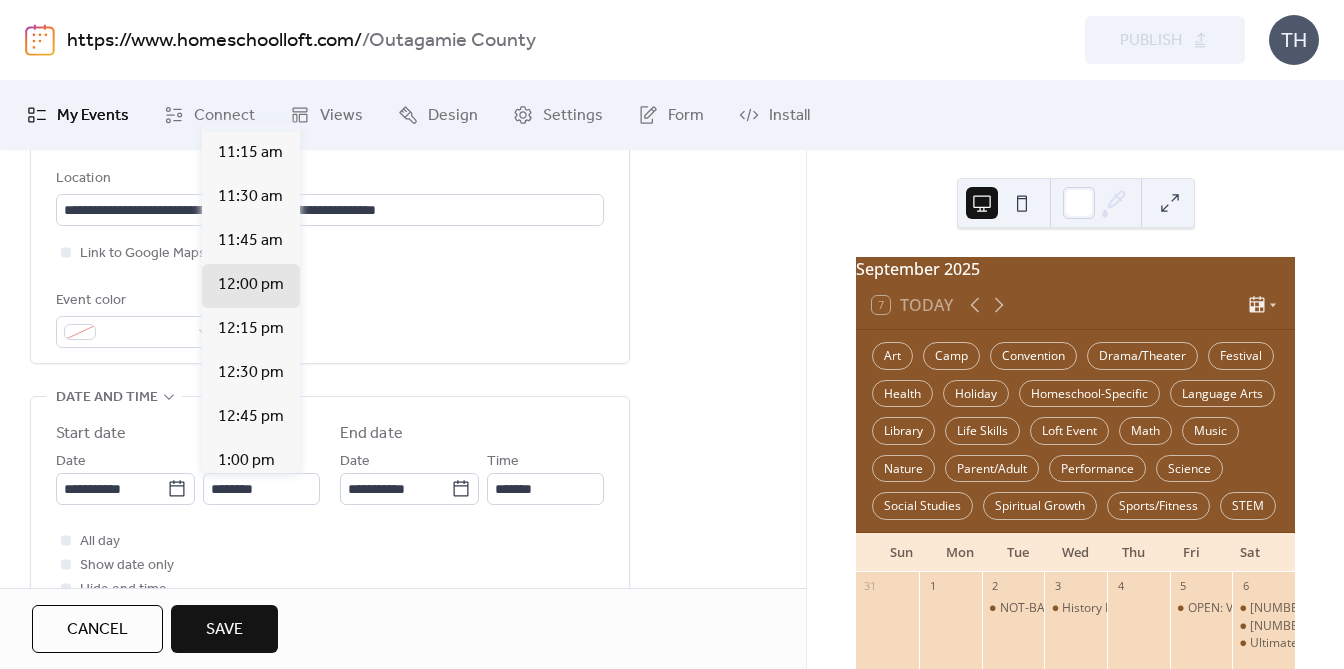 type on "********" 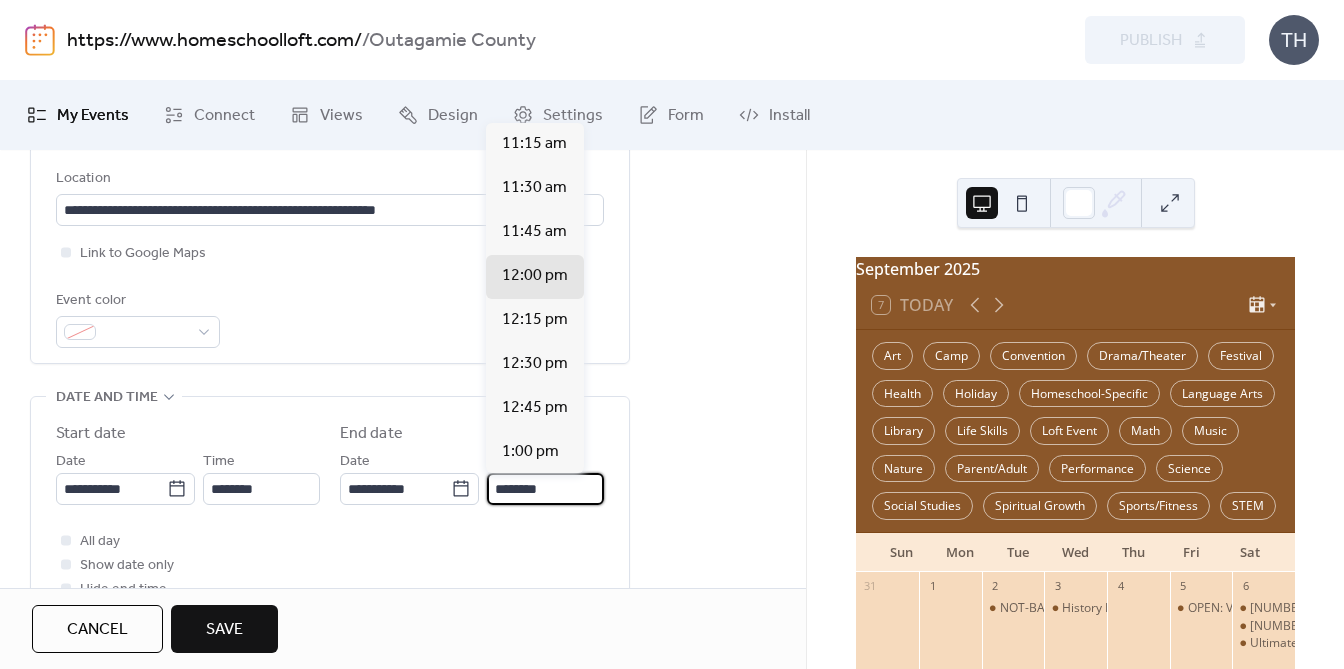 click on "********" at bounding box center (545, 489) 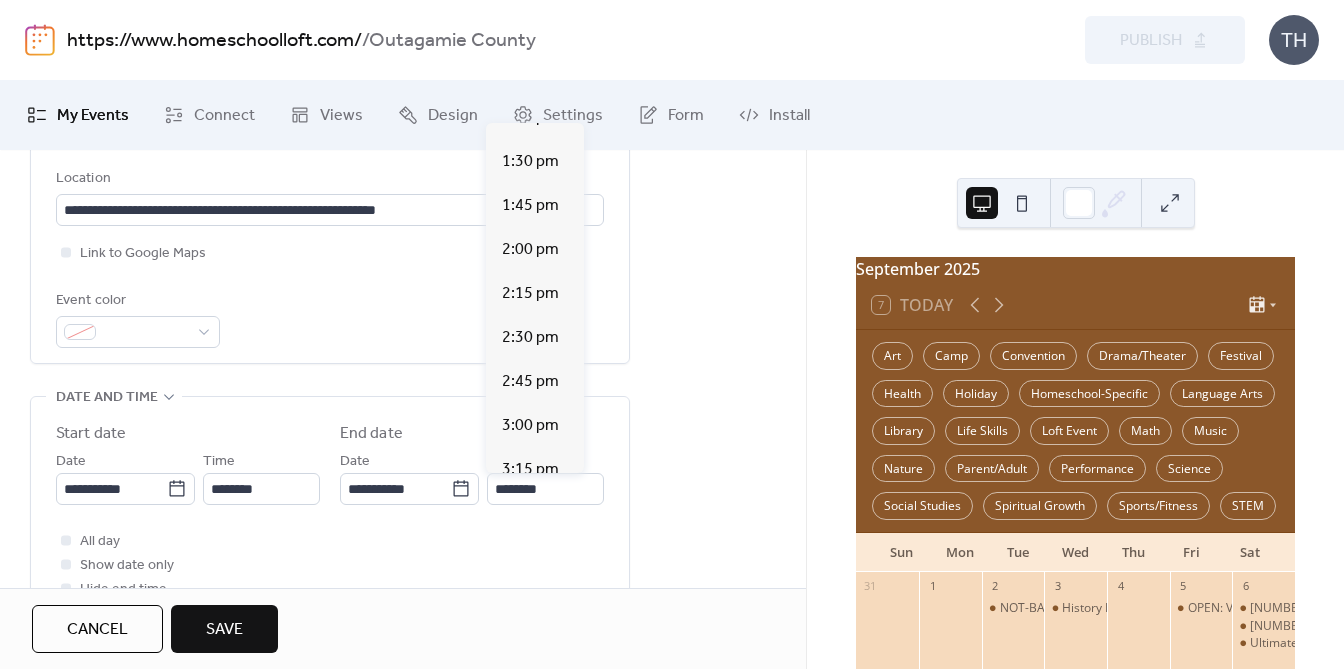 scroll, scrollTop: 381, scrollLeft: 0, axis: vertical 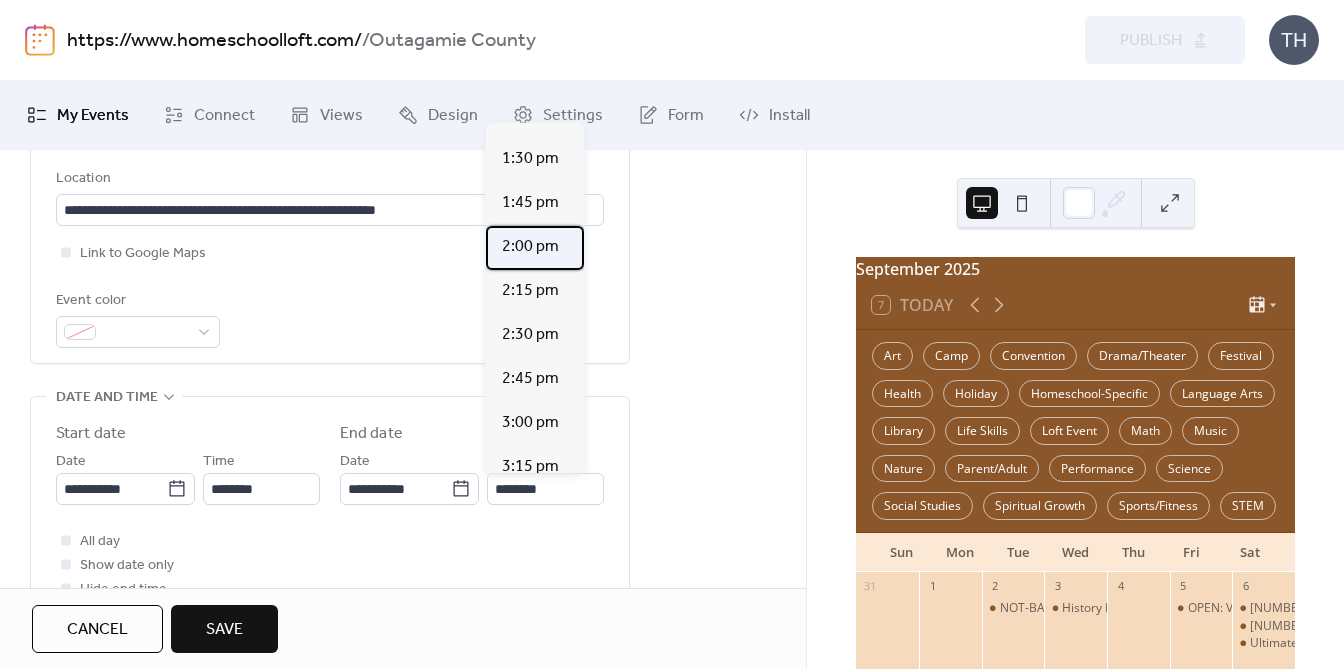 click on "2:00 pm" at bounding box center [535, 248] 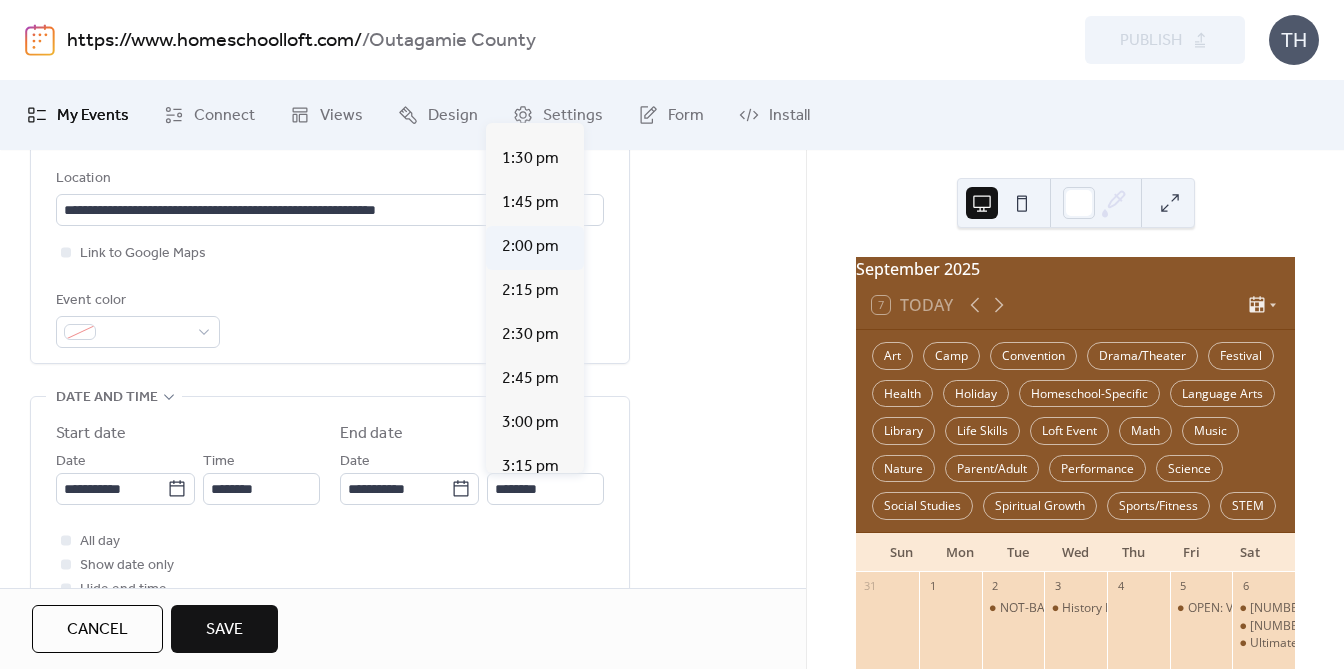 type on "*******" 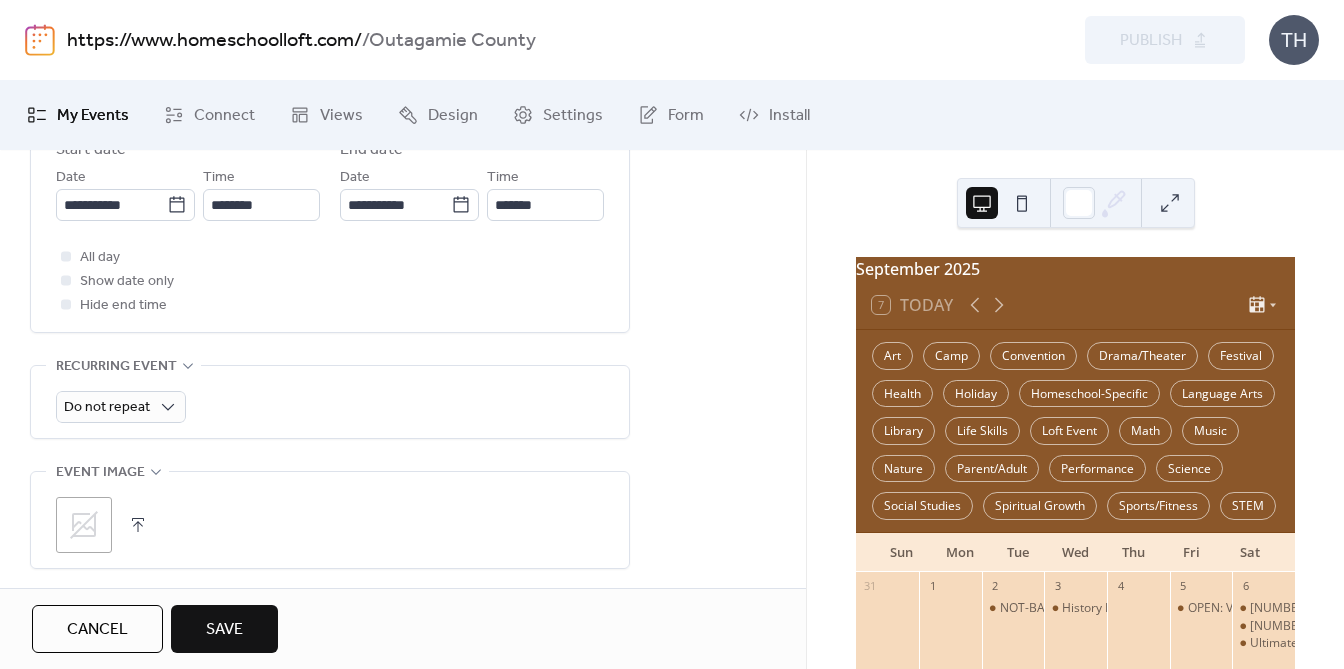 scroll, scrollTop: 773, scrollLeft: 0, axis: vertical 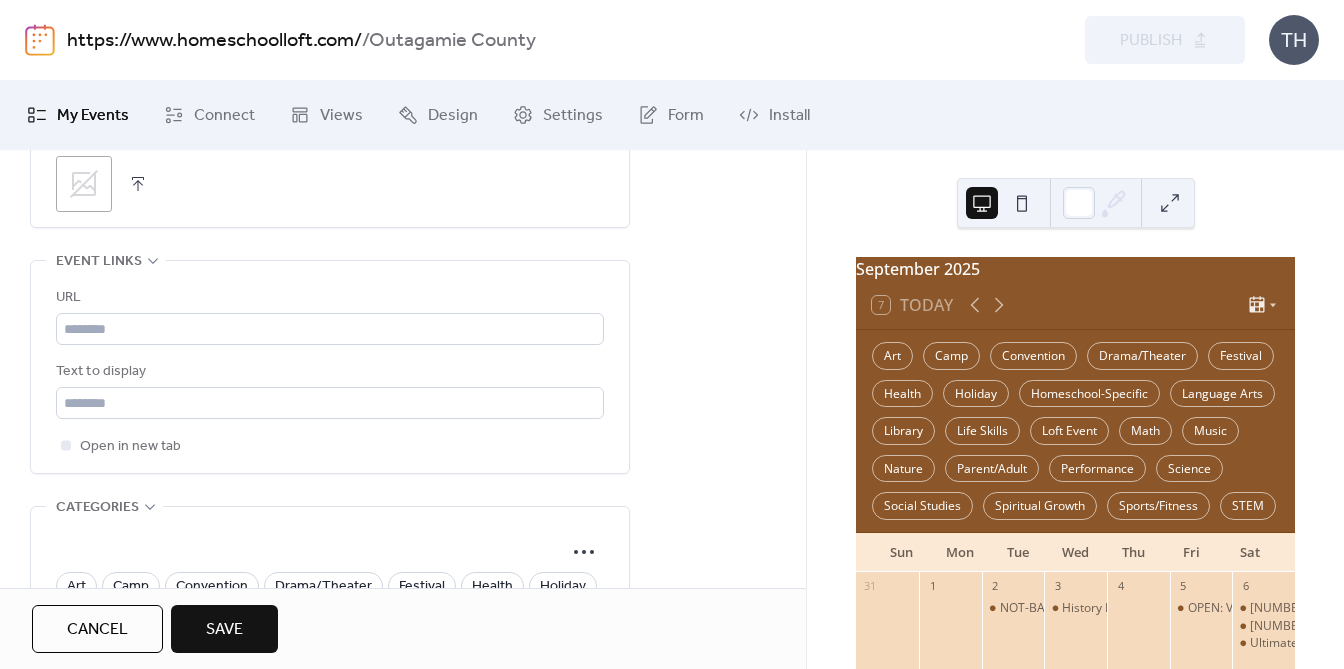click at bounding box center (138, 184) 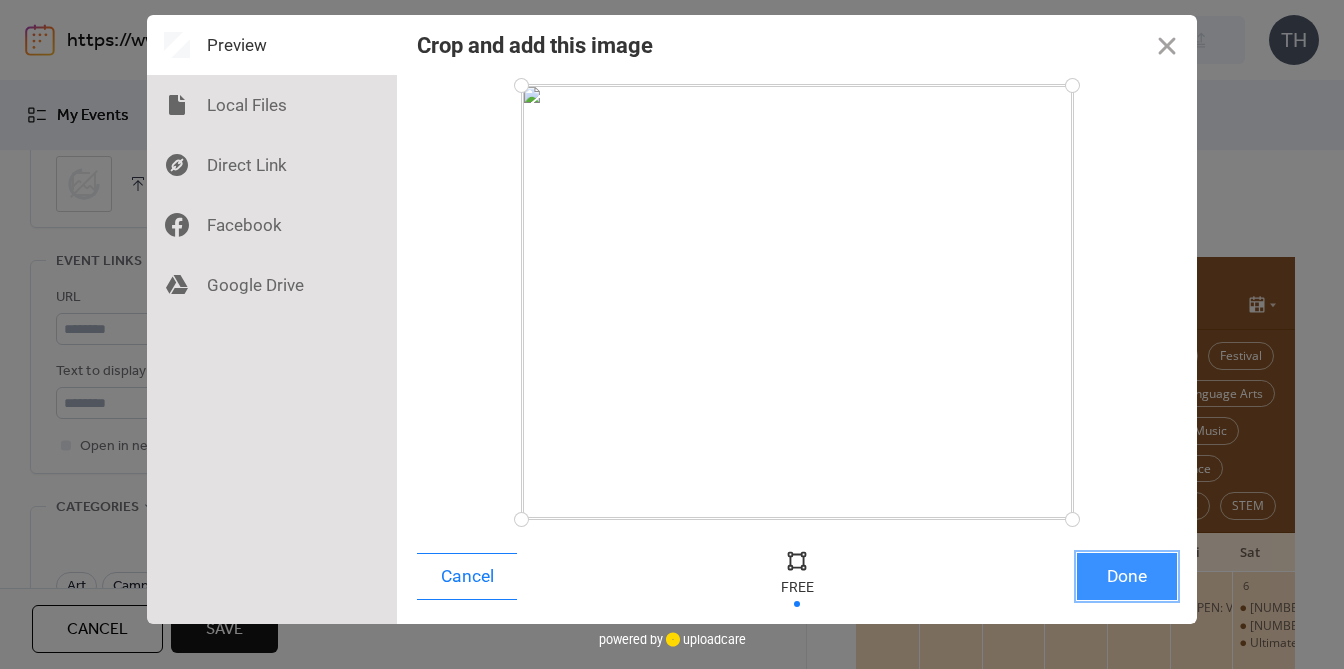 click on "Done" at bounding box center (1127, 576) 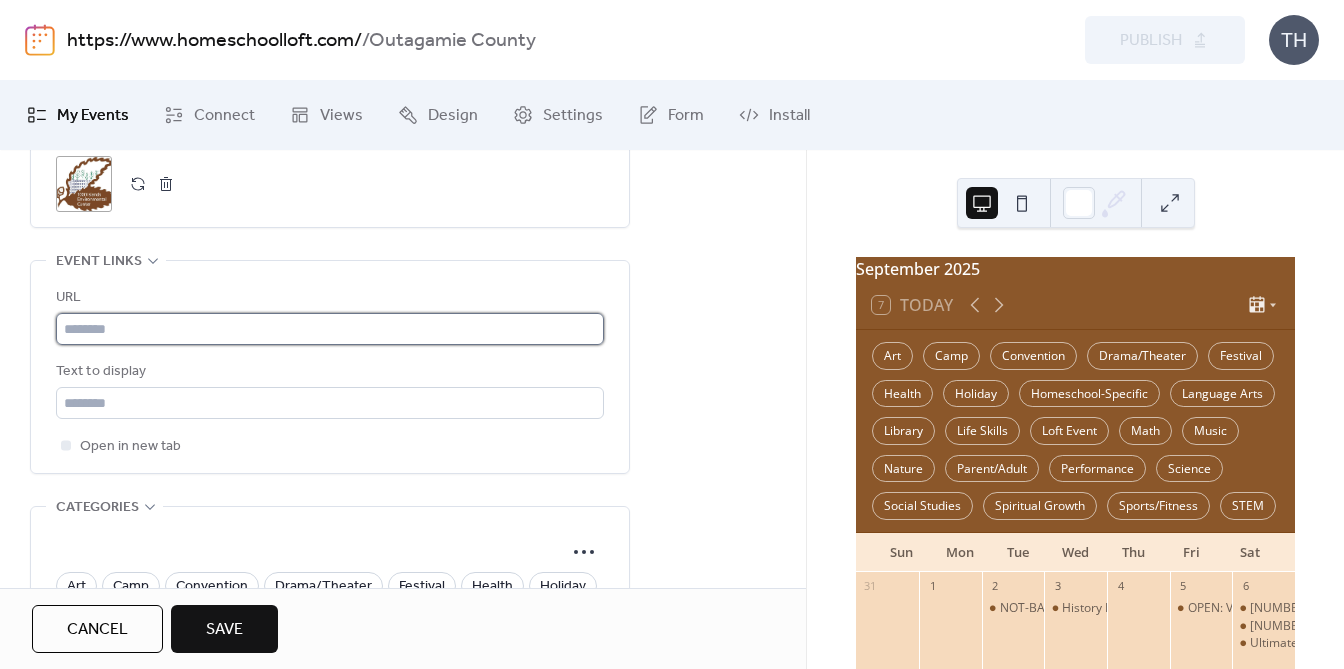 click at bounding box center [330, 329] 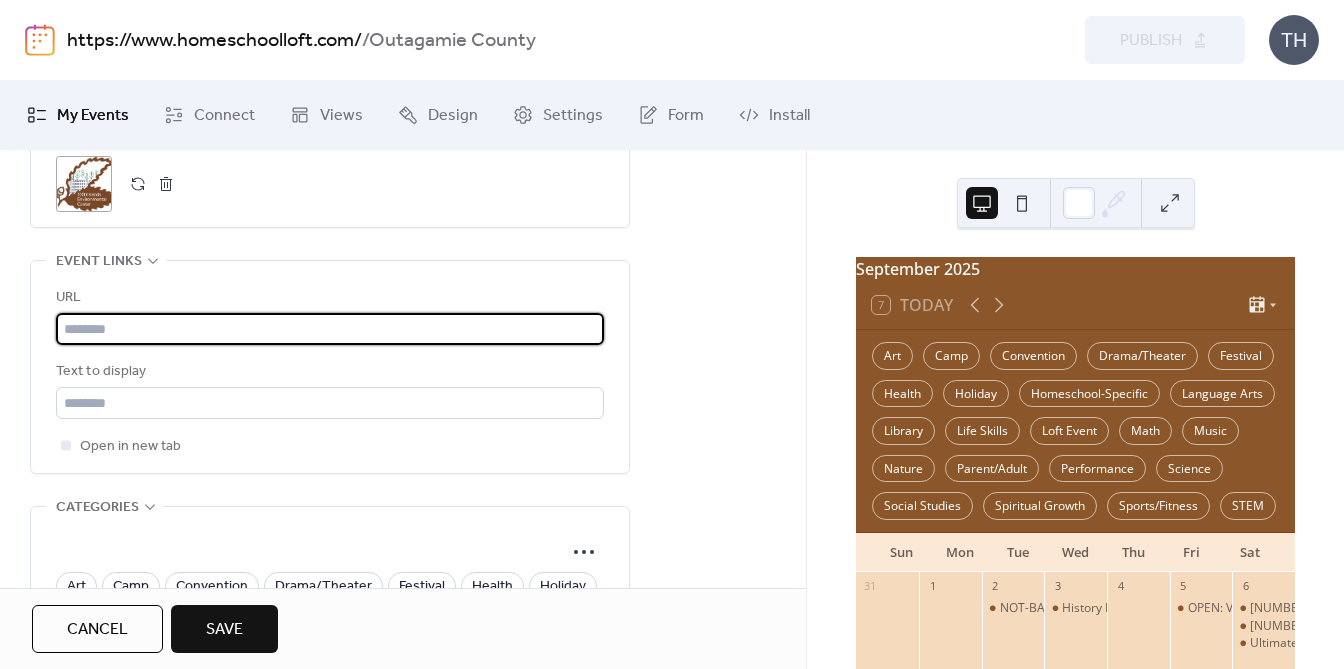 paste on "**********" 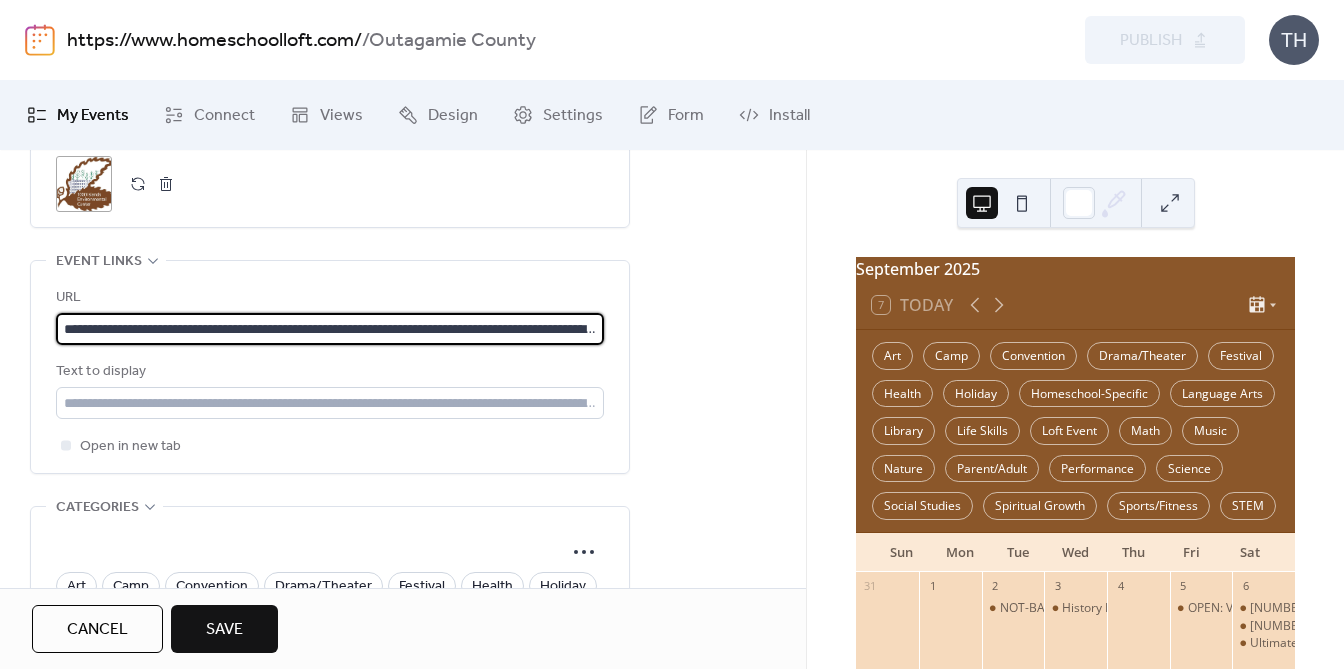 scroll, scrollTop: 0, scrollLeft: 139, axis: horizontal 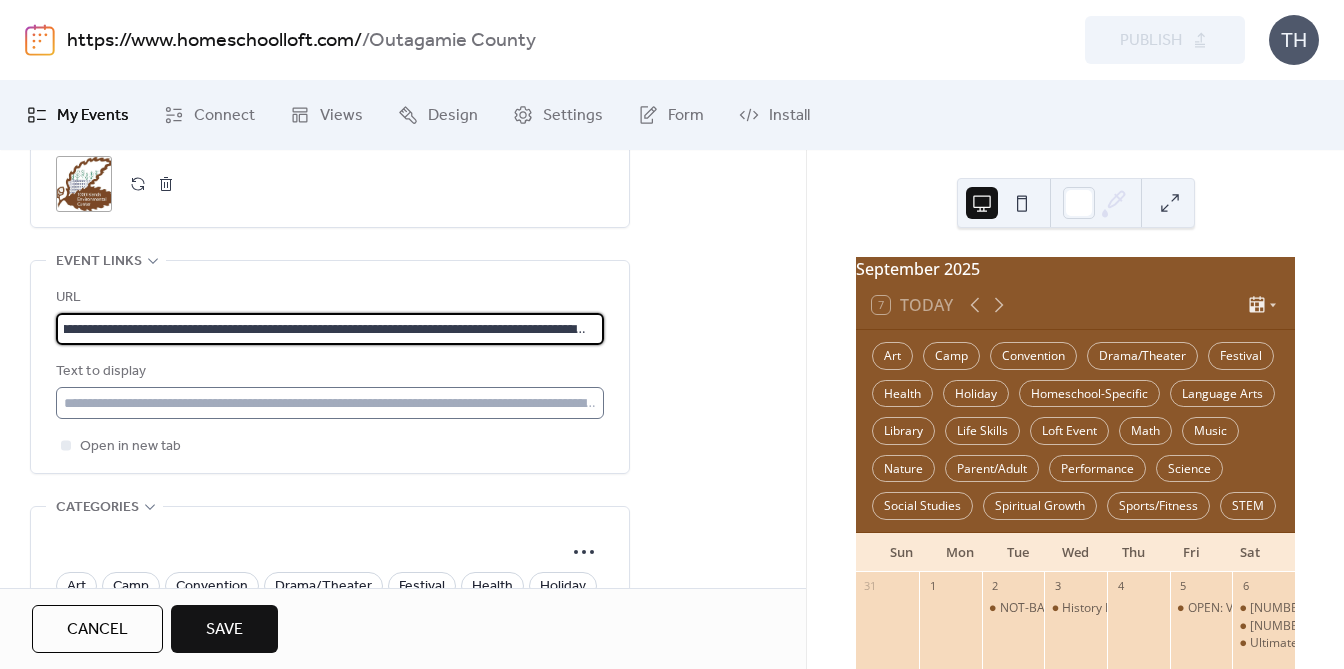 type on "**********" 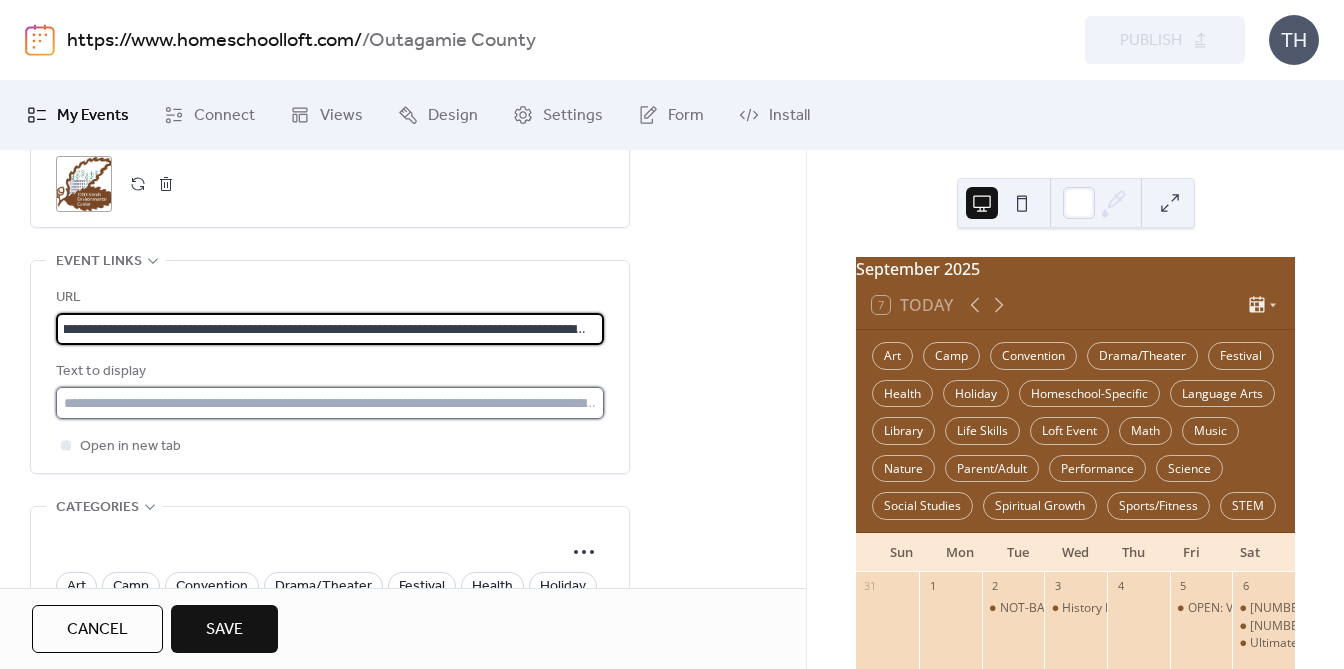 click at bounding box center (330, 403) 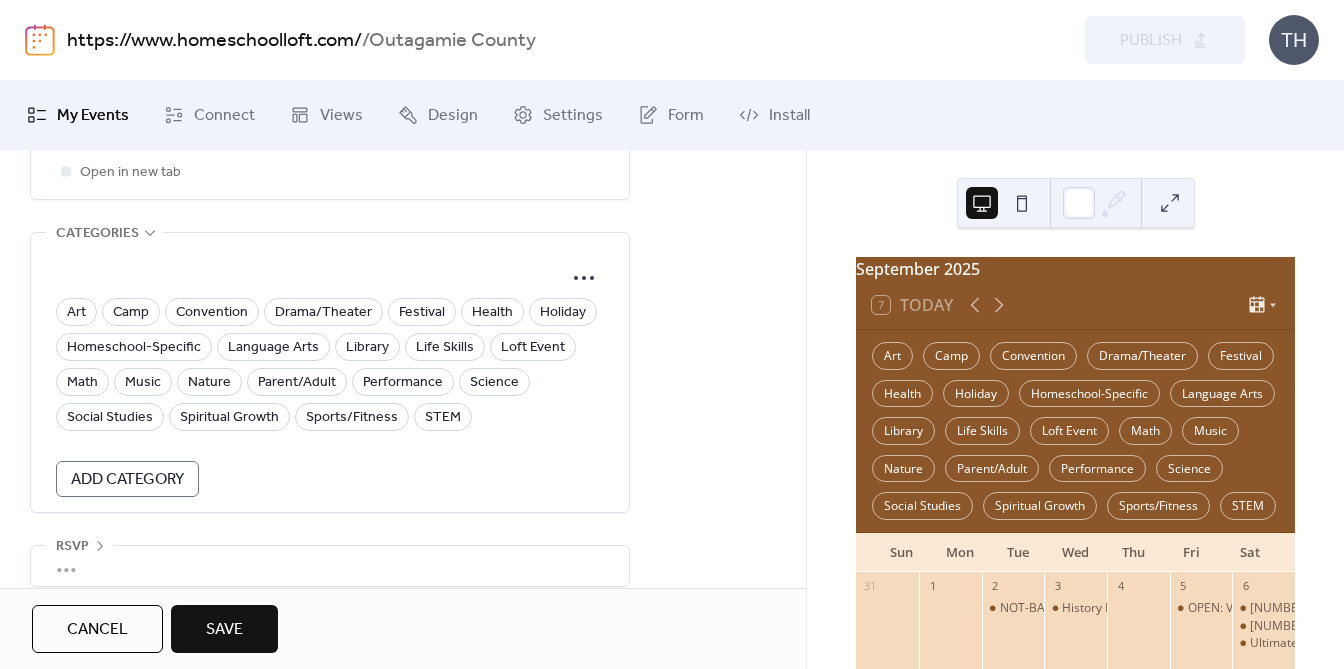 scroll, scrollTop: 1348, scrollLeft: 0, axis: vertical 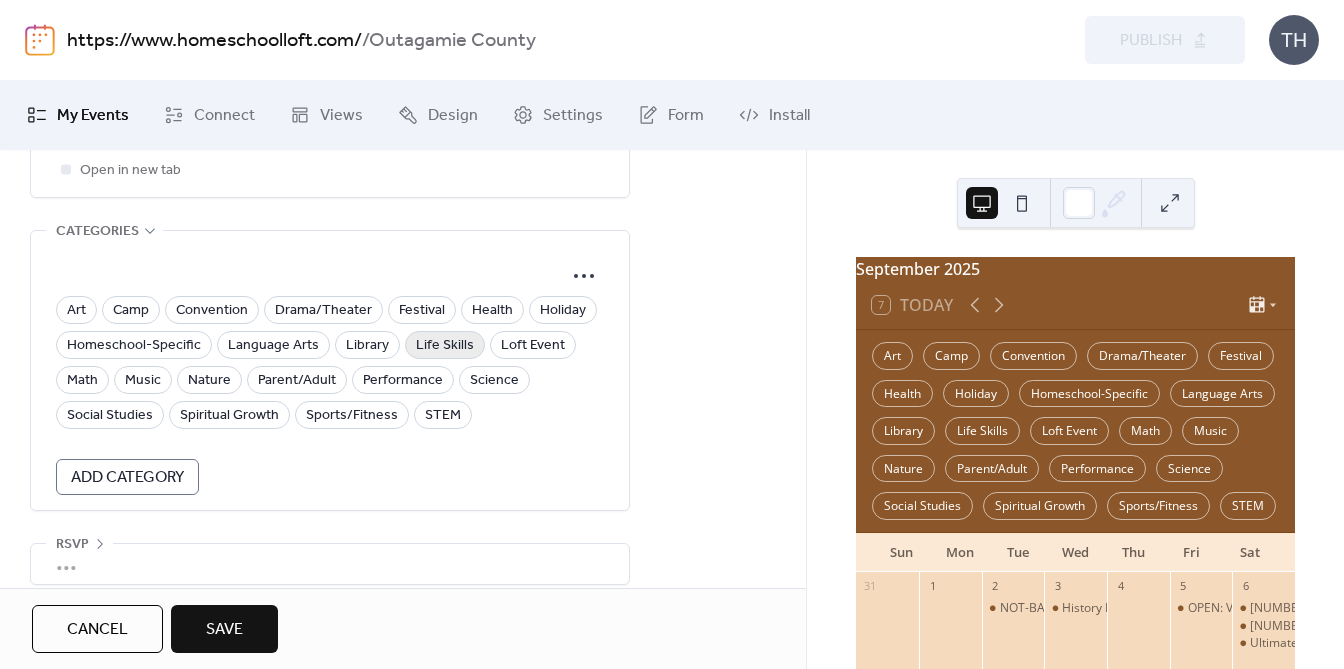 type on "**********" 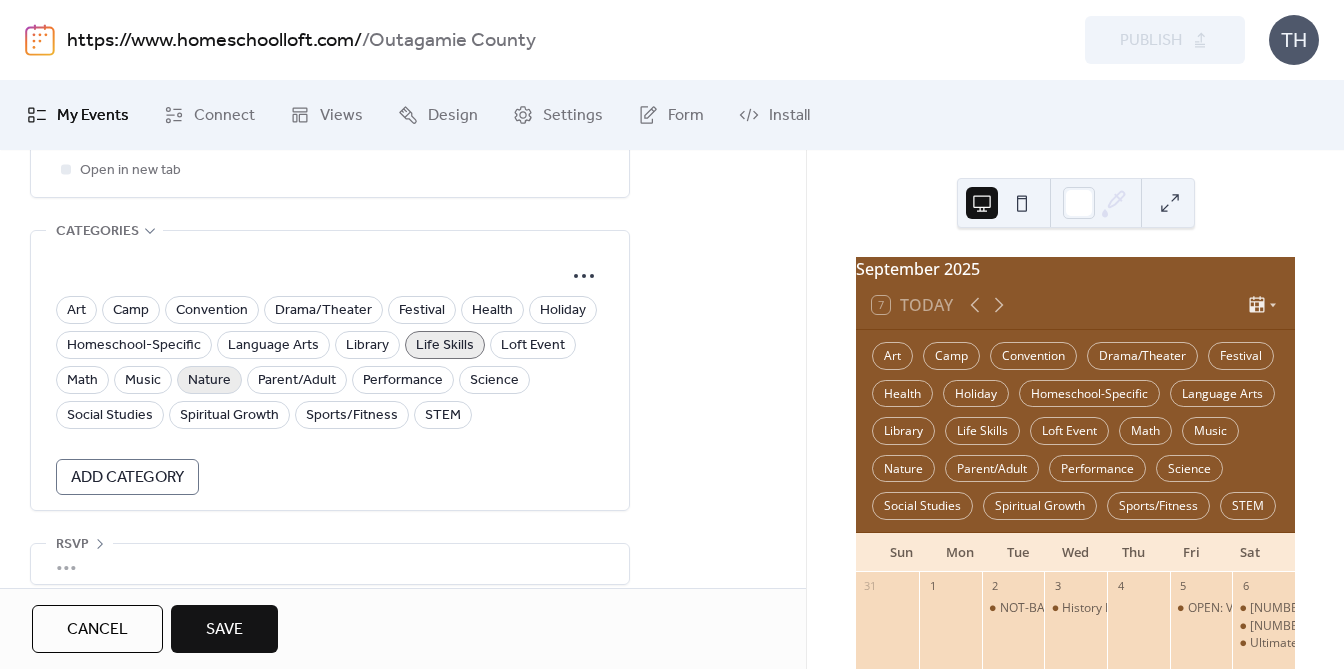 click on "Nature" at bounding box center [209, 380] 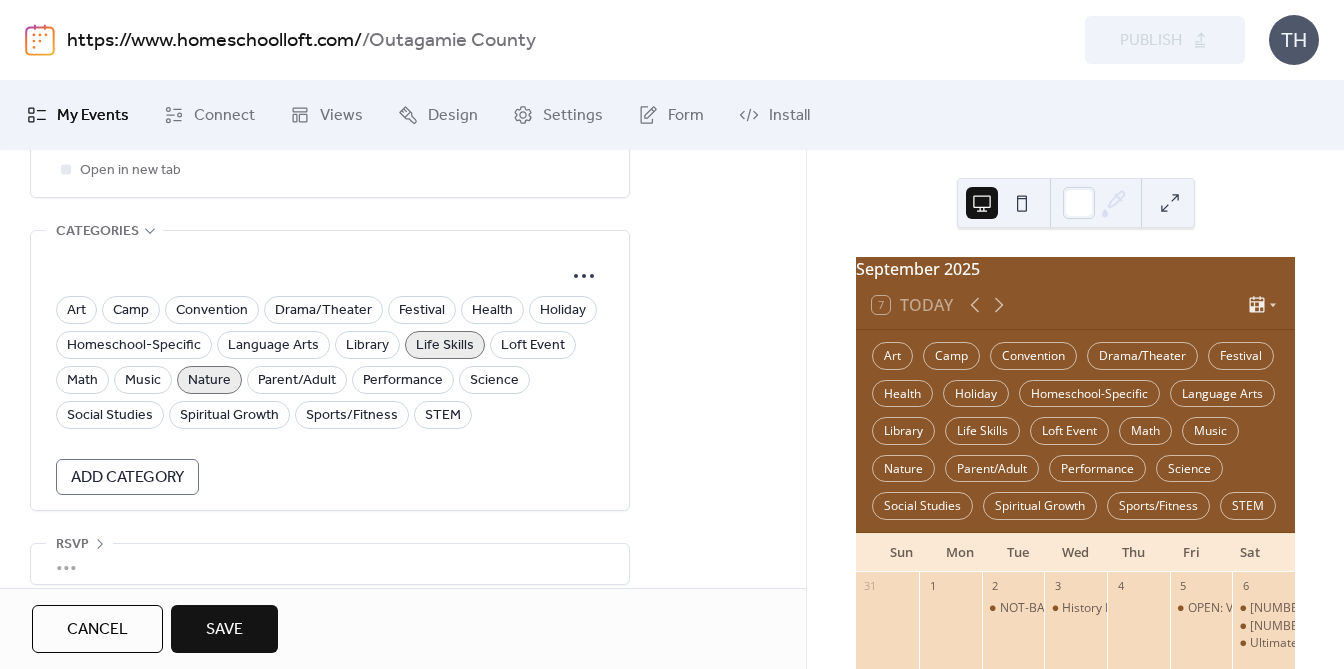click on "Save" at bounding box center [224, 629] 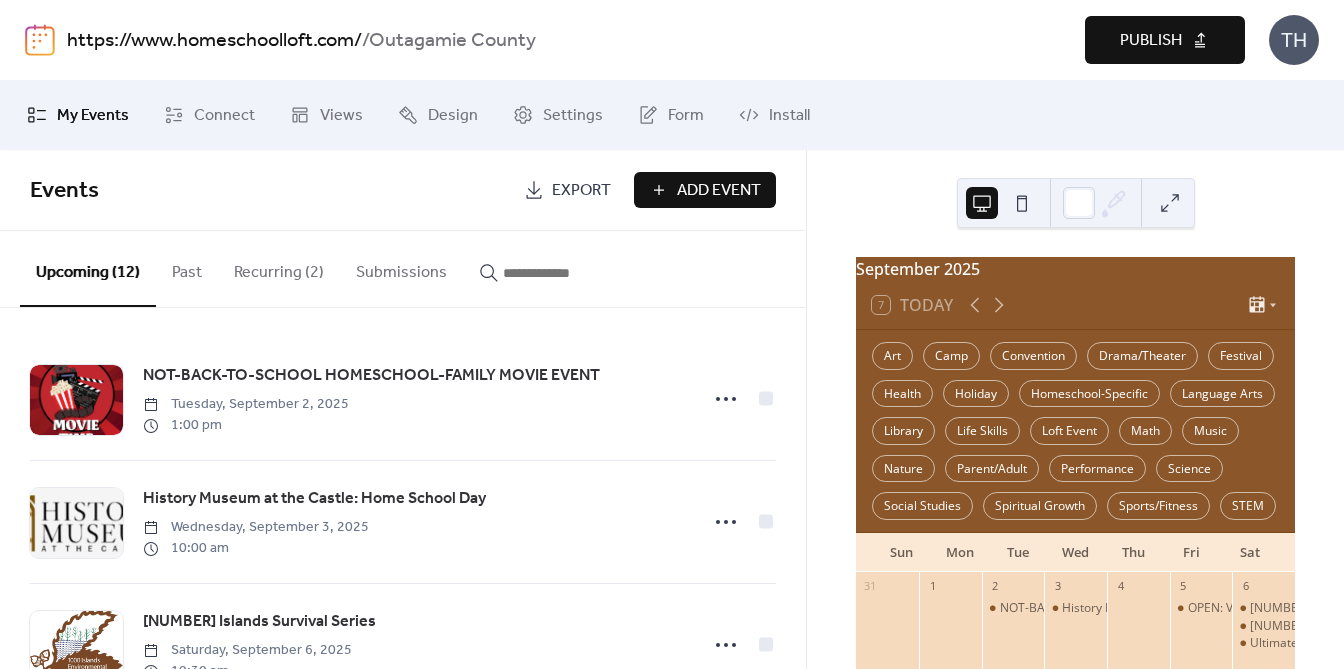 click on "Publish" at bounding box center (1151, 41) 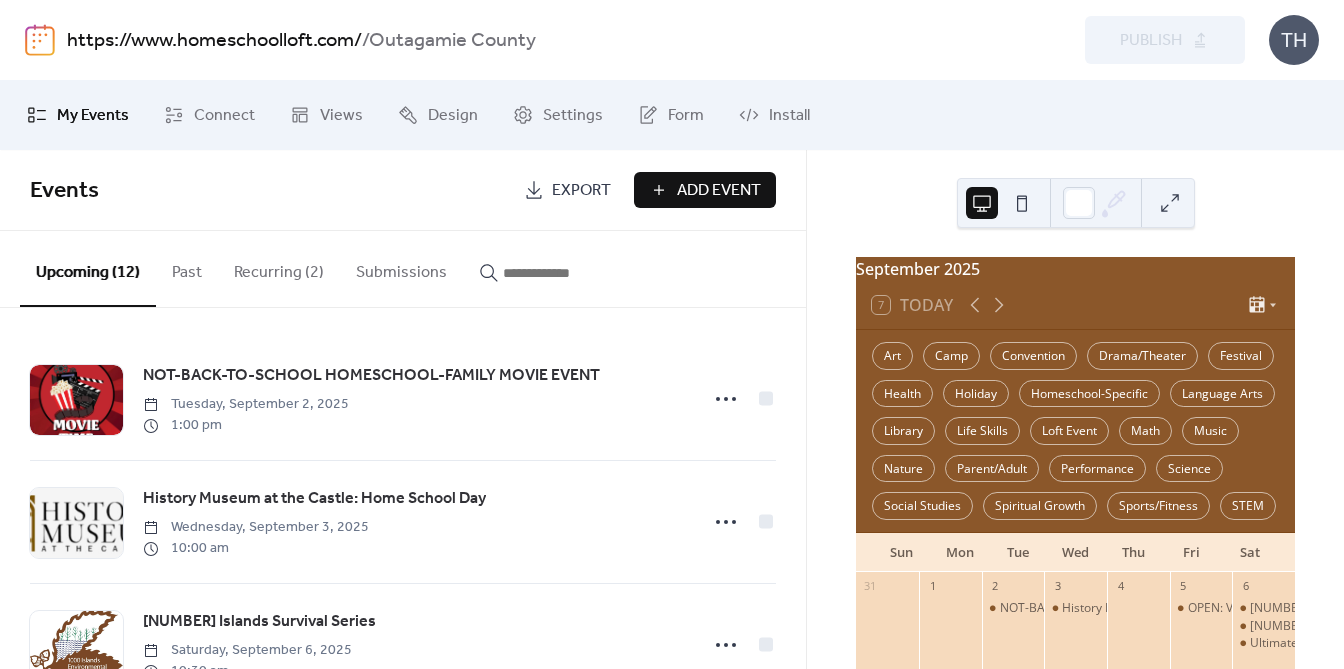 click at bounding box center [563, 273] 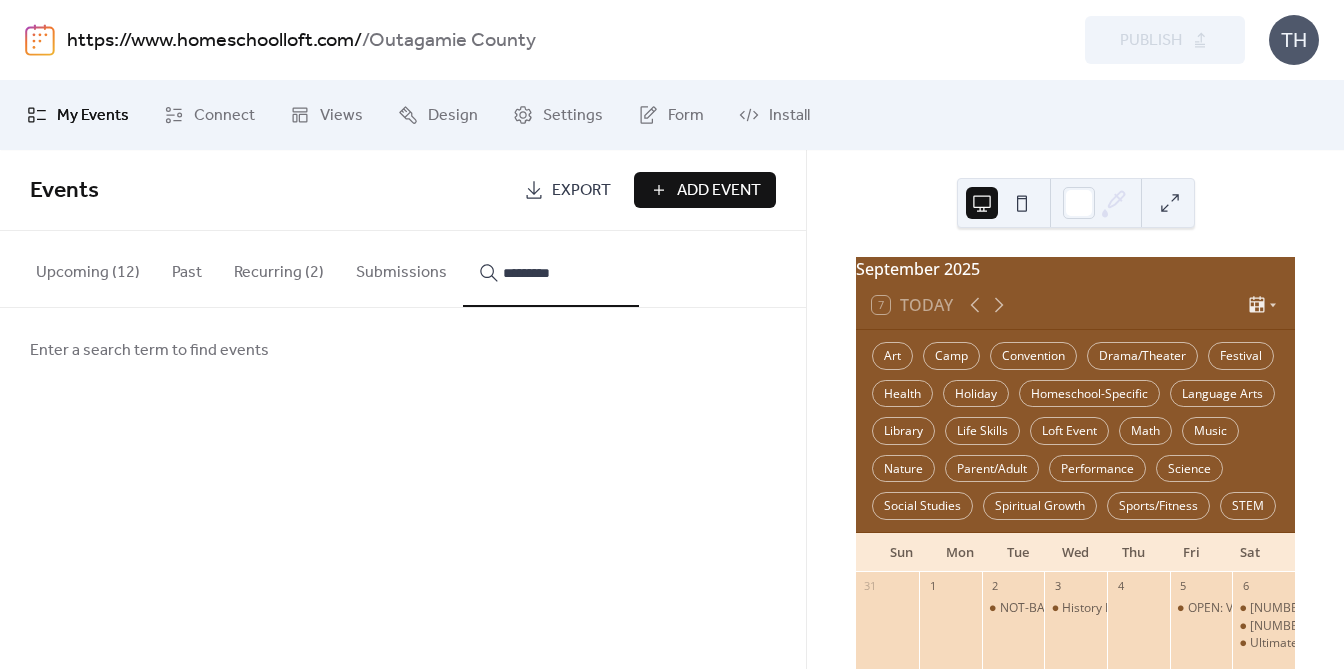 click on "**********" at bounding box center (551, 269) 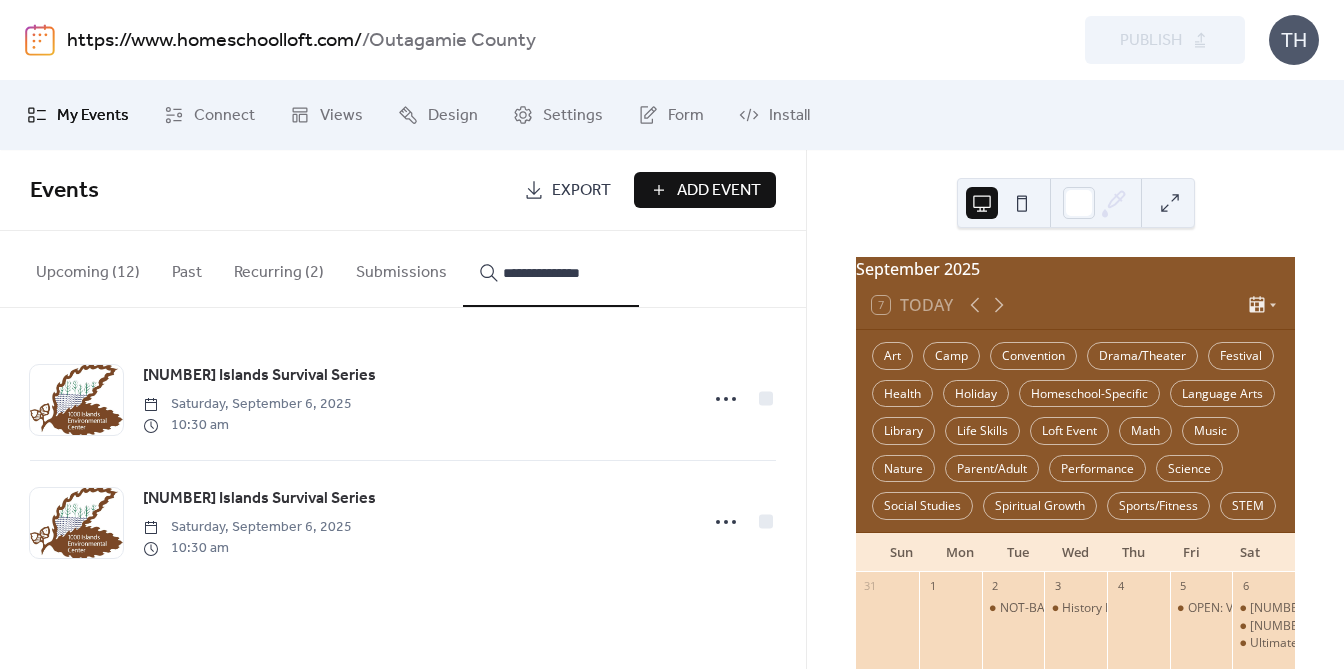 type on "**********" 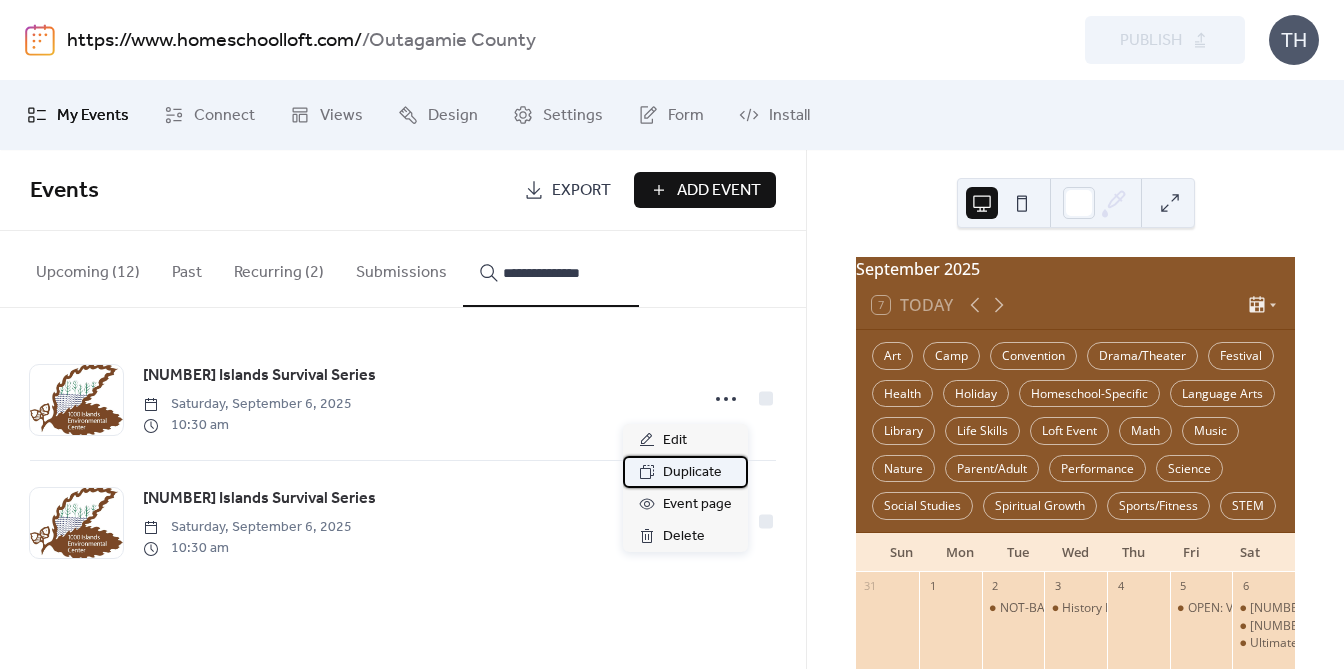 click on "Duplicate" at bounding box center (692, 473) 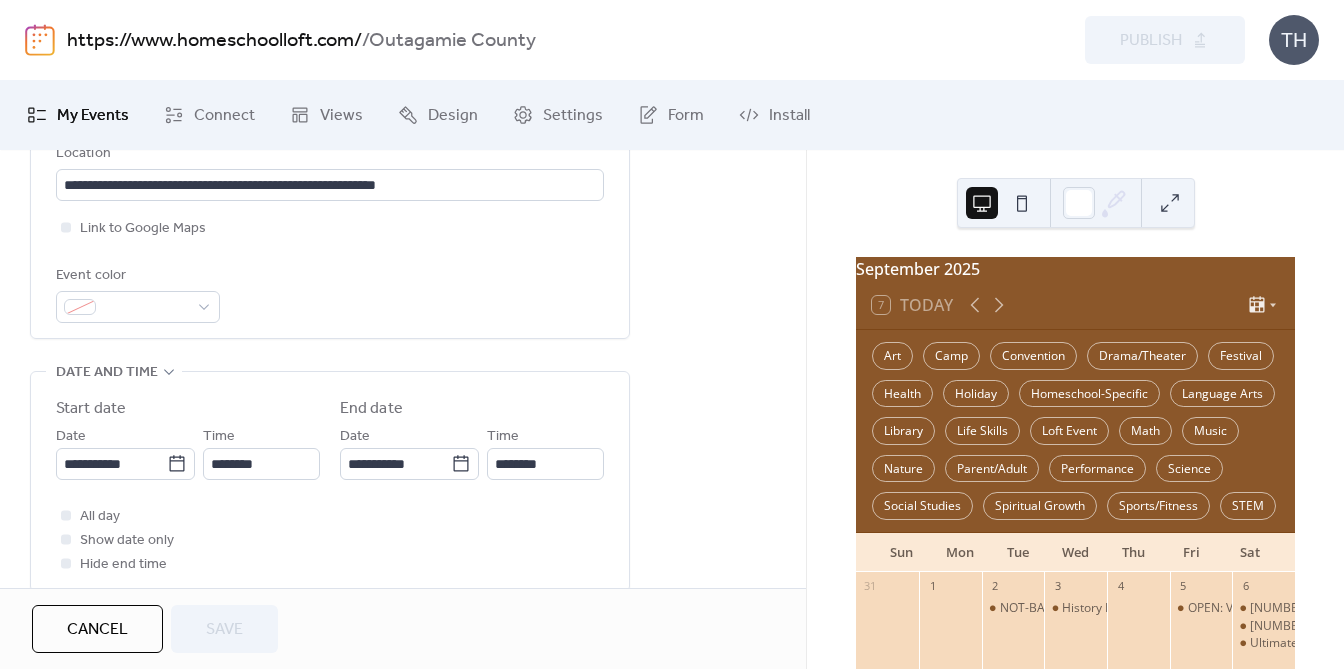 scroll, scrollTop: 478, scrollLeft: 0, axis: vertical 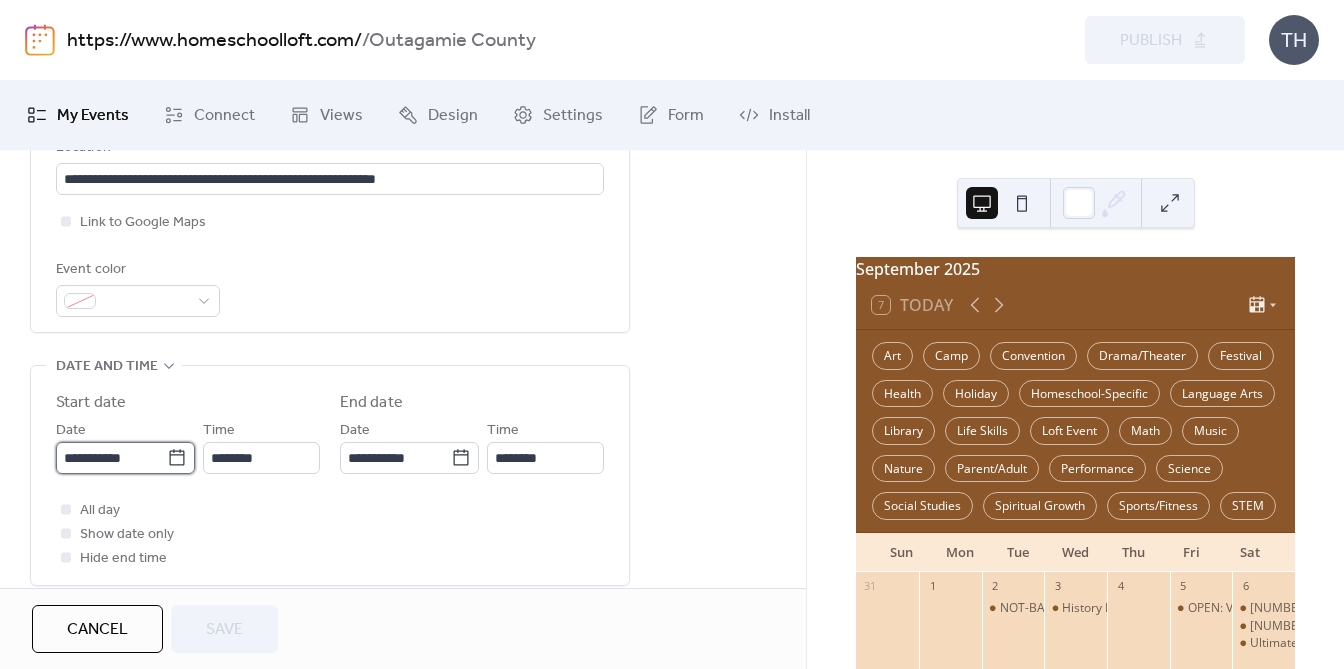 click on "**********" at bounding box center [111, 458] 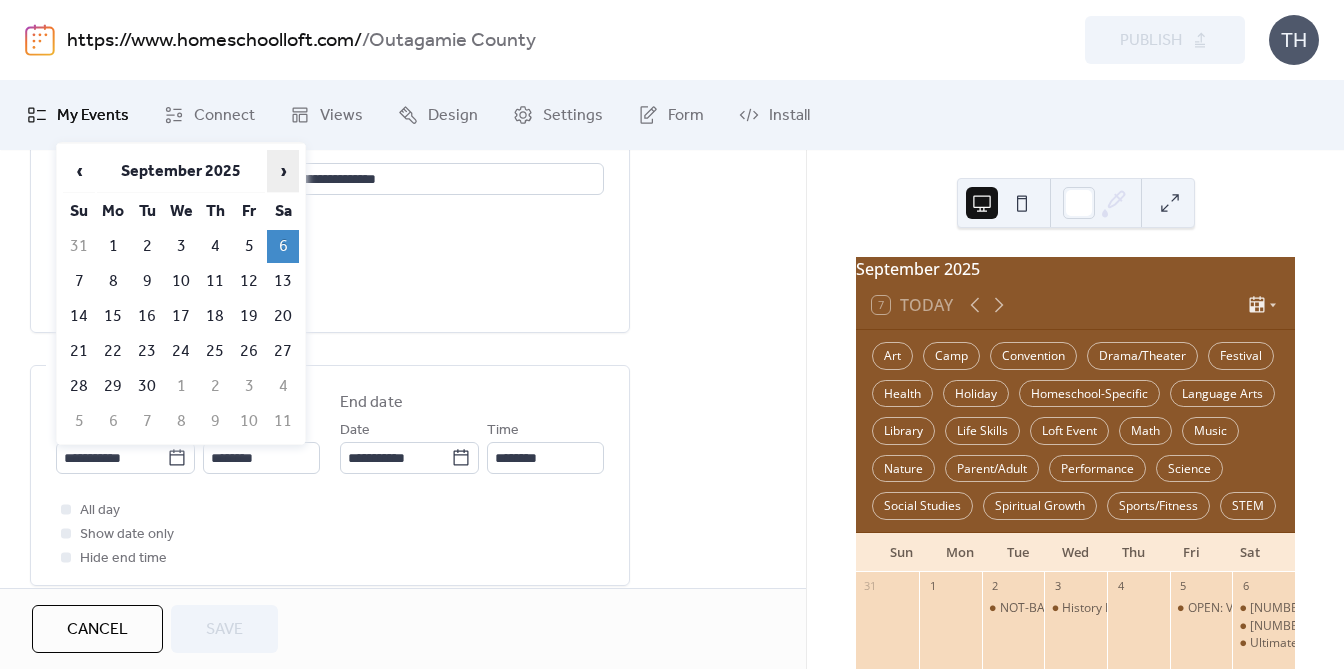 click on "›" at bounding box center [283, 171] 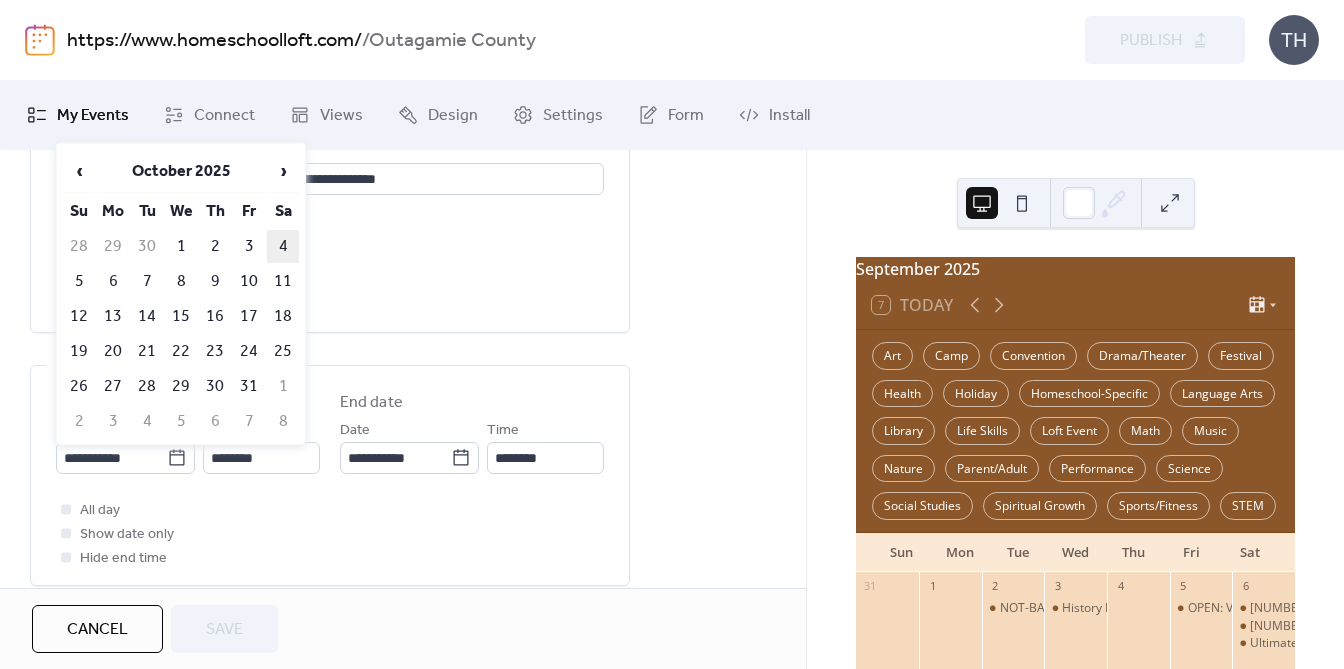click on "4" at bounding box center (283, 246) 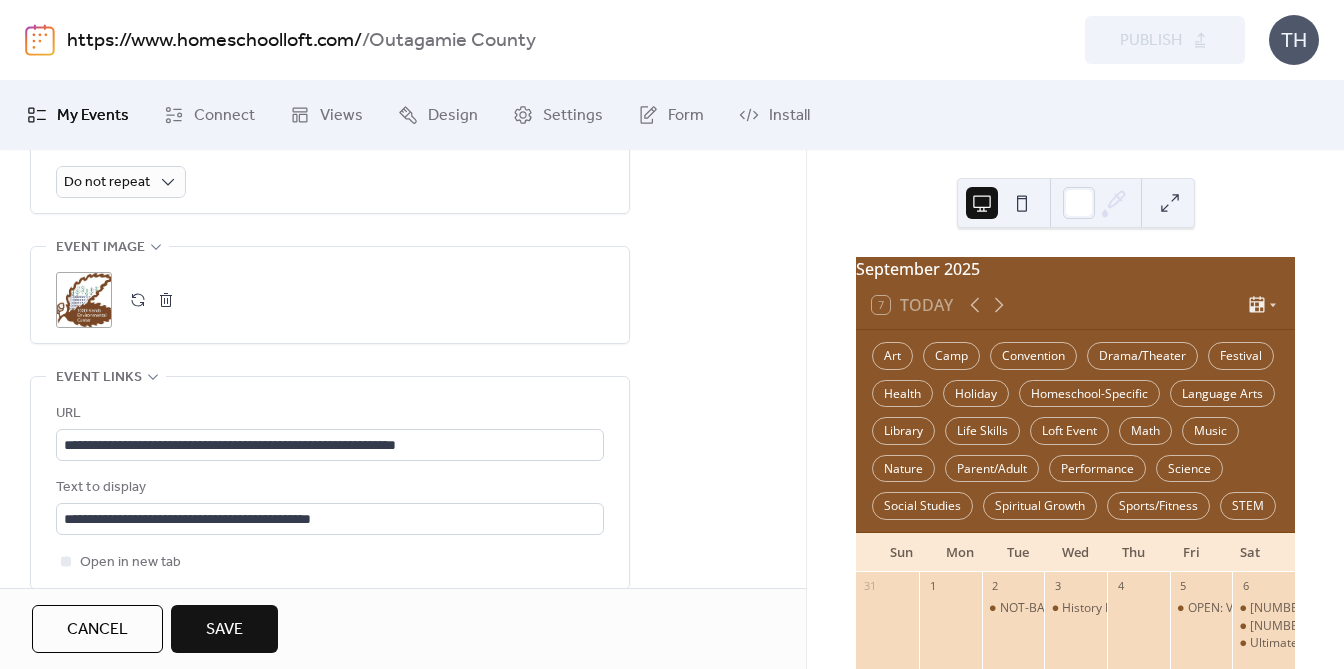 scroll, scrollTop: 1002, scrollLeft: 0, axis: vertical 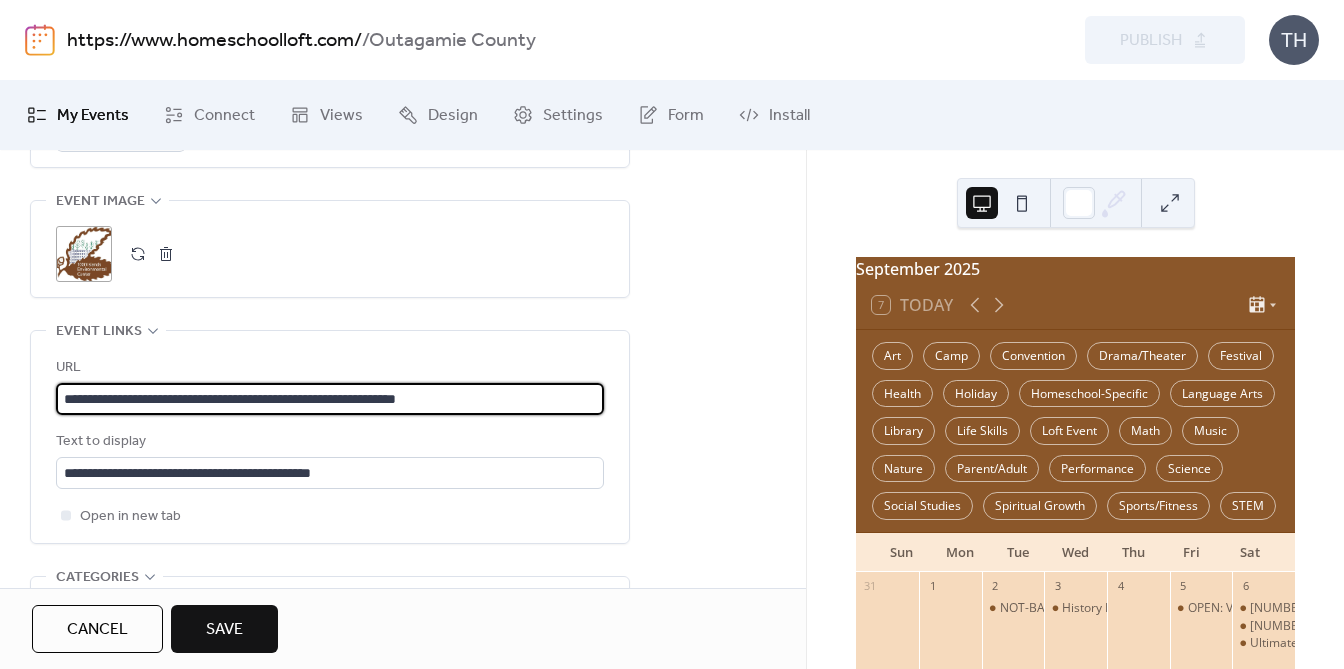 drag, startPoint x: 488, startPoint y: 395, endPoint x: 9, endPoint y: 395, distance: 479 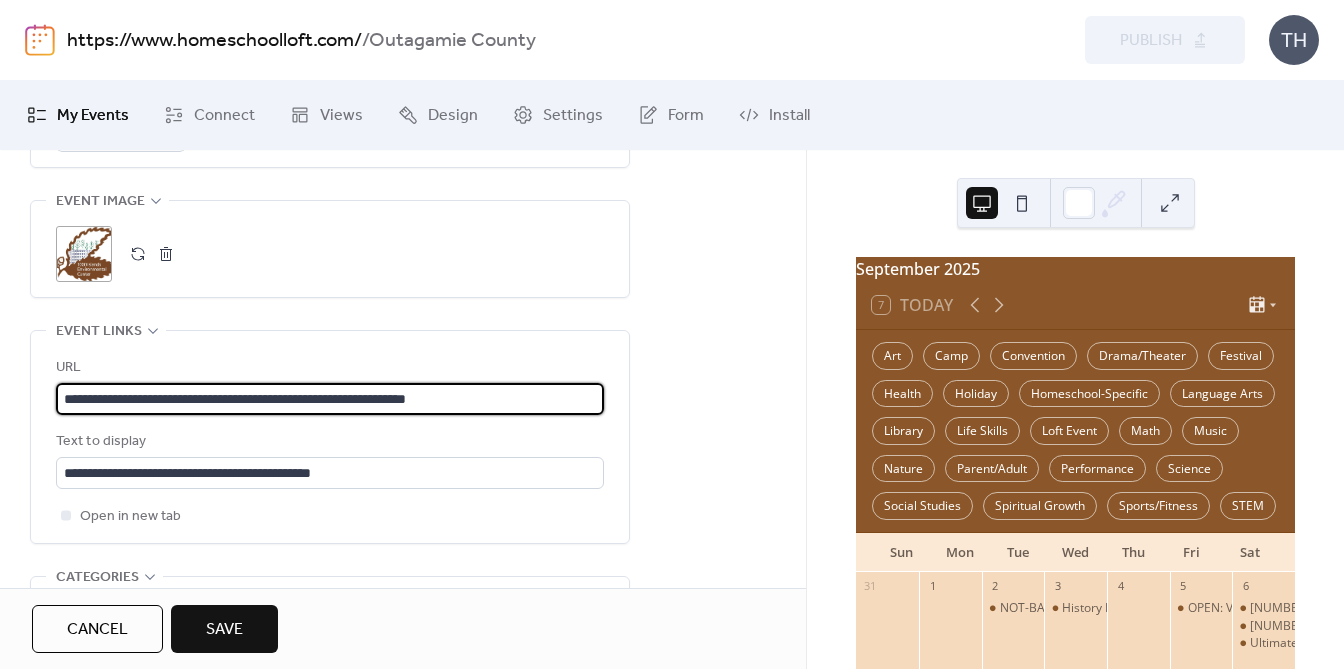 type on "**********" 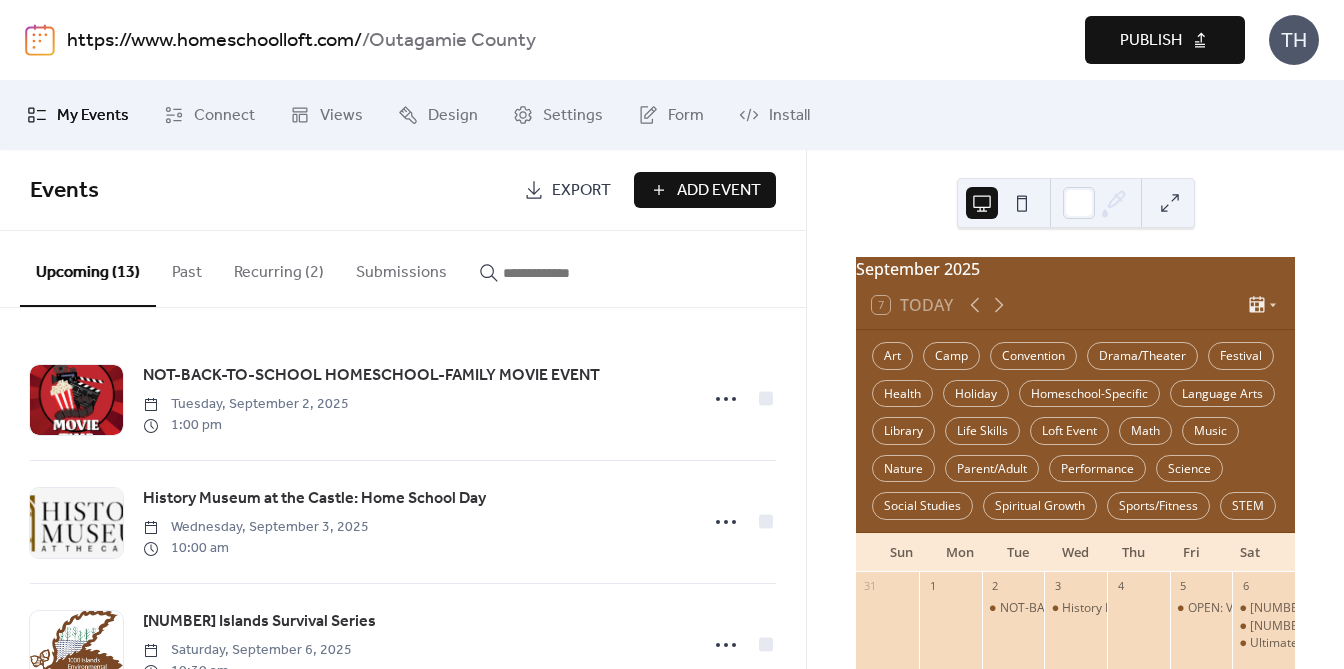 click on "Add Event" at bounding box center [719, 191] 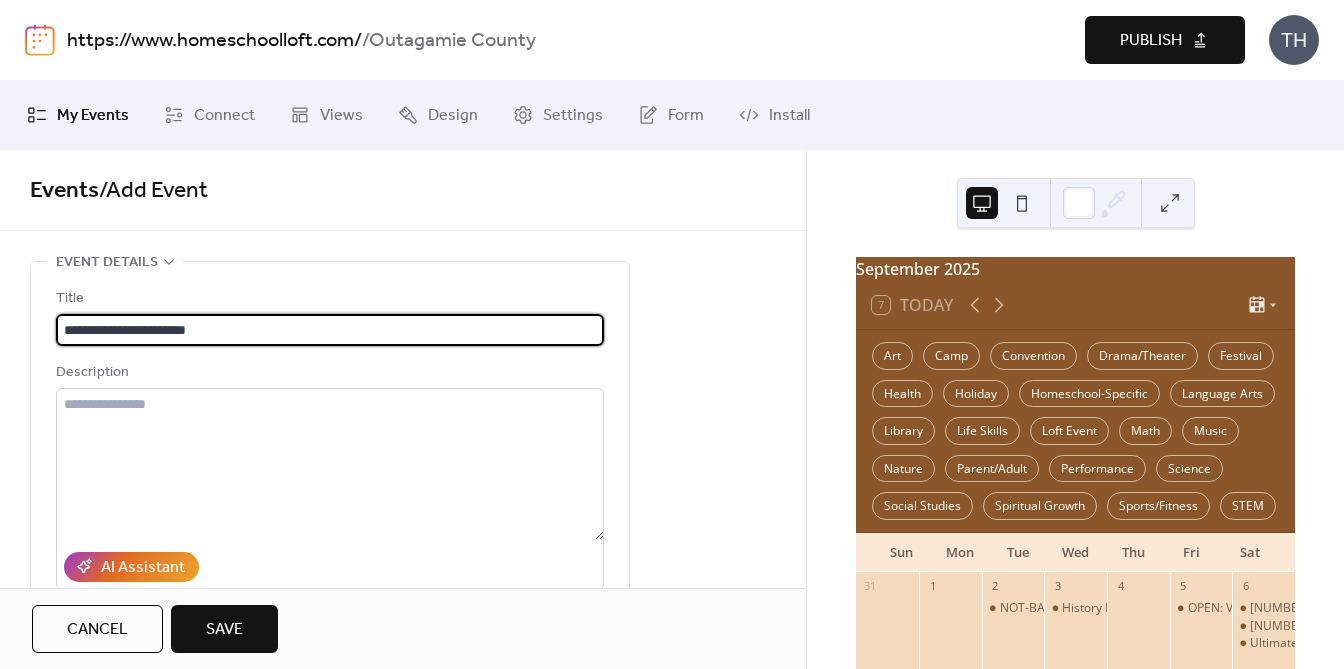 type on "**********" 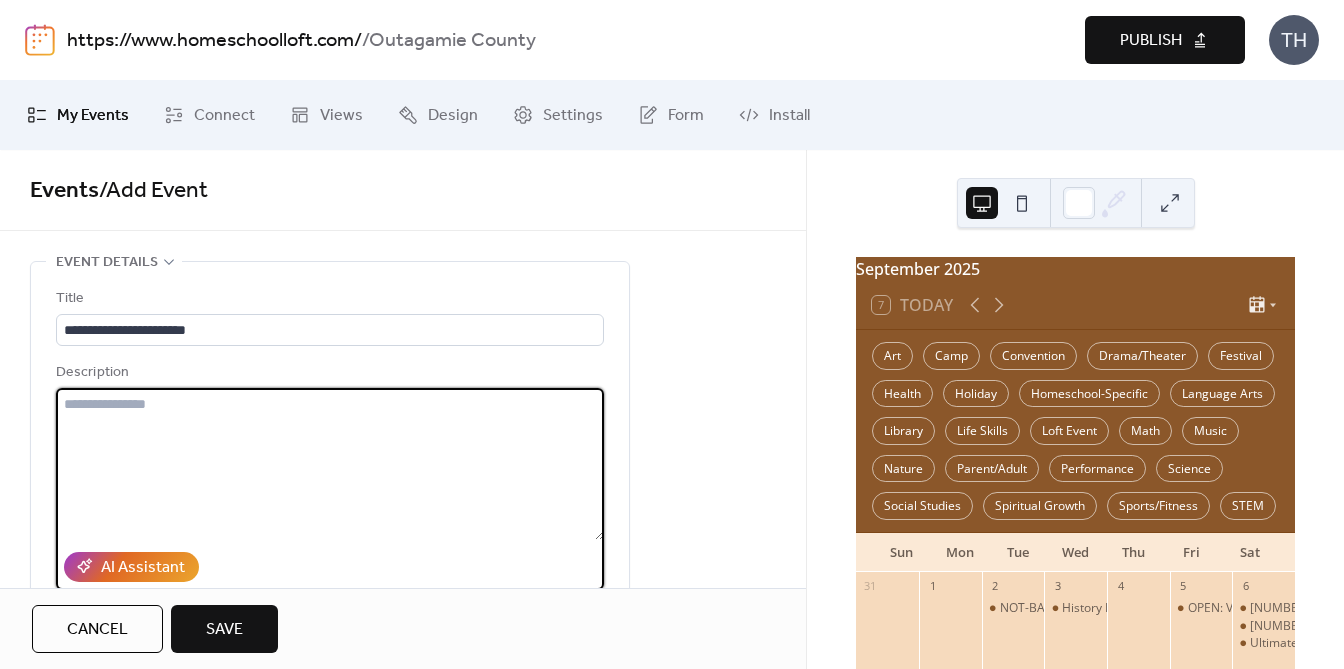 paste on "**********" 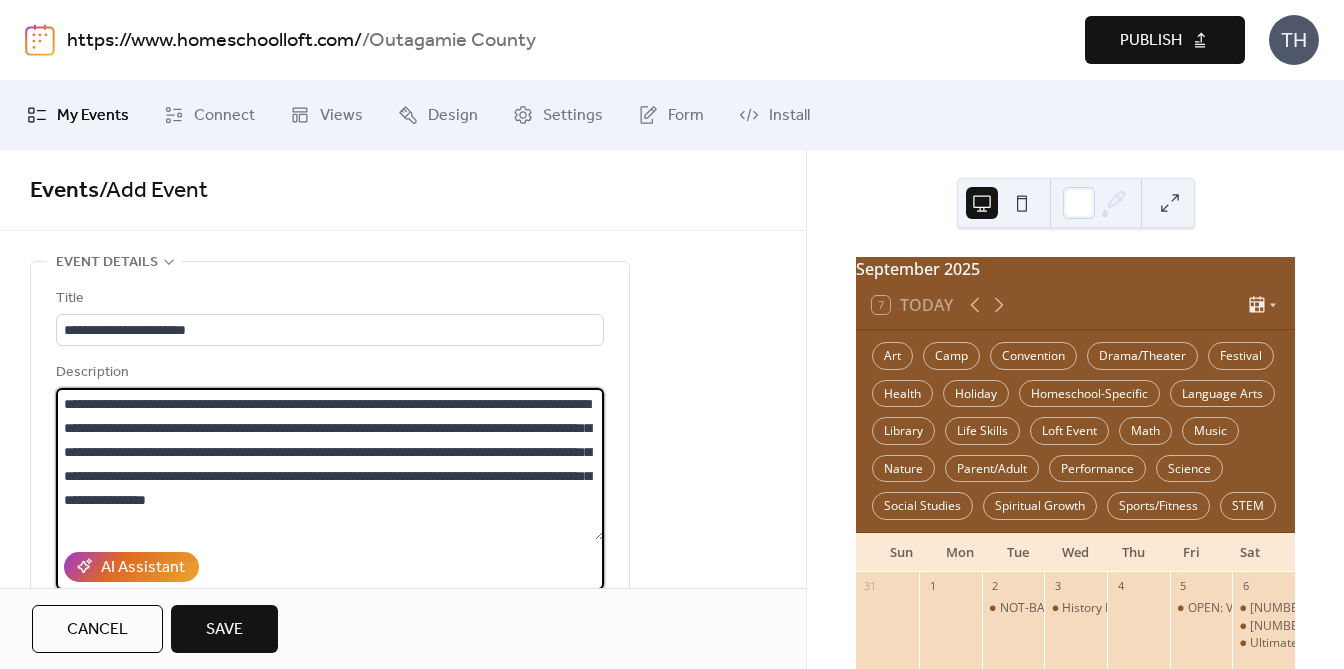 drag, startPoint x: 587, startPoint y: 498, endPoint x: 617, endPoint y: 502, distance: 30.265491 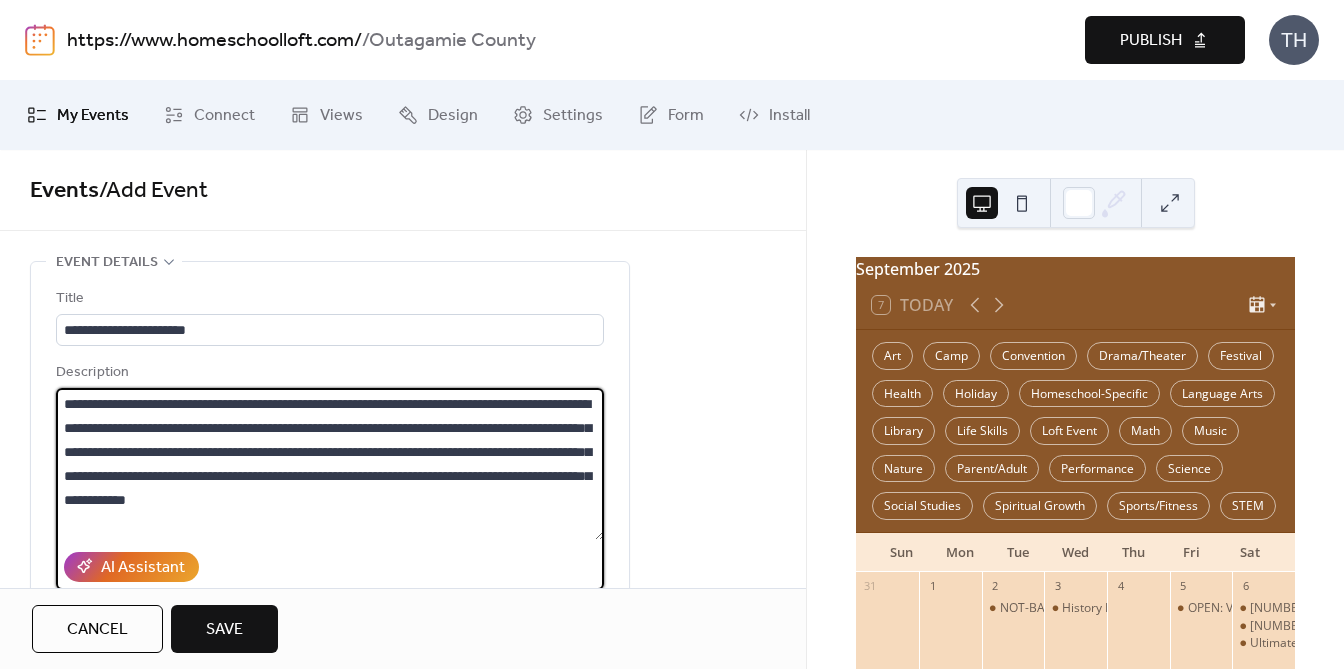 scroll, scrollTop: 45, scrollLeft: 0, axis: vertical 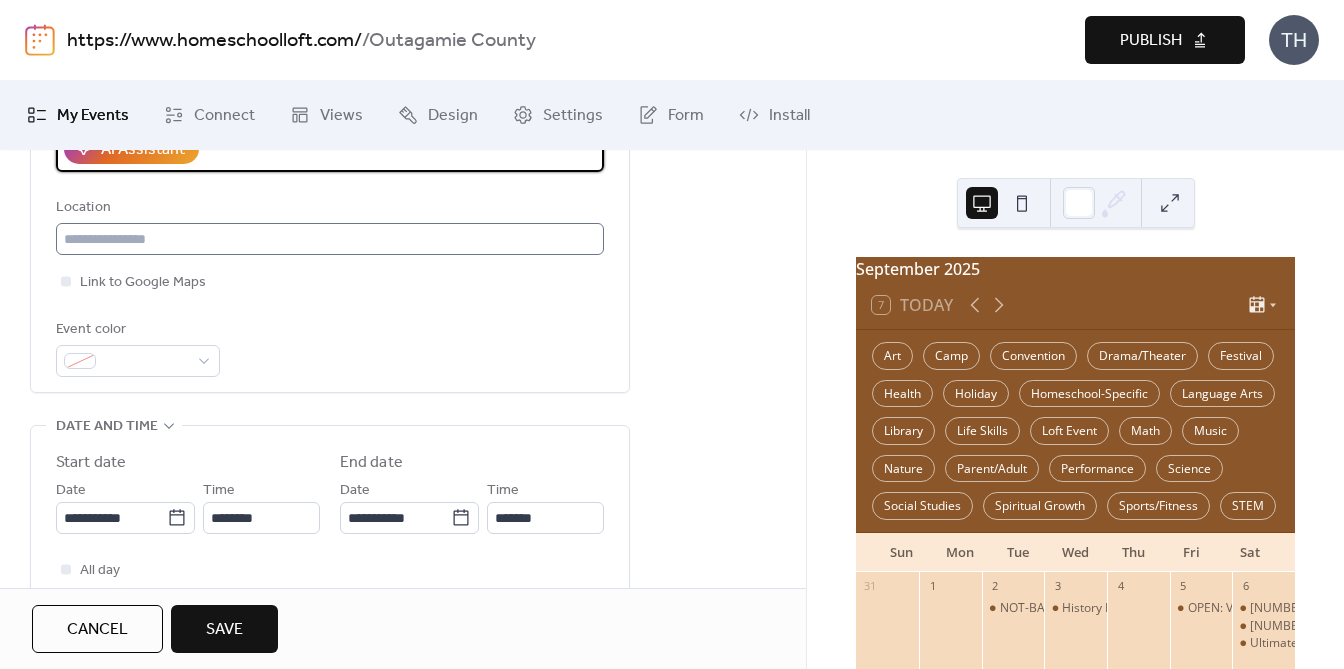 type on "**********" 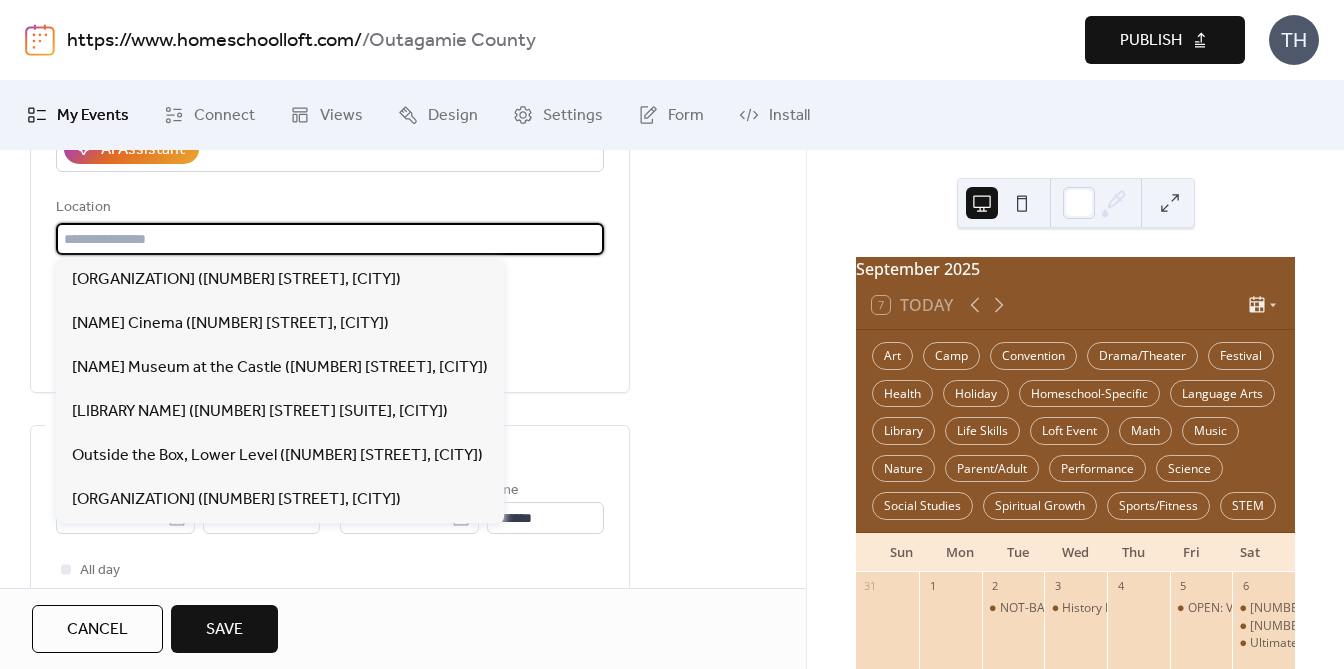 click at bounding box center [330, 239] 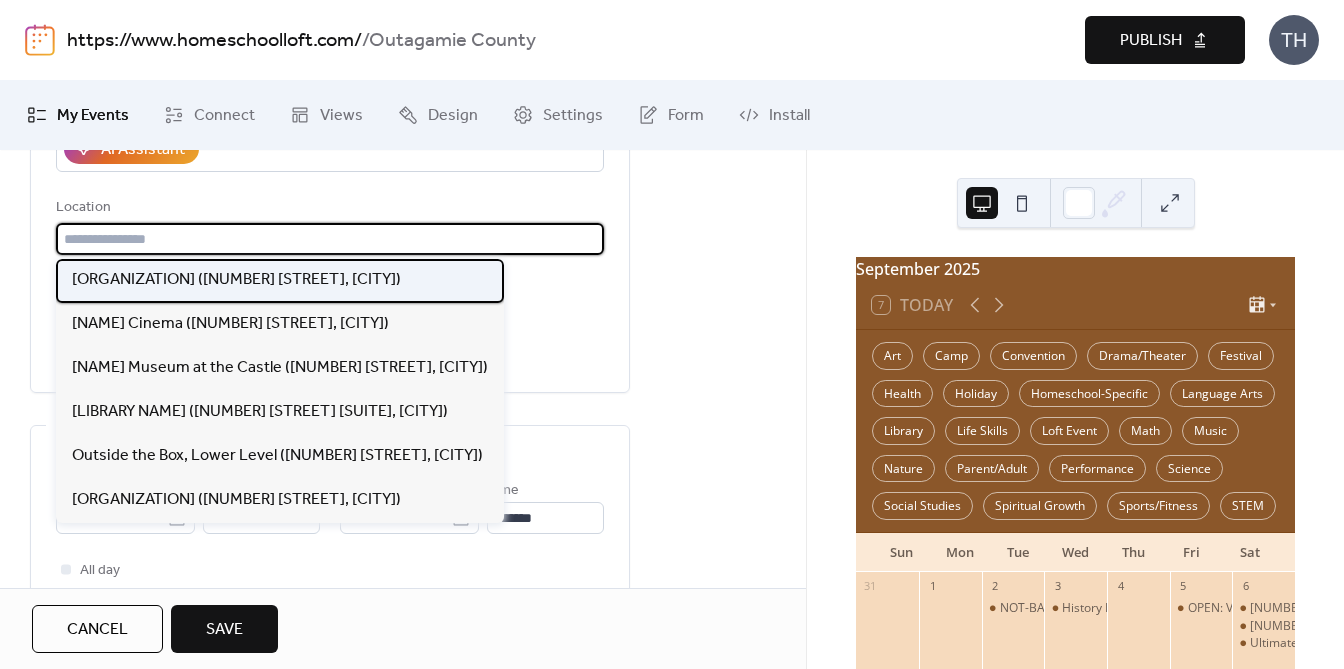 click on "[ORGANIZATION] ([NUMBER] [STREET], [CITY])" at bounding box center [280, 281] 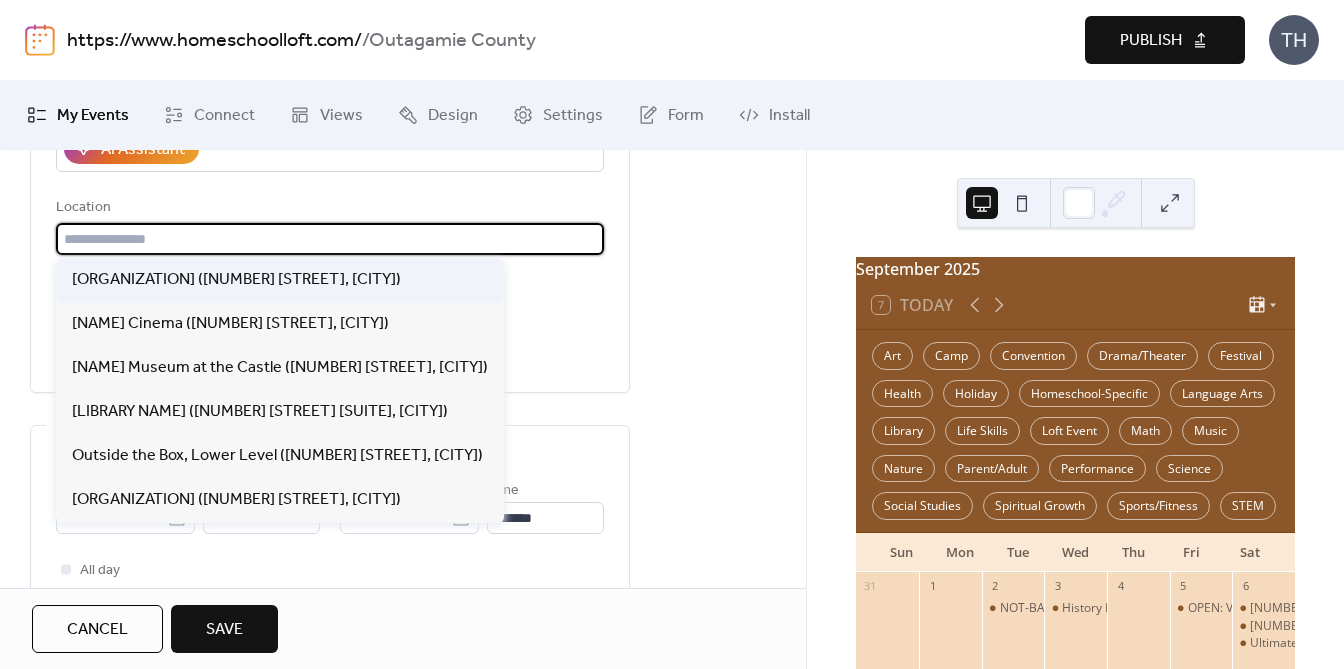 type on "**********" 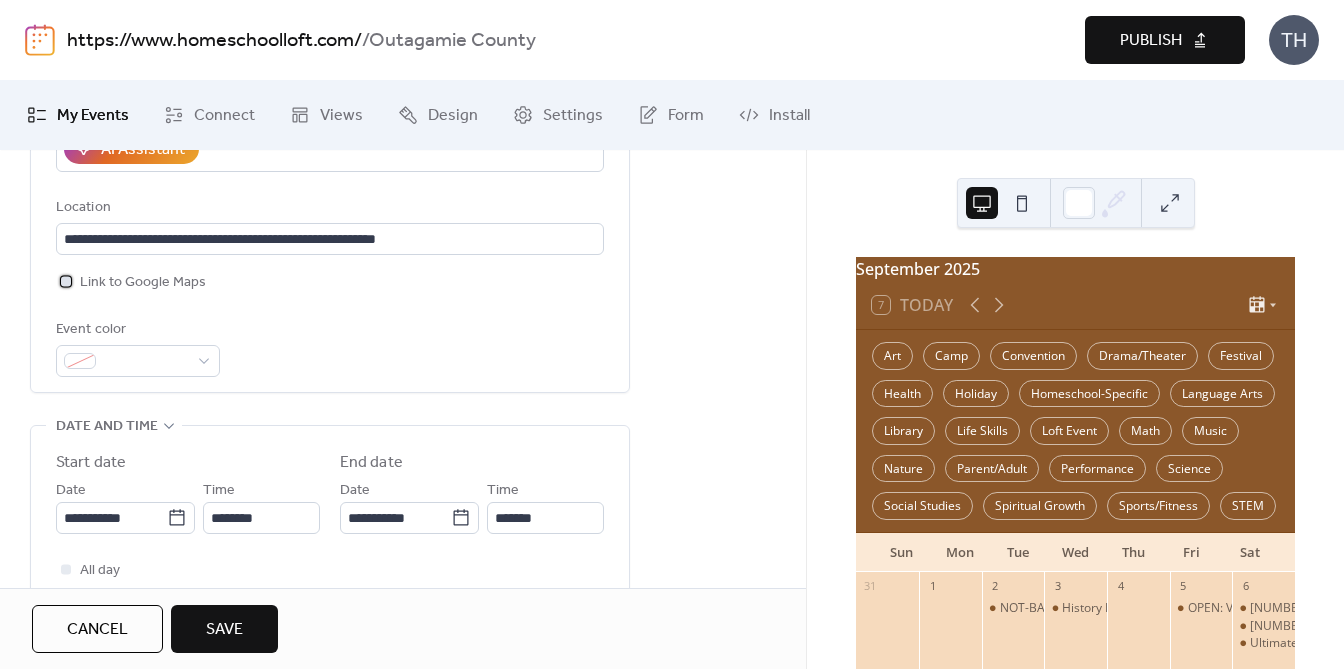 click on "Link to Google Maps" at bounding box center [143, 283] 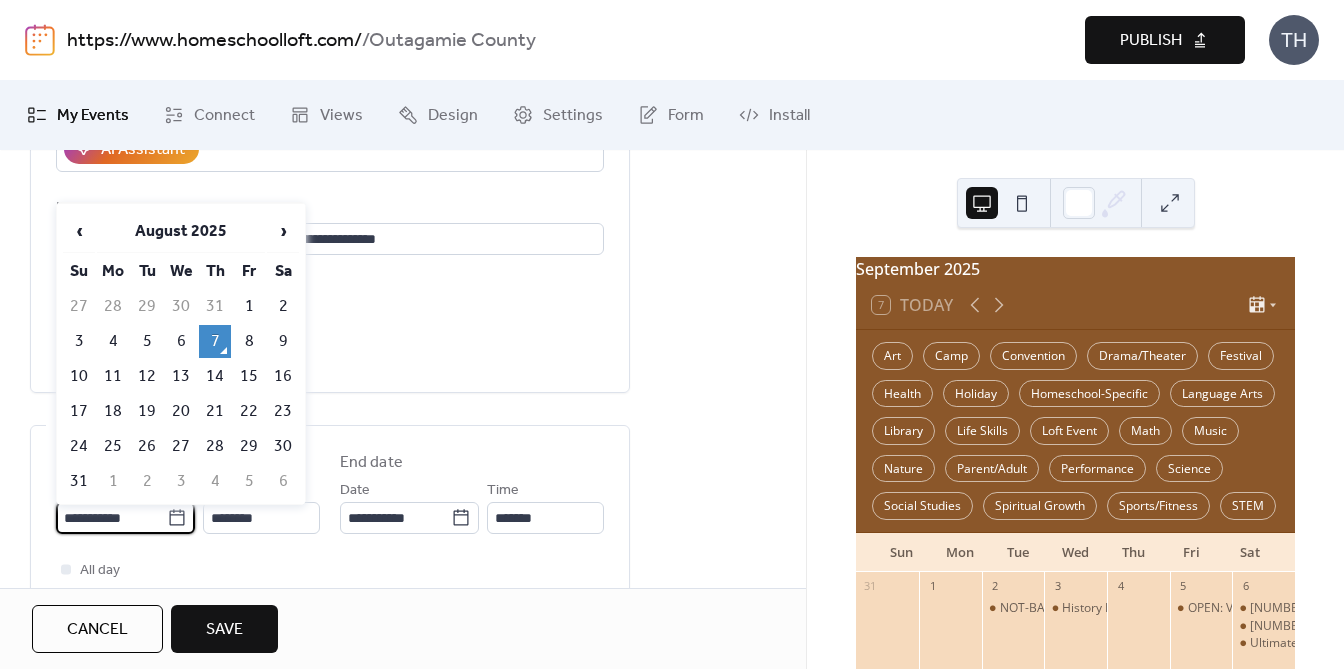 click on "**********" at bounding box center (111, 518) 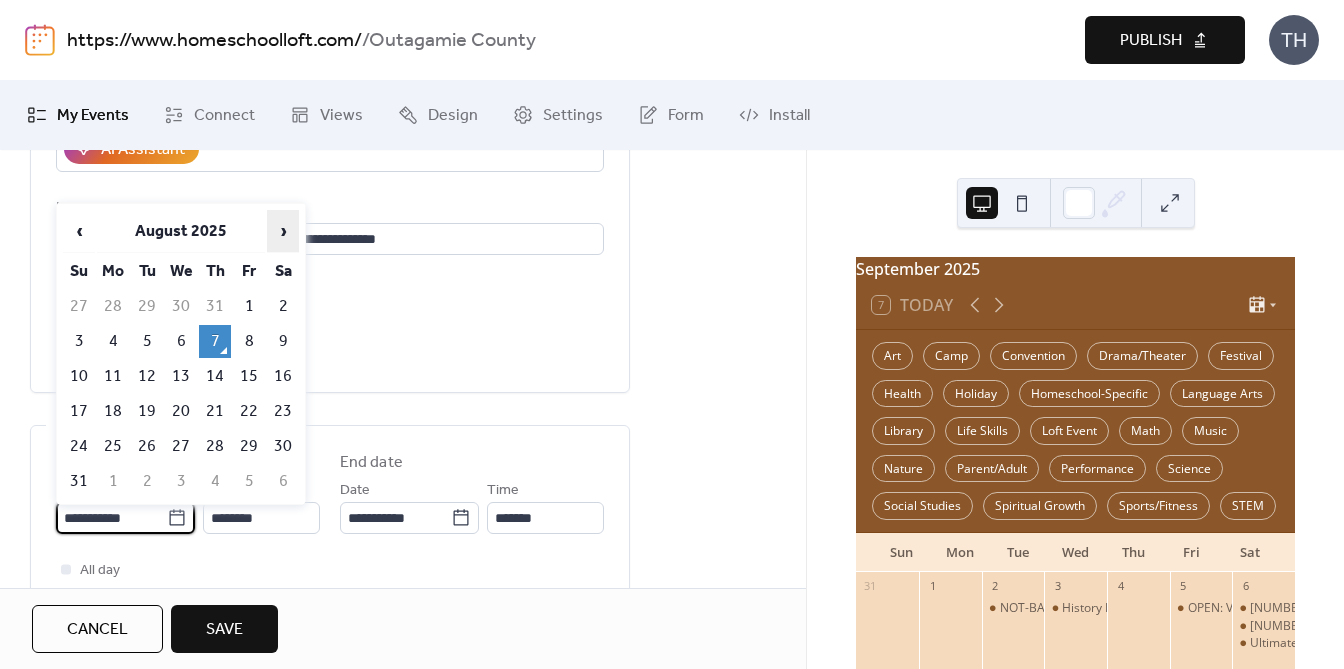 click on "›" at bounding box center (283, 231) 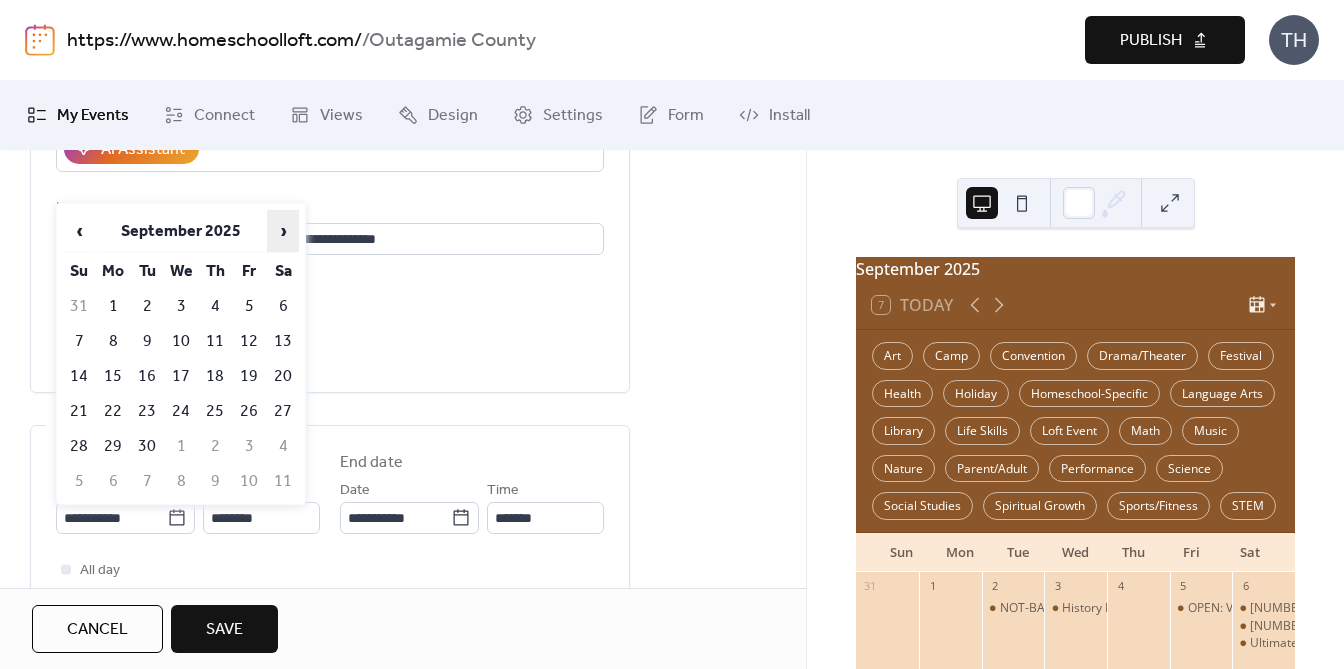 click on "›" at bounding box center (283, 231) 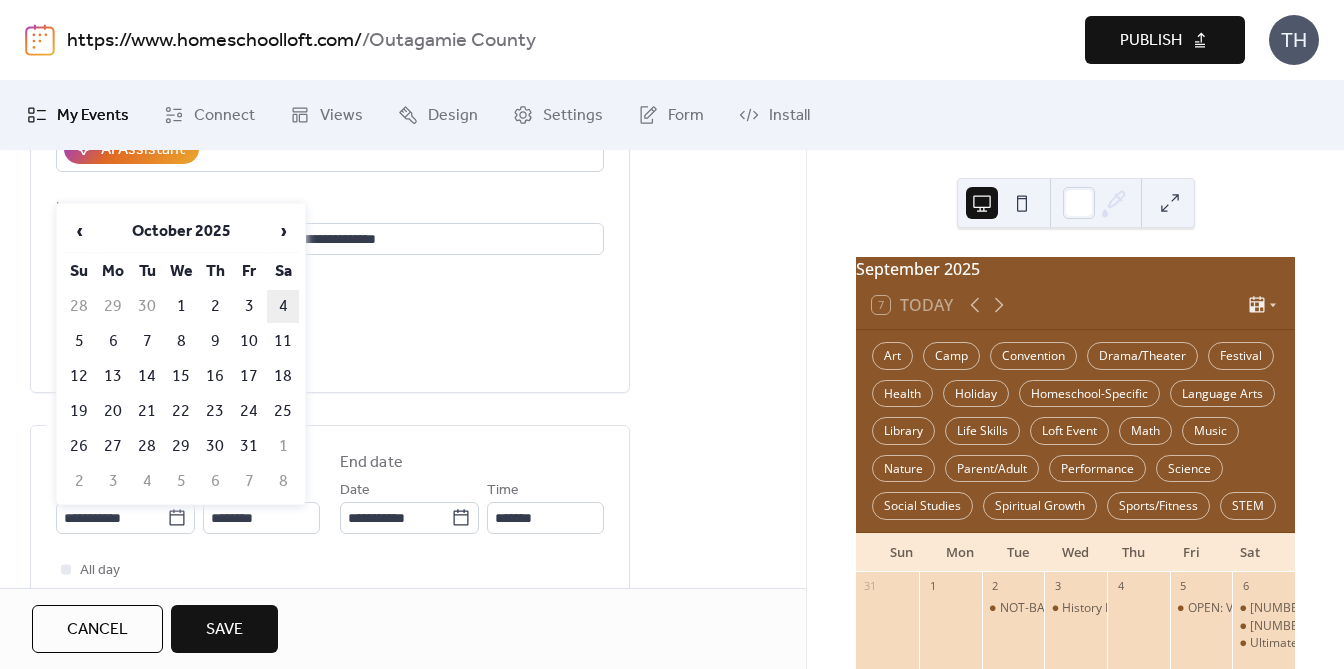 click on "4" at bounding box center [283, 306] 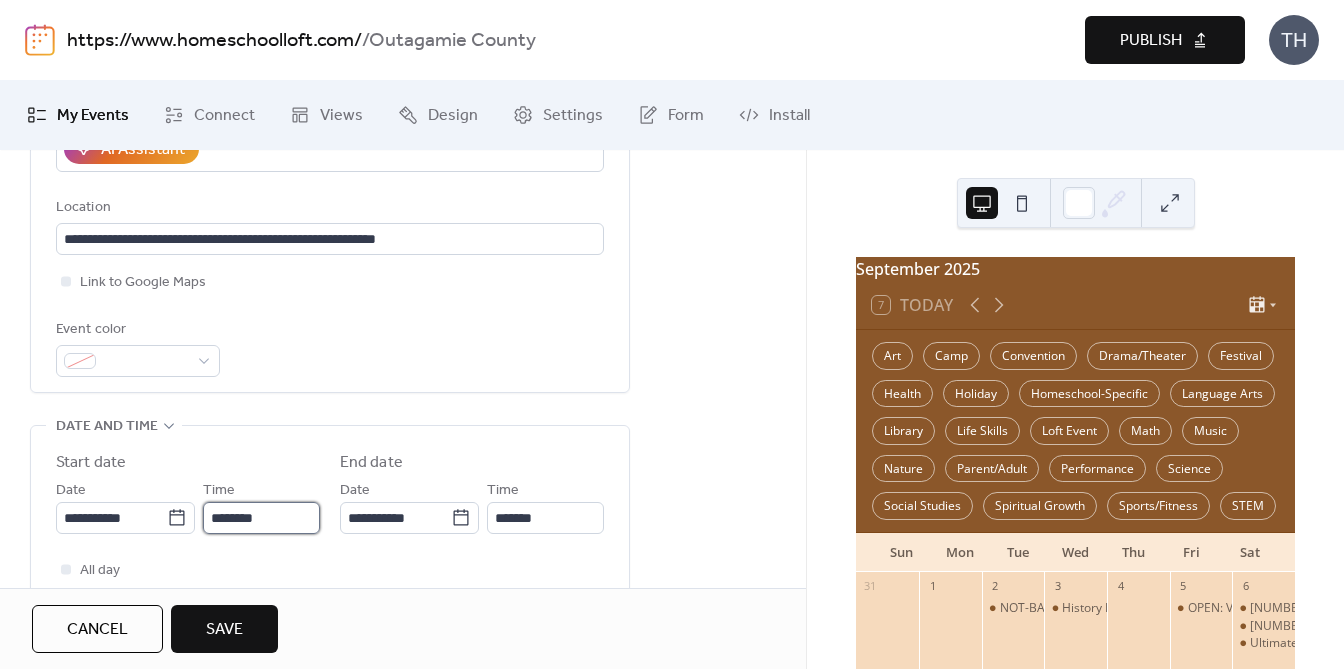 click on "********" at bounding box center (261, 518) 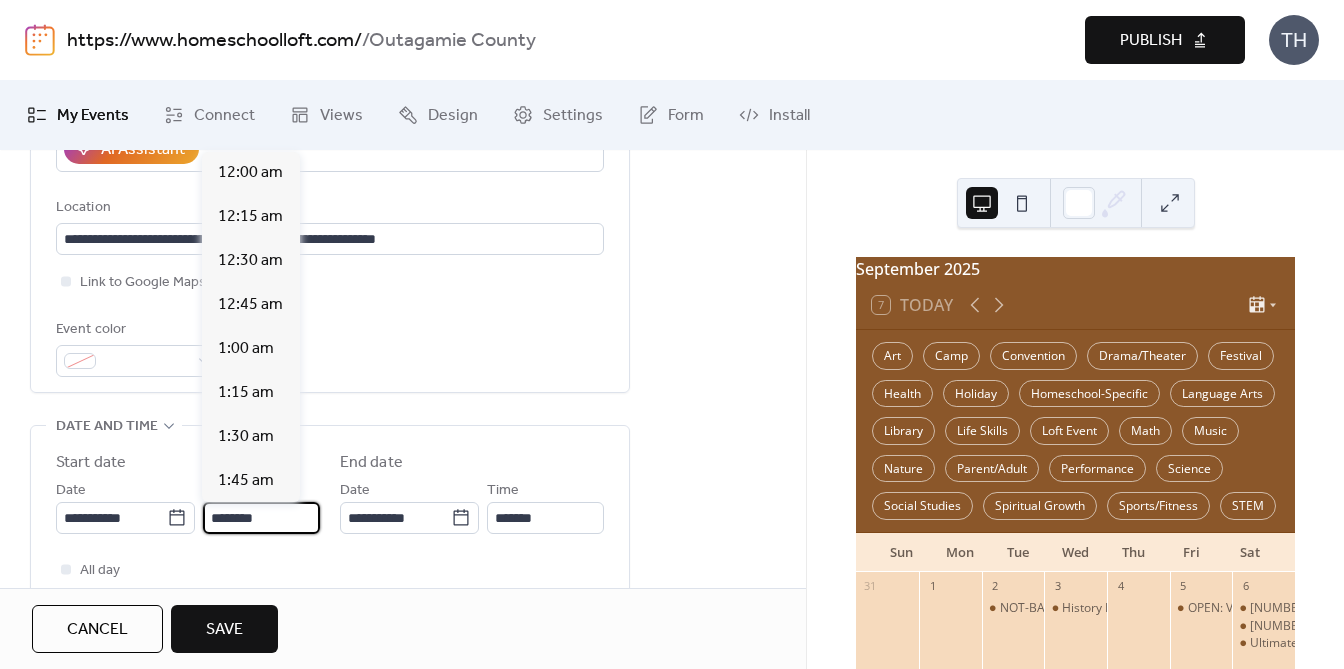 scroll, scrollTop: 2184, scrollLeft: 0, axis: vertical 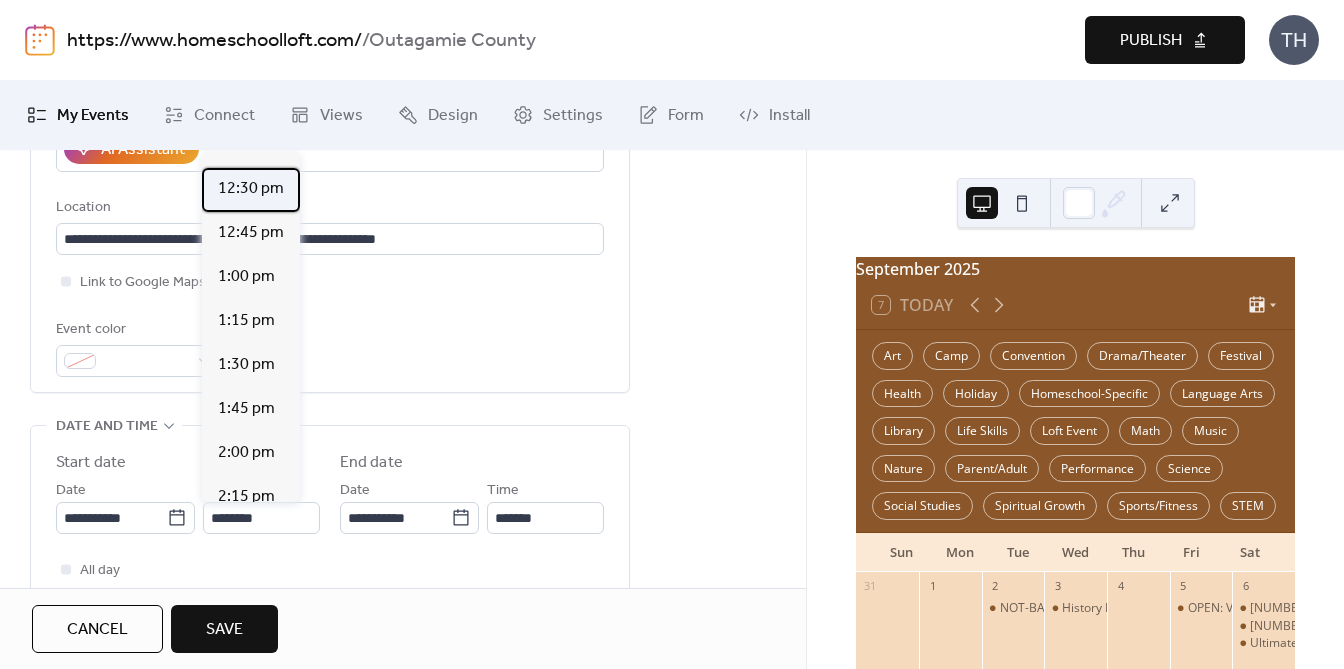 click on "12:30 pm" at bounding box center (251, 189) 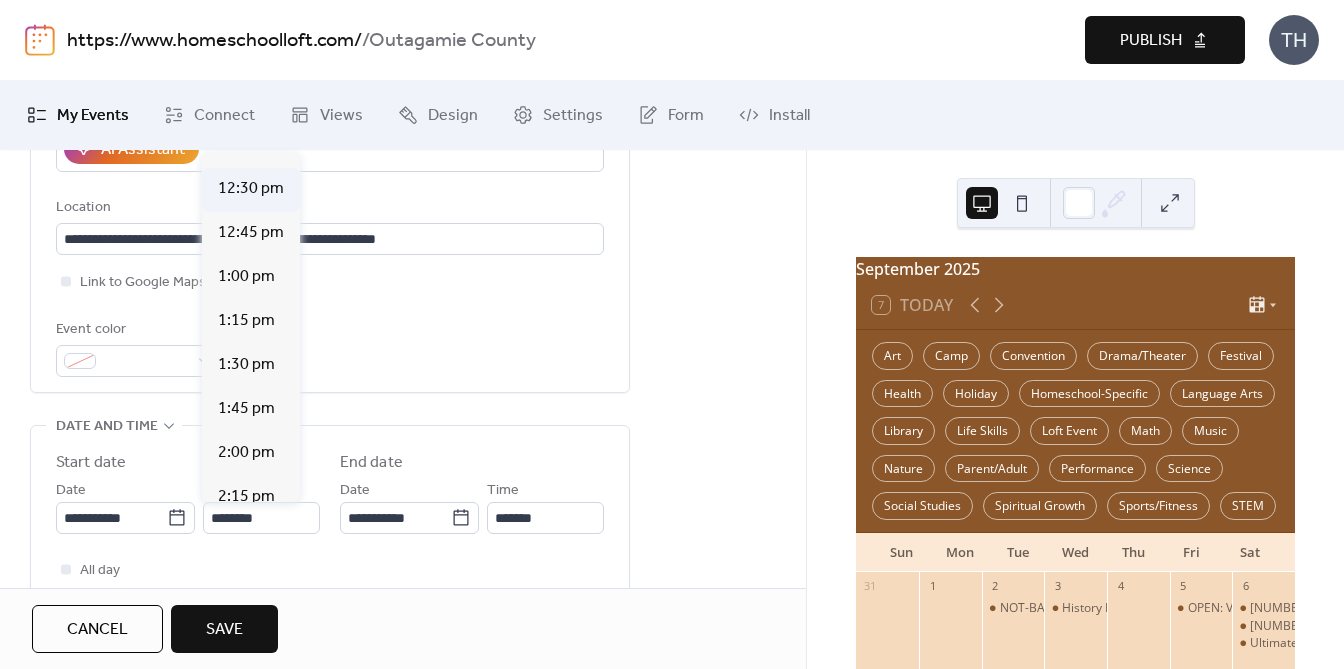 type on "********" 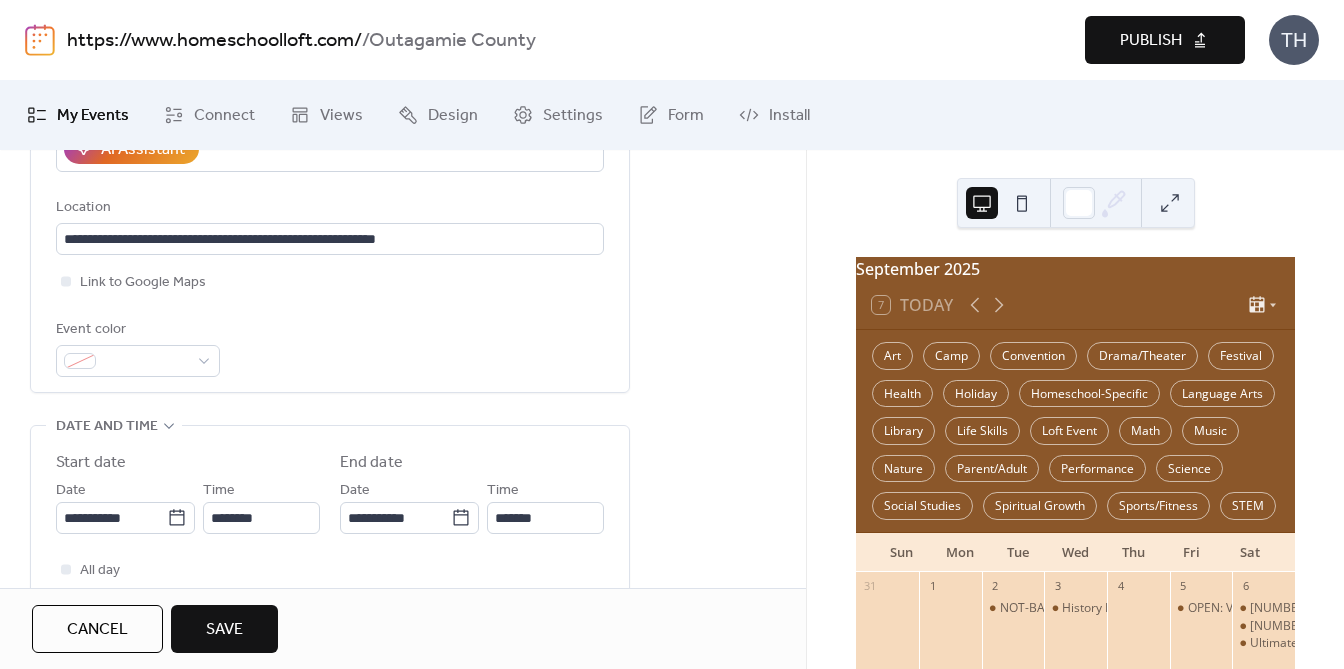 click on "**********" at bounding box center (330, 540) 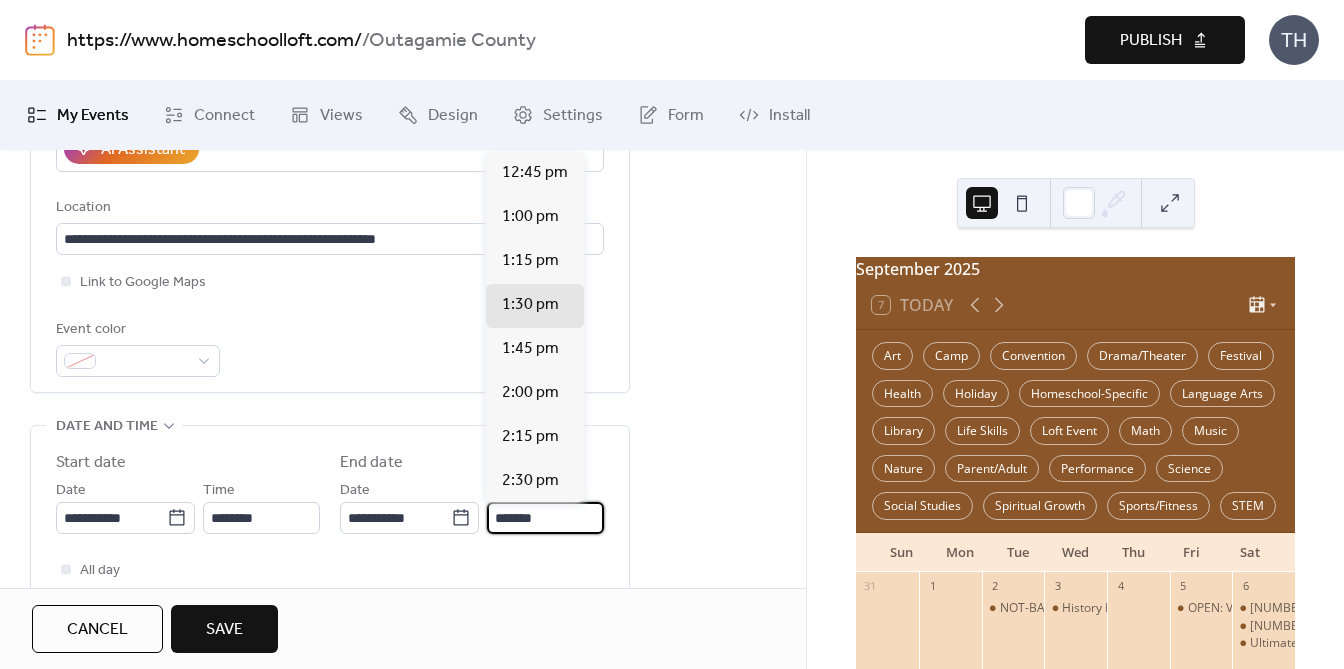 click on "*******" at bounding box center (545, 518) 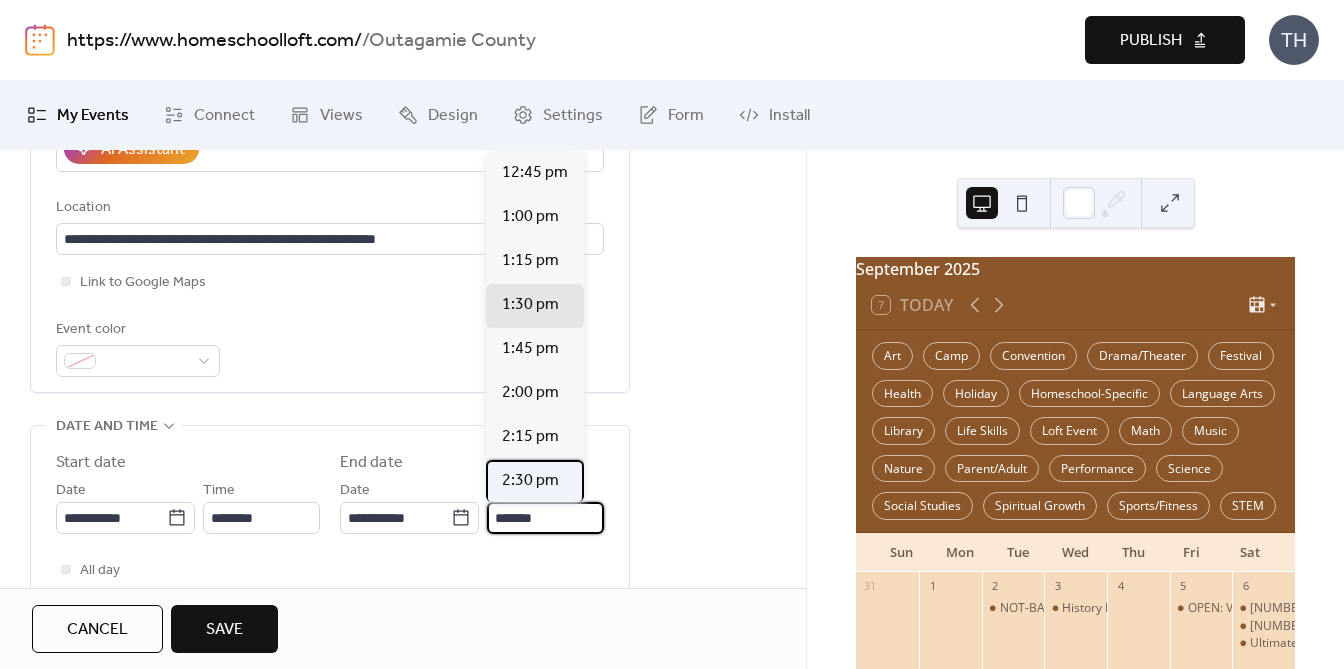 click on "2:30 pm" at bounding box center (535, 482) 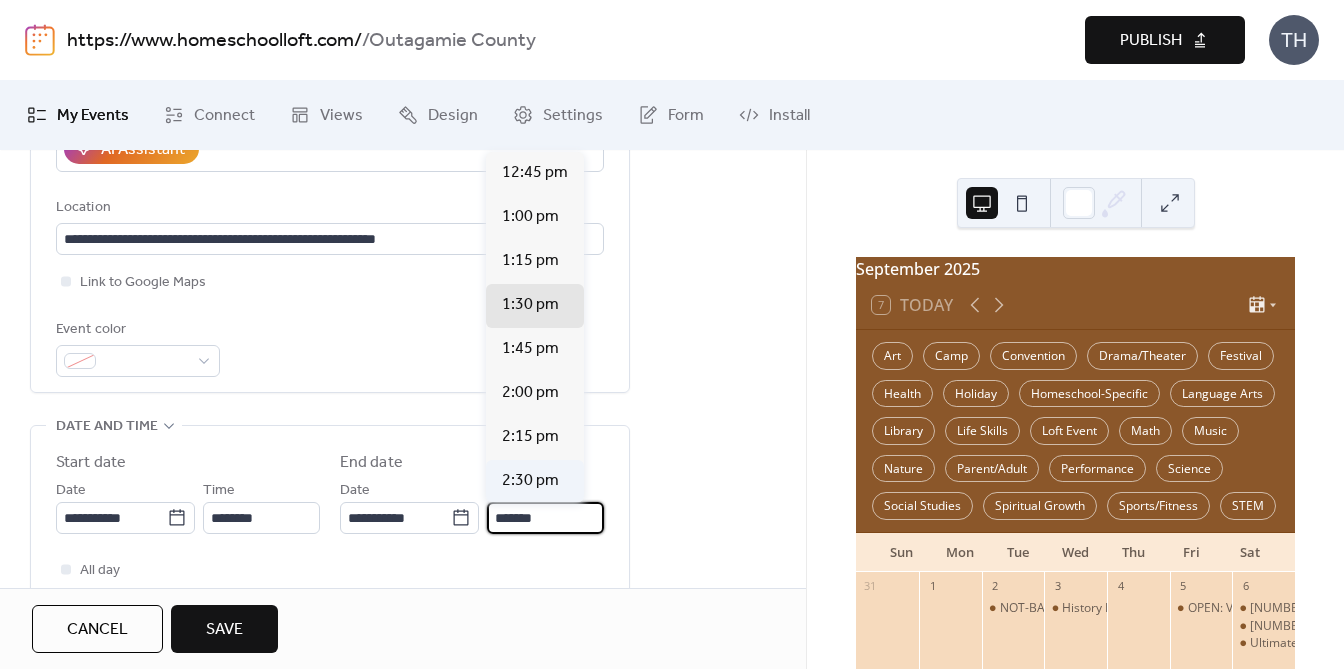 type on "*******" 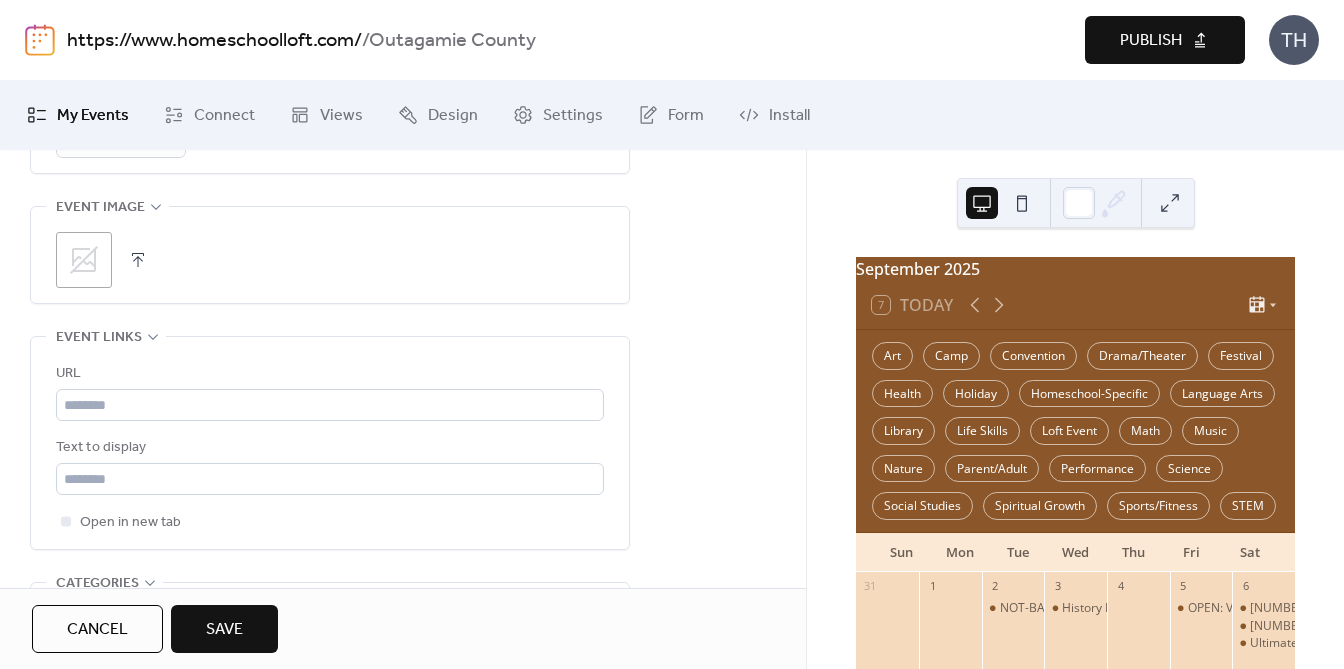 scroll, scrollTop: 1008, scrollLeft: 0, axis: vertical 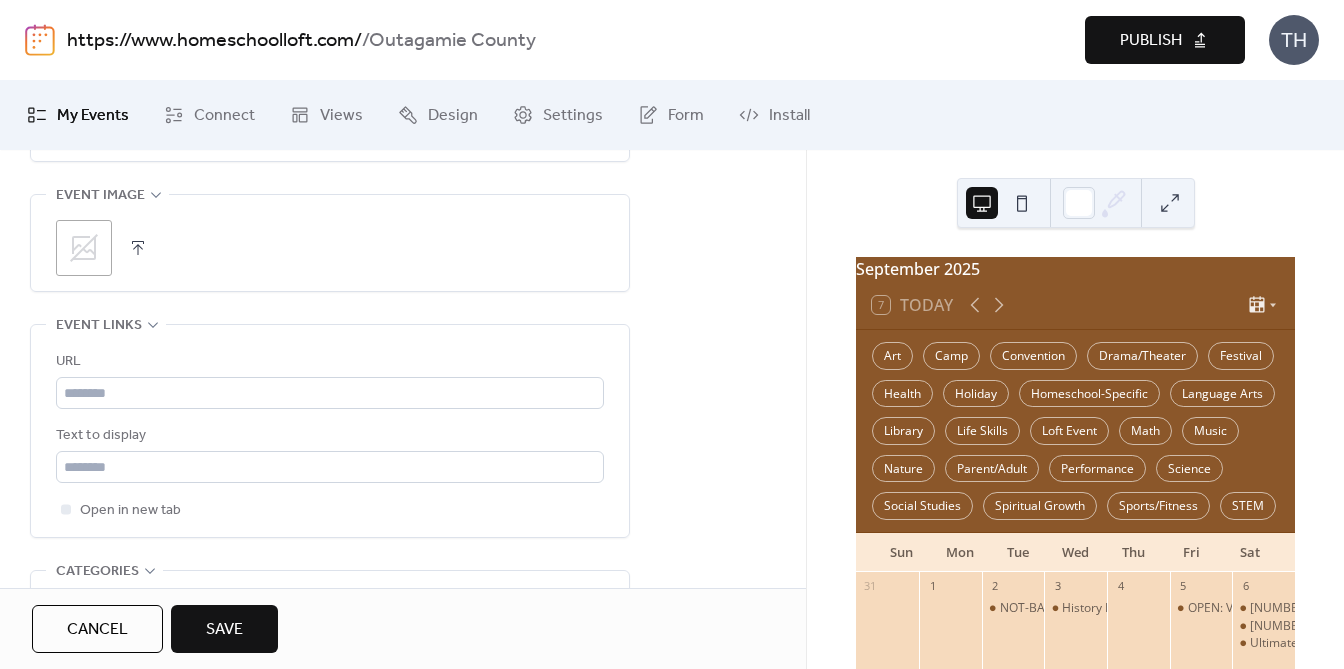 click at bounding box center [138, 248] 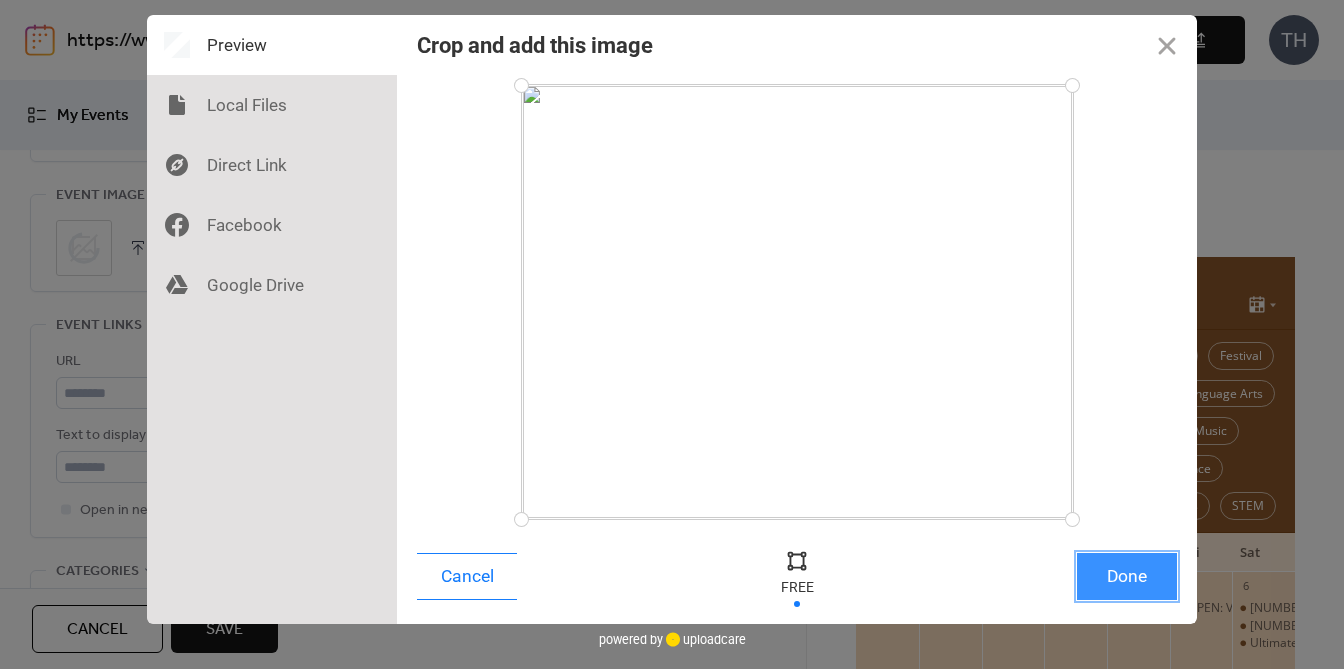 click on "Done" at bounding box center (1127, 576) 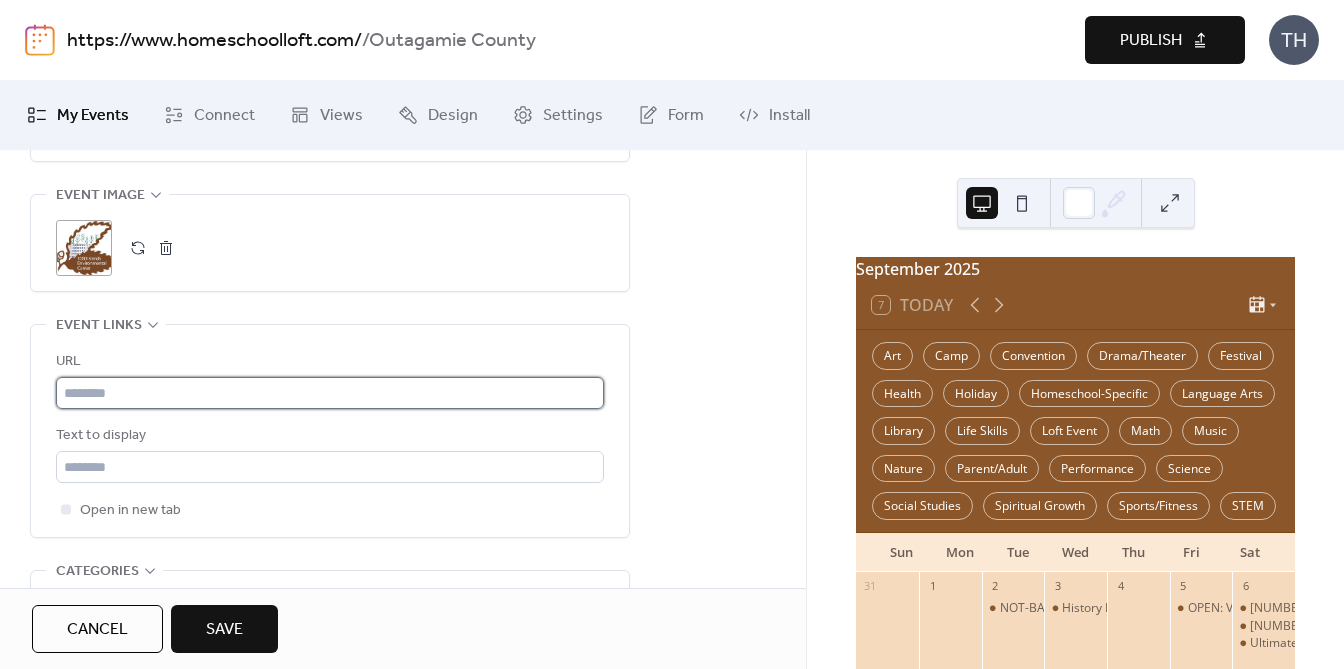 click at bounding box center (330, 393) 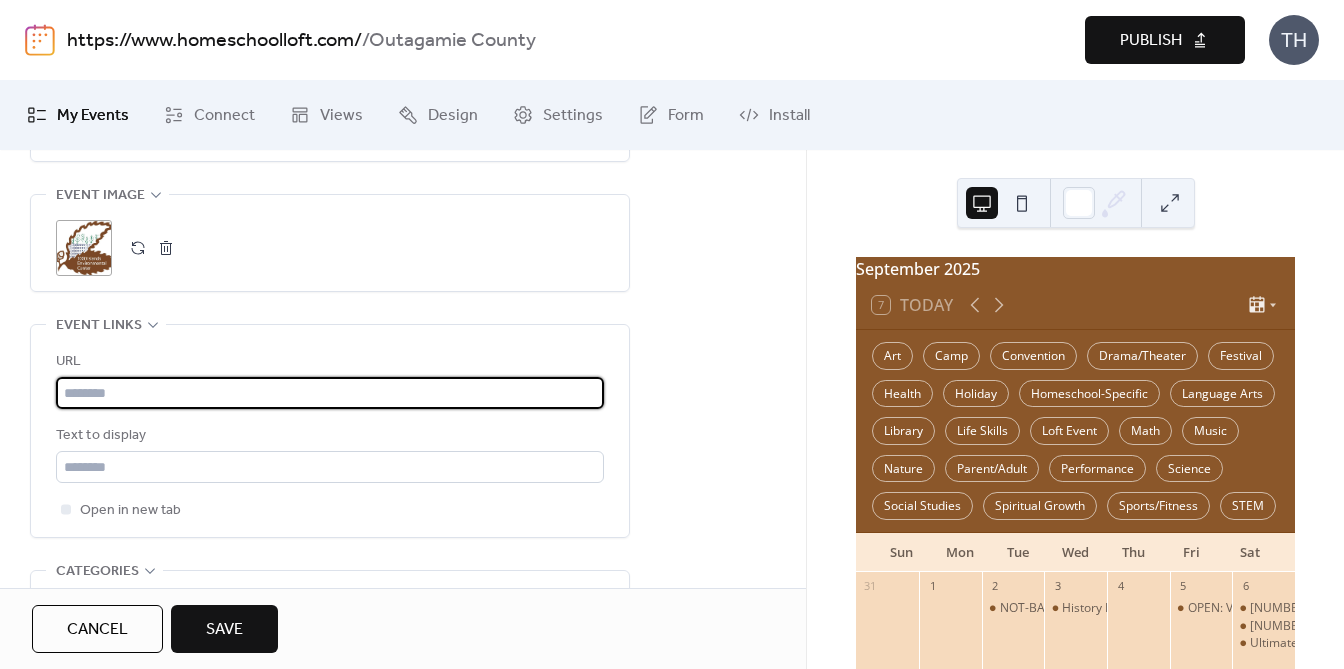 paste on "**********" 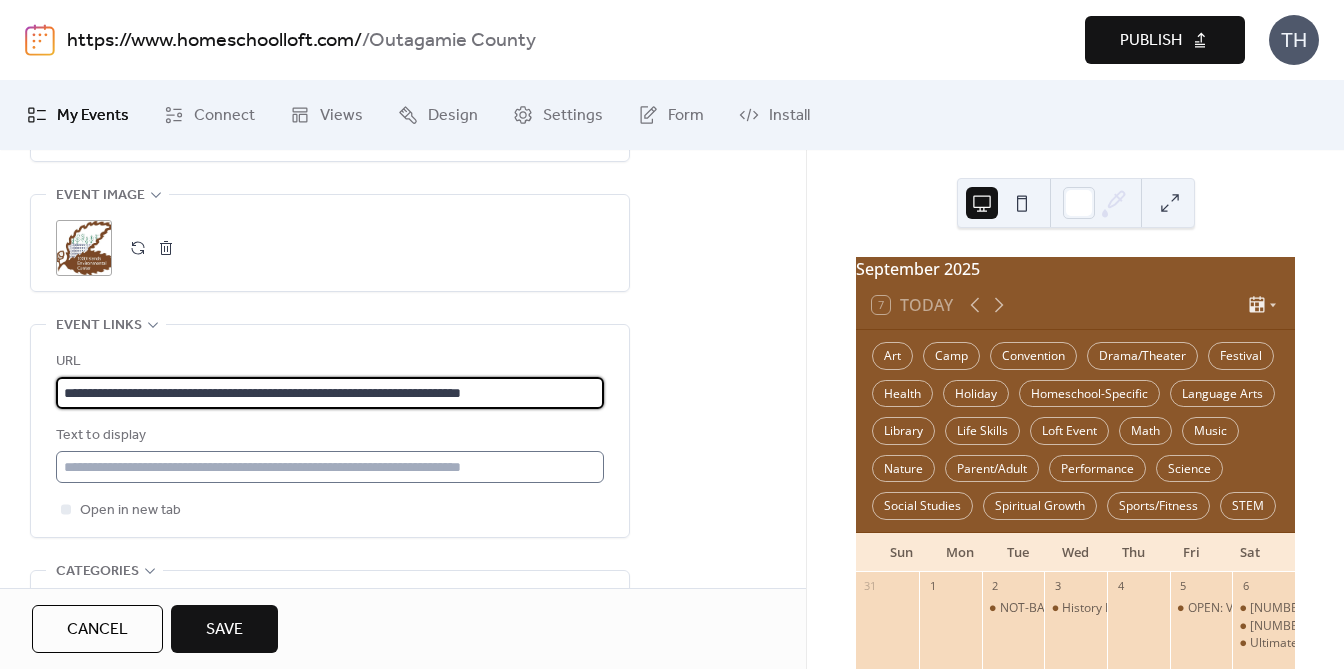 type on "**********" 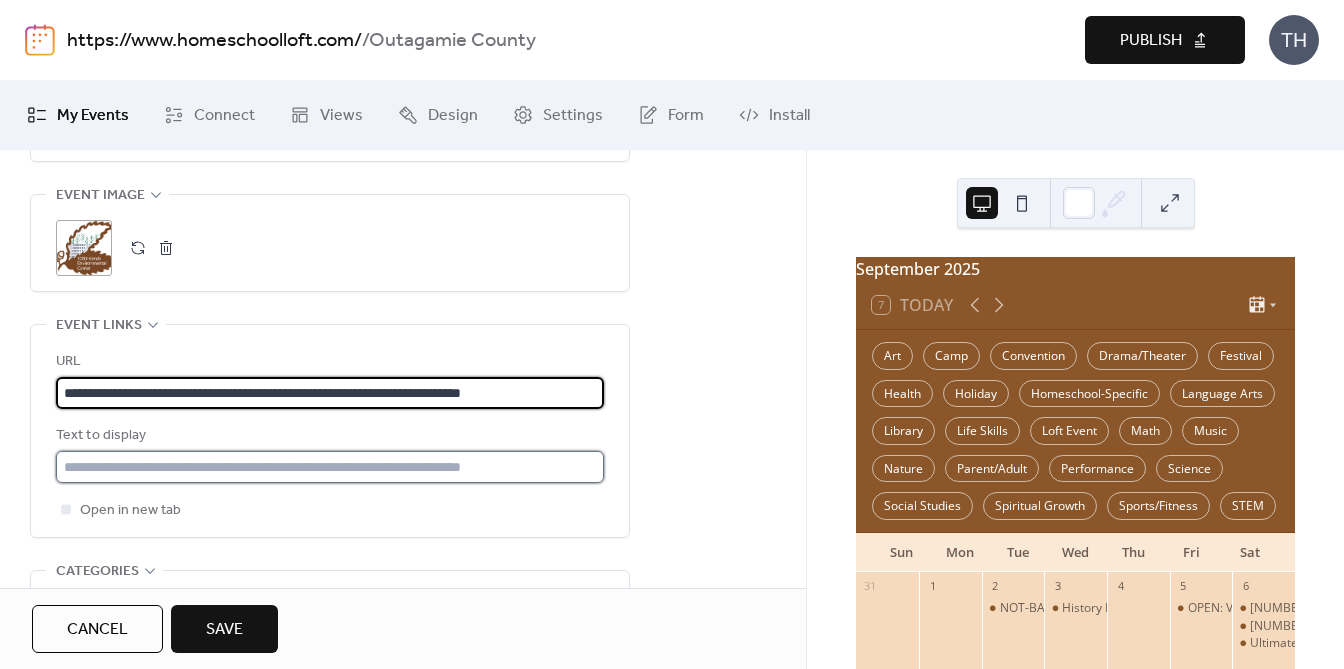 click at bounding box center [330, 467] 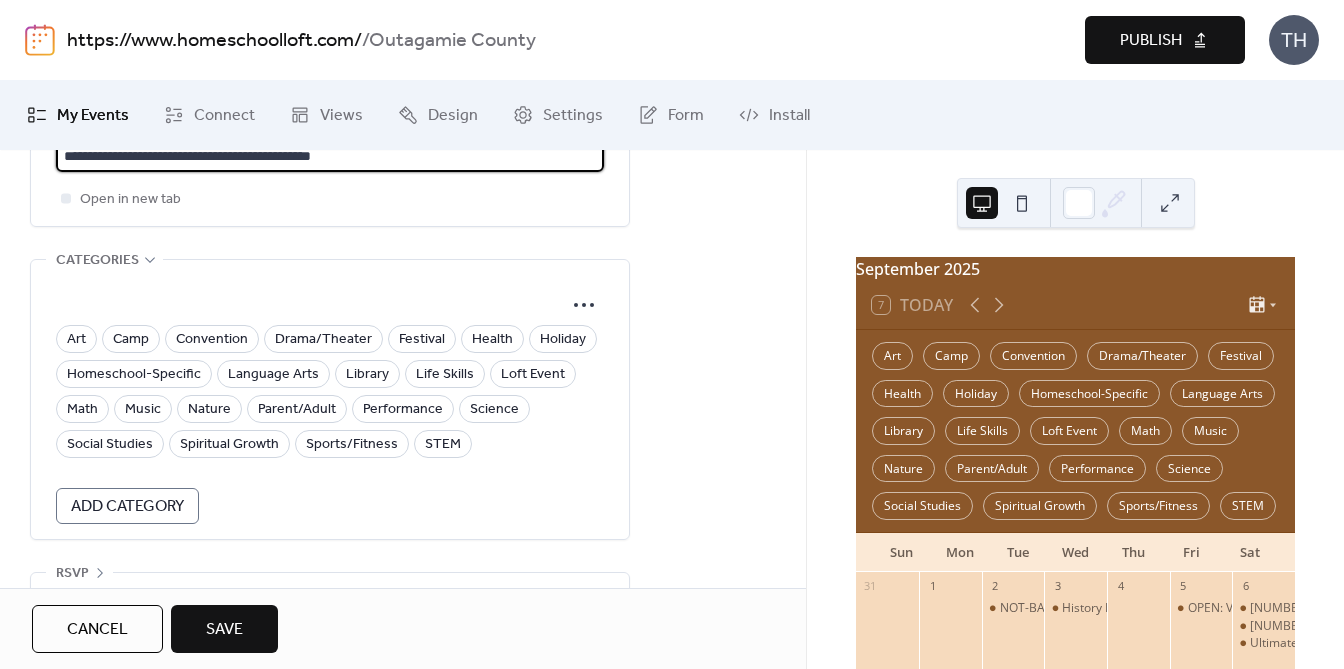 scroll, scrollTop: 1356, scrollLeft: 0, axis: vertical 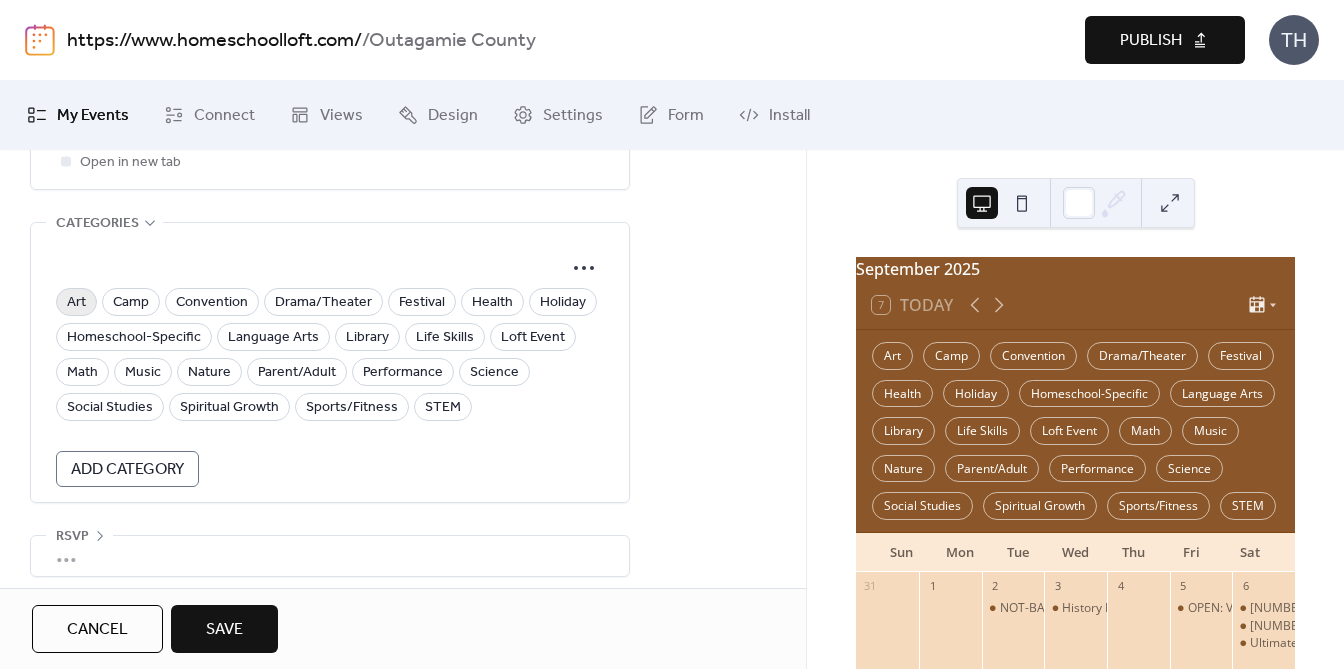 type on "**********" 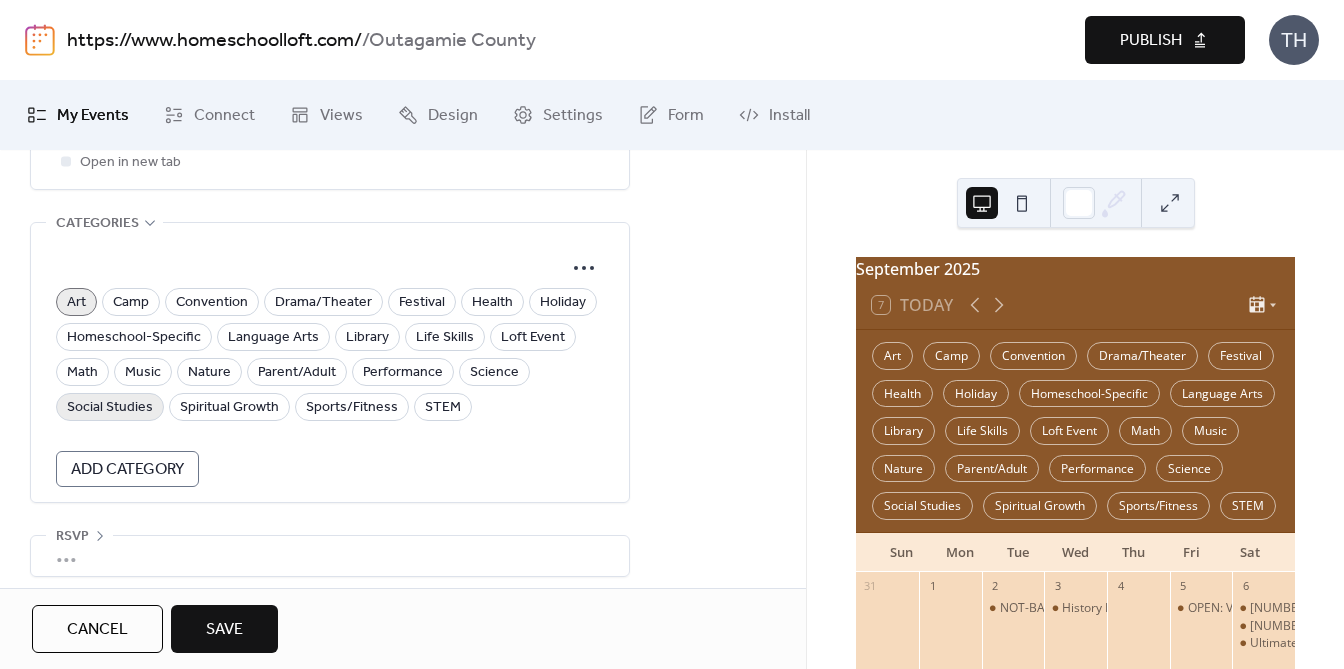 click on "Social Studies" at bounding box center (110, 408) 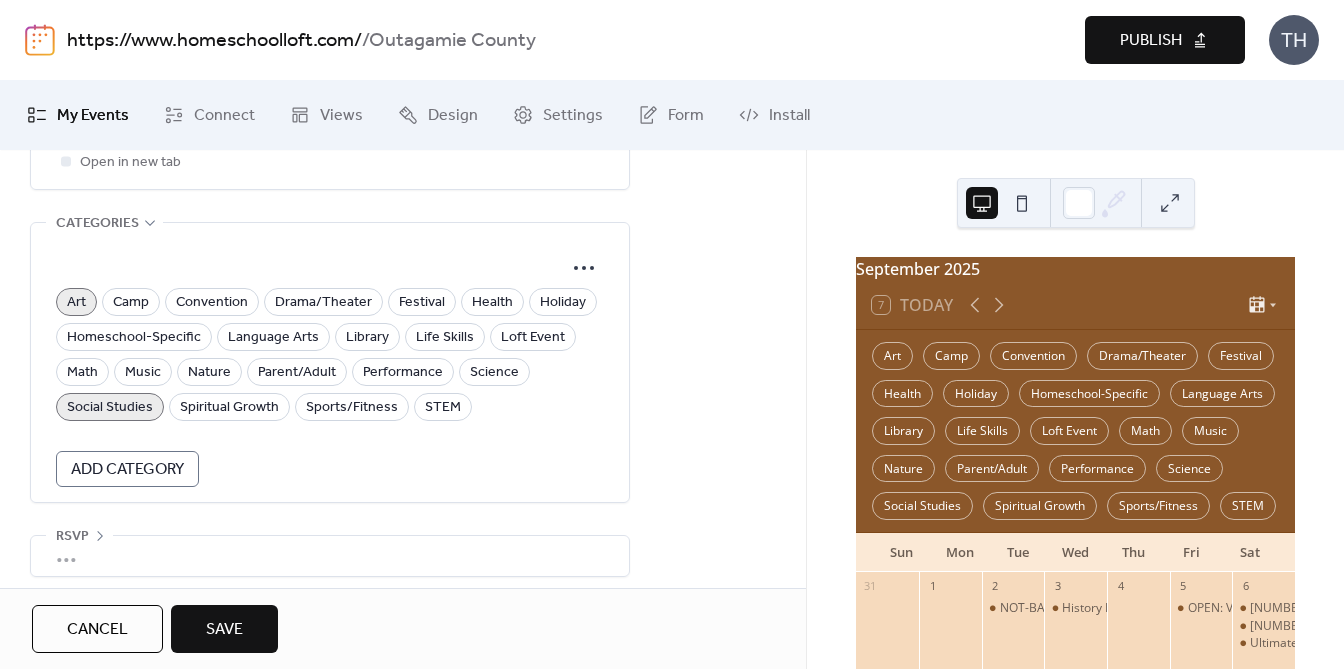 click on "Save" at bounding box center (224, 630) 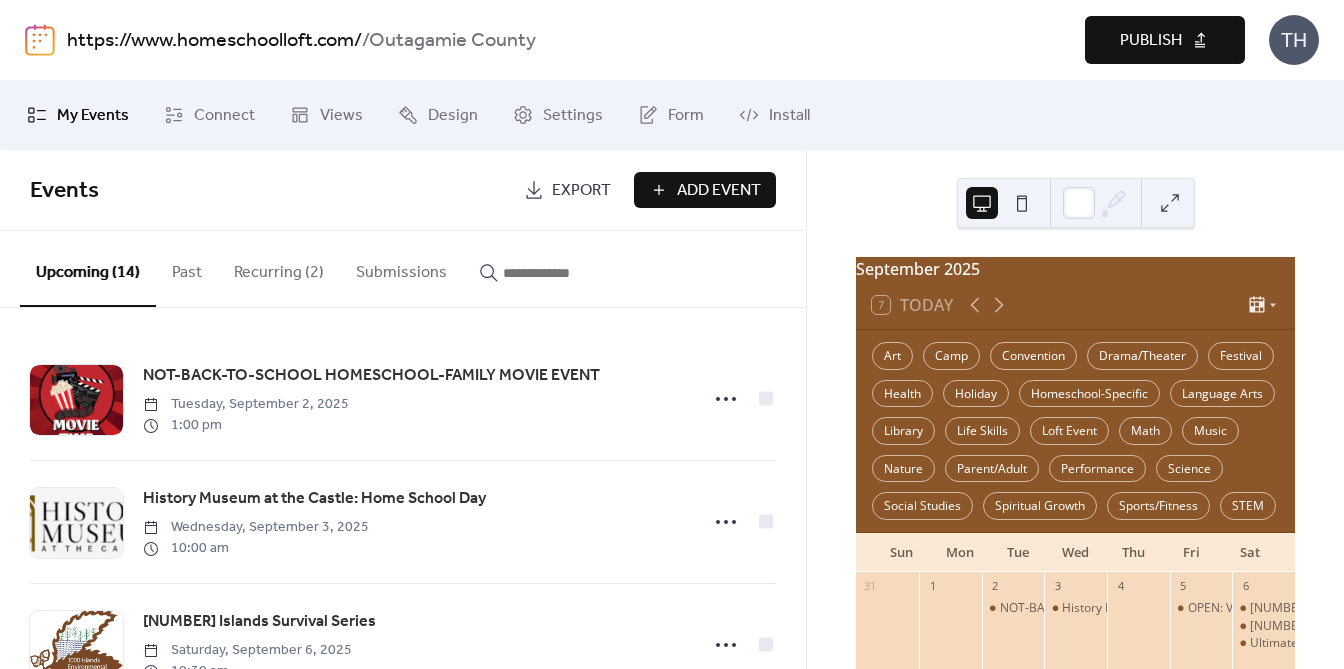 click on "Add Event" at bounding box center (719, 191) 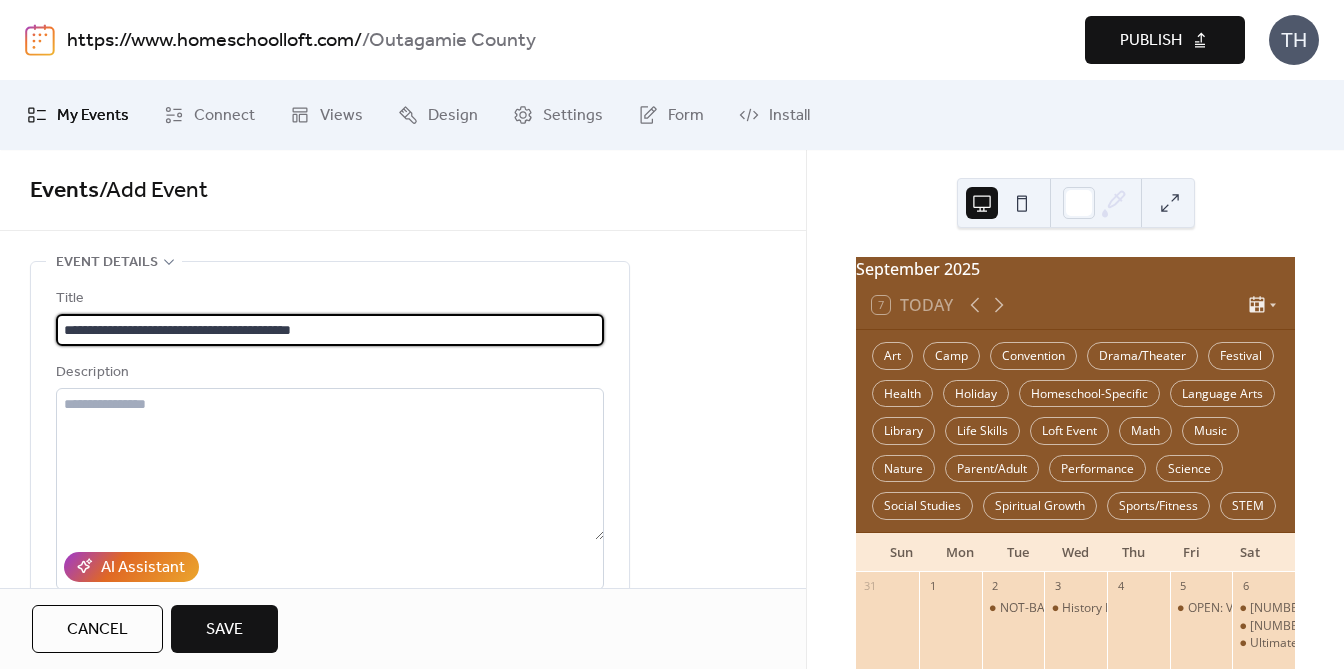 type on "**********" 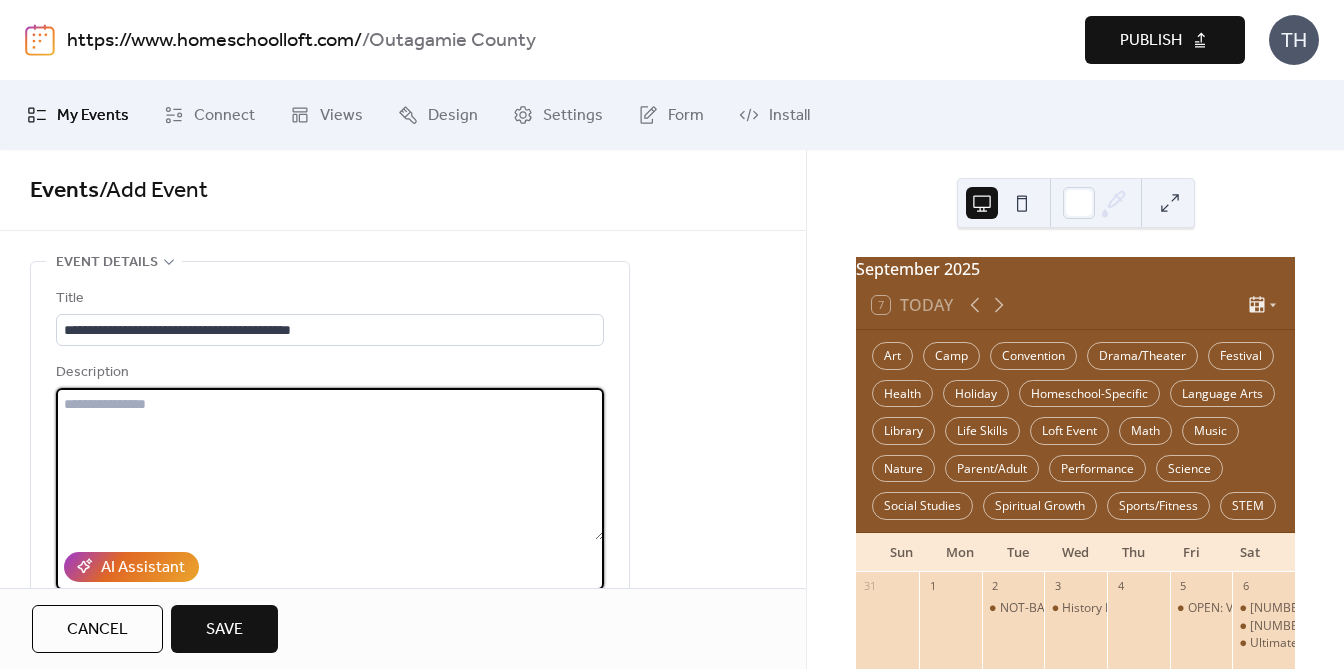 click at bounding box center [330, 464] 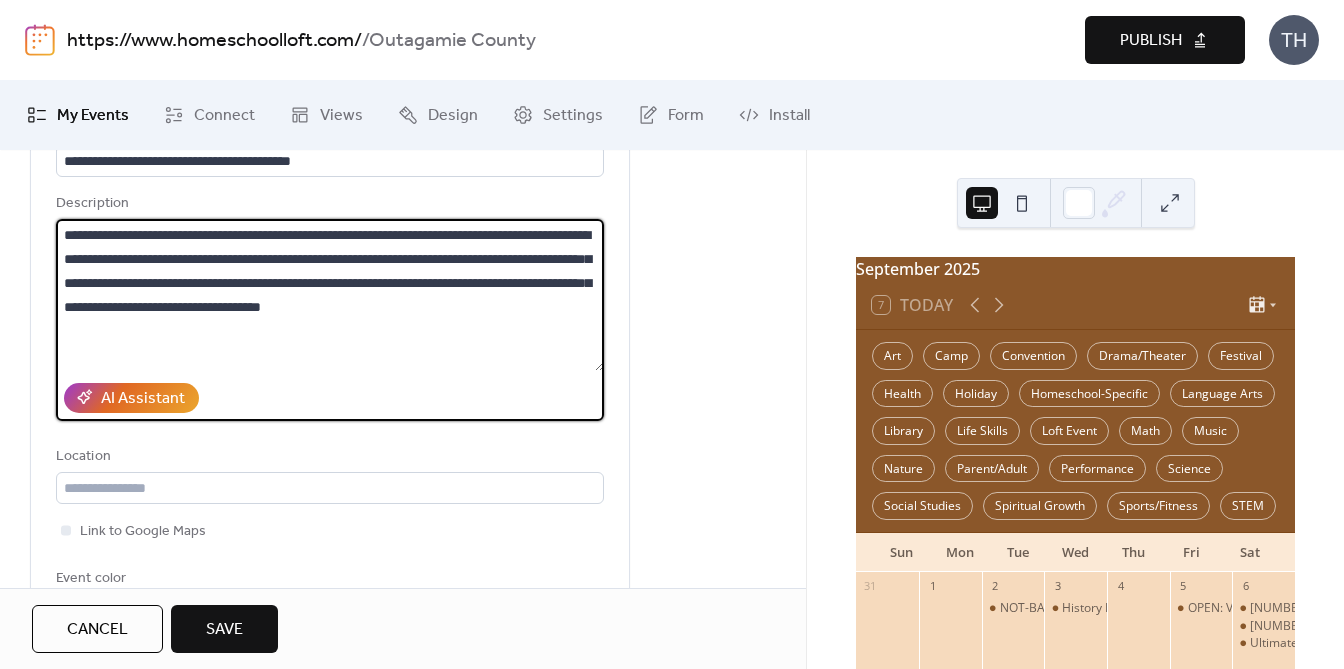 scroll, scrollTop: 200, scrollLeft: 0, axis: vertical 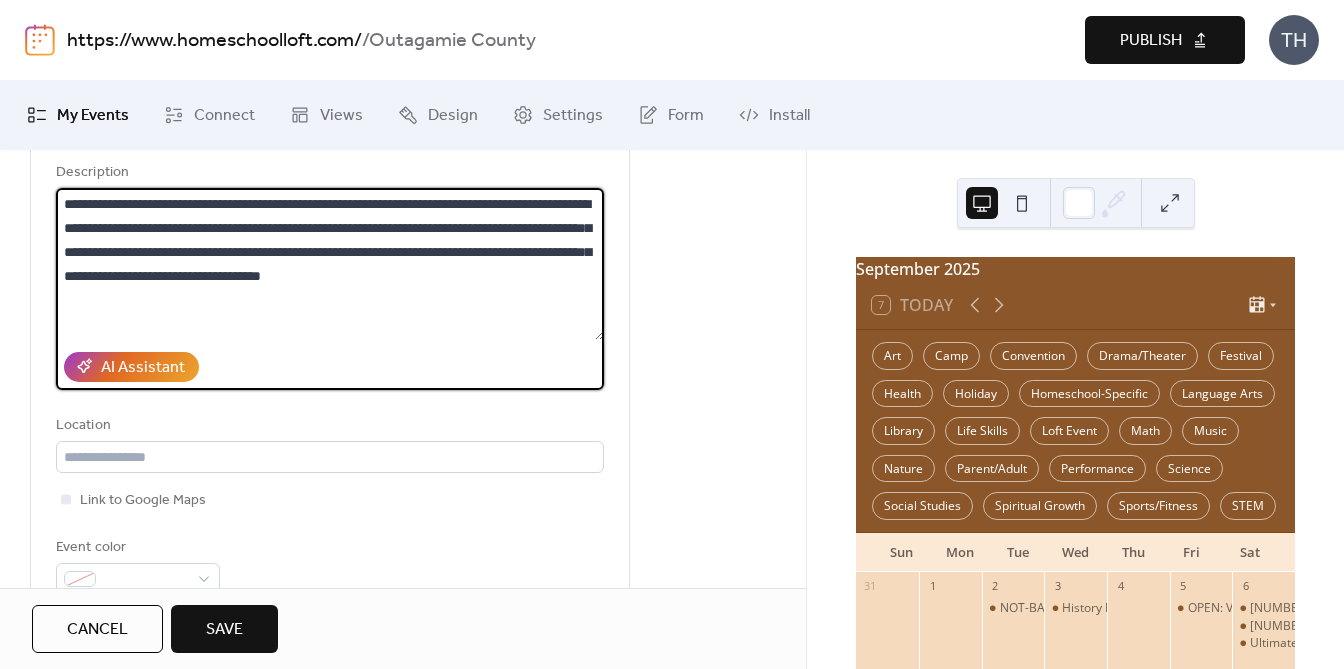 click on "**********" at bounding box center (330, 264) 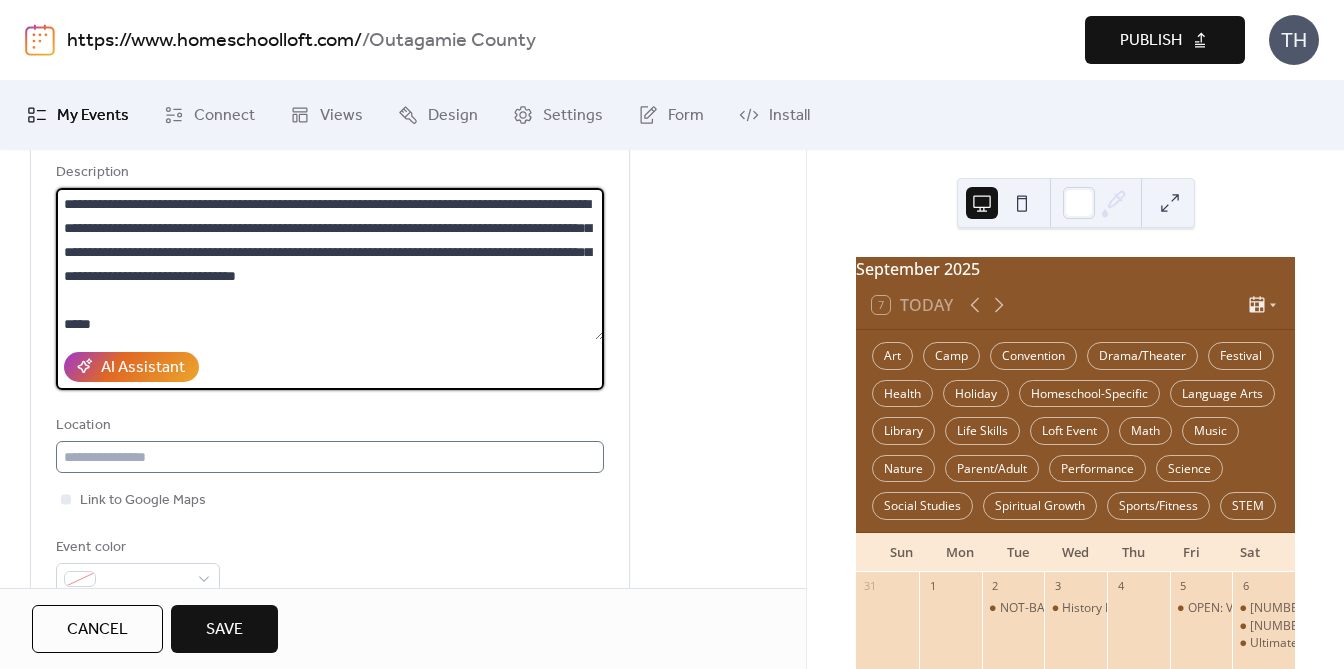 type on "**********" 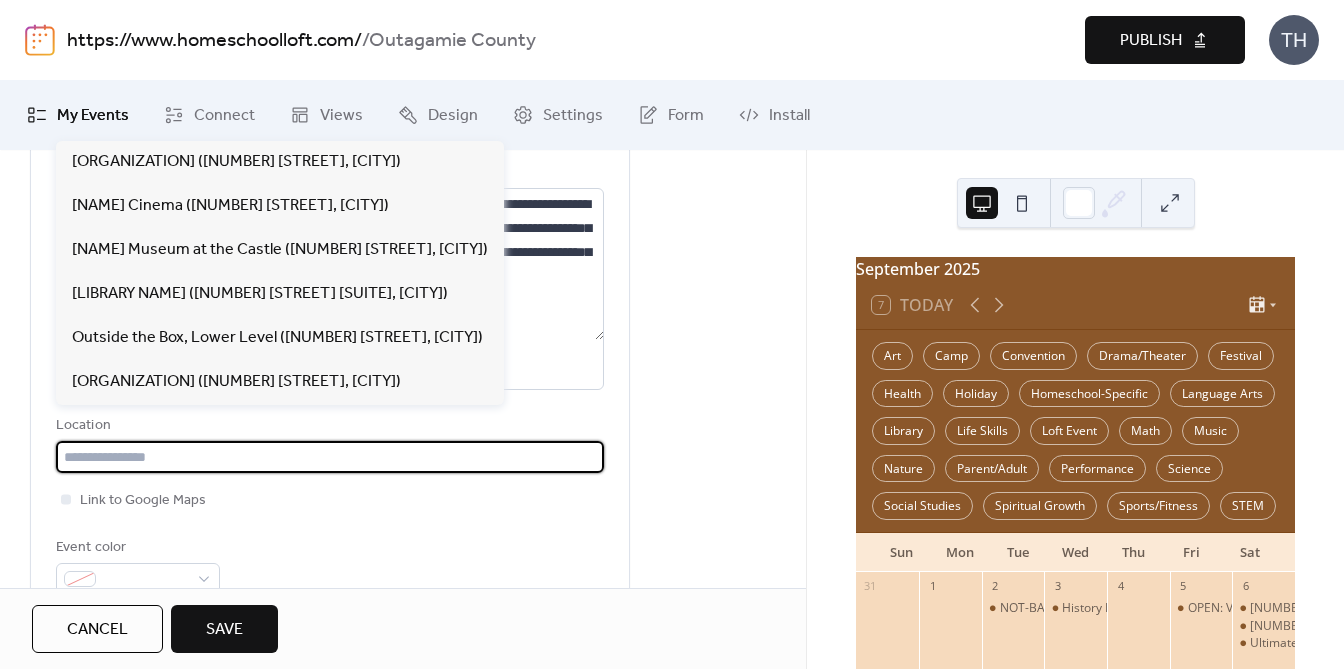 click at bounding box center (330, 457) 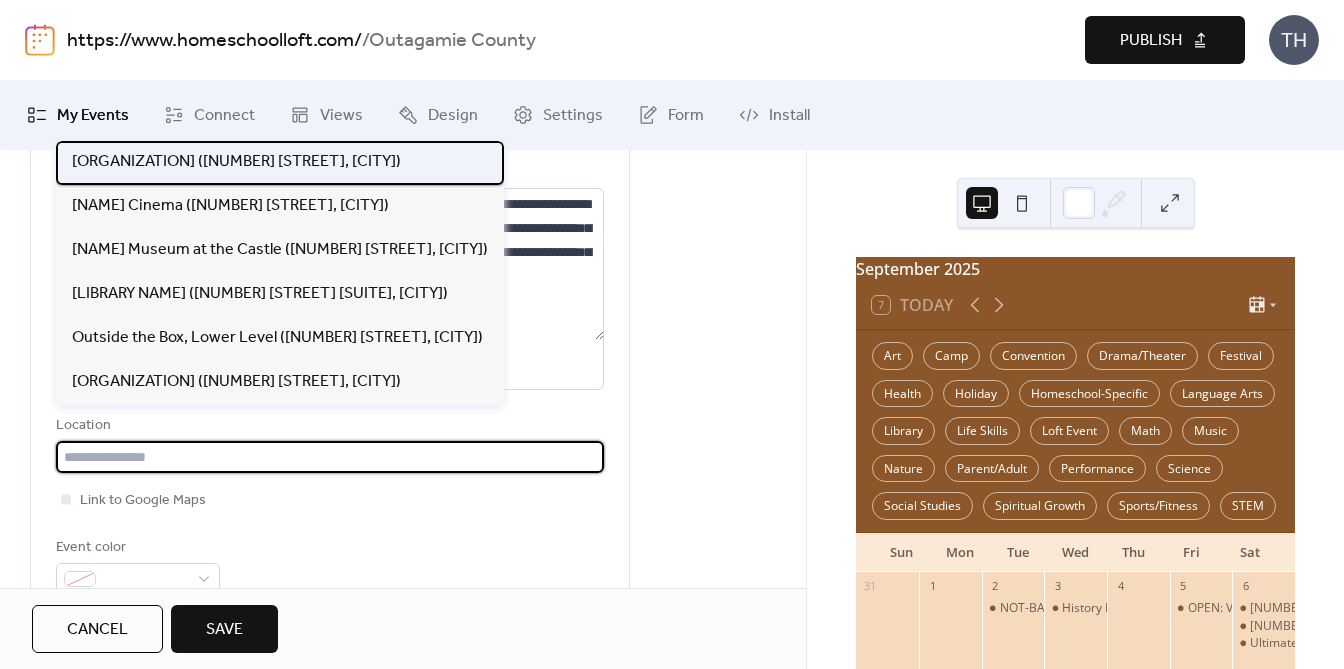 click on "[ORGANIZATION] ([NUMBER] [STREET], [CITY])" at bounding box center [236, 162] 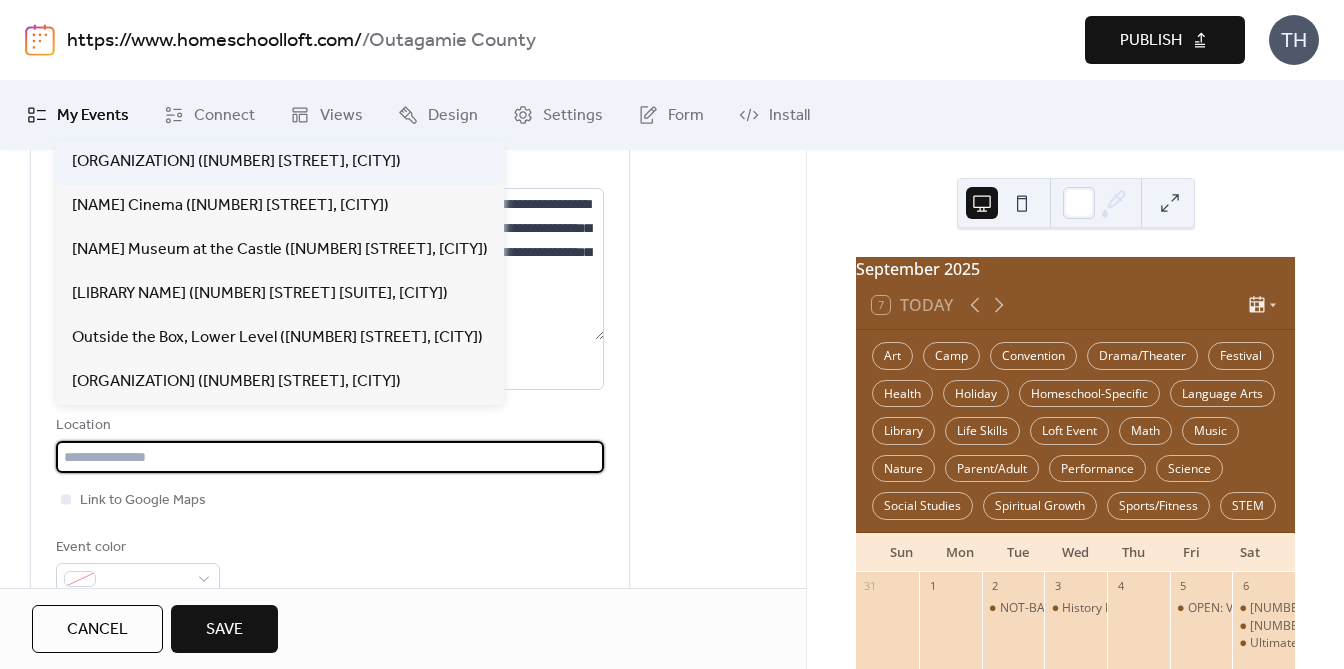 type on "**********" 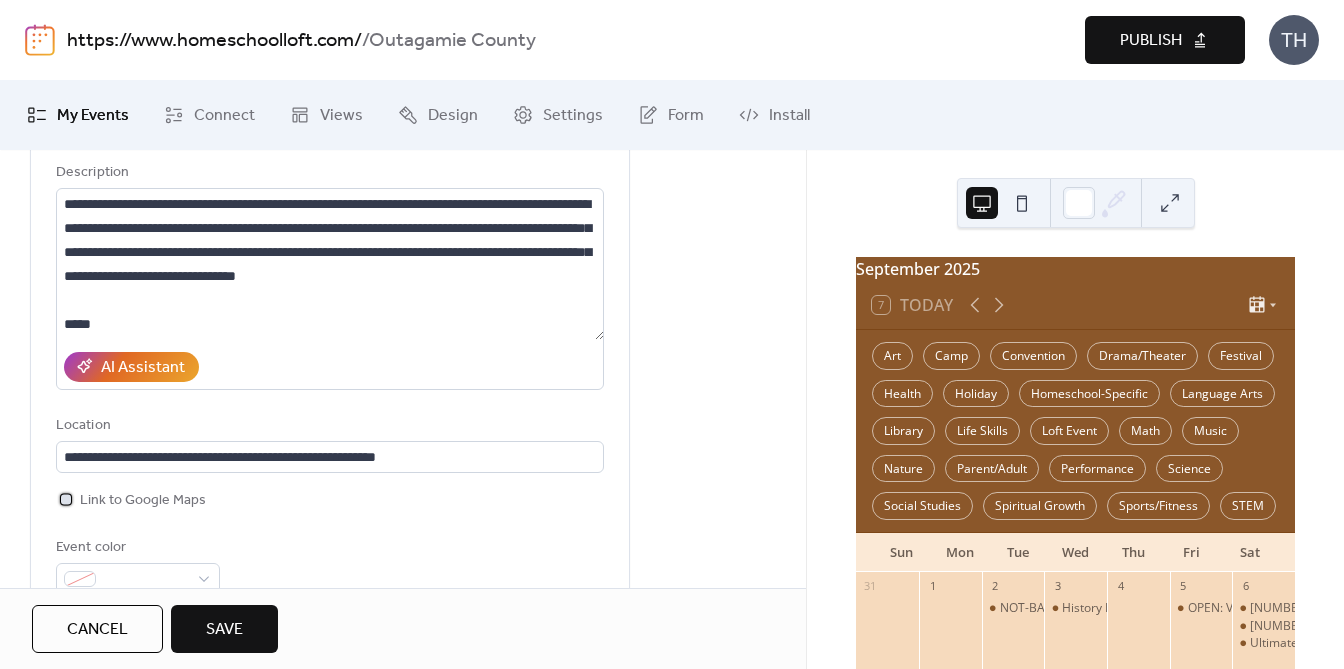 click on "Link to Google Maps" at bounding box center [143, 501] 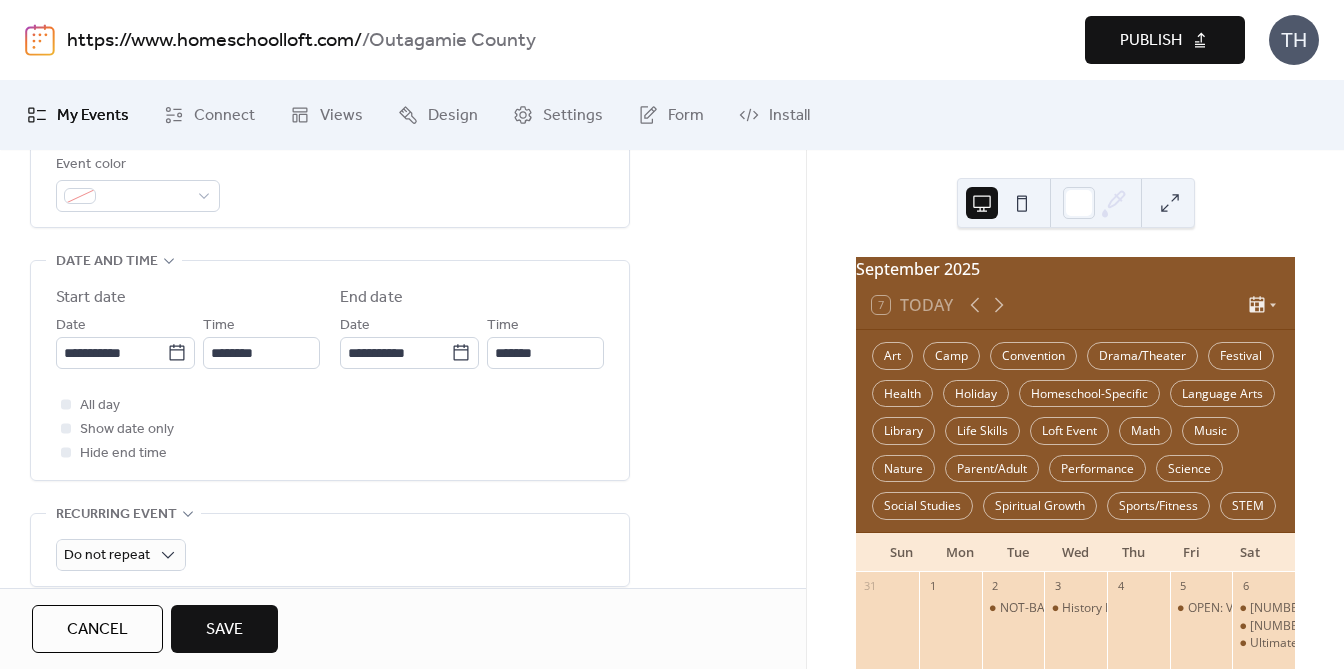 scroll, scrollTop: 635, scrollLeft: 0, axis: vertical 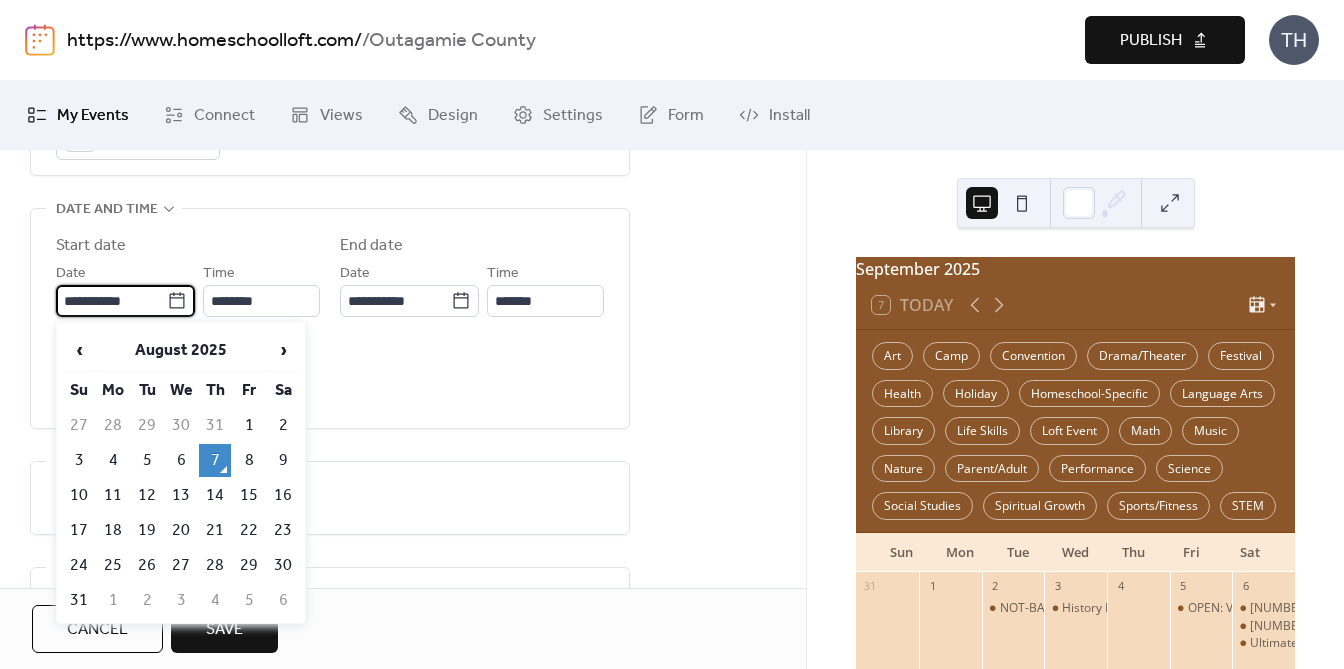 click on "**********" at bounding box center [111, 301] 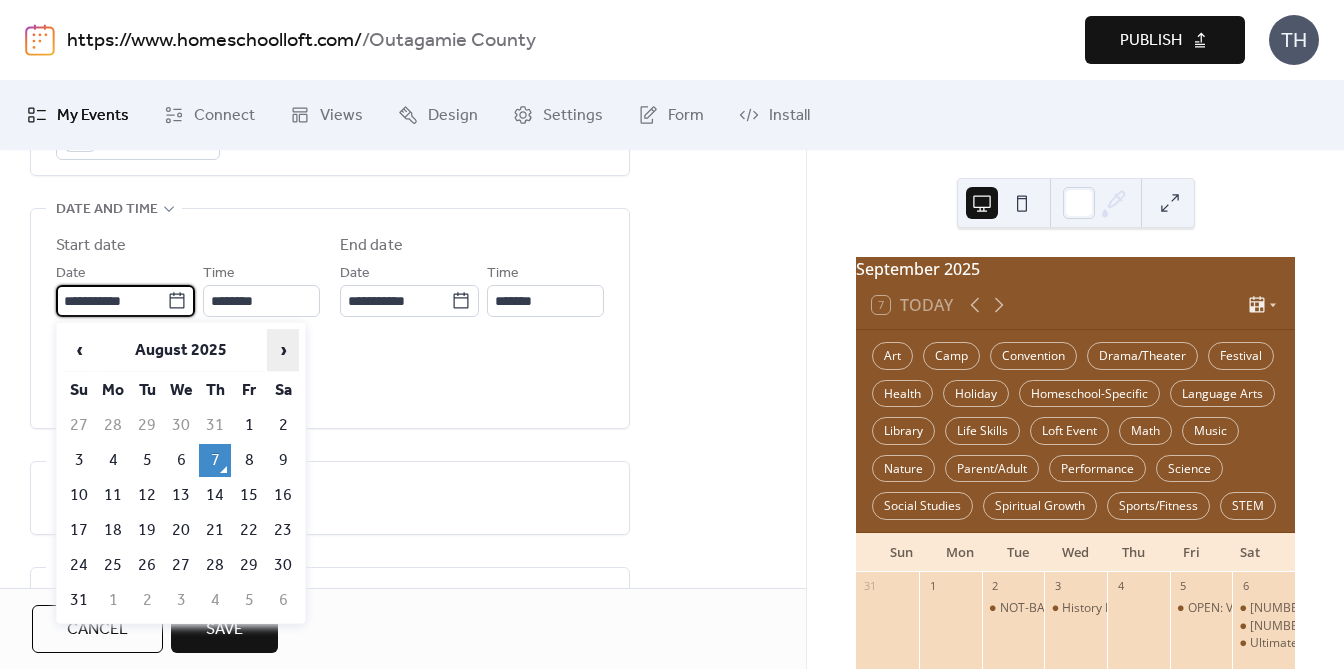 click on "›" at bounding box center [283, 350] 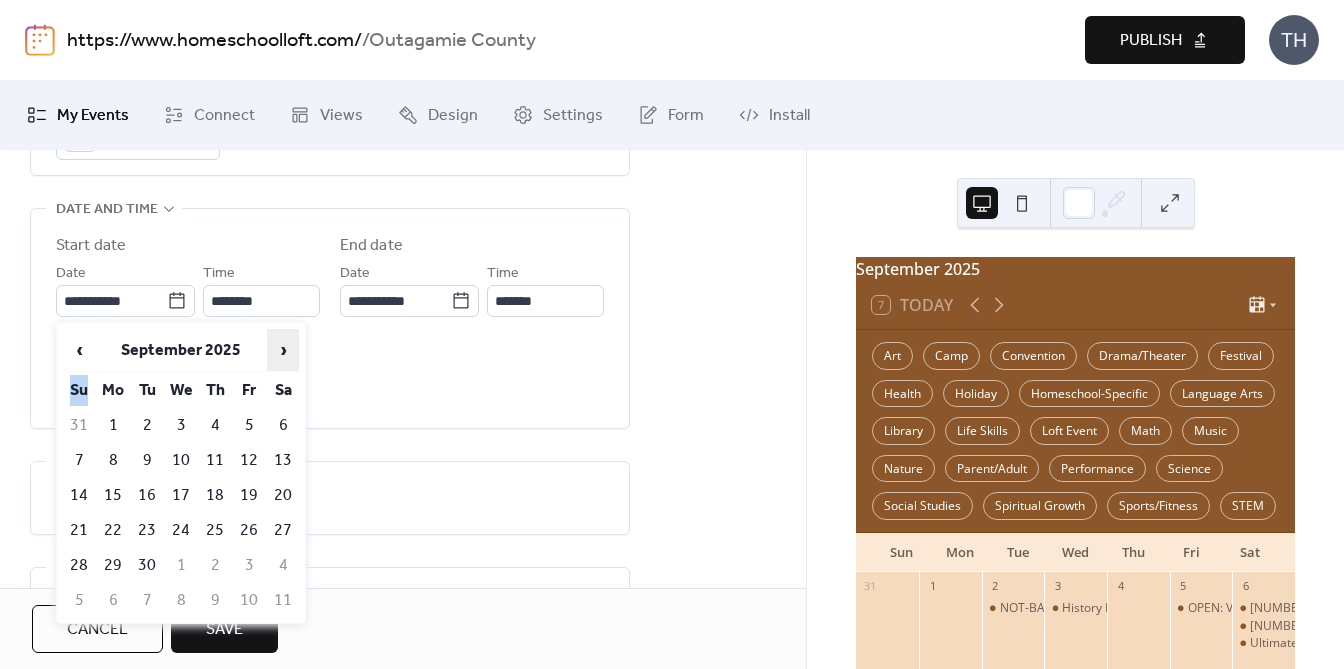 click on "›" at bounding box center (283, 350) 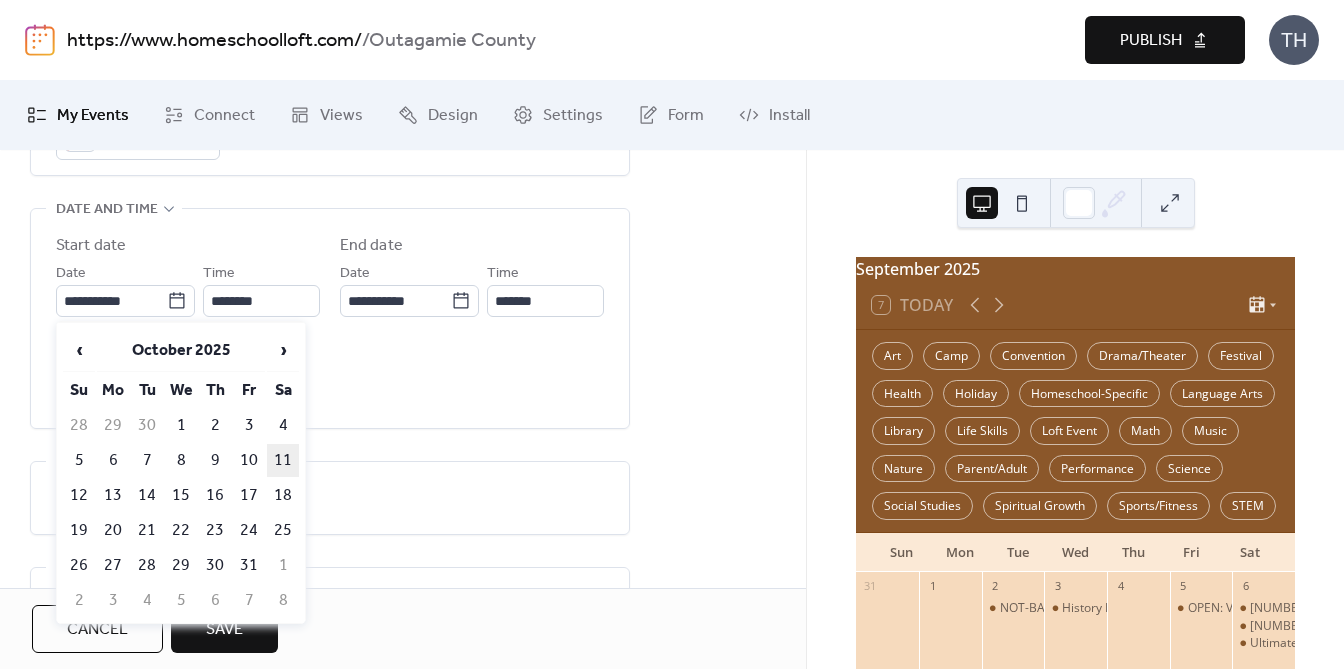 click on "11" at bounding box center (283, 460) 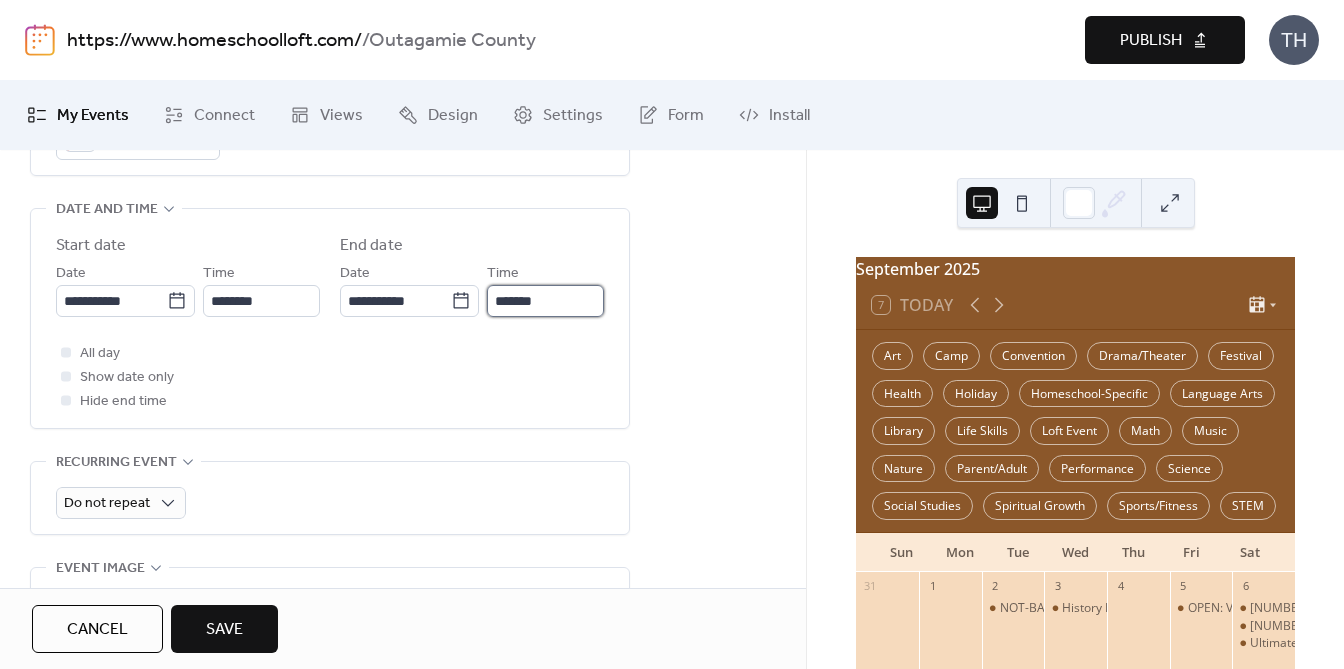 click on "*******" at bounding box center [545, 301] 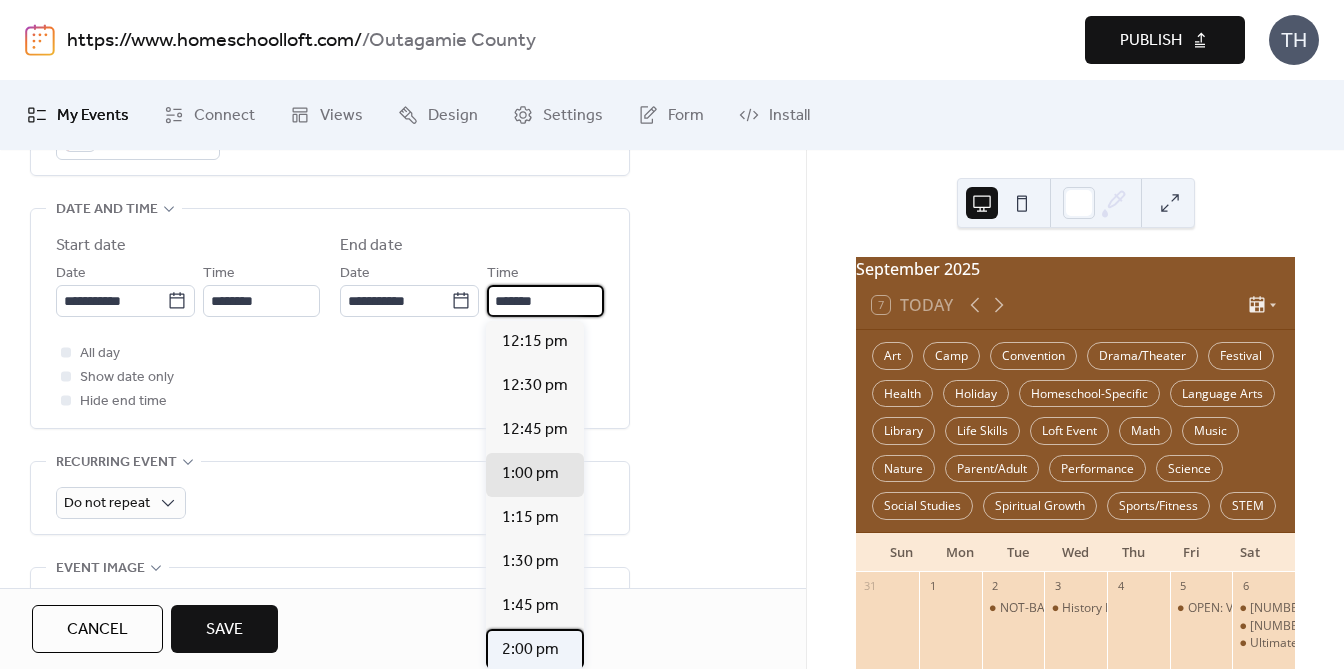 click on "2:00 pm" at bounding box center [530, 650] 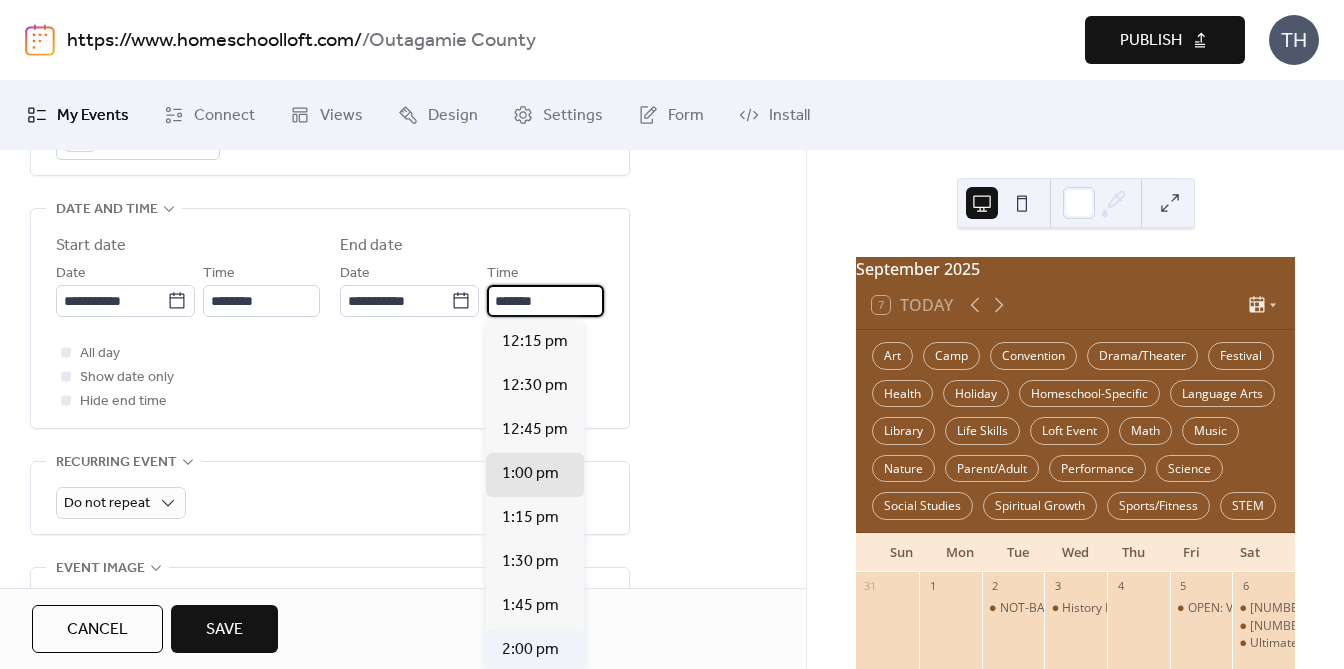 type on "*******" 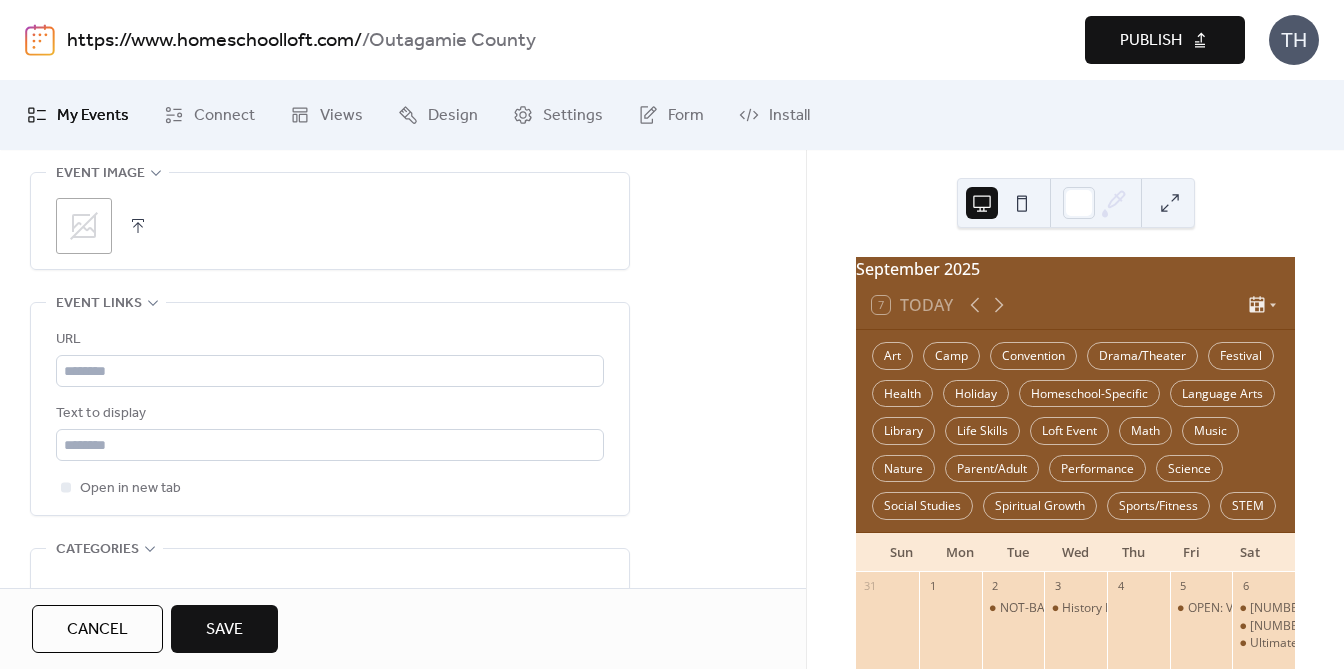 scroll, scrollTop: 1068, scrollLeft: 0, axis: vertical 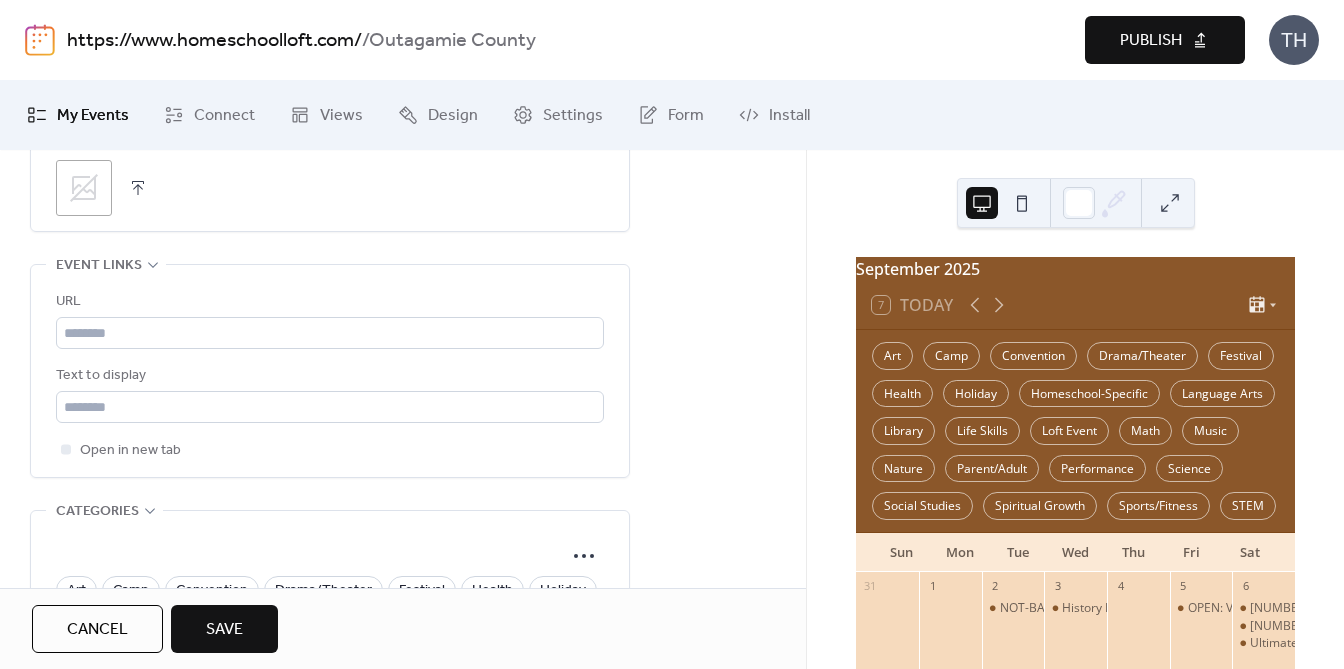 click at bounding box center [138, 188] 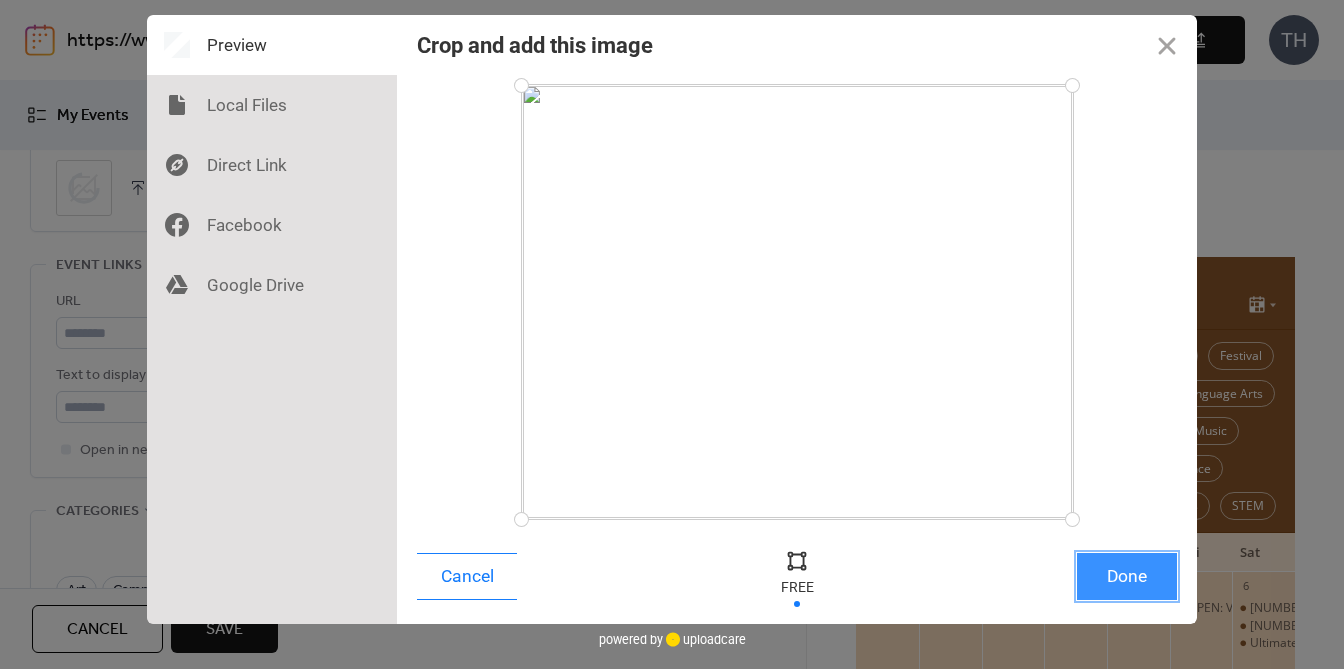 click on "Done" at bounding box center [1127, 576] 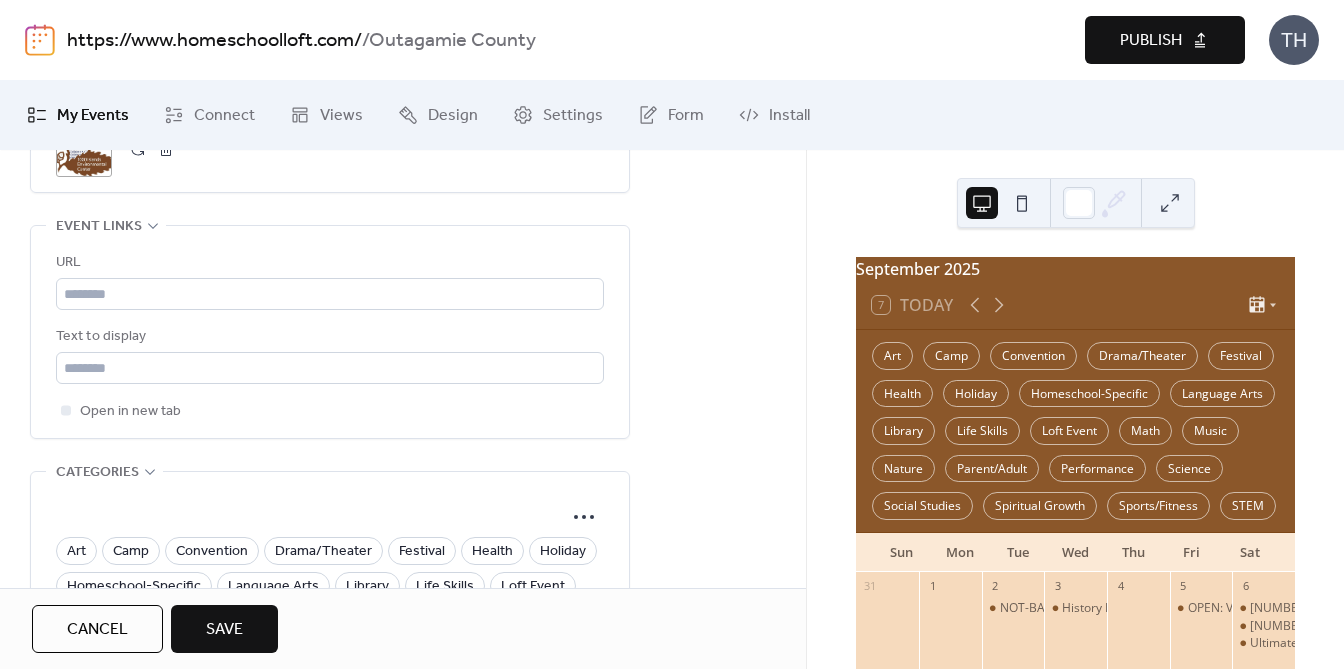 scroll, scrollTop: 1109, scrollLeft: 0, axis: vertical 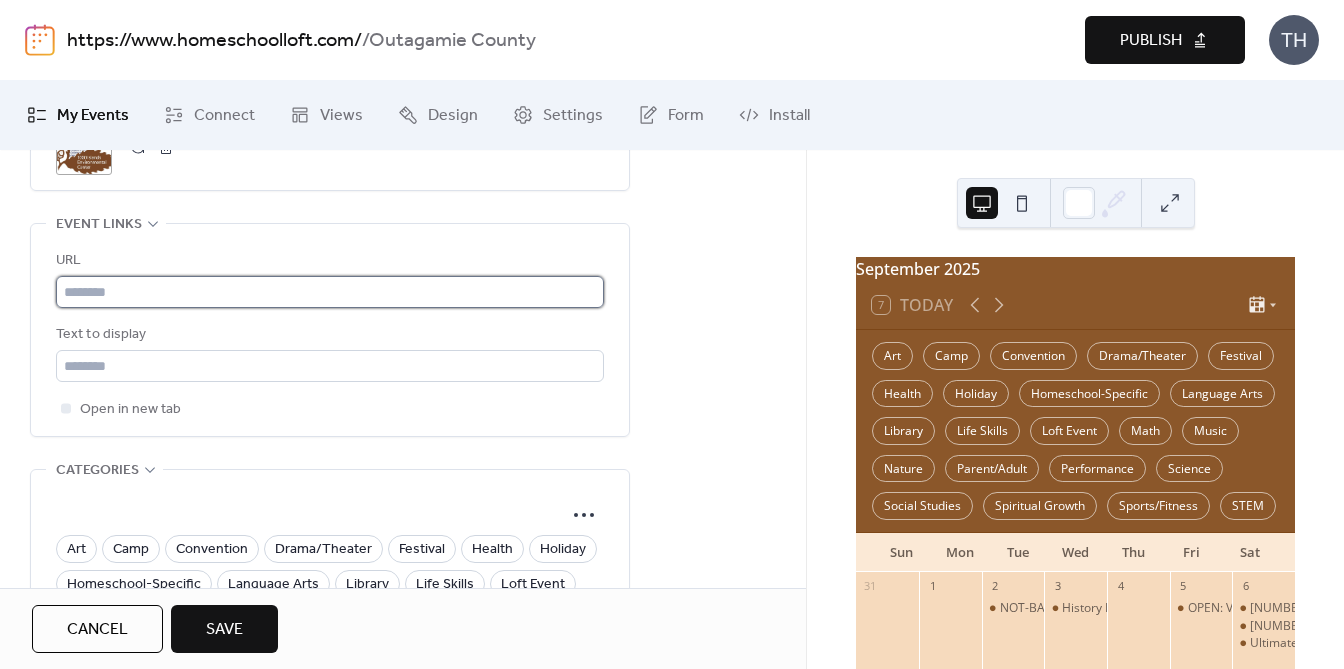 click at bounding box center (330, 292) 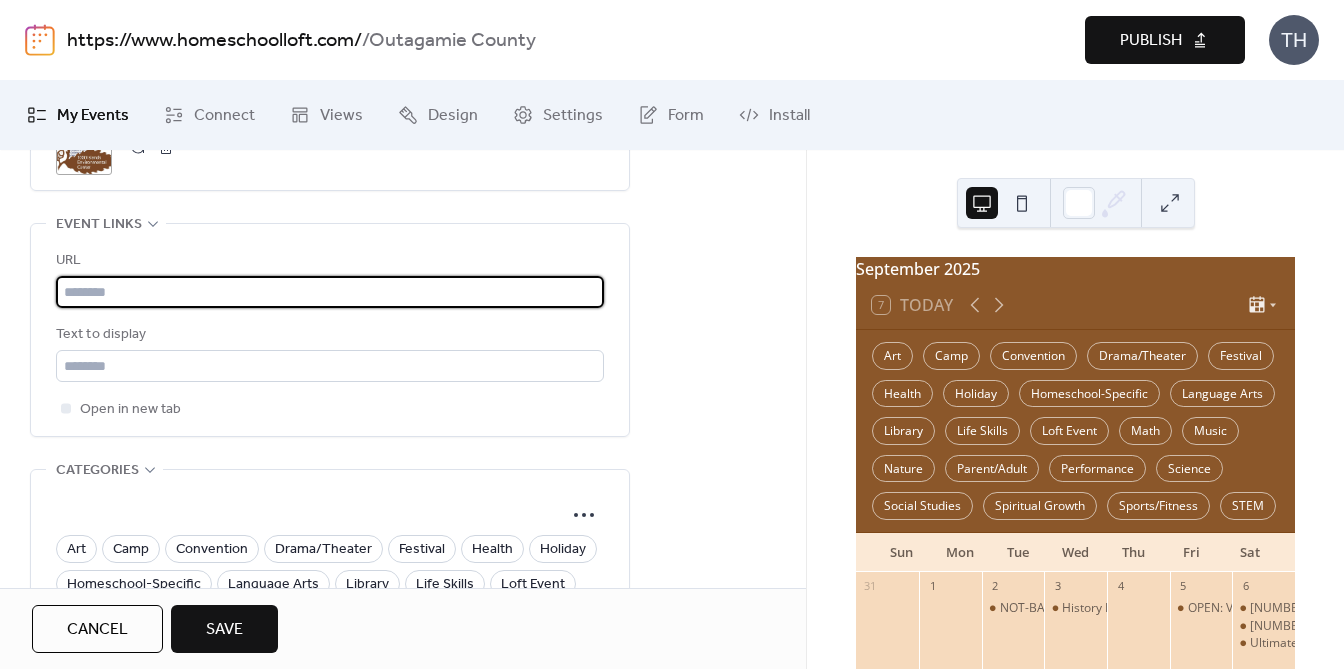 paste on "**********" 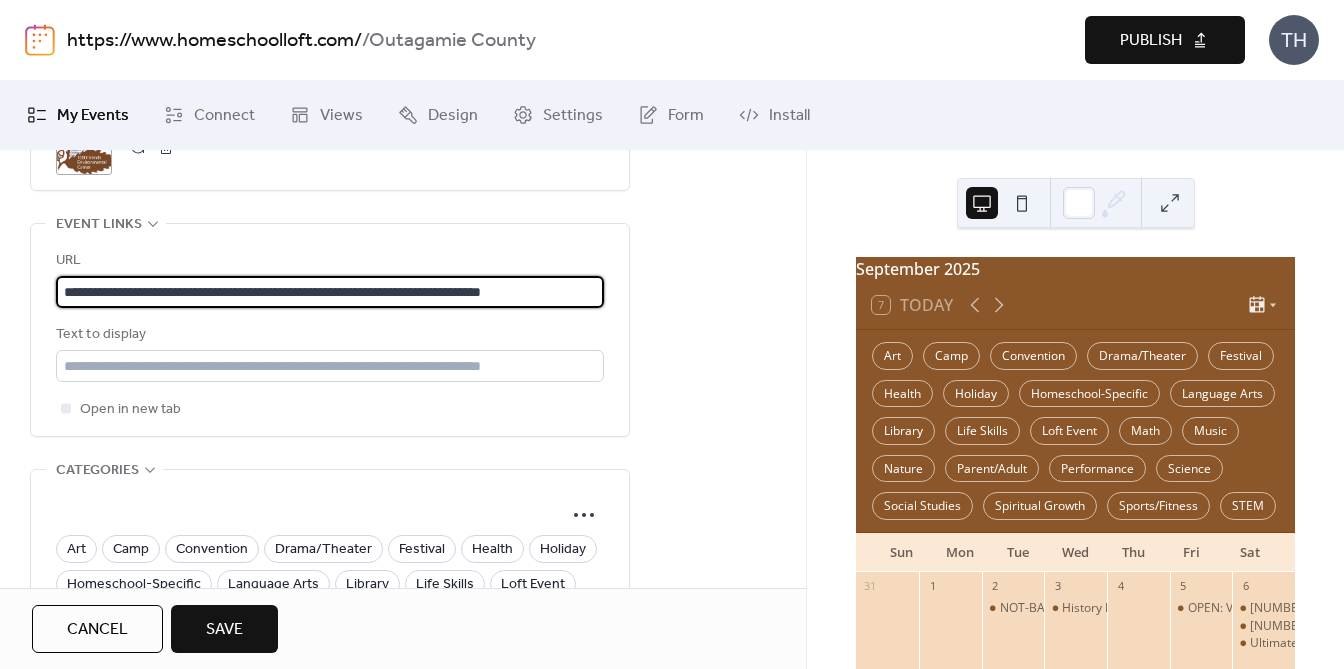 scroll, scrollTop: 0, scrollLeft: 6, axis: horizontal 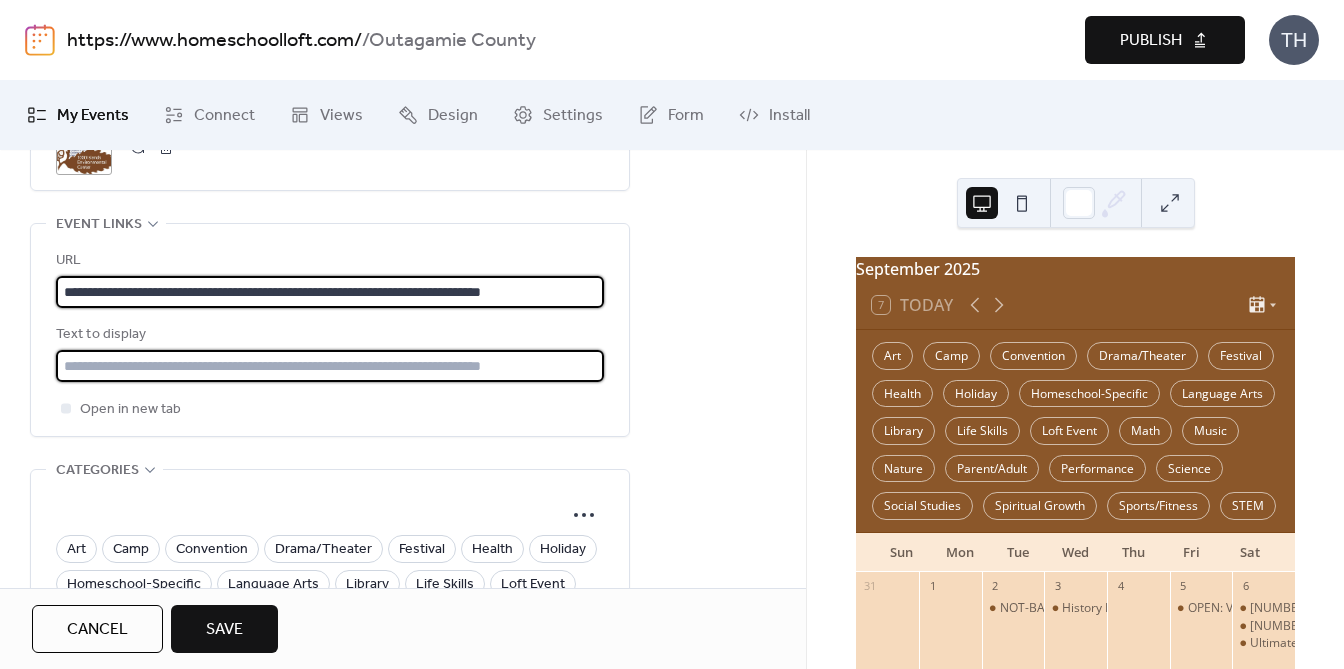 drag, startPoint x: 560, startPoint y: 371, endPoint x: 558, endPoint y: 347, distance: 24.083189 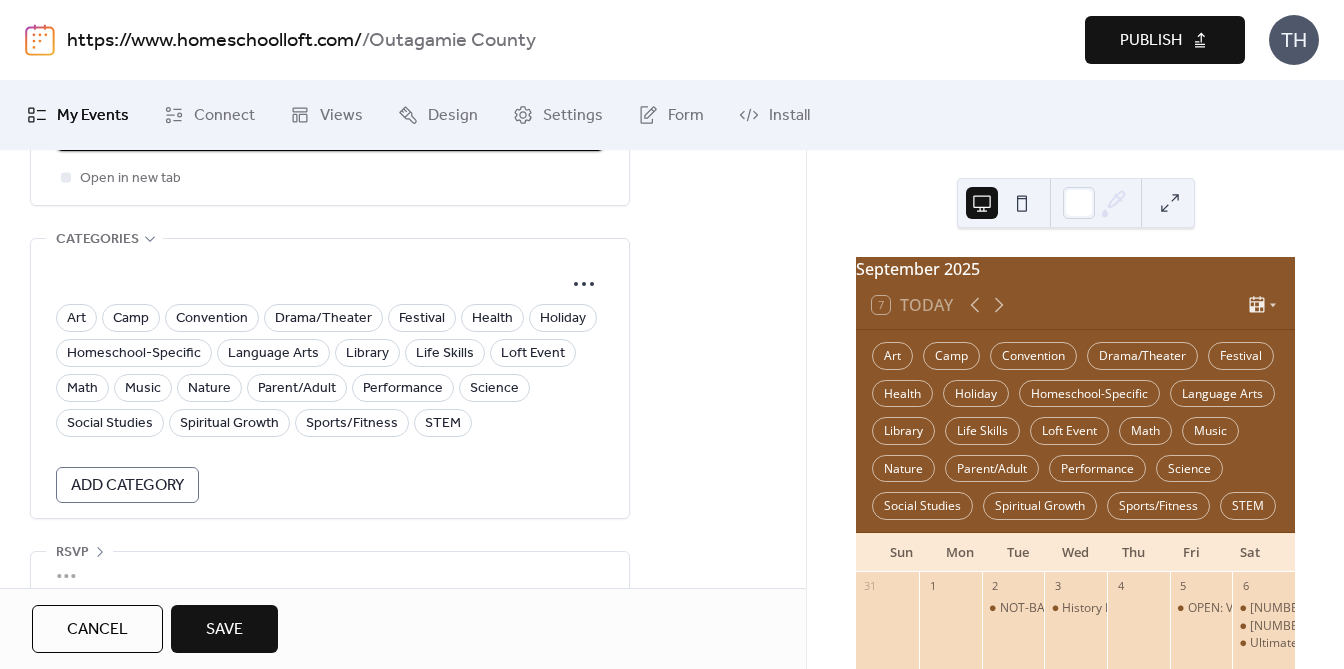 scroll, scrollTop: 1369, scrollLeft: 0, axis: vertical 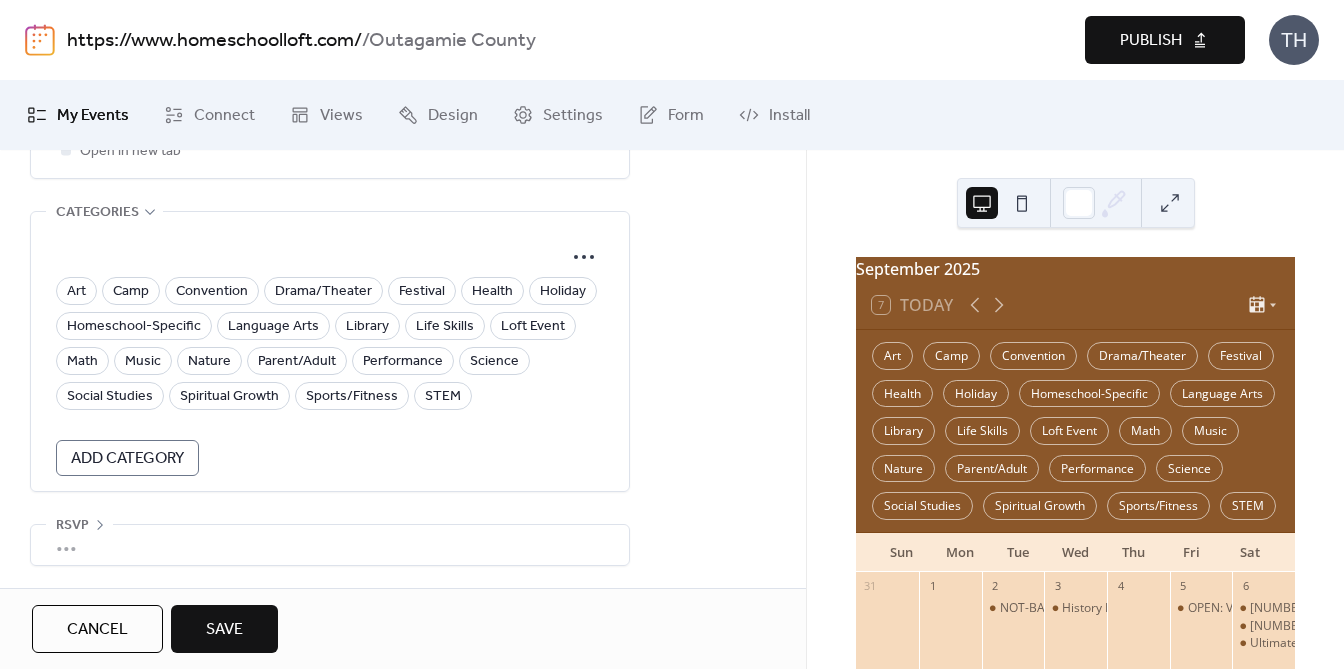 type on "**********" 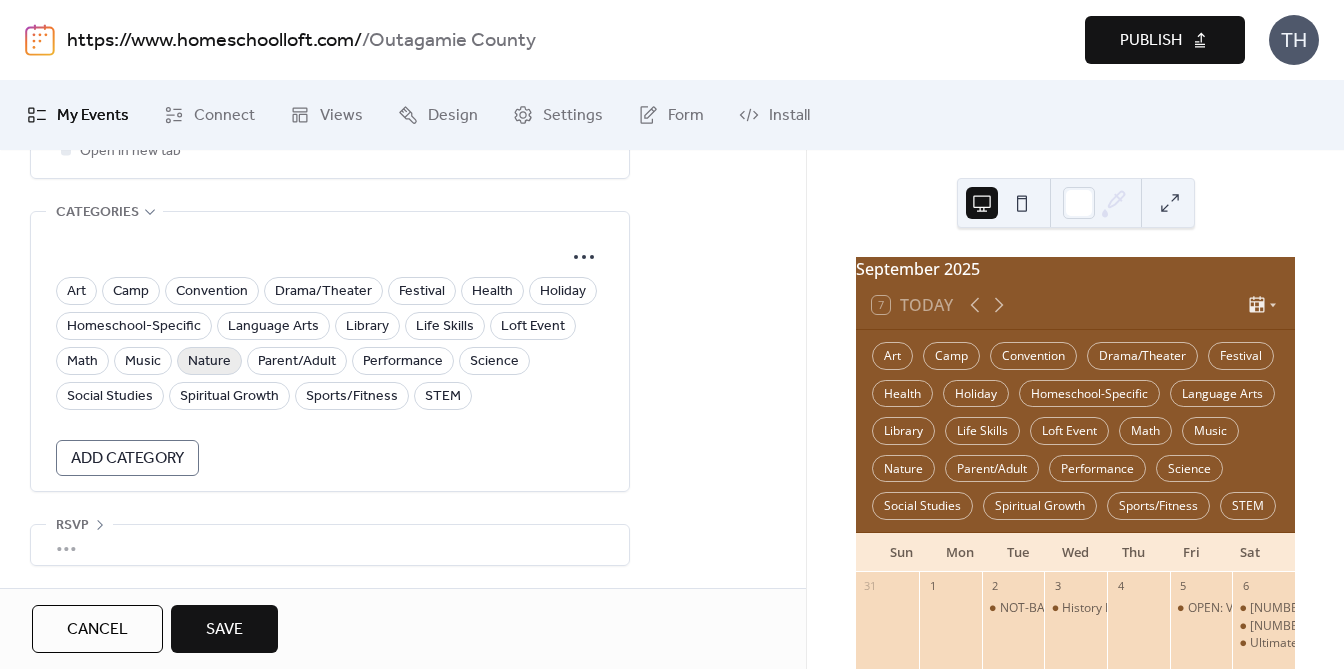 click on "Nature" at bounding box center [209, 362] 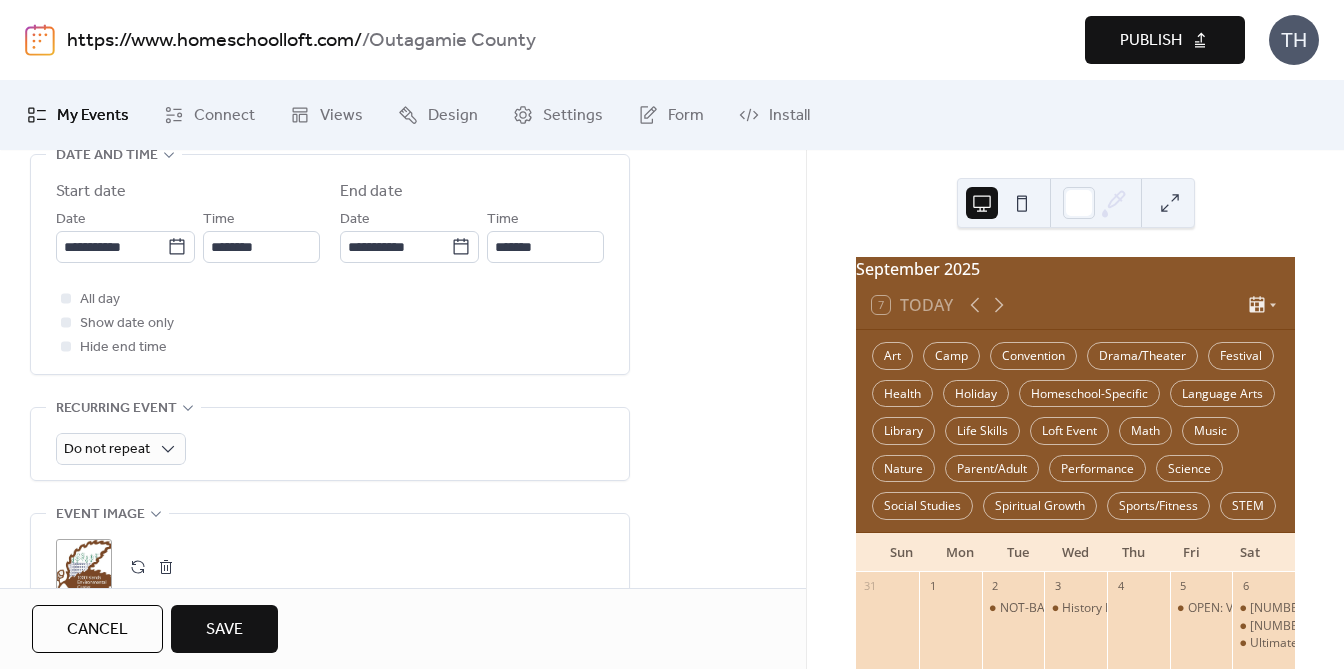 scroll, scrollTop: 1369, scrollLeft: 0, axis: vertical 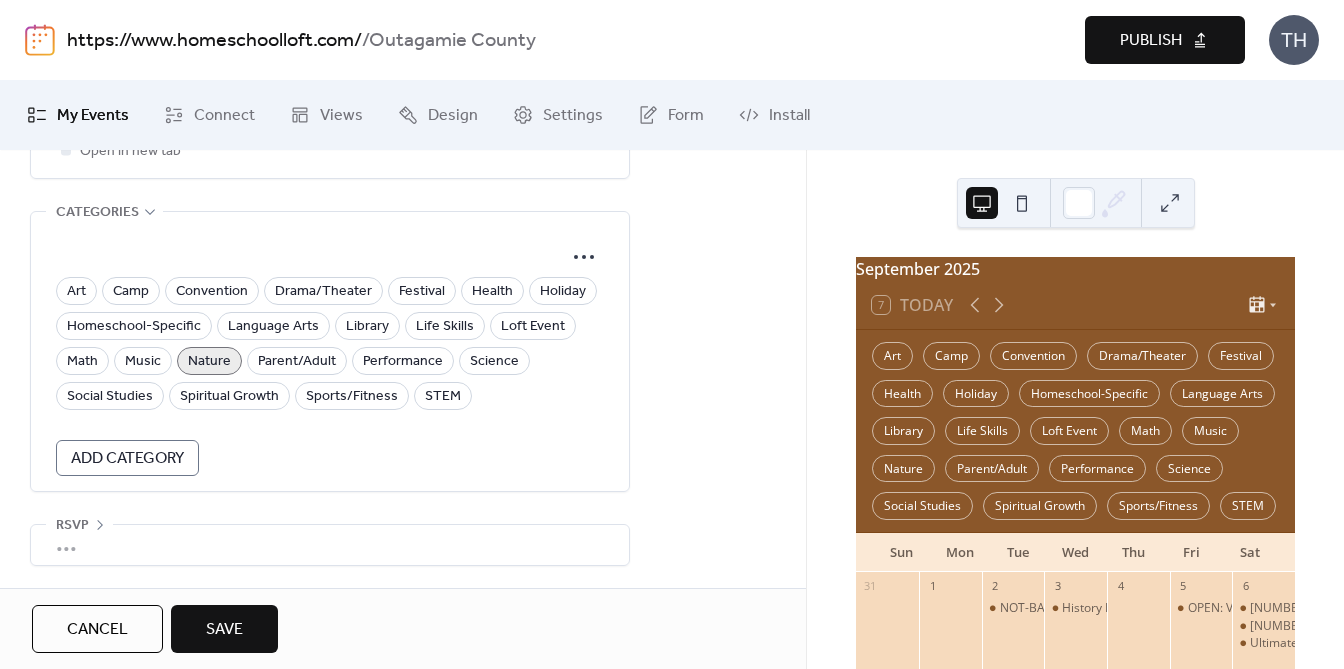 click on "Nature" at bounding box center [209, 362] 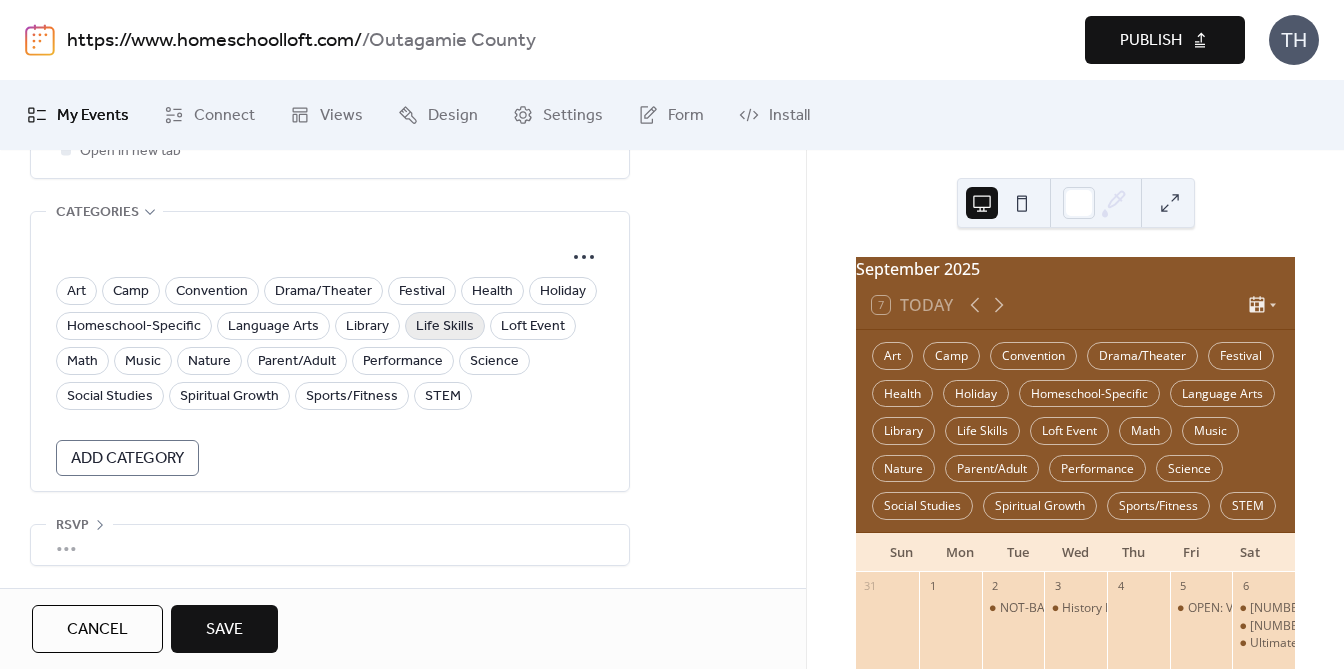 click on "Life Skills" at bounding box center (445, 327) 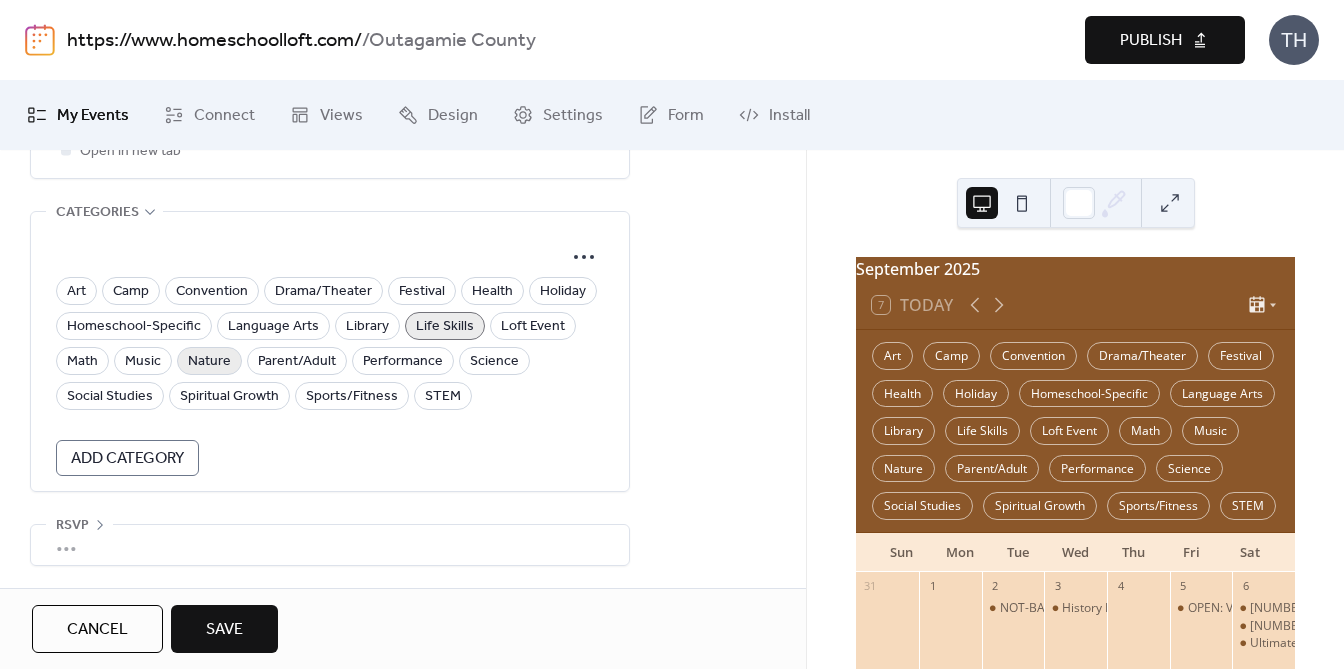 click on "Nature" at bounding box center [209, 362] 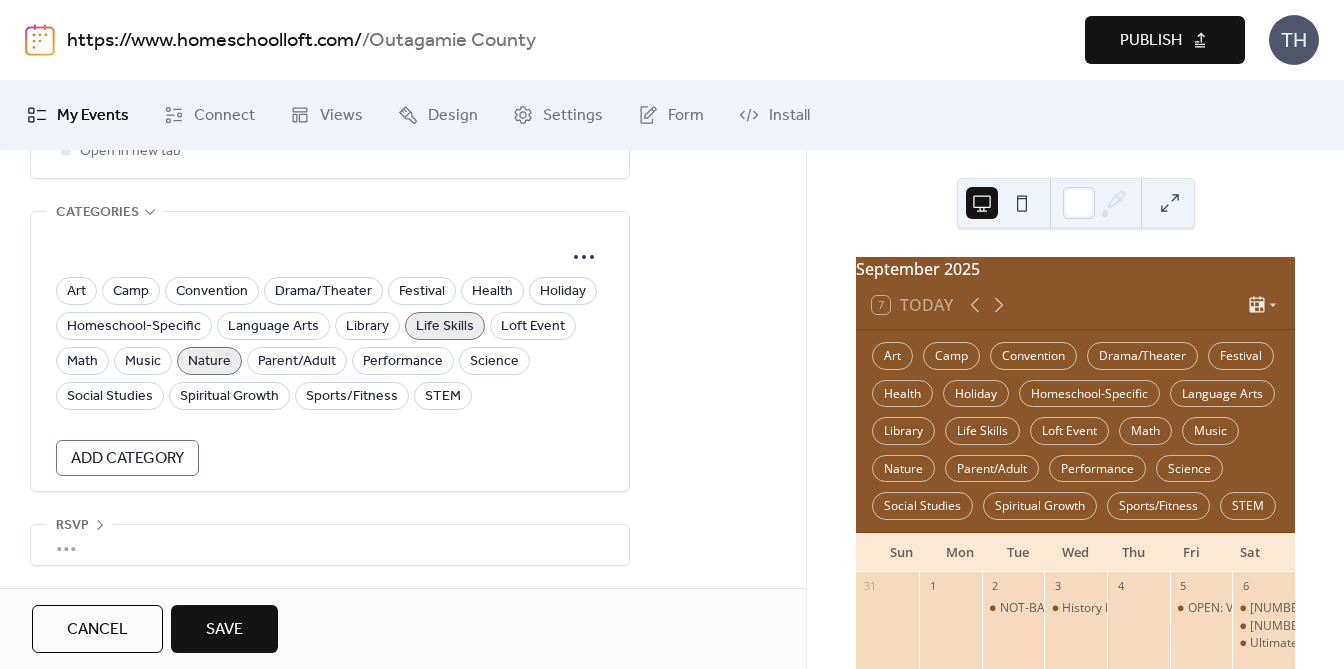 click on "Save" at bounding box center (224, 629) 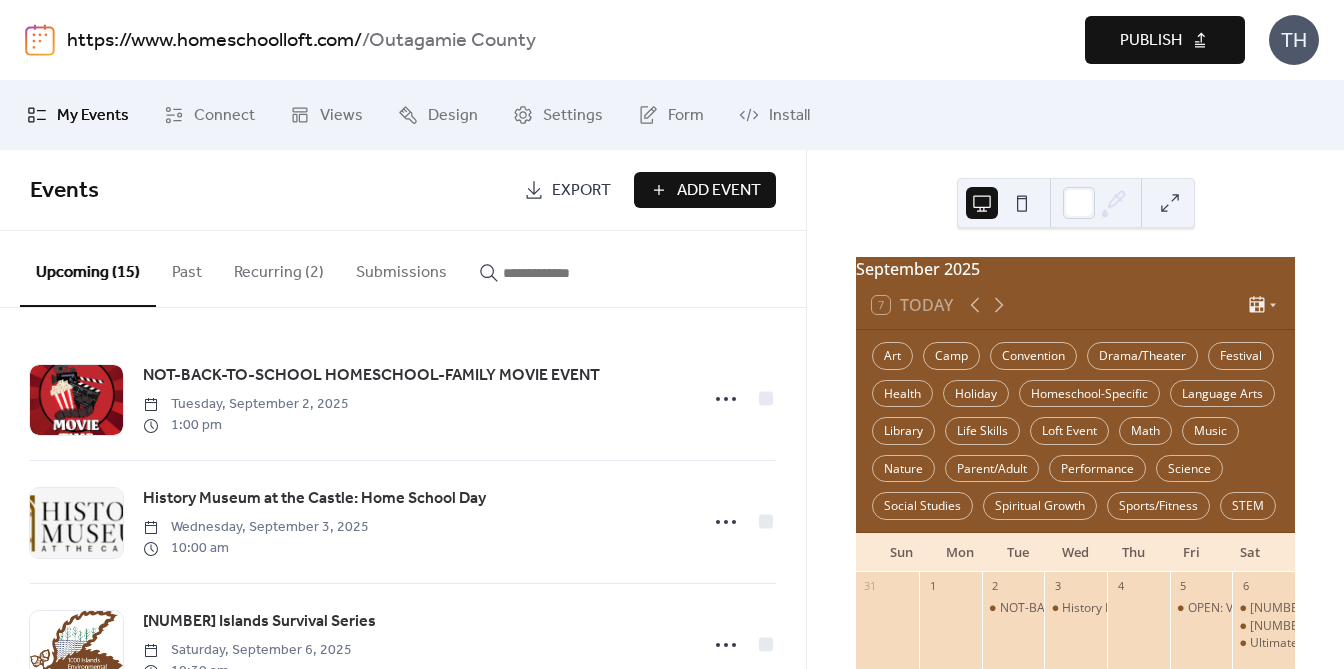 click at bounding box center [563, 273] 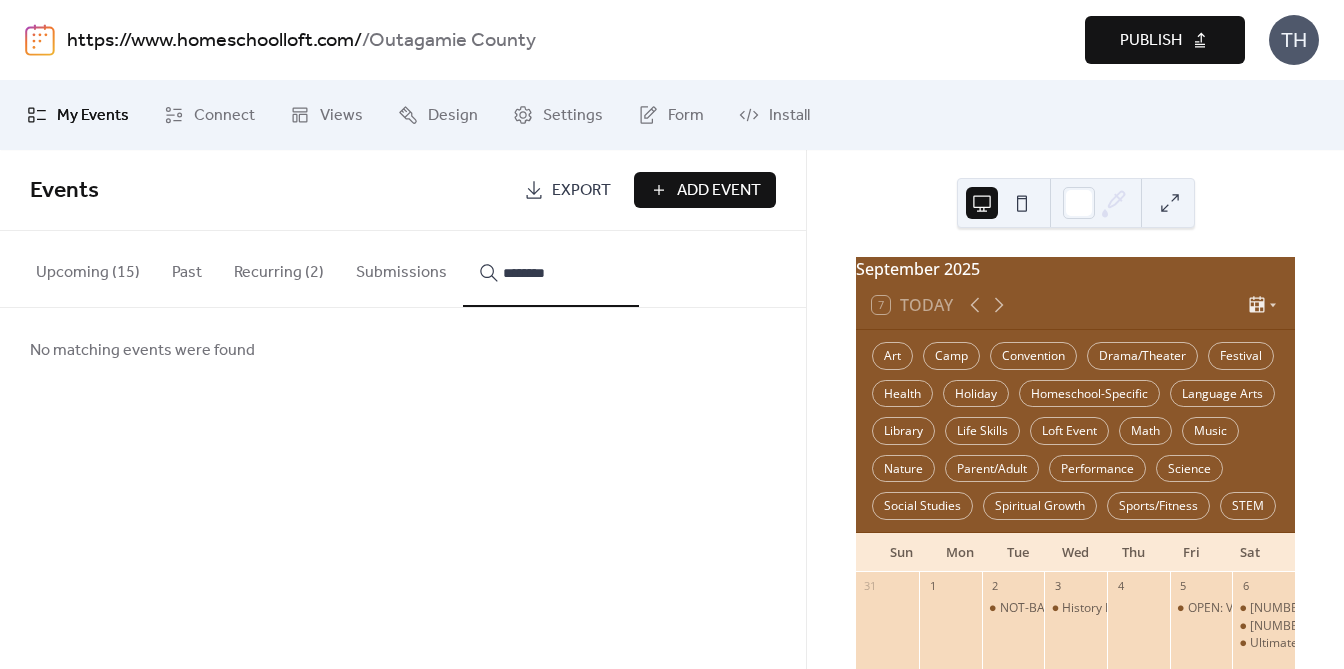 click on "********" at bounding box center (551, 269) 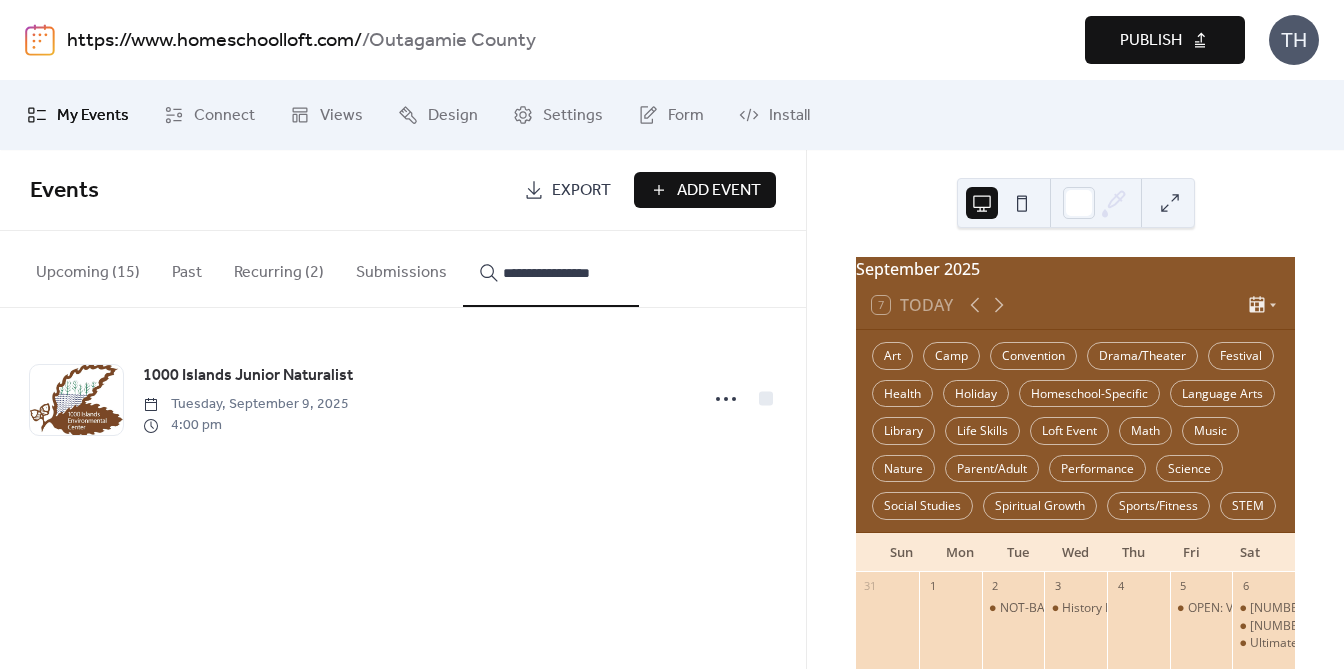 type on "**********" 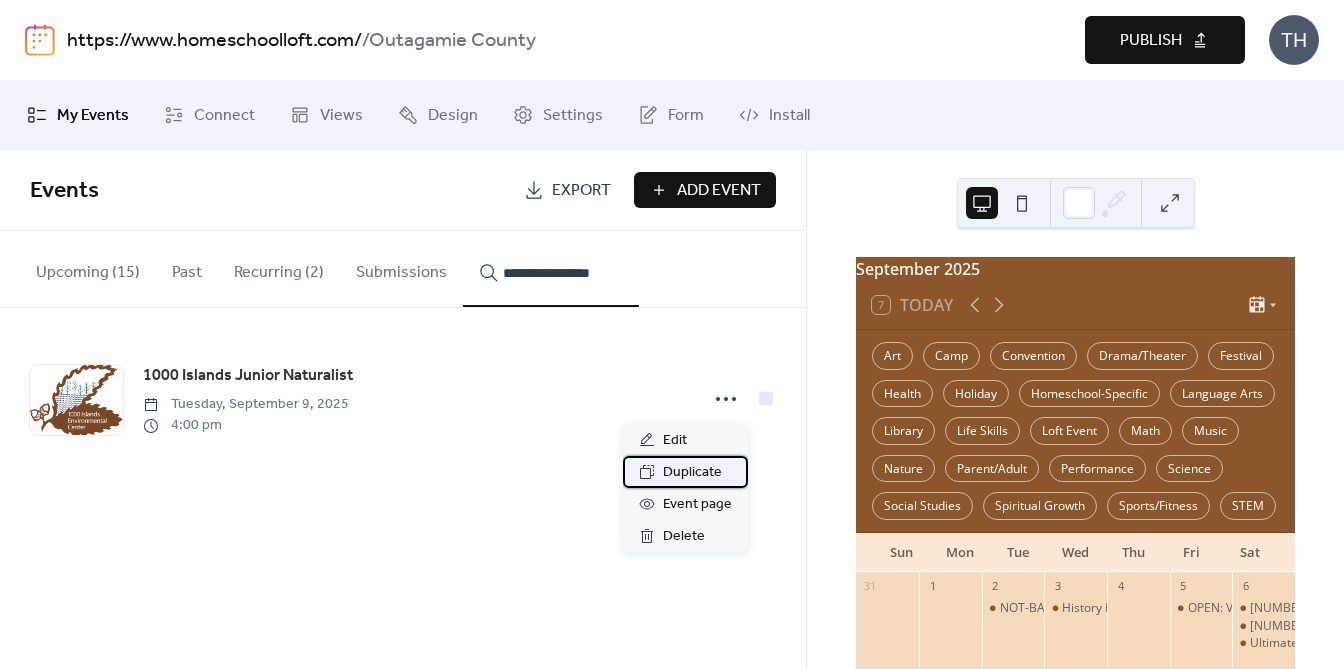 click on "Duplicate" at bounding box center [692, 473] 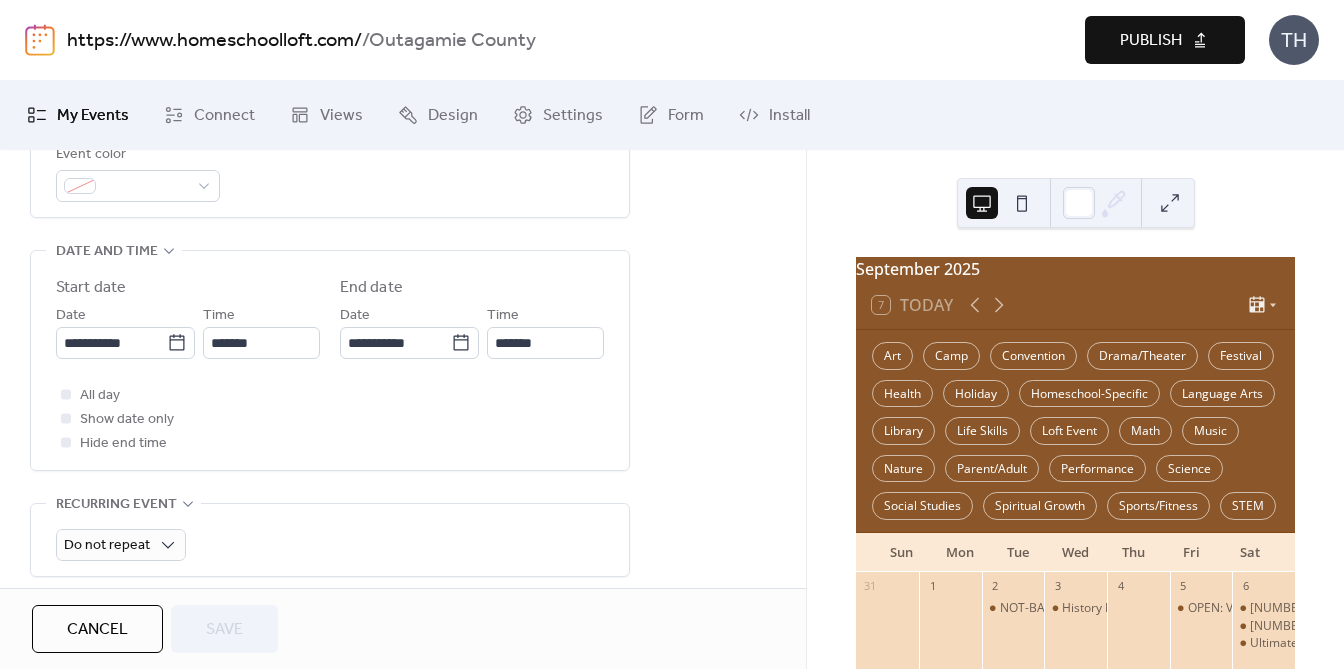 scroll, scrollTop: 587, scrollLeft: 0, axis: vertical 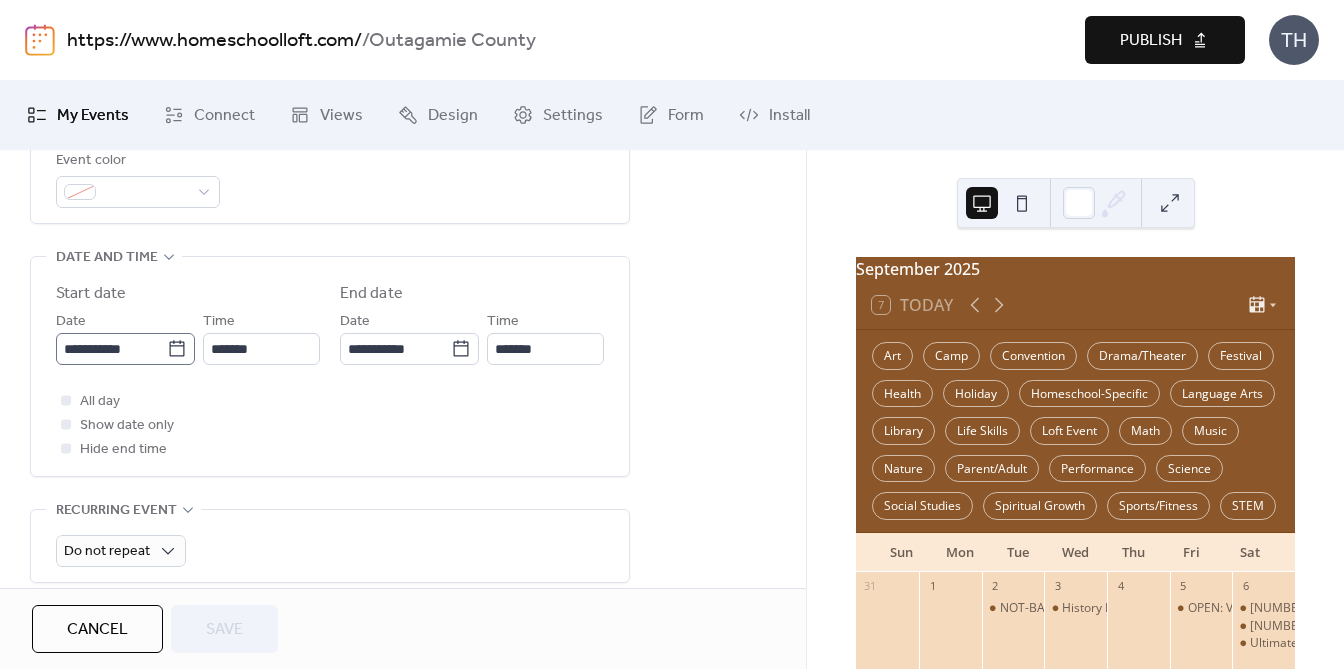 click 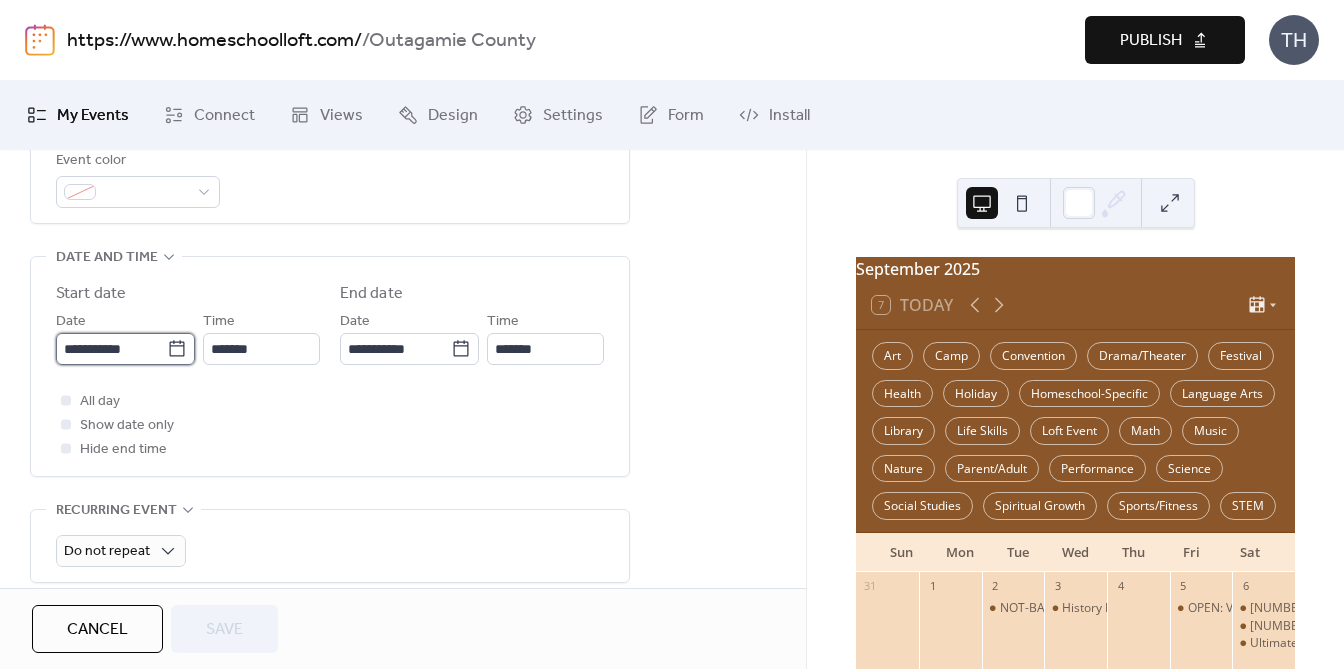 click on "**********" at bounding box center [111, 349] 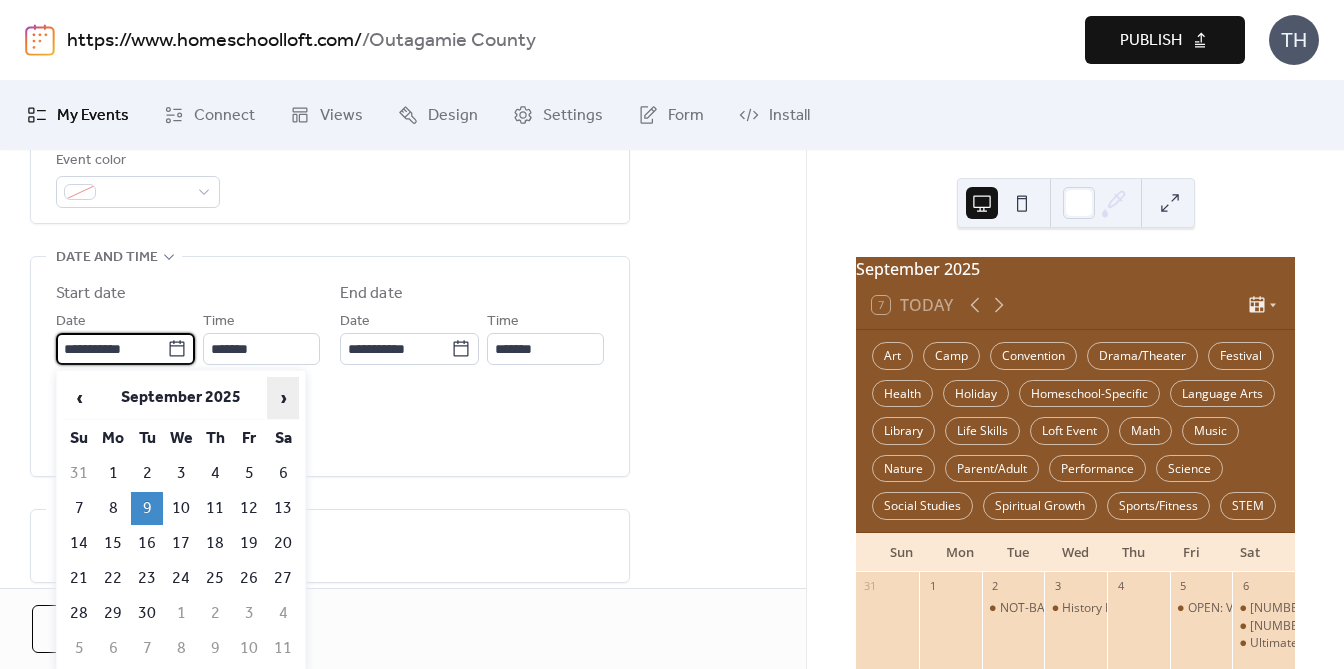 click on "›" at bounding box center (283, 398) 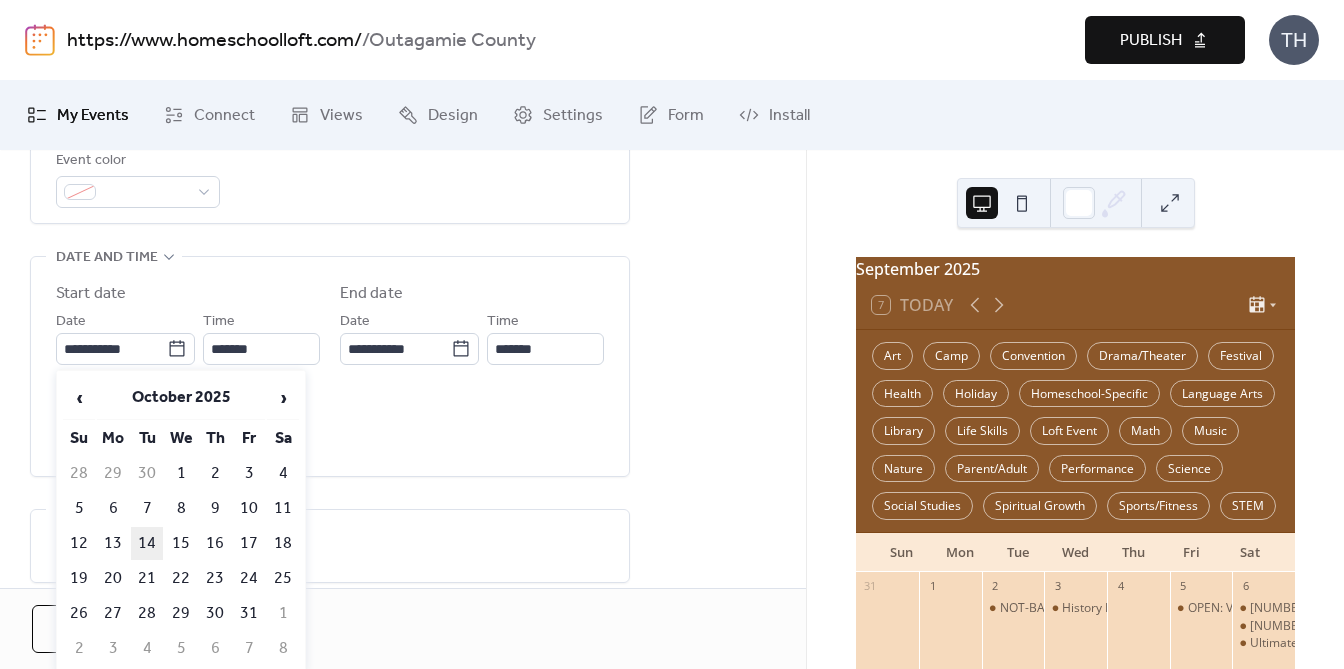 click on "14" at bounding box center [147, 543] 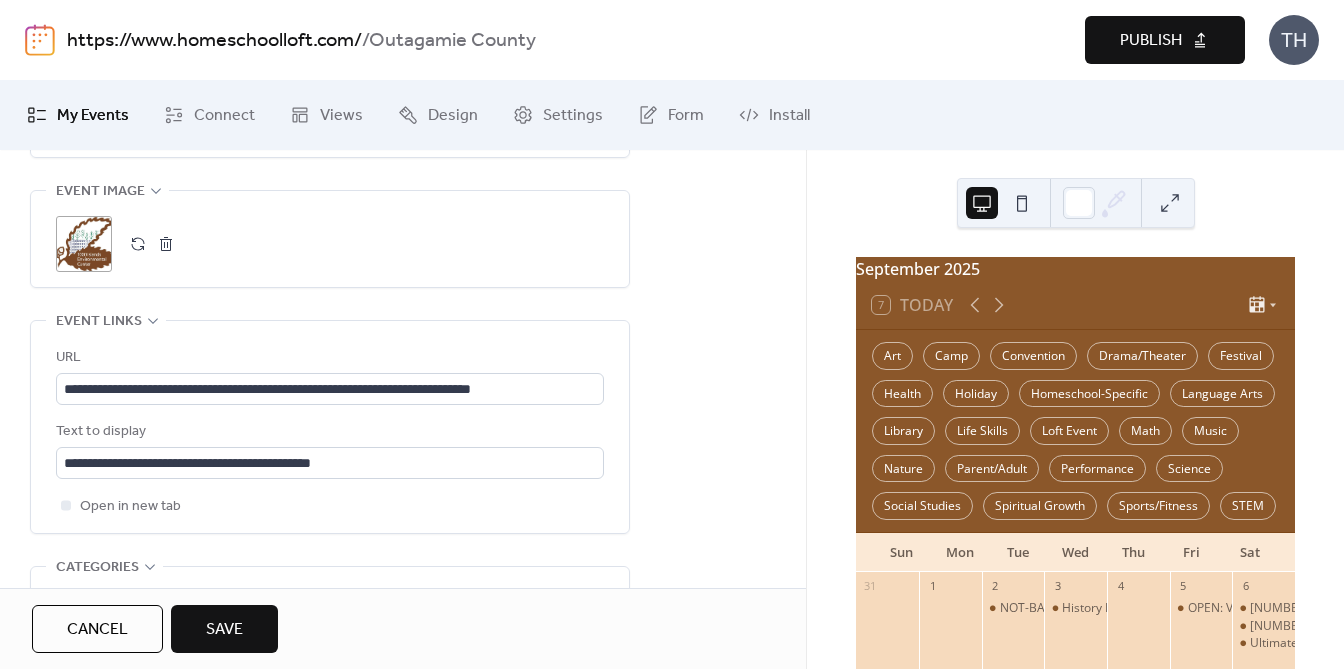 scroll, scrollTop: 1018, scrollLeft: 0, axis: vertical 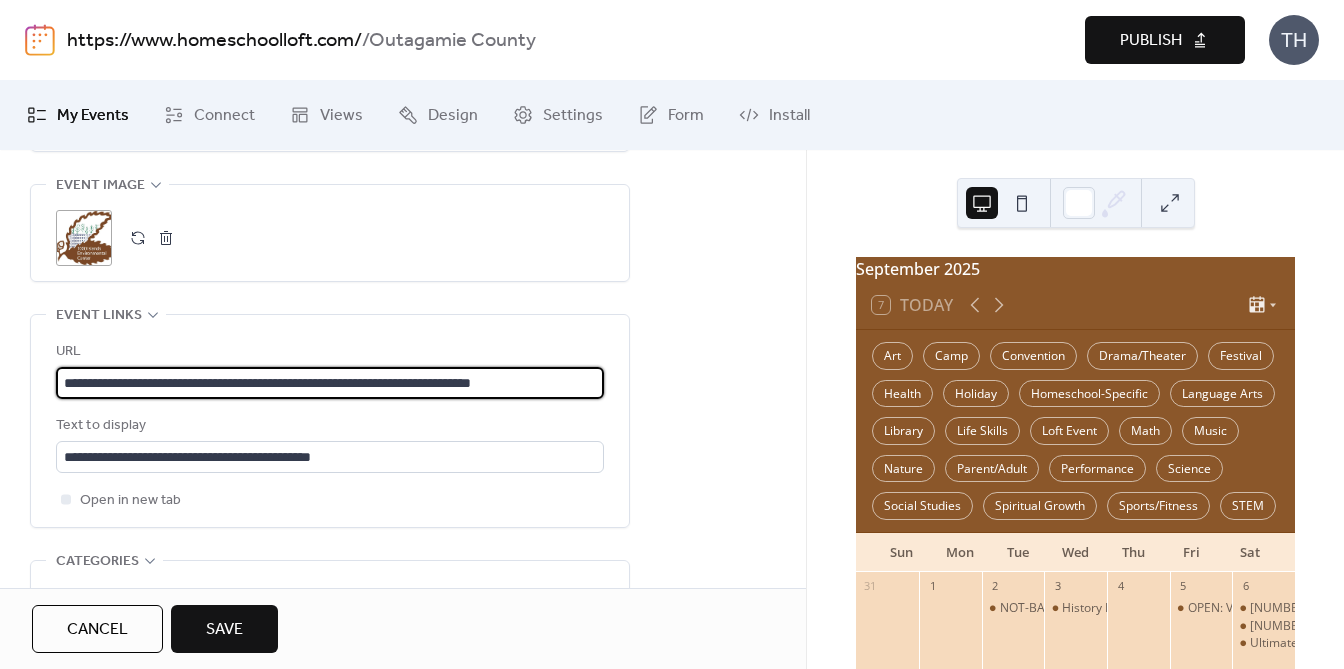drag, startPoint x: 65, startPoint y: 381, endPoint x: 723, endPoint y: 374, distance: 658.03723 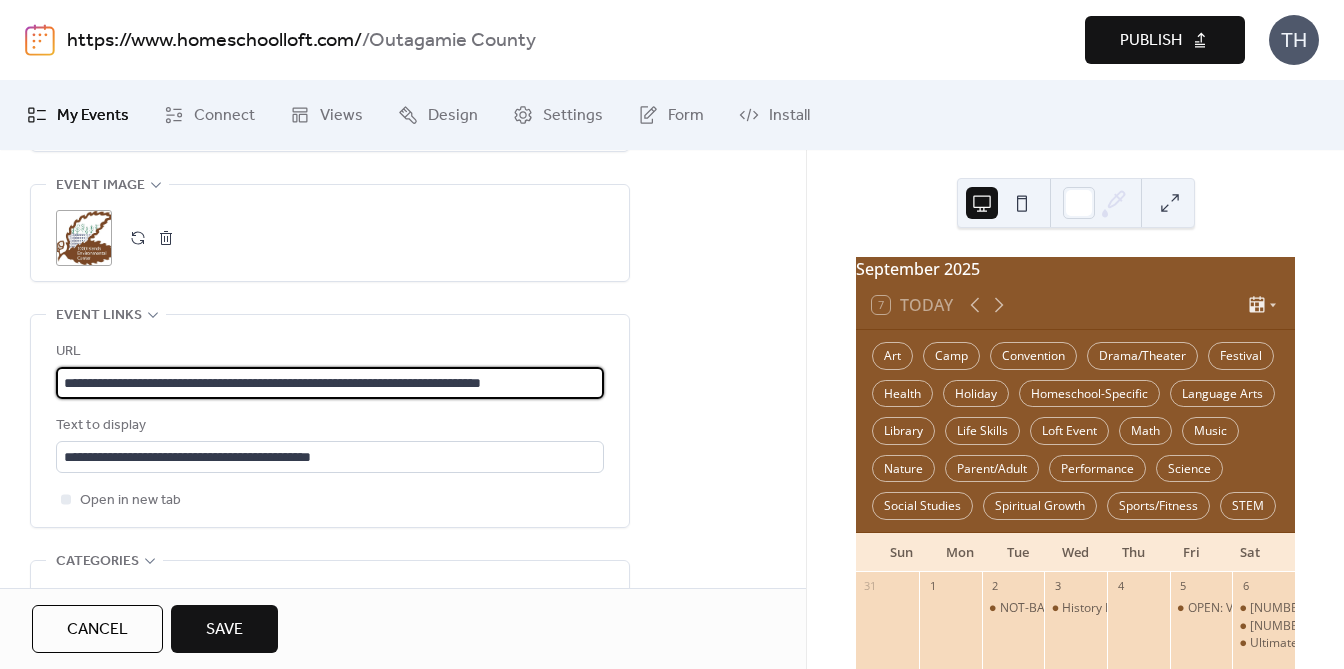 type on "**********" 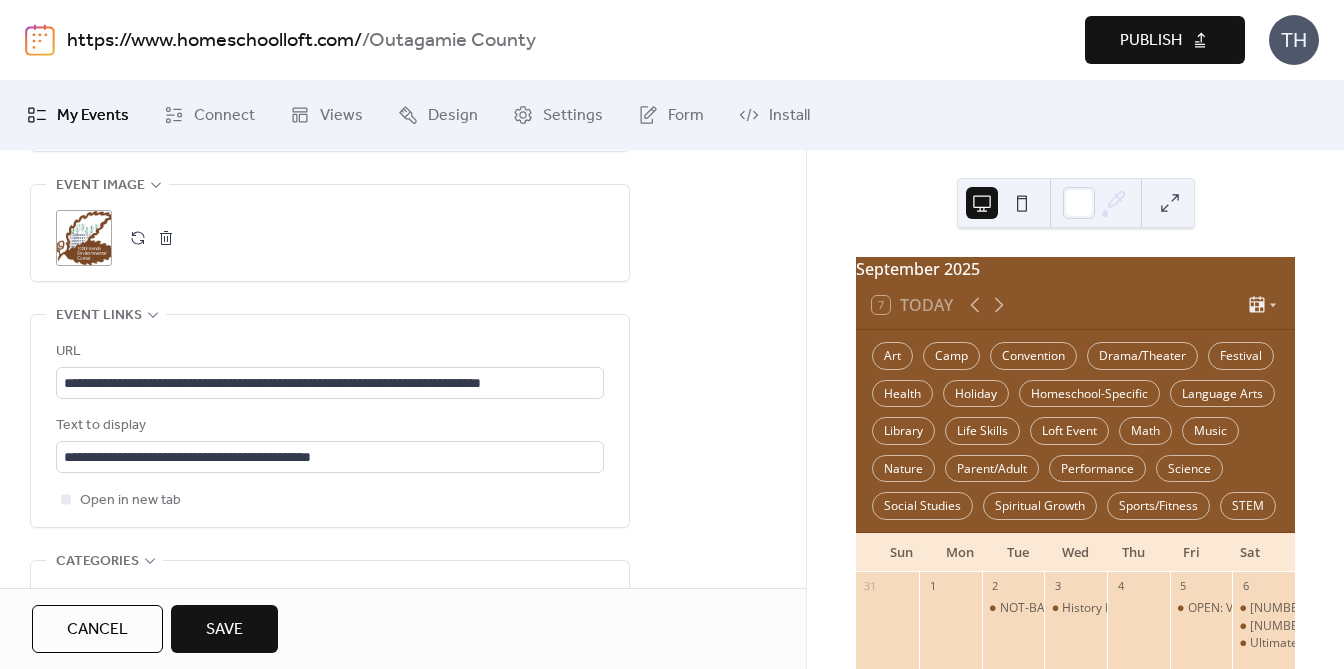 click on "Save" at bounding box center [224, 629] 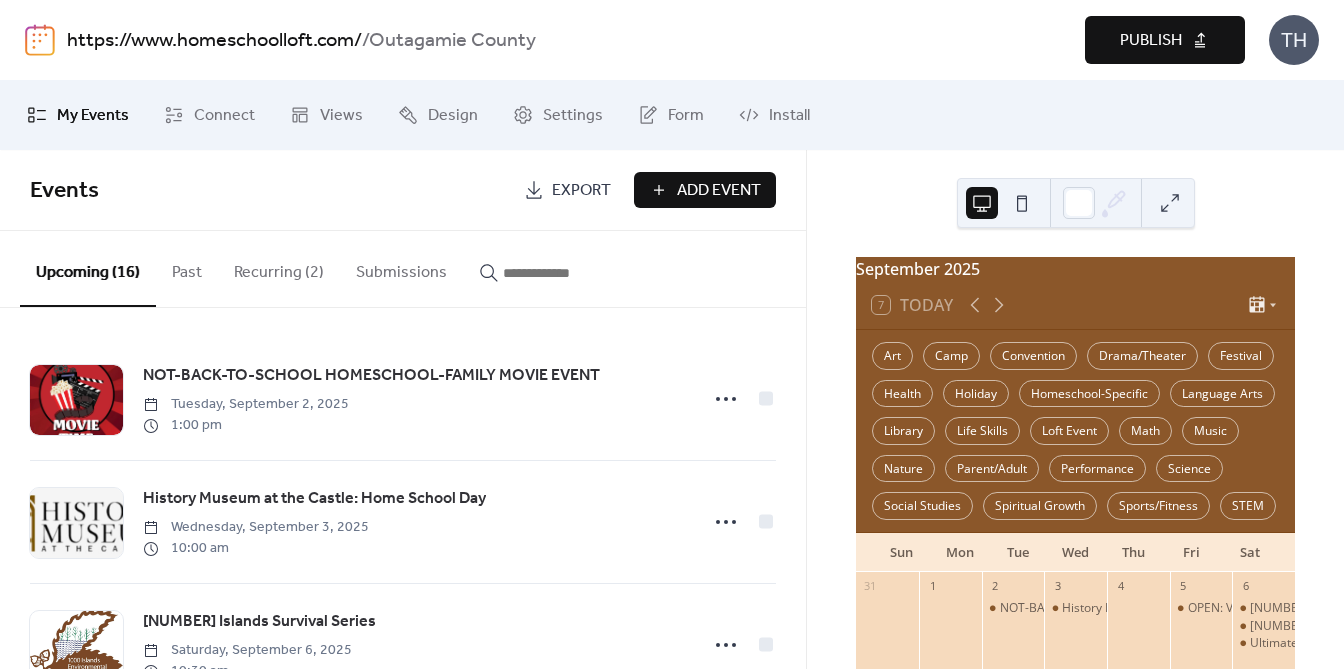 click on "Publish" at bounding box center [1151, 41] 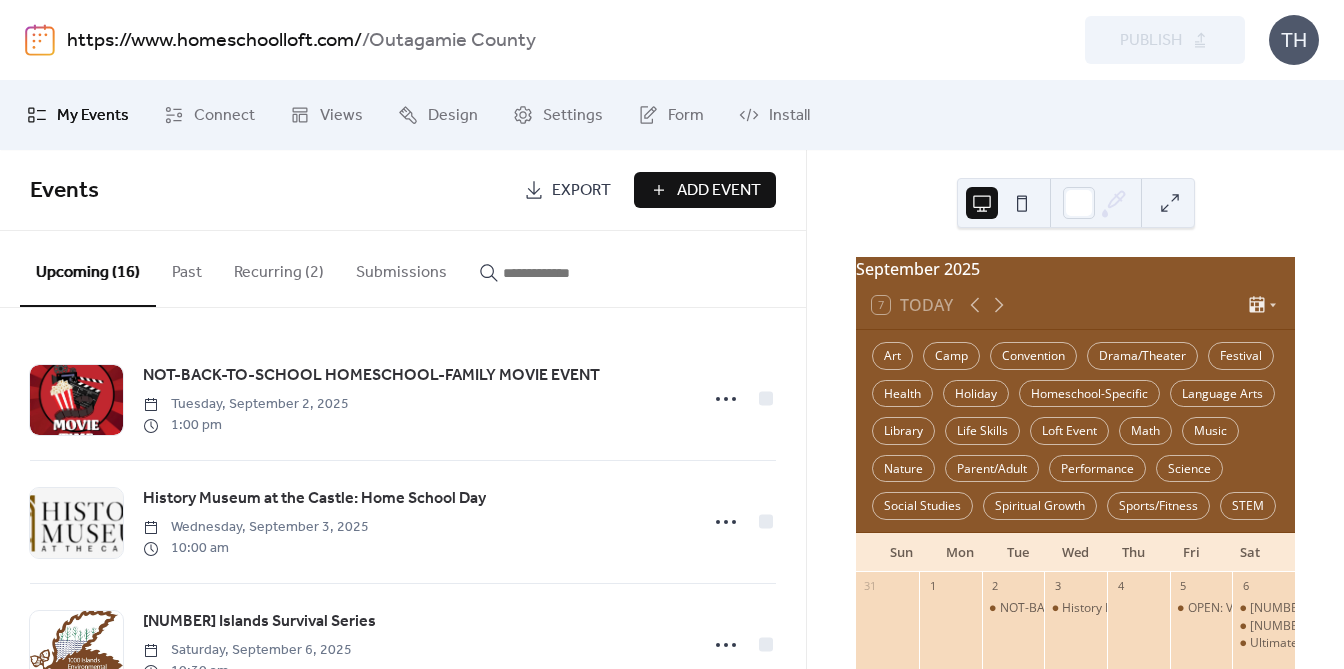 click at bounding box center [563, 273] 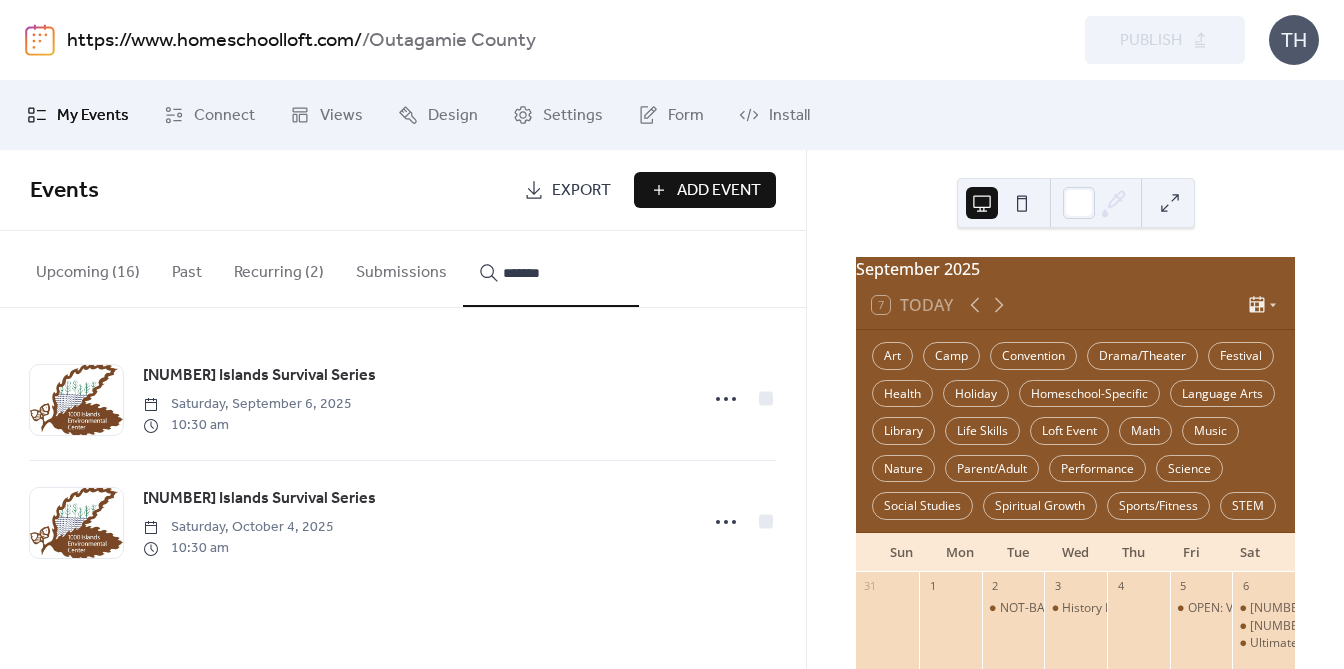 type on "*******" 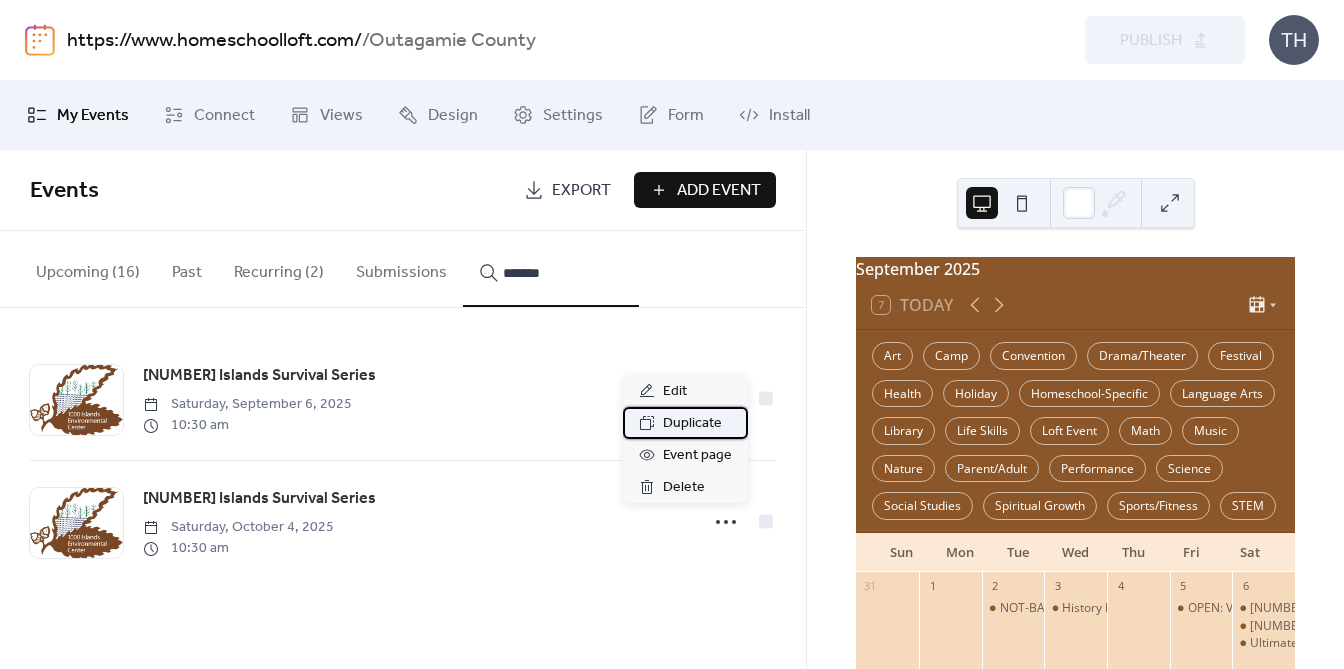 click on "Duplicate" at bounding box center (692, 424) 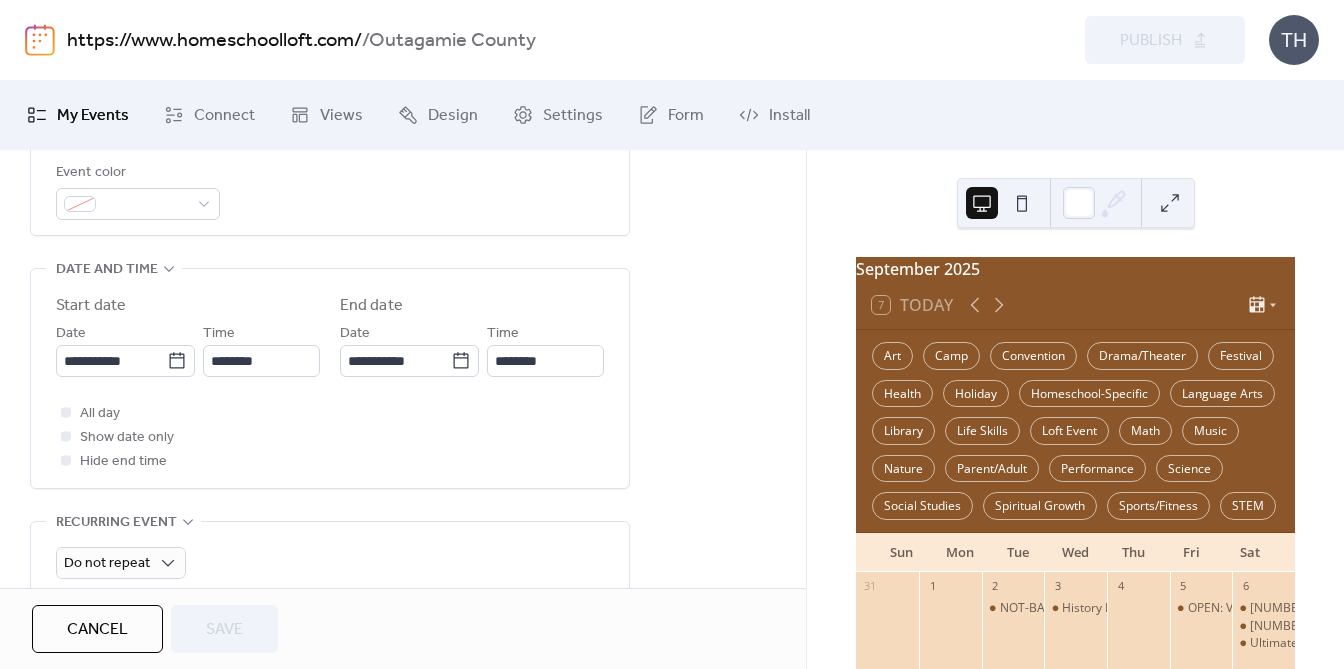 scroll, scrollTop: 610, scrollLeft: 0, axis: vertical 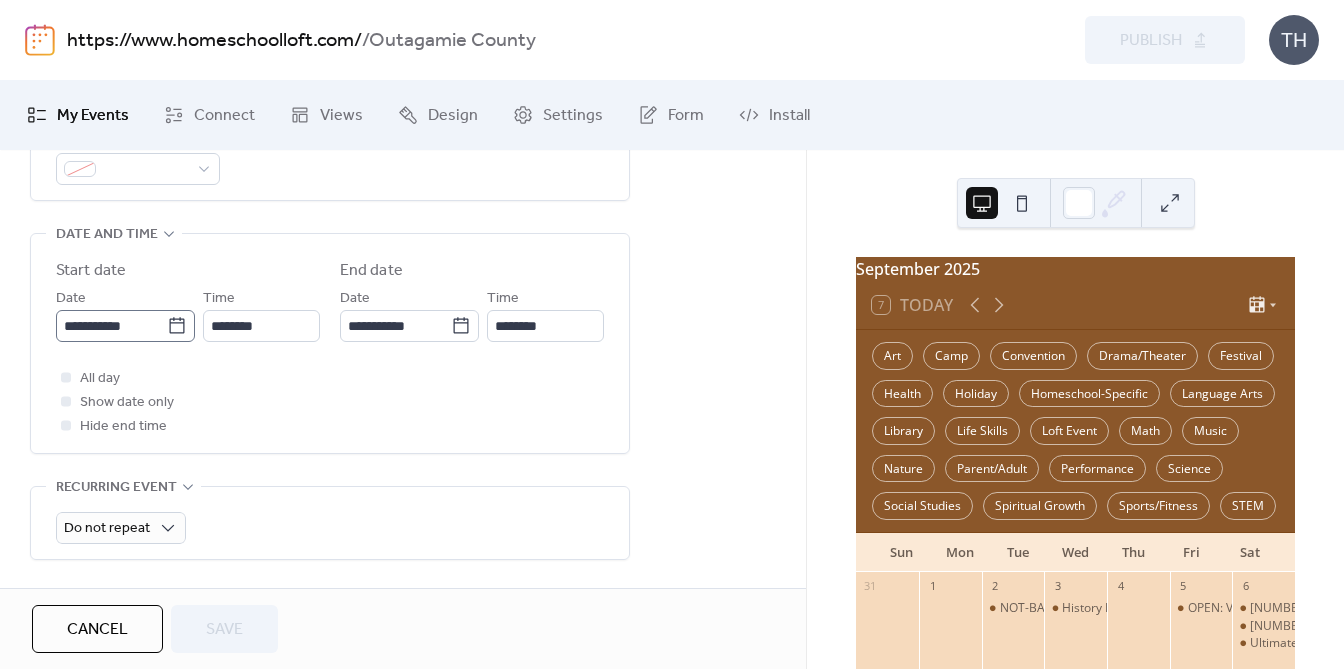 click 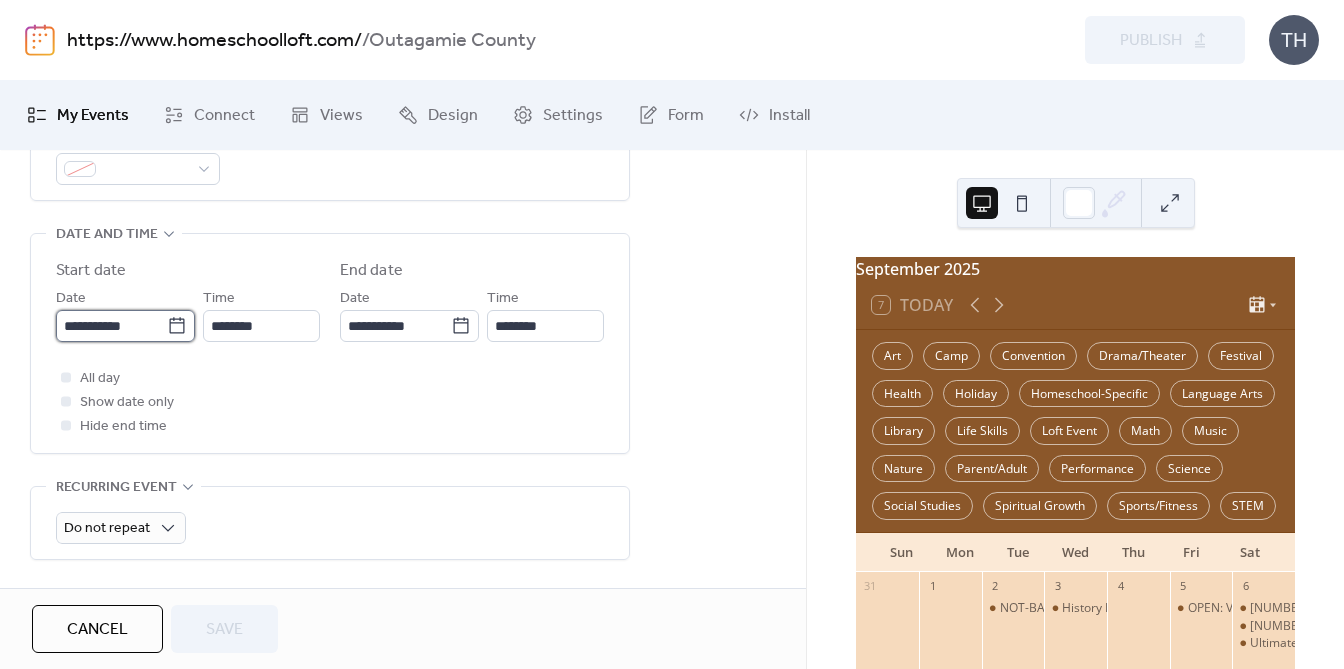 click on "**********" at bounding box center (111, 326) 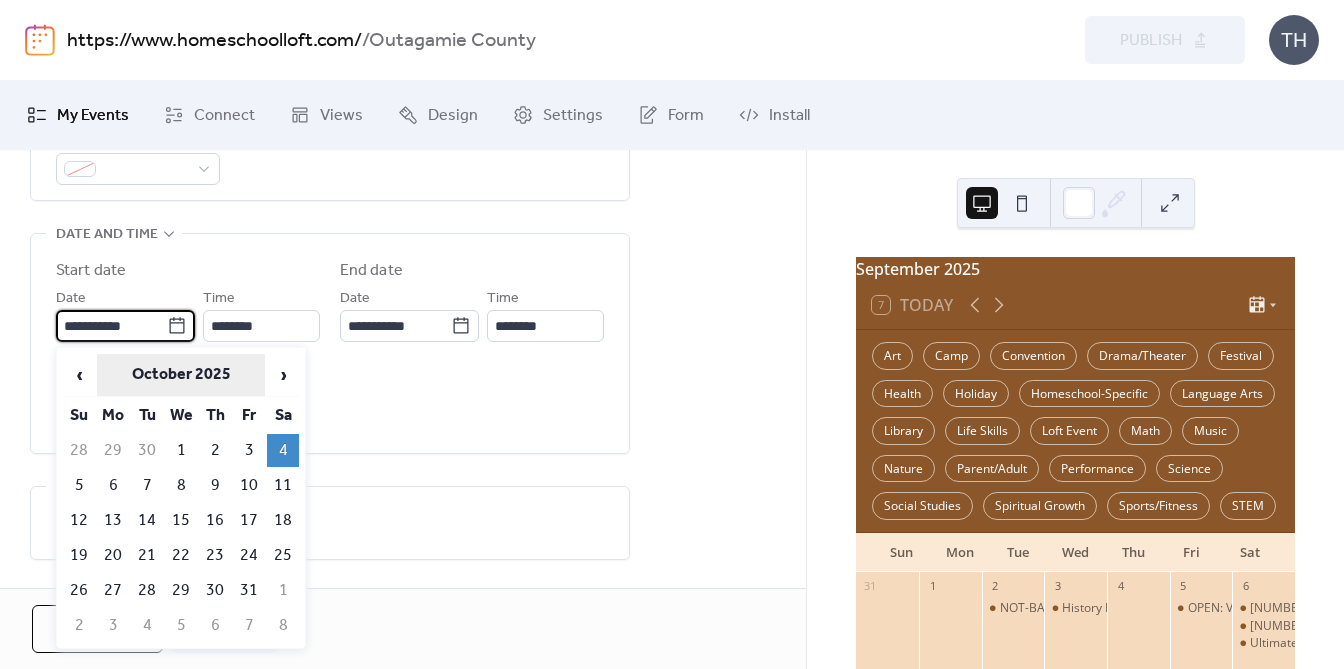 click on "October 2025" at bounding box center [181, 375] 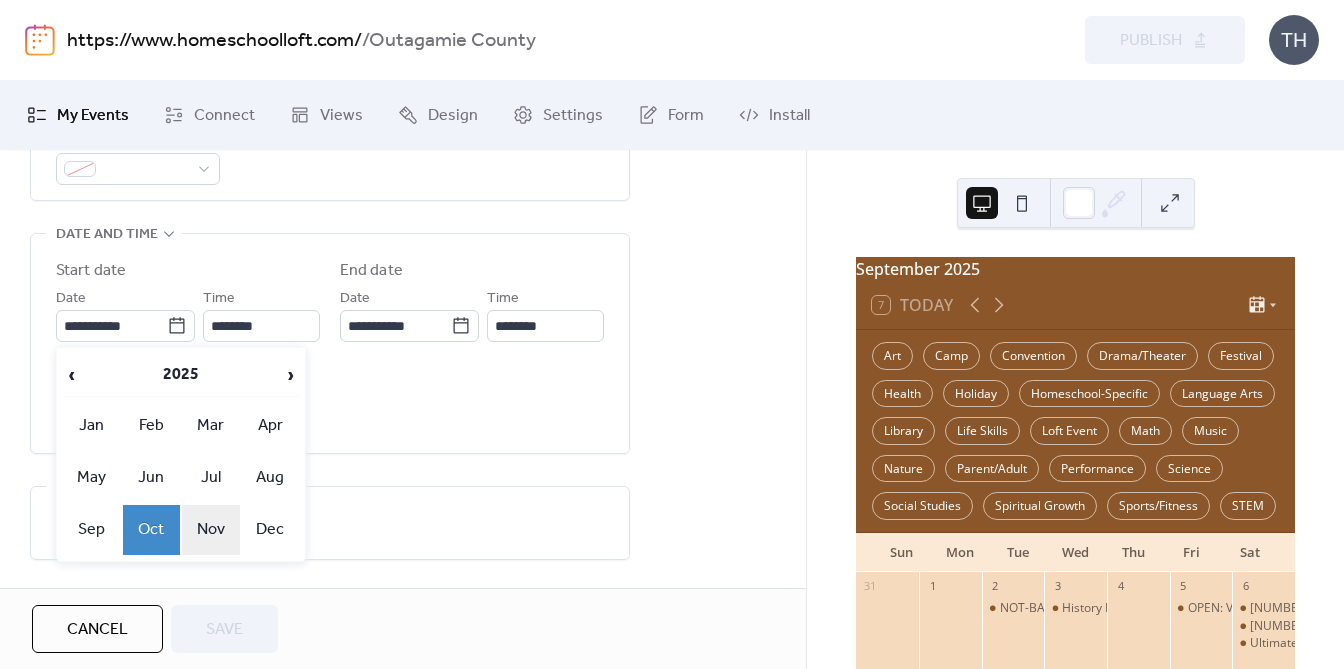 click on "Nov" at bounding box center [211, 530] 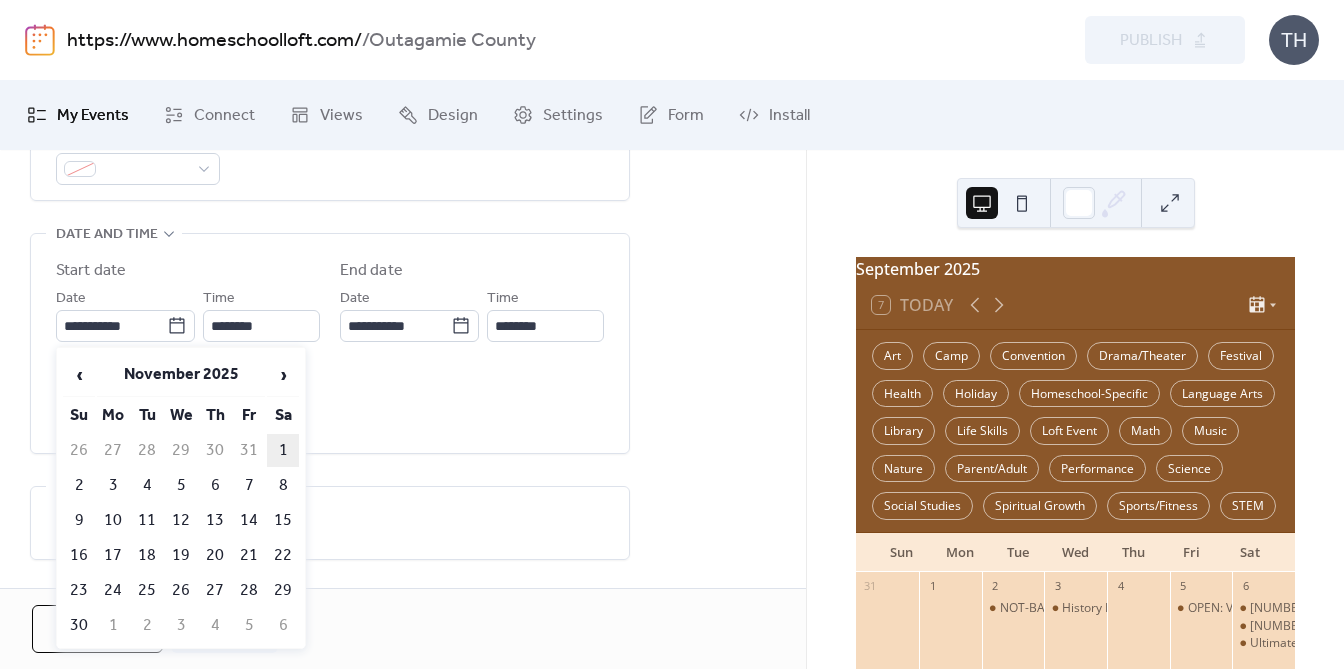 click on "1" at bounding box center [283, 450] 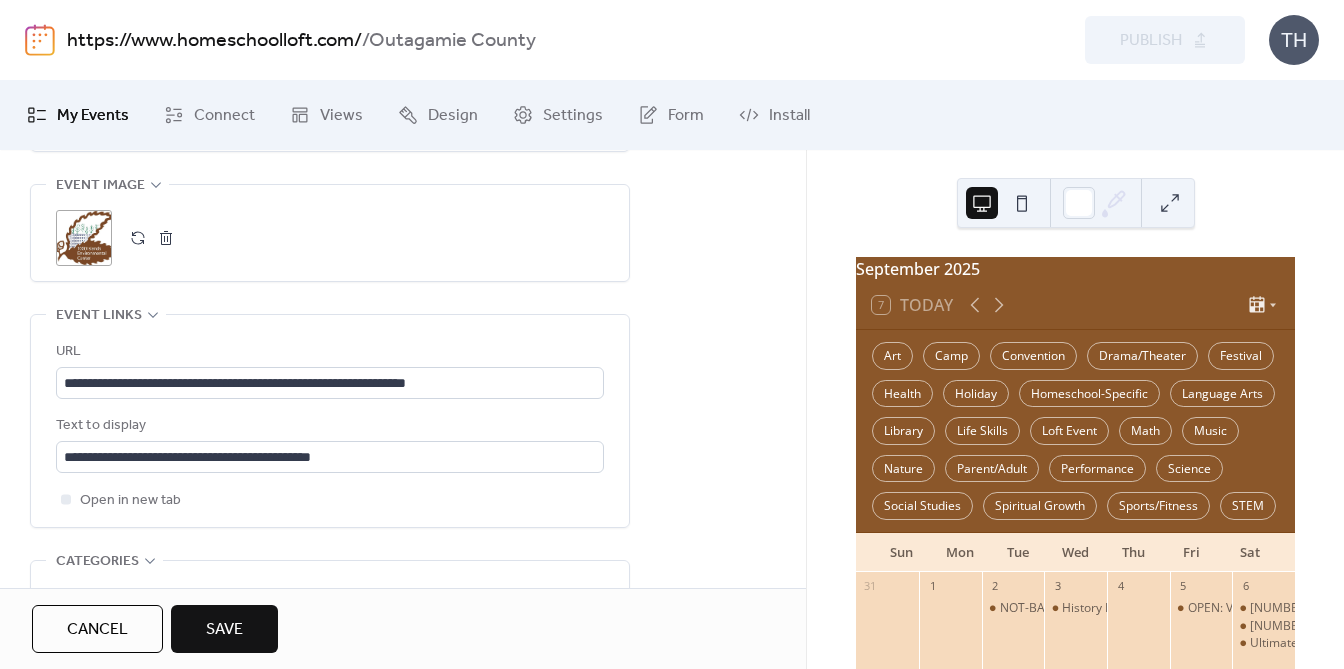 scroll, scrollTop: 1022, scrollLeft: 0, axis: vertical 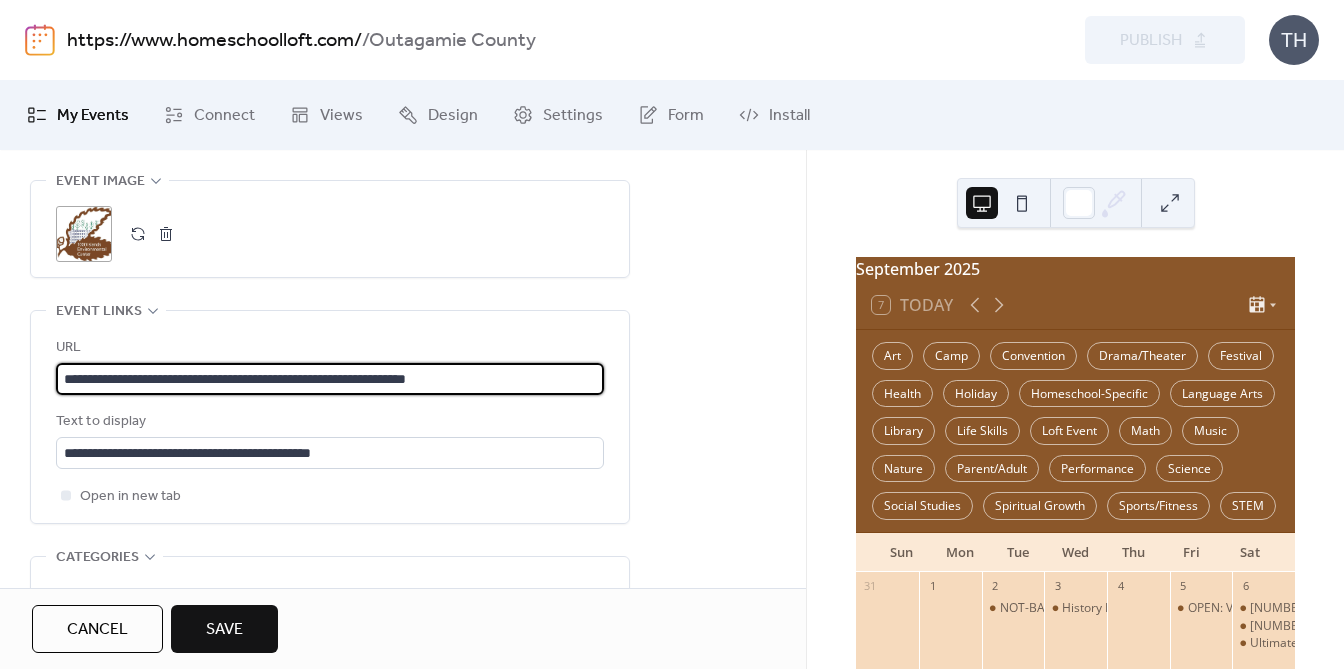 drag, startPoint x: 502, startPoint y: 382, endPoint x: 0, endPoint y: 378, distance: 502.01593 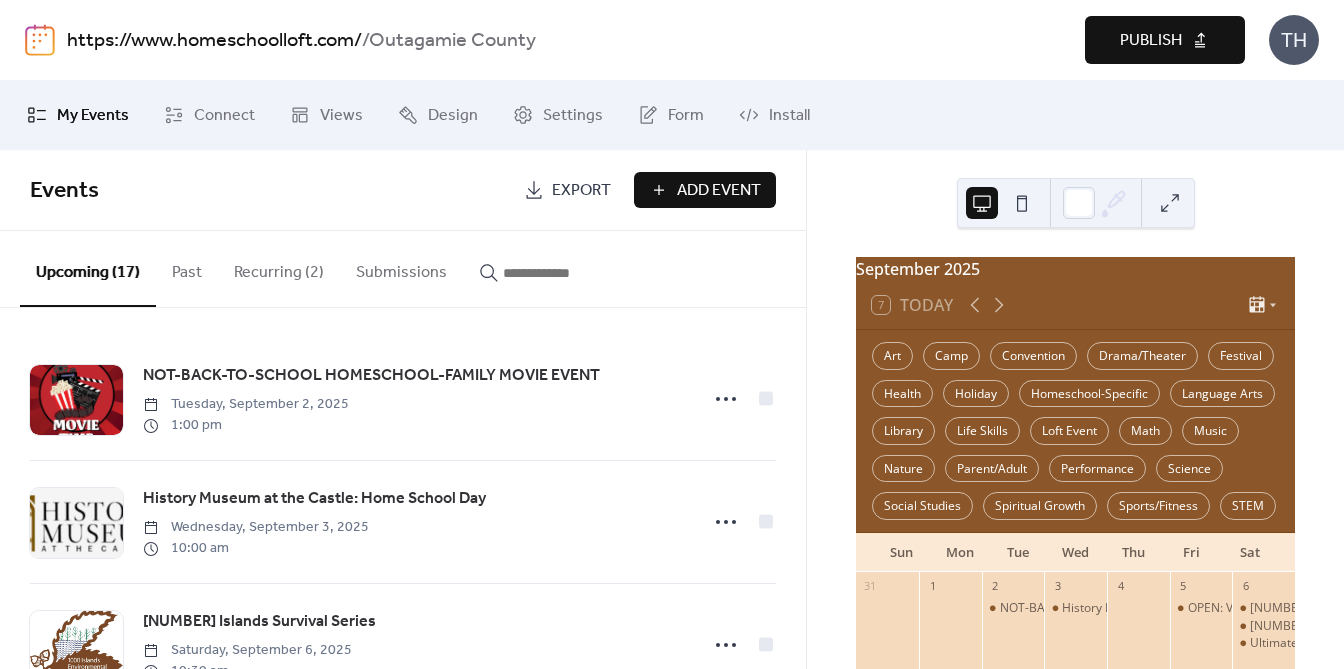 click on "Add Event" at bounding box center [719, 191] 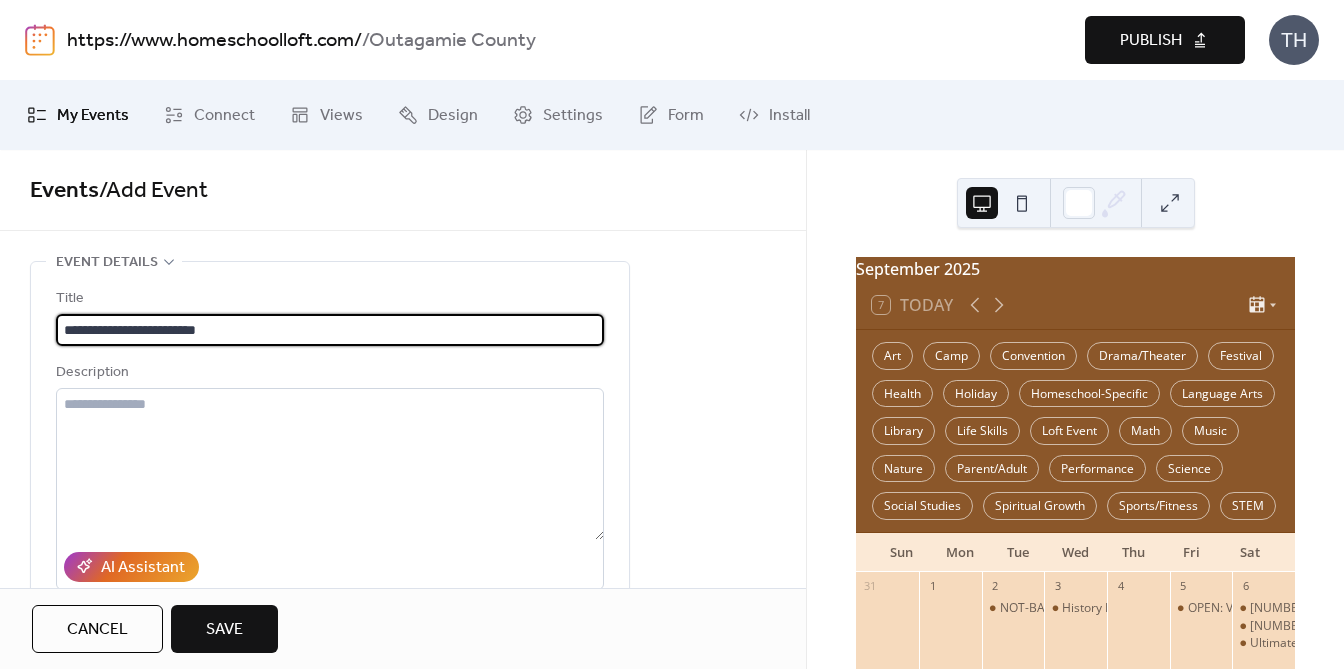 drag, startPoint x: 142, startPoint y: 330, endPoint x: 266, endPoint y: 328, distance: 124.01613 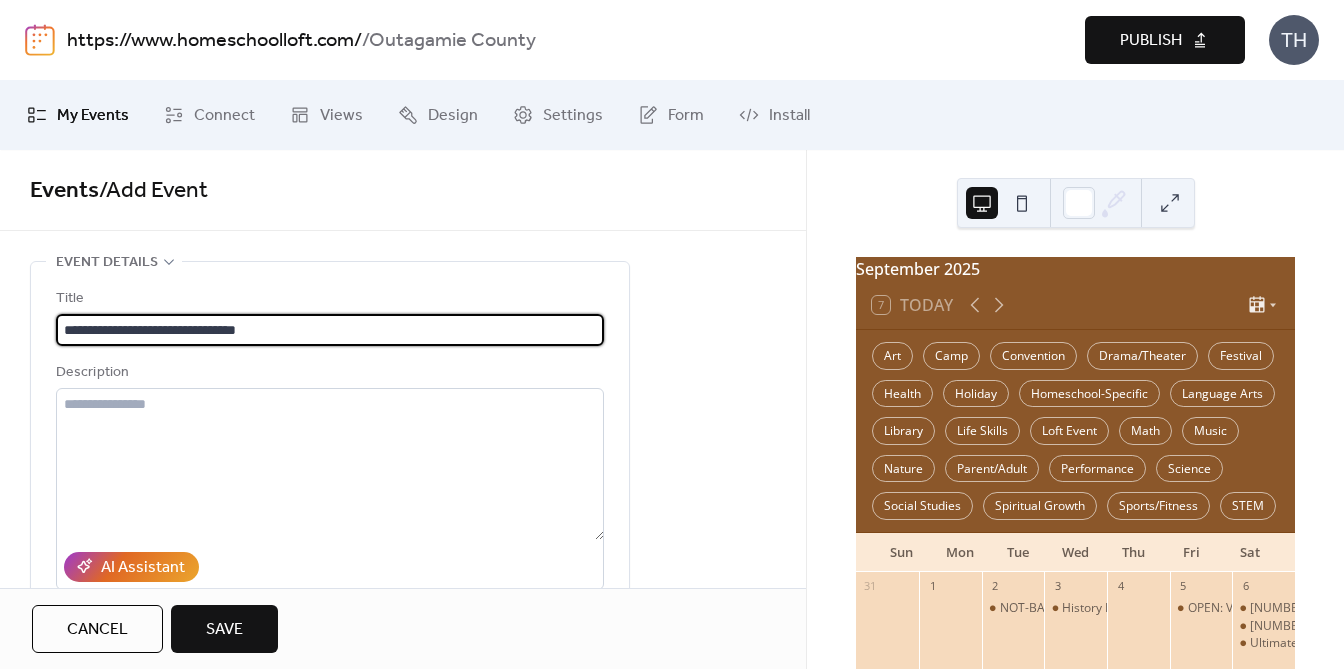 type on "**********" 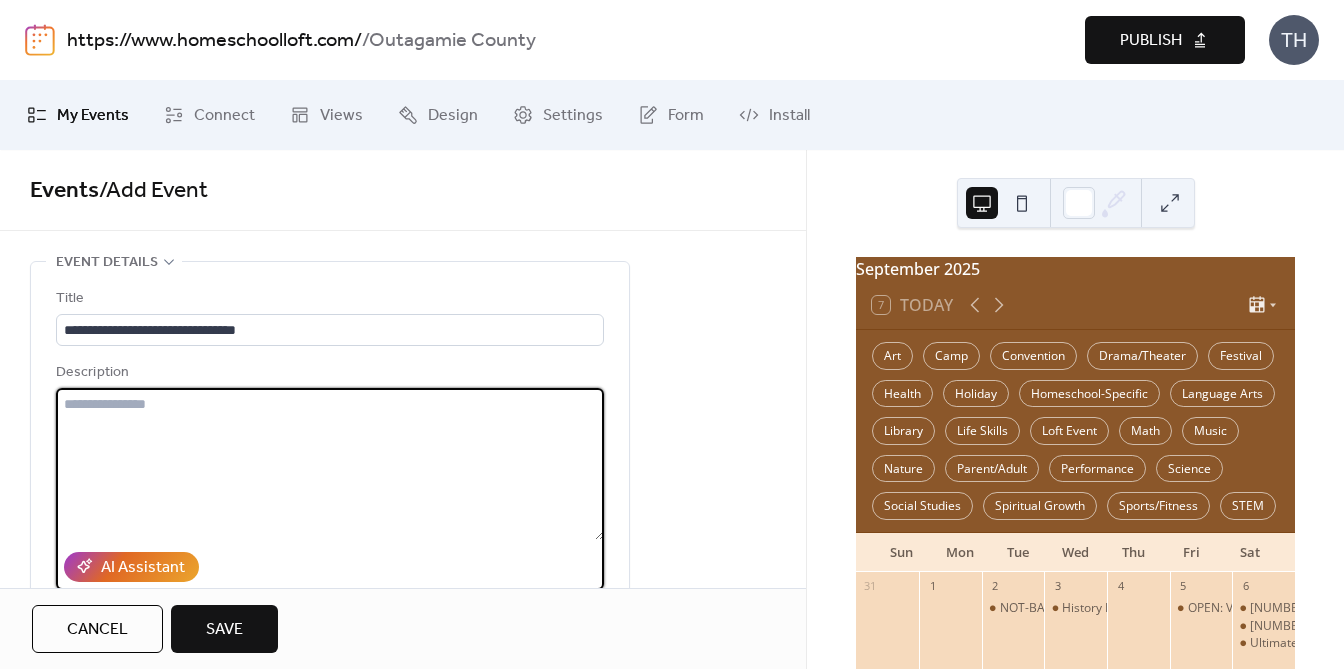 paste on "**********" 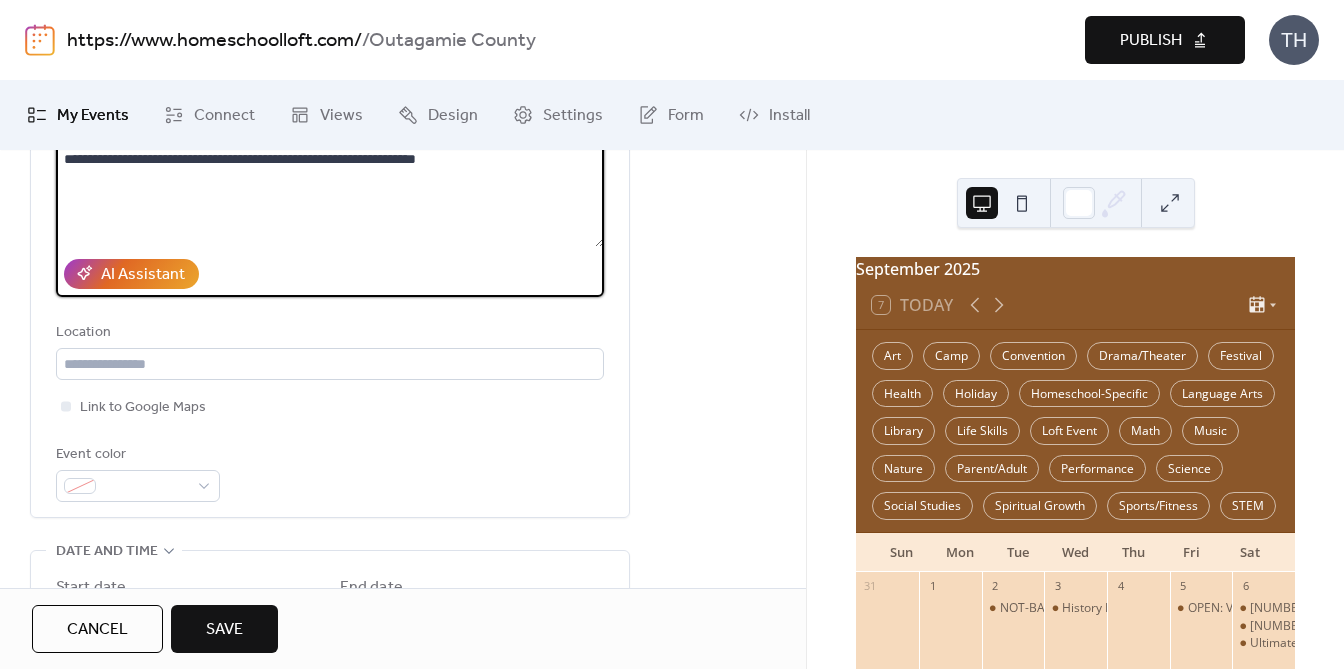 scroll, scrollTop: 309, scrollLeft: 0, axis: vertical 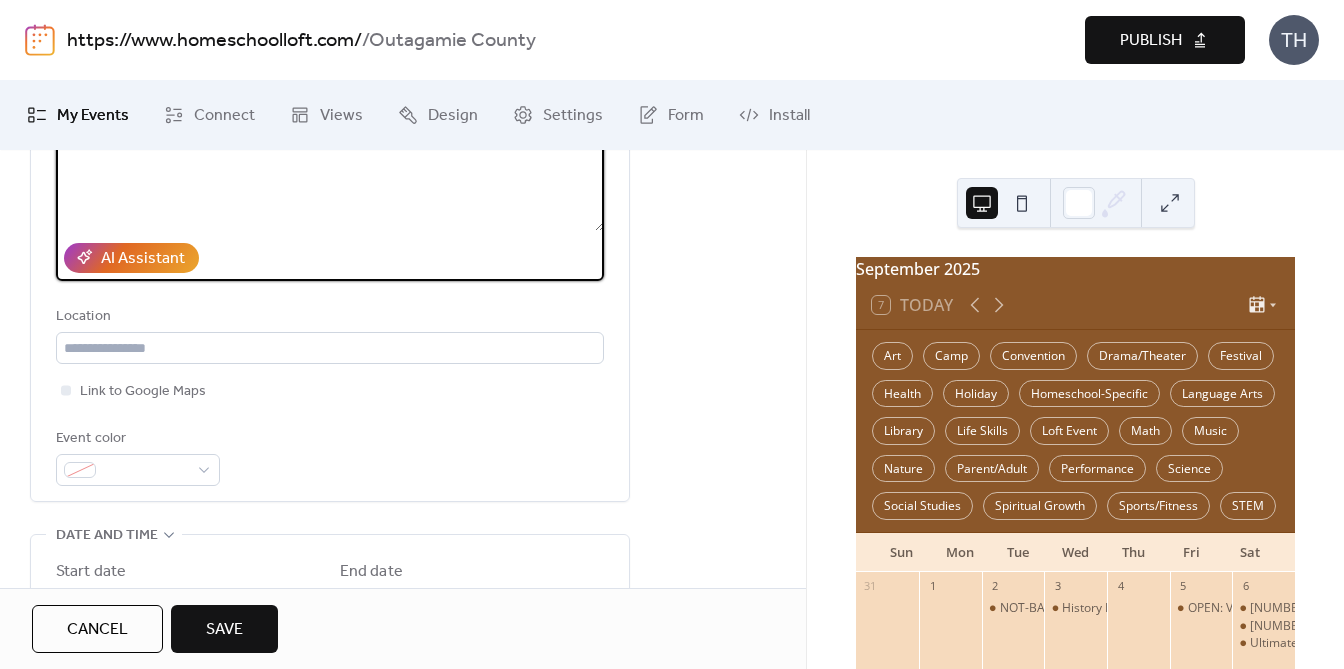 click on "**********" at bounding box center (330, 155) 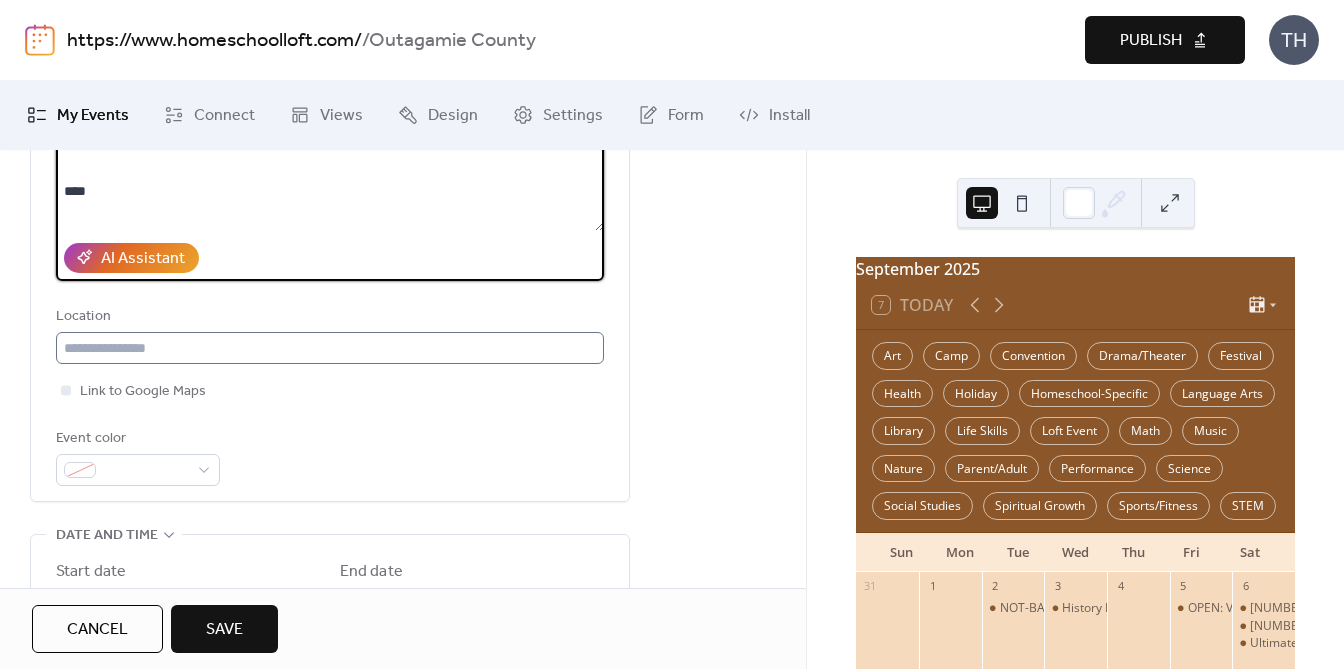 type on "**********" 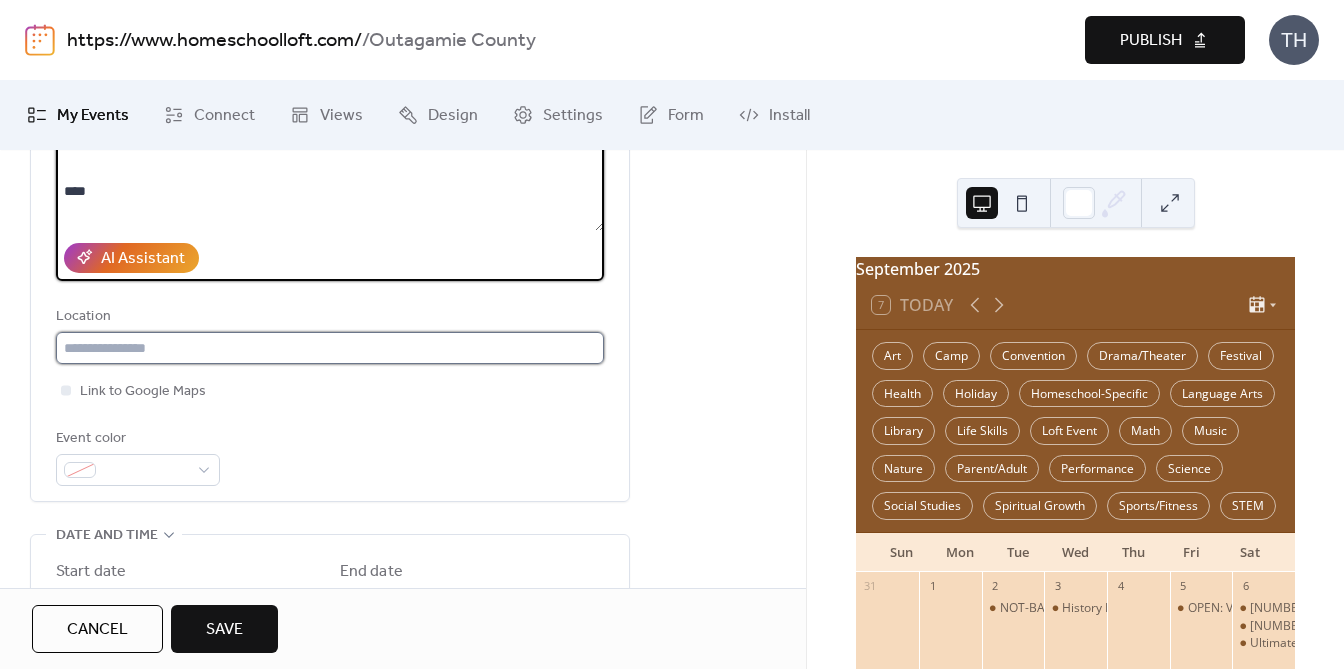 click at bounding box center [330, 348] 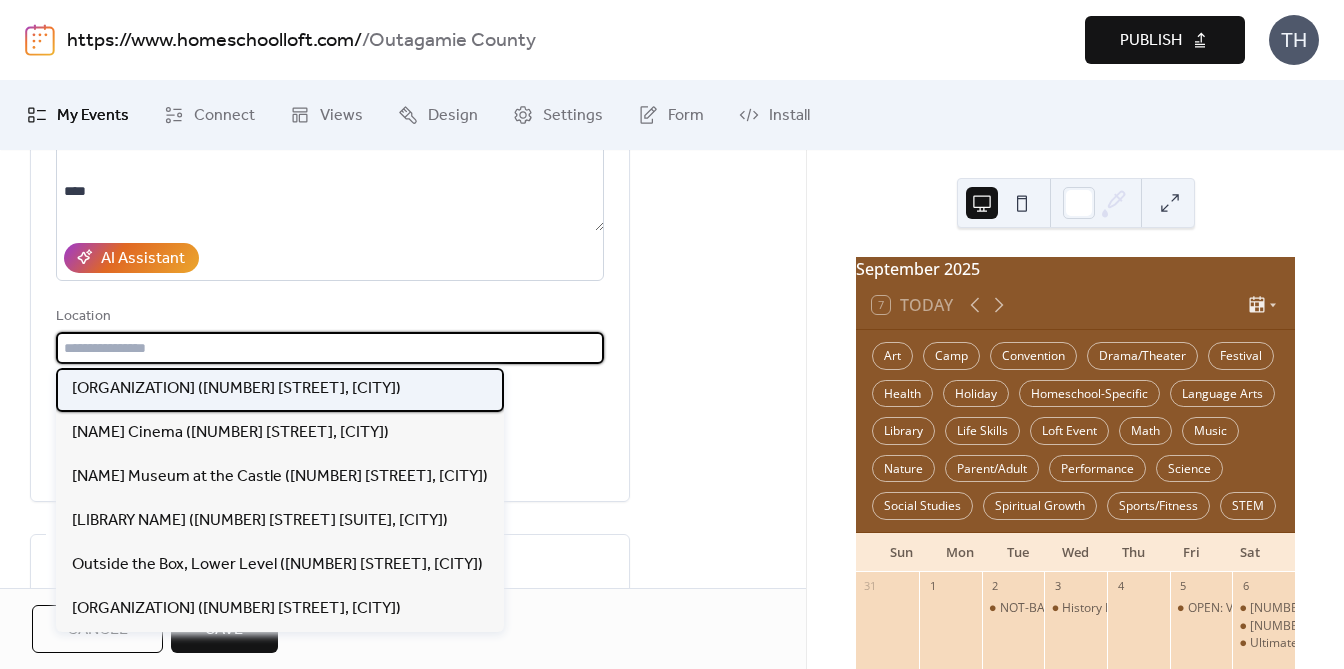click on "[ORGANIZATION] ([NUMBER] [STREET], [CITY])" at bounding box center [236, 389] 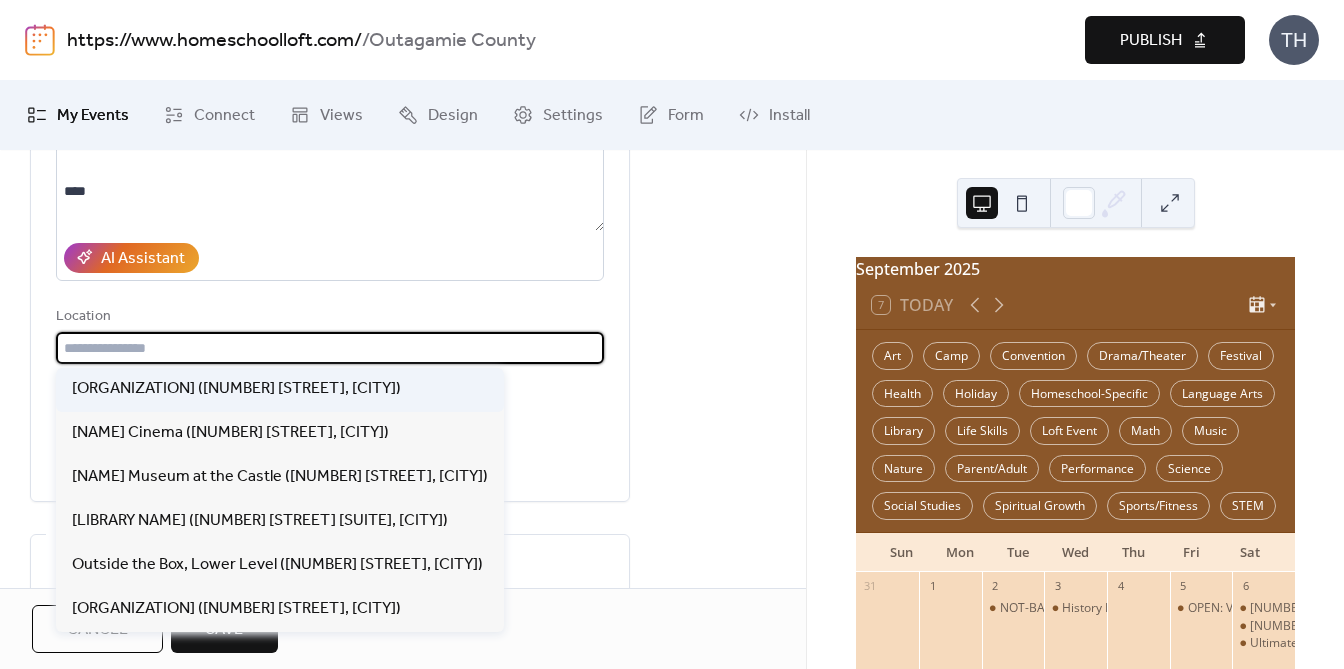 type on "**********" 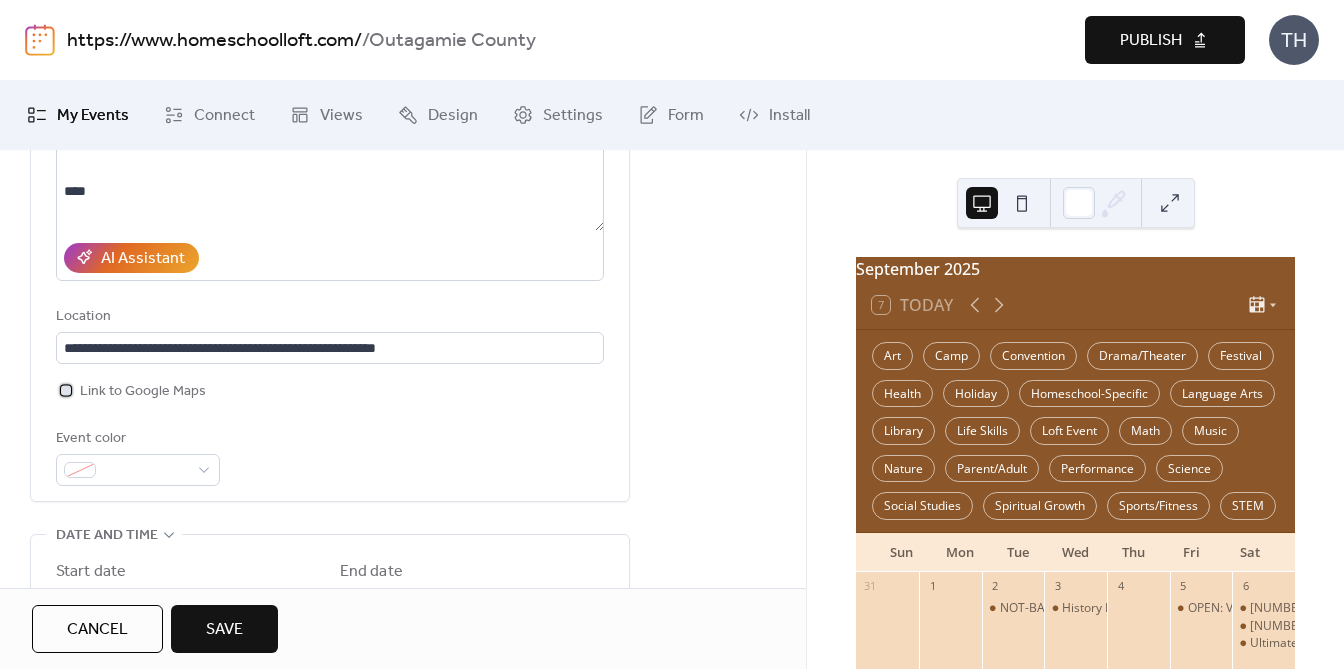 click on "Link to Google Maps" at bounding box center (143, 392) 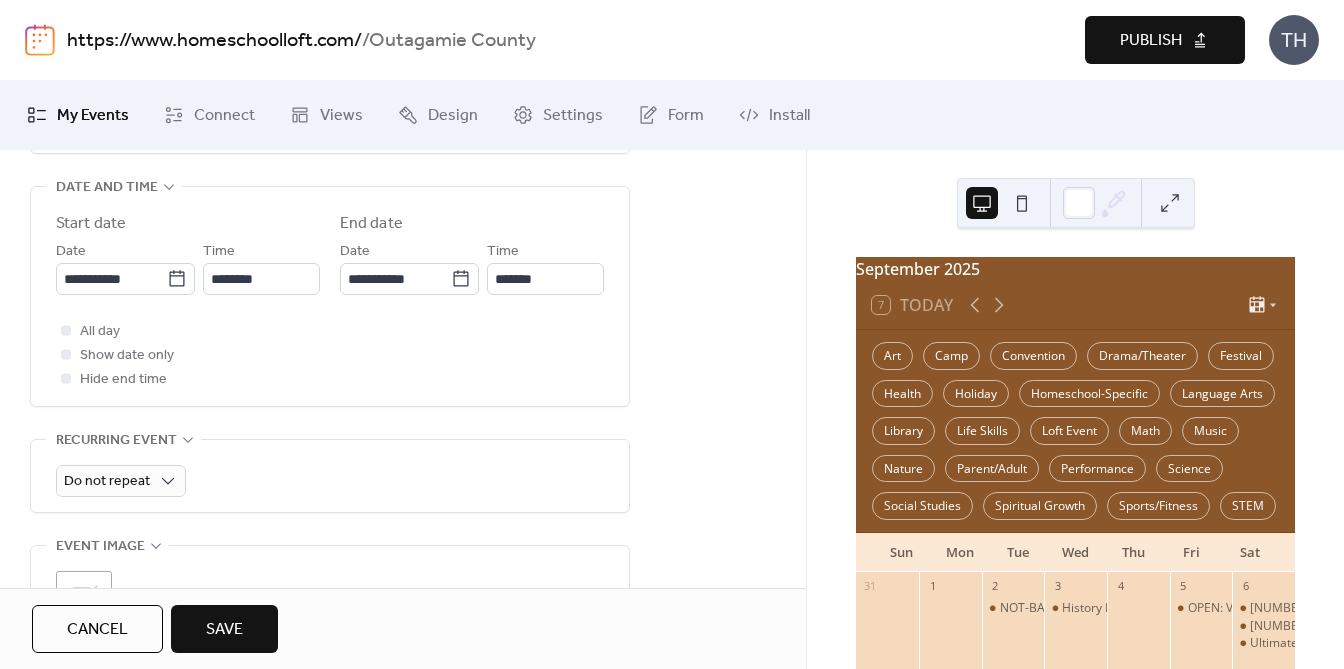 scroll, scrollTop: 682, scrollLeft: 0, axis: vertical 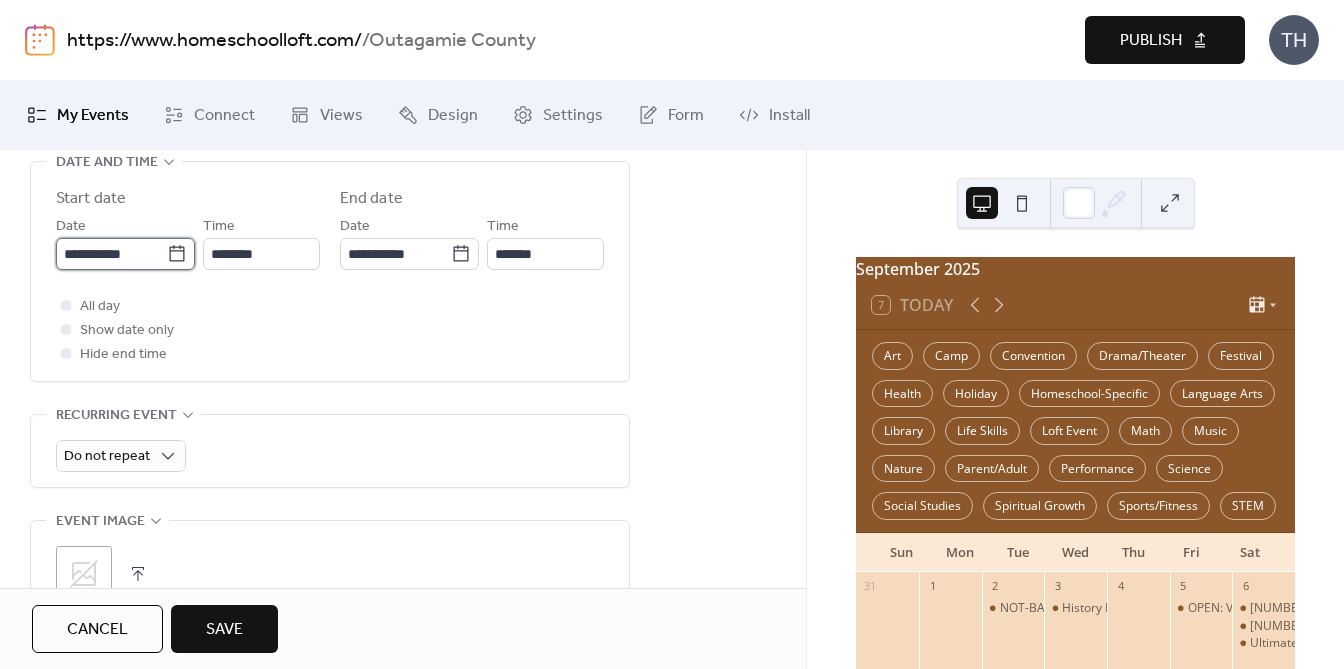 click on "**********" at bounding box center [111, 254] 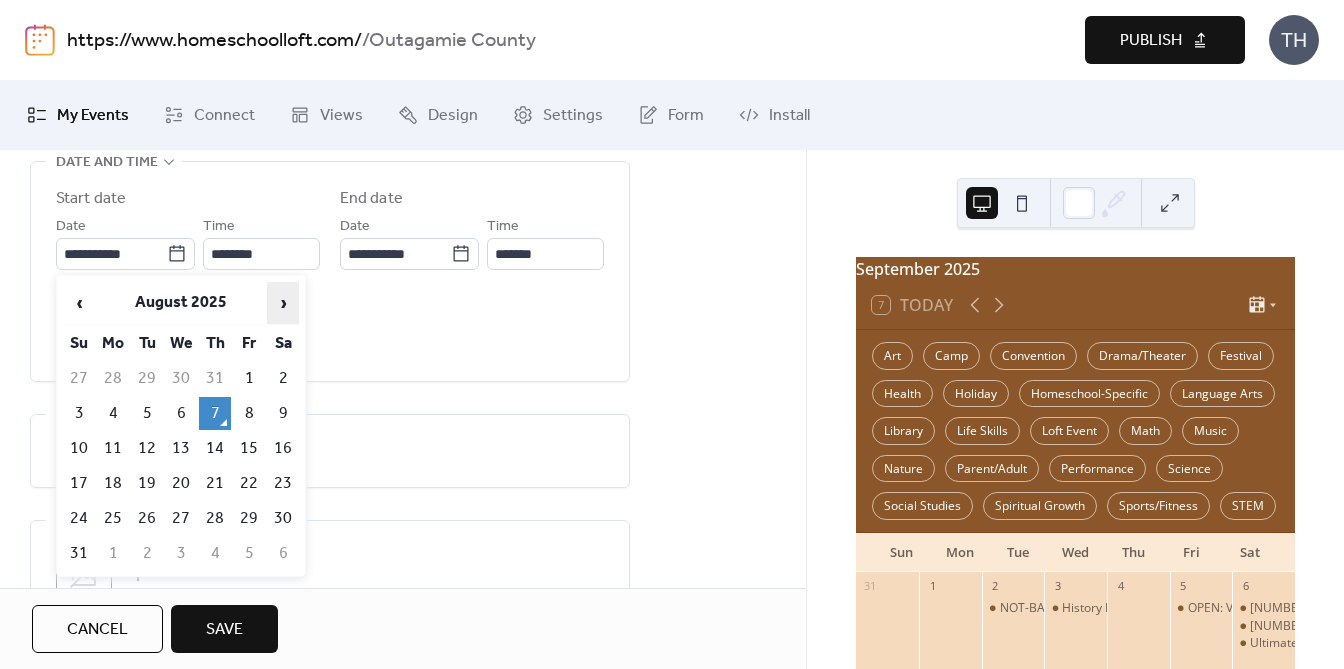 click on "›" at bounding box center (283, 303) 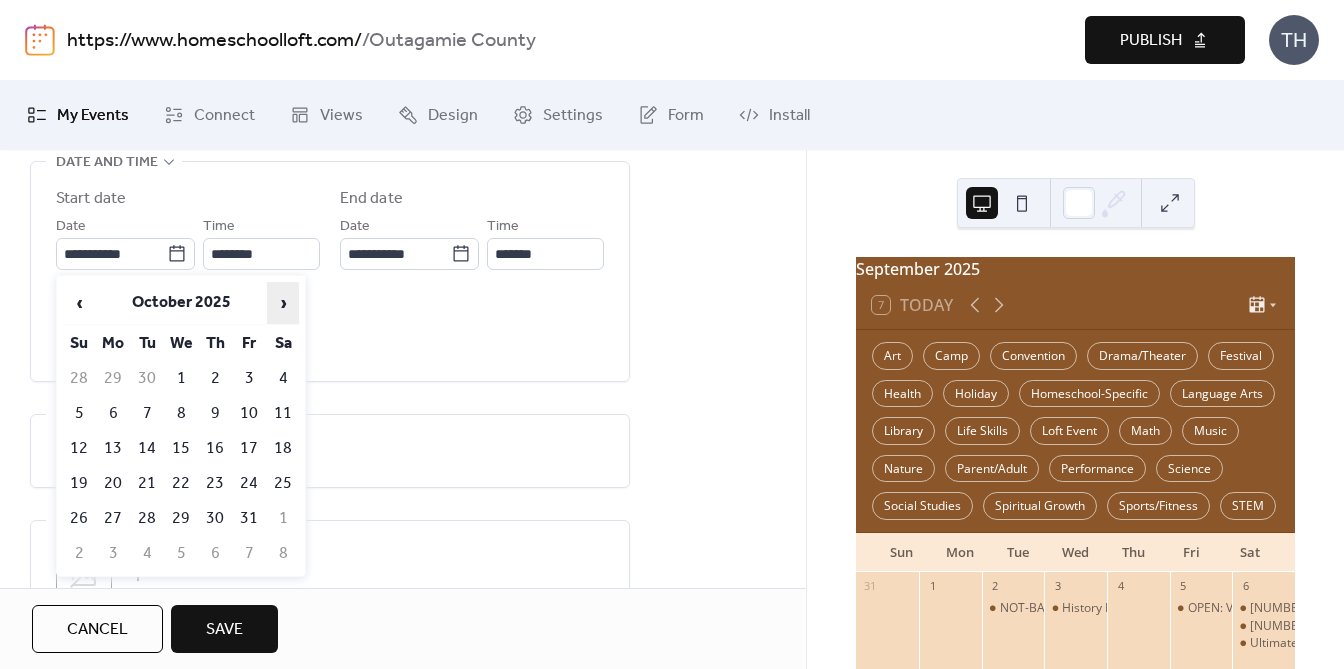 click on "›" at bounding box center (283, 303) 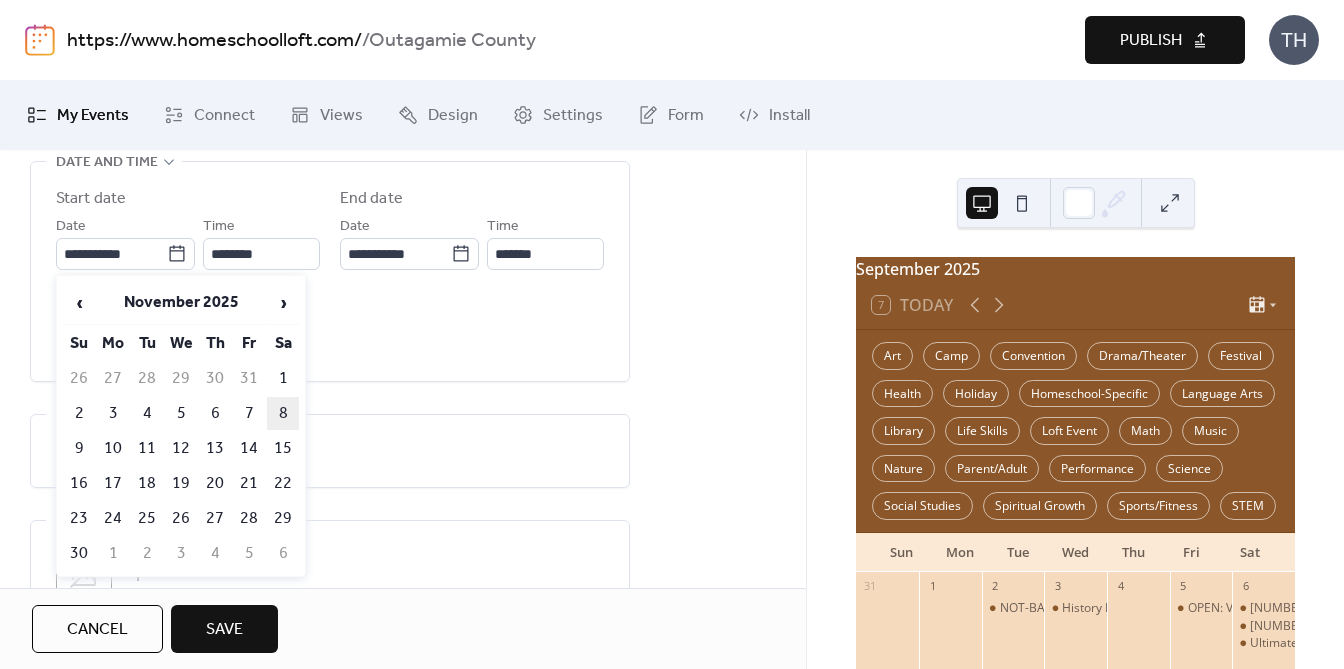 click on "8" at bounding box center [283, 413] 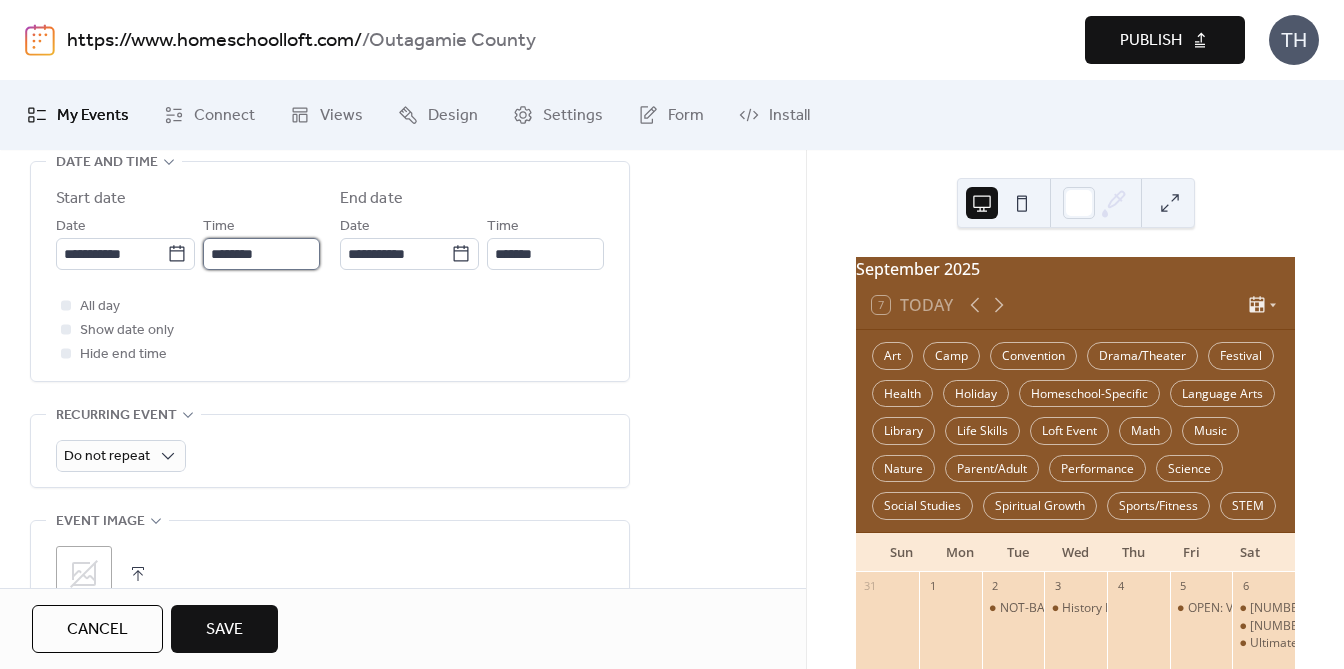 click on "********" at bounding box center (261, 254) 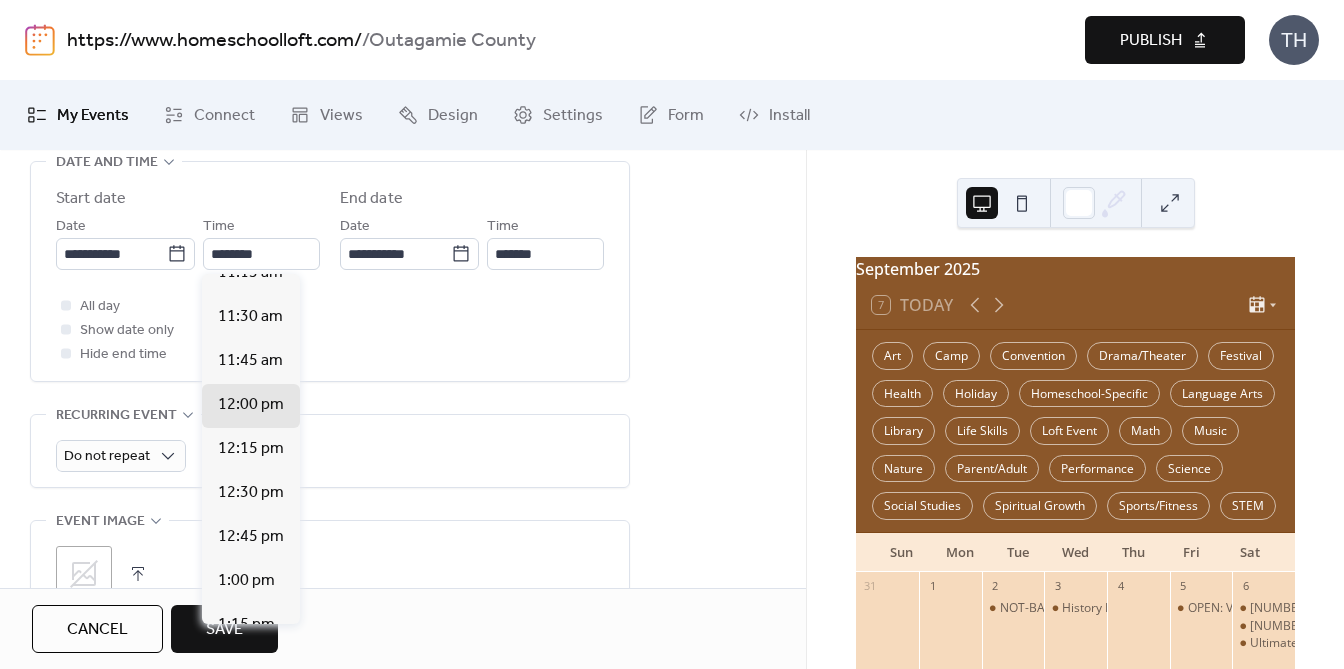 scroll, scrollTop: 1896, scrollLeft: 0, axis: vertical 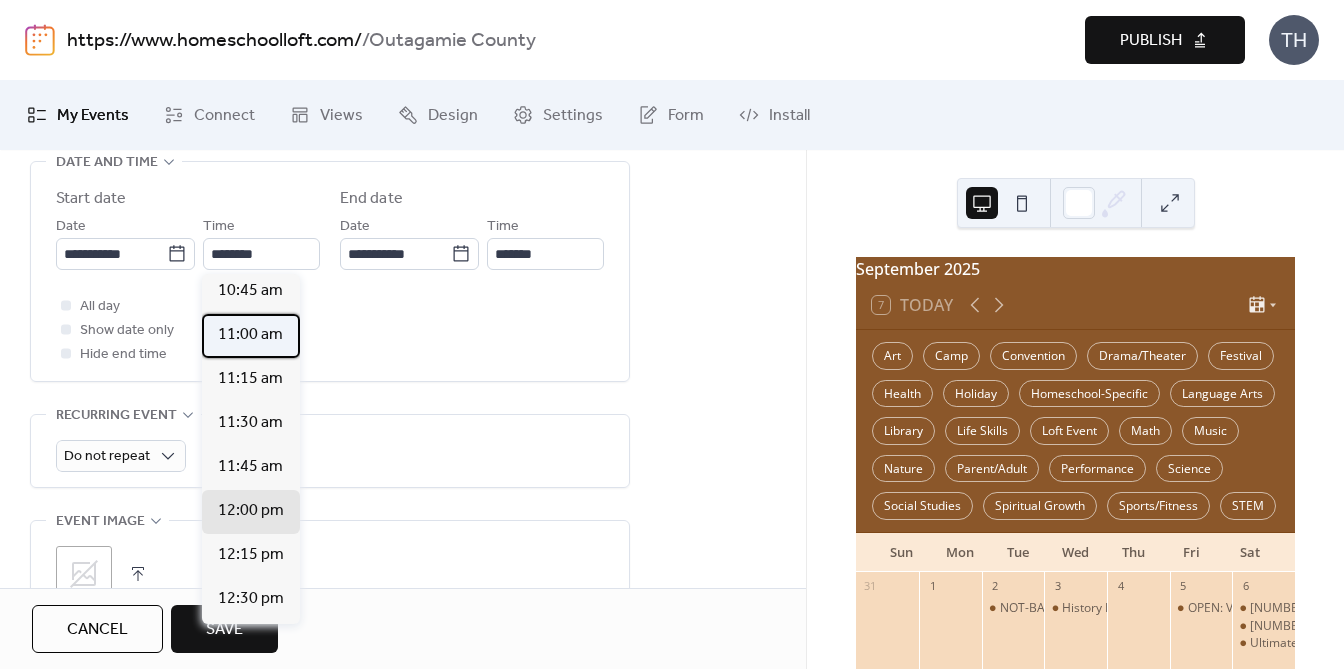 click on "11:00 am" at bounding box center [251, 336] 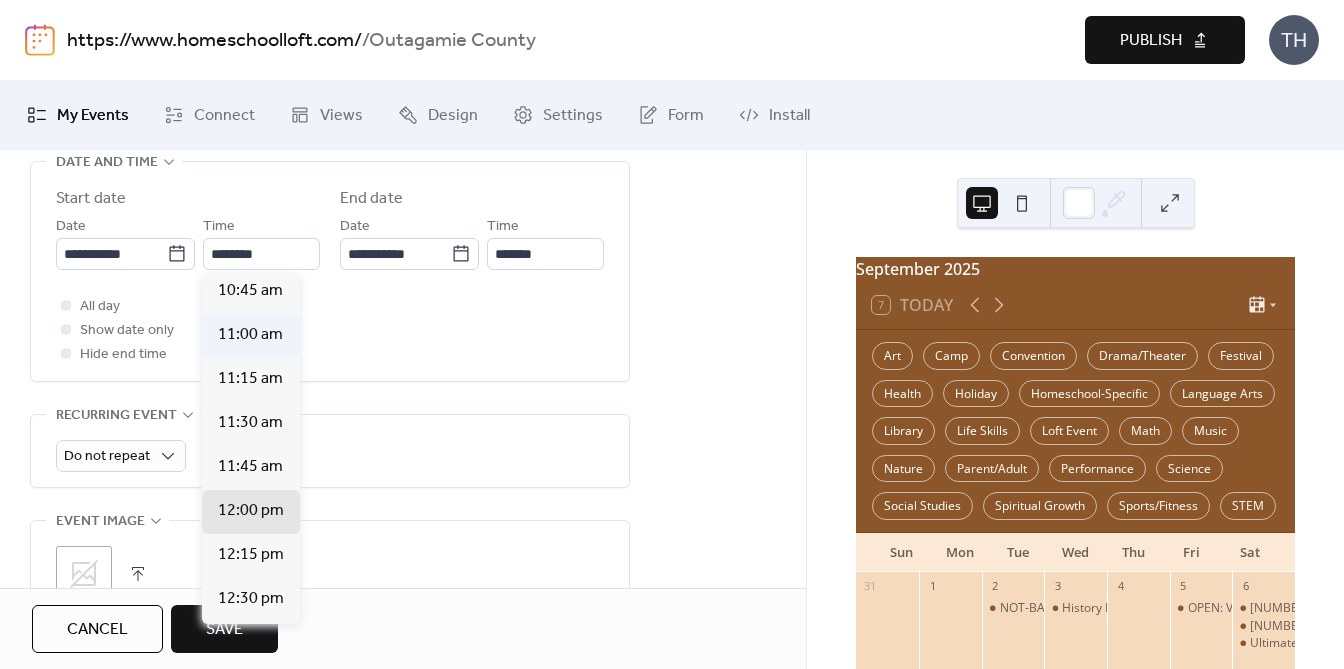 type on "********" 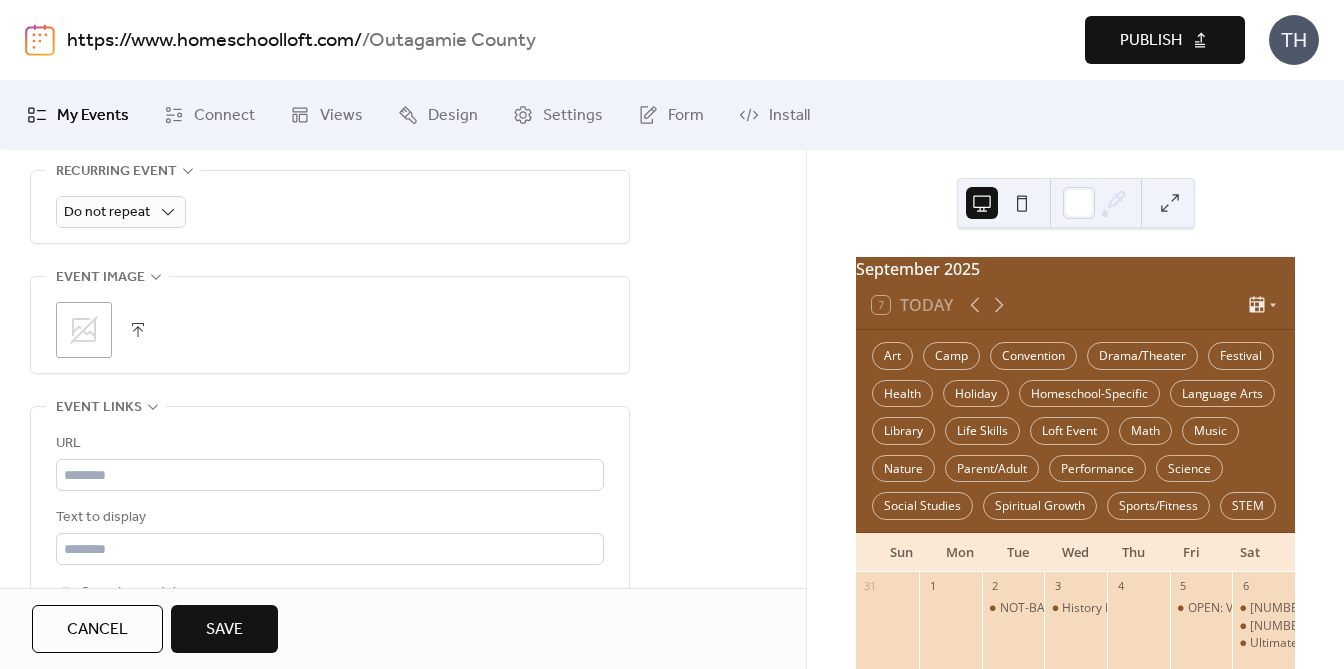 scroll, scrollTop: 928, scrollLeft: 0, axis: vertical 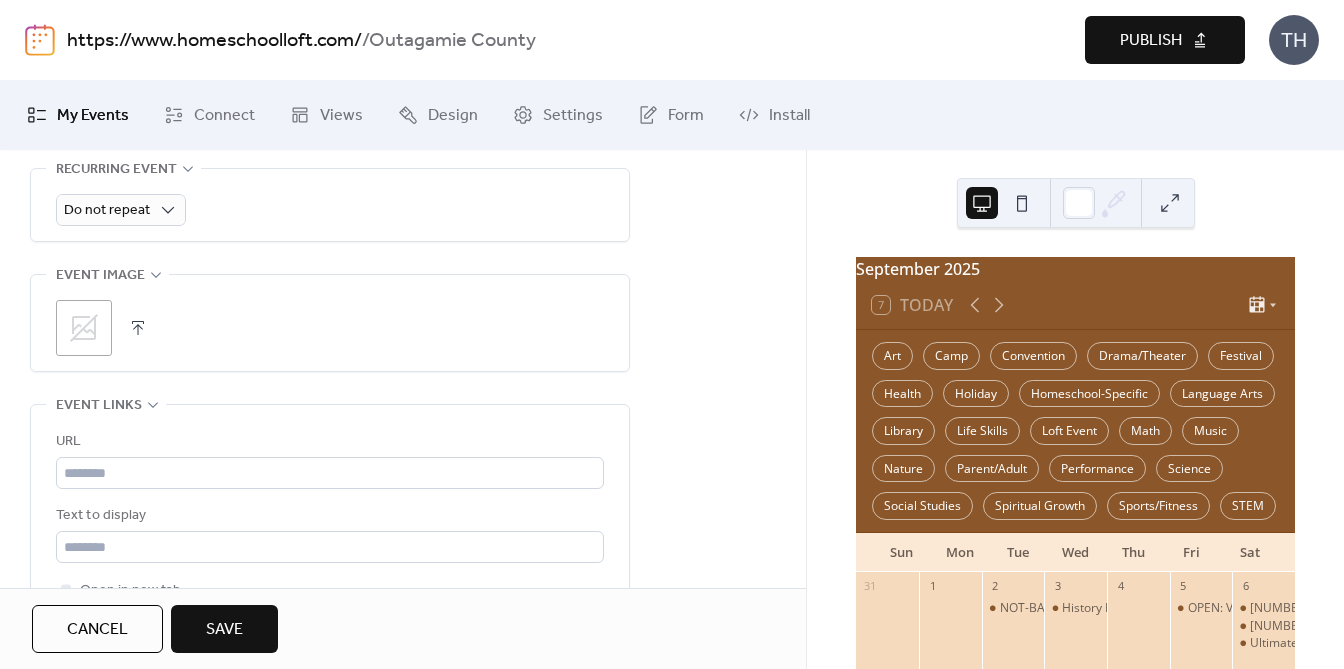 click at bounding box center (138, 328) 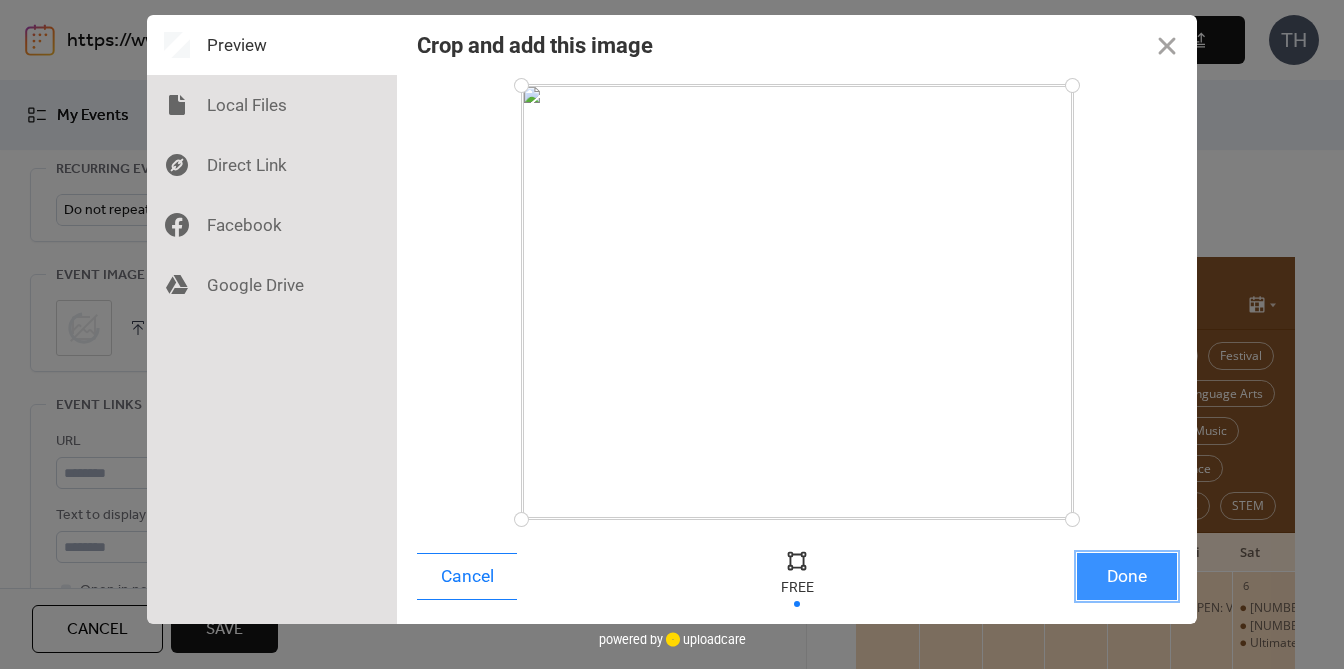 click on "Done" at bounding box center [1127, 576] 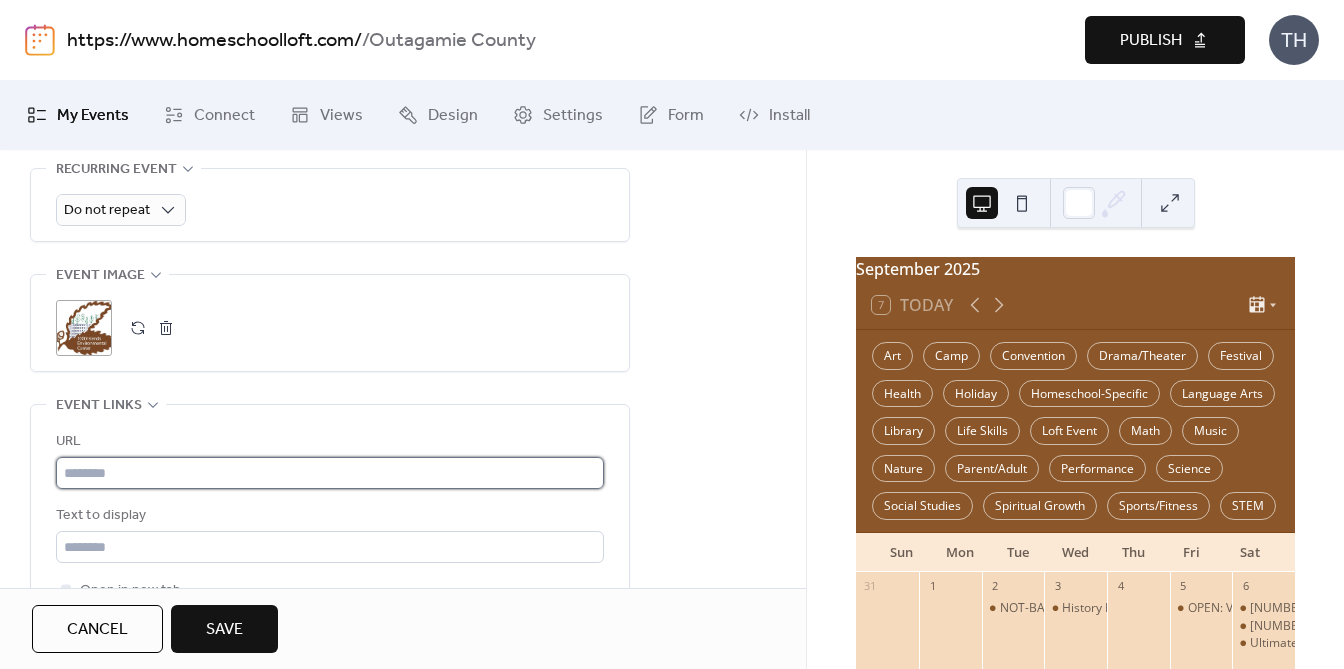 click at bounding box center (330, 473) 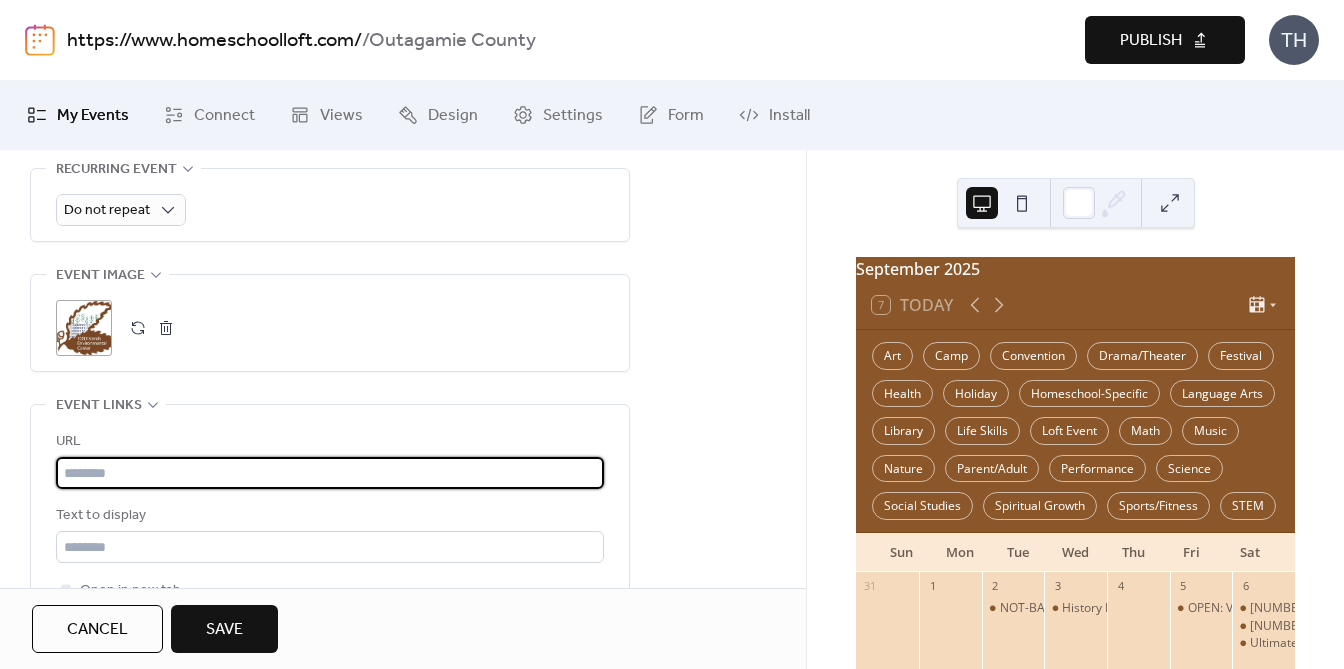 paste on "**********" 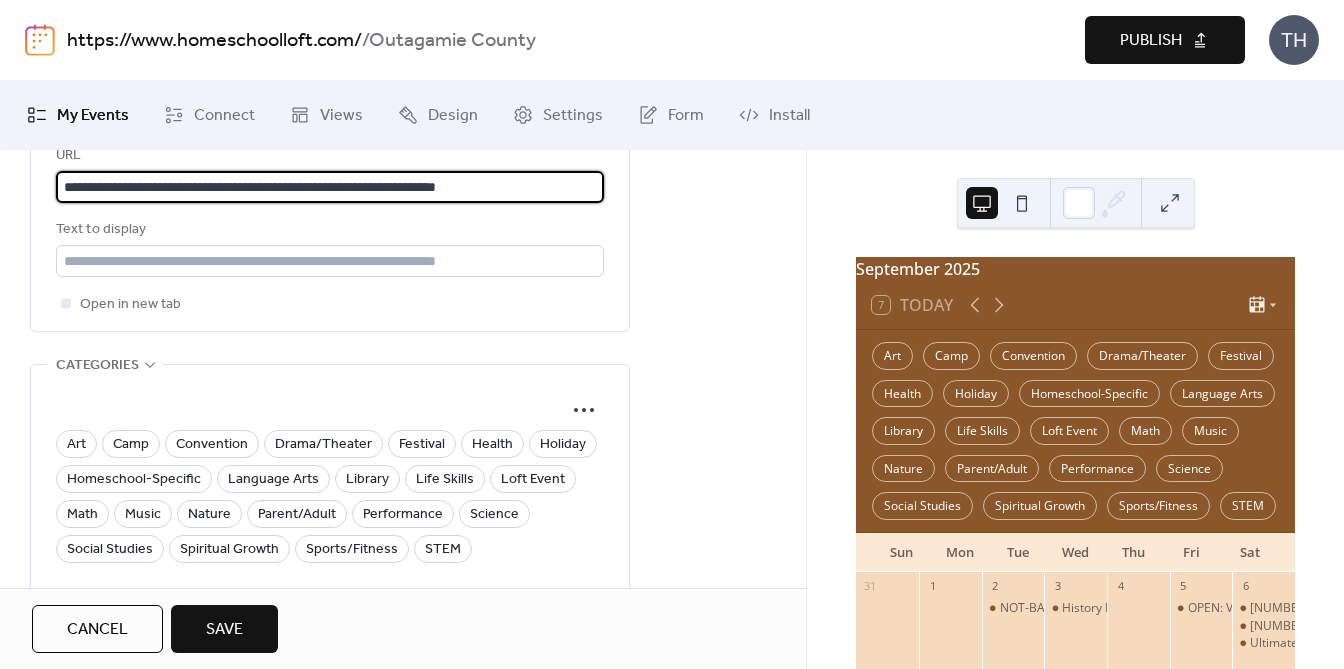 scroll, scrollTop: 1231, scrollLeft: 0, axis: vertical 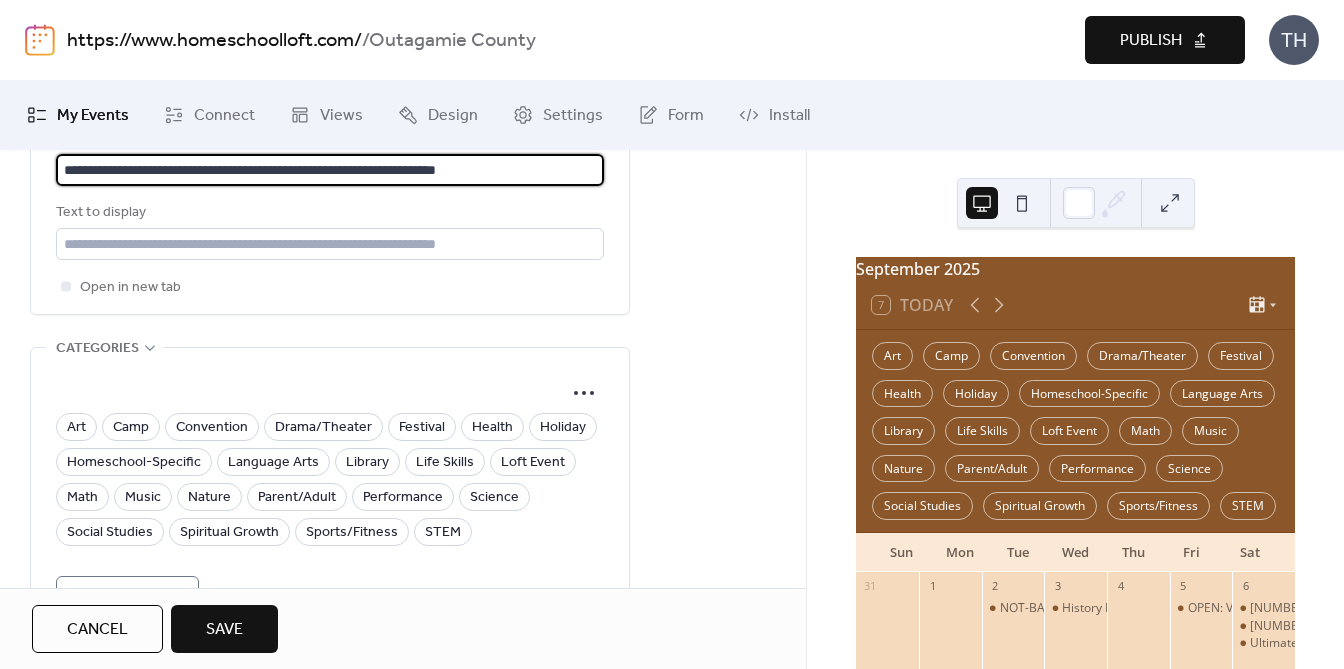 type on "**********" 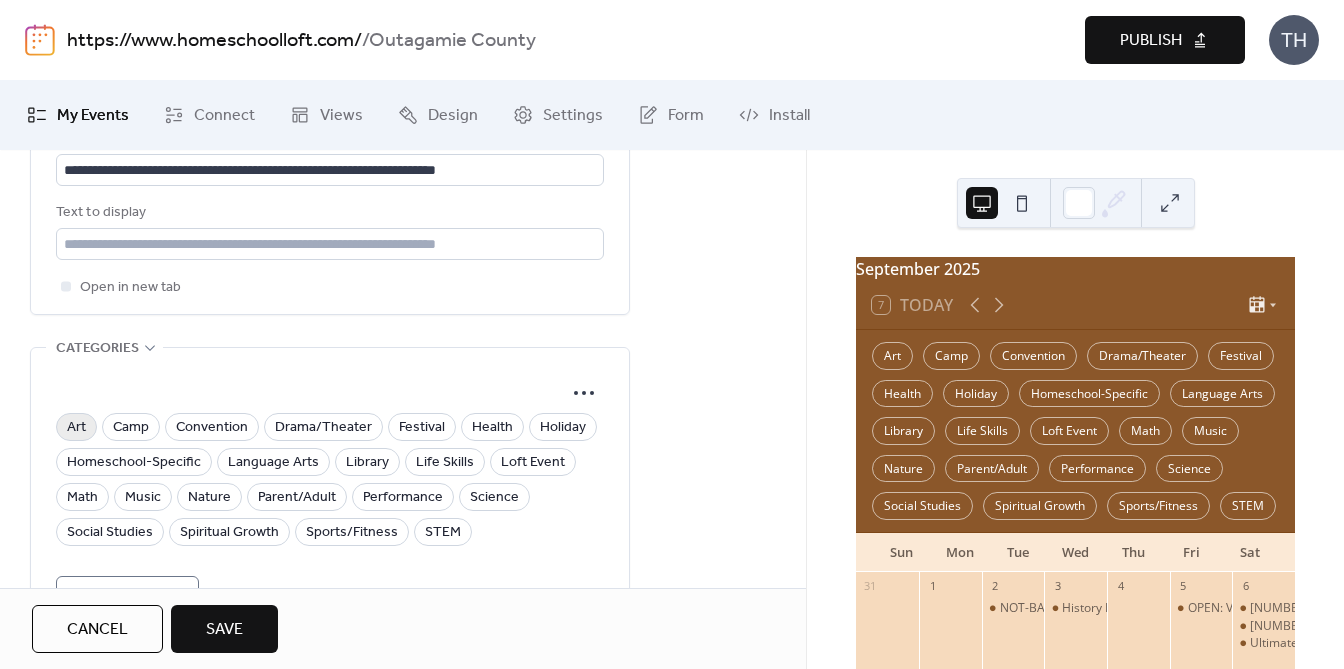 click on "Art" at bounding box center (76, 428) 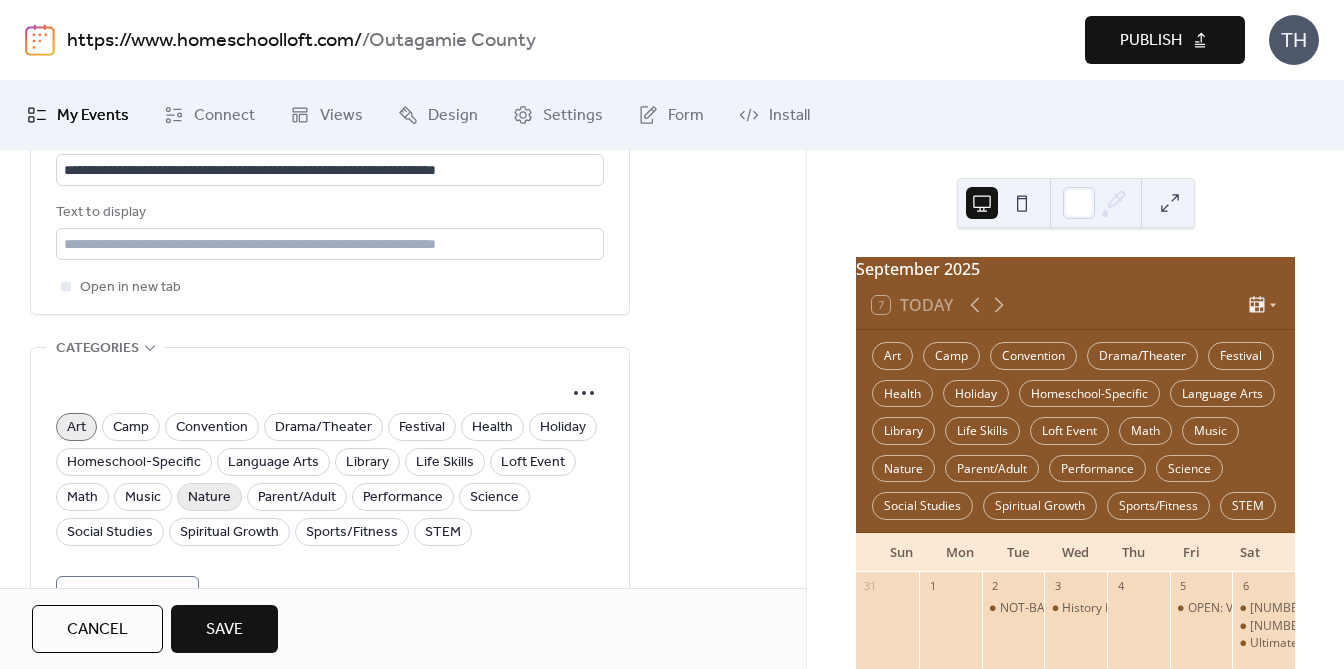 click on "Nature" at bounding box center (209, 498) 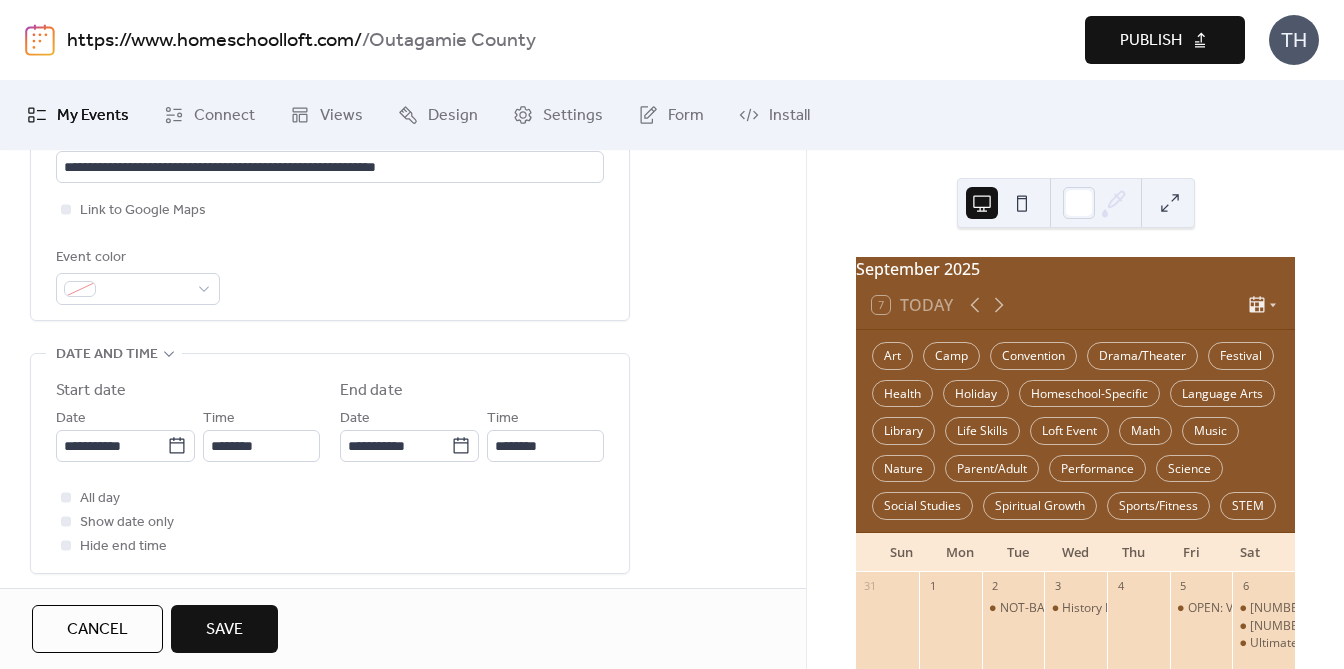 scroll, scrollTop: 583, scrollLeft: 0, axis: vertical 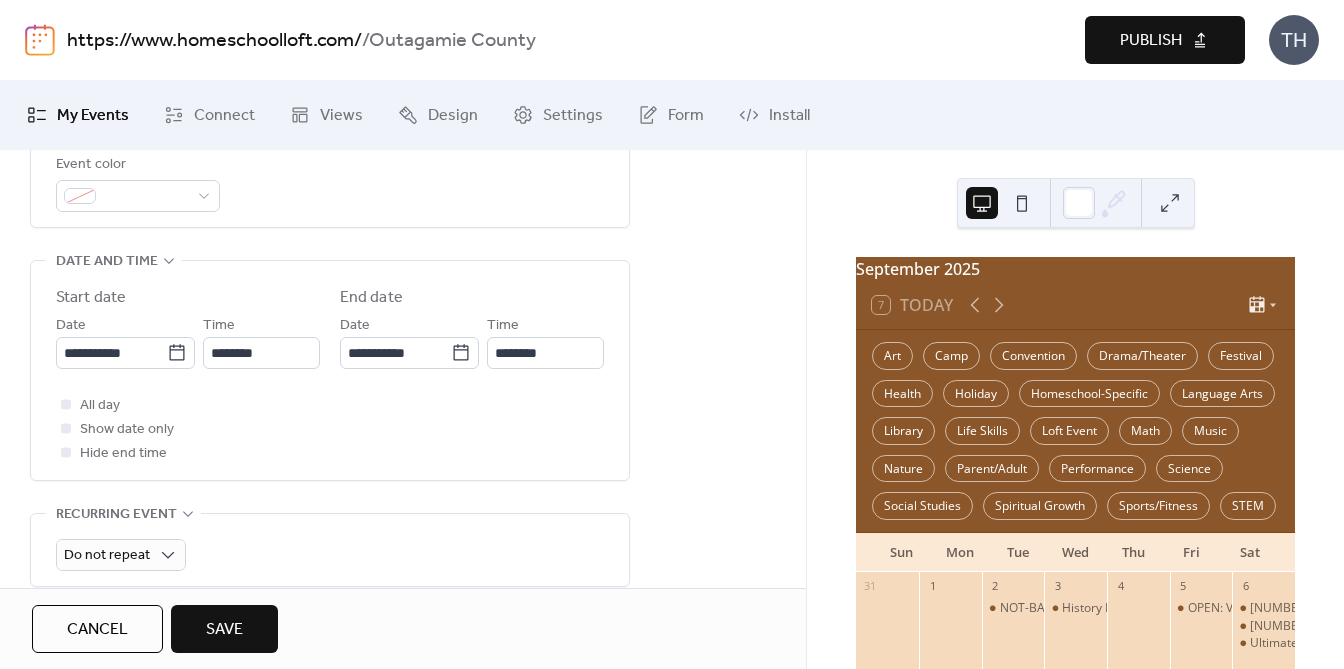 click on "Save" at bounding box center [224, 630] 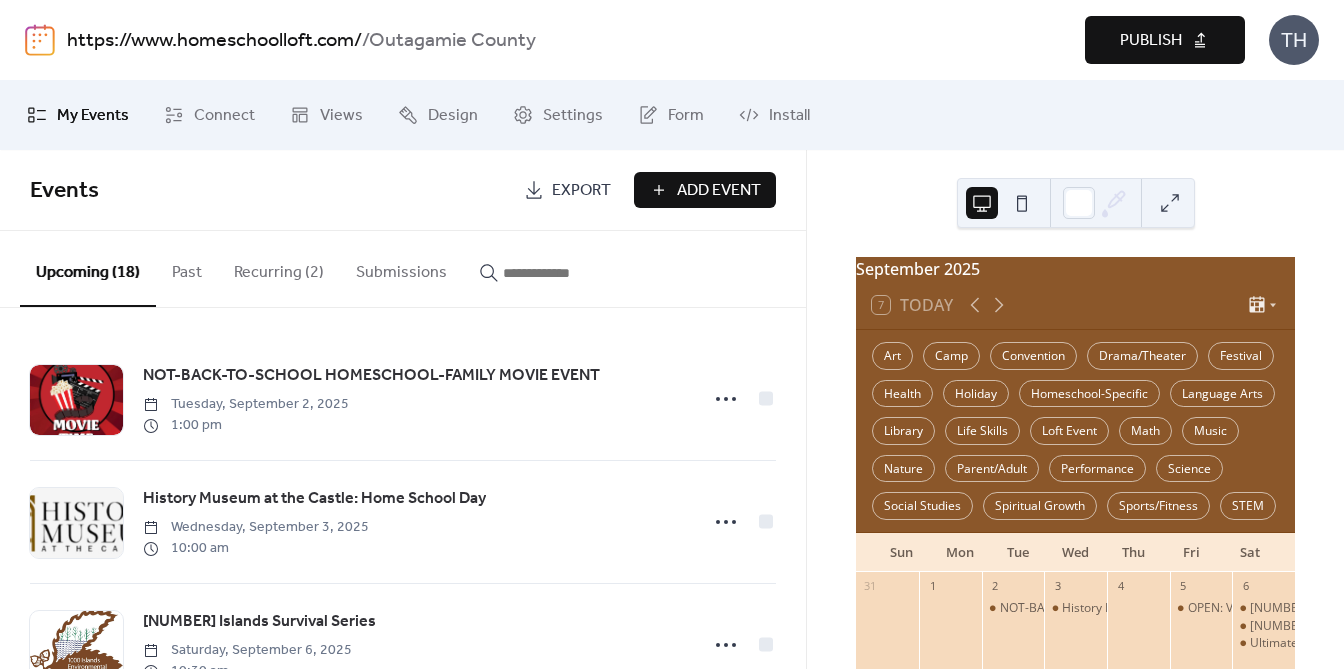 click at bounding box center [563, 273] 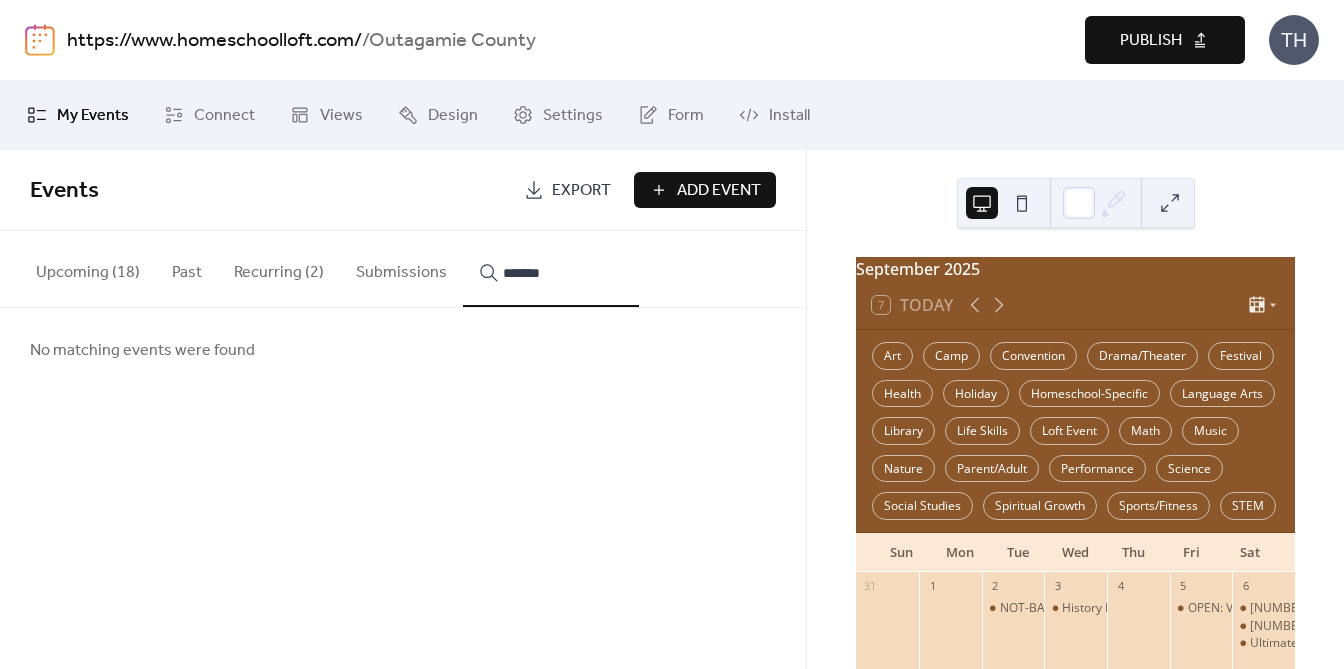 click on "********" at bounding box center (551, 269) 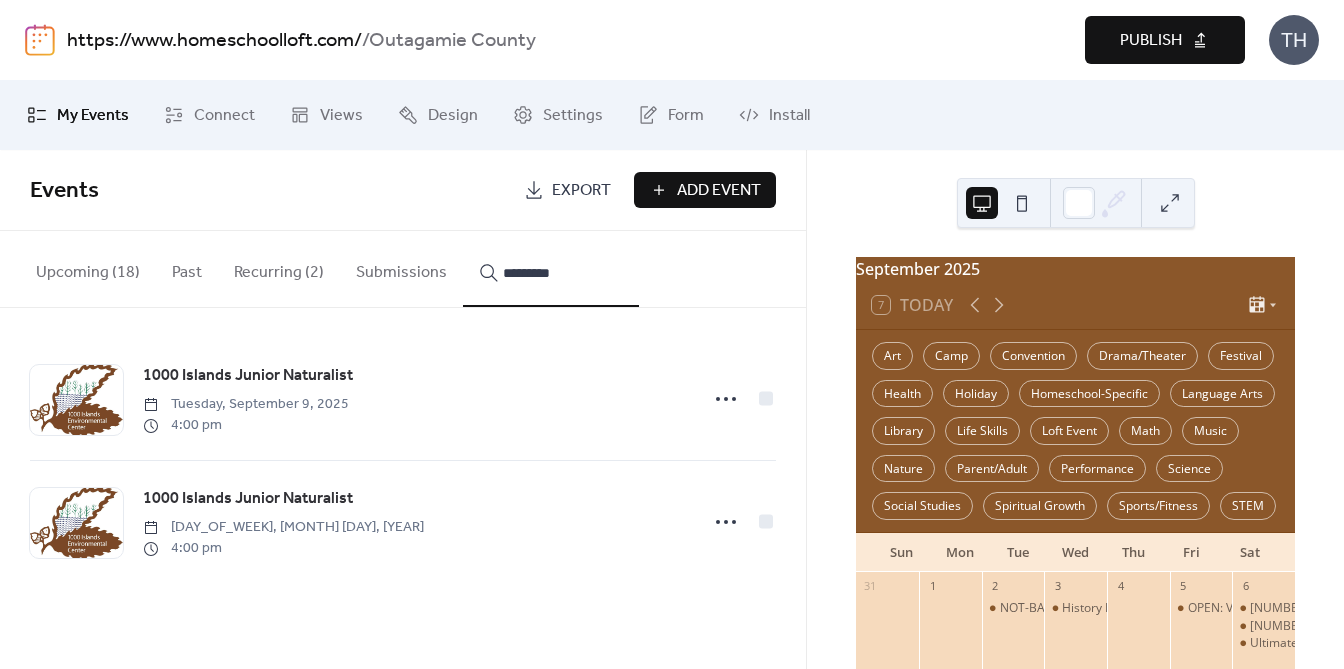 type on "*********" 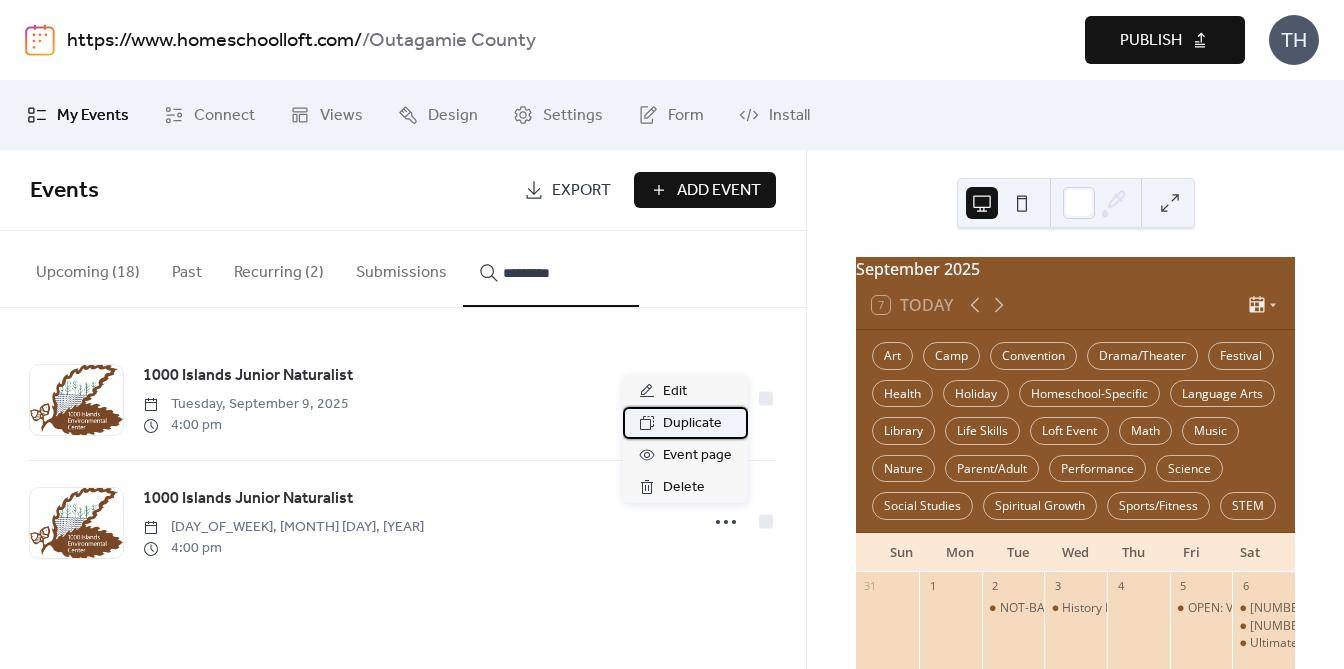 click on "Duplicate" at bounding box center (692, 424) 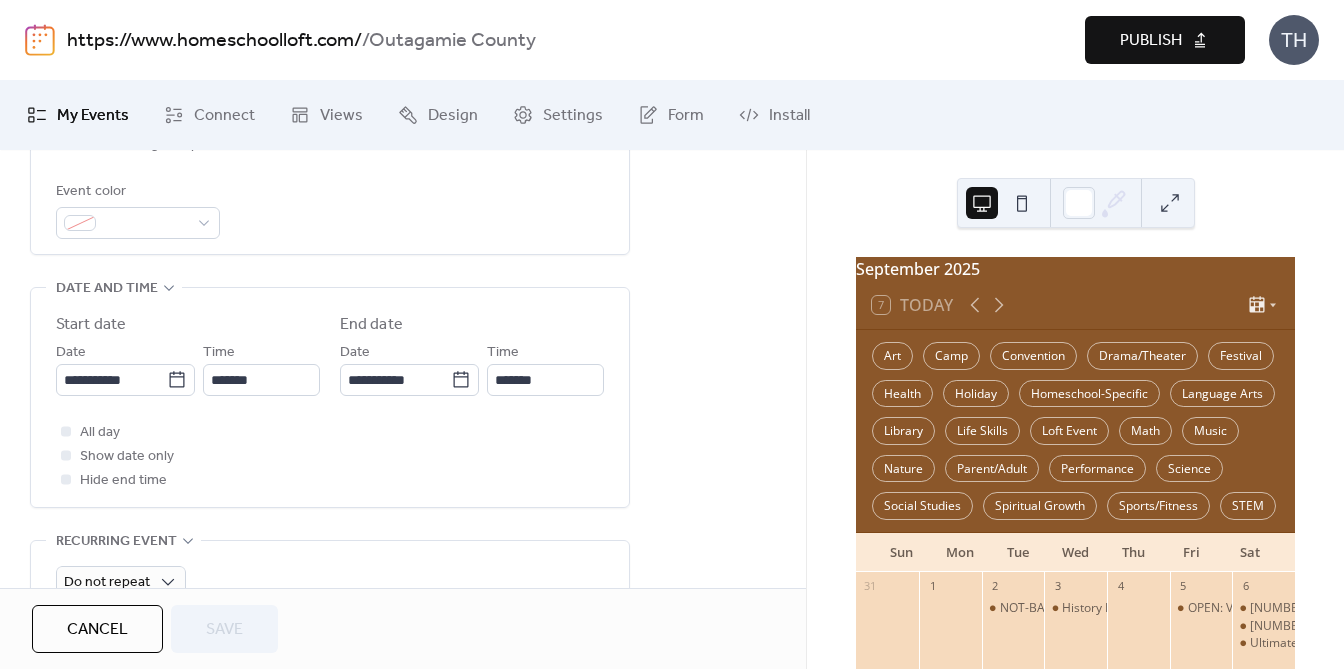 scroll, scrollTop: 593, scrollLeft: 0, axis: vertical 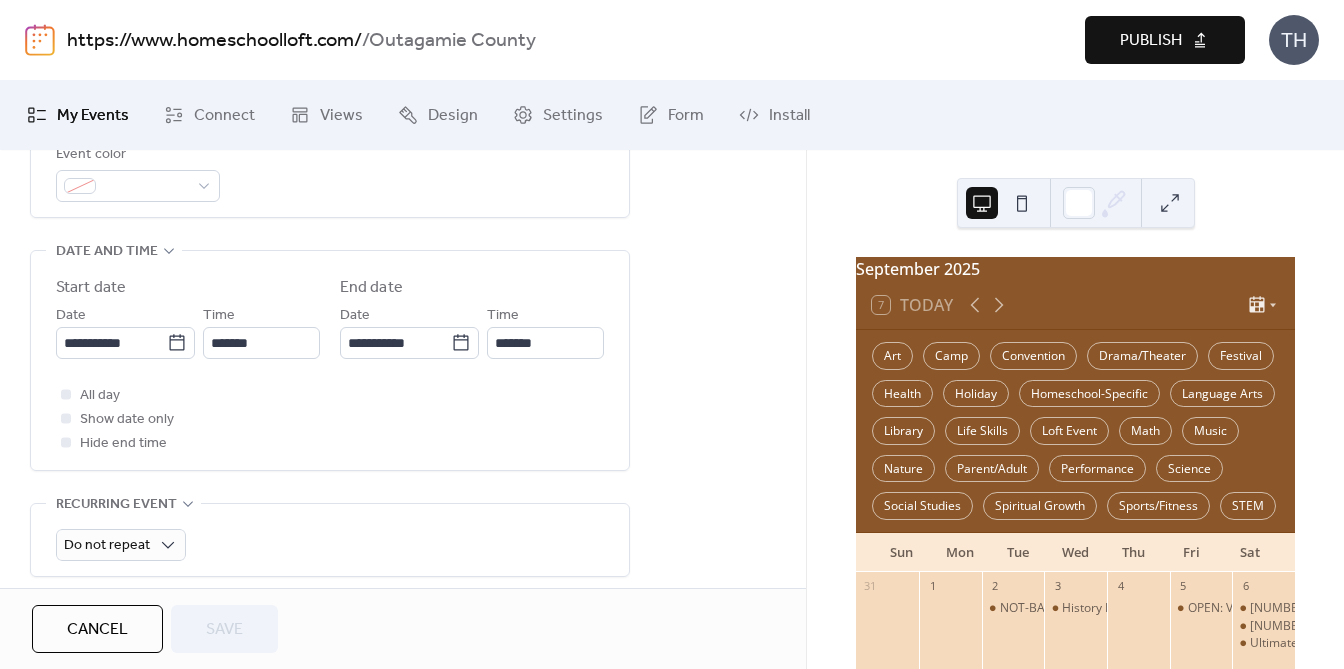 click on "**********" at bounding box center (330, 365) 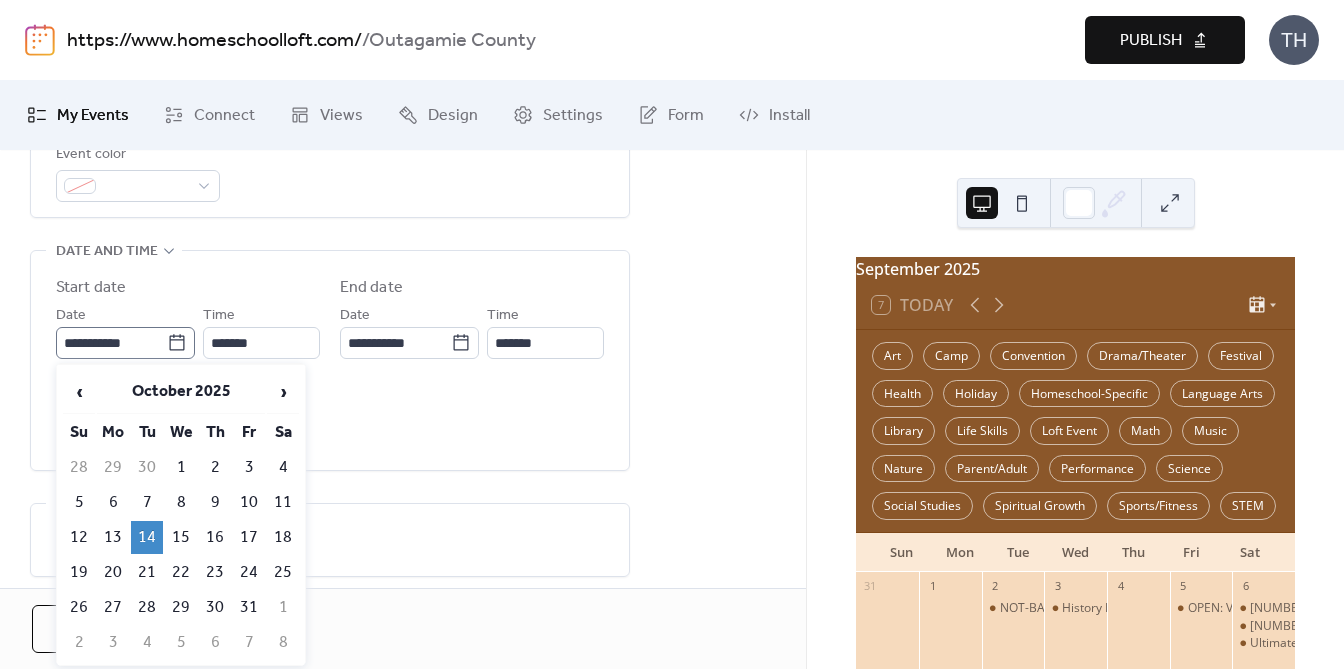 click 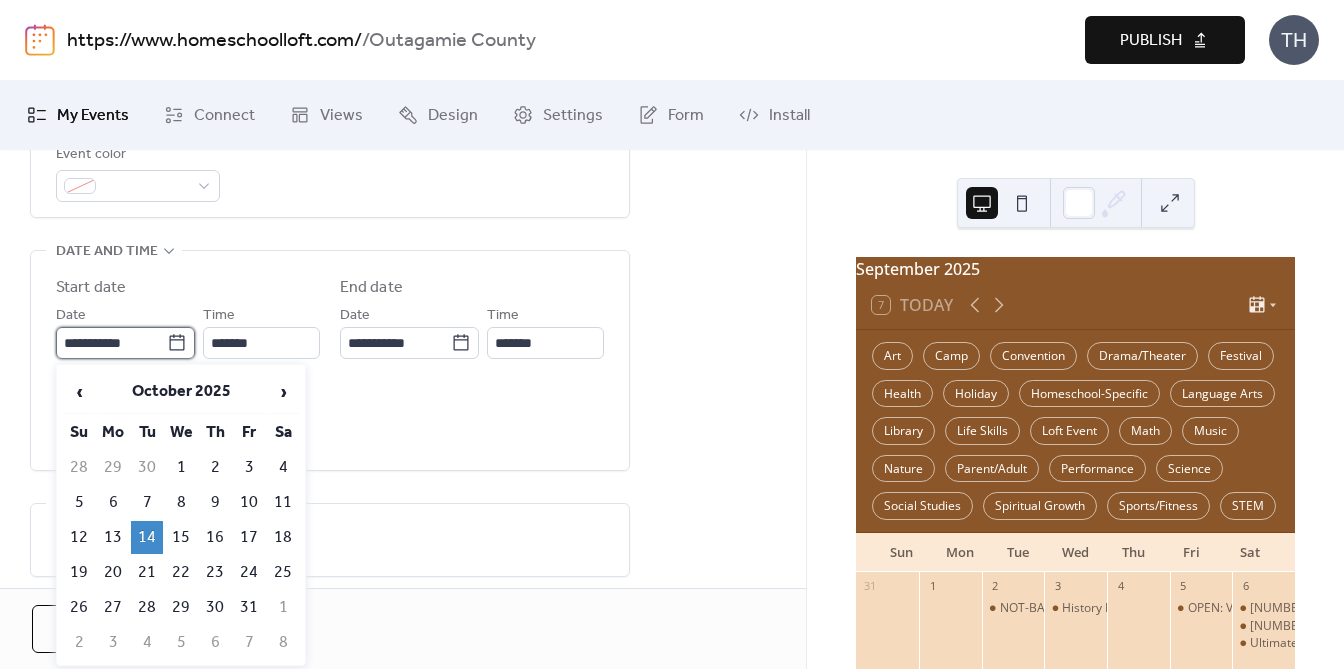 click on "**********" at bounding box center (111, 343) 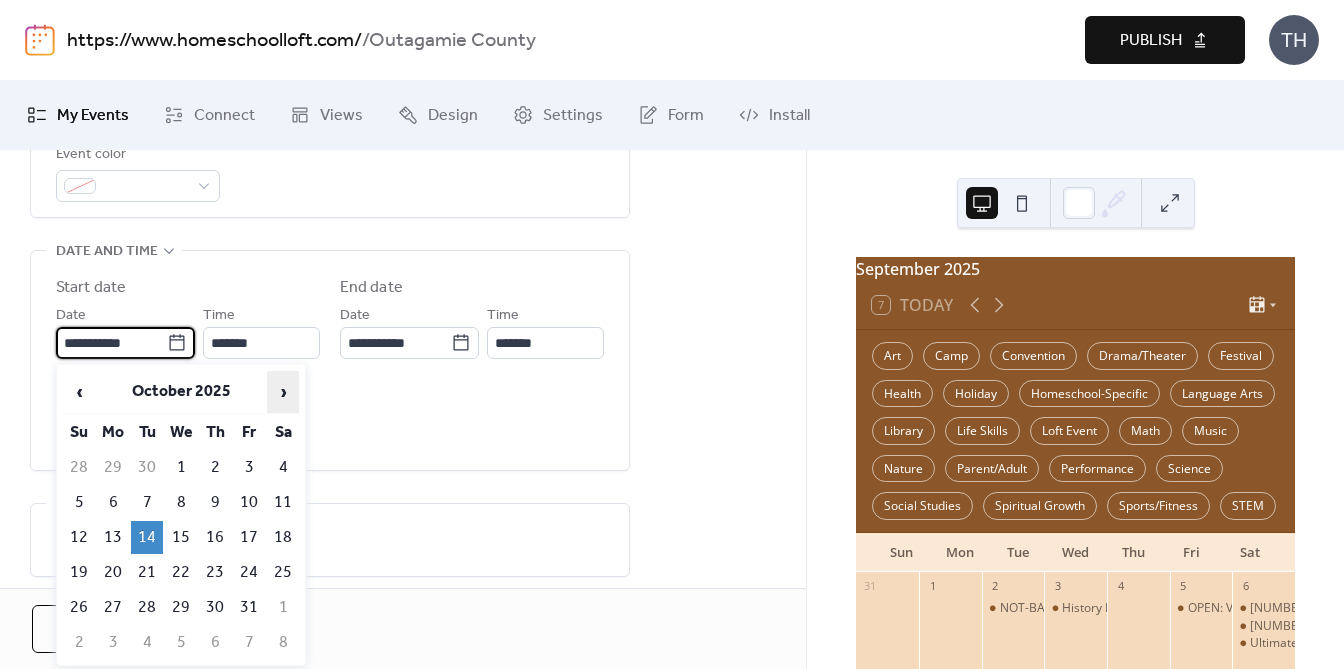 click on "›" at bounding box center [283, 392] 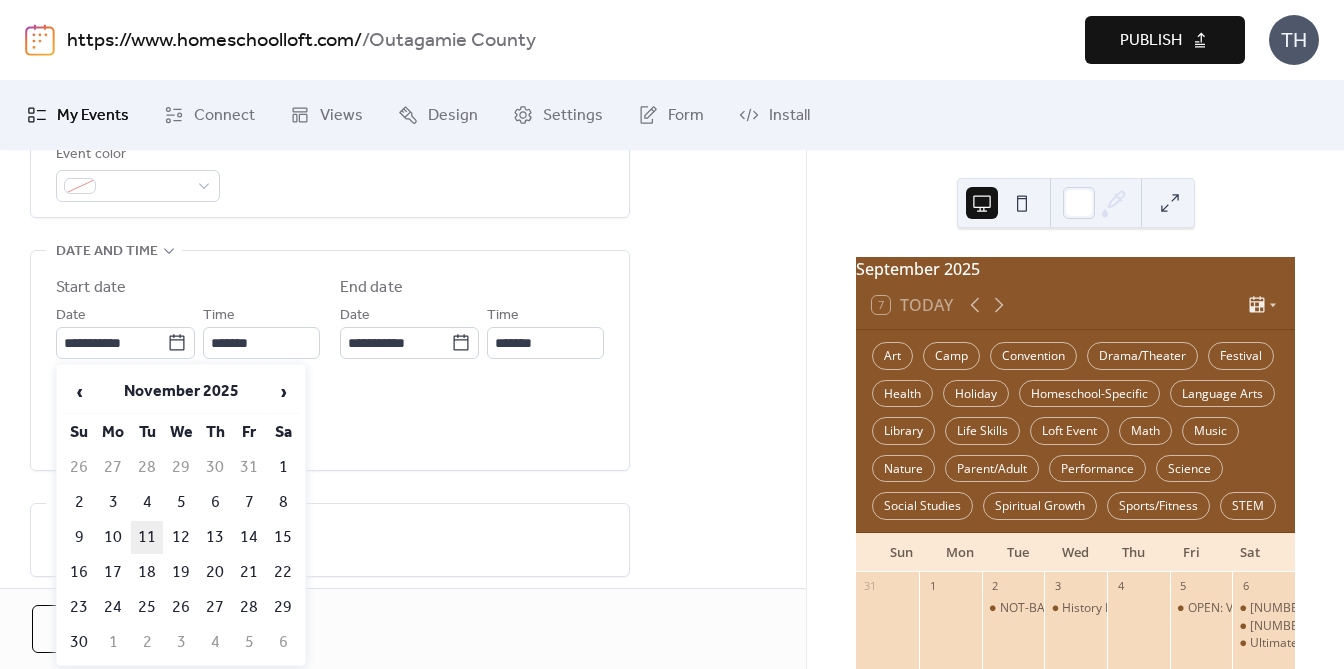 click on "11" at bounding box center [147, 537] 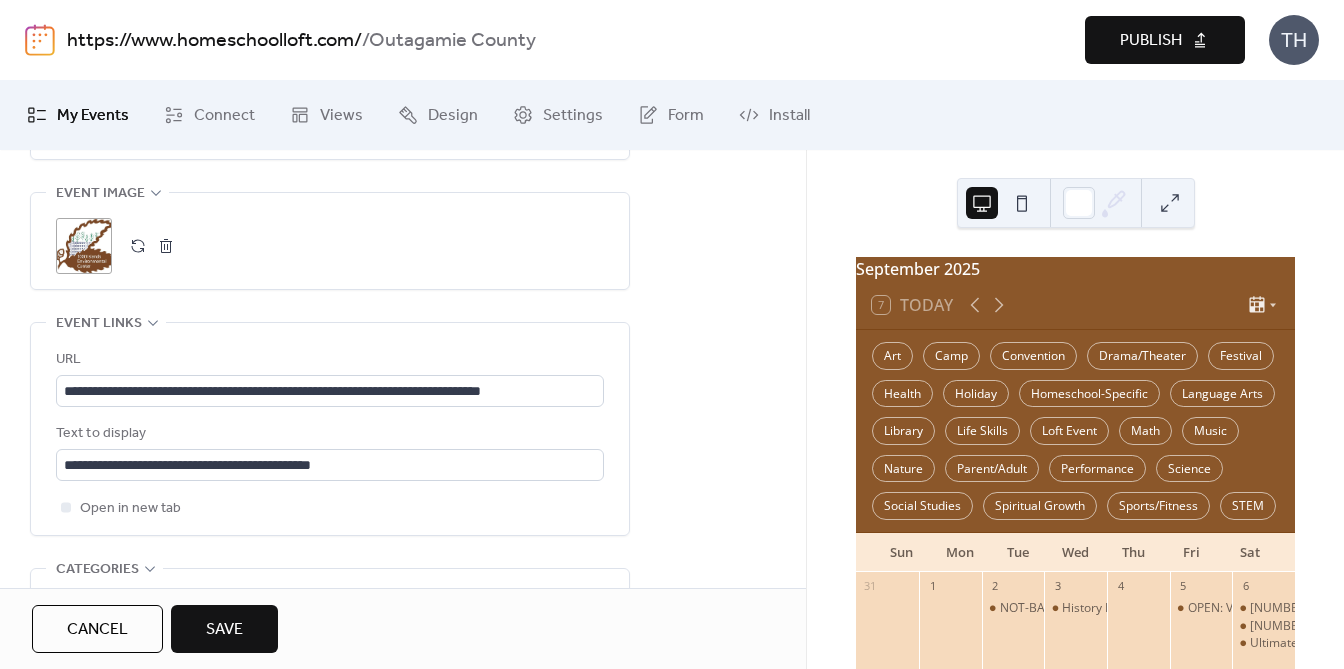 scroll, scrollTop: 1012, scrollLeft: 0, axis: vertical 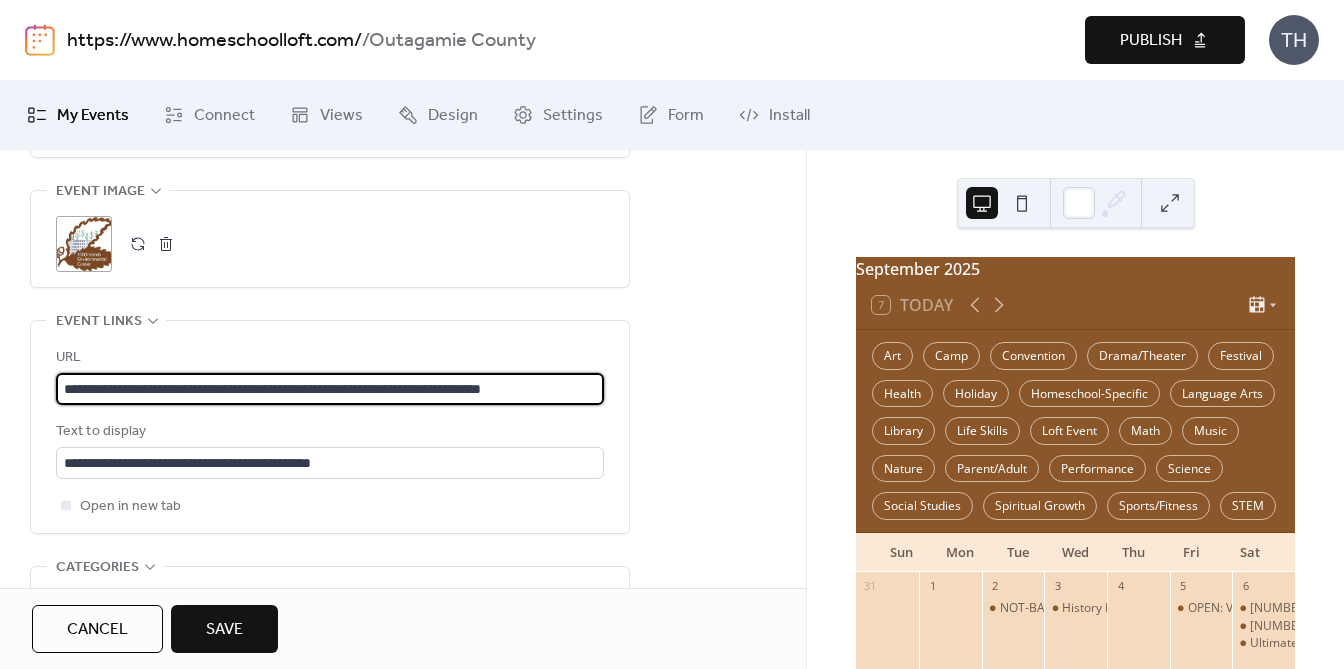 drag, startPoint x: 63, startPoint y: 392, endPoint x: 759, endPoint y: 381, distance: 696.0869 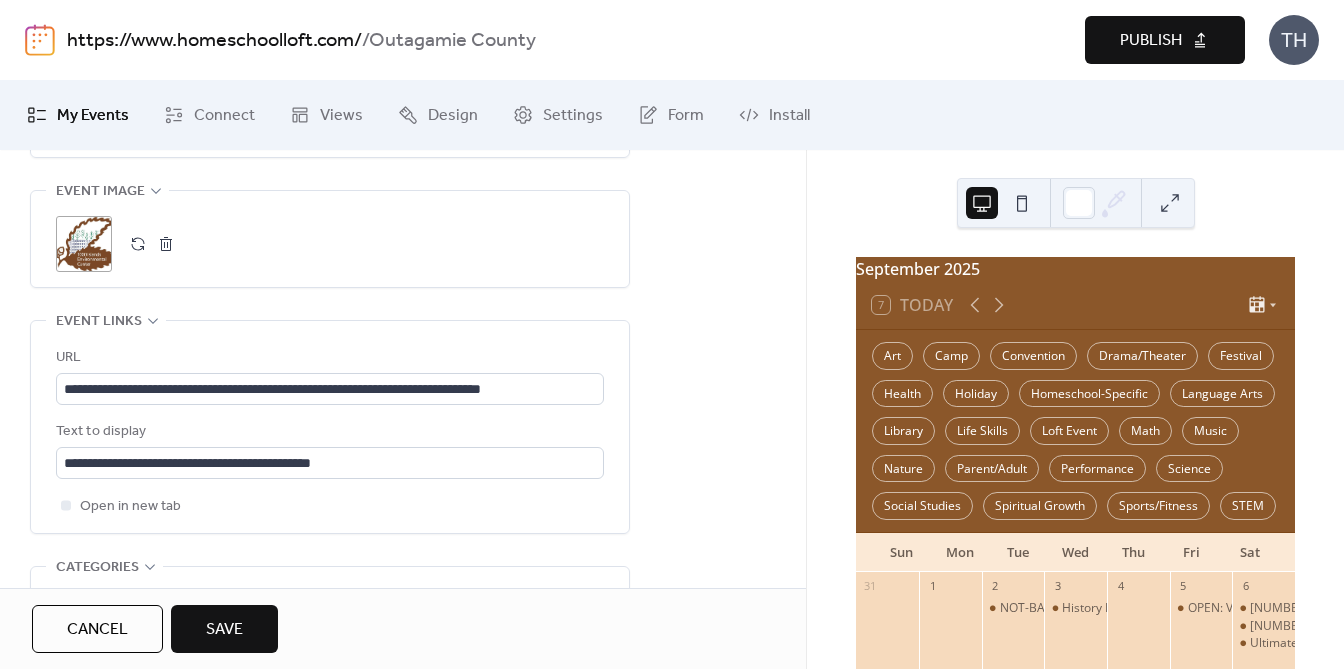 click on "Save" at bounding box center [224, 629] 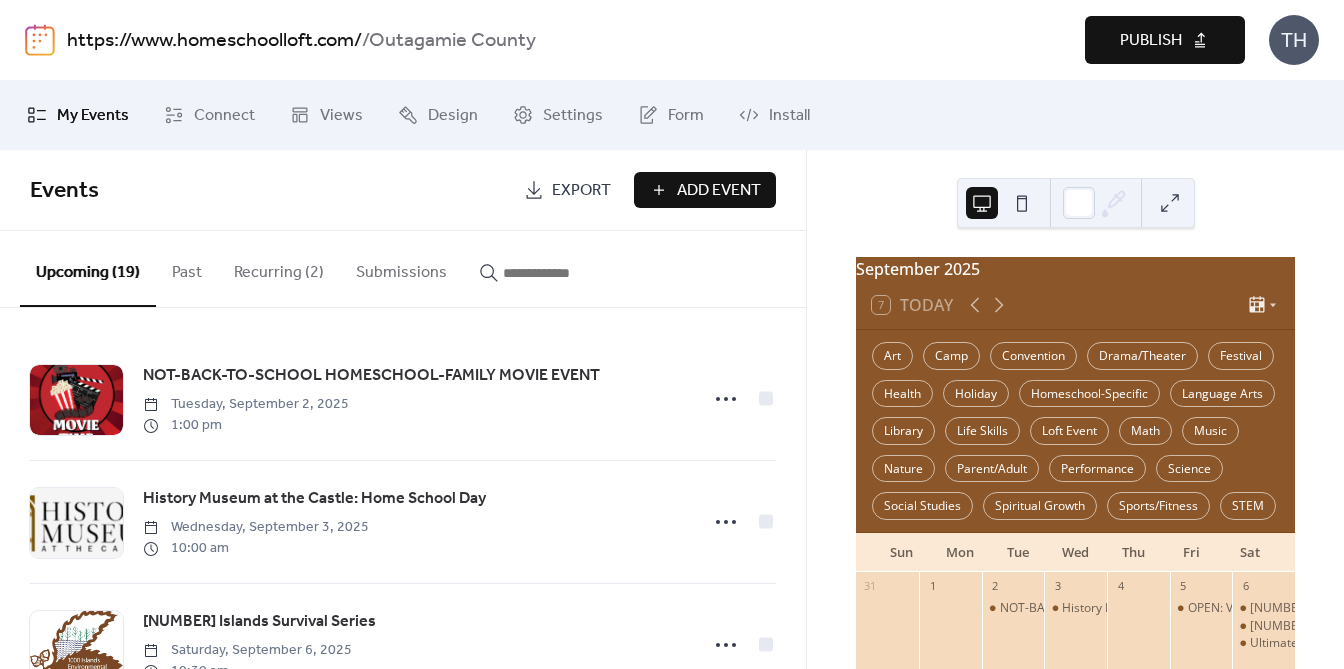 click at bounding box center (563, 273) 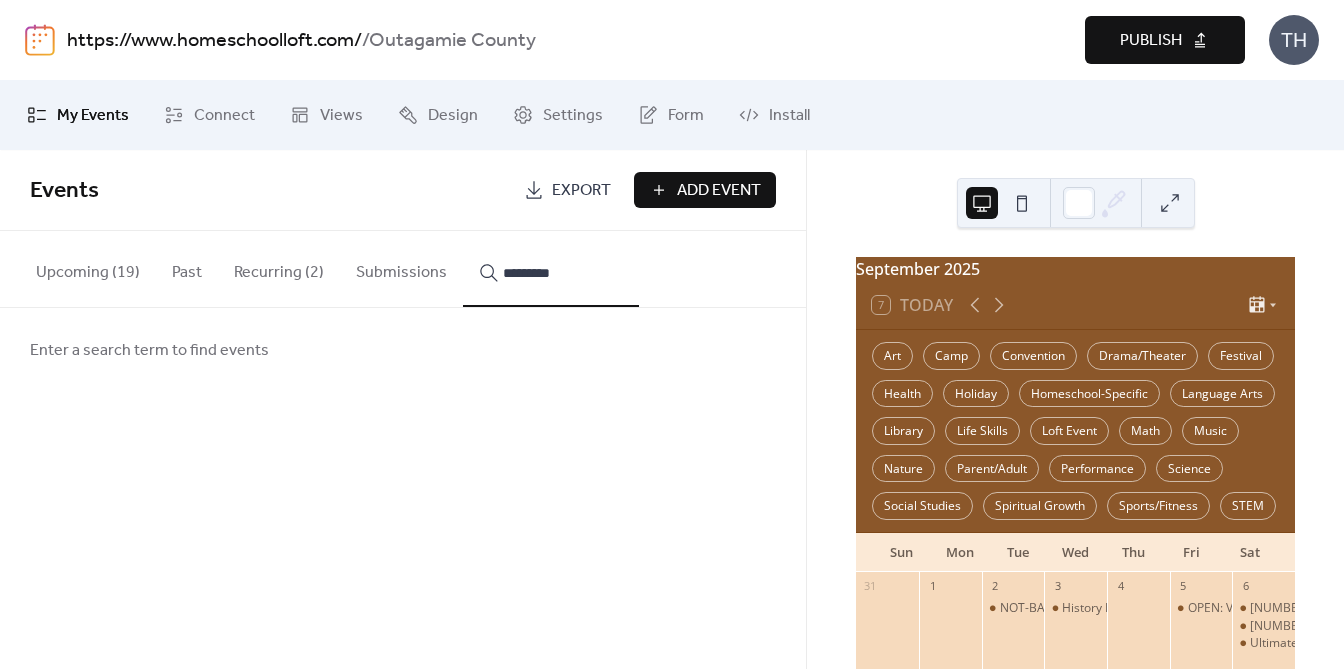 click on "********" at bounding box center (551, 269) 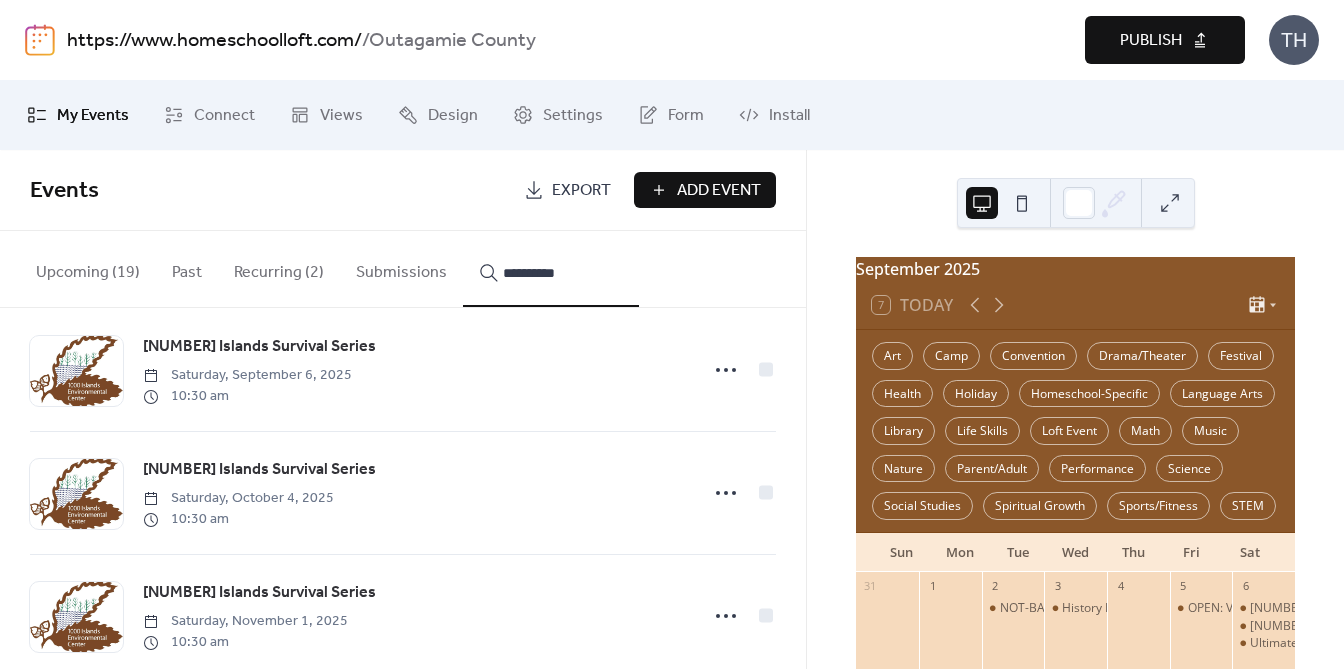 scroll, scrollTop: 69, scrollLeft: 0, axis: vertical 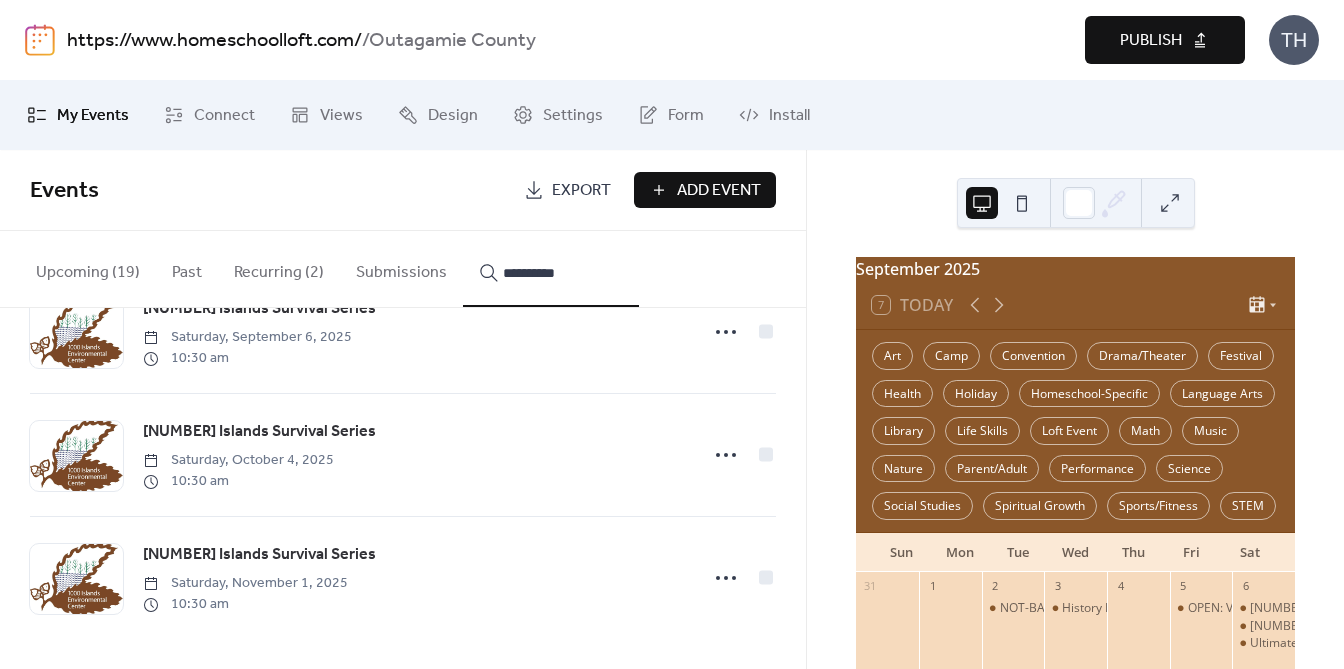type on "**********" 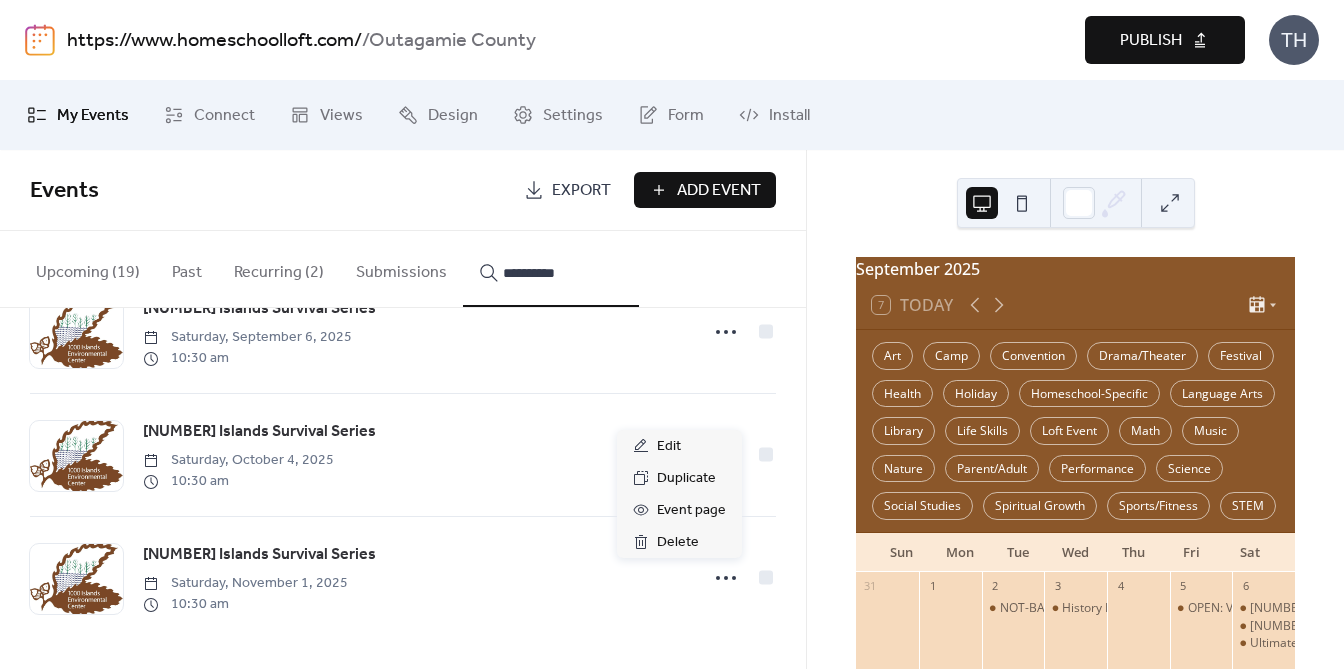 click 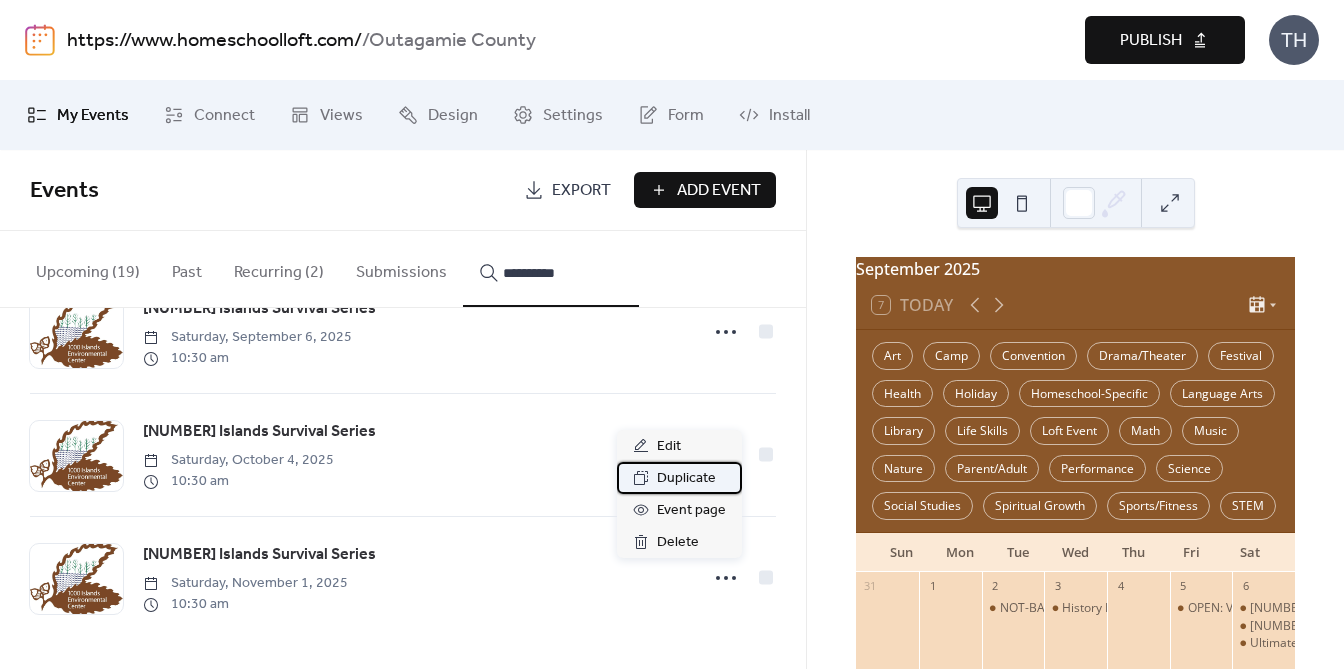 click on "Duplicate" at bounding box center [686, 479] 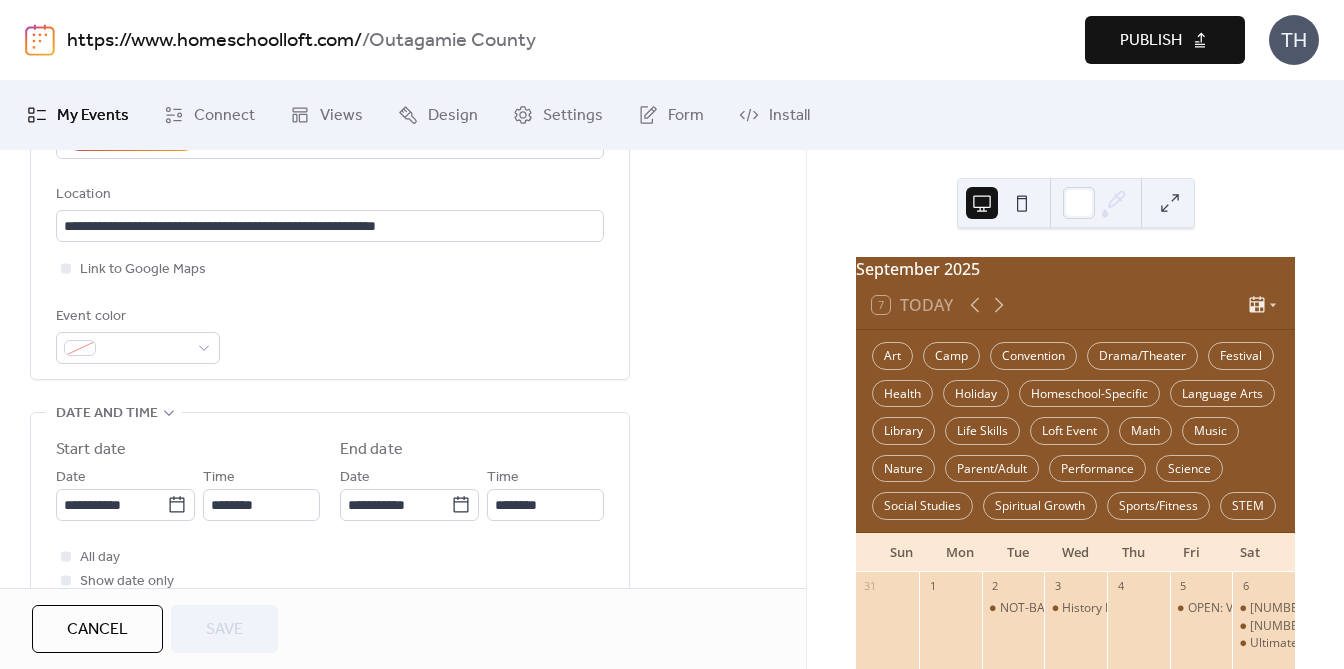 scroll, scrollTop: 445, scrollLeft: 0, axis: vertical 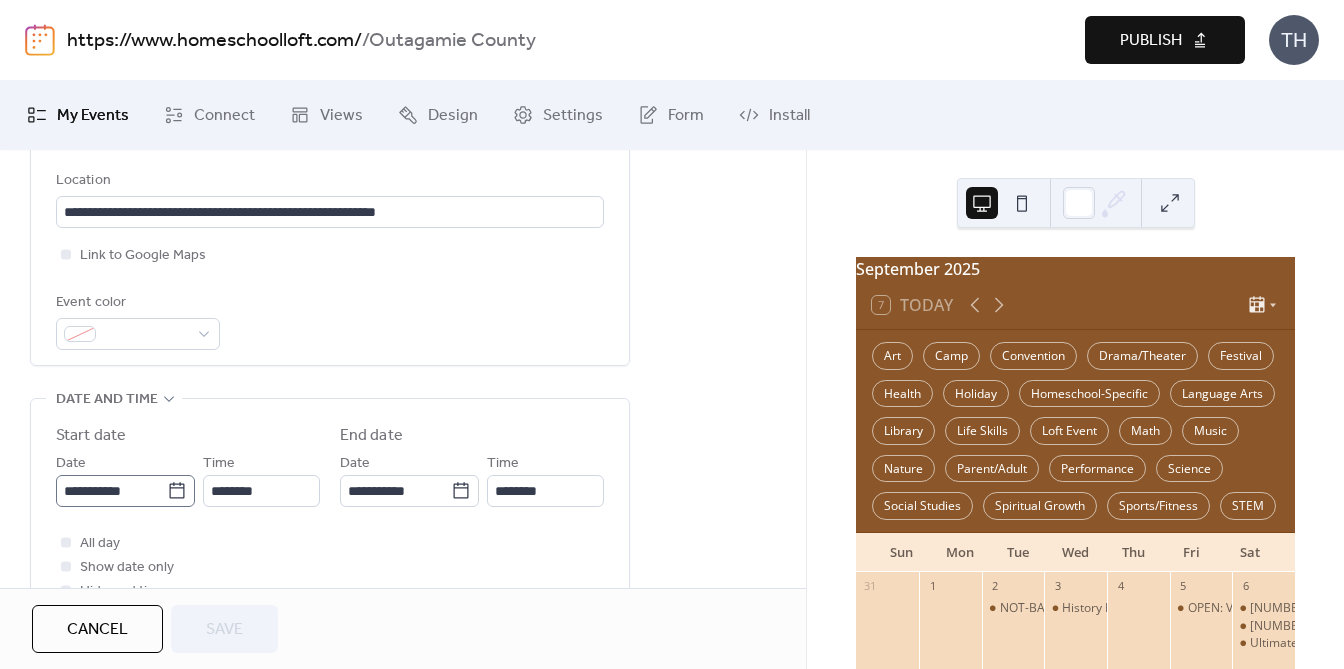 click 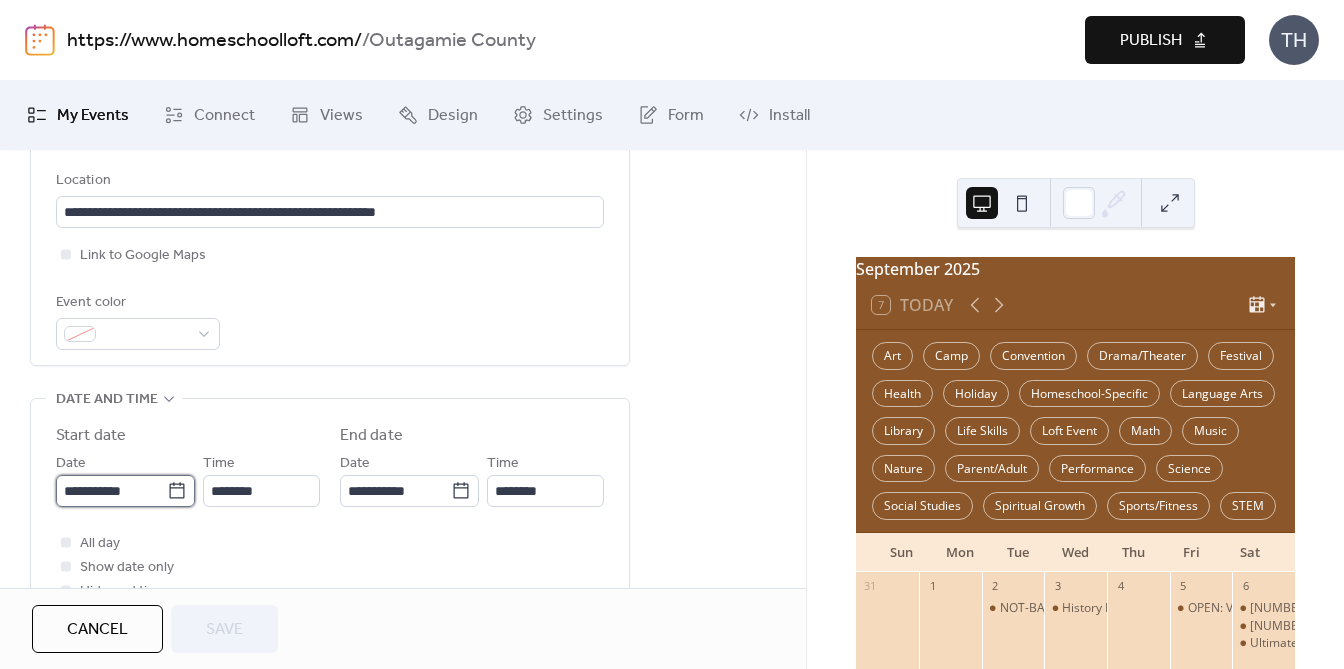 click on "**********" at bounding box center [111, 491] 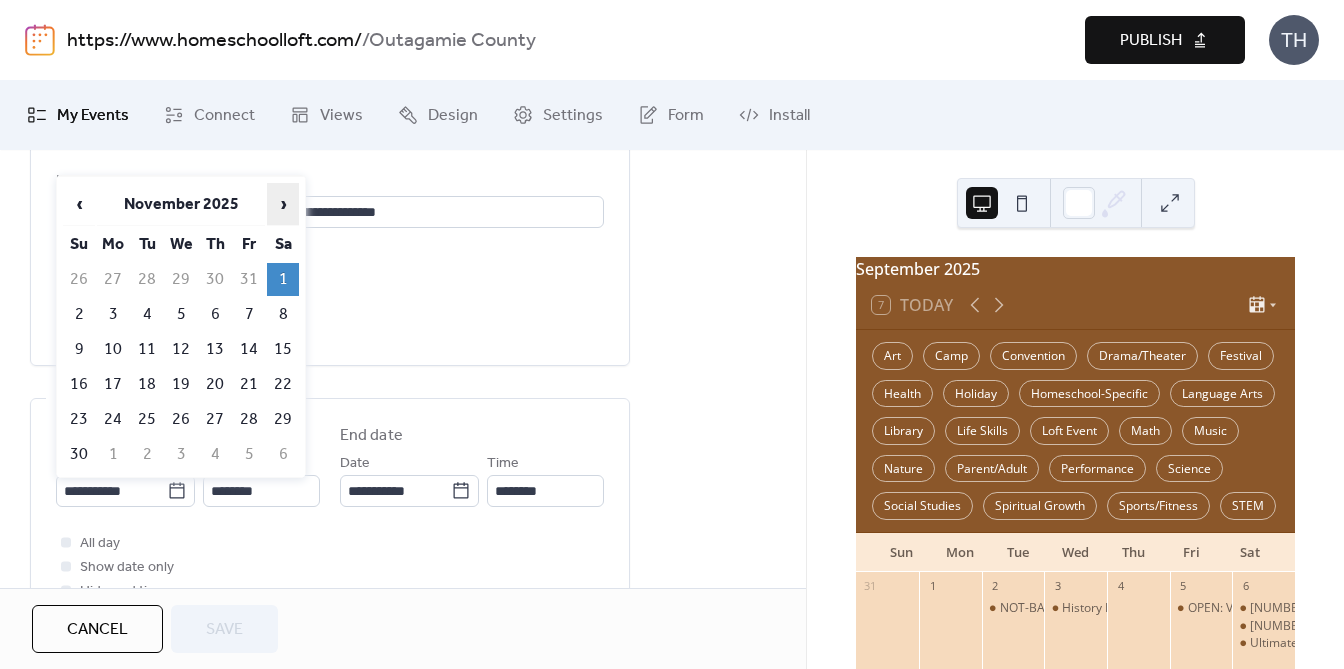 click on "›" at bounding box center [283, 204] 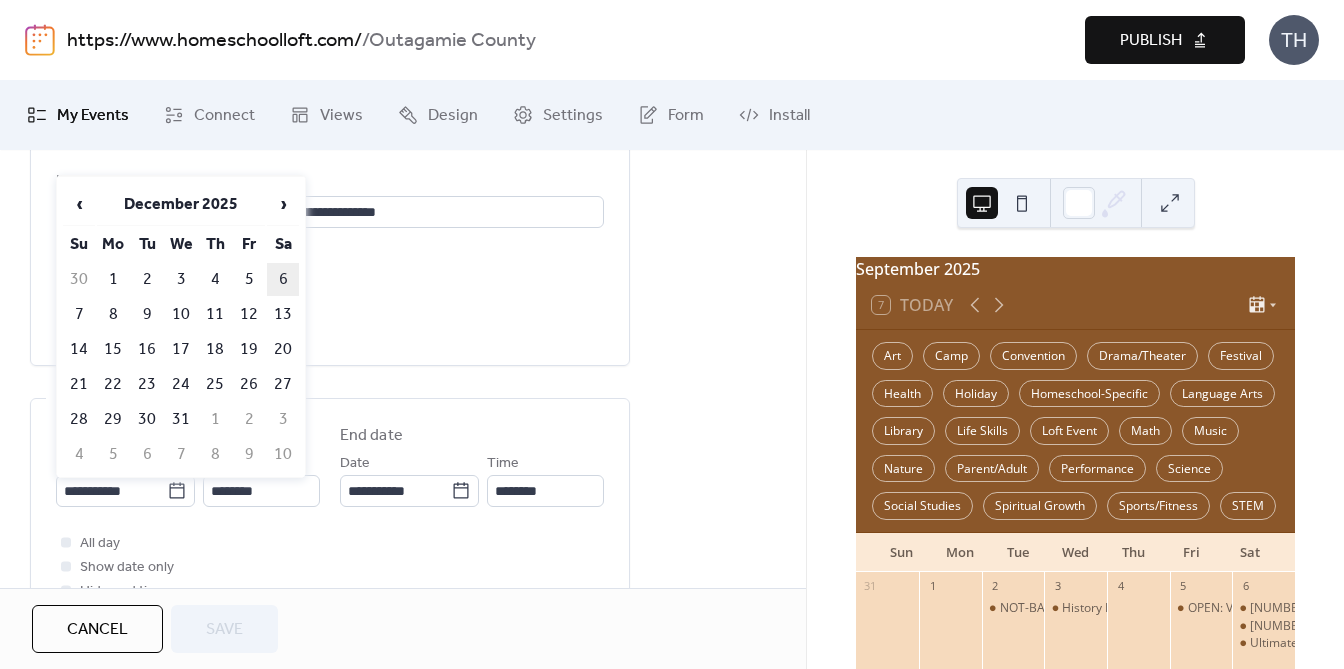 click on "6" at bounding box center (283, 279) 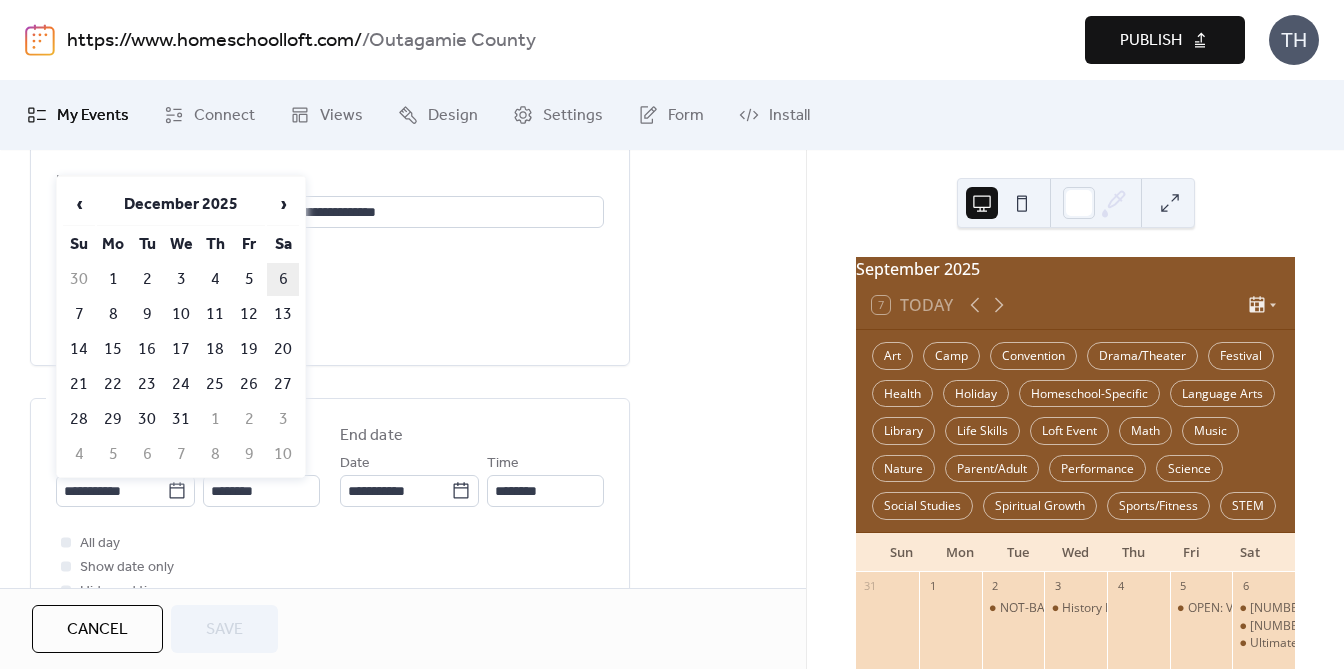 type on "**********" 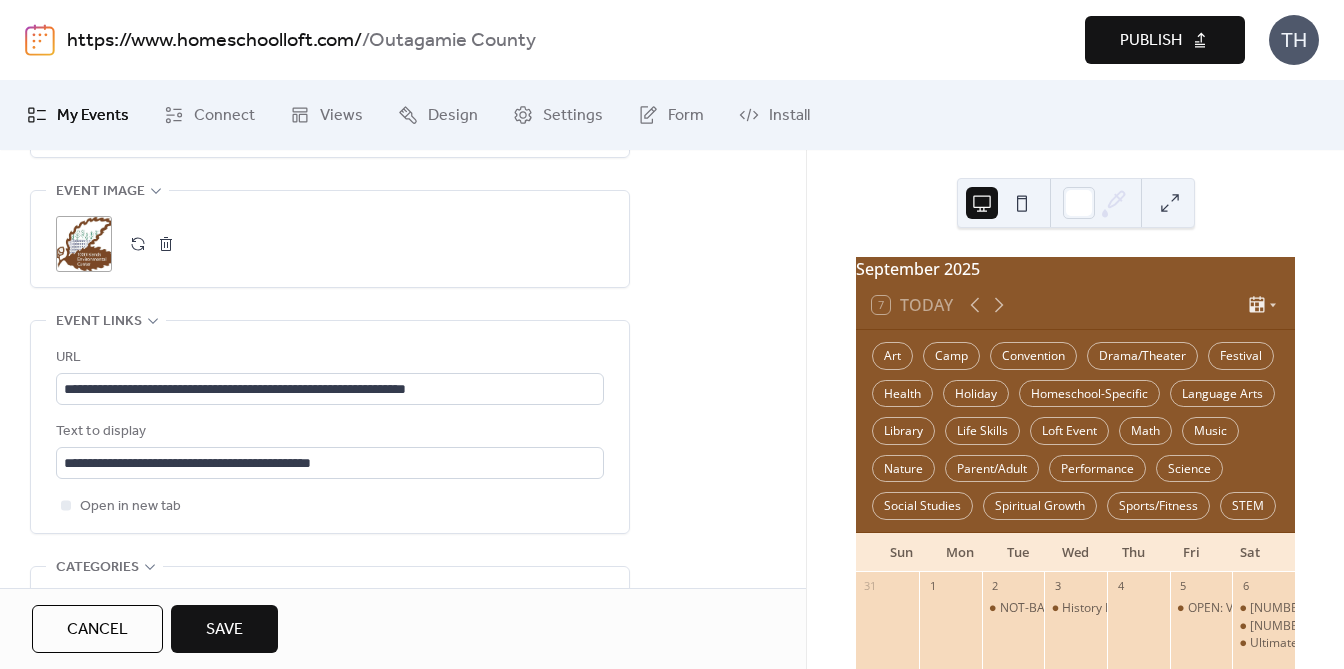 scroll, scrollTop: 1066, scrollLeft: 0, axis: vertical 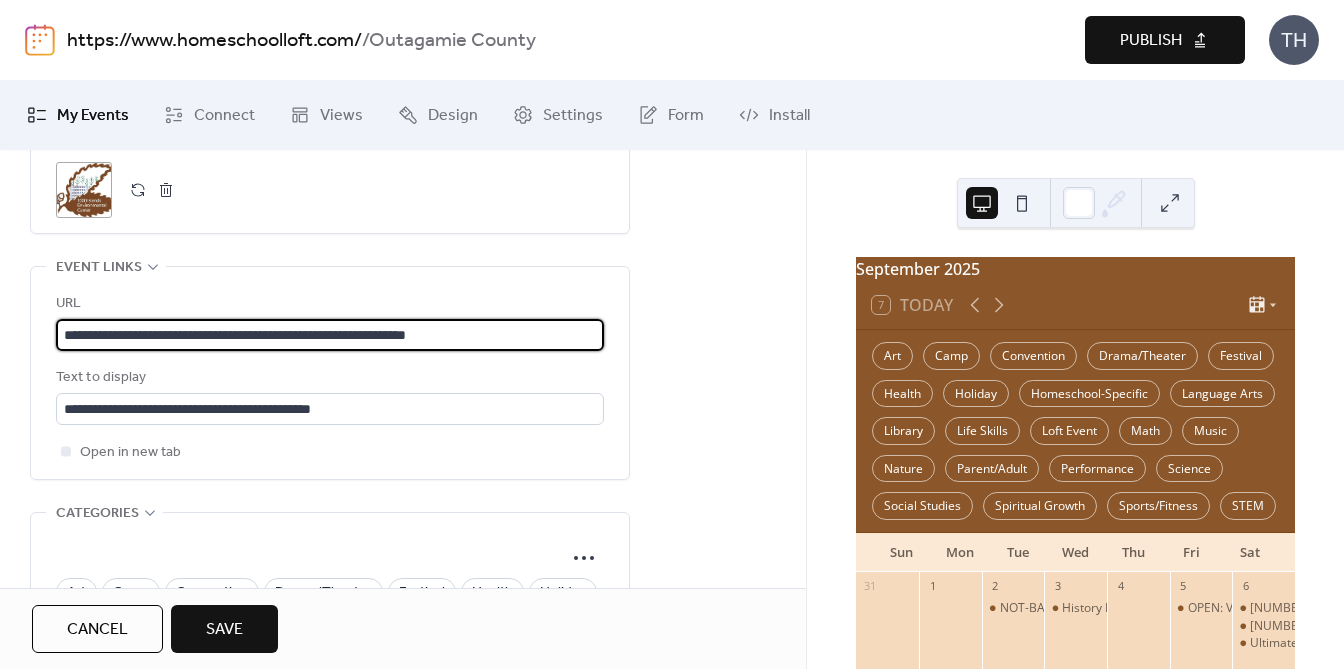drag, startPoint x: 63, startPoint y: 335, endPoint x: 605, endPoint y: 343, distance: 542.059 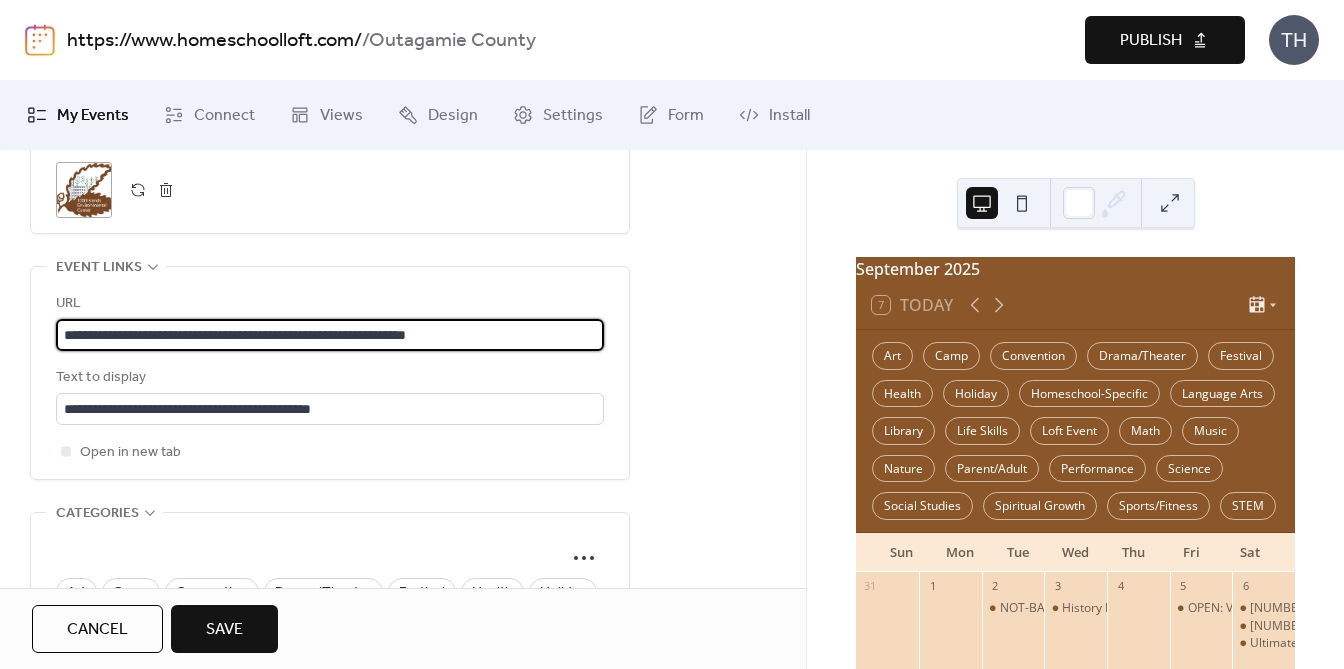 type on "**********" 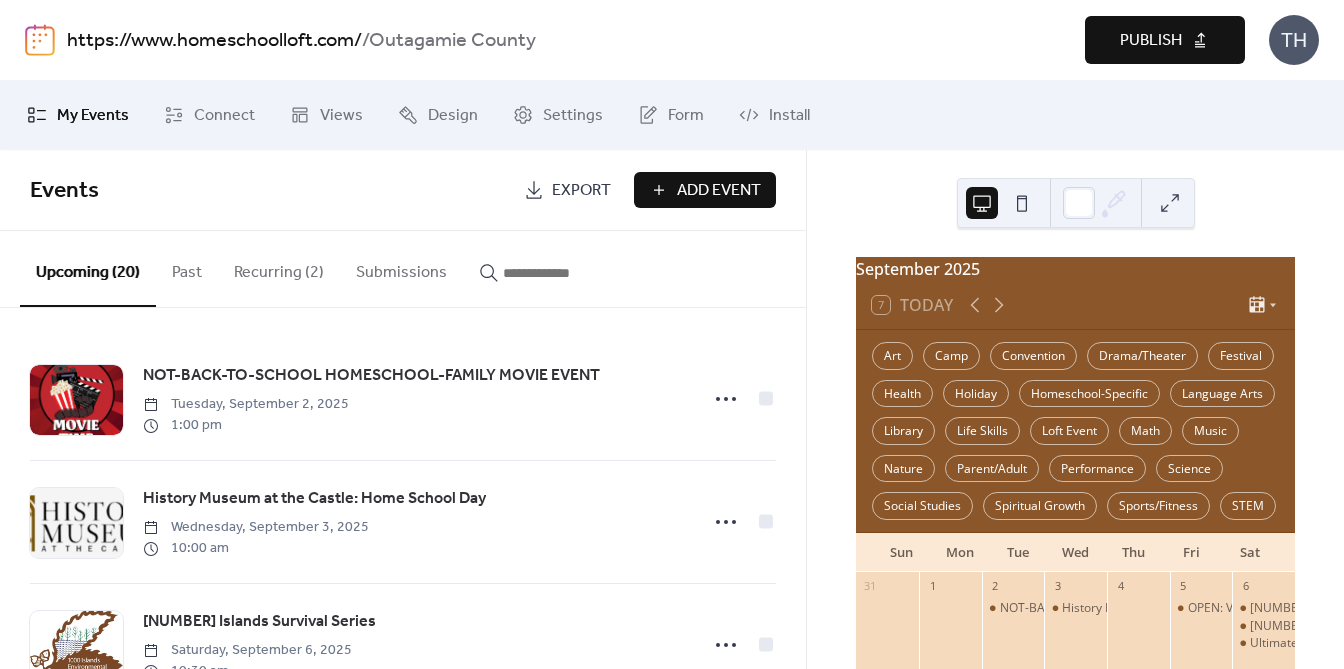 click at bounding box center [563, 273] 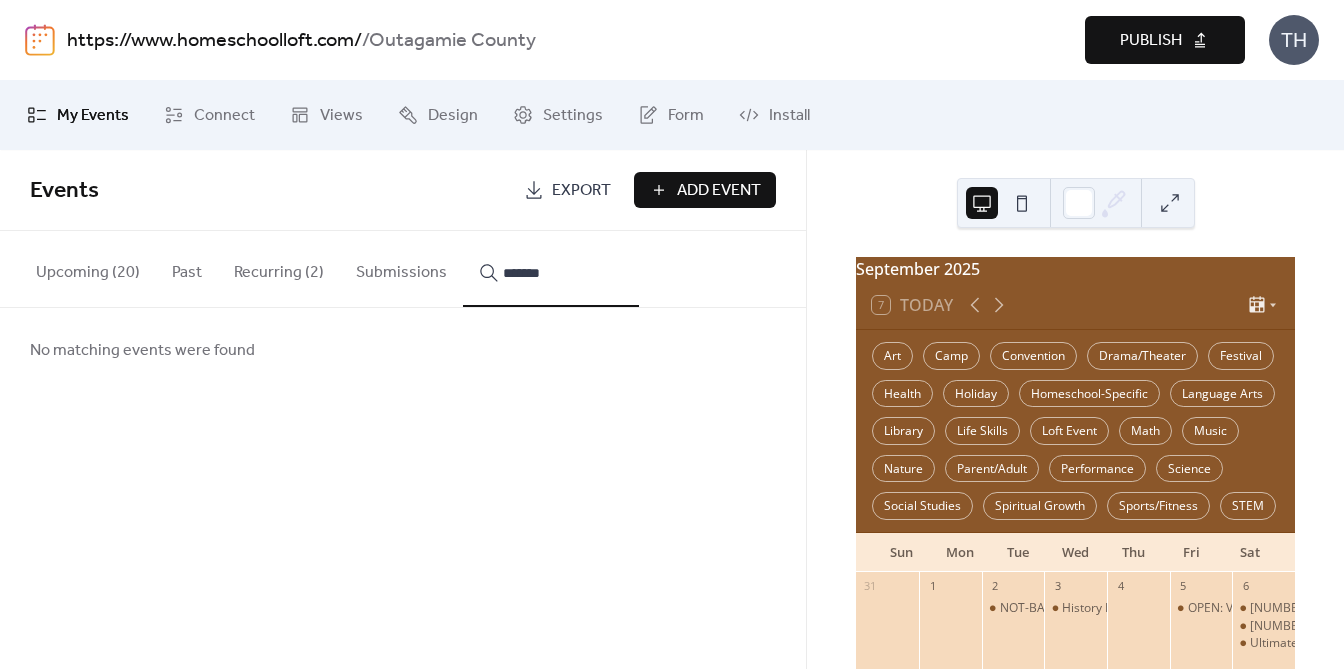 click on "******" at bounding box center [551, 269] 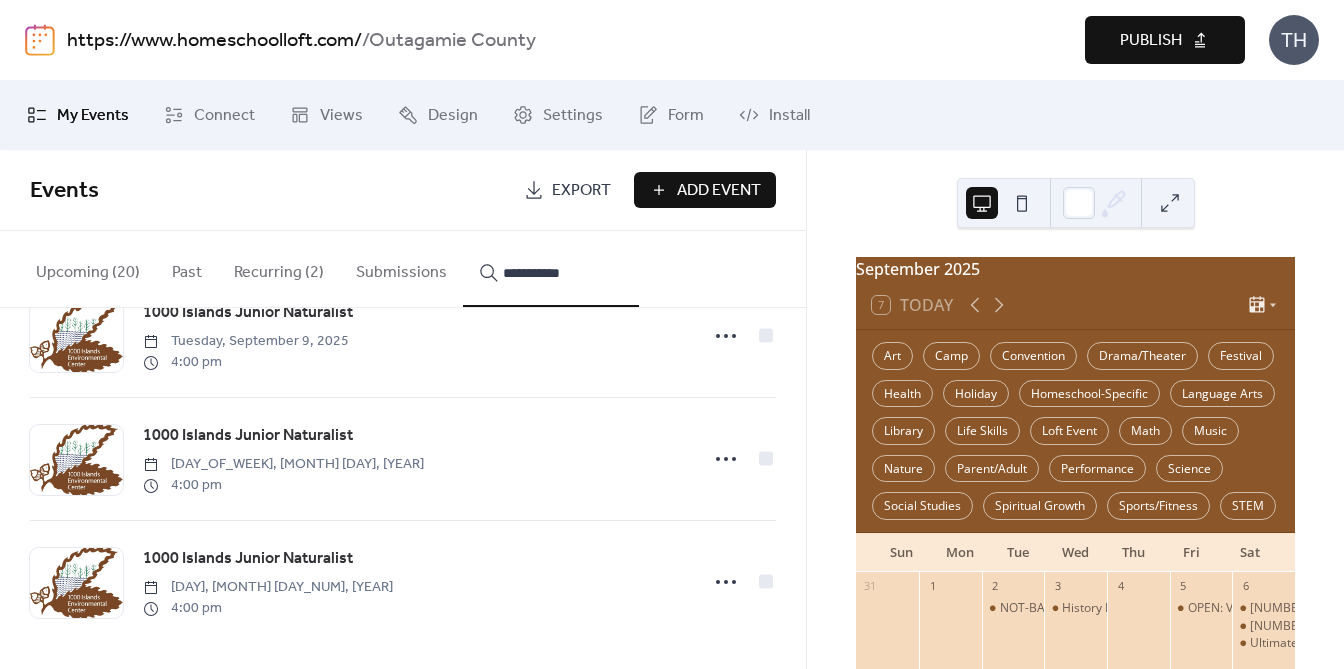 scroll, scrollTop: 69, scrollLeft: 0, axis: vertical 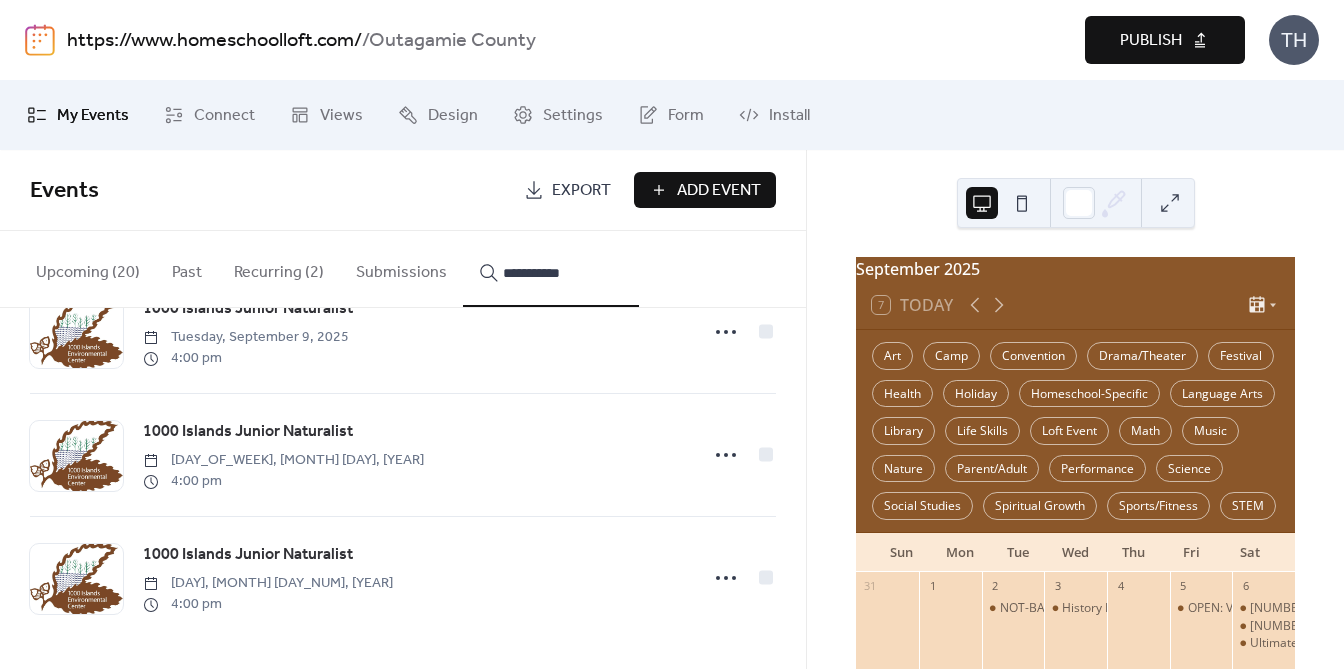 type on "**********" 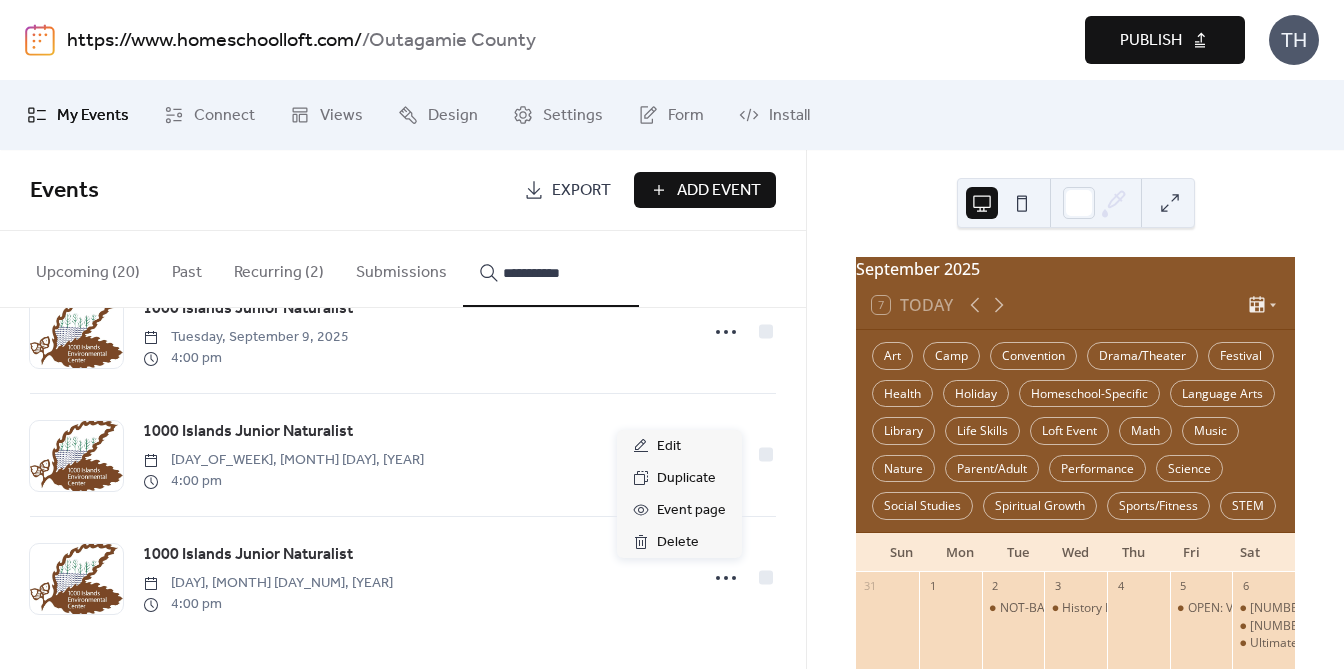 click 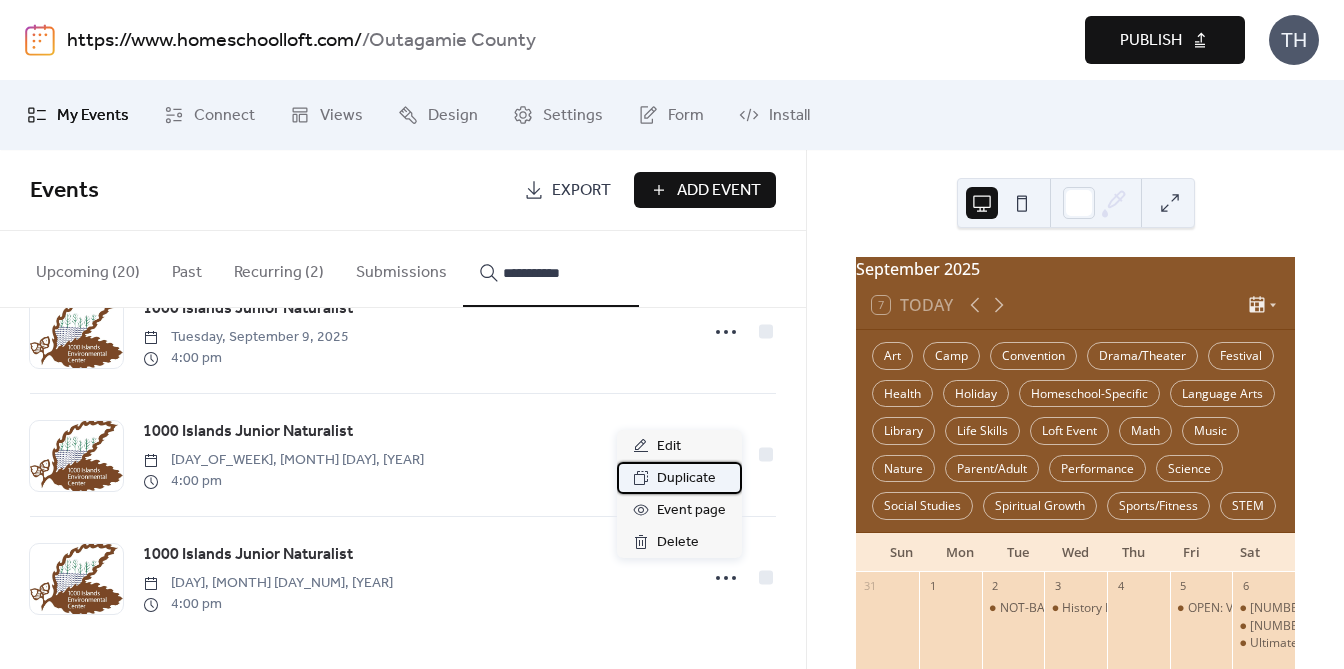 click on "Duplicate" at bounding box center (686, 479) 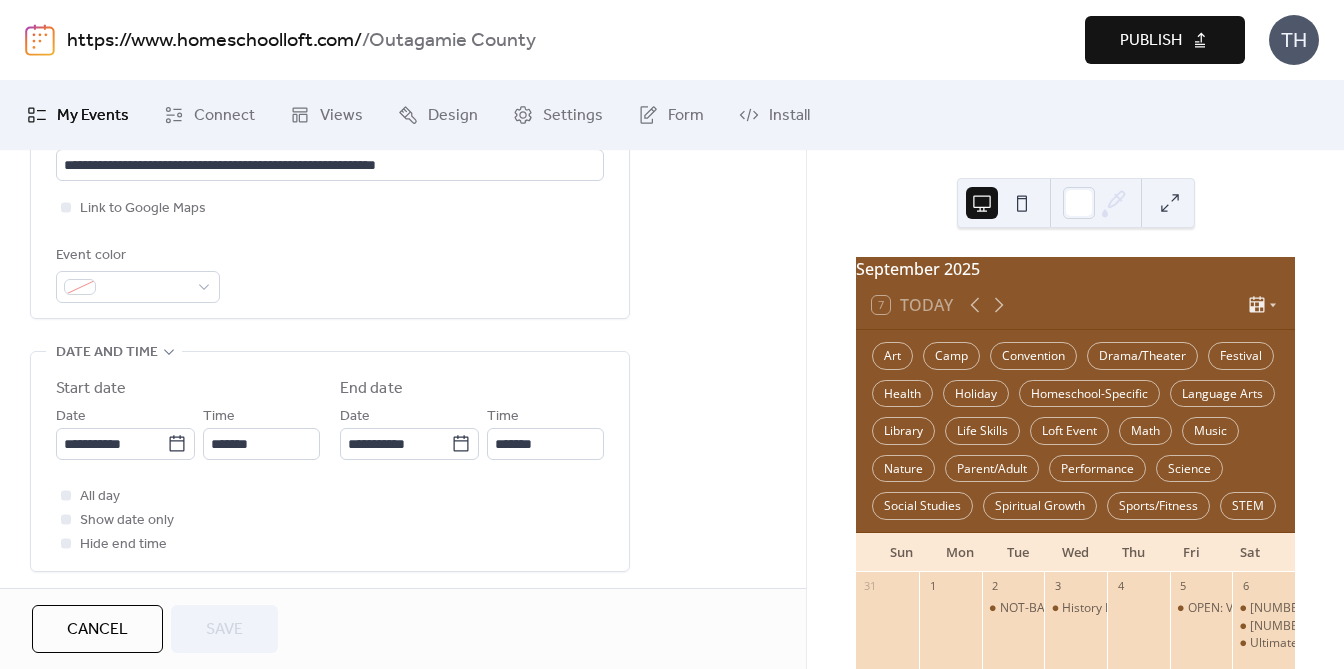 scroll, scrollTop: 493, scrollLeft: 0, axis: vertical 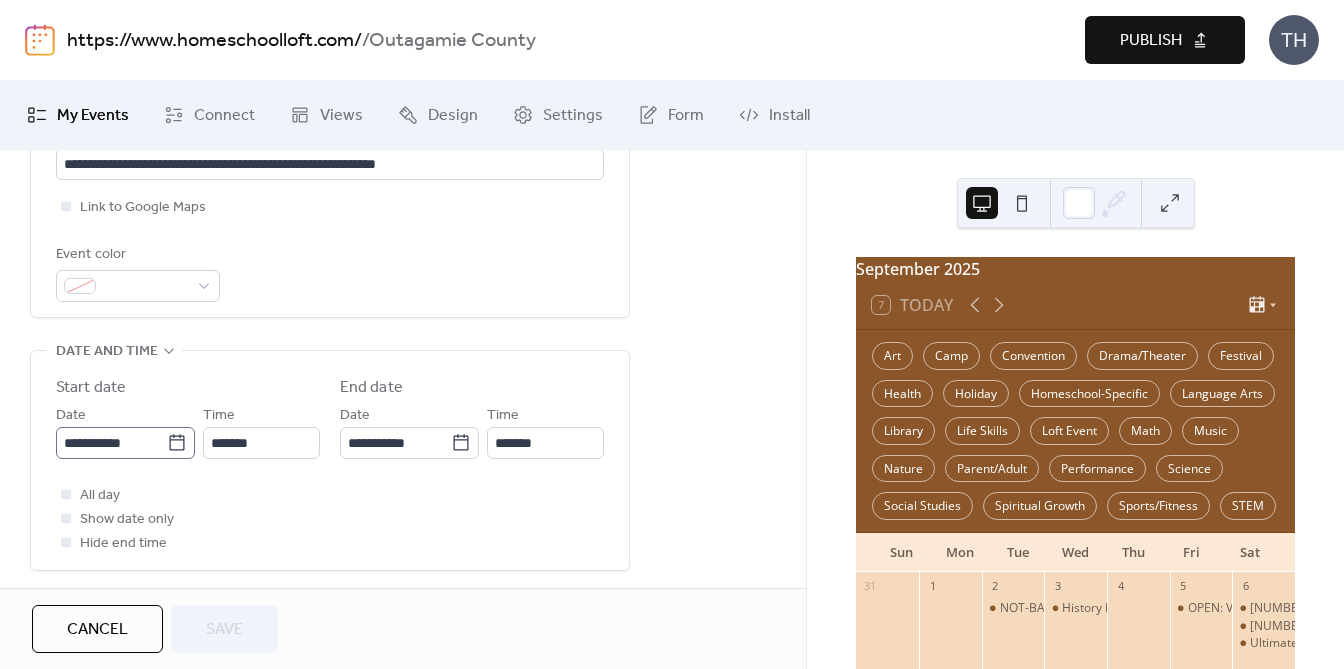 click 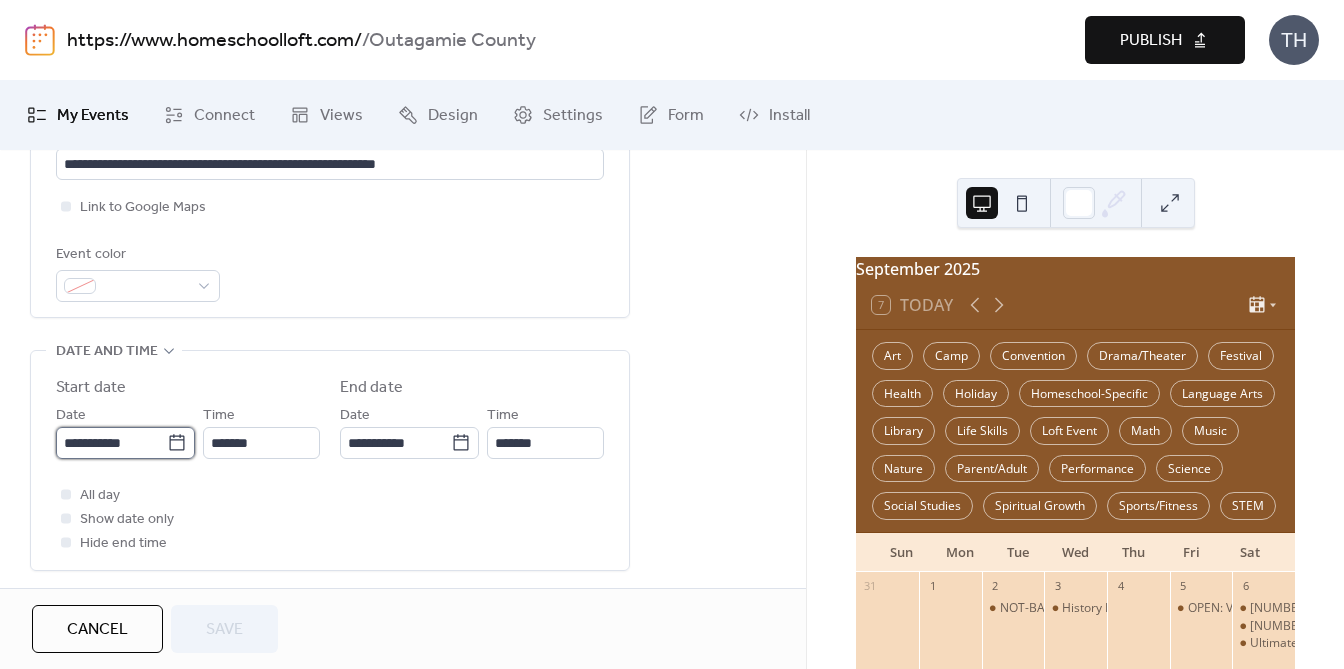 click on "**********" at bounding box center [111, 443] 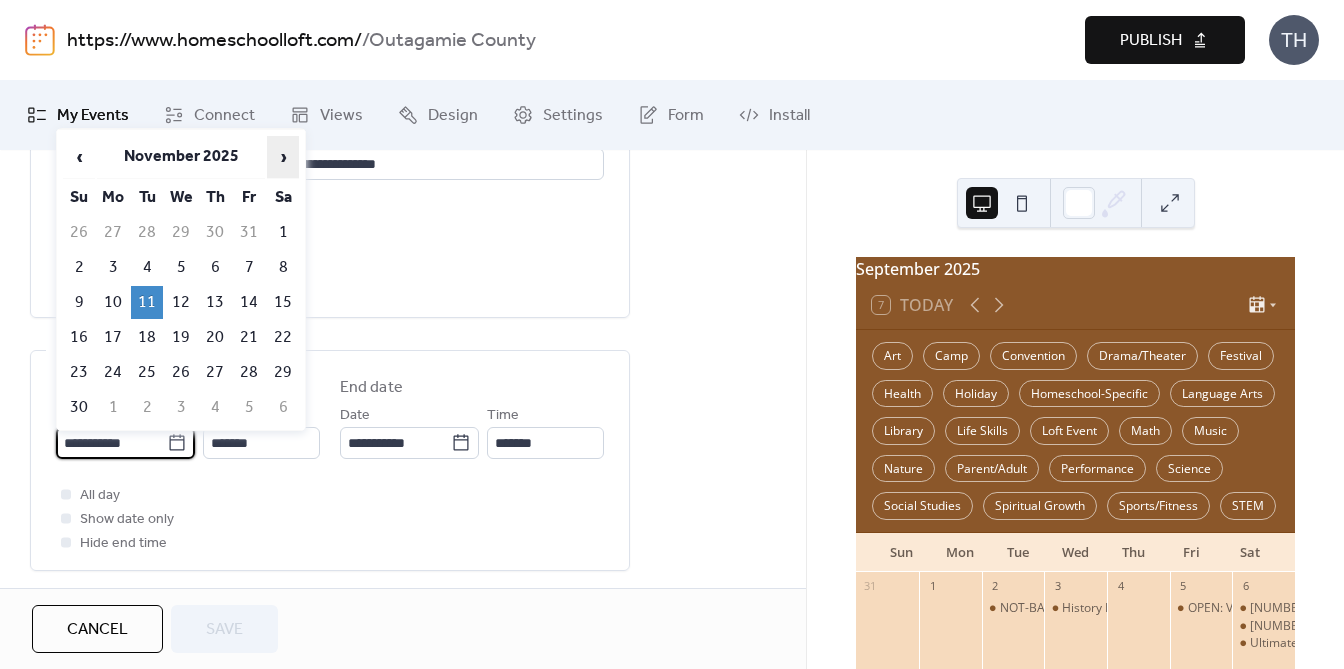 click on "›" at bounding box center (283, 157) 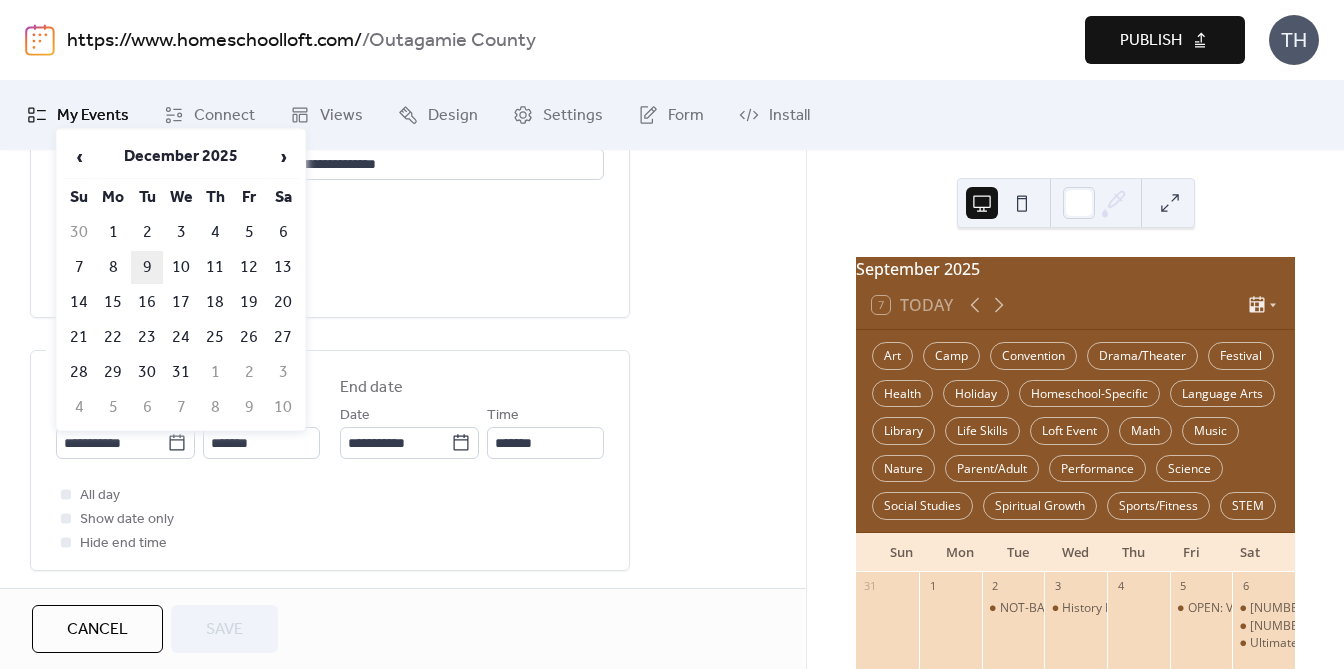 click on "9" at bounding box center (147, 267) 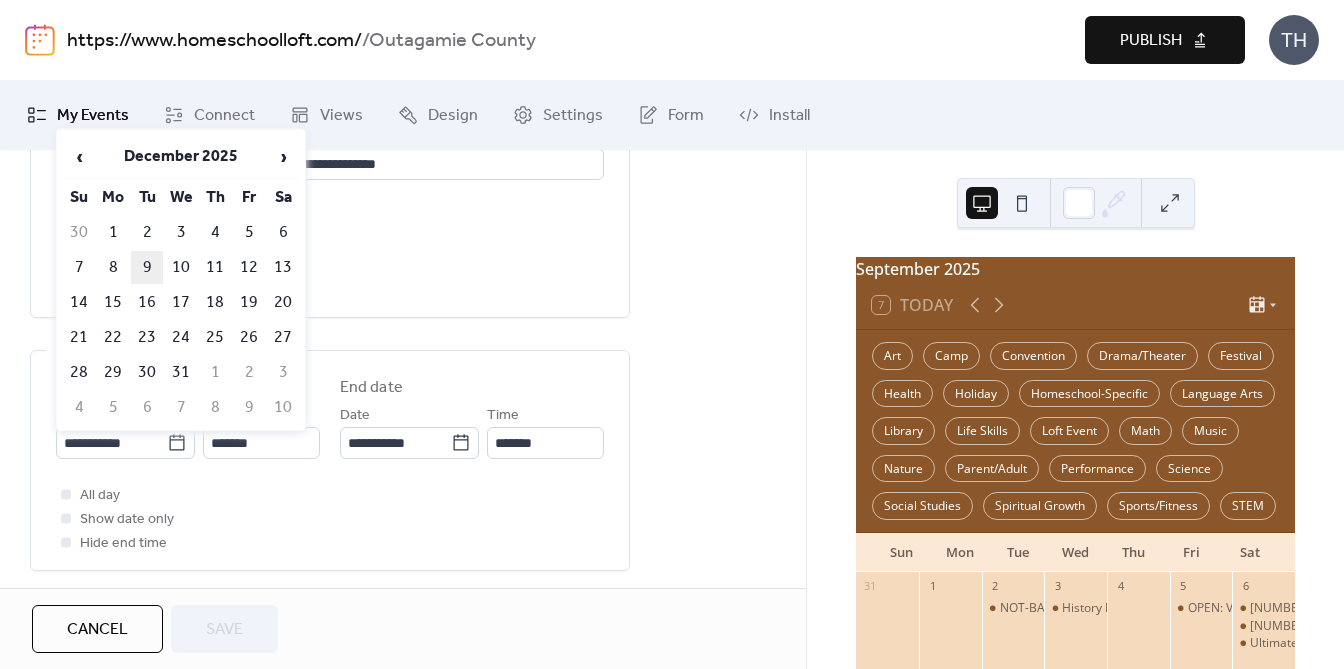 type on "**********" 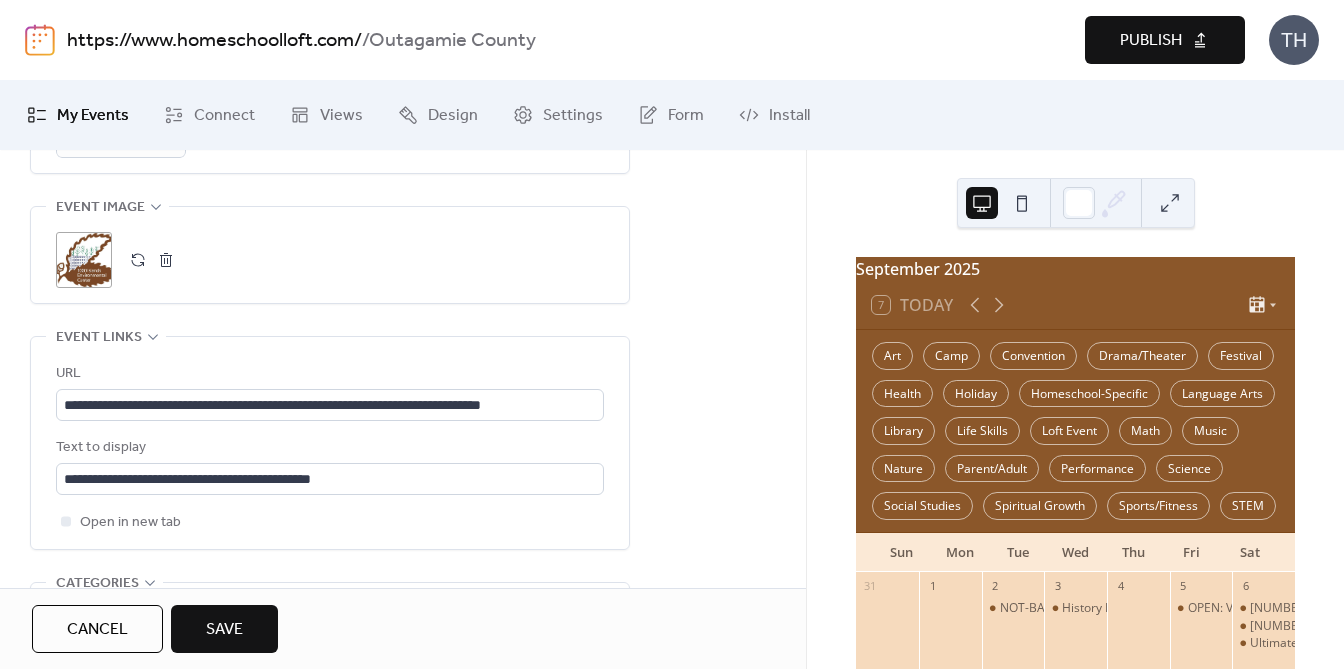 scroll, scrollTop: 1024, scrollLeft: 0, axis: vertical 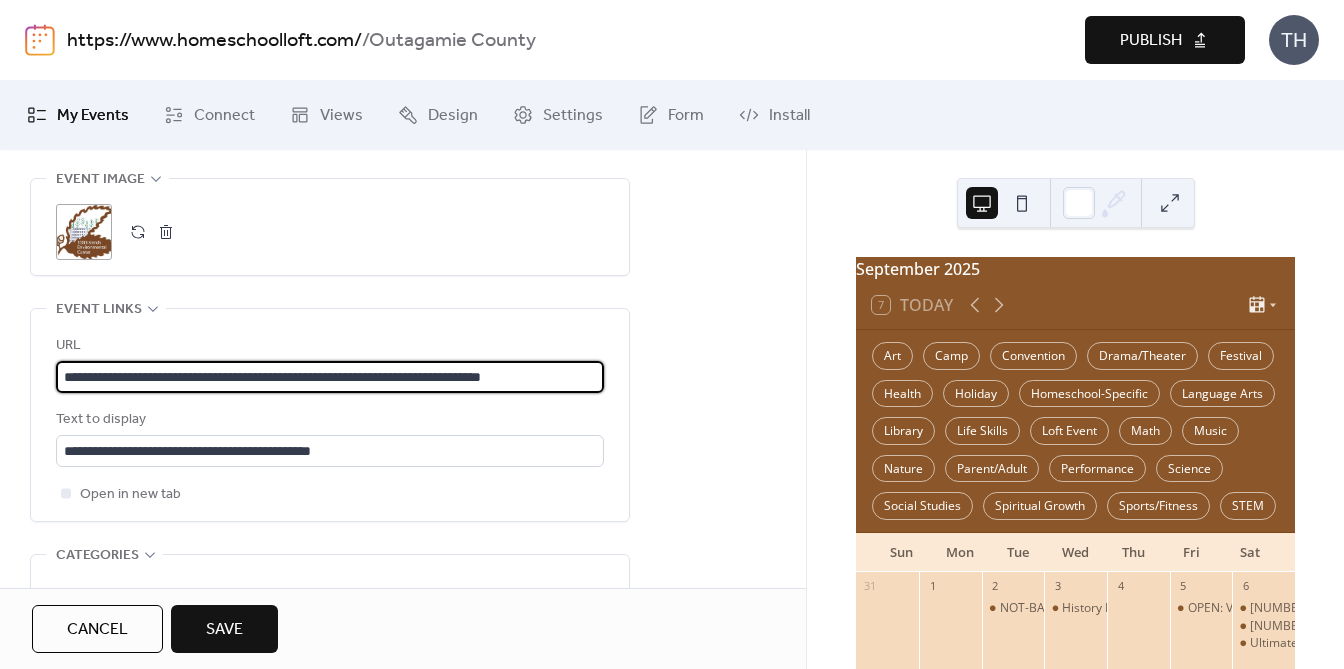 drag, startPoint x: 66, startPoint y: 367, endPoint x: 681, endPoint y: 370, distance: 615.0073 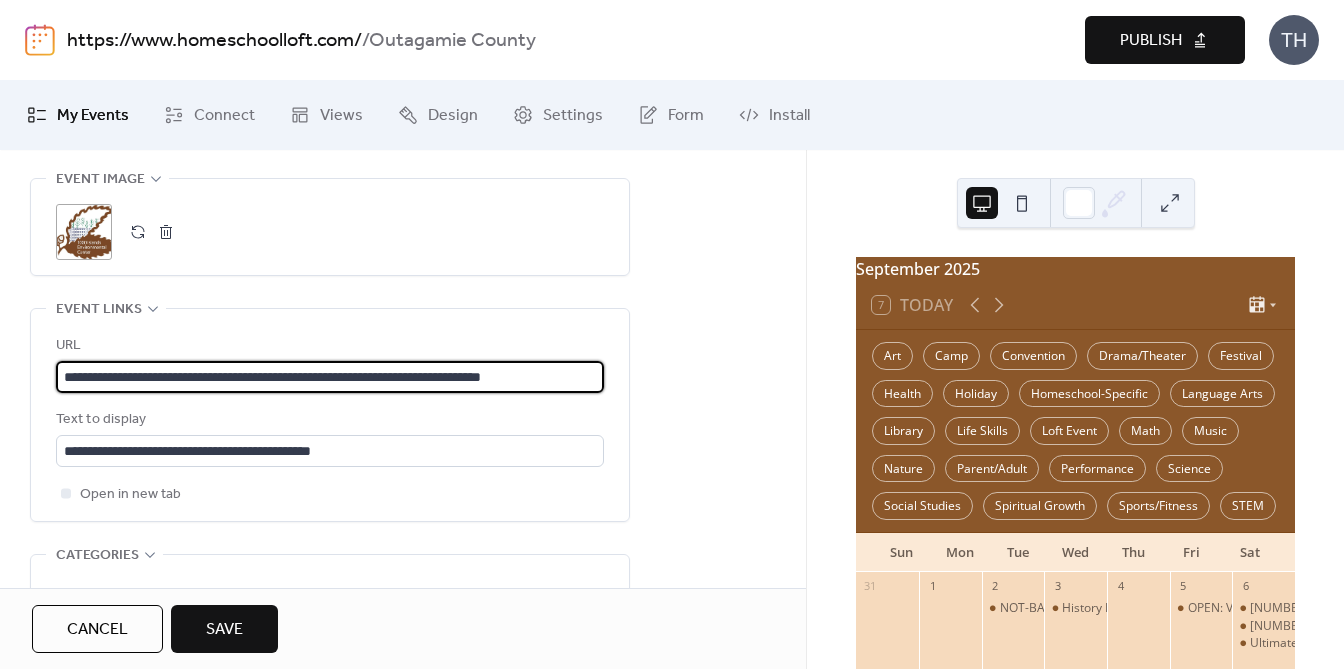 type on "**********" 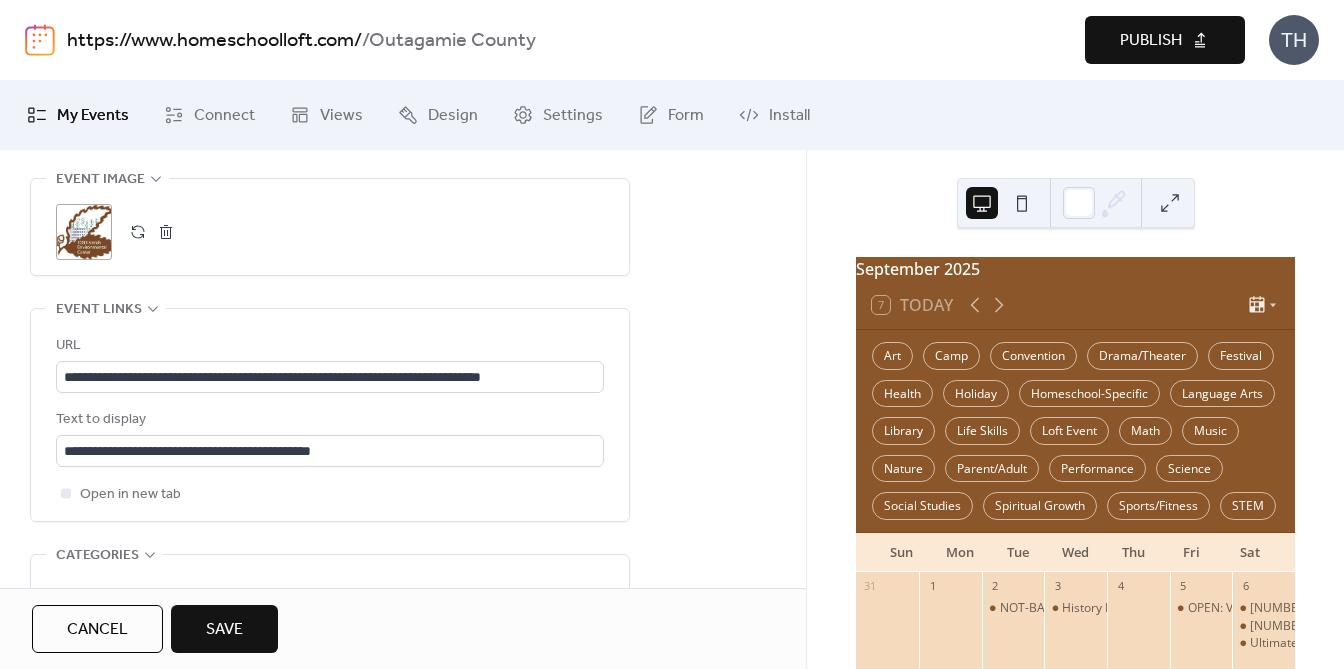 click on "Save" at bounding box center [224, 630] 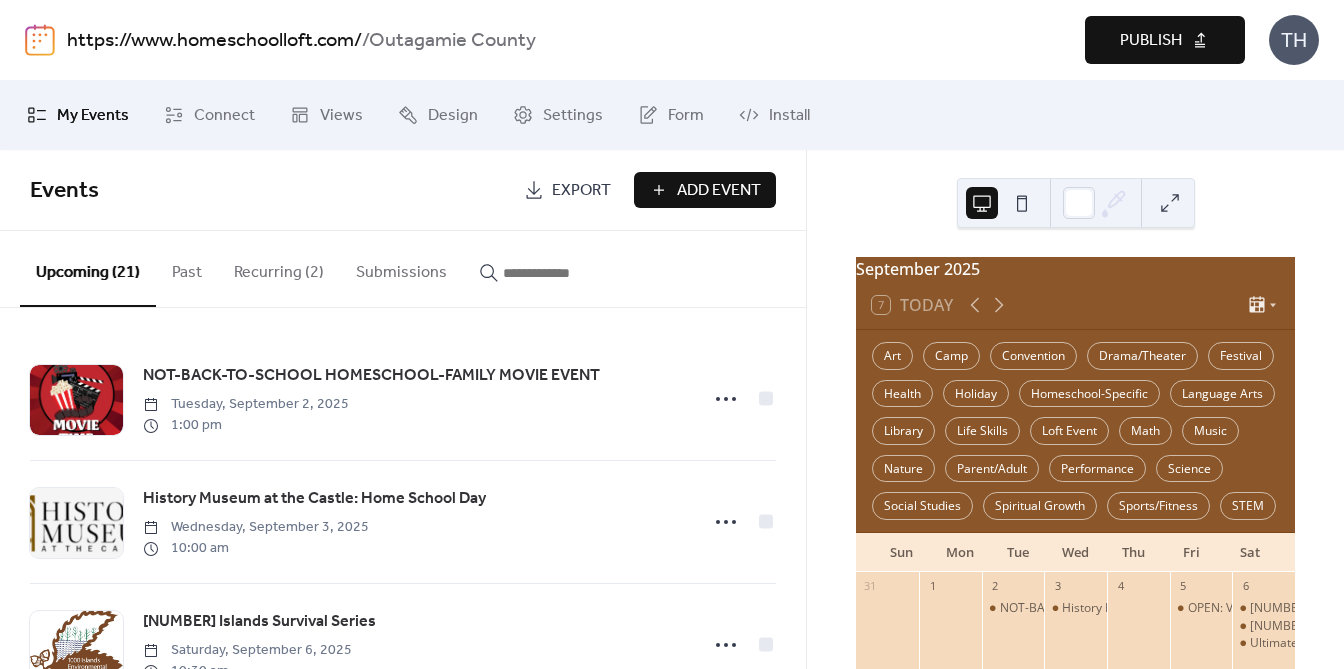 click on "Add Event" at bounding box center (719, 191) 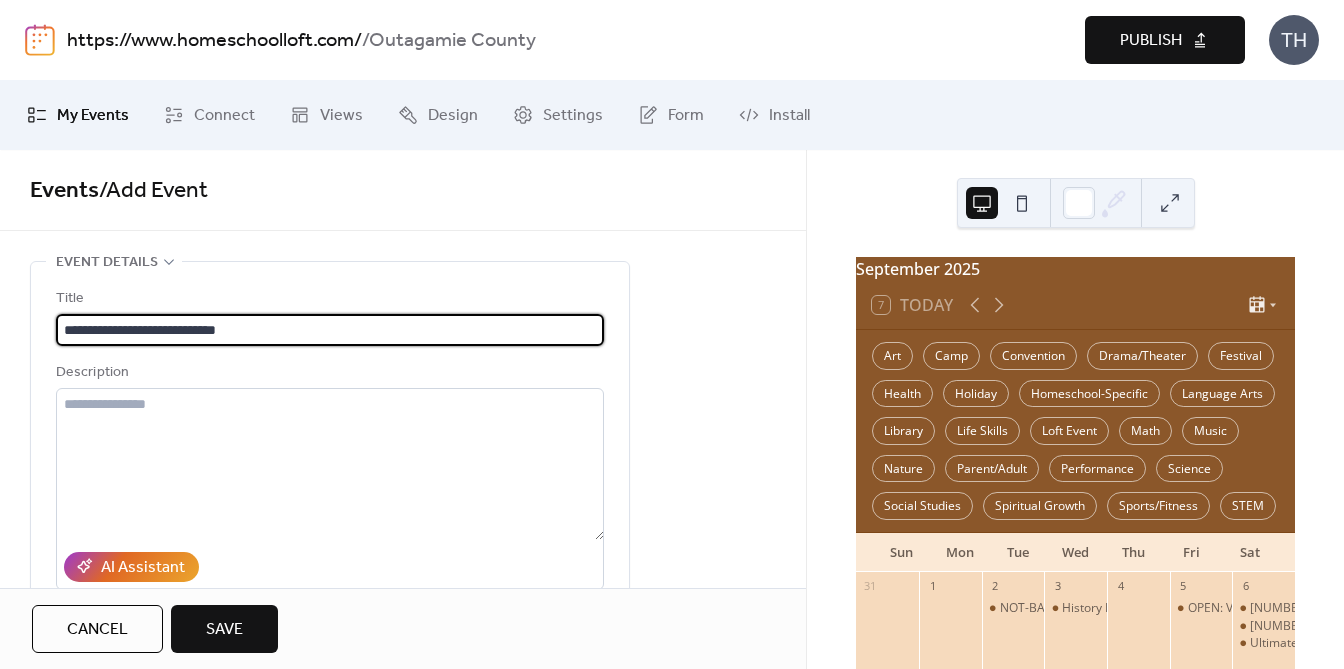 type on "**********" 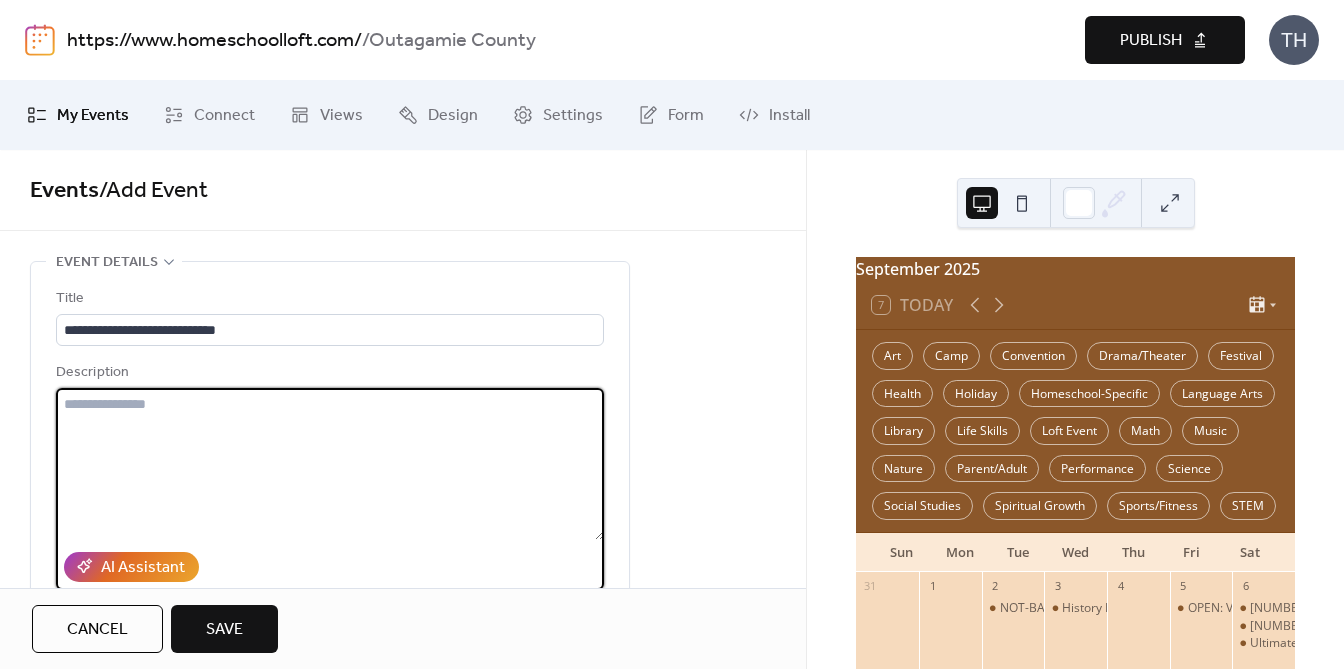 click at bounding box center (330, 464) 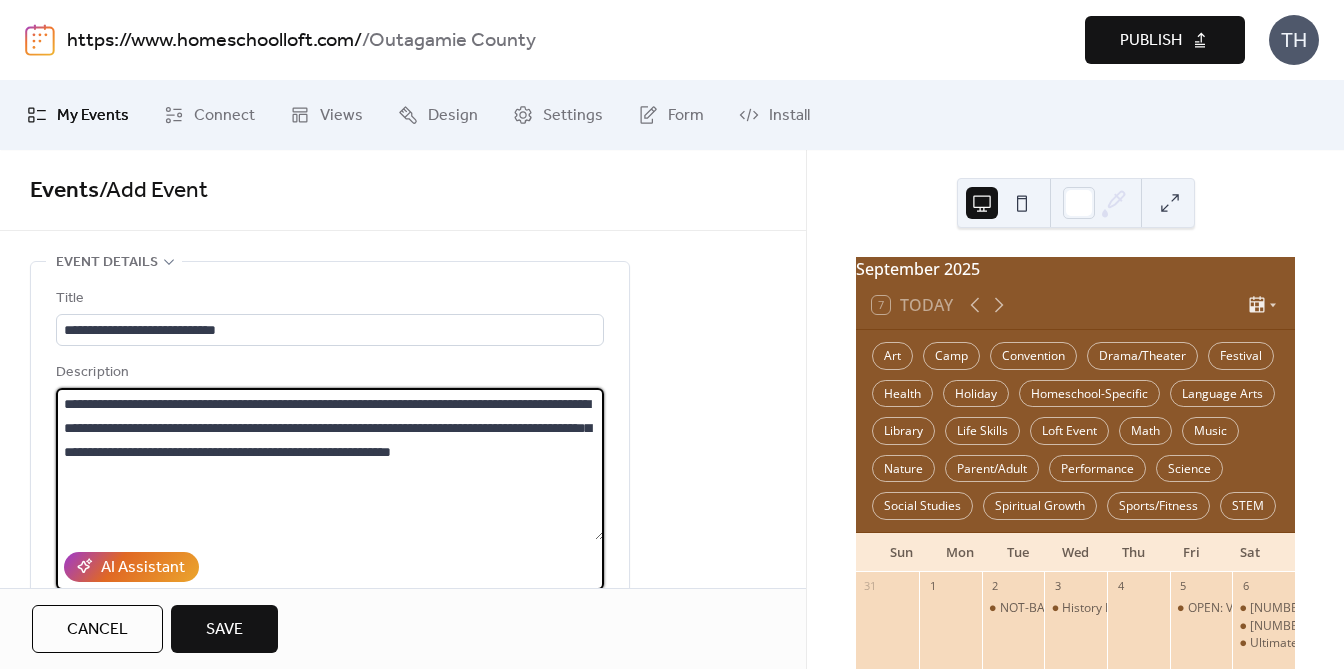 click on "**********" at bounding box center [330, 464] 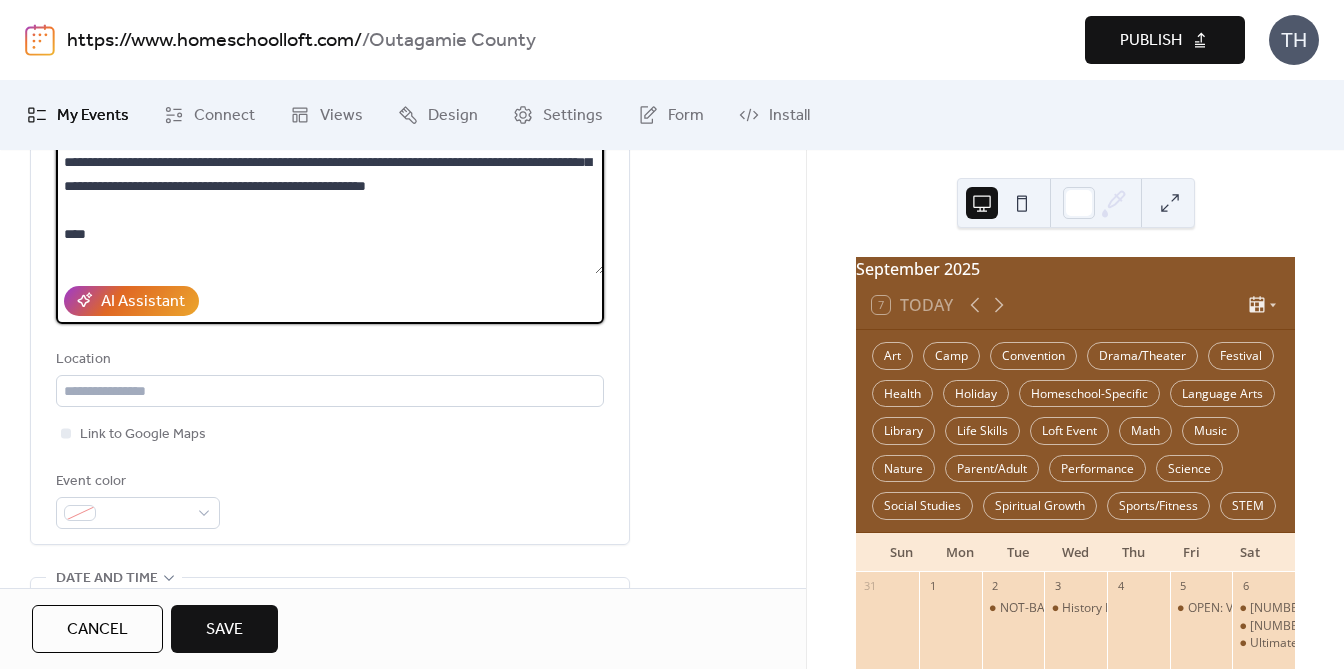 scroll, scrollTop: 358, scrollLeft: 0, axis: vertical 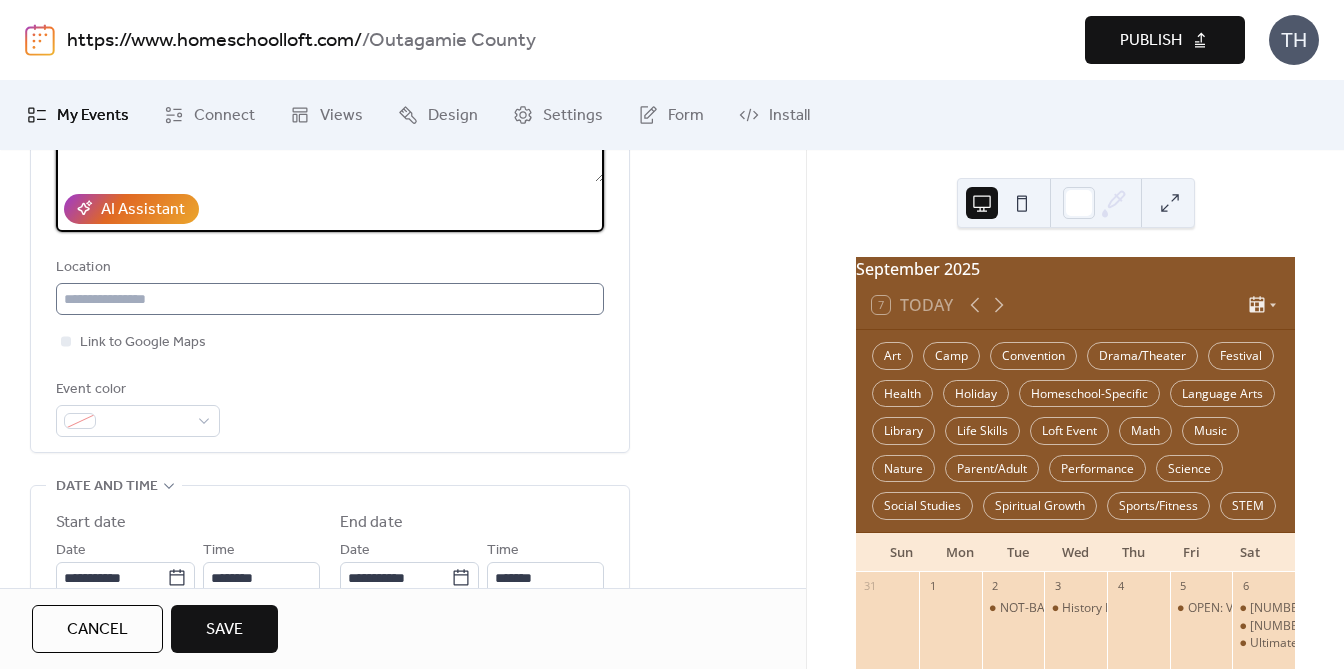 type on "**********" 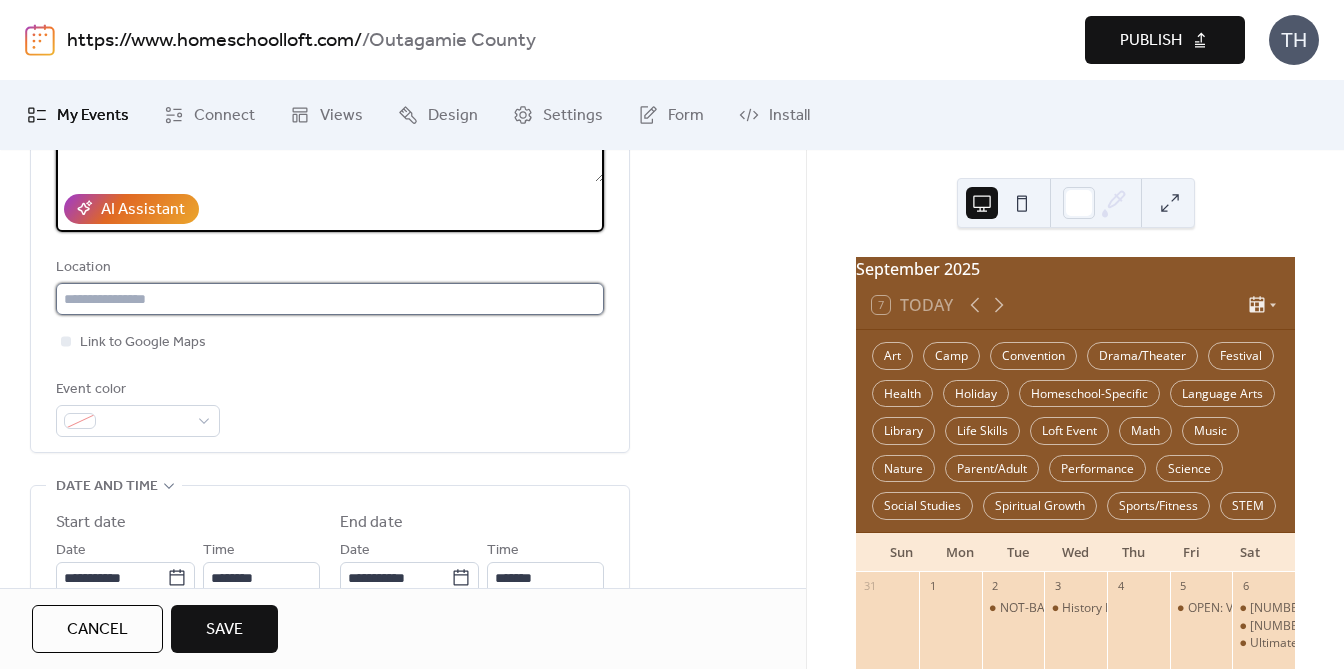 click at bounding box center [330, 299] 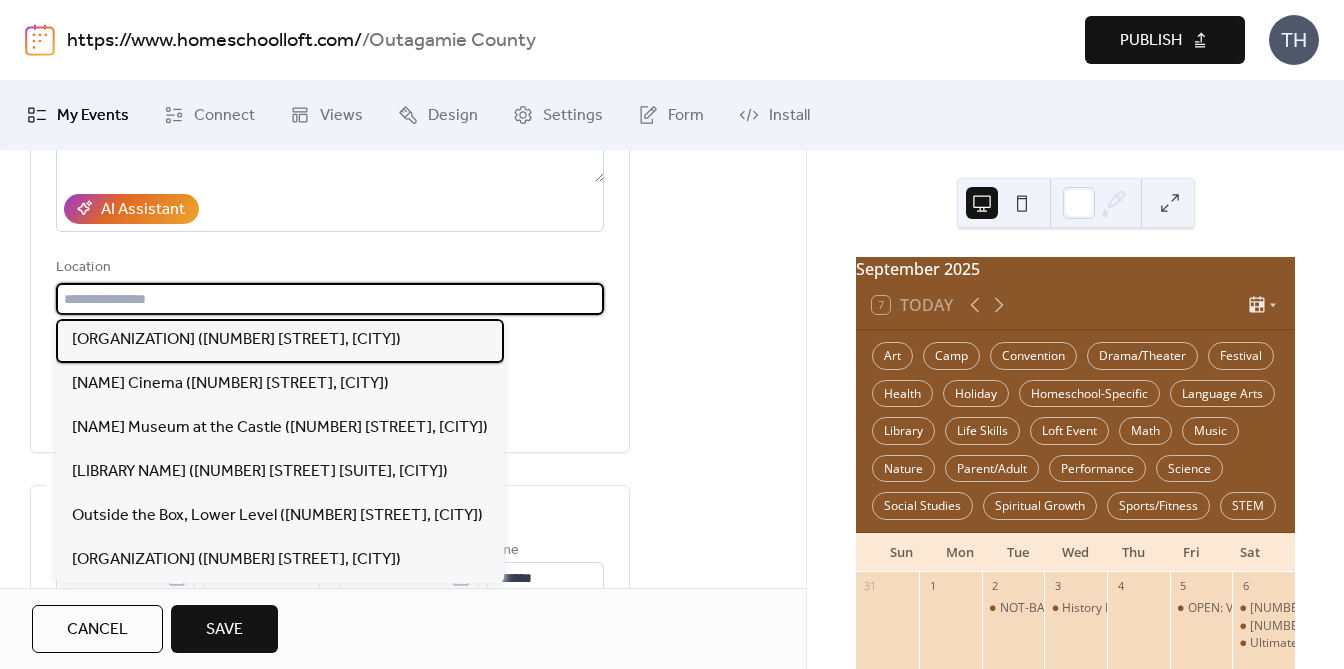 click on "[ORGANIZATION] ([NUMBER] [STREET], [CITY])" at bounding box center (236, 340) 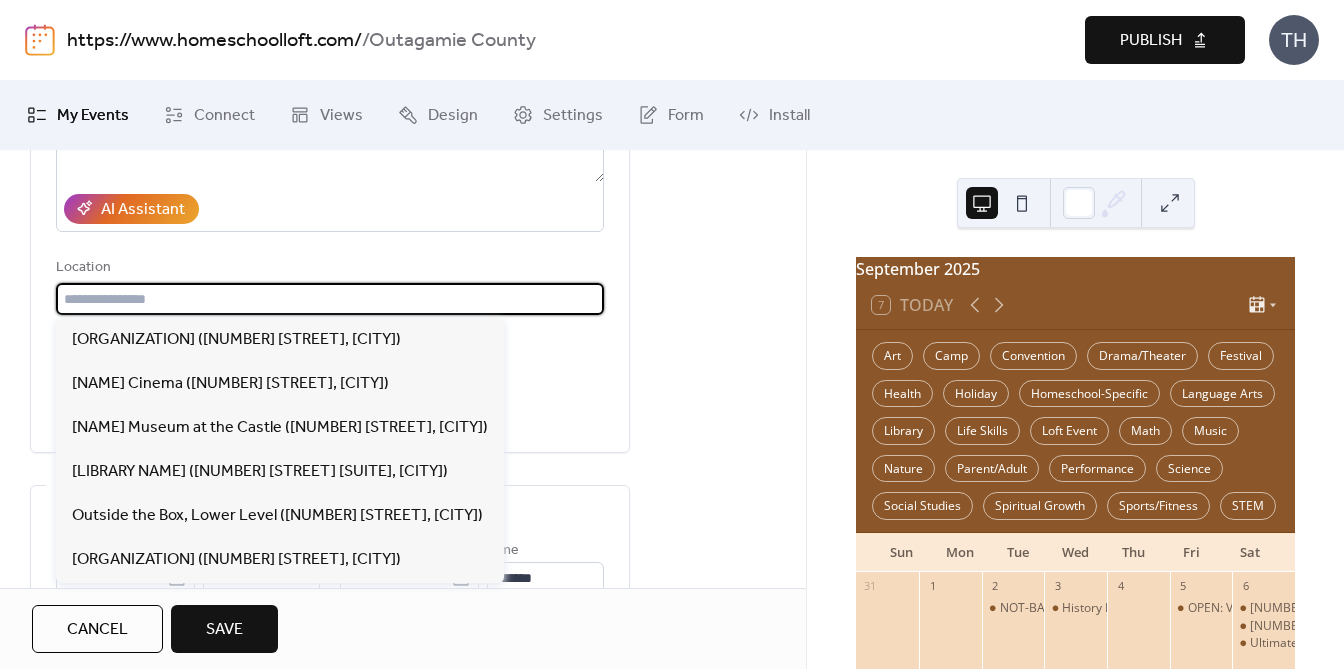 type on "**********" 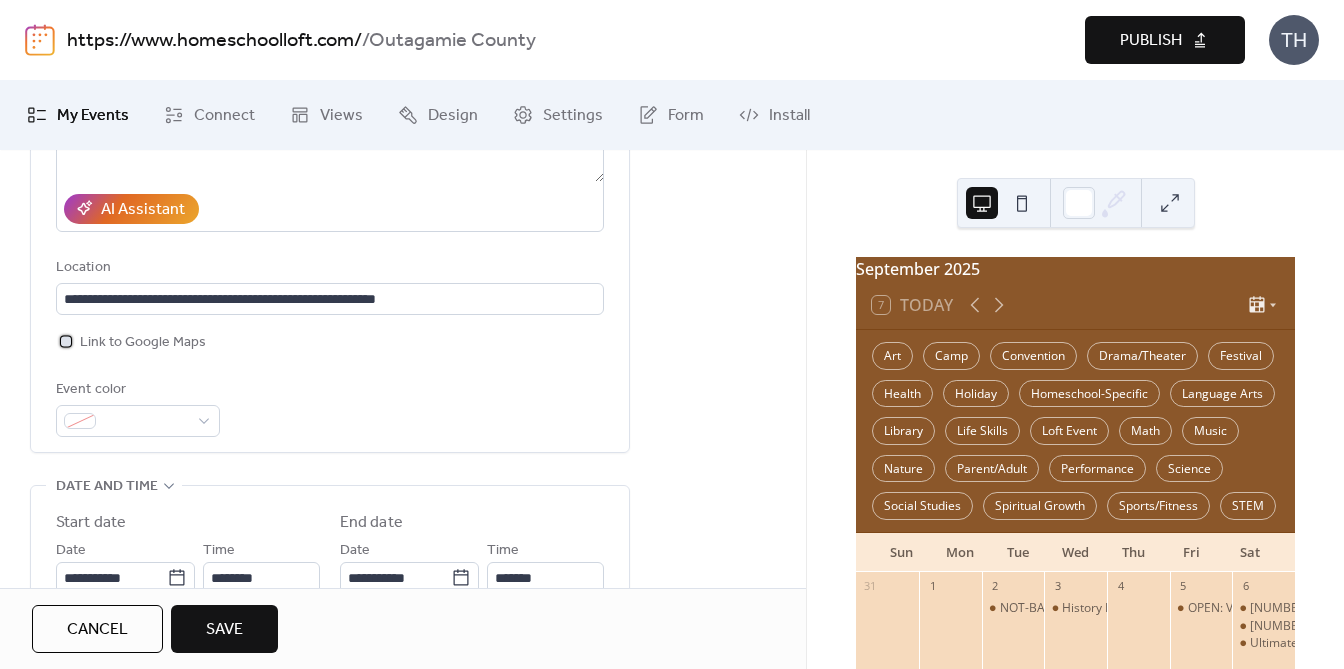 click on "Link to Google Maps" at bounding box center [143, 343] 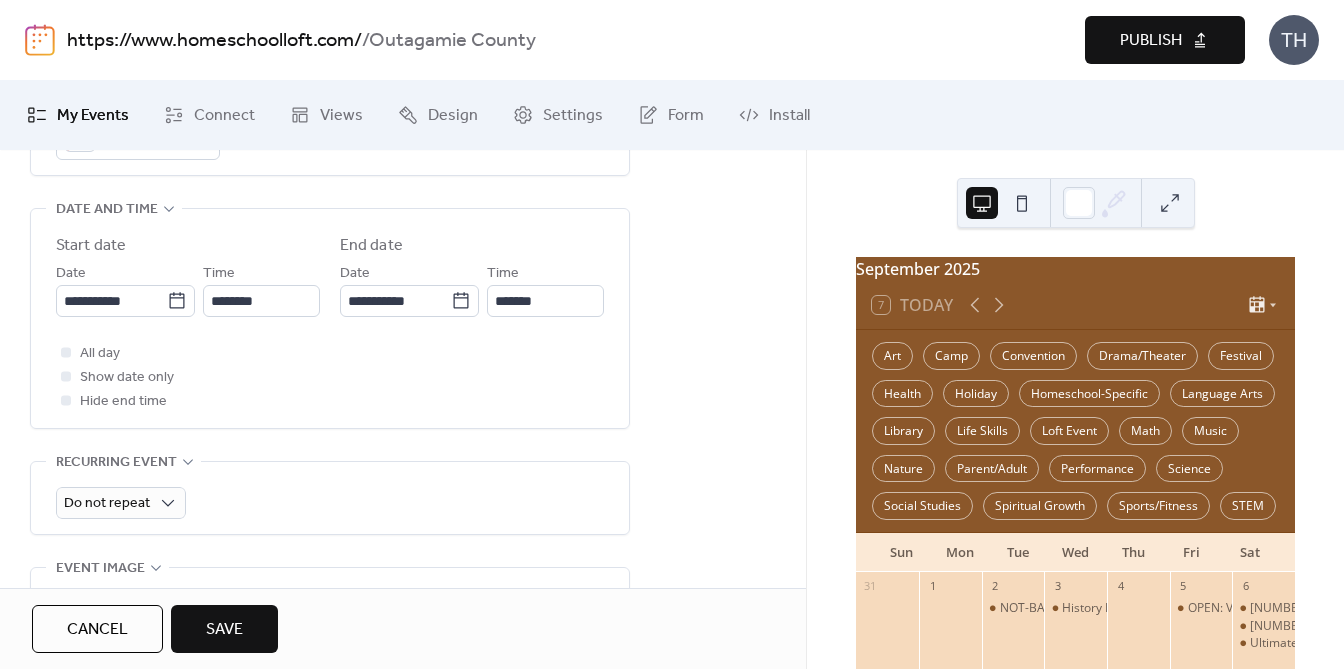 scroll, scrollTop: 637, scrollLeft: 0, axis: vertical 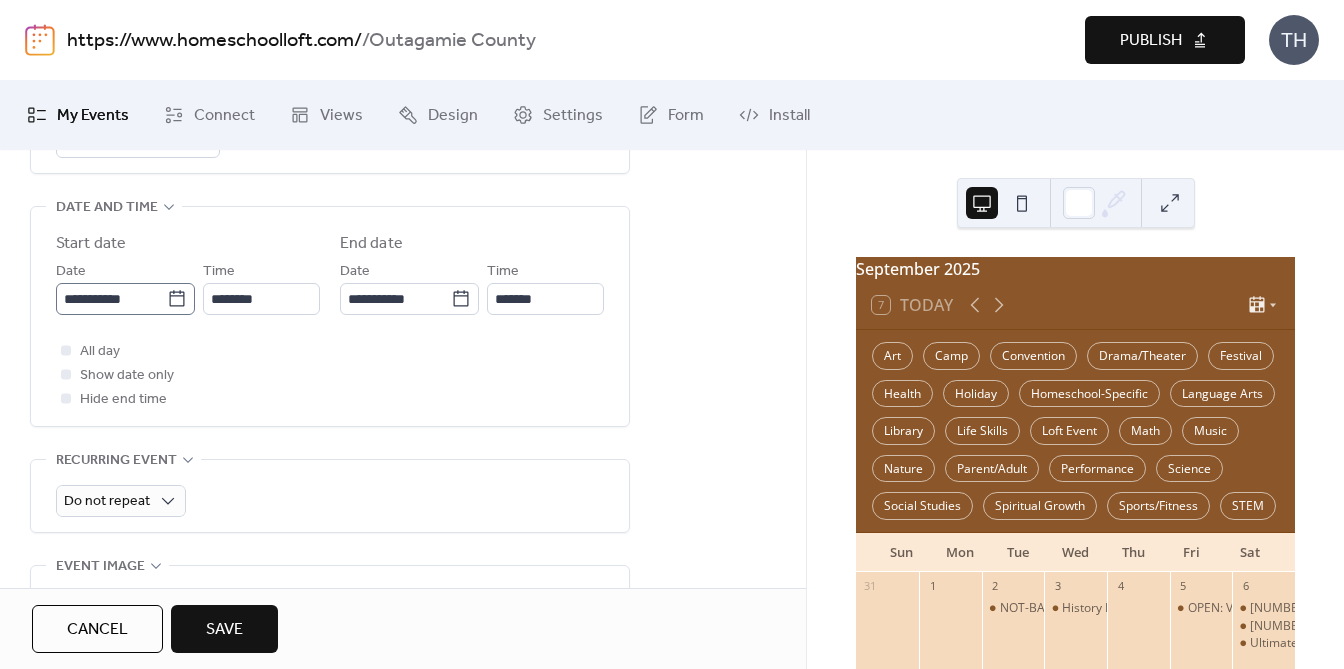 click 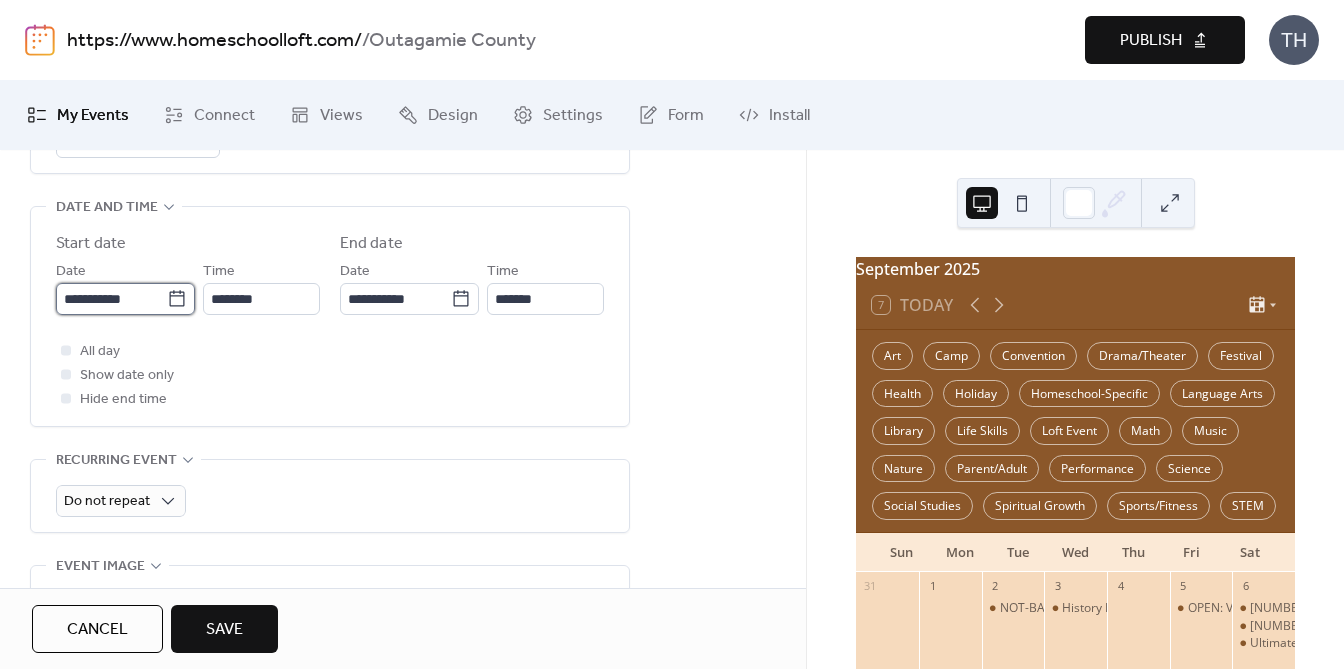 click on "**********" at bounding box center (111, 299) 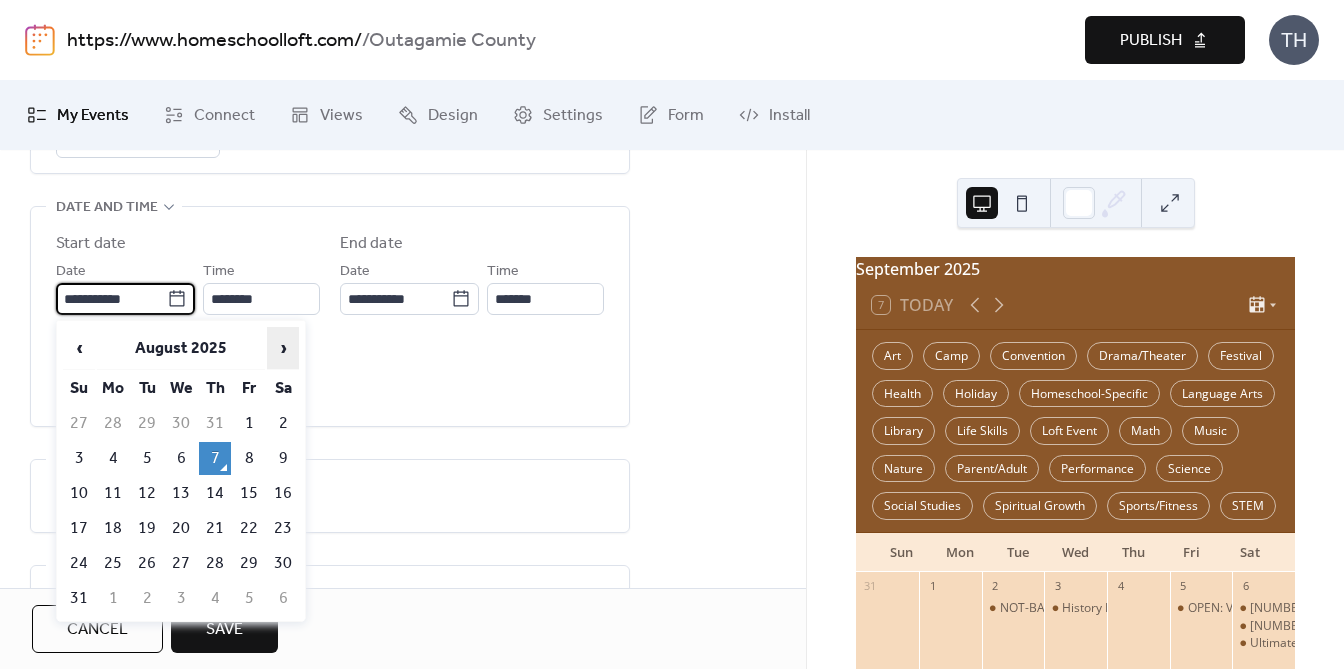 click on "›" at bounding box center (283, 348) 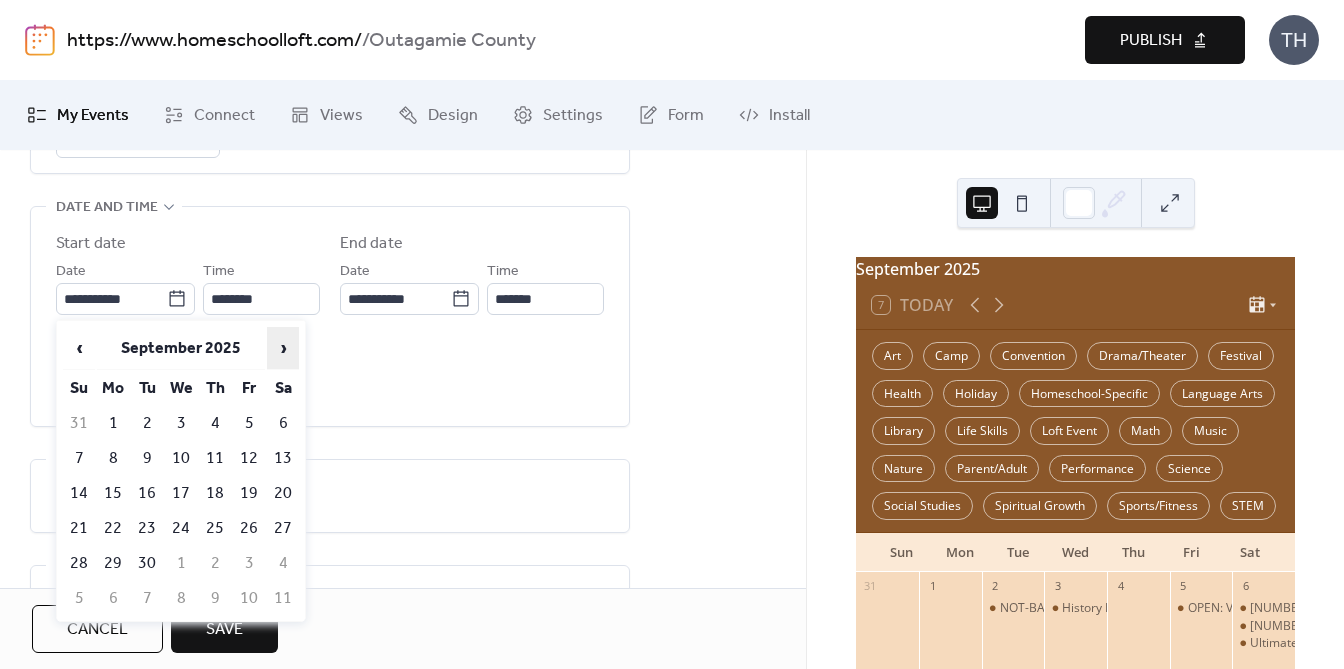click on "›" at bounding box center [283, 348] 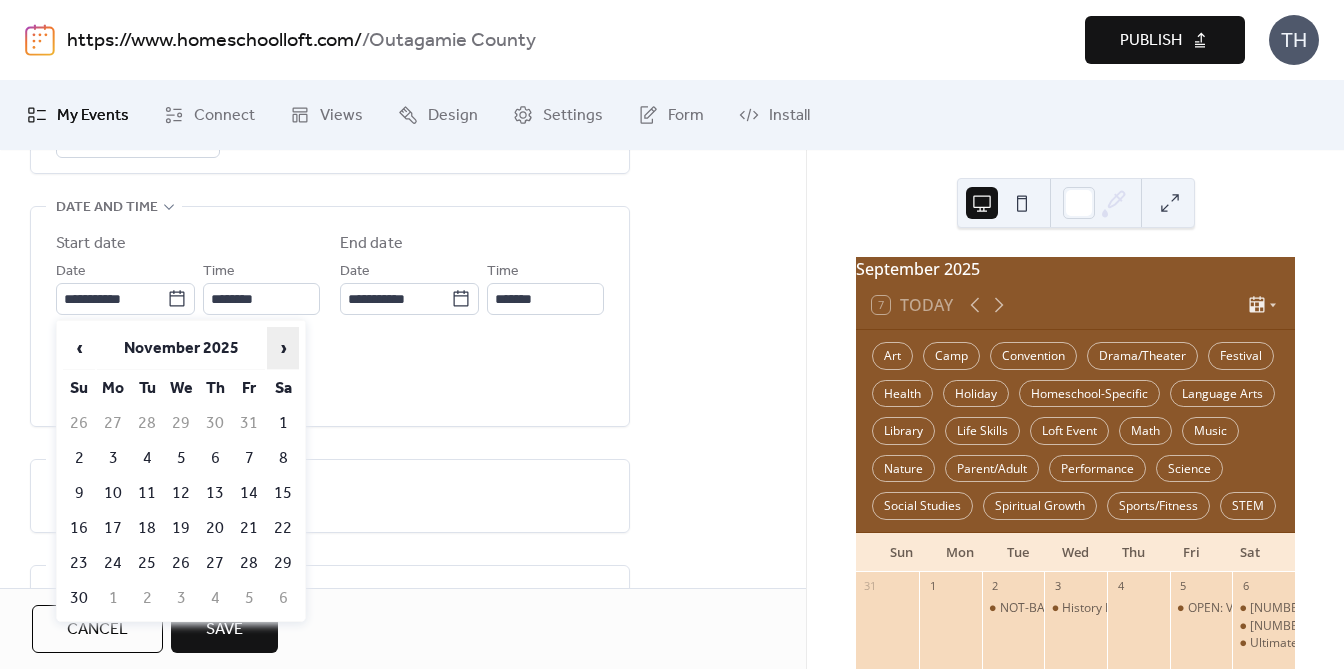 click on "›" at bounding box center [283, 348] 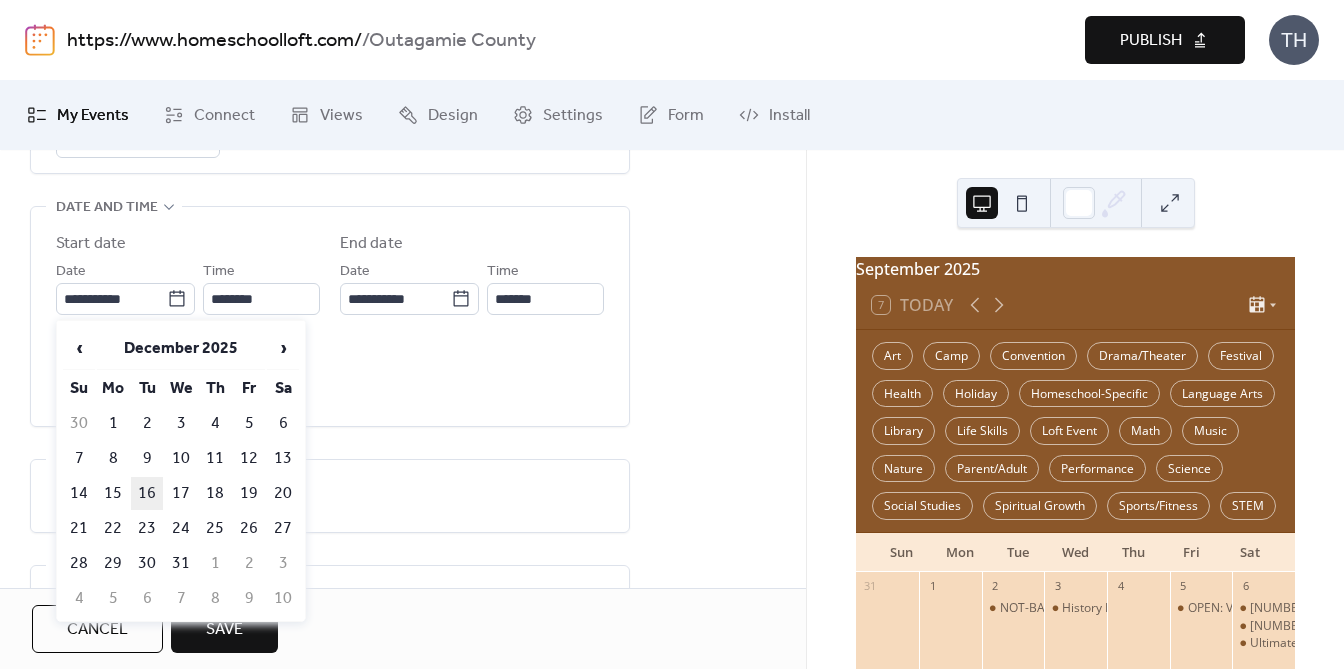 click on "16" at bounding box center (147, 493) 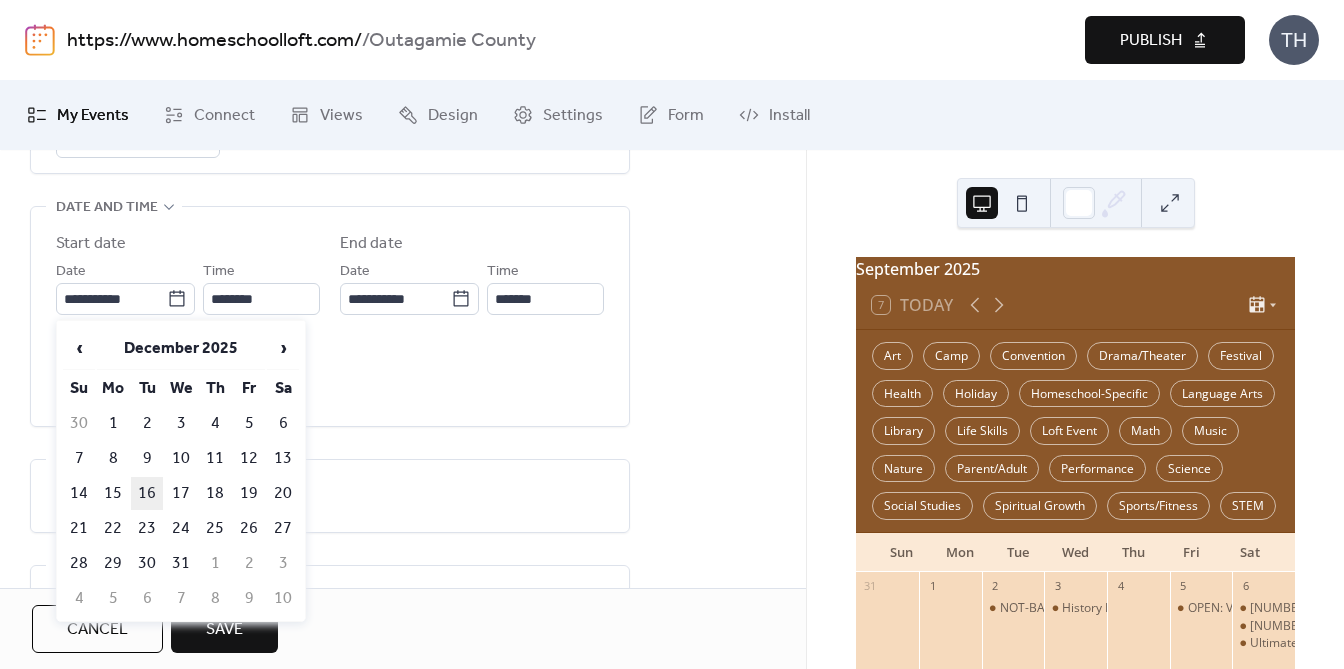 type on "**********" 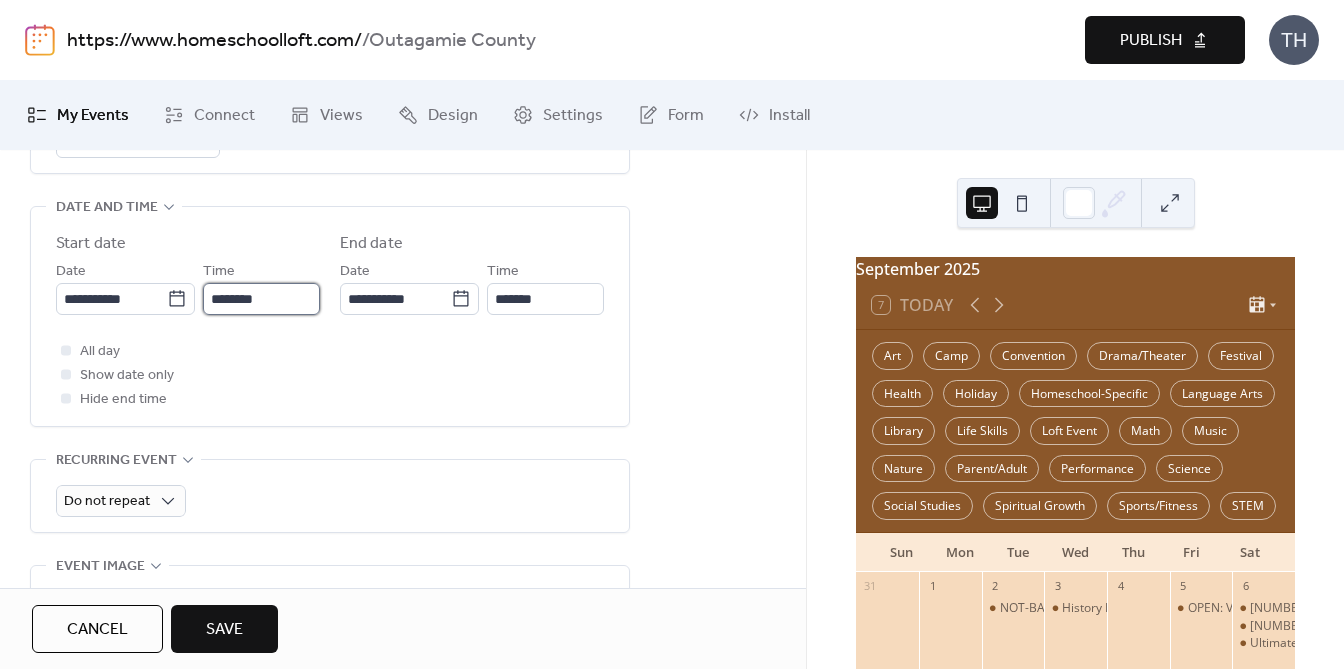 click on "********" at bounding box center [261, 299] 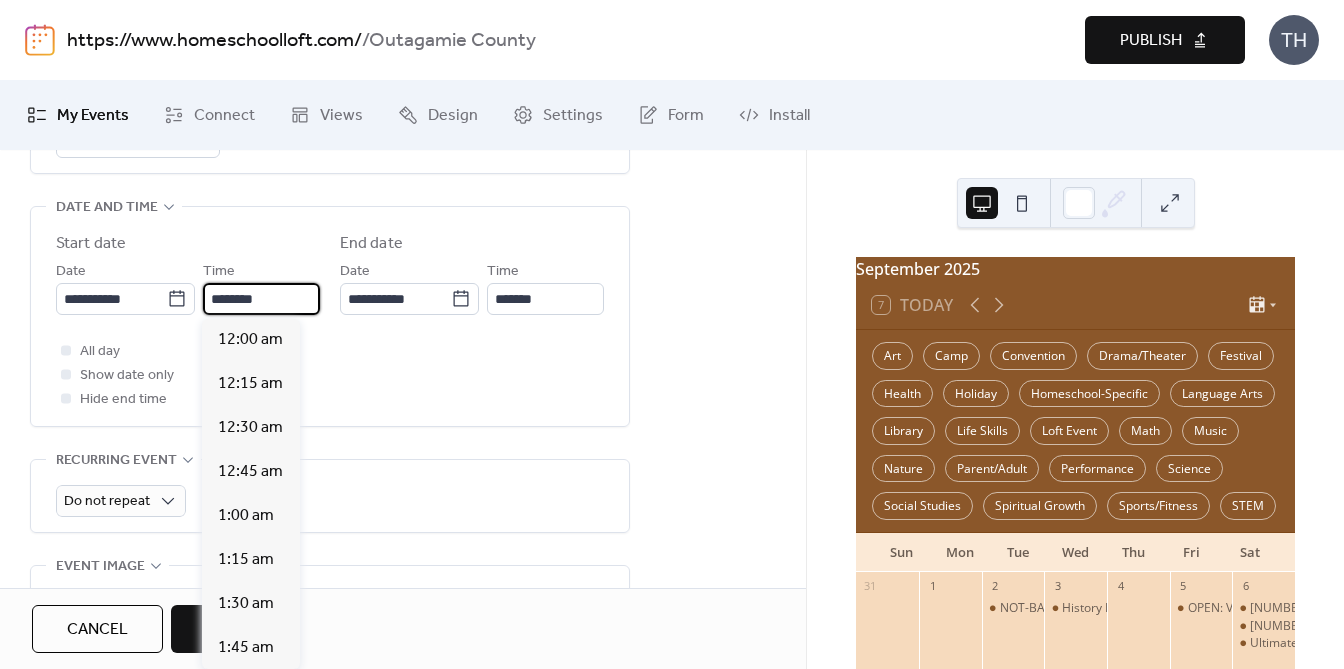 scroll, scrollTop: 2184, scrollLeft: 0, axis: vertical 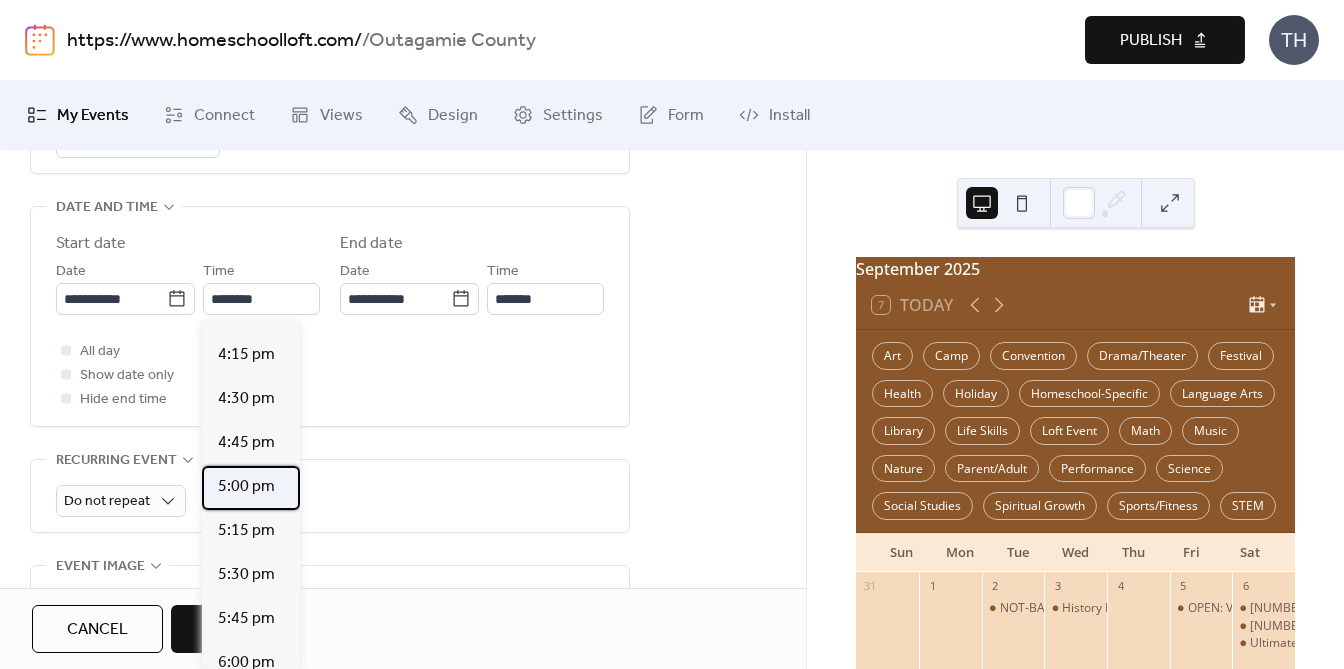 click on "5:00 pm" at bounding box center (251, 488) 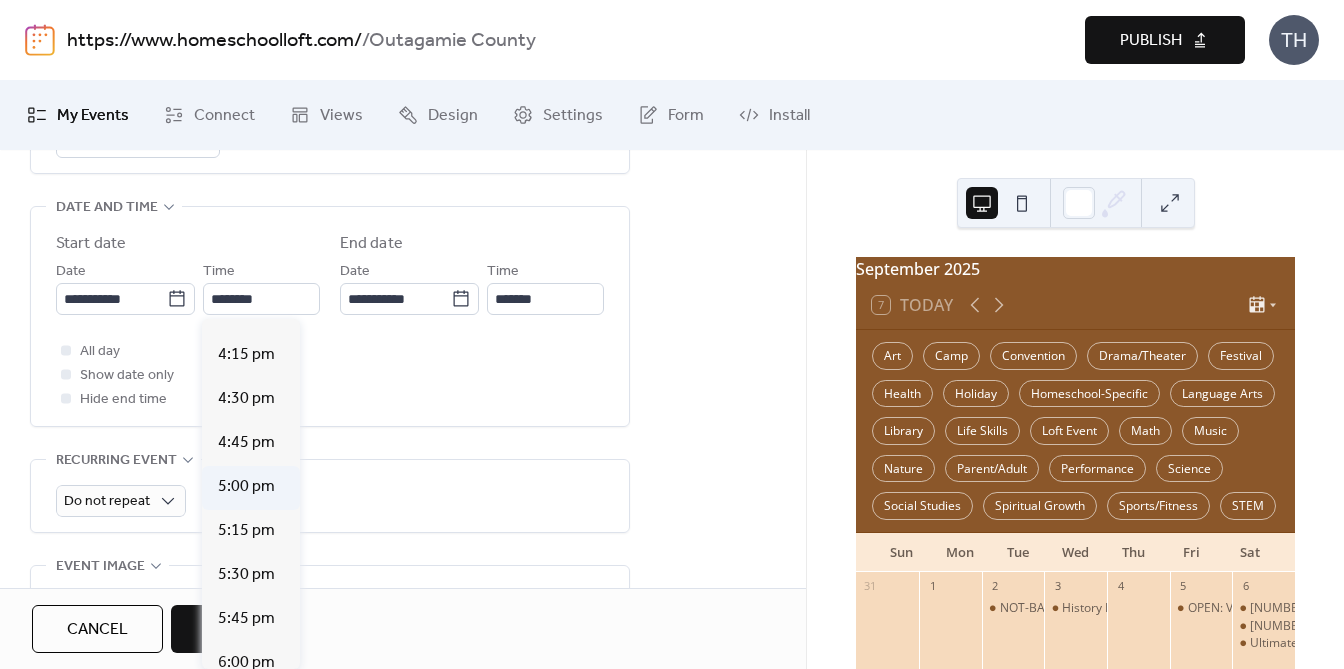 type on "*******" 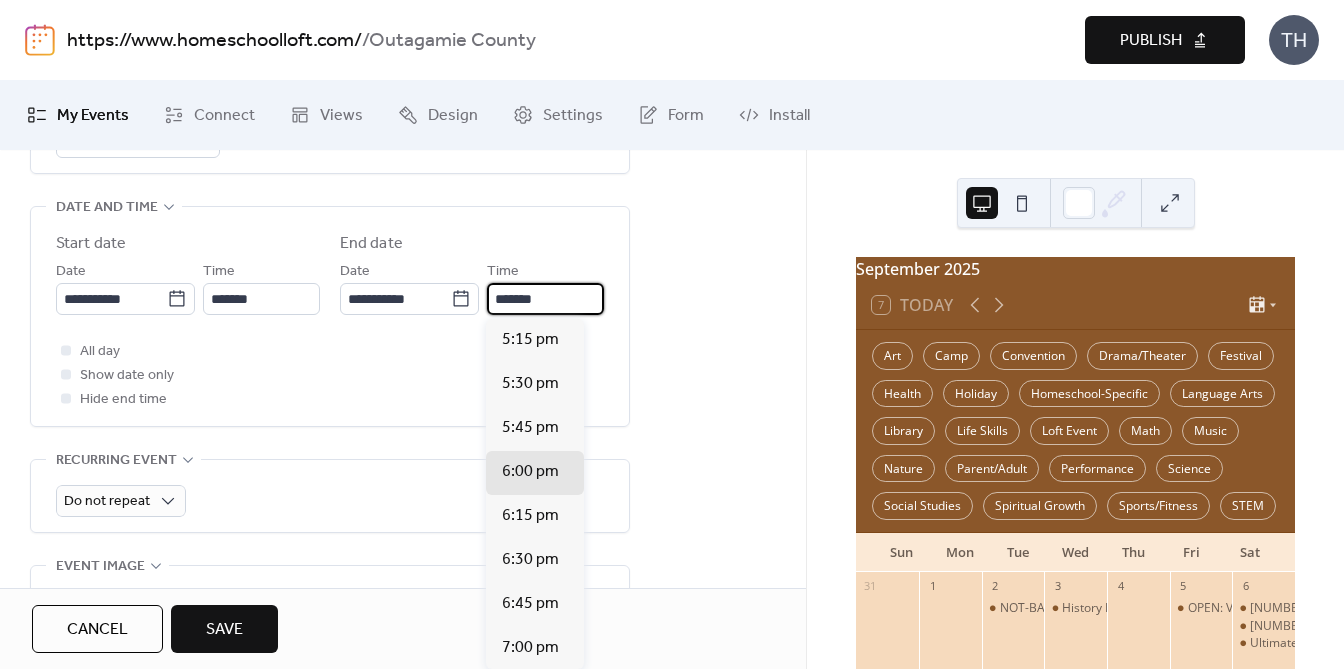 click on "*******" at bounding box center (545, 299) 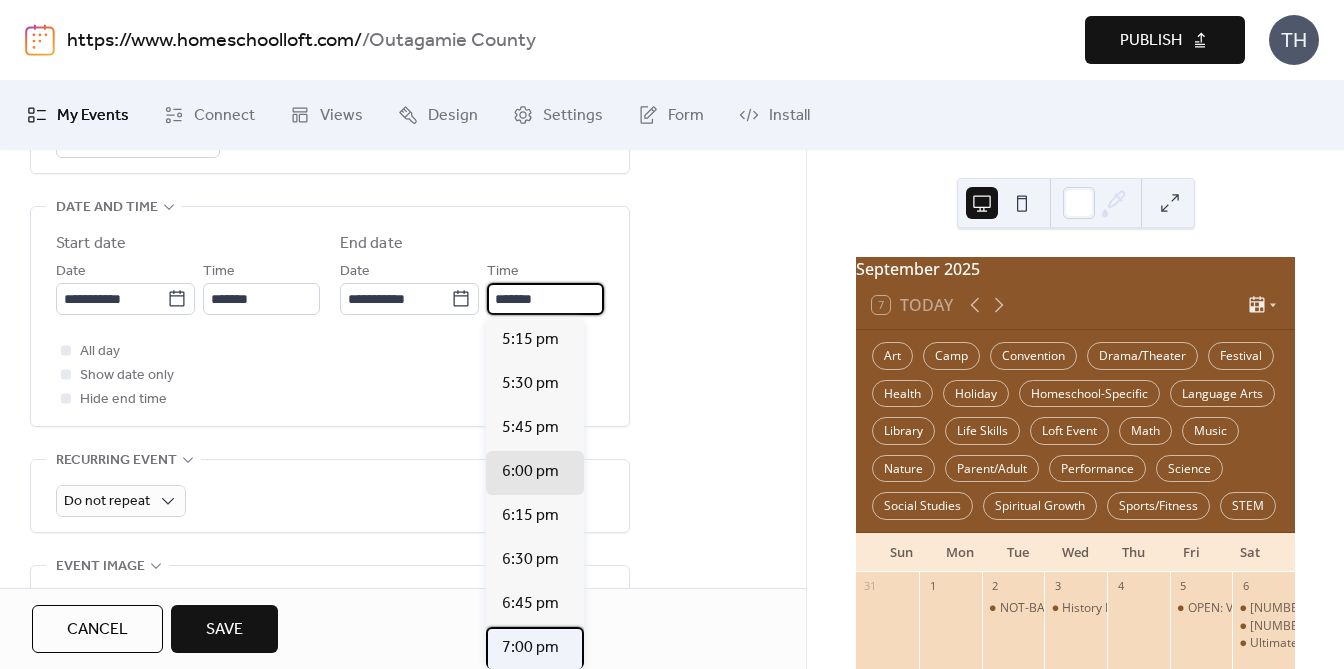 click on "7:00 pm" at bounding box center [530, 648] 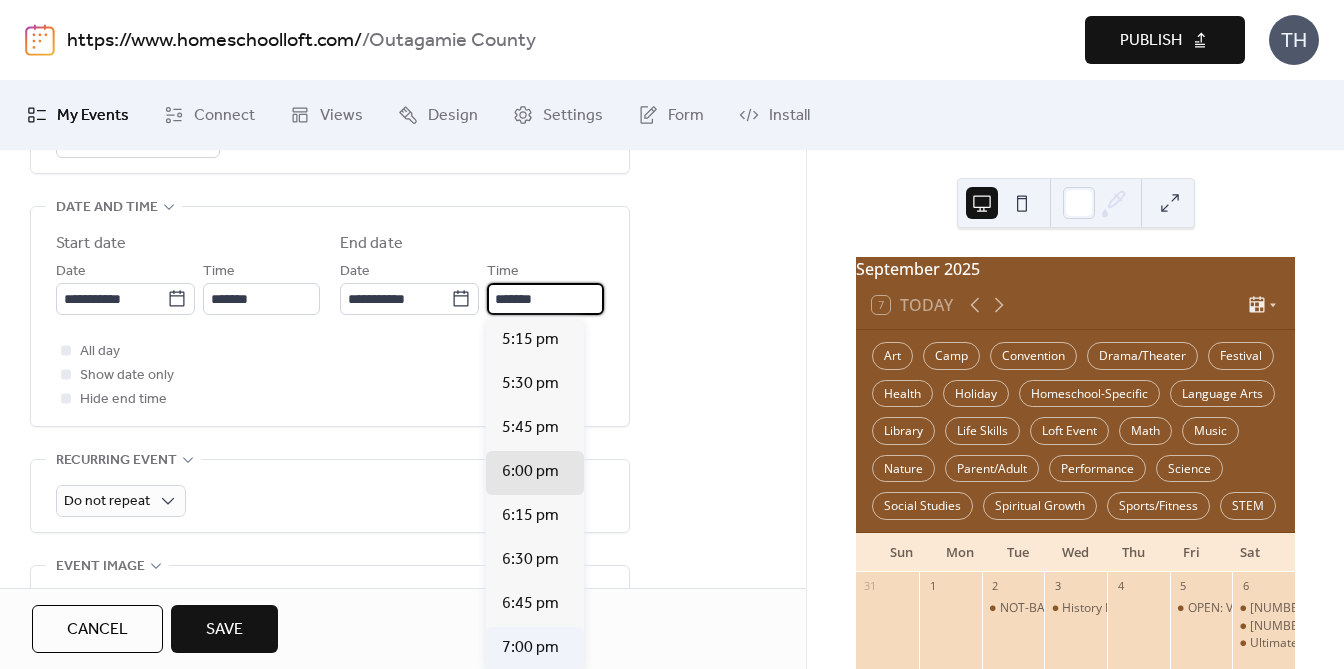 type on "*******" 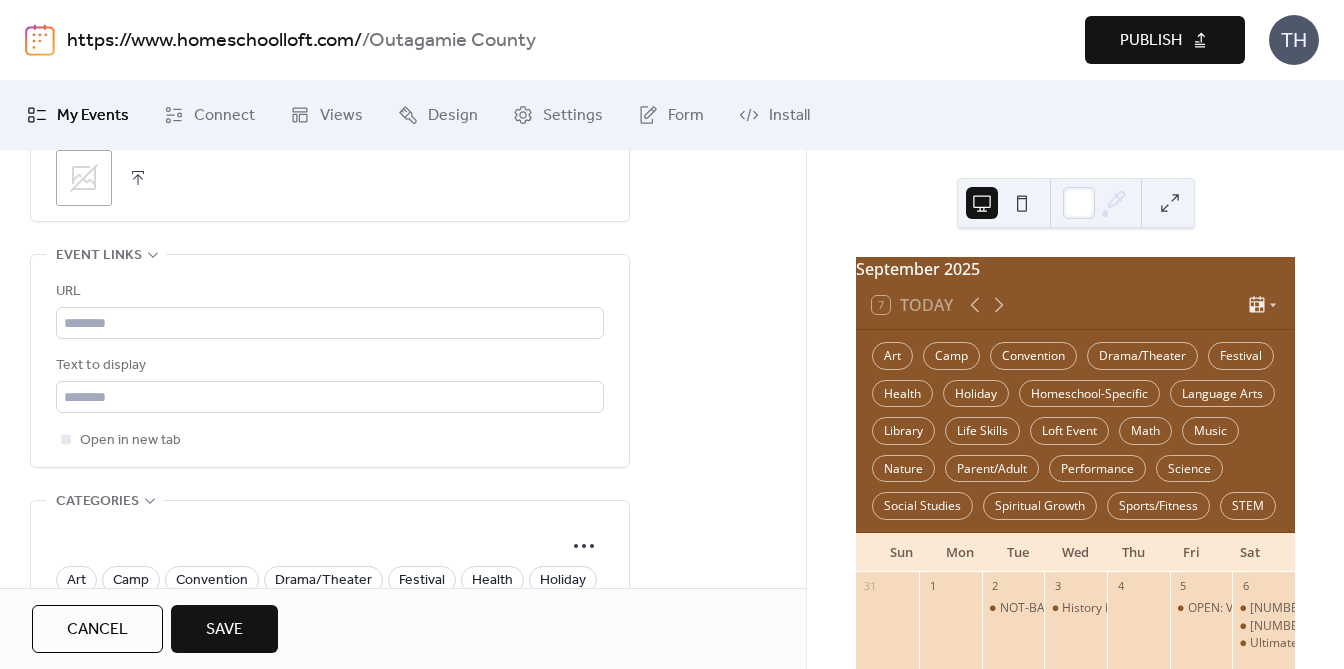 scroll, scrollTop: 1080, scrollLeft: 0, axis: vertical 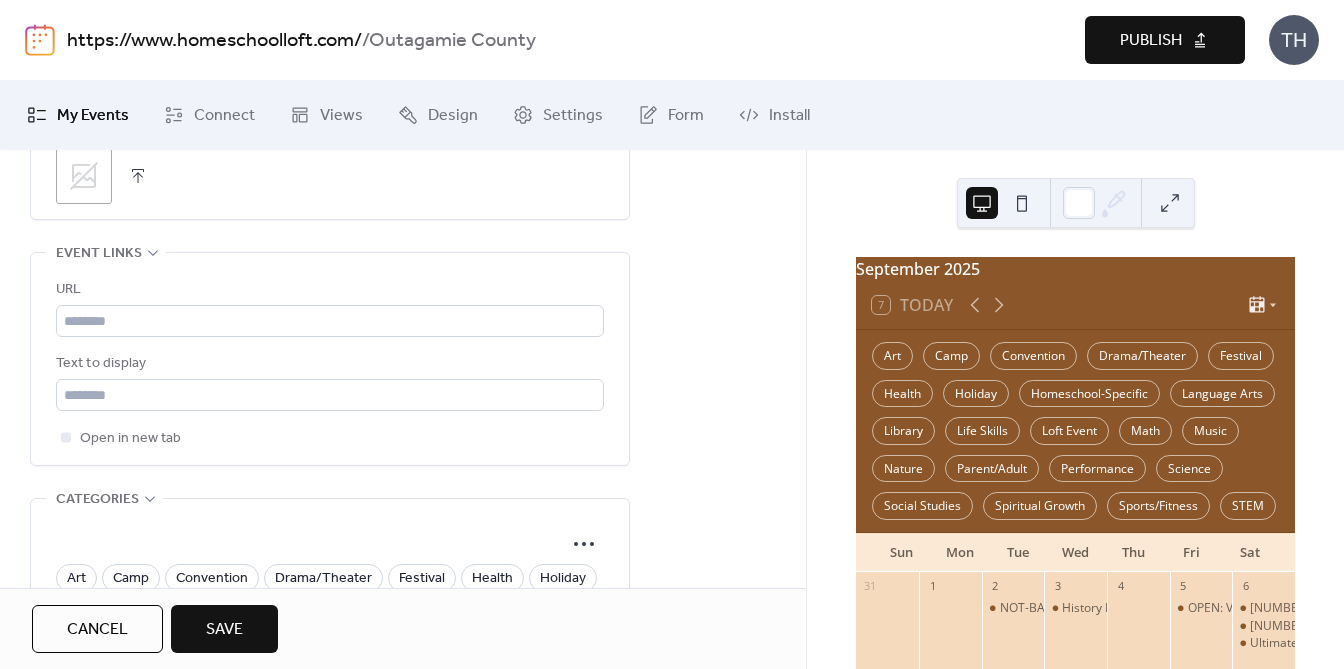 click at bounding box center (138, 176) 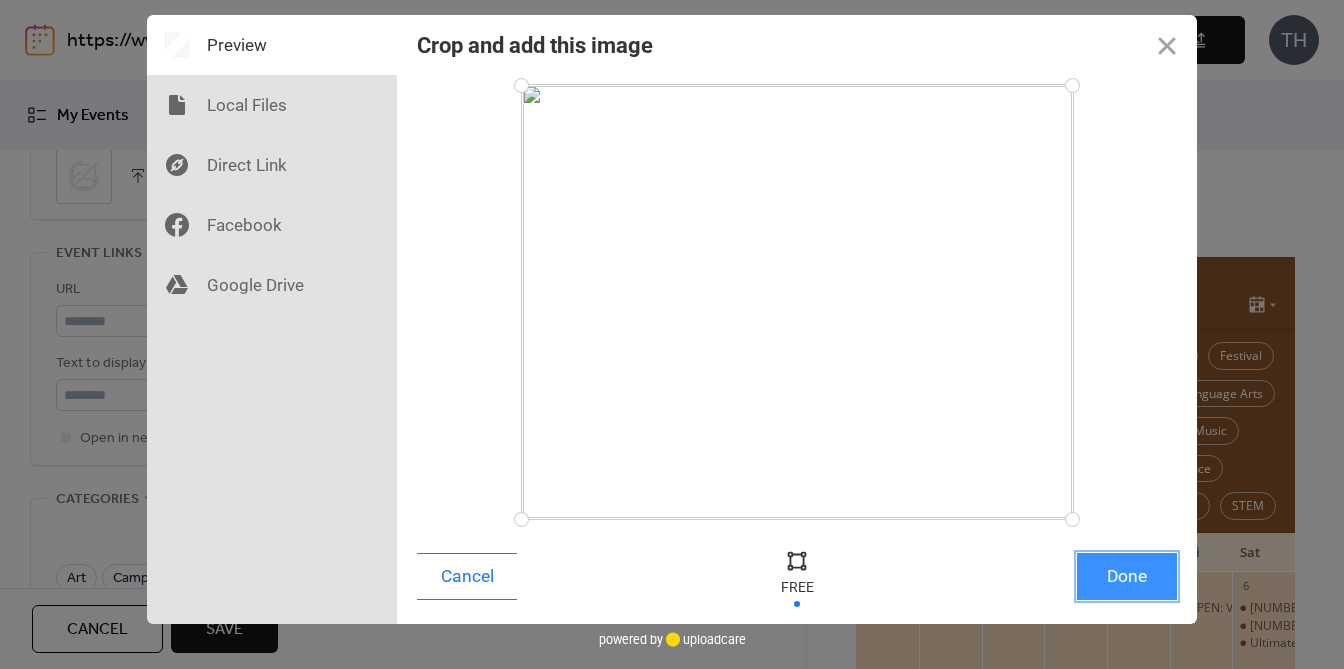 click on "Done" at bounding box center [1127, 576] 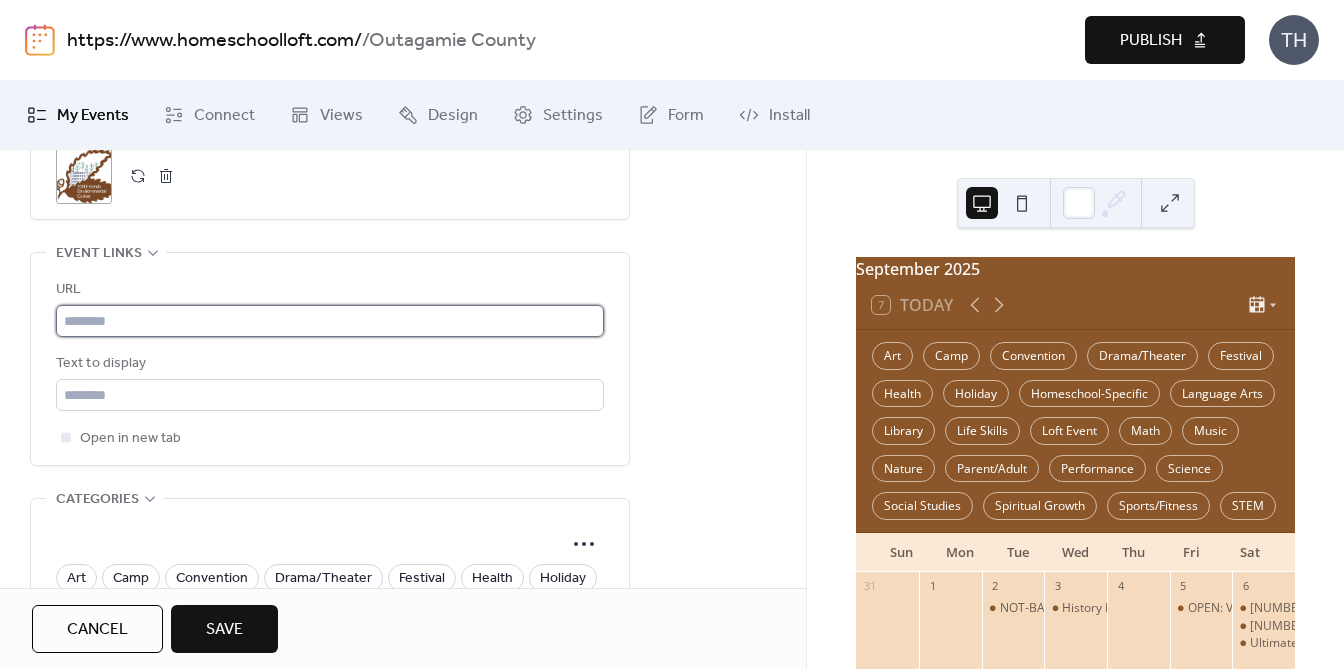 click at bounding box center [330, 321] 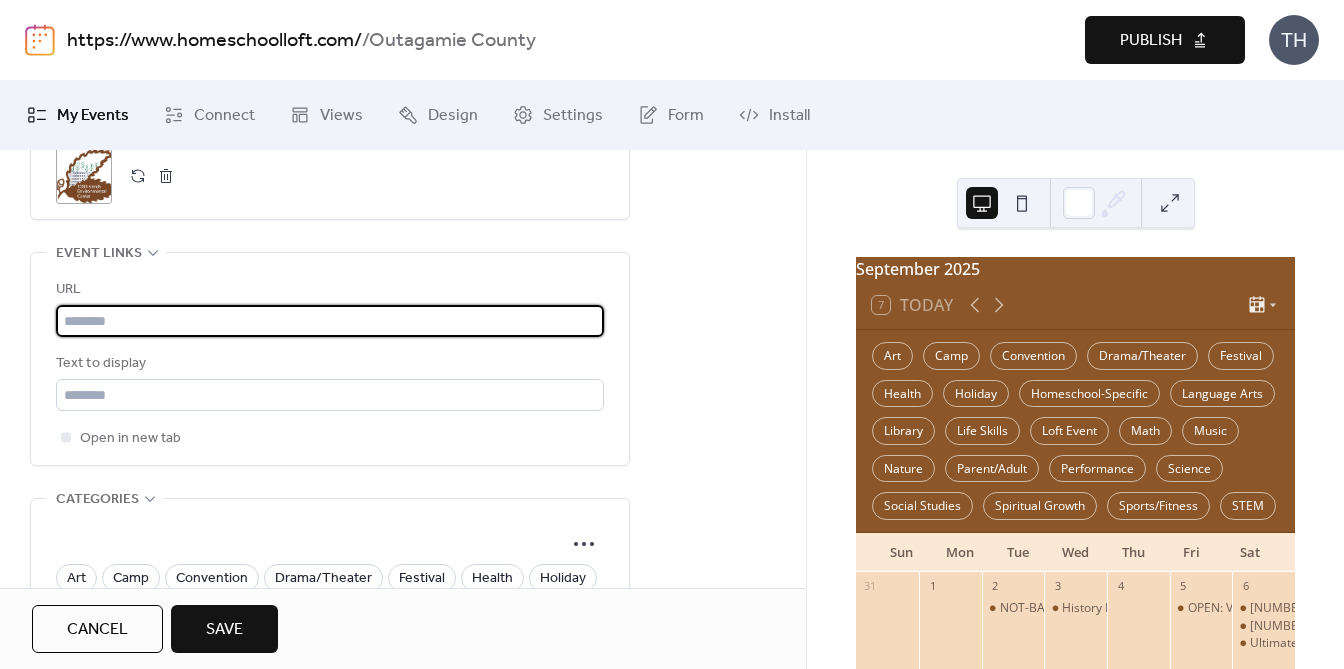 paste on "**********" 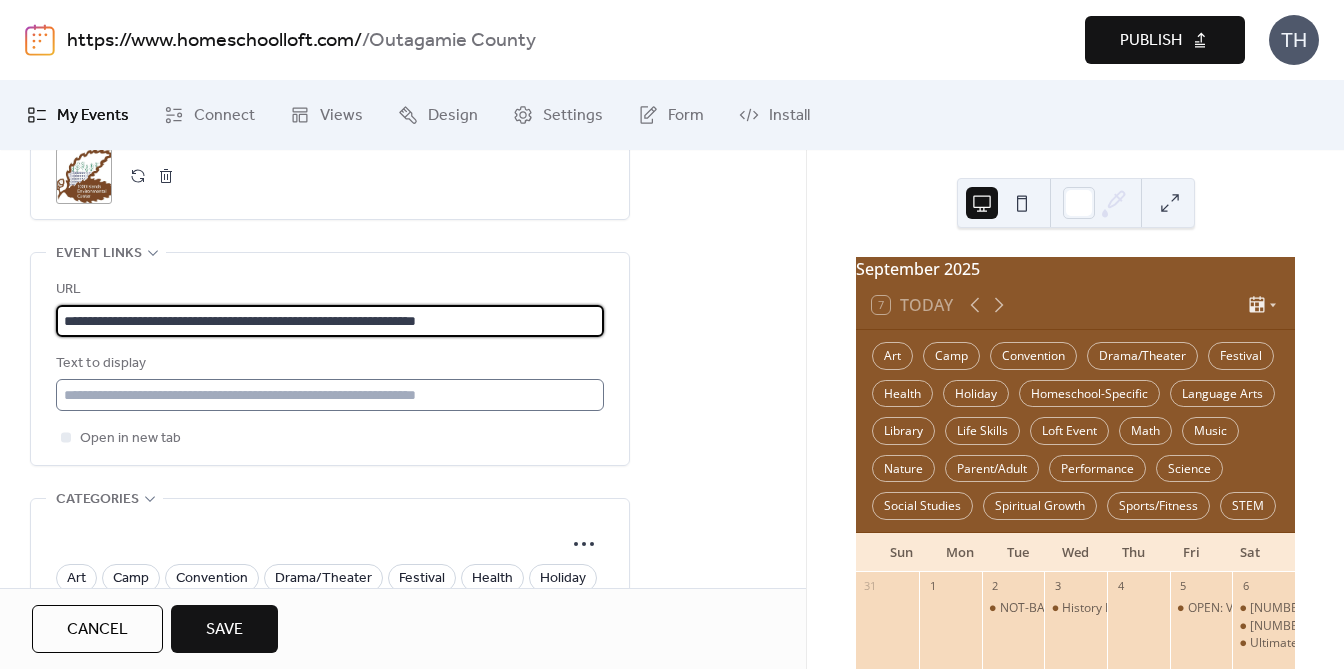 type on "**********" 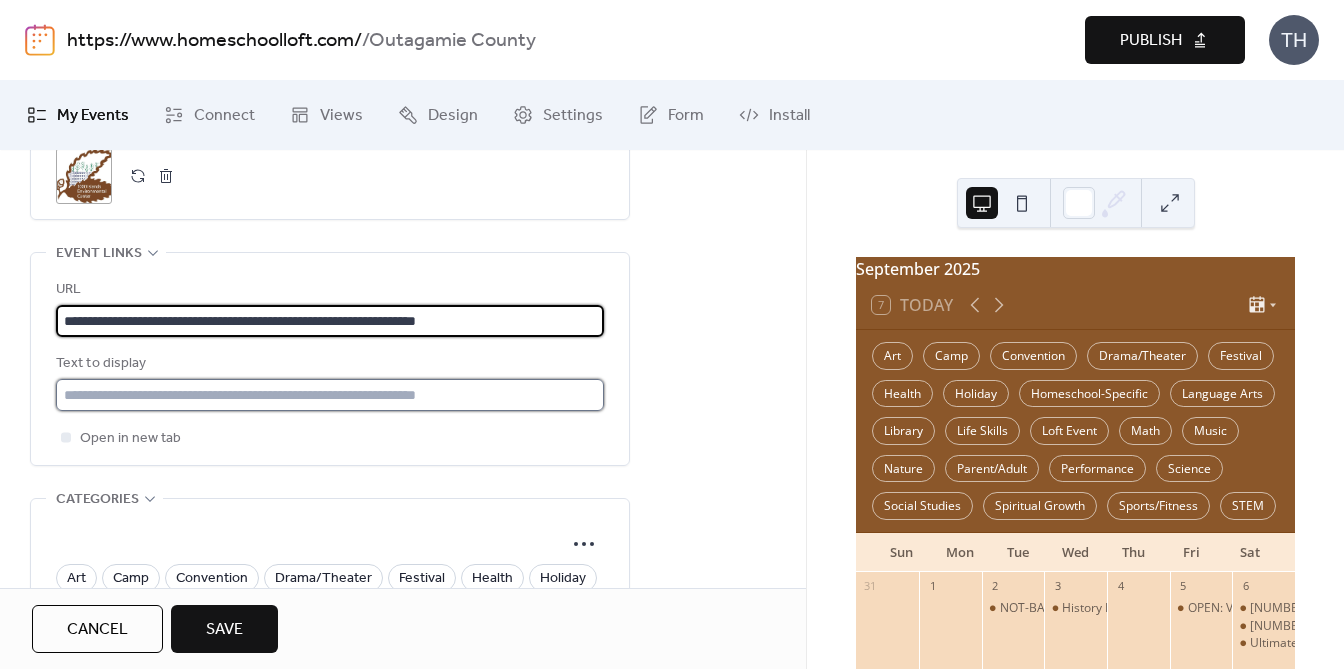 click at bounding box center [330, 395] 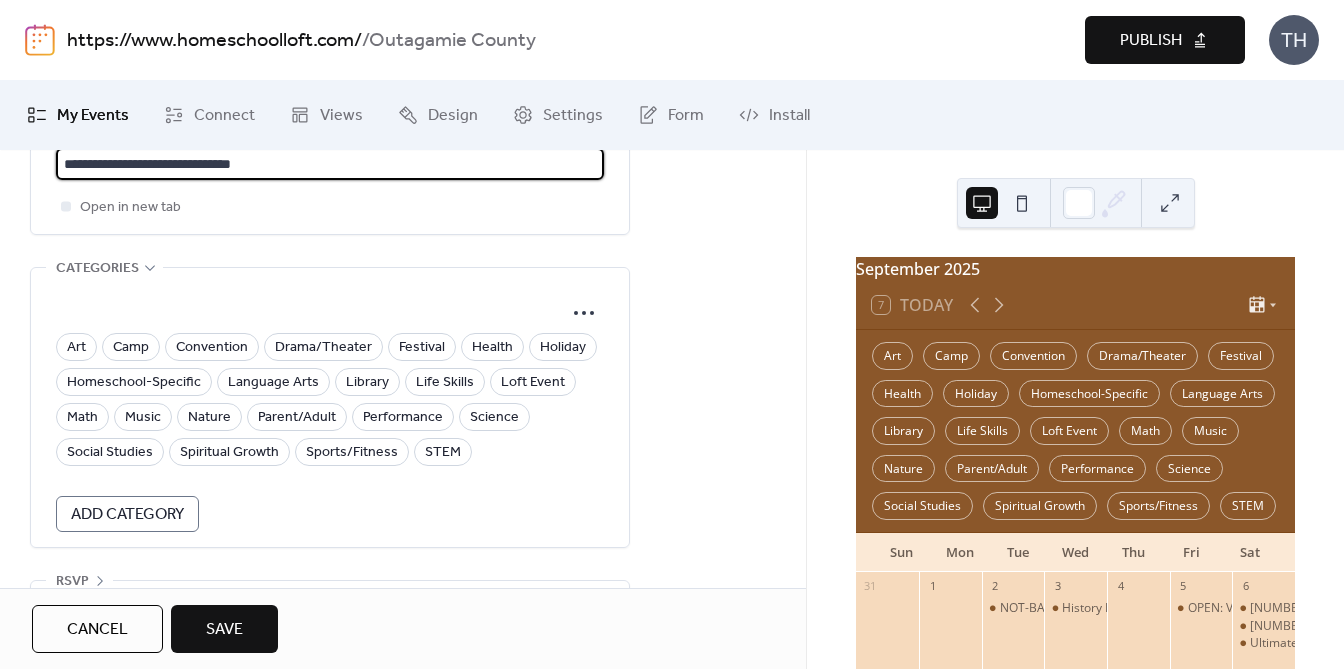 scroll, scrollTop: 1344, scrollLeft: 0, axis: vertical 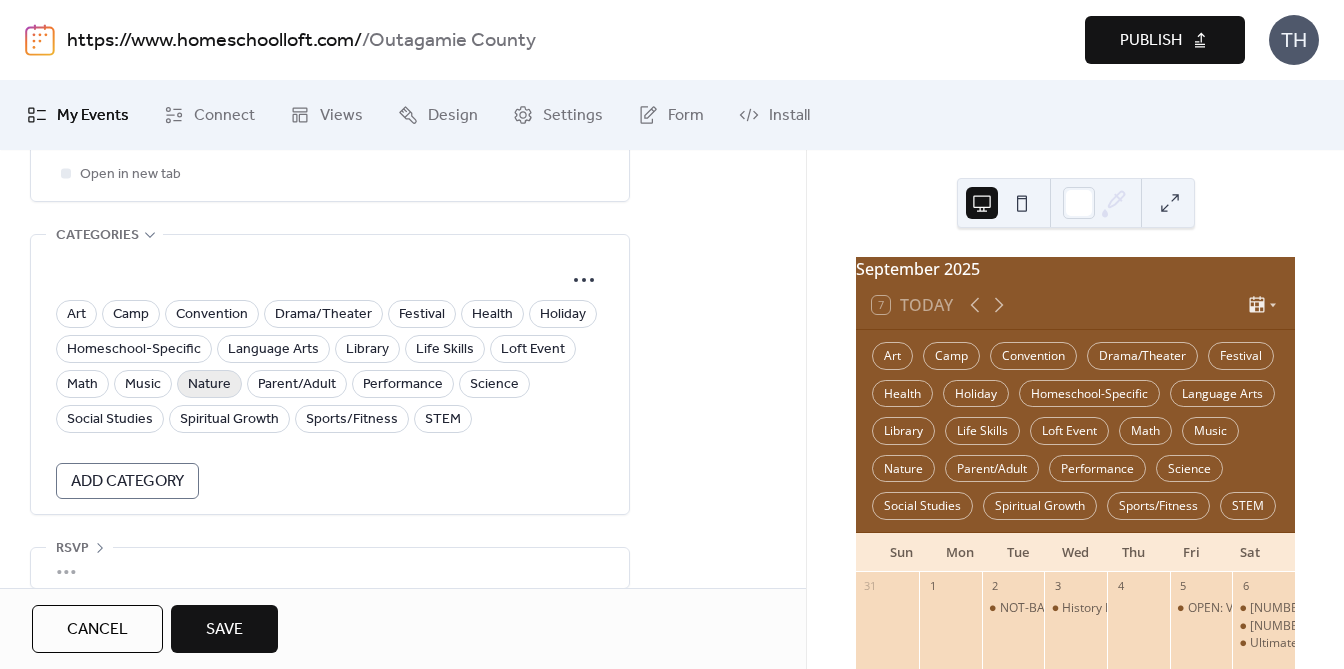 type on "**********" 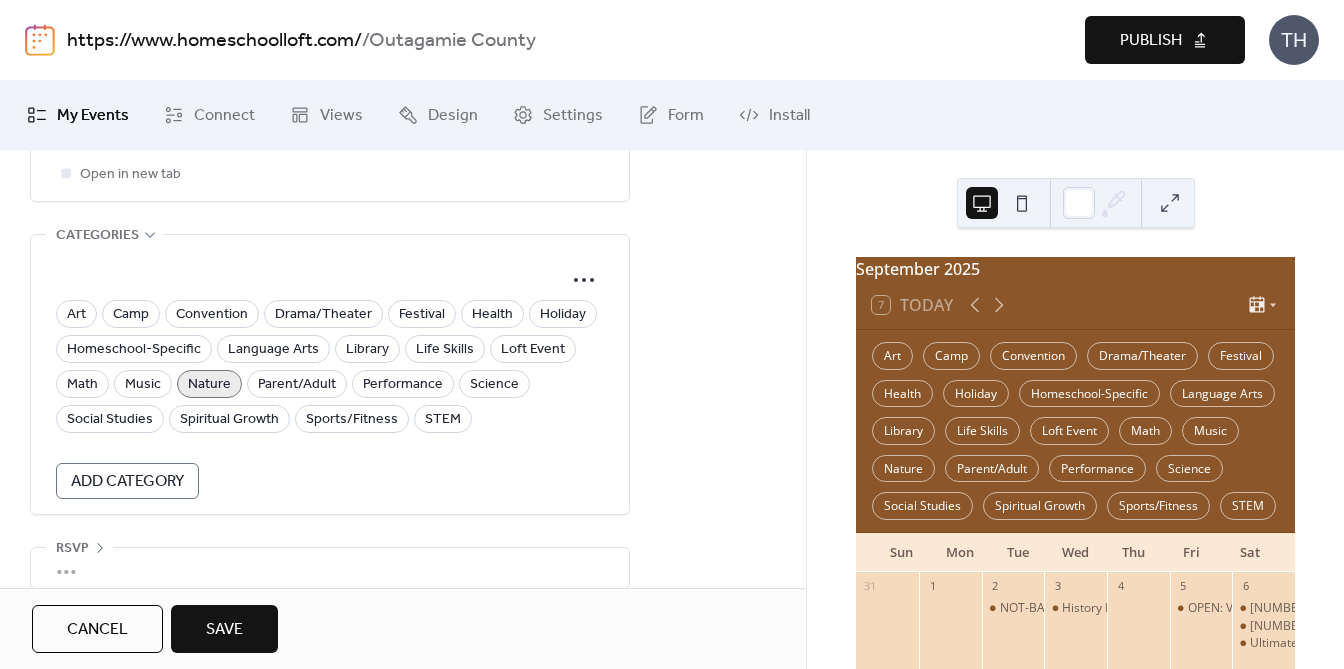 click on "Save" at bounding box center (224, 630) 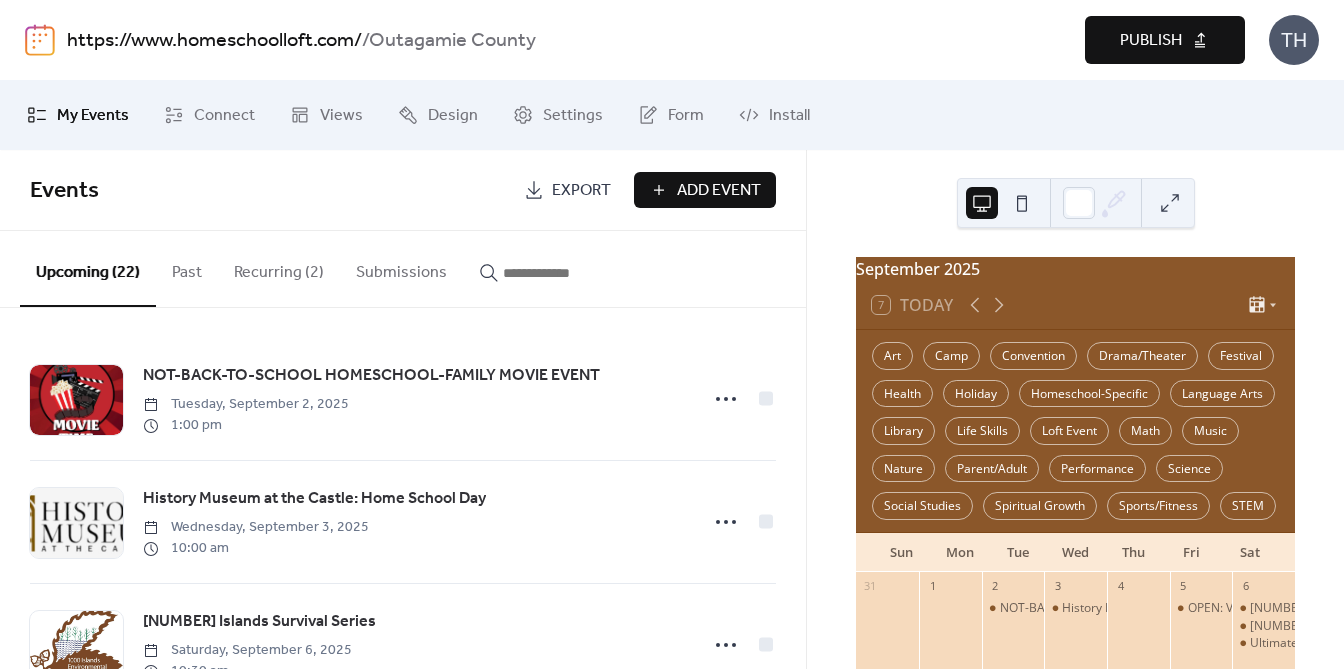 click on "Publish" at bounding box center (1151, 41) 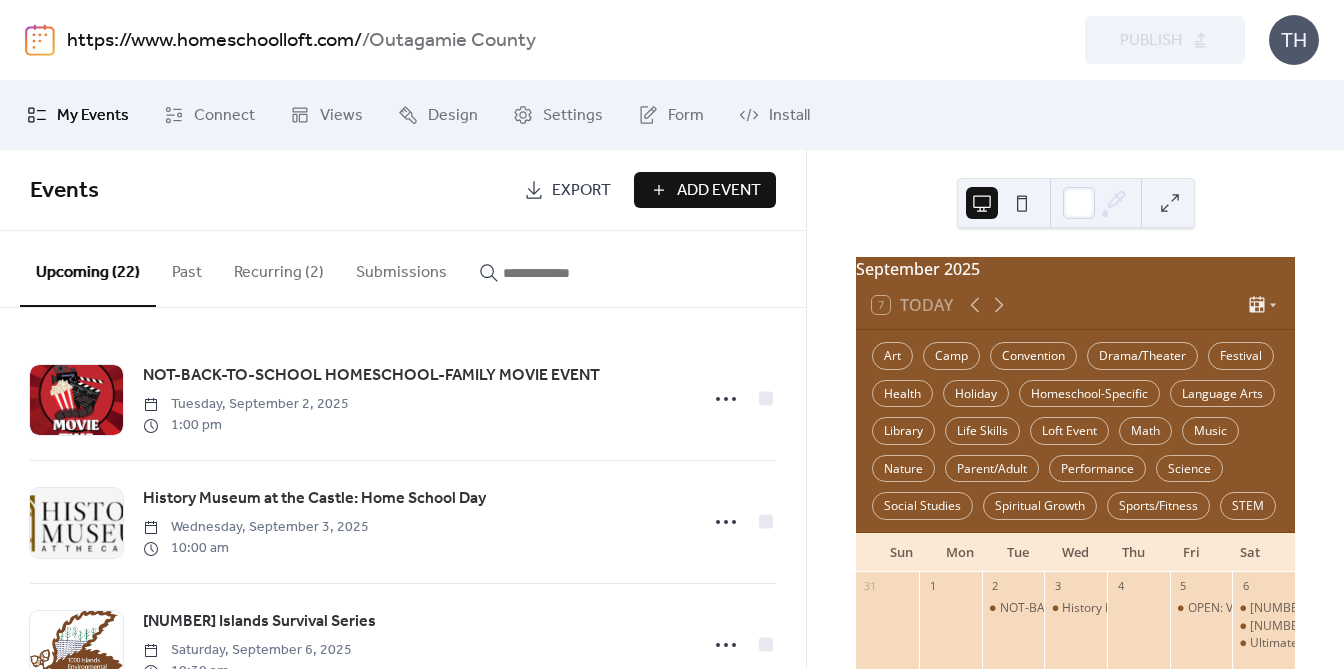 type 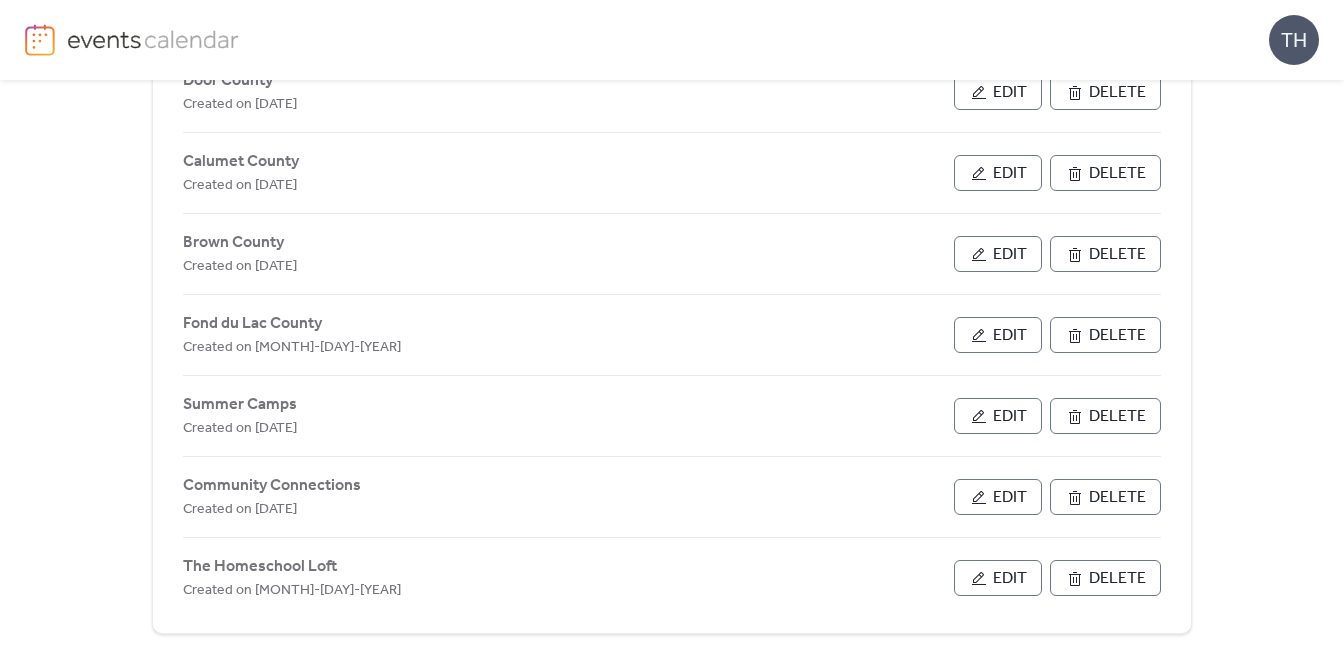 scroll, scrollTop: 1007, scrollLeft: 0, axis: vertical 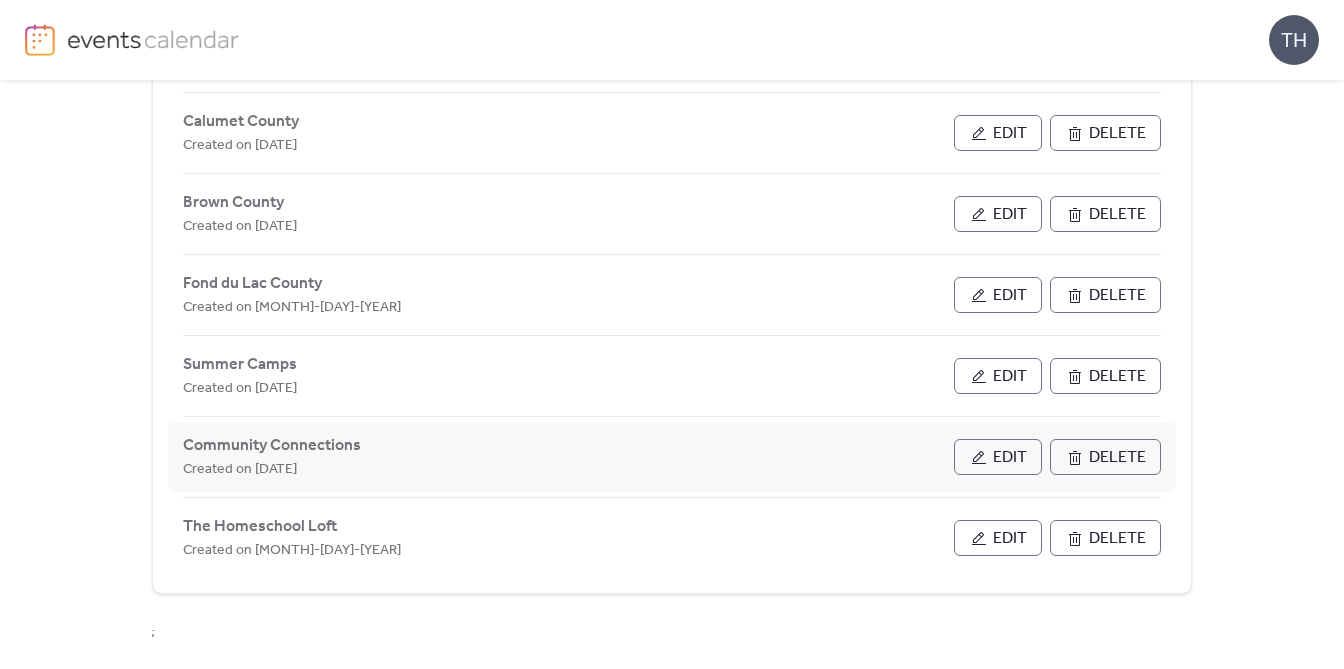 click on "Edit" at bounding box center (1010, 458) 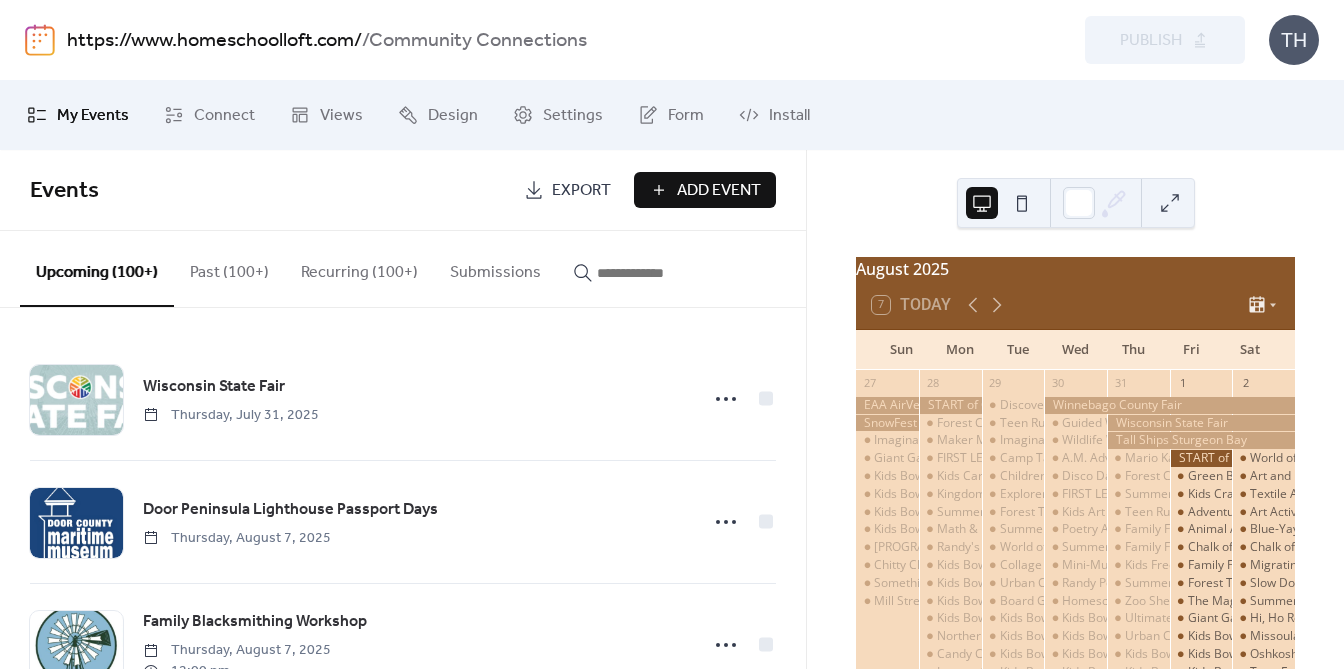 click at bounding box center [657, 273] 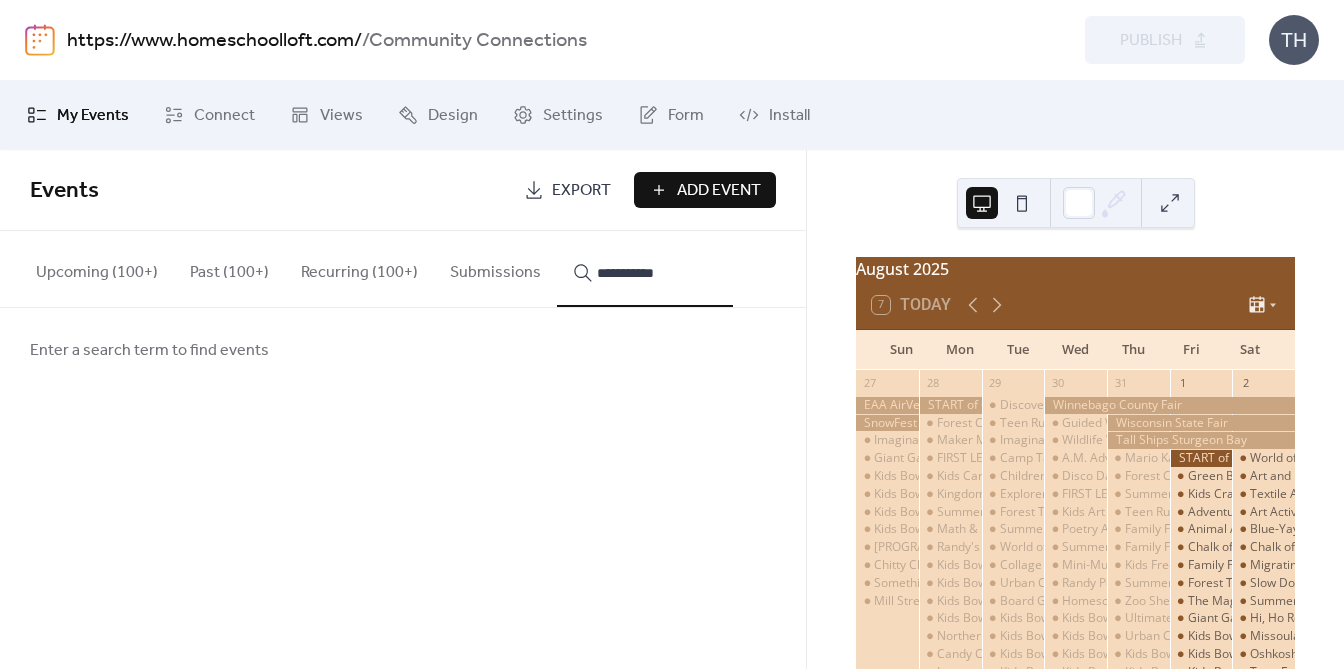 click on "**********" at bounding box center [645, 269] 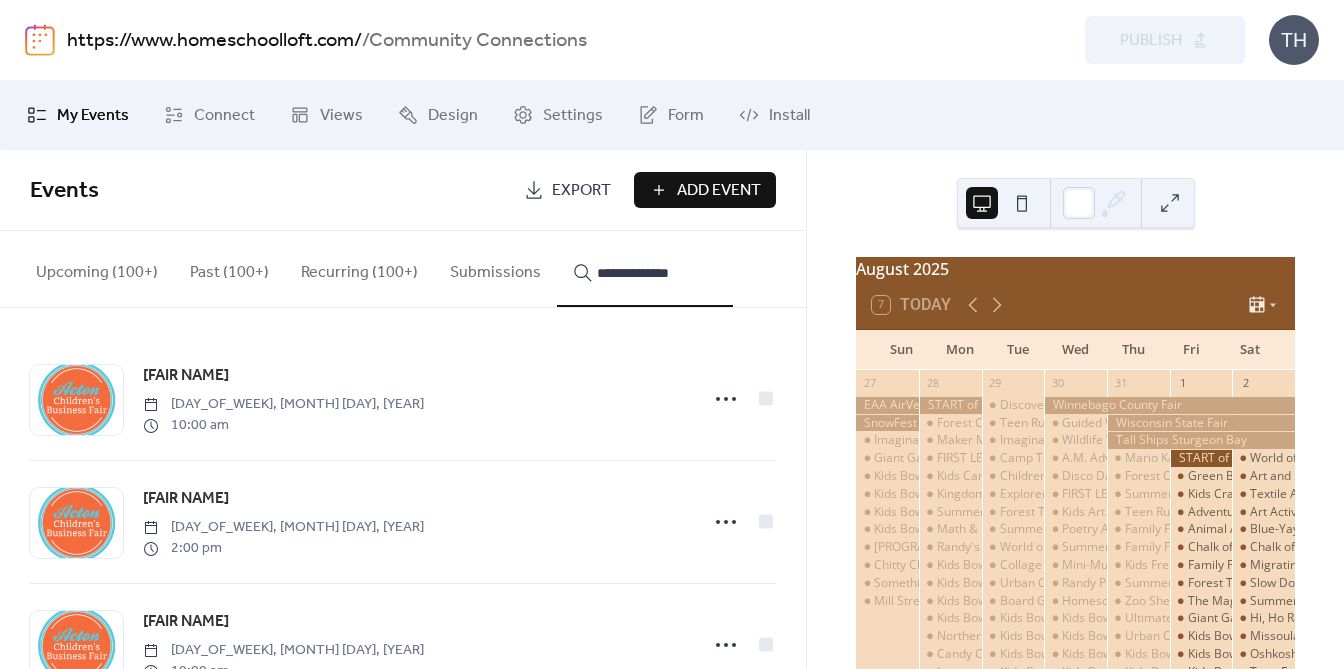 type on "**********" 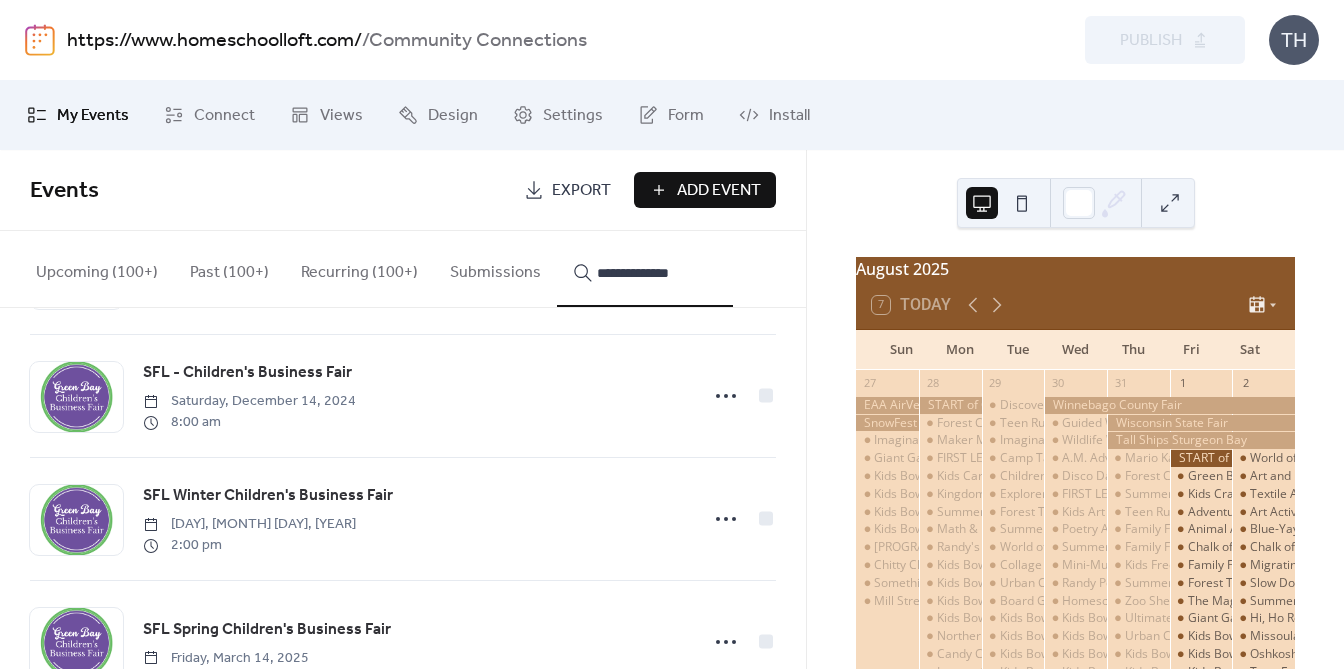 scroll, scrollTop: 1920, scrollLeft: 0, axis: vertical 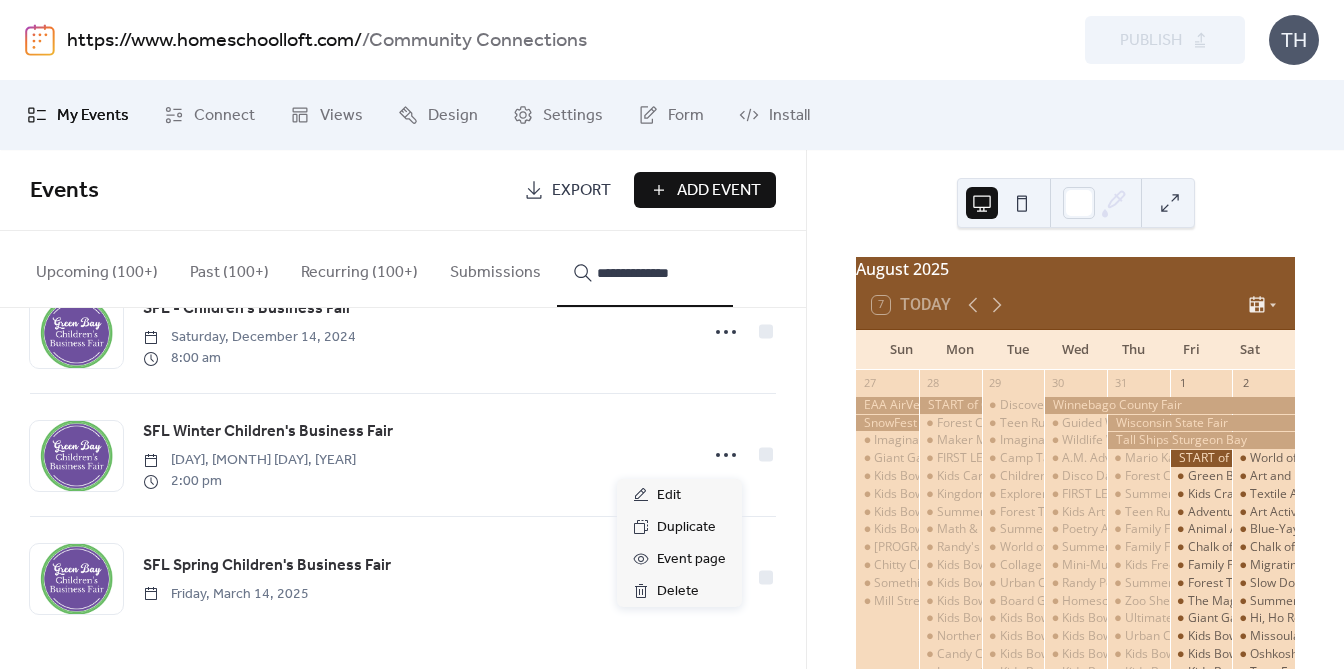 click 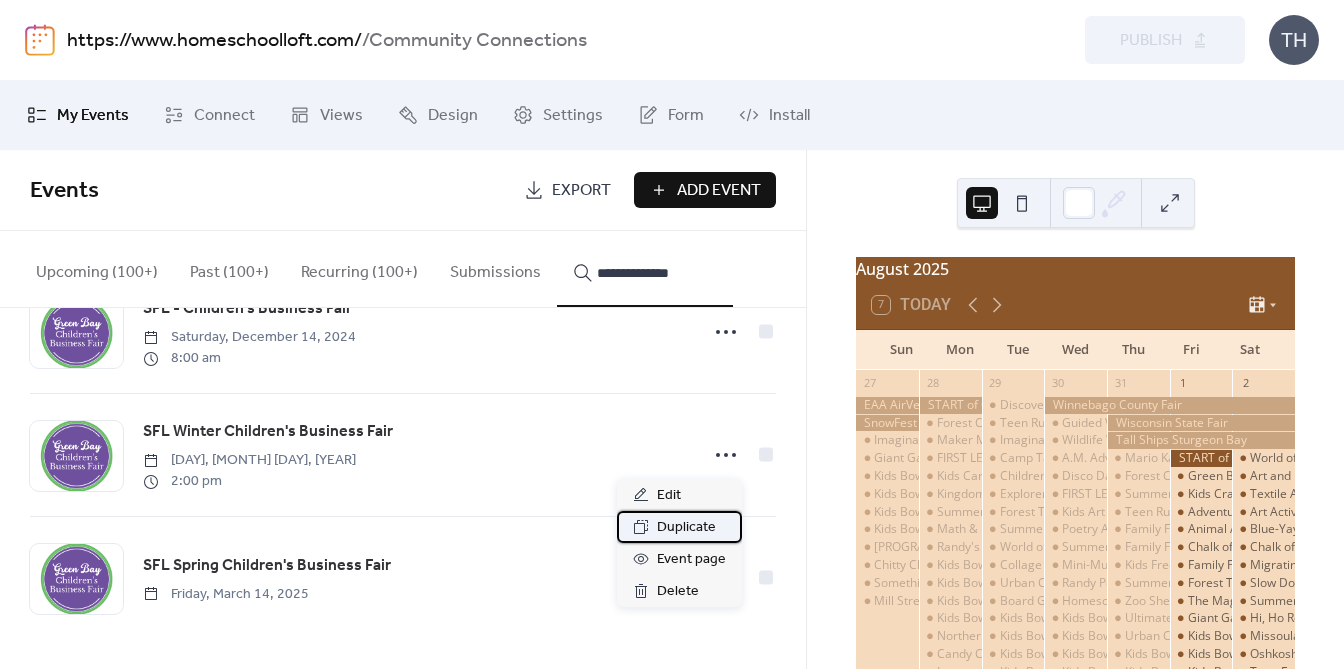 click on "Duplicate" at bounding box center [686, 528] 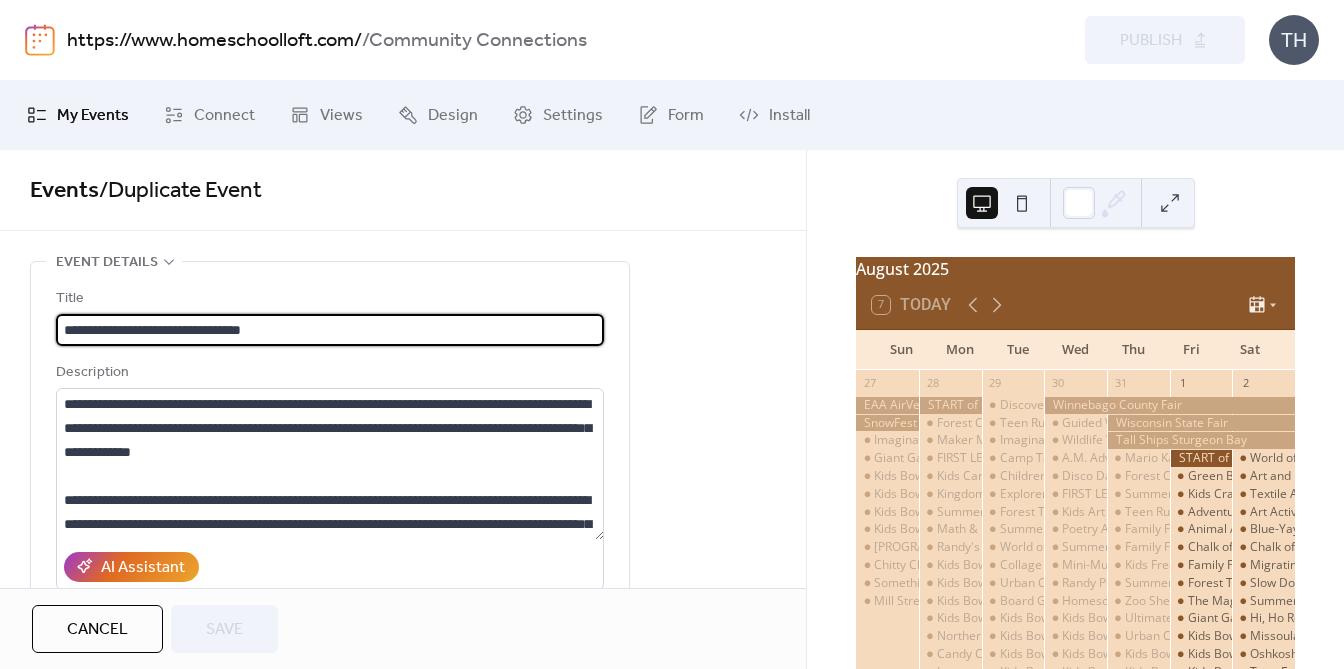 scroll, scrollTop: 1, scrollLeft: 0, axis: vertical 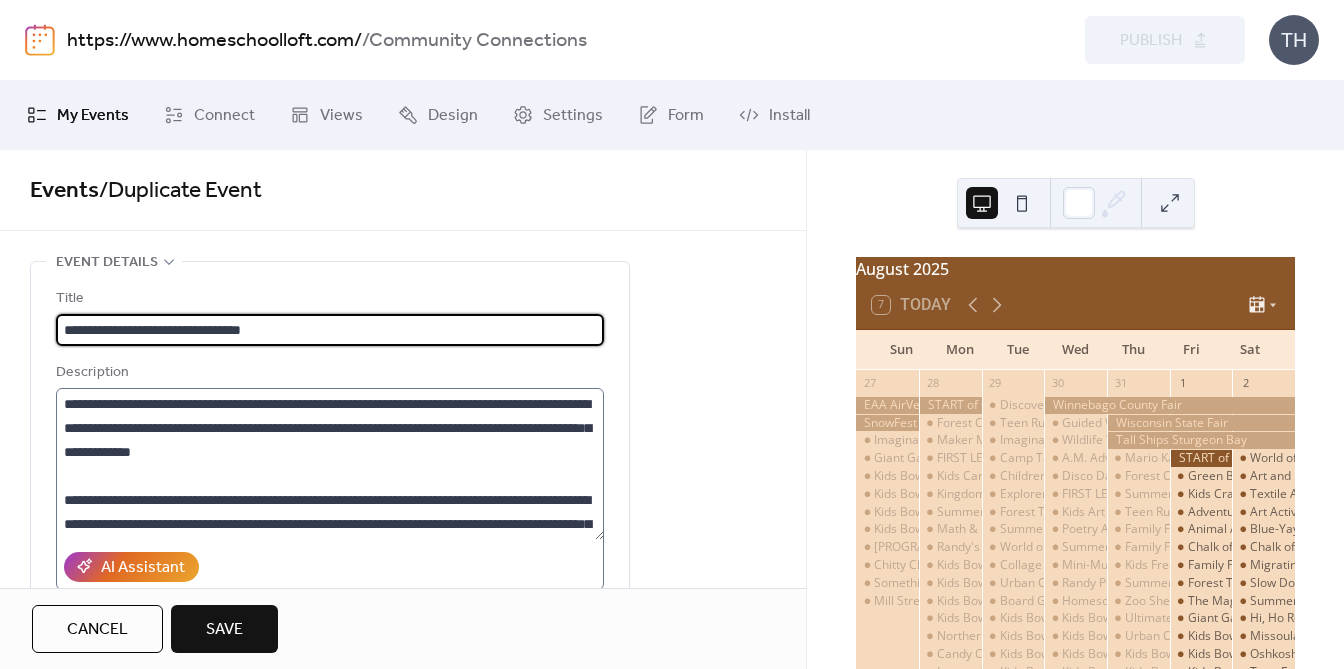 type on "**********" 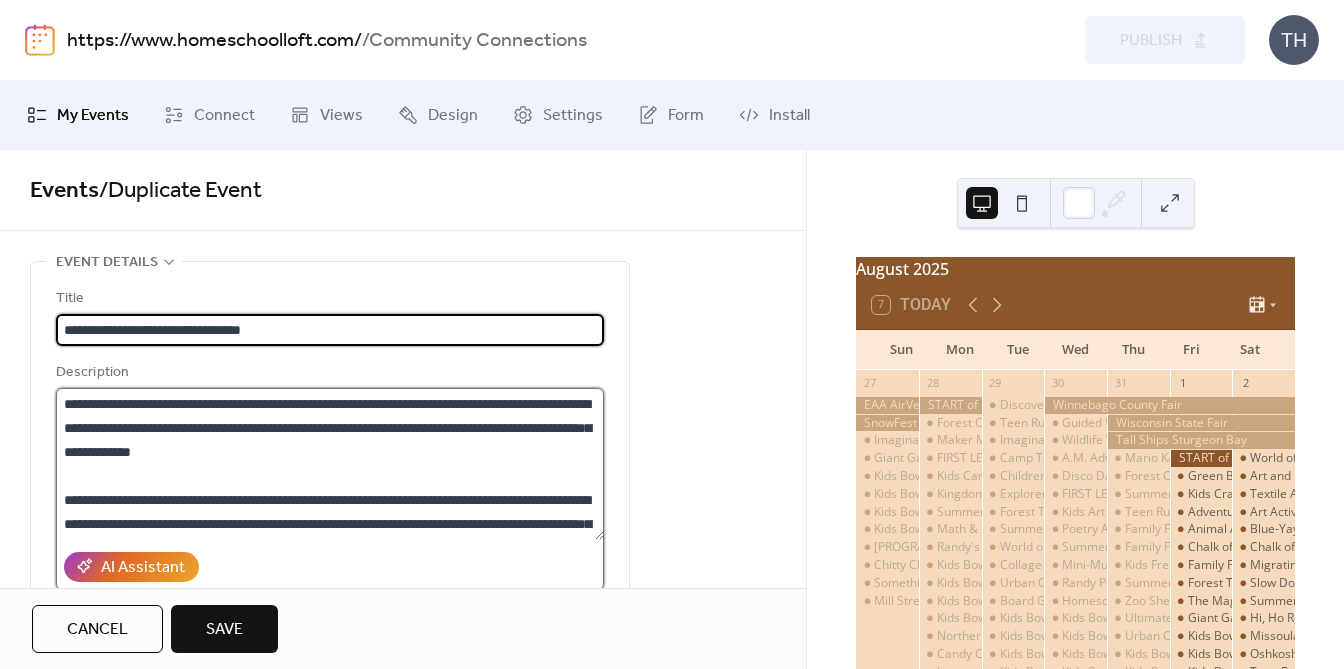 scroll, scrollTop: 0, scrollLeft: 0, axis: both 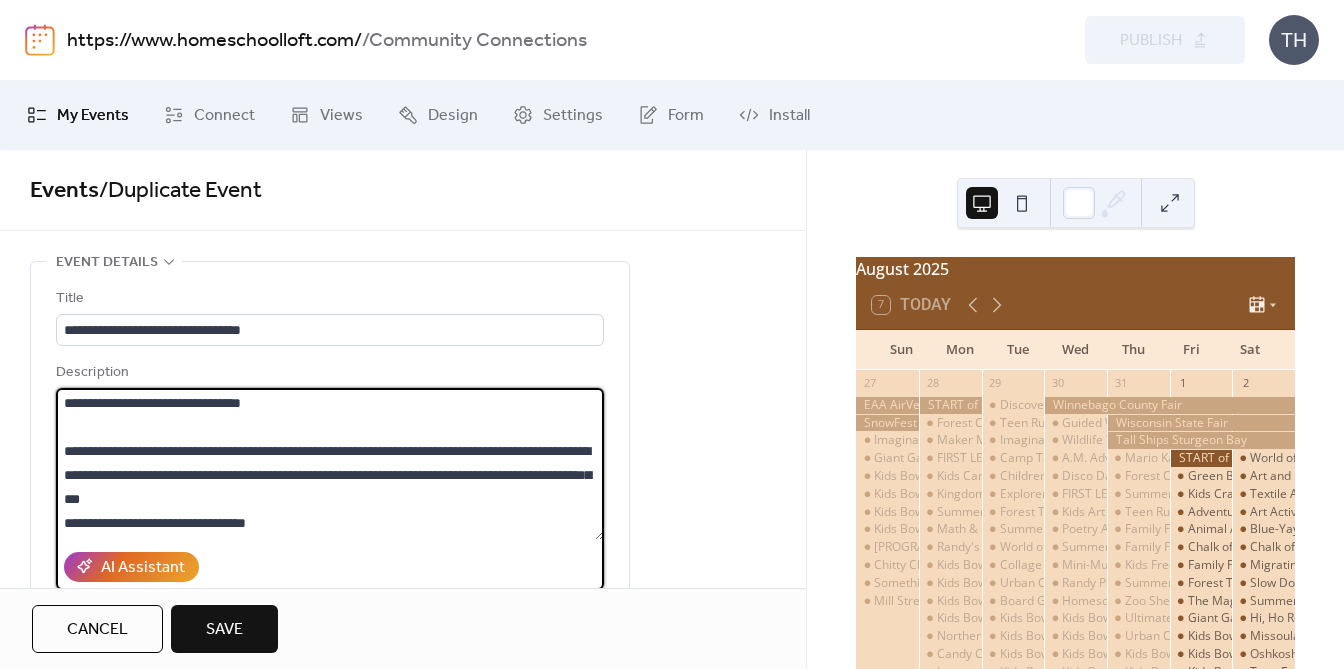 drag, startPoint x: 90, startPoint y: 452, endPoint x: 325, endPoint y: 527, distance: 246.67793 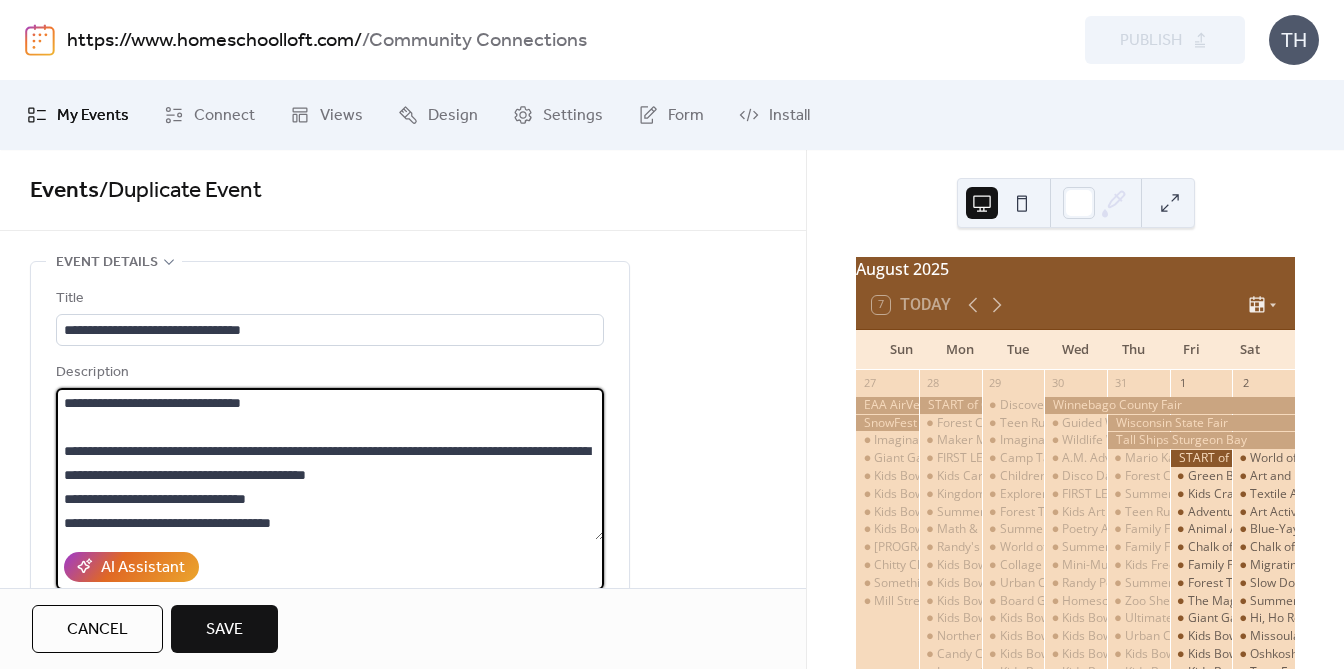drag, startPoint x: 539, startPoint y: 479, endPoint x: 539, endPoint y: 519, distance: 40 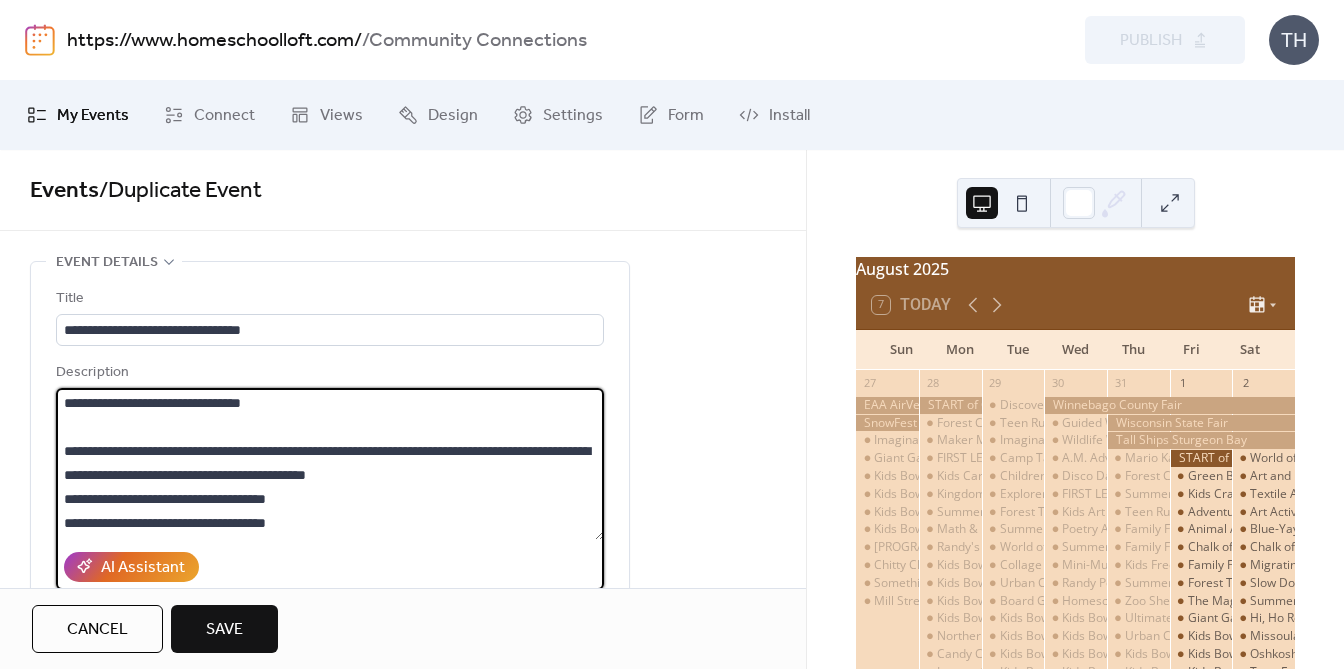 drag, startPoint x: 534, startPoint y: 472, endPoint x: 531, endPoint y: 515, distance: 43.104523 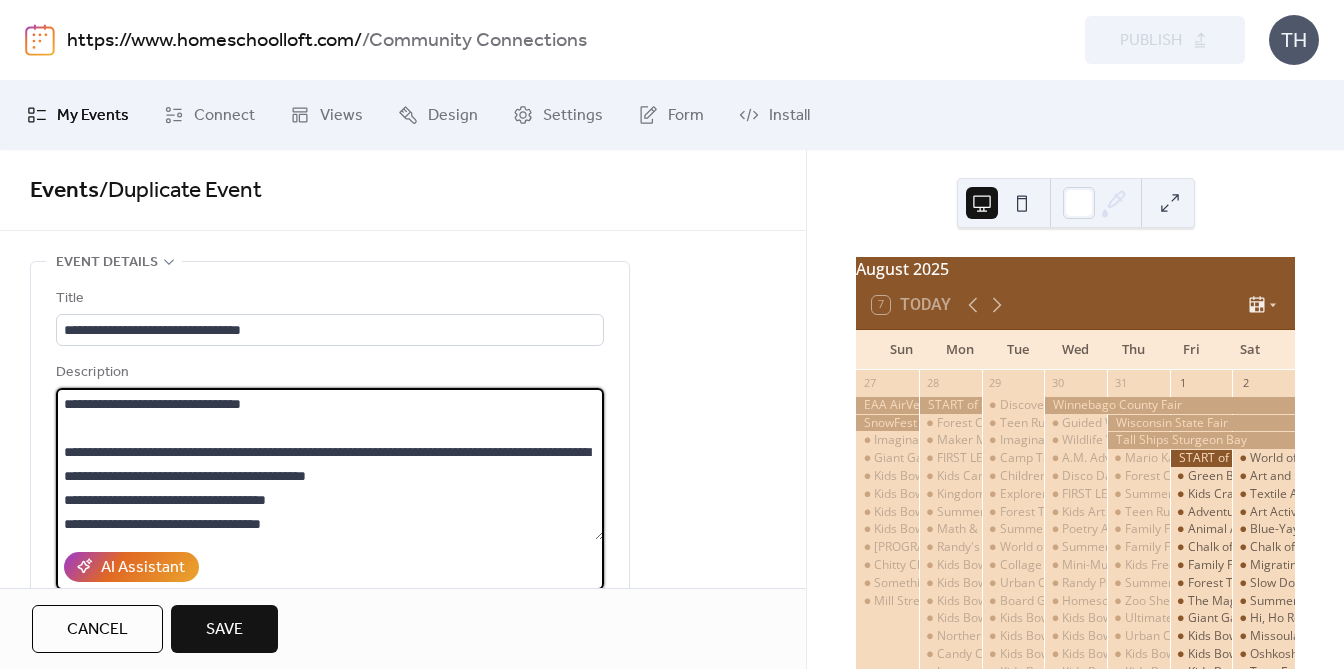 scroll, scrollTop: 144, scrollLeft: 0, axis: vertical 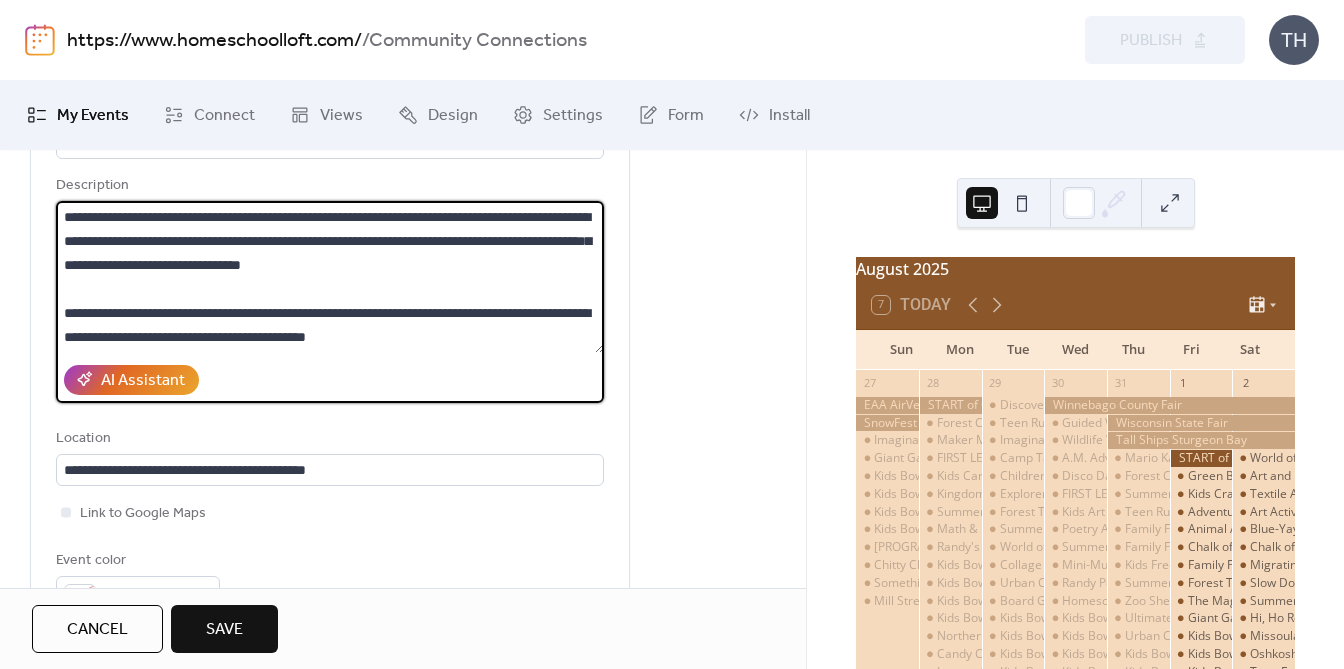 drag, startPoint x: 171, startPoint y: 337, endPoint x: 570, endPoint y: 345, distance: 399.0802 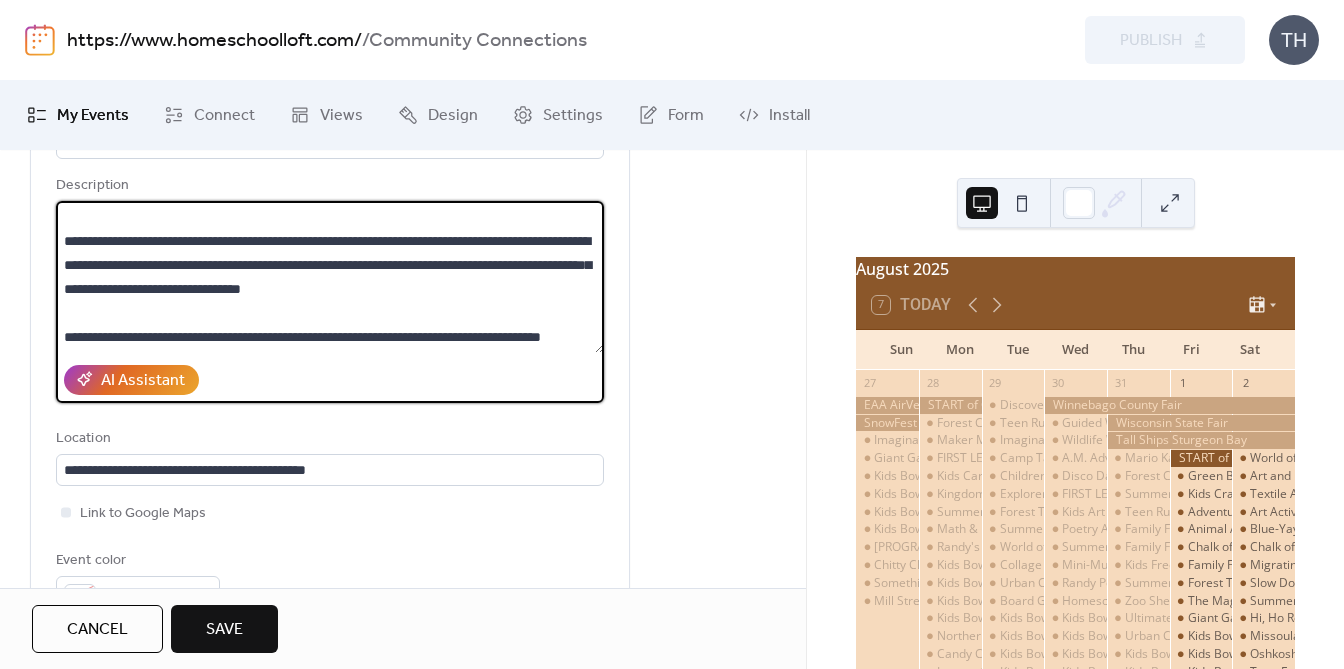 type on "**********" 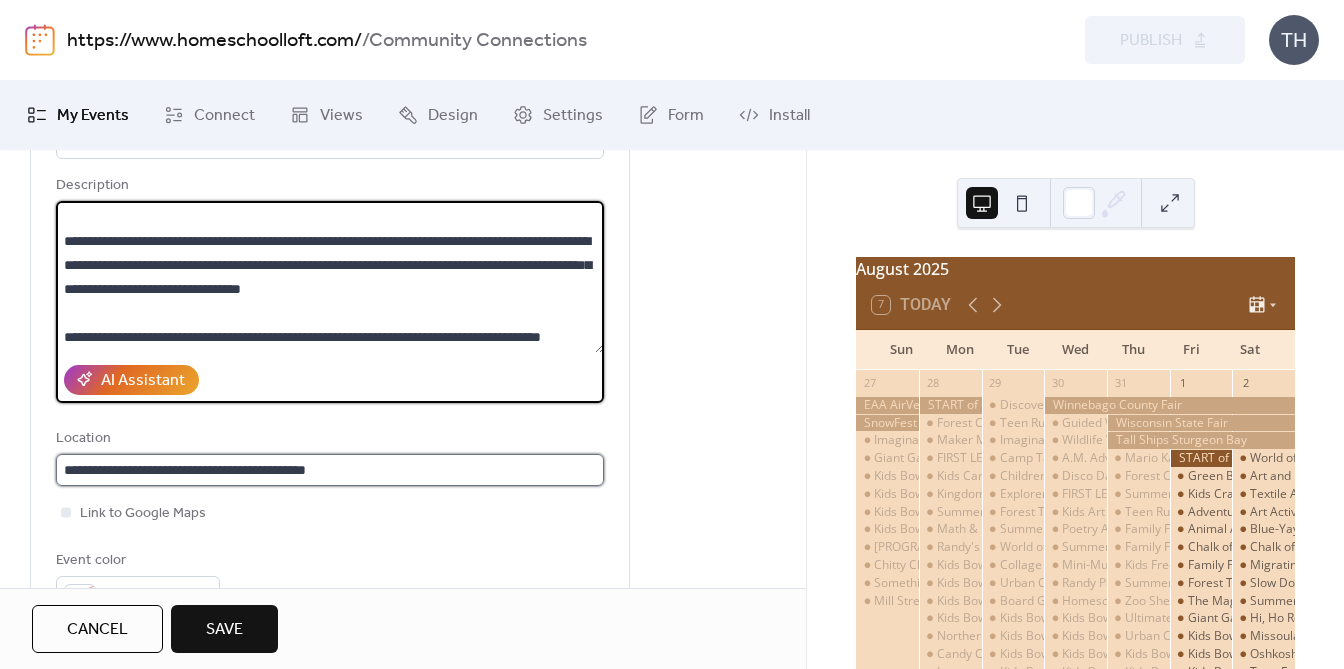 scroll, scrollTop: 1, scrollLeft: 0, axis: vertical 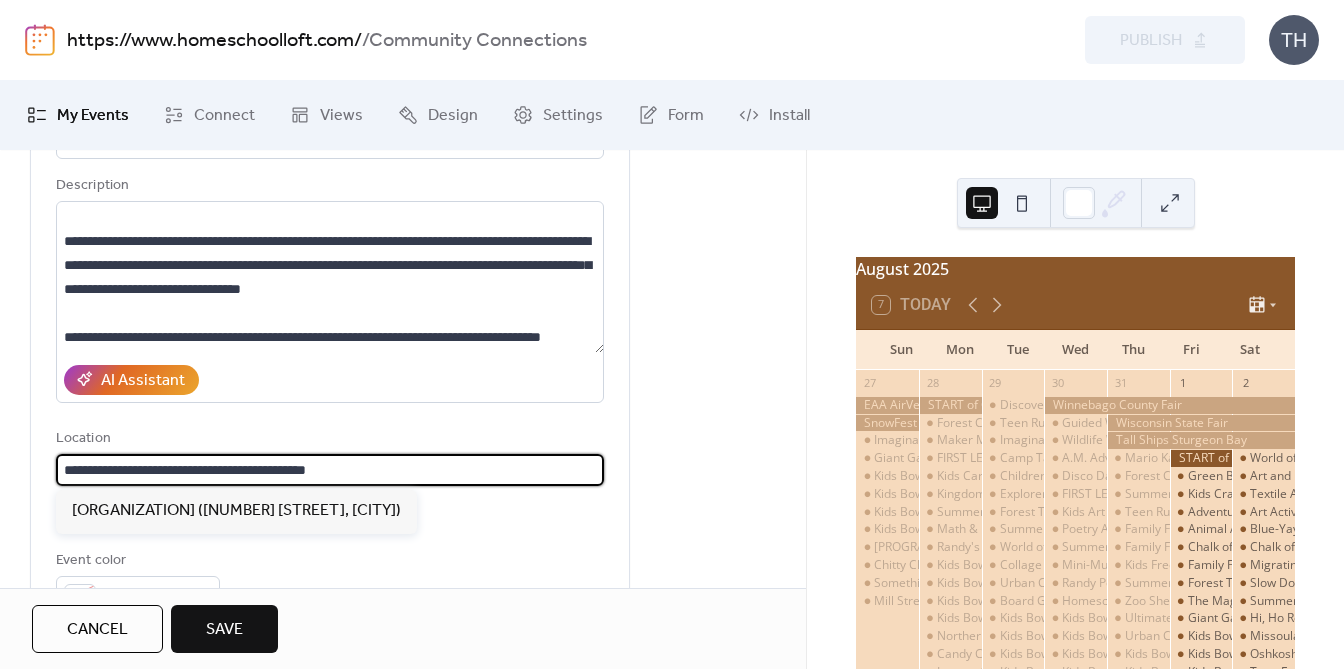 drag, startPoint x: 63, startPoint y: 472, endPoint x: 469, endPoint y: 507, distance: 407.50583 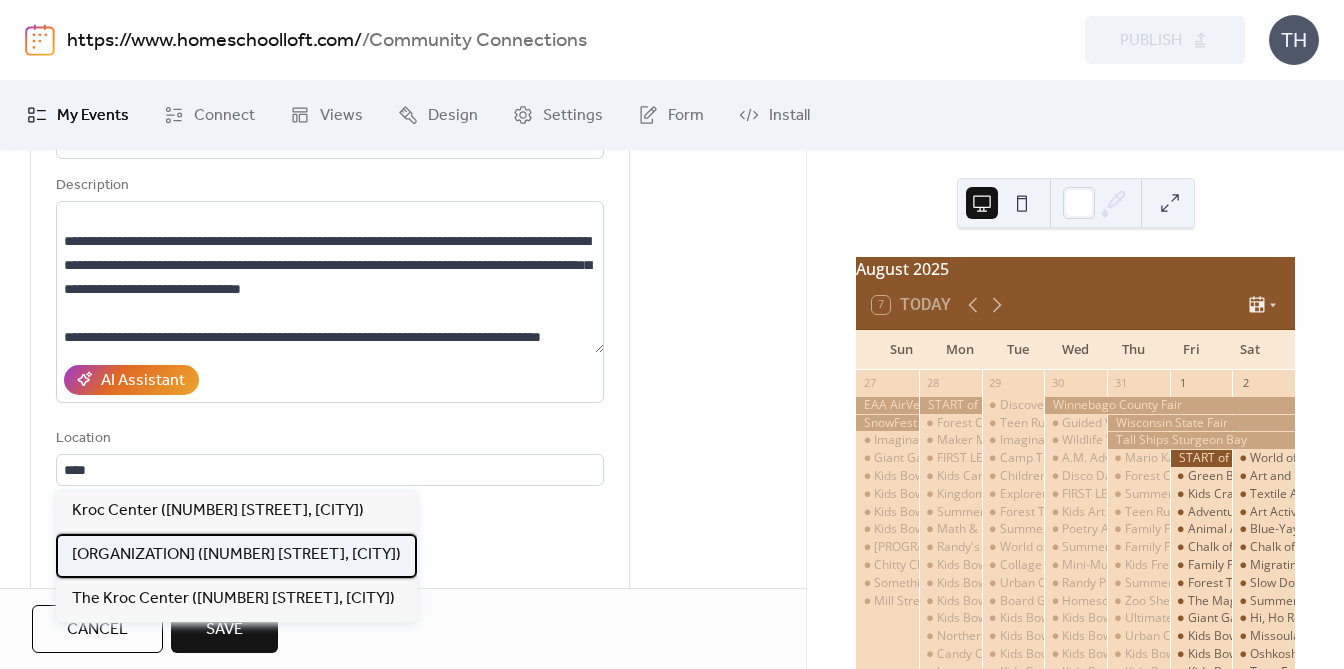 click on "[ORGANIZATION] ([NUMBER] [STREET], [CITY])" at bounding box center [236, 555] 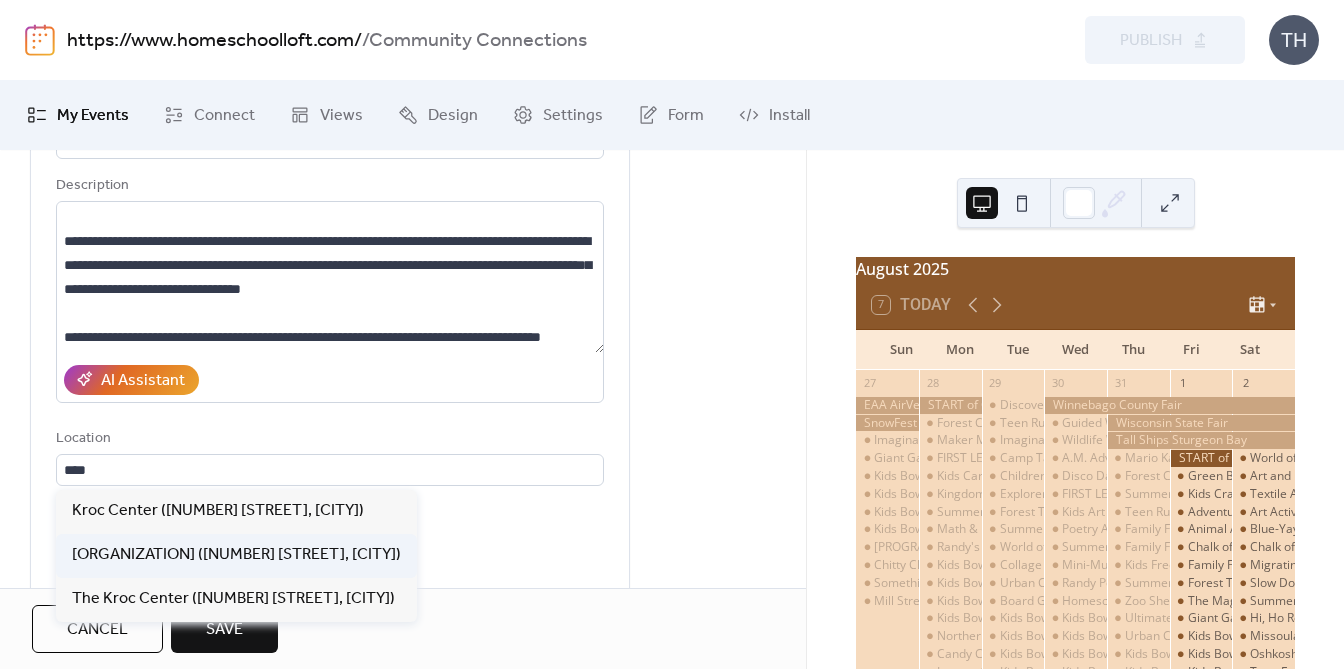type on "**********" 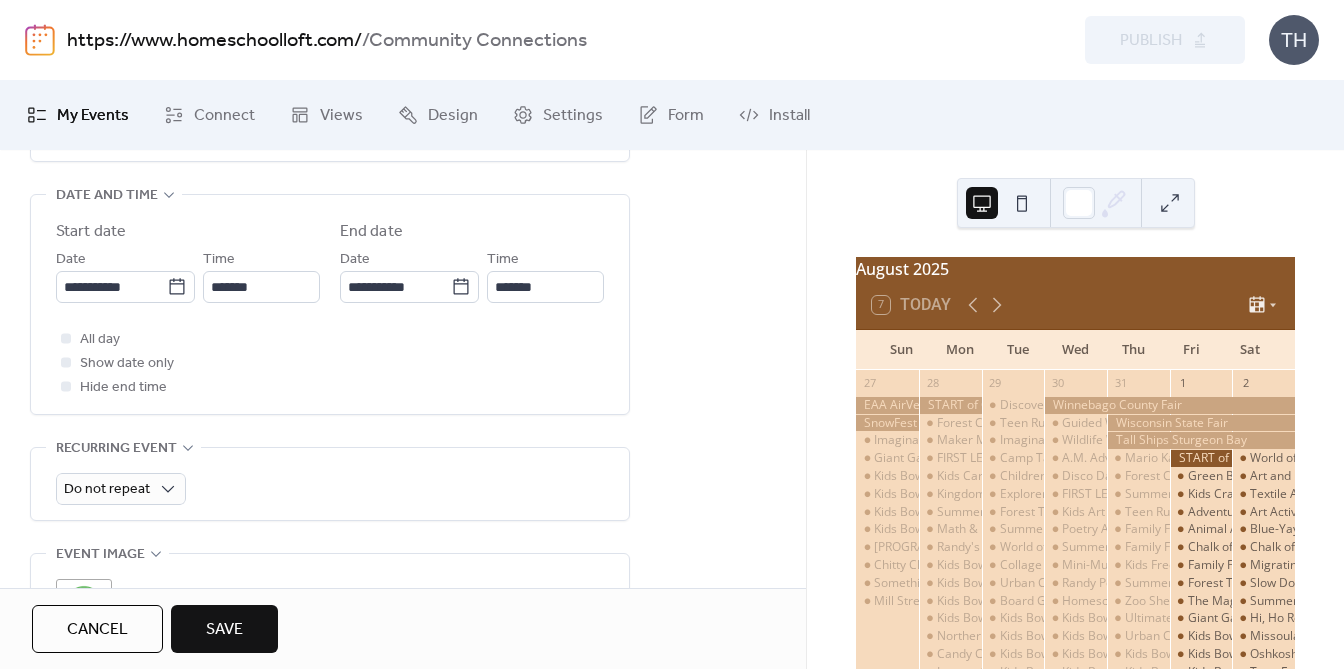 scroll, scrollTop: 669, scrollLeft: 0, axis: vertical 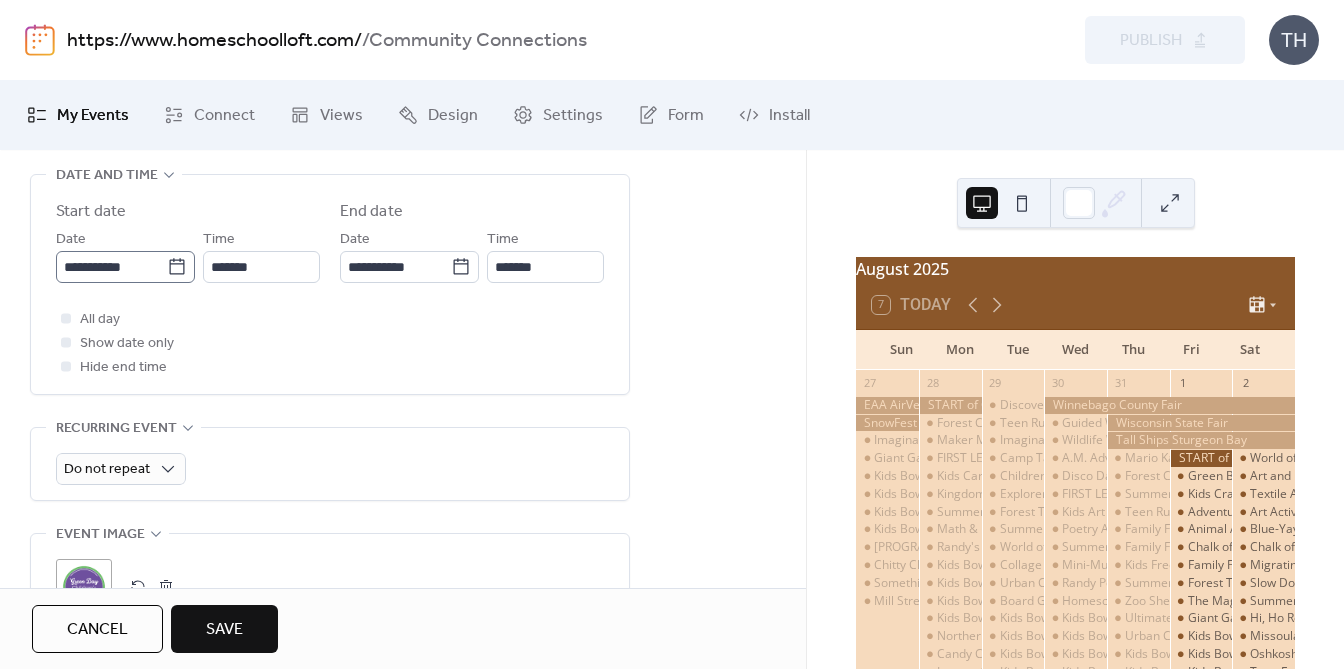 click 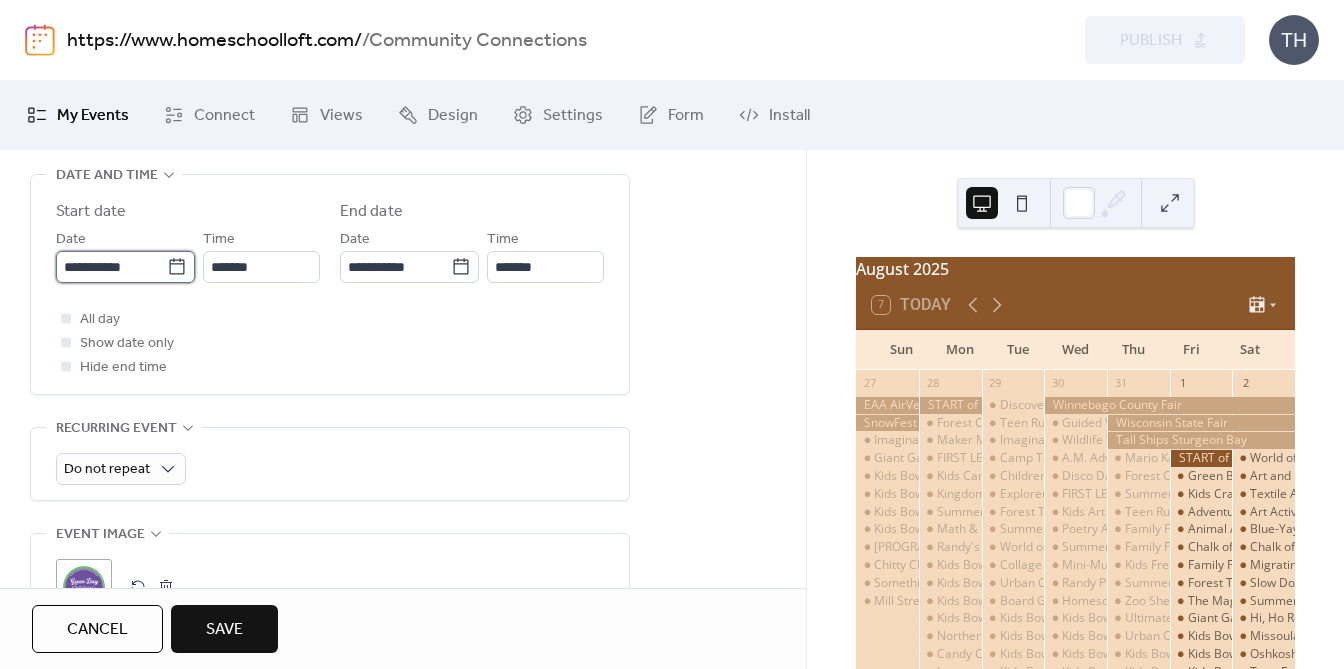click on "**********" at bounding box center (111, 267) 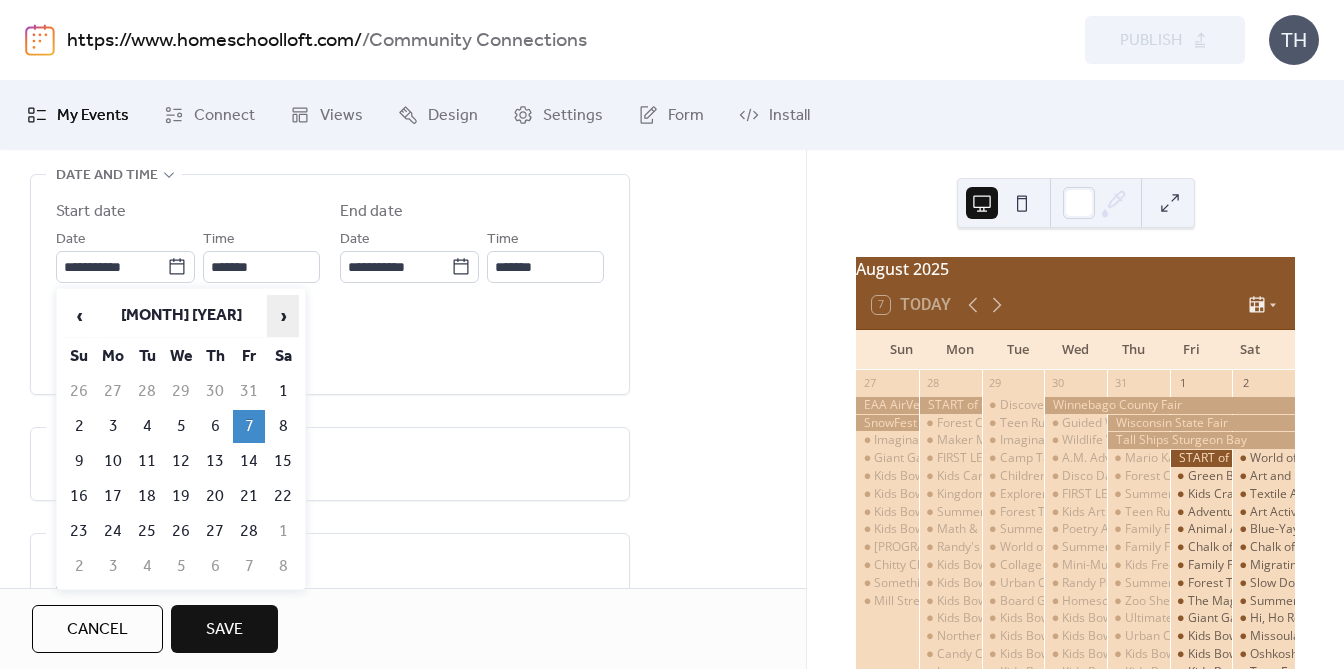 click on "›" at bounding box center (283, 316) 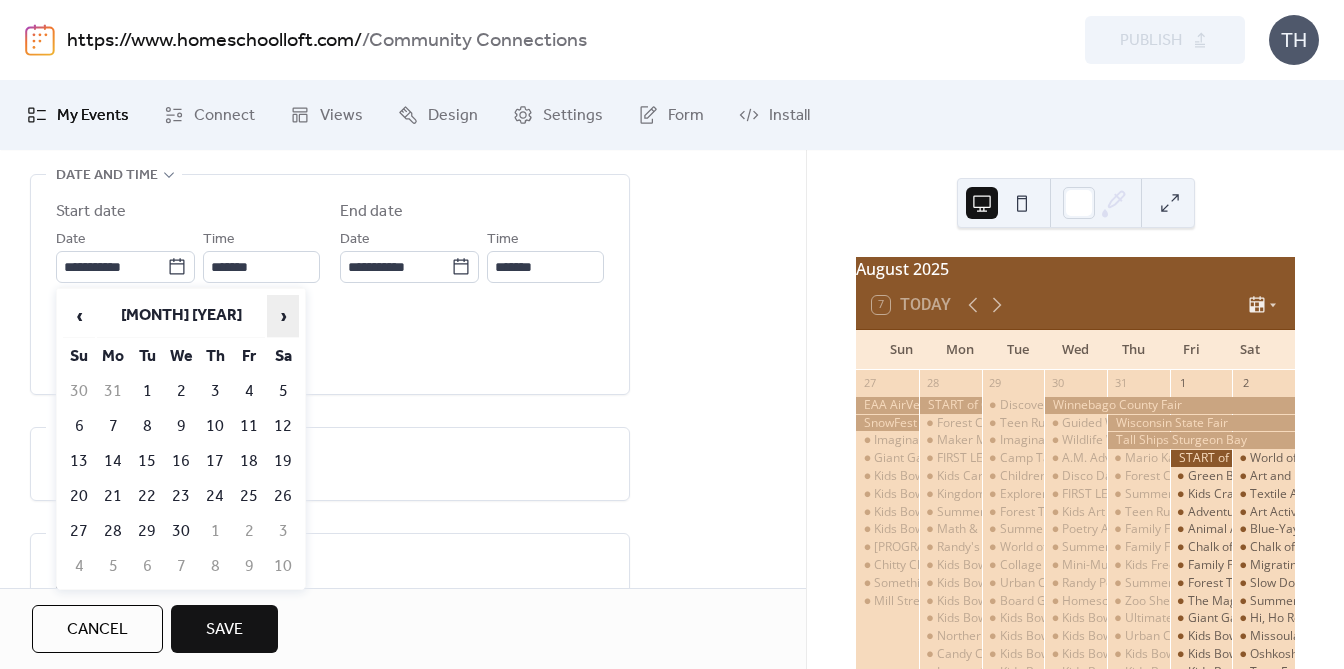 click on "›" at bounding box center (283, 316) 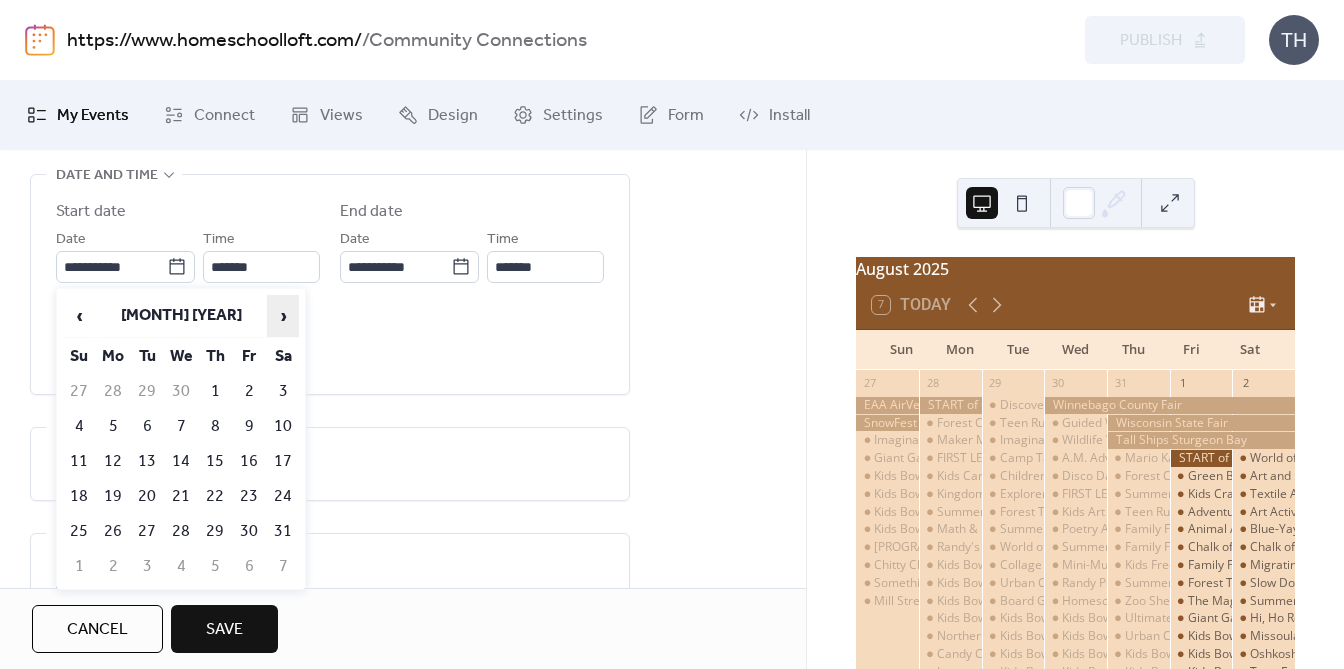 click on "›" at bounding box center [283, 316] 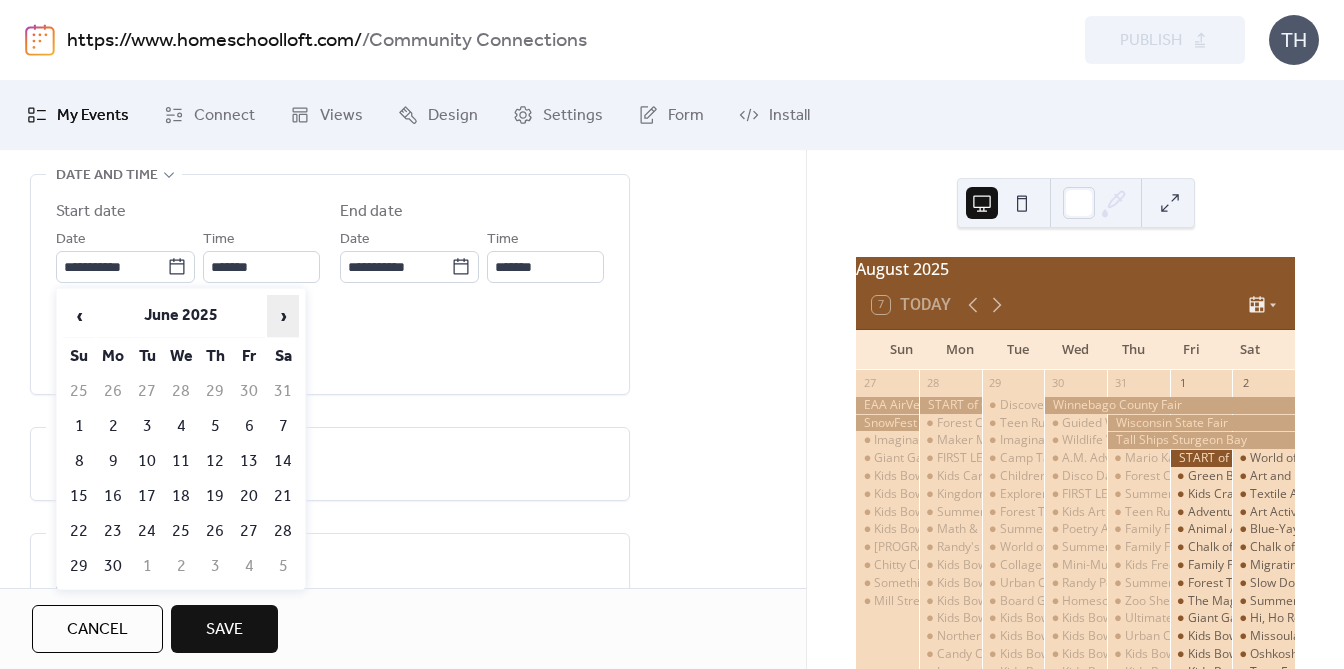 click on "›" at bounding box center (283, 316) 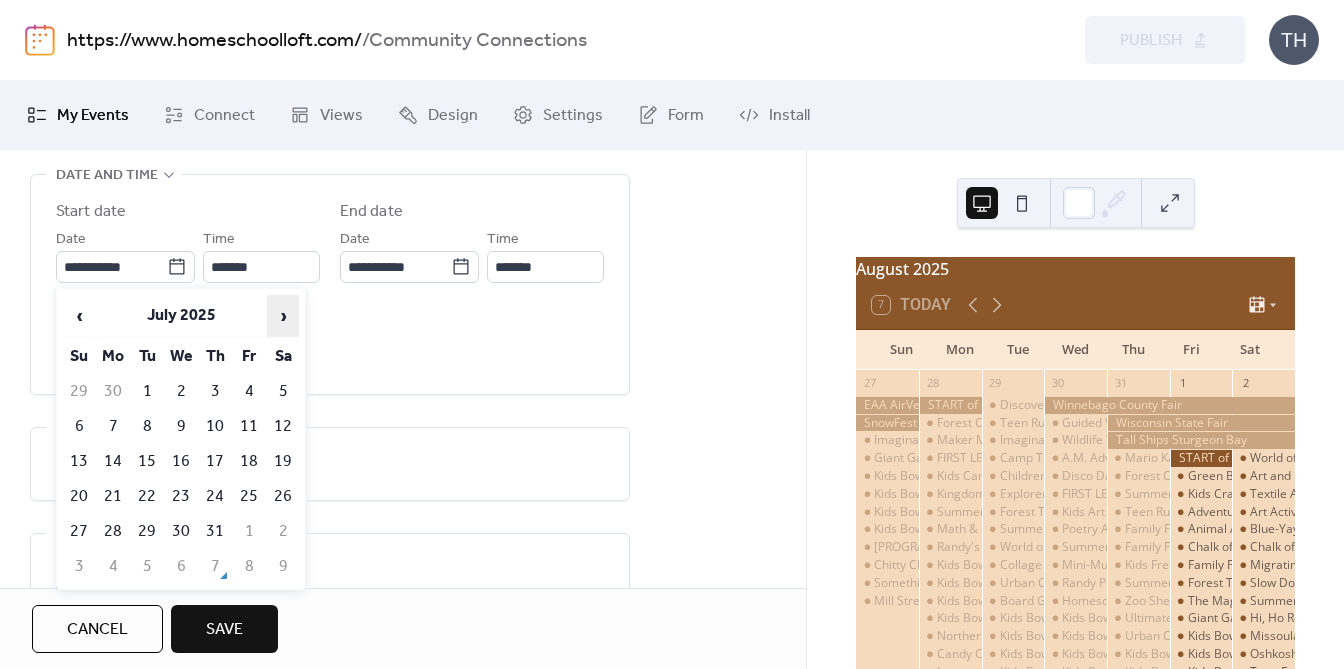click on "›" at bounding box center [283, 316] 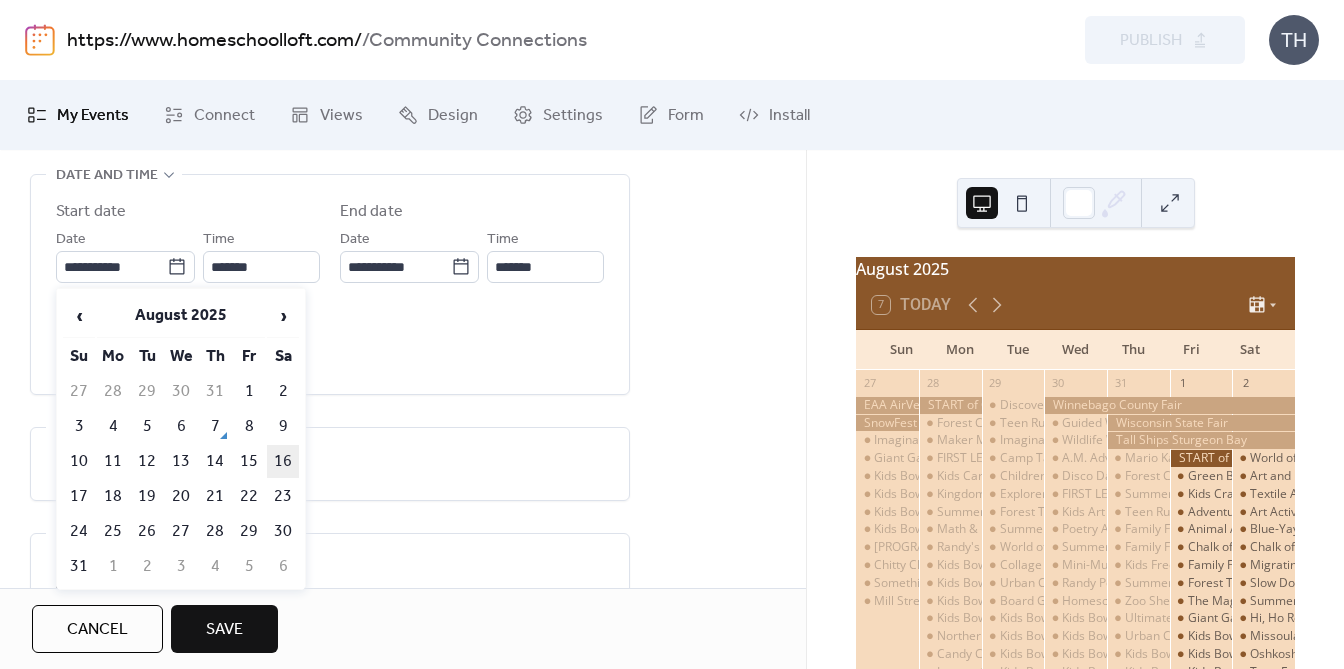 click on "16" at bounding box center (283, 461) 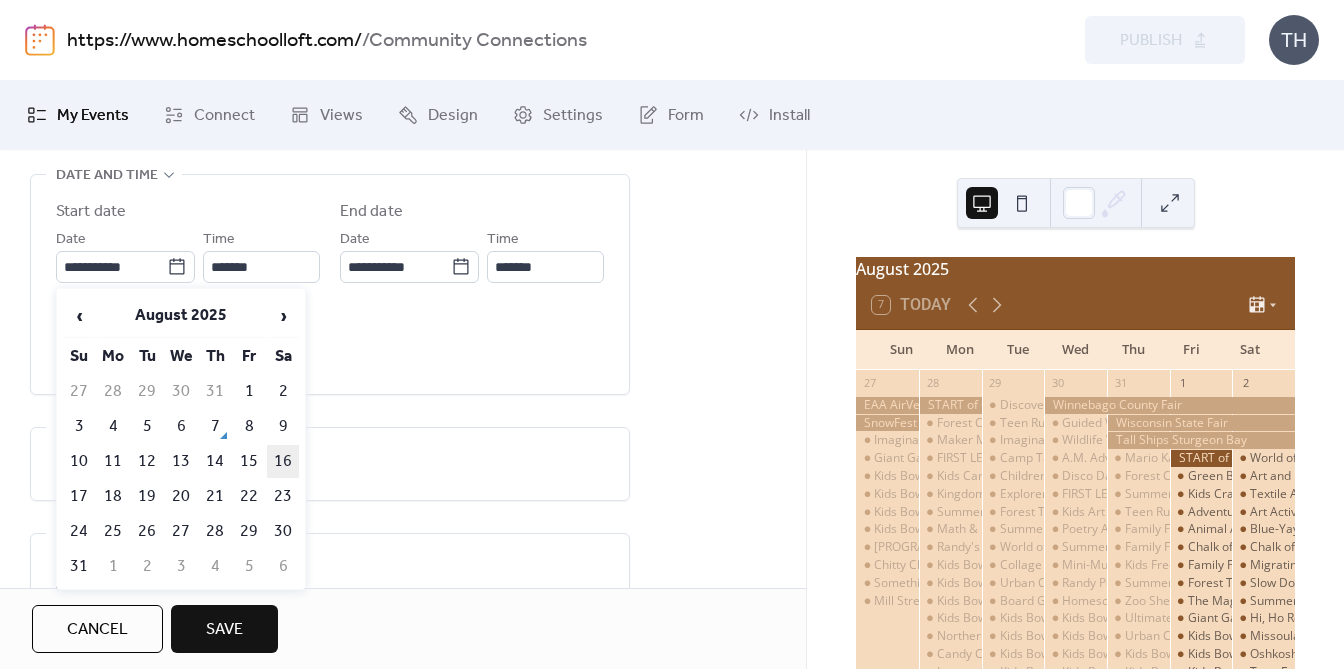 type on "**********" 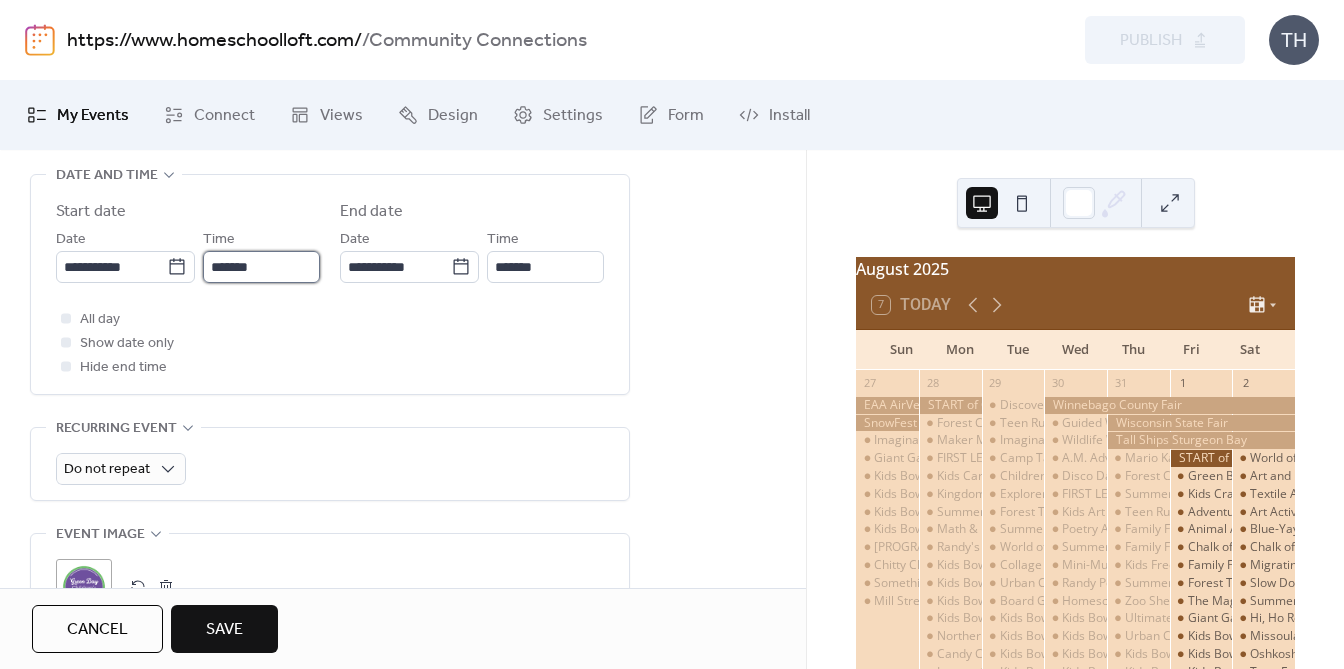 click on "*******" at bounding box center (261, 267) 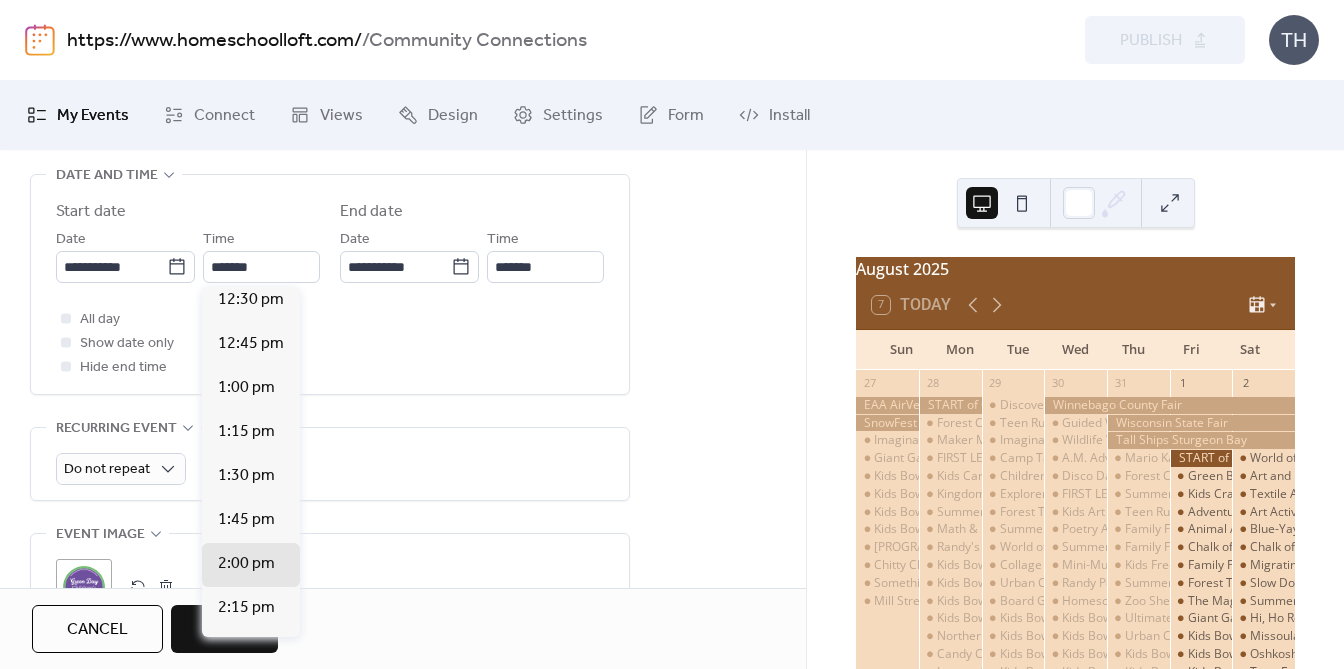 scroll, scrollTop: 2090, scrollLeft: 0, axis: vertical 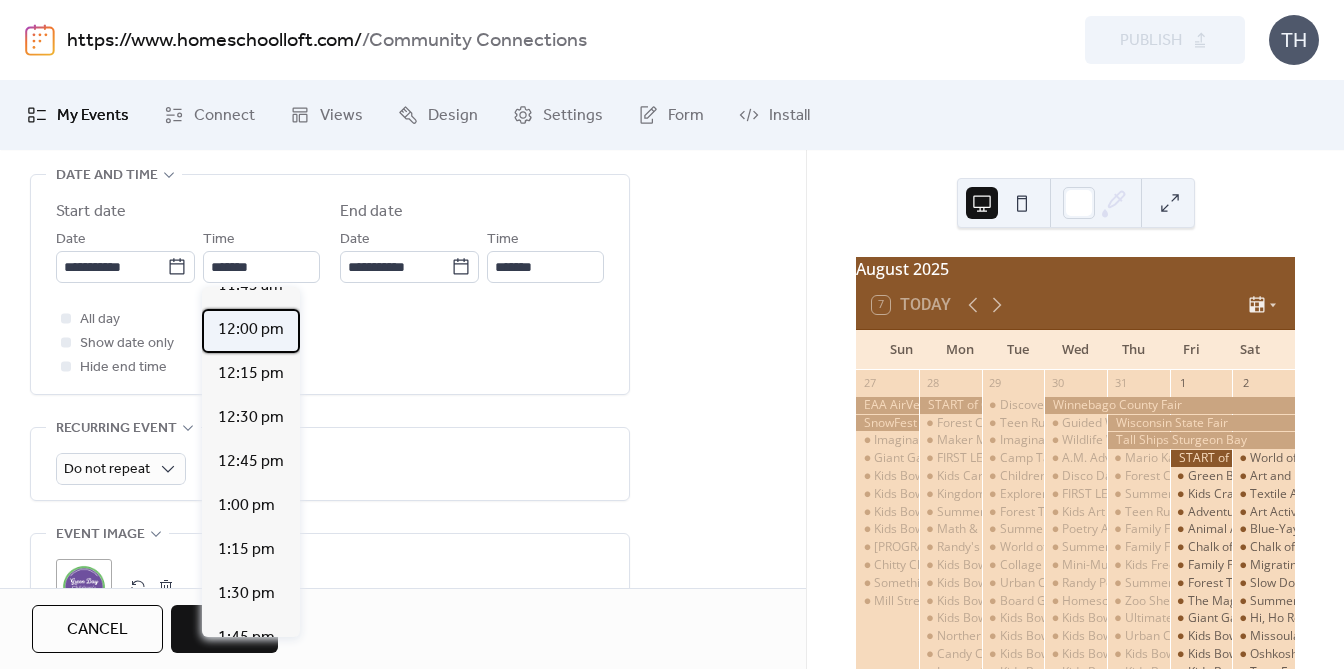 click on "12:00 pm" at bounding box center (251, 330) 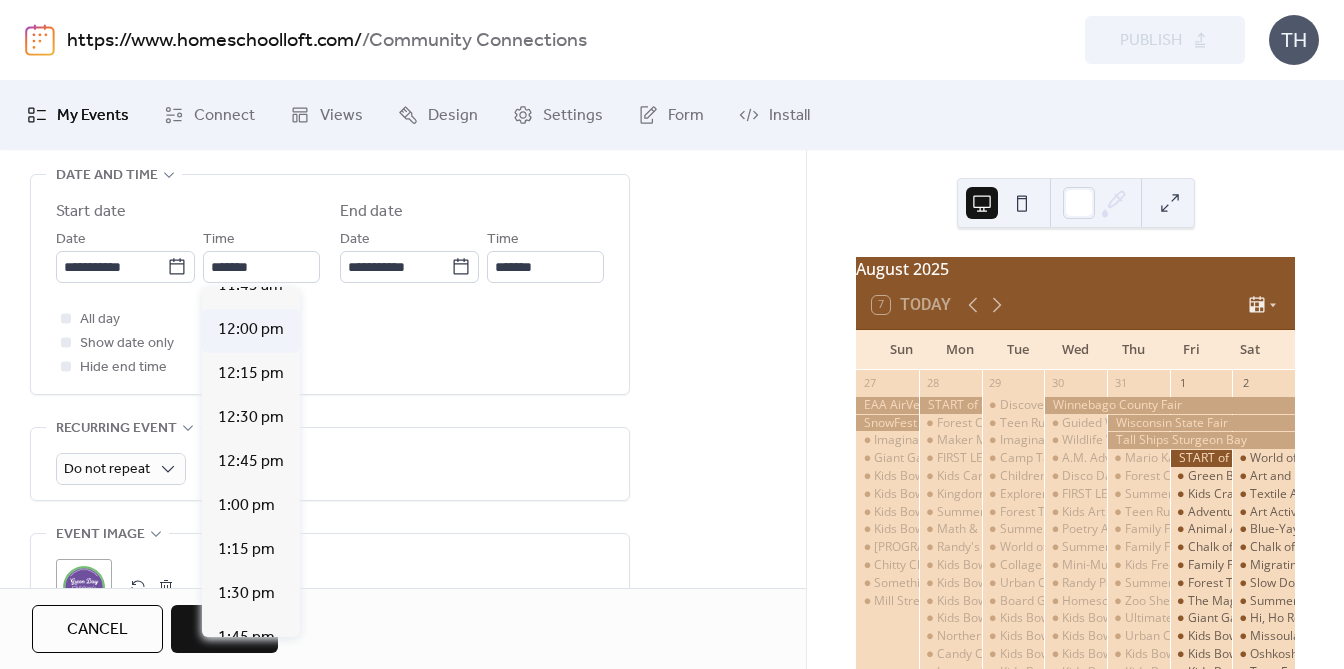 type on "********" 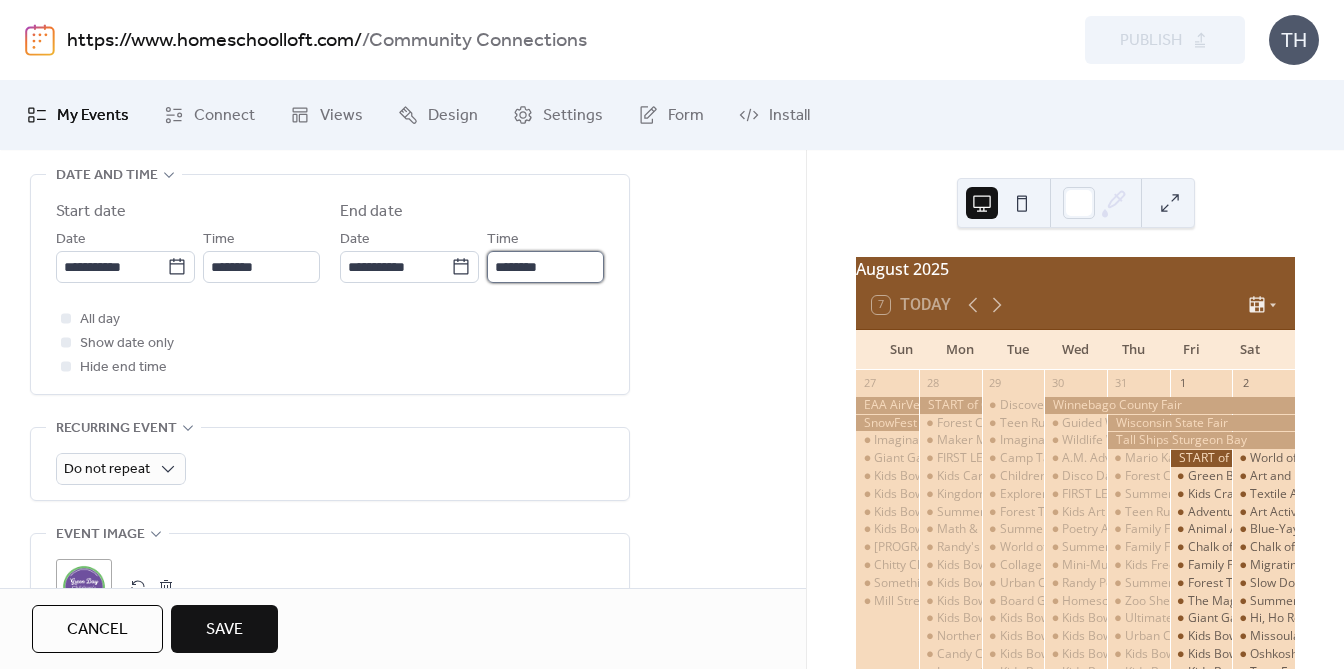 click on "********" at bounding box center [545, 267] 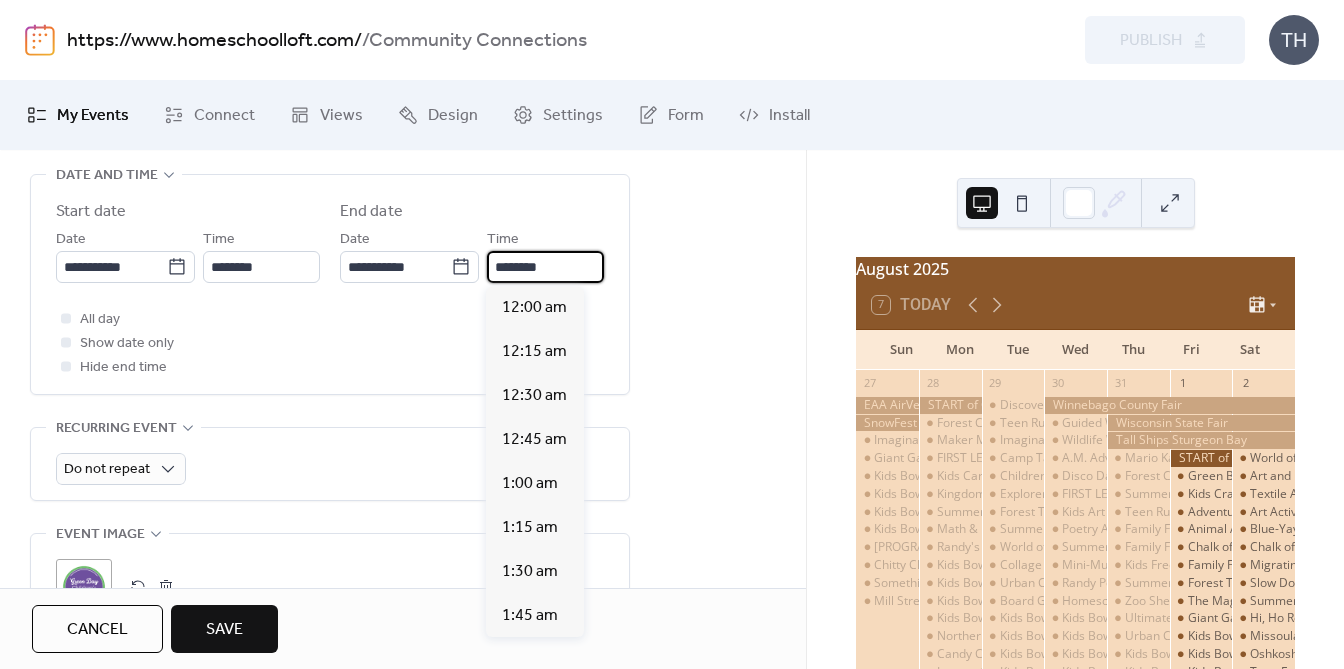 scroll, scrollTop: 2184, scrollLeft: 0, axis: vertical 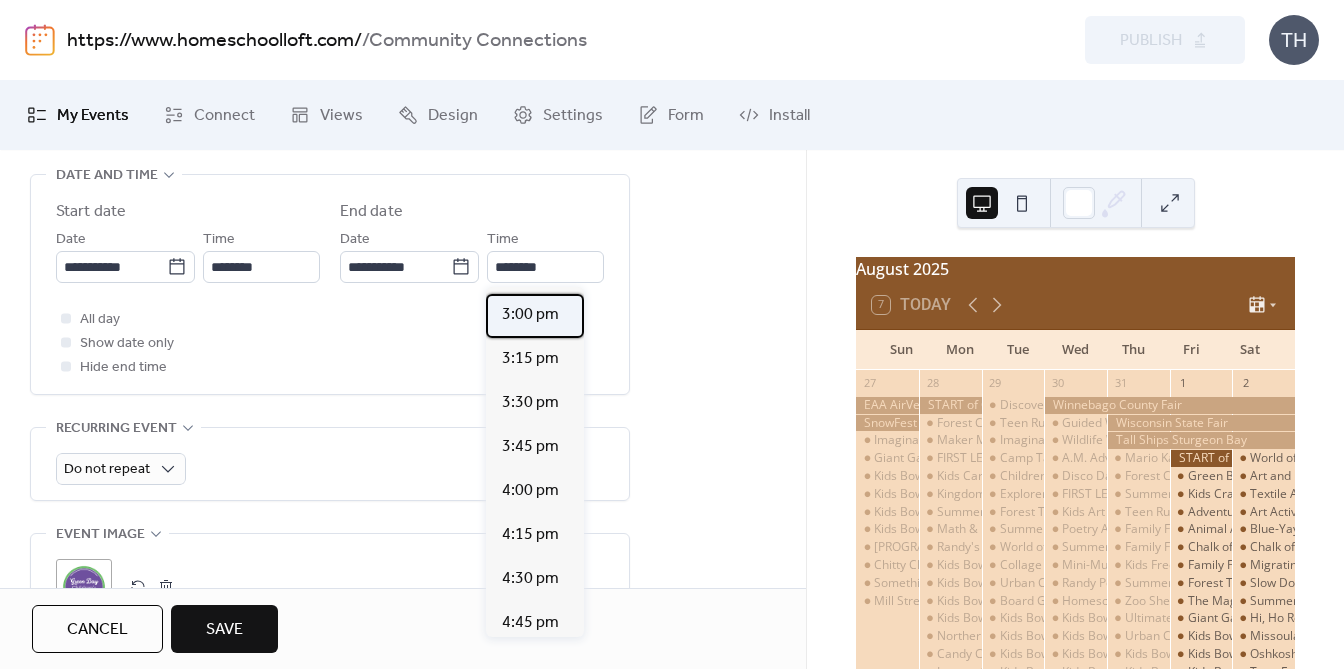 click on "3:00 pm" at bounding box center [530, 315] 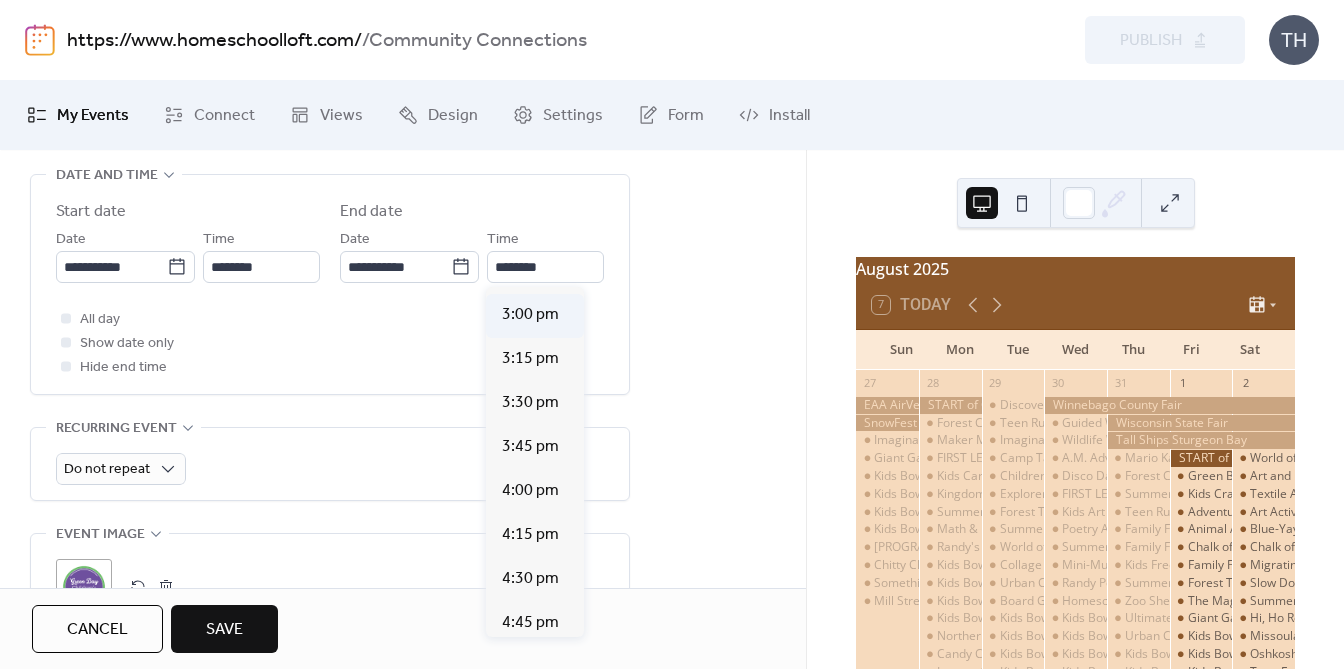 type on "*******" 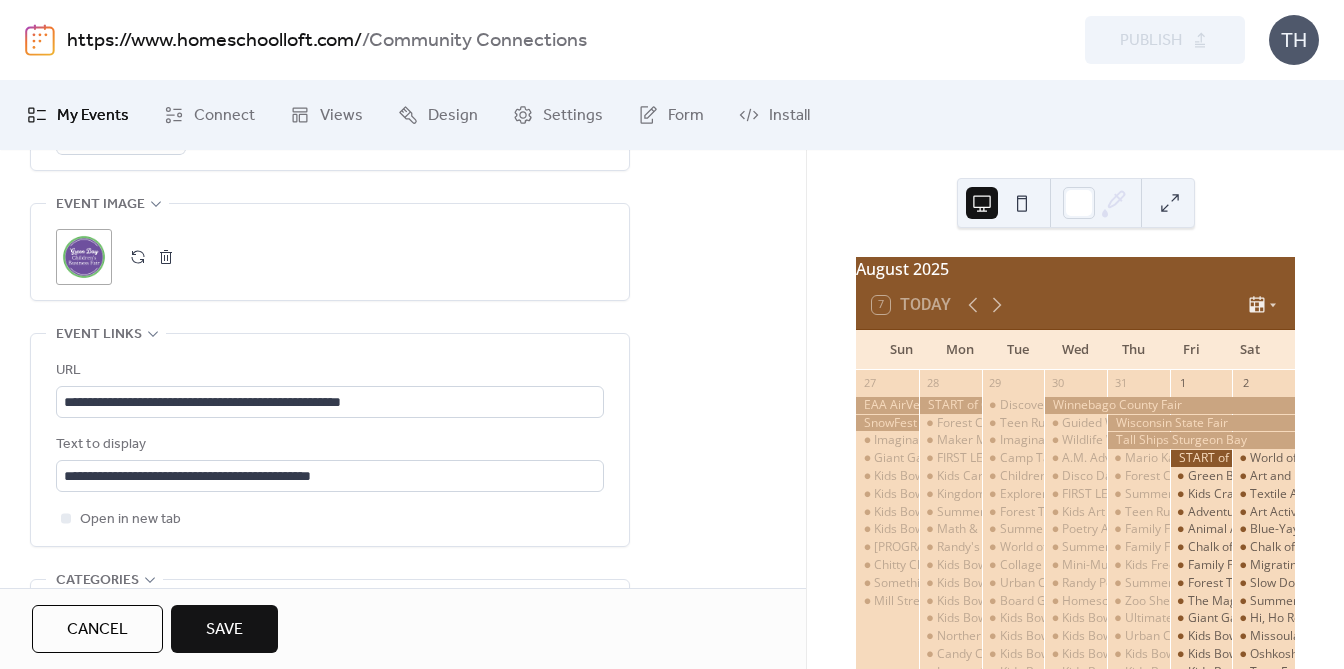 scroll, scrollTop: 1008, scrollLeft: 0, axis: vertical 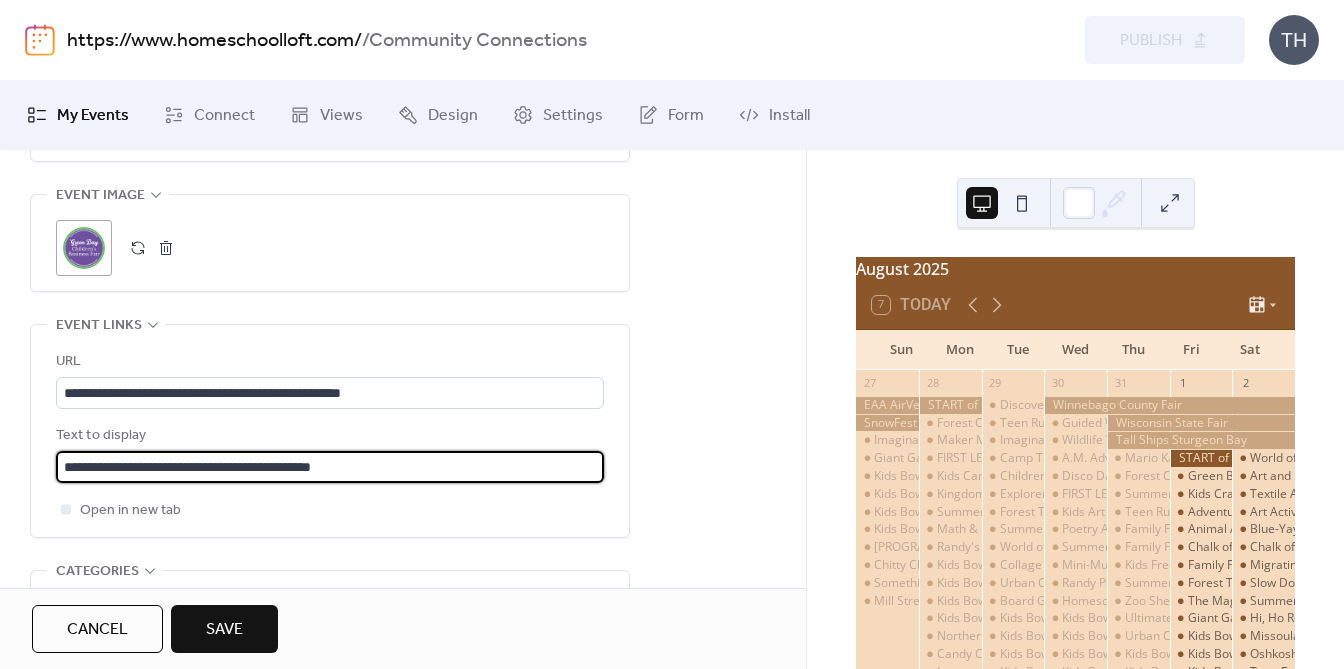 drag, startPoint x: 191, startPoint y: 473, endPoint x: 282, endPoint y: 468, distance: 91.13726 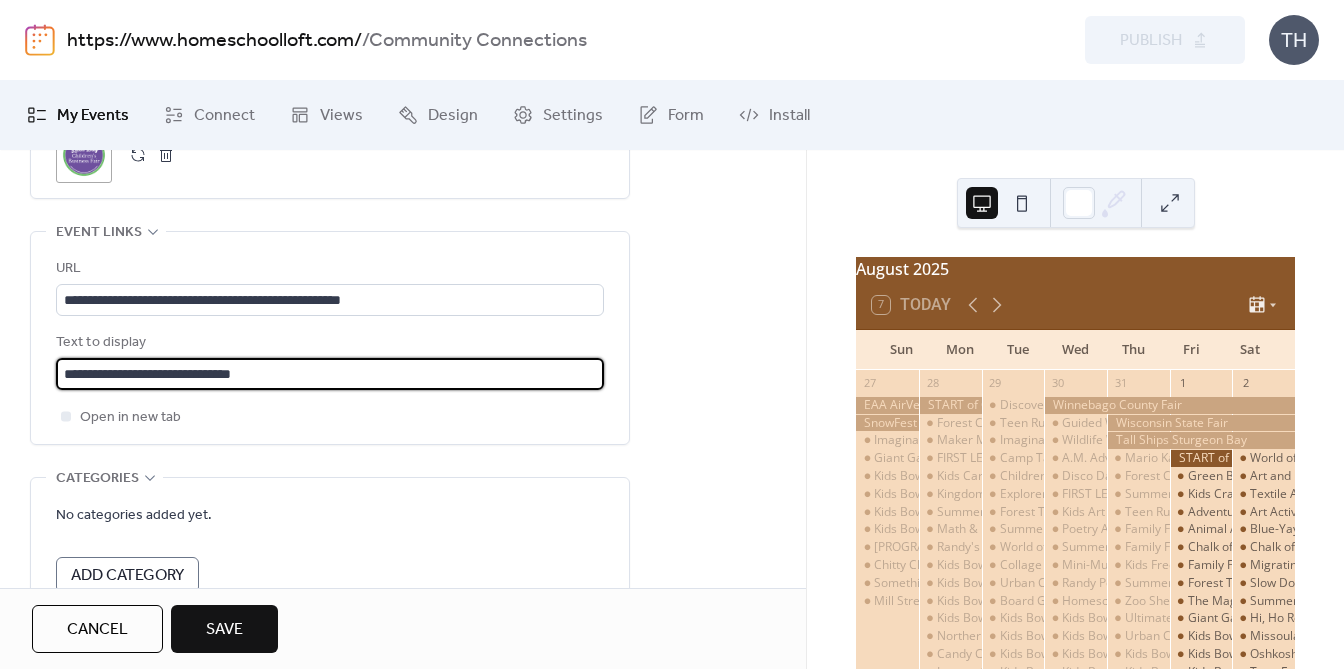 scroll, scrollTop: 1112, scrollLeft: 0, axis: vertical 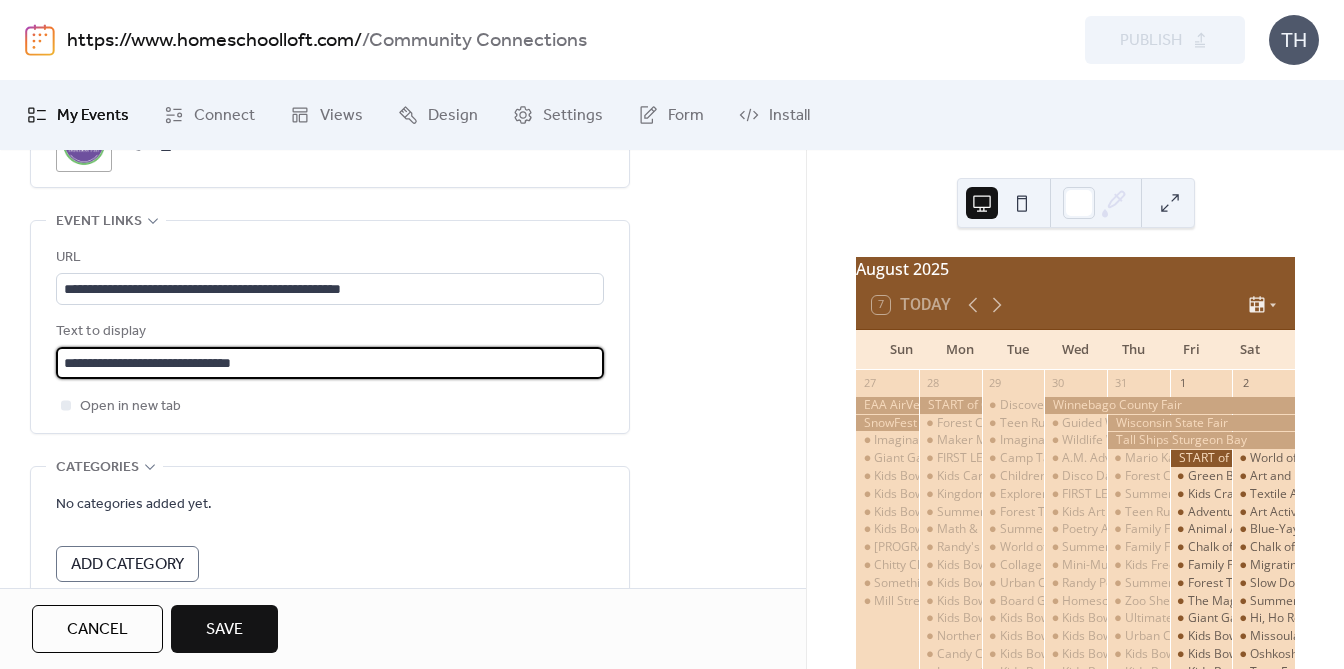 type on "**********" 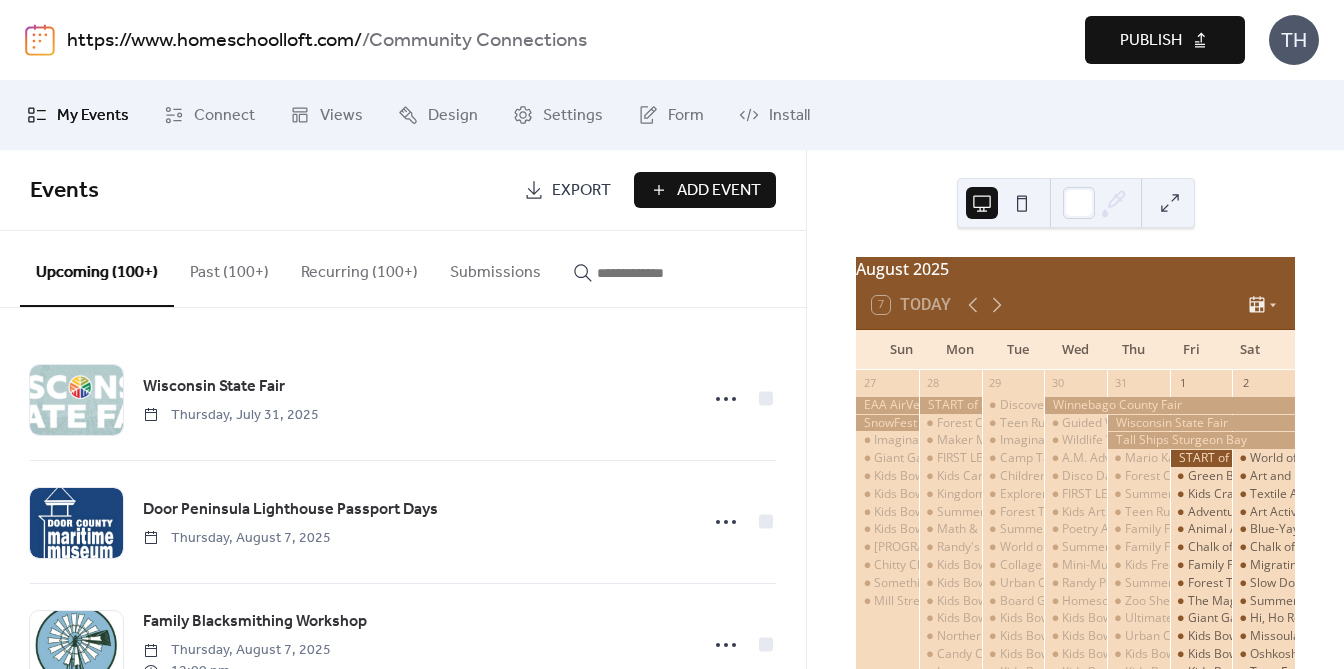 click on "Publish" at bounding box center [1165, 40] 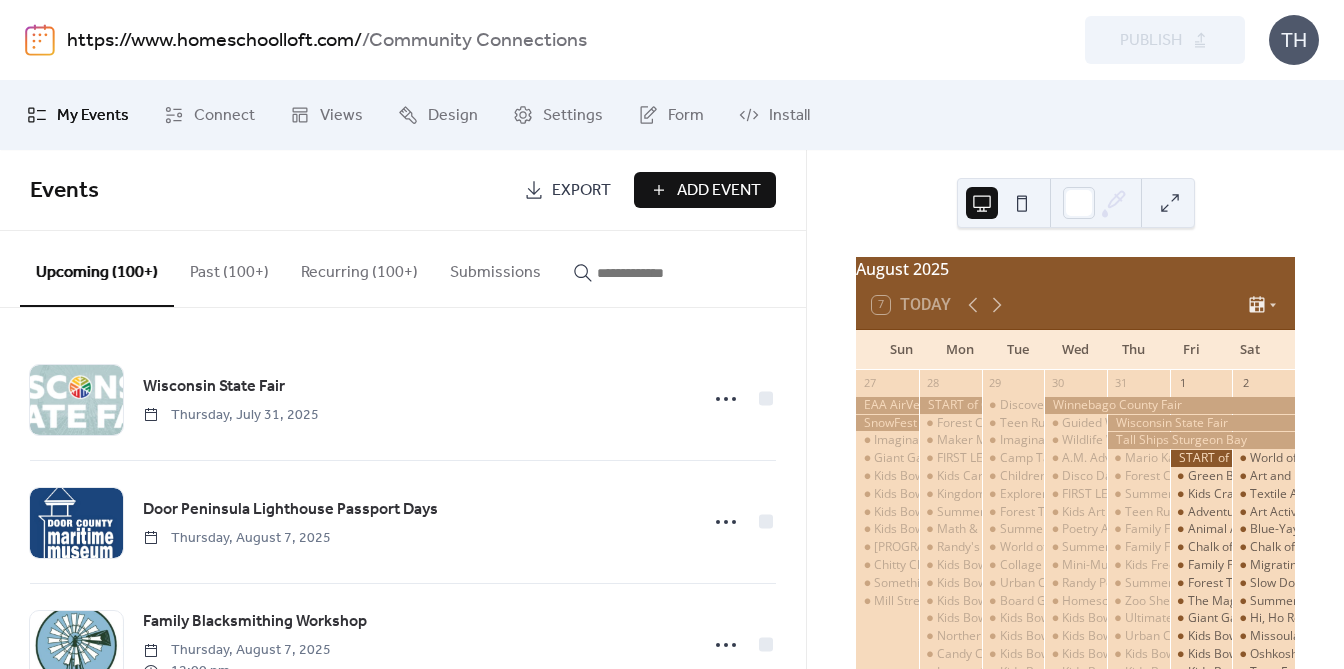 click on "https://www.homeschoolloft.com/" at bounding box center [214, 41] 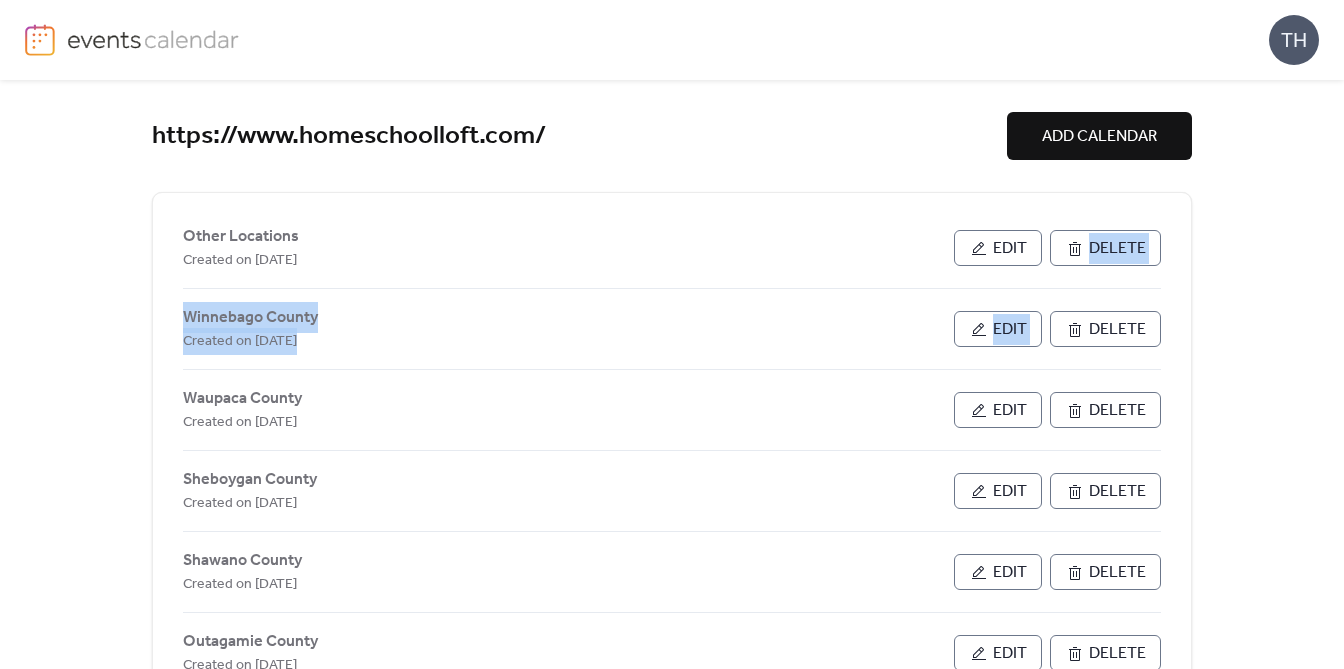 drag, startPoint x: 1337, startPoint y: 235, endPoint x: 1333, endPoint y: 297, distance: 62.1289 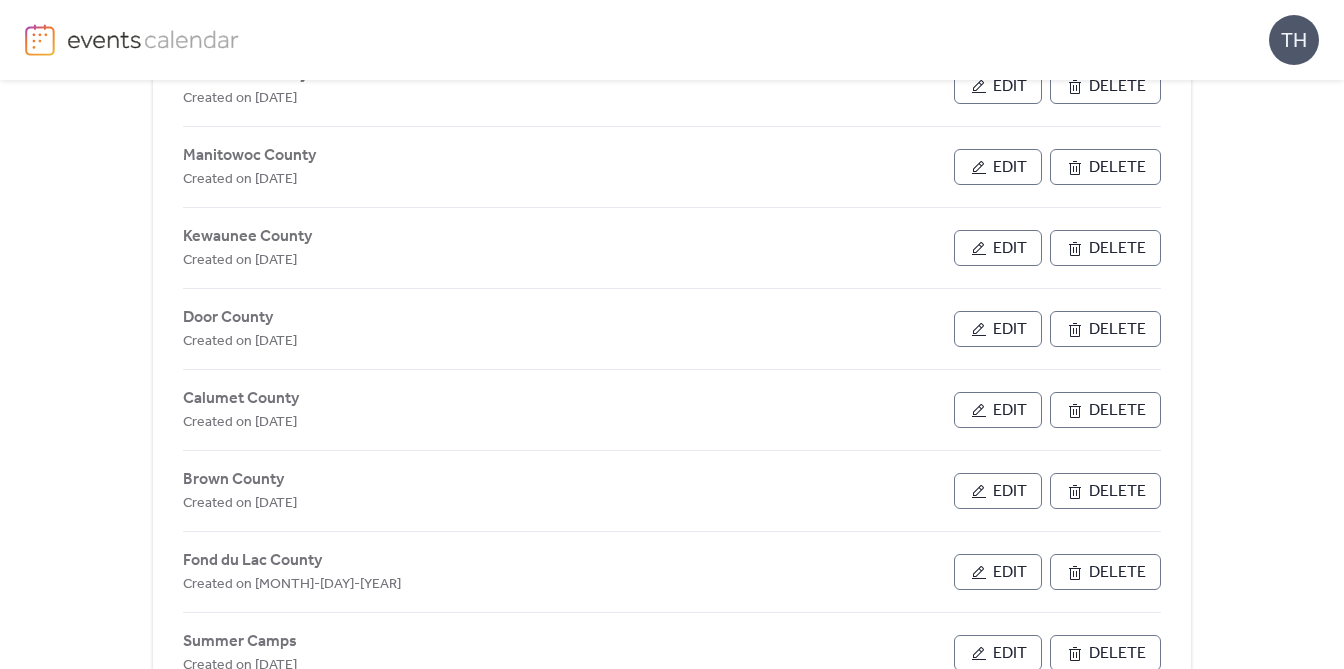 scroll, scrollTop: 730, scrollLeft: 0, axis: vertical 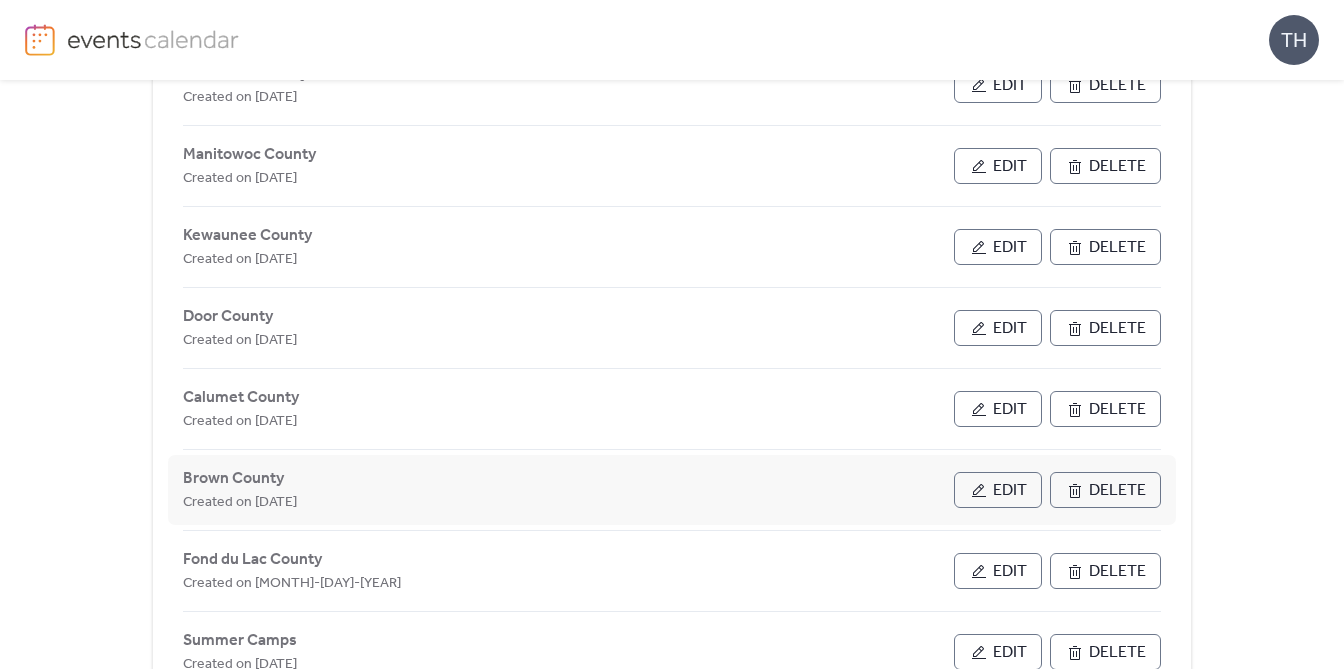 click on "Edit" at bounding box center [1010, 491] 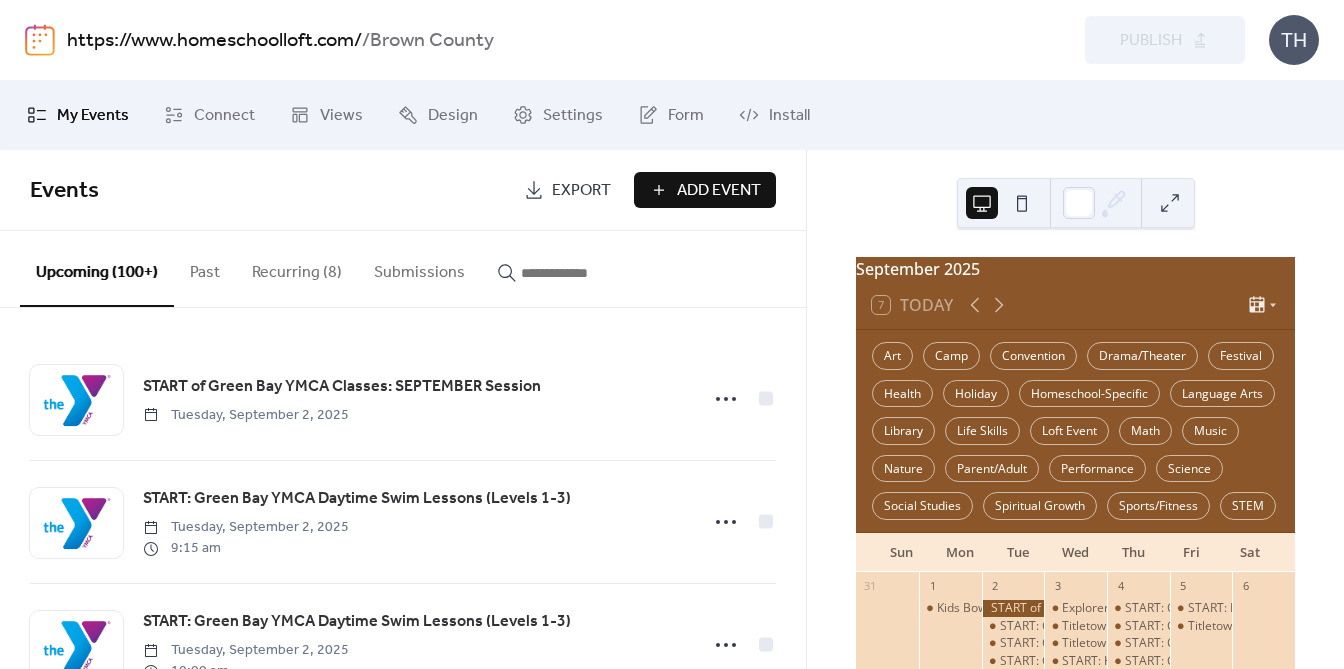 click on "Add Event" at bounding box center (705, 190) 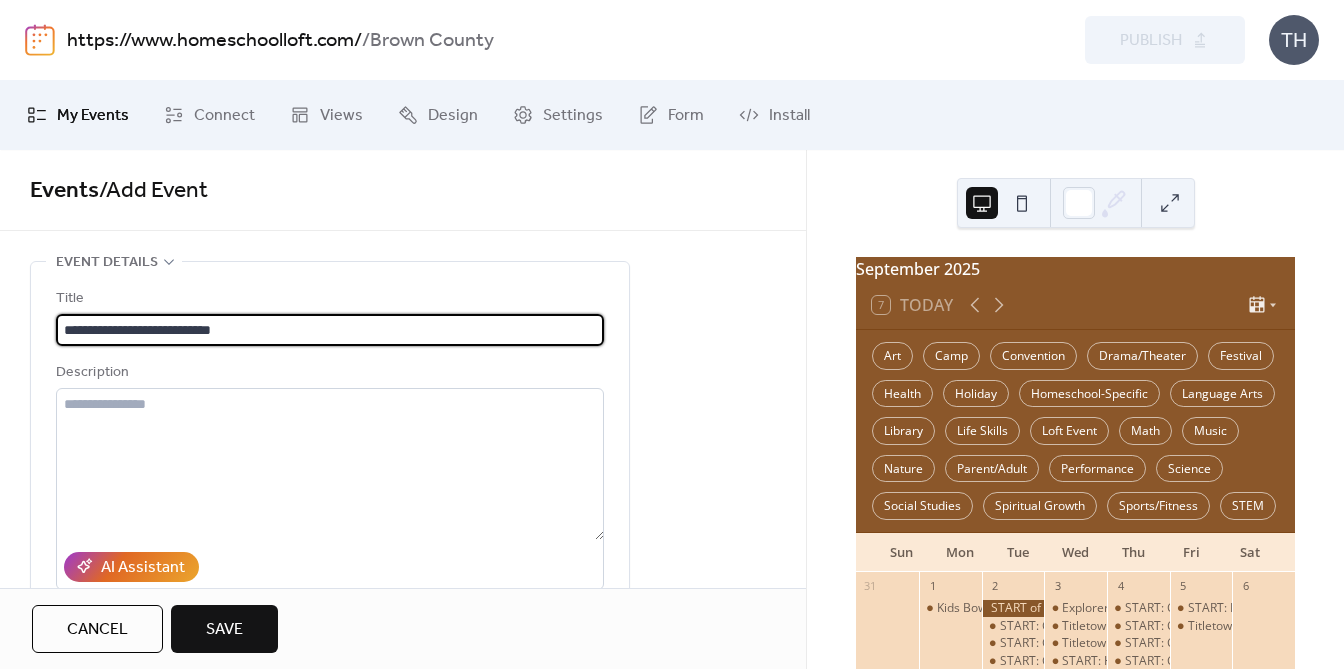type on "**********" 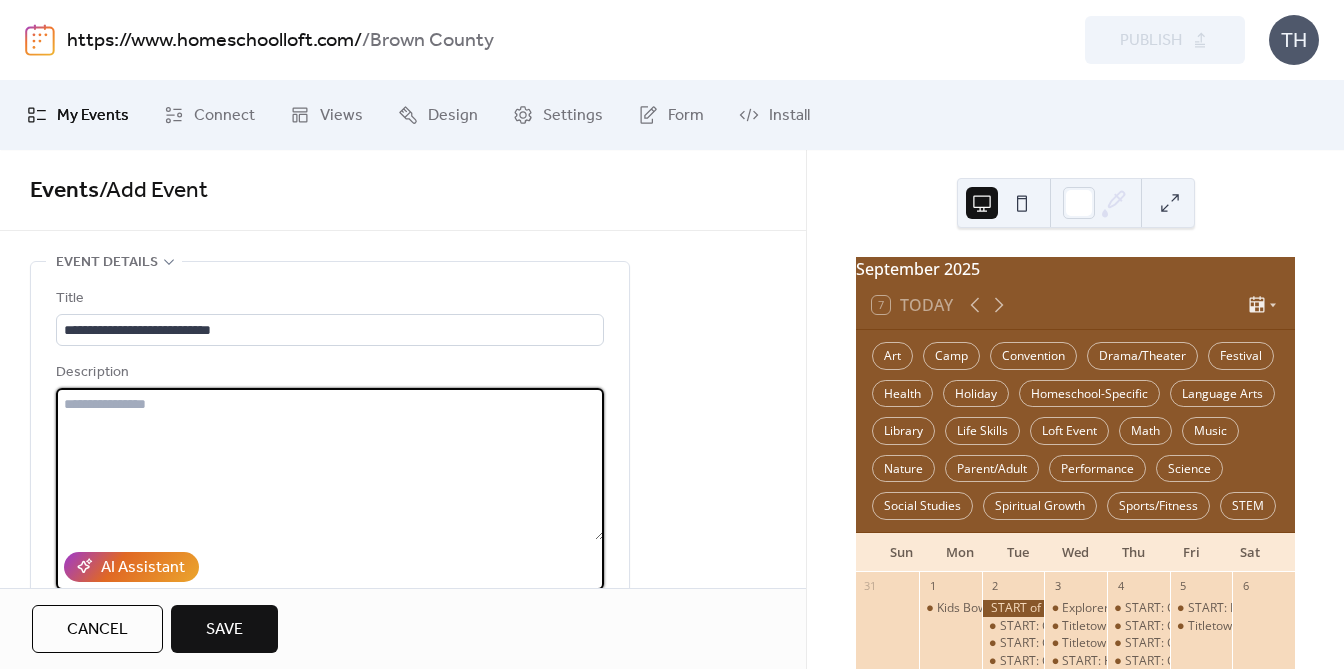 click at bounding box center (330, 464) 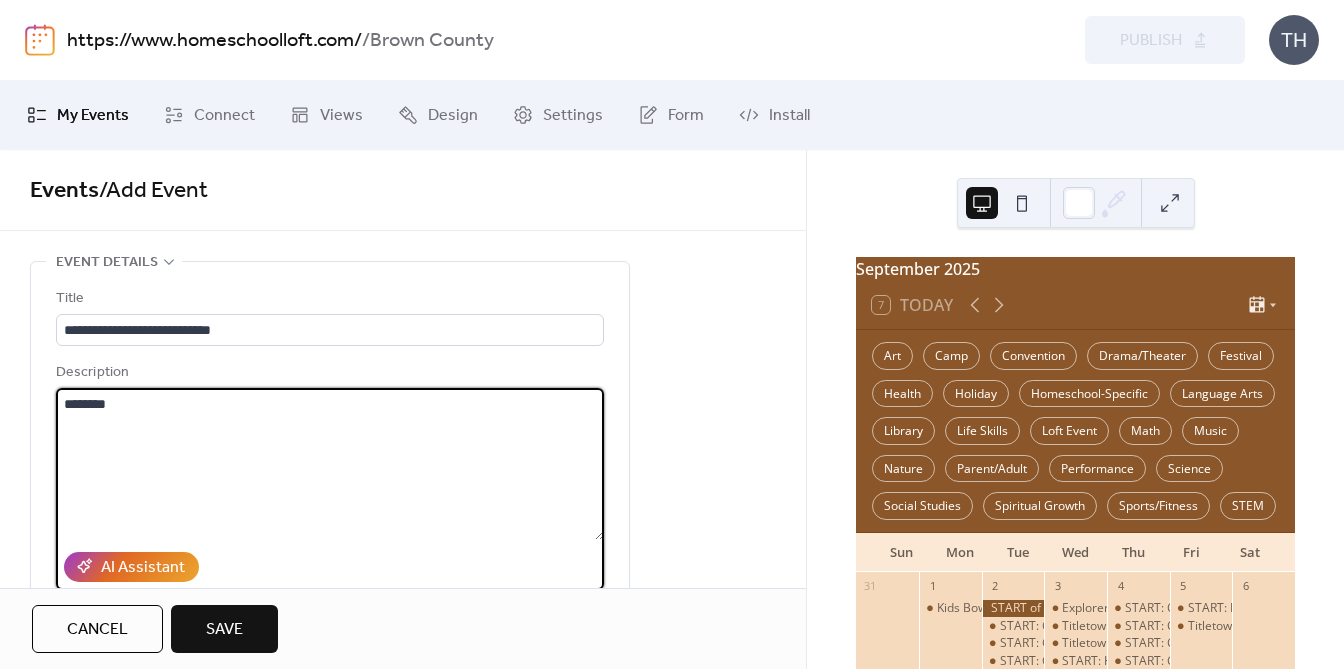 paste on "**********" 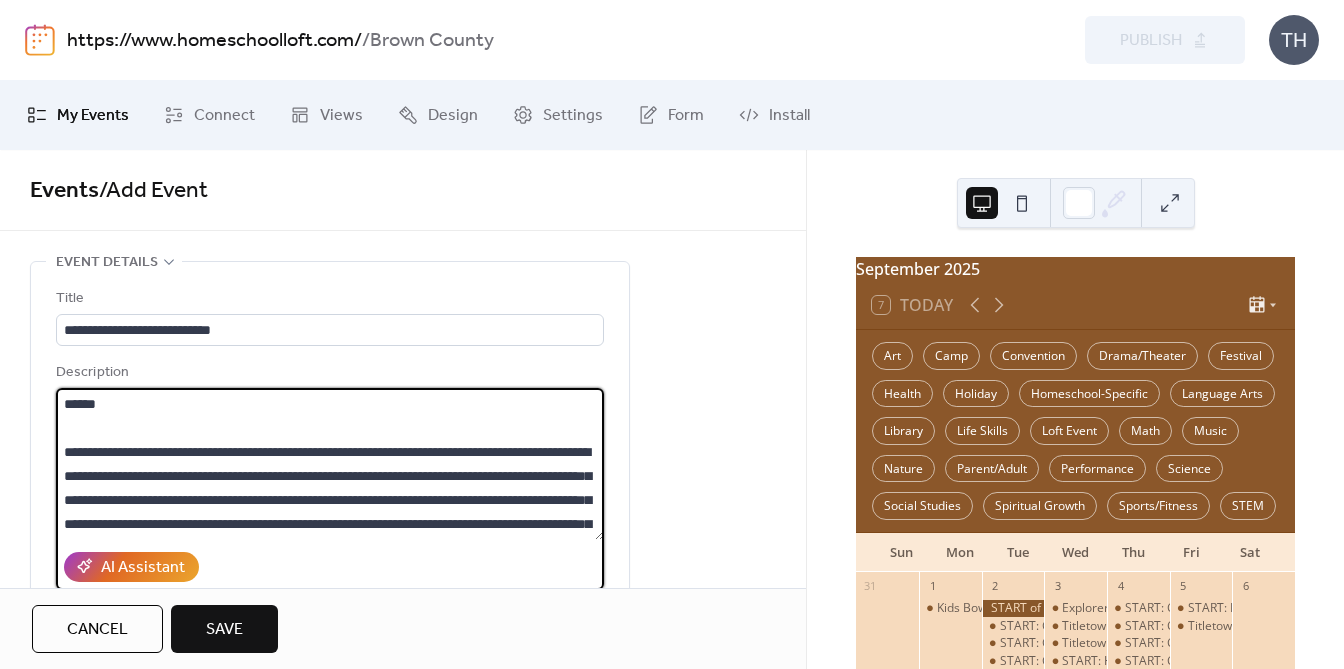 scroll, scrollTop: 93, scrollLeft: 0, axis: vertical 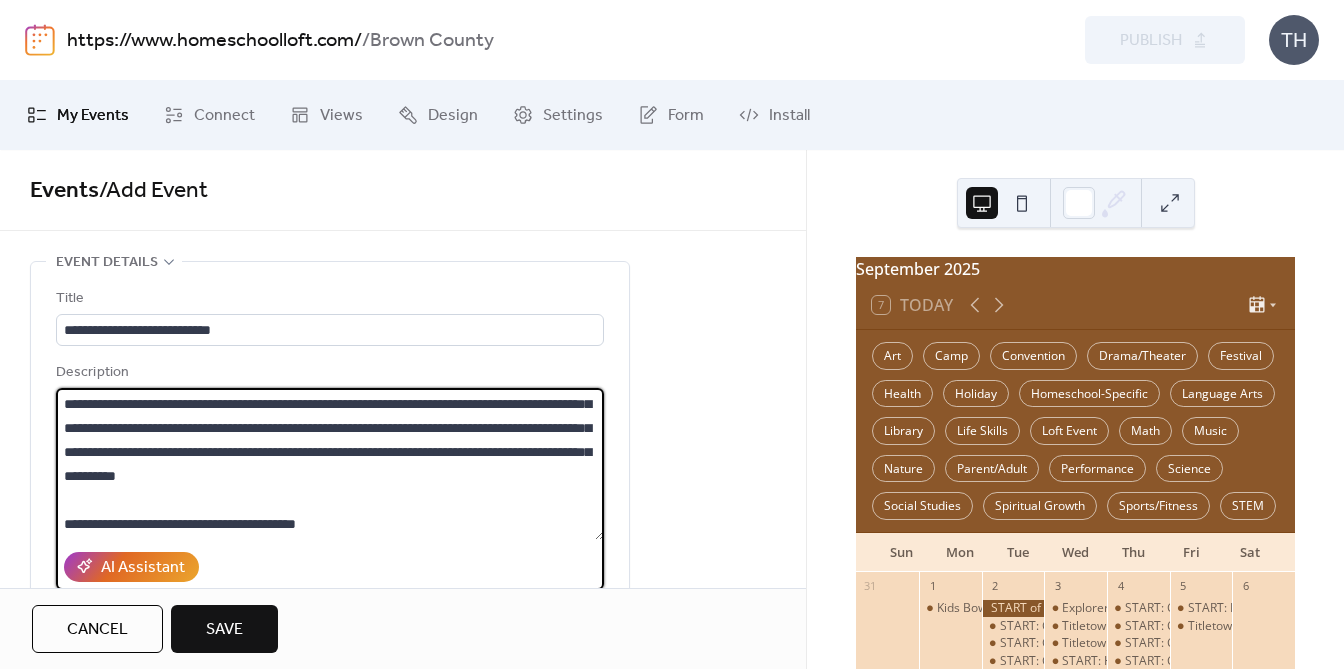 type on "**********" 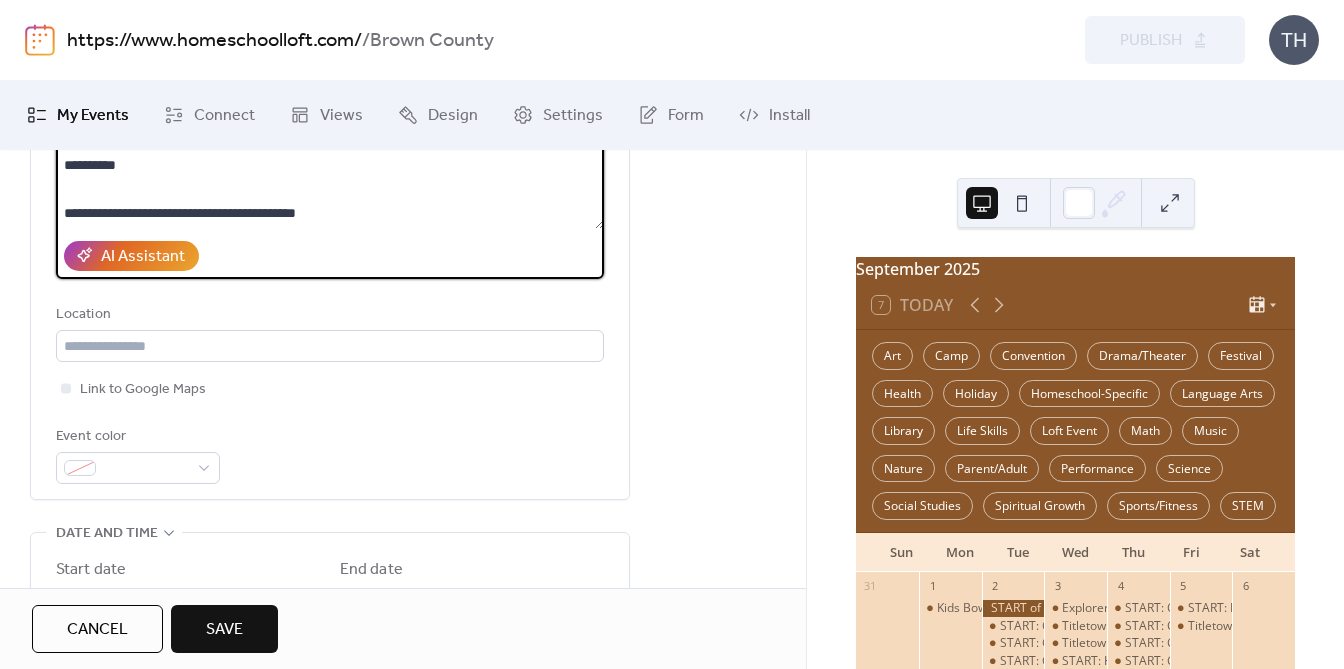 scroll, scrollTop: 367, scrollLeft: 0, axis: vertical 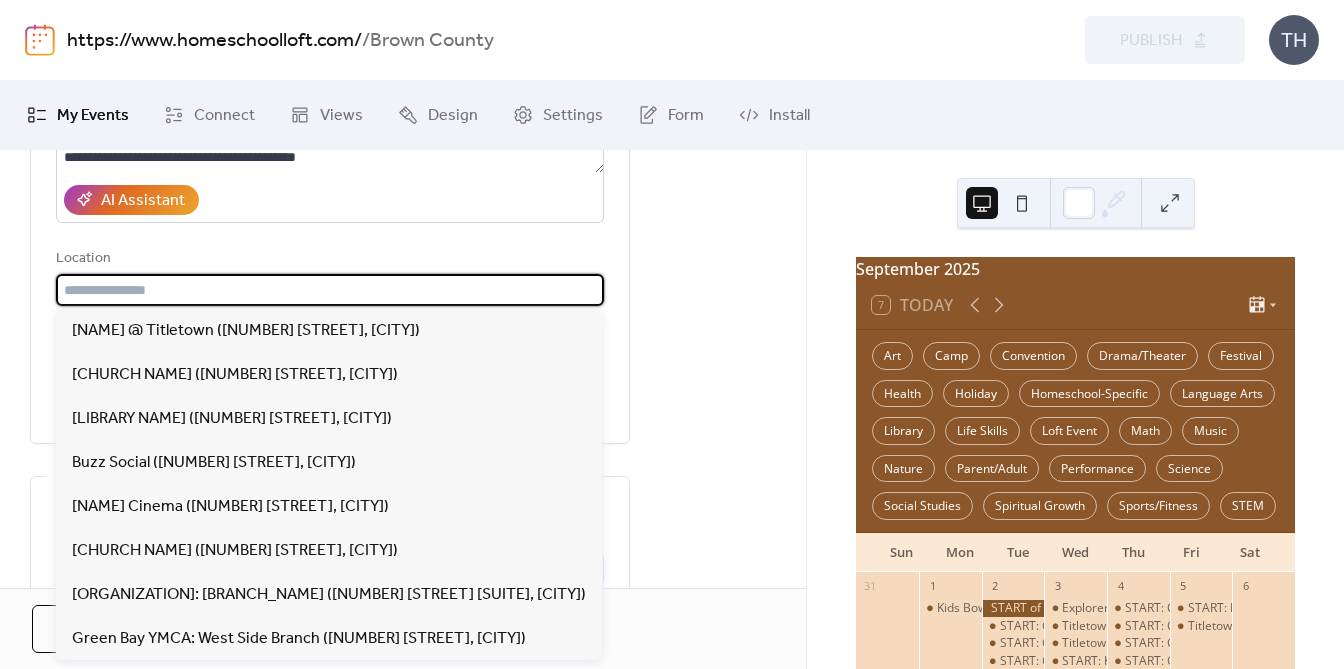 click at bounding box center [330, 290] 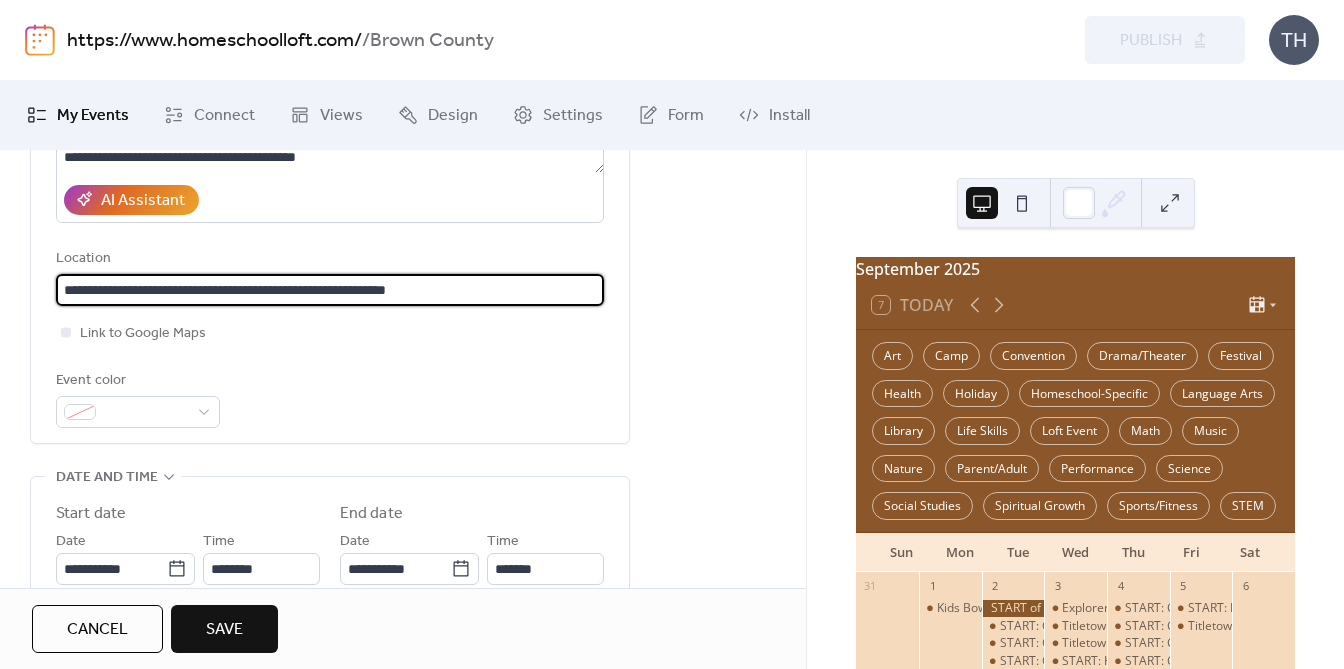 click on "**********" at bounding box center [330, 290] 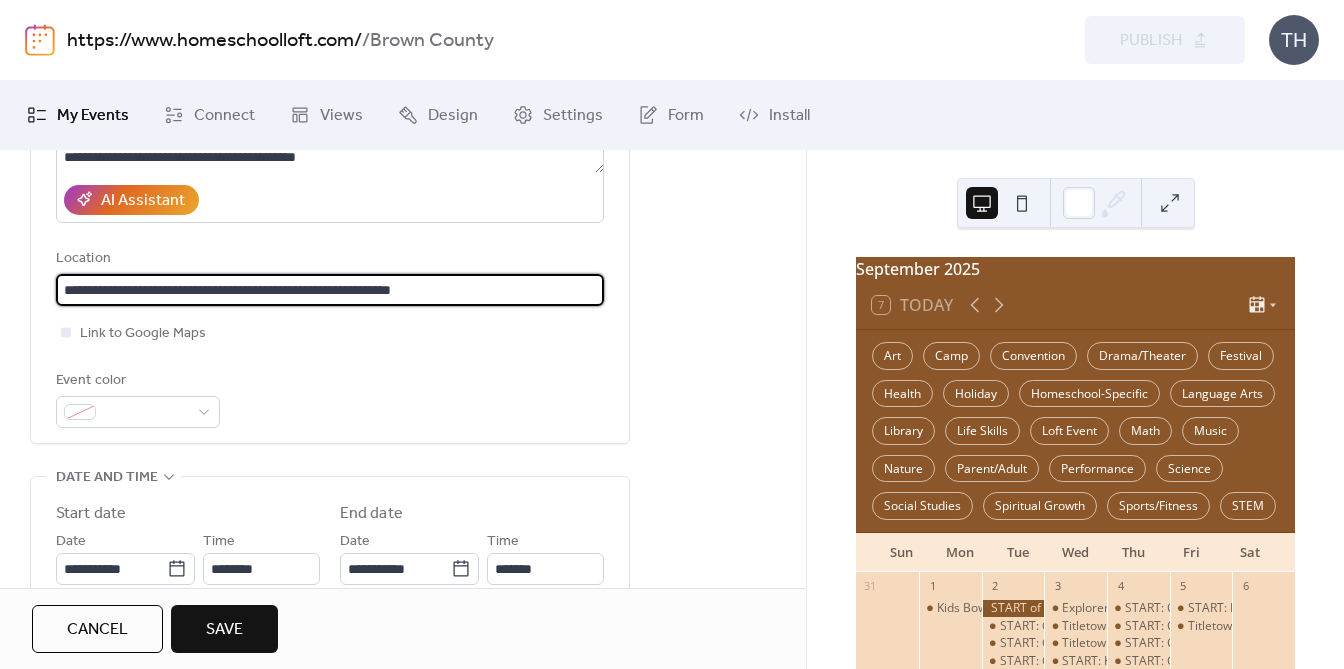 scroll, scrollTop: 1, scrollLeft: 0, axis: vertical 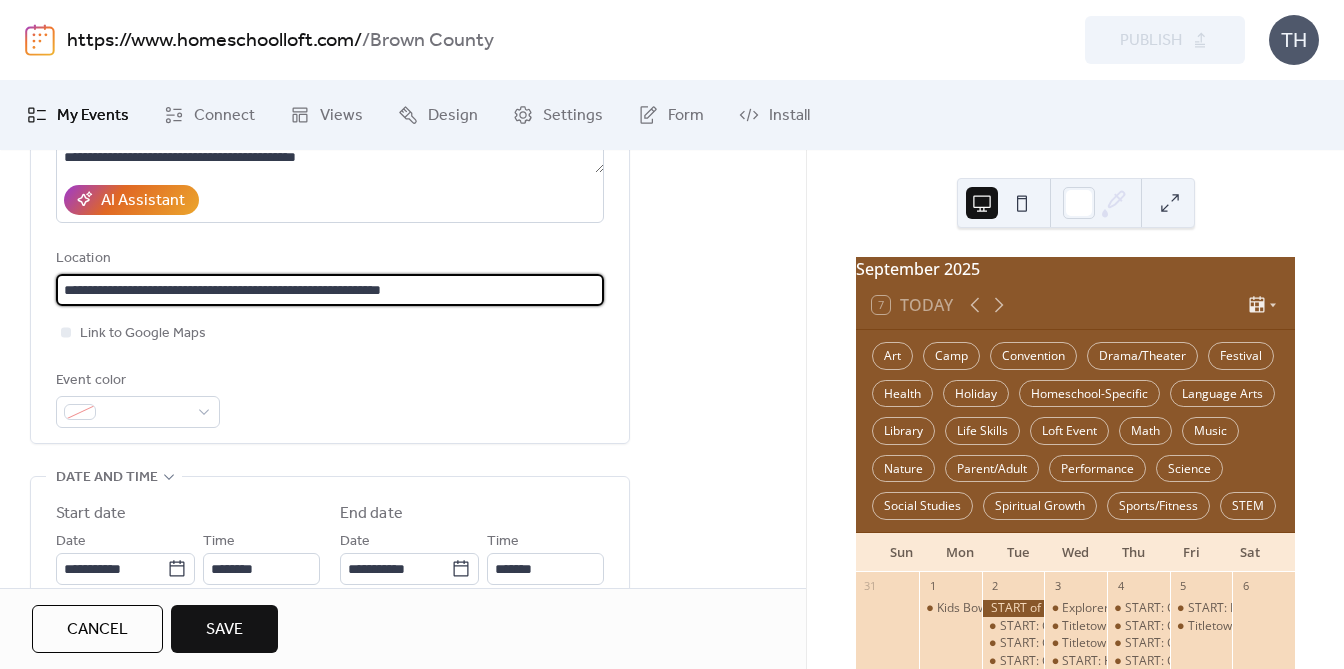 click on "**********" at bounding box center (330, 290) 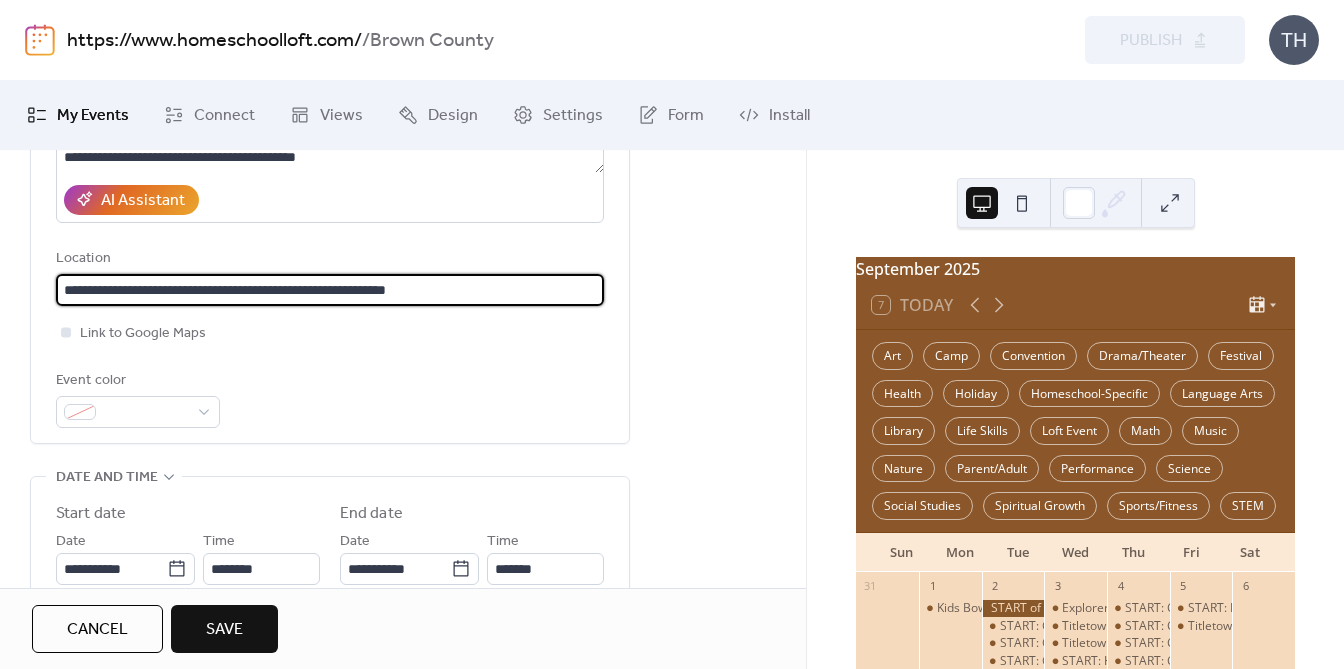 type on "**********" 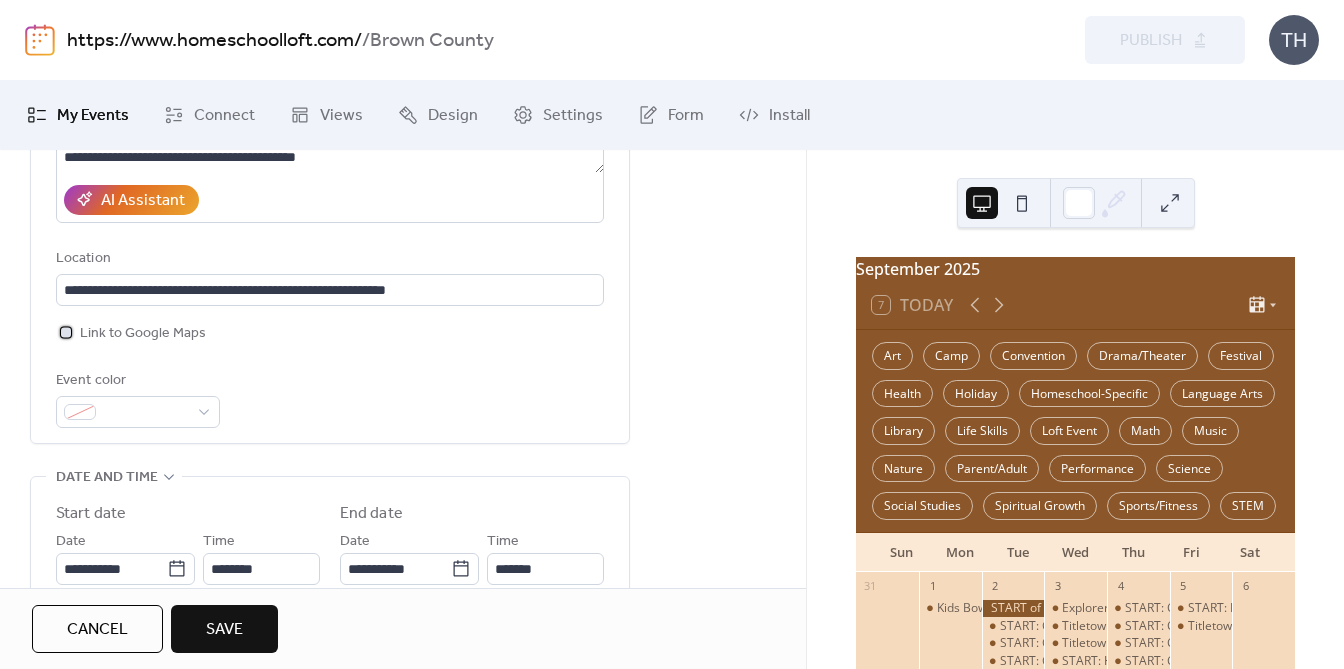 click on "Link to Google Maps" at bounding box center [143, 334] 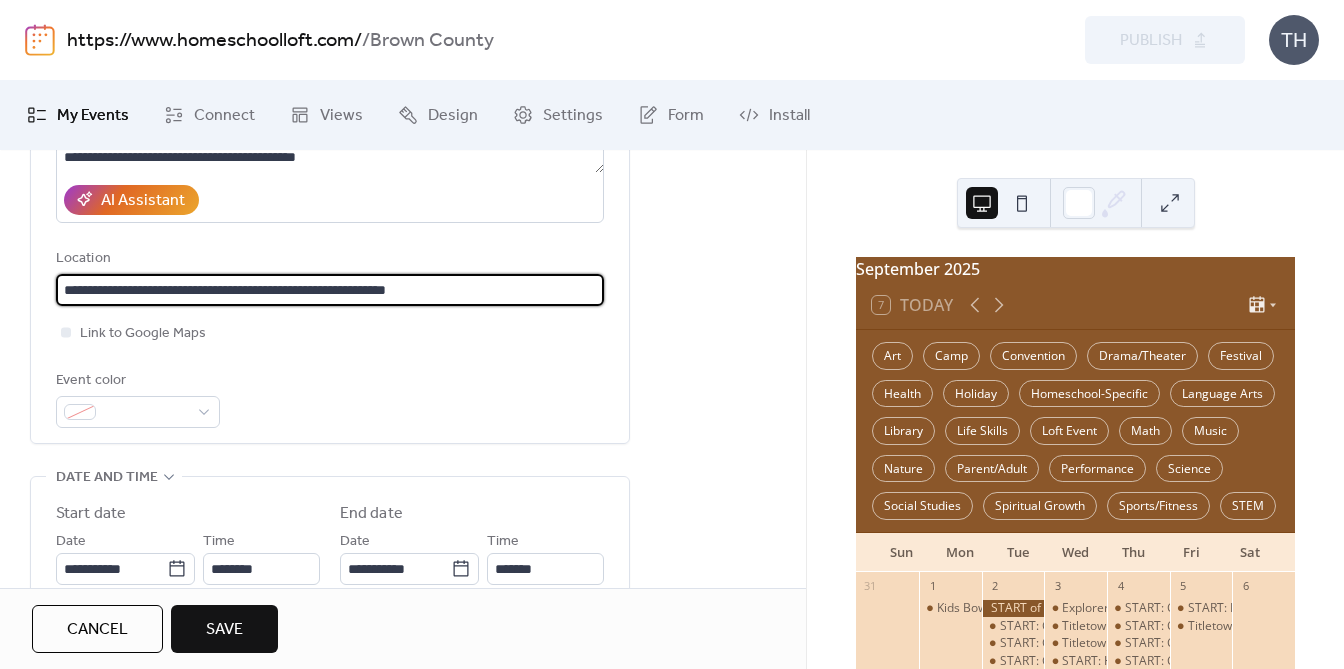 scroll, scrollTop: 0, scrollLeft: 0, axis: both 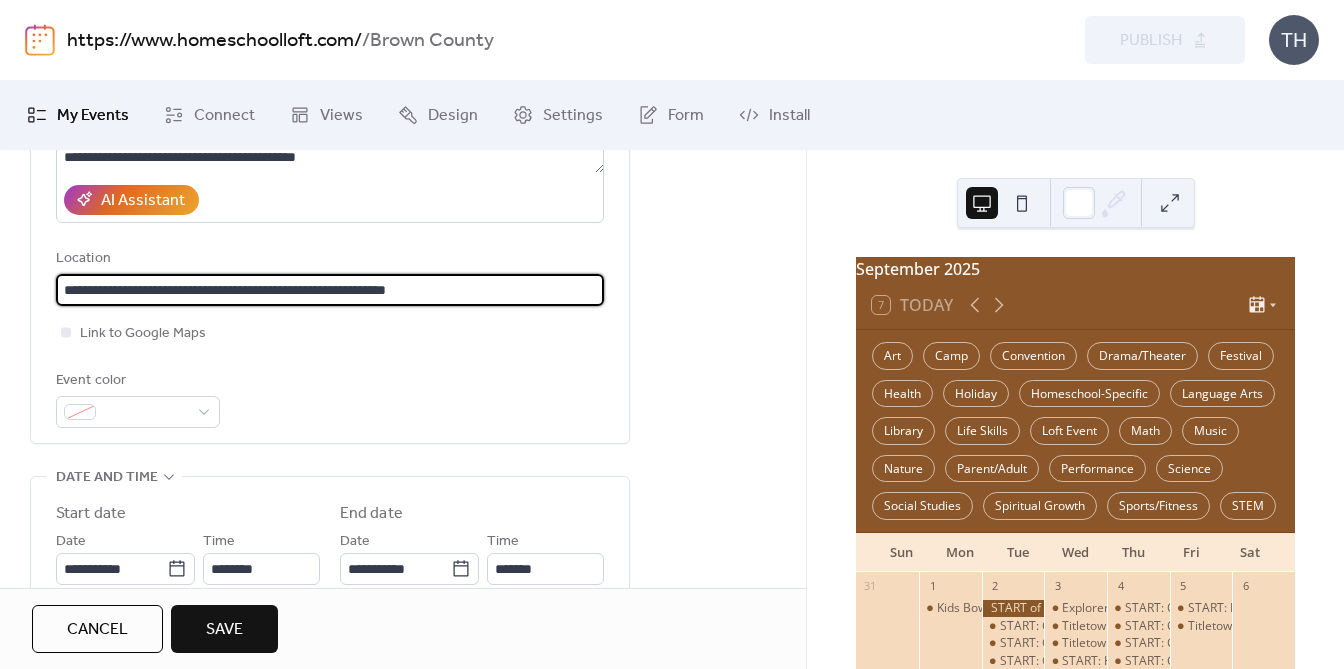 drag, startPoint x: 473, startPoint y: 294, endPoint x: 34, endPoint y: 278, distance: 439.29147 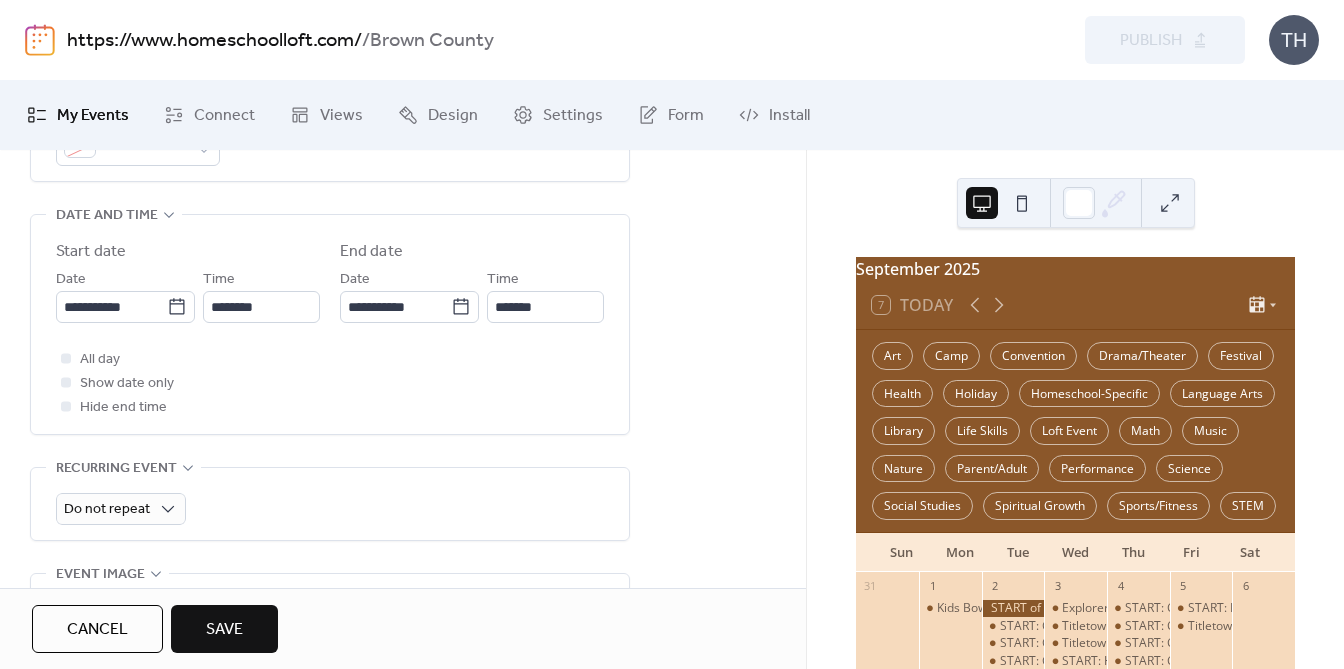 scroll, scrollTop: 653, scrollLeft: 0, axis: vertical 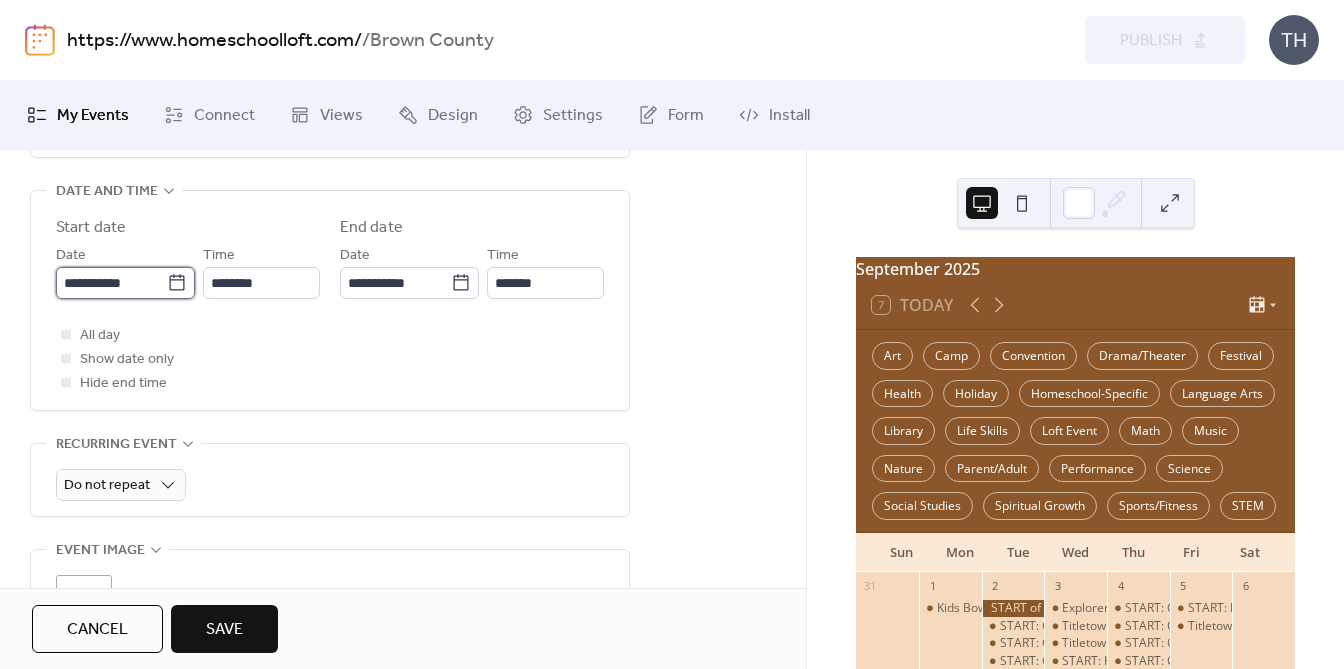 type 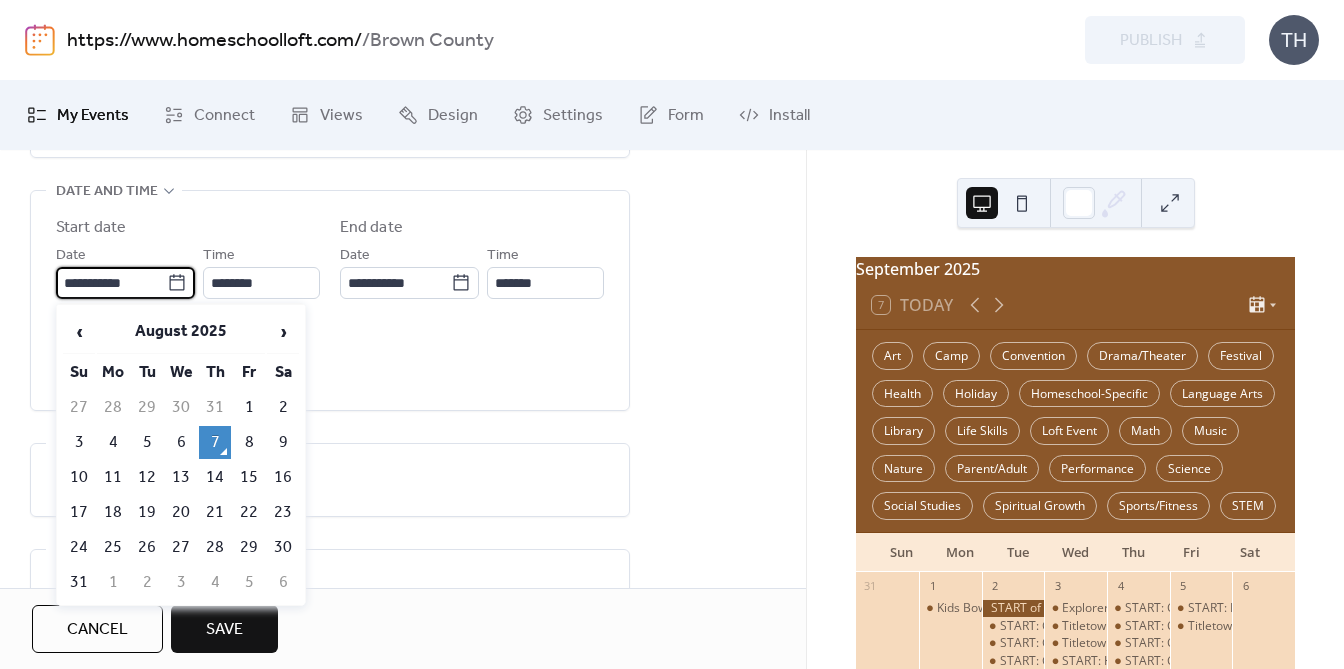 click on "**********" at bounding box center [111, 283] 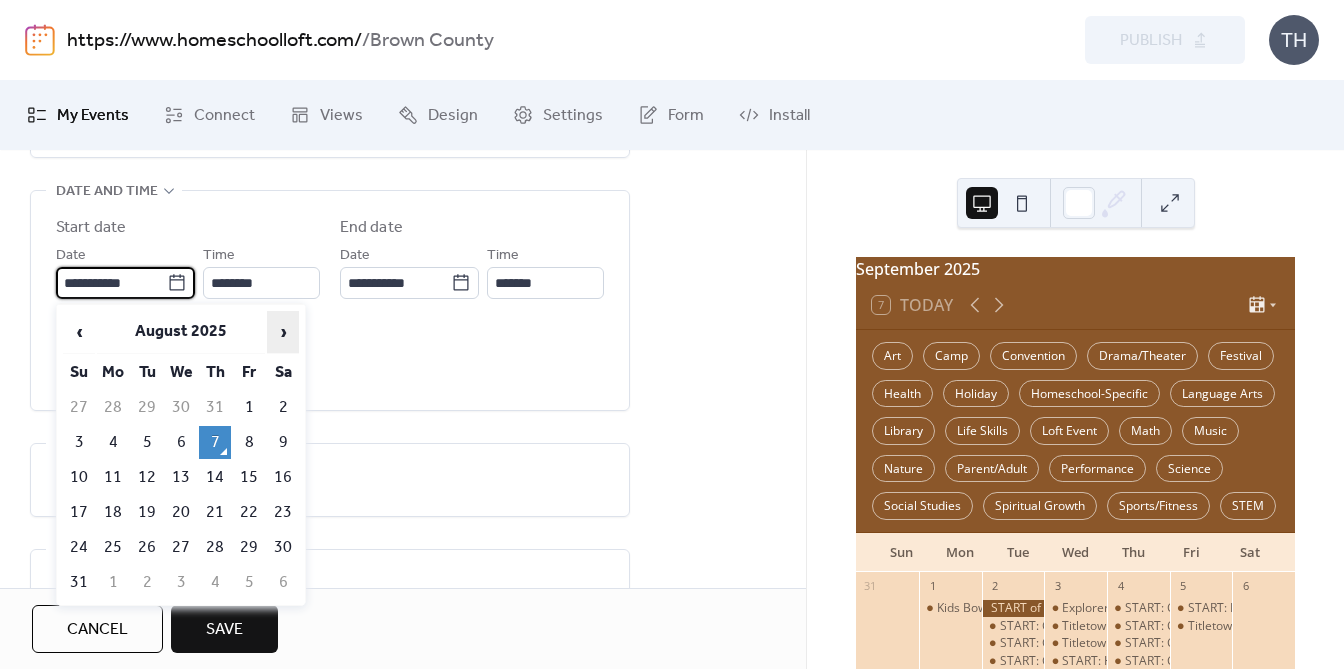click on "›" at bounding box center (283, 332) 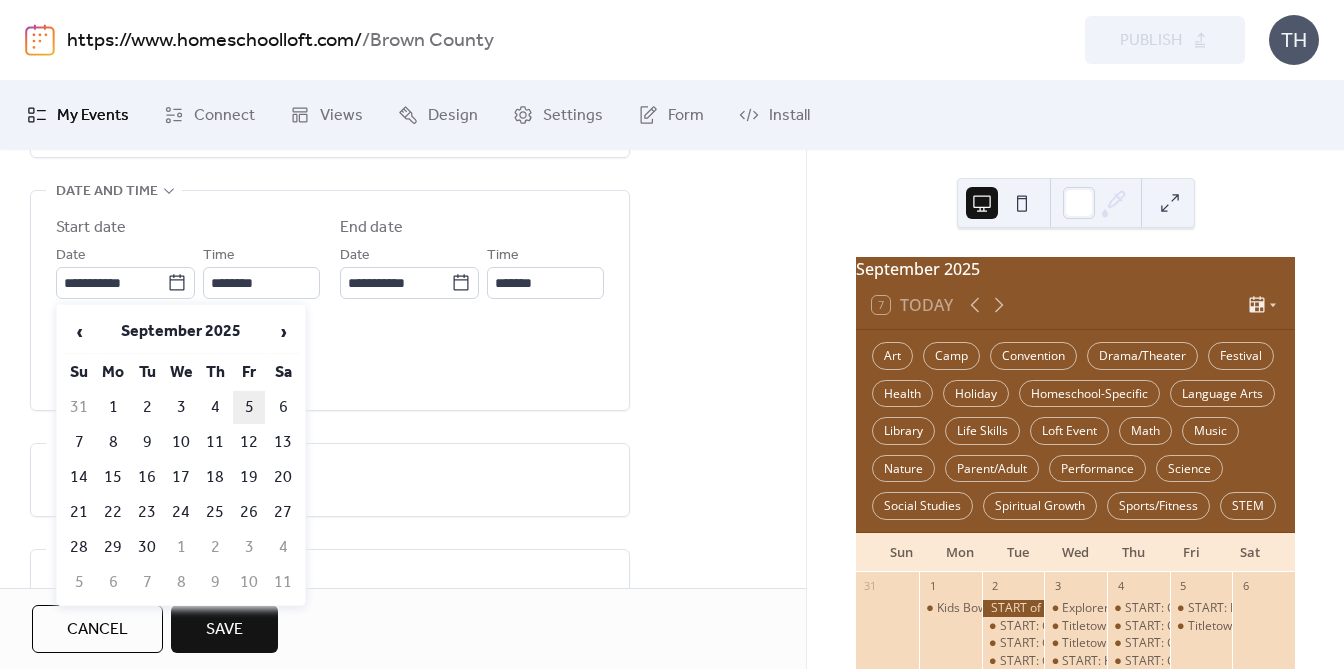 click on "5" at bounding box center (249, 407) 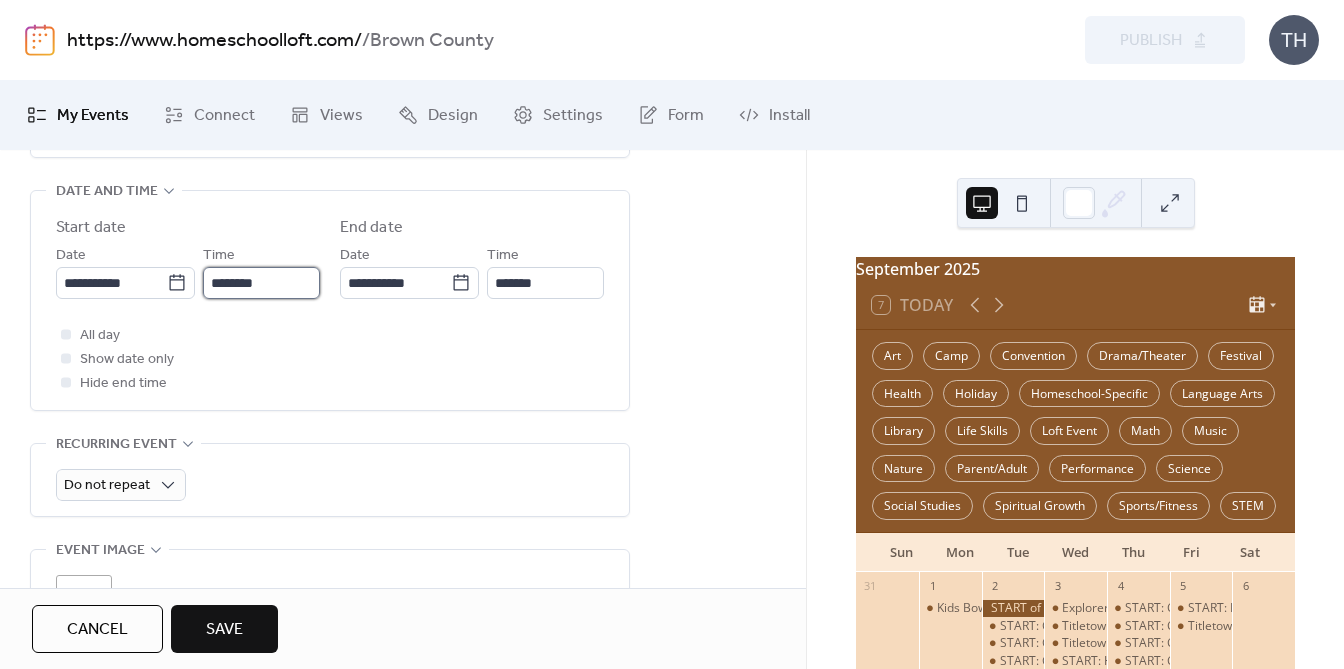 click on "********" at bounding box center (261, 283) 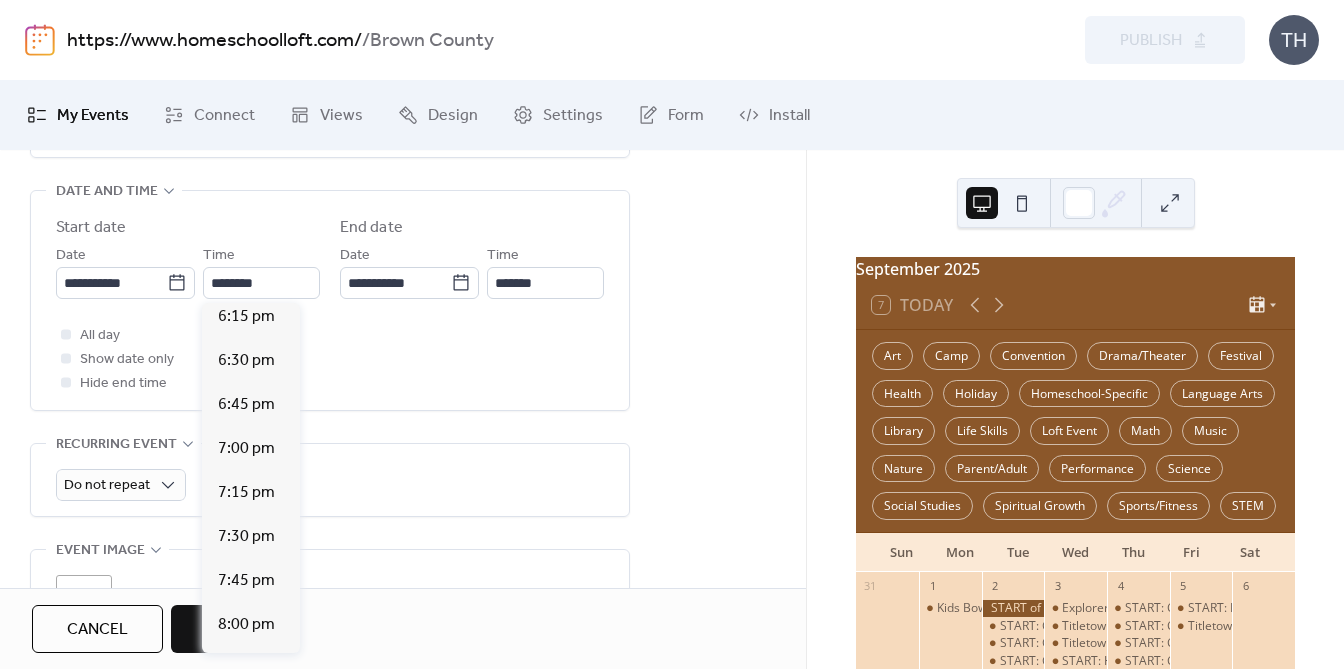 scroll, scrollTop: 3269, scrollLeft: 0, axis: vertical 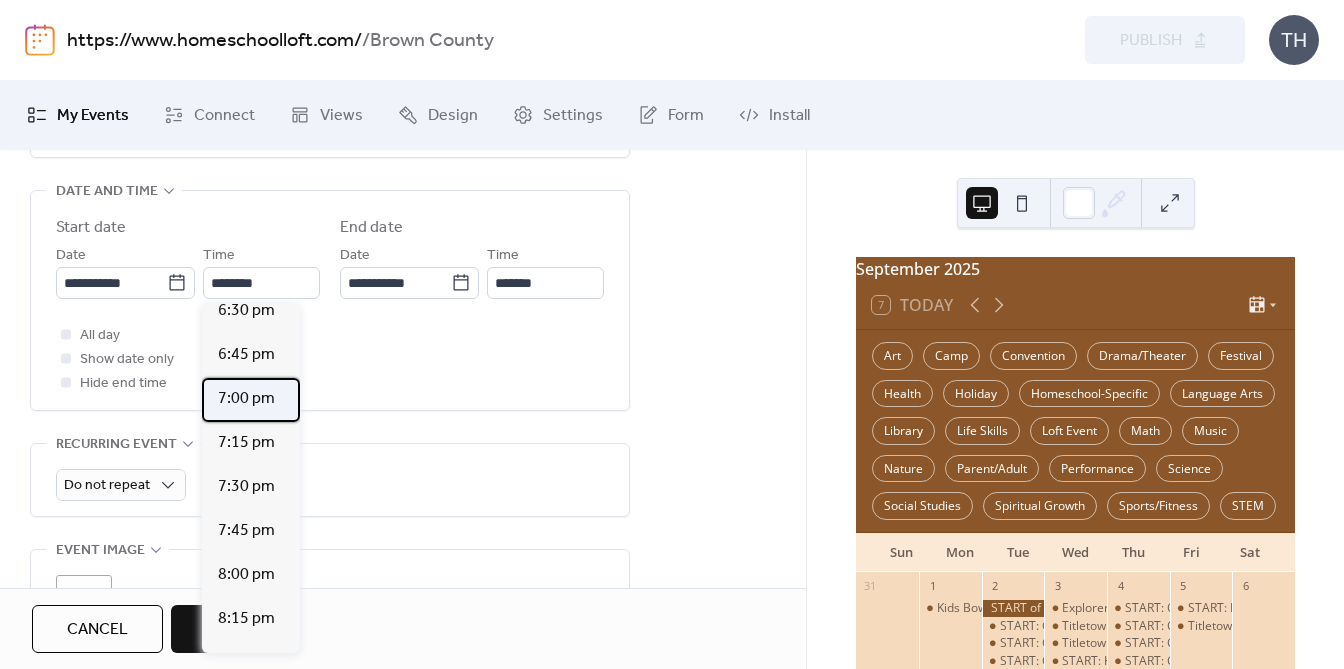 click on "7:00 pm" at bounding box center [246, 399] 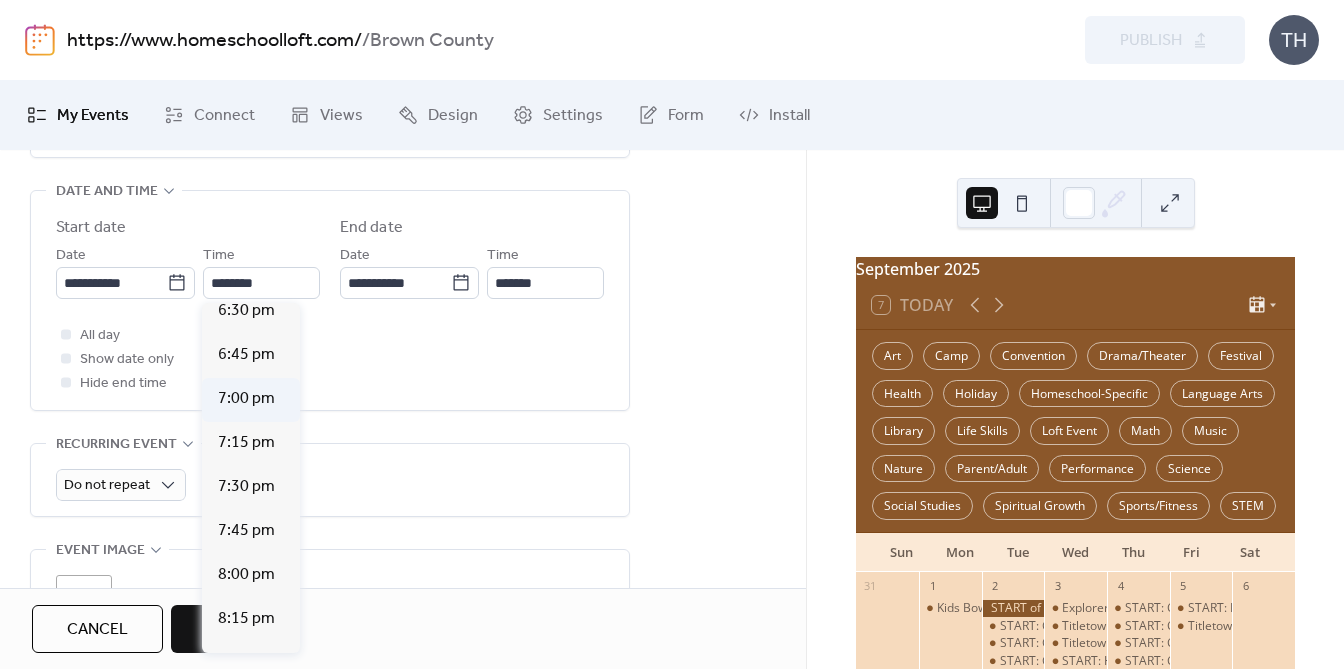 type on "*******" 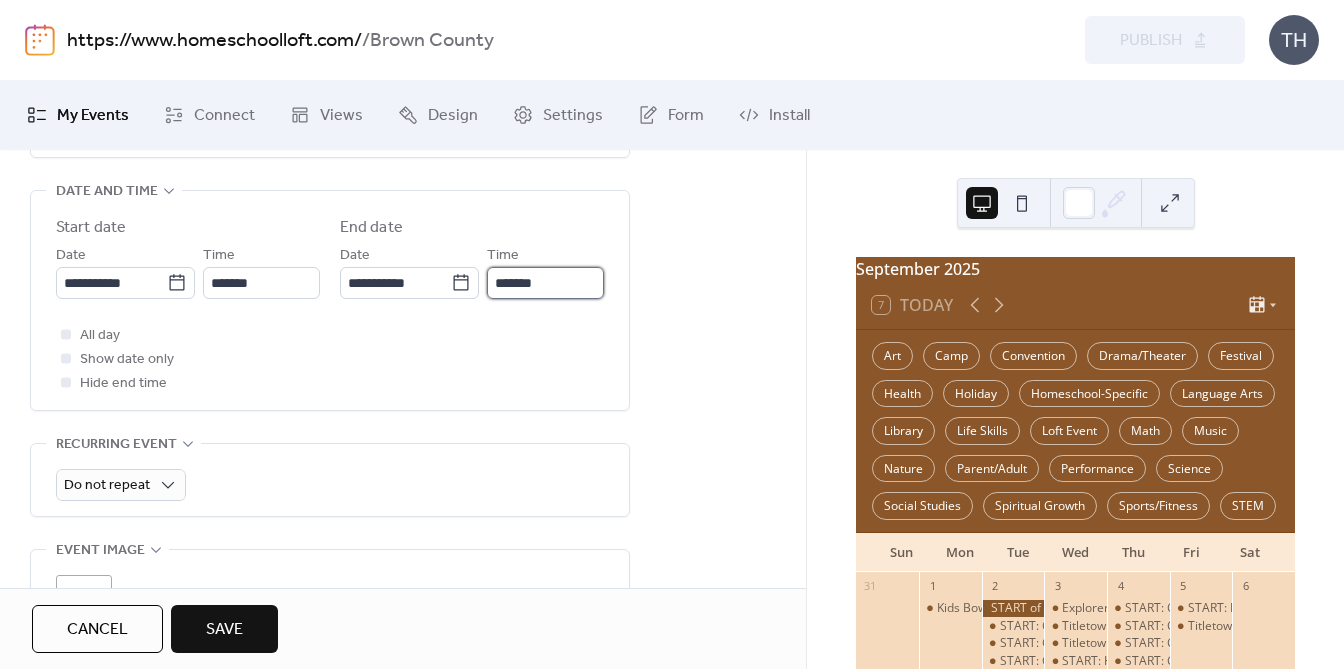 click on "*******" at bounding box center (545, 283) 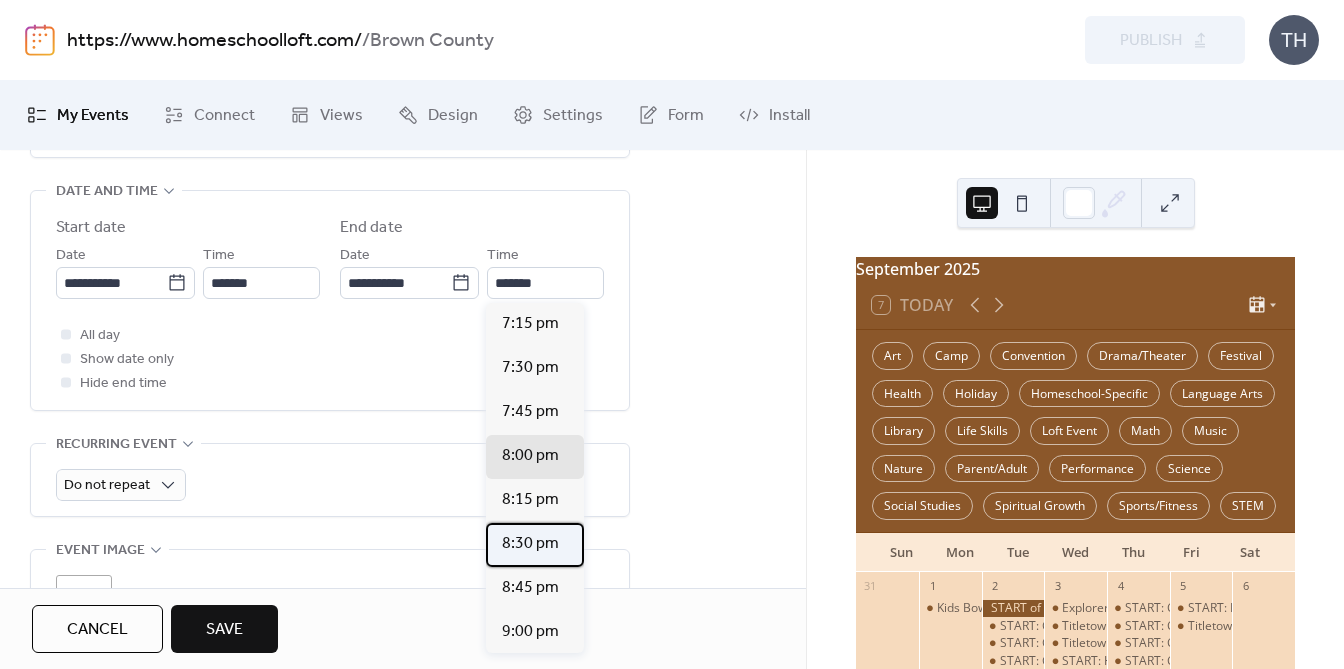 click on "8:30 pm" at bounding box center [530, 544] 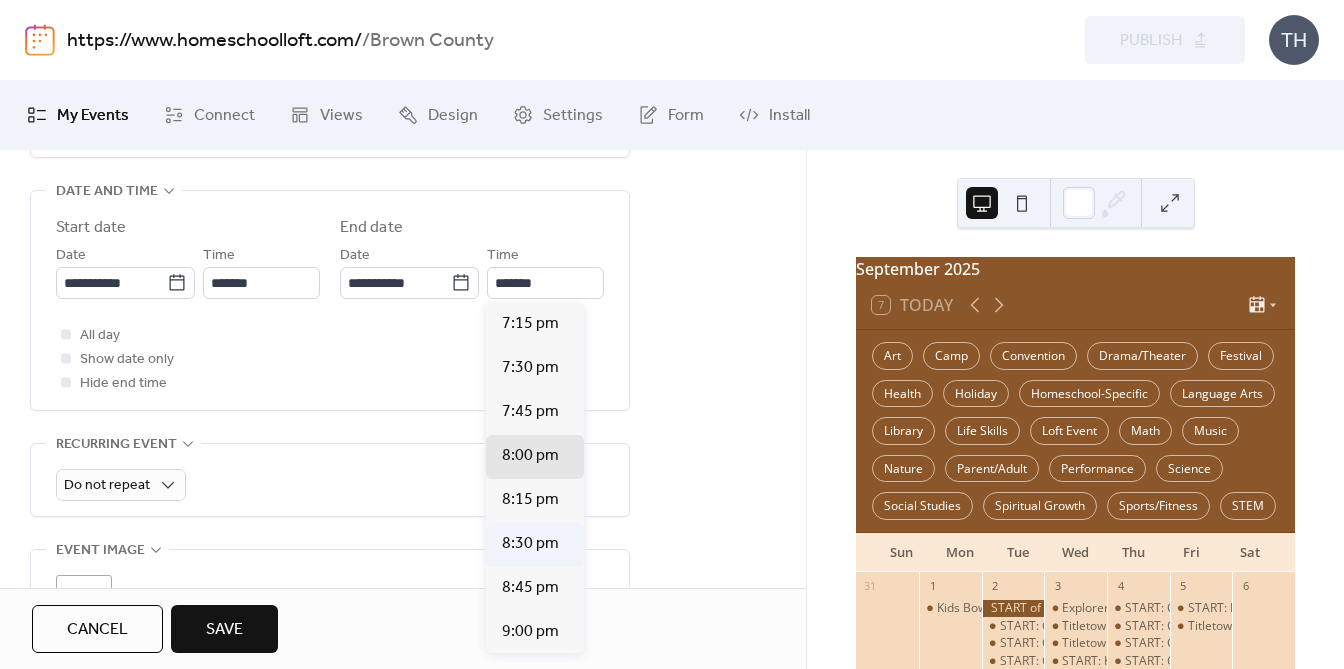 type on "*******" 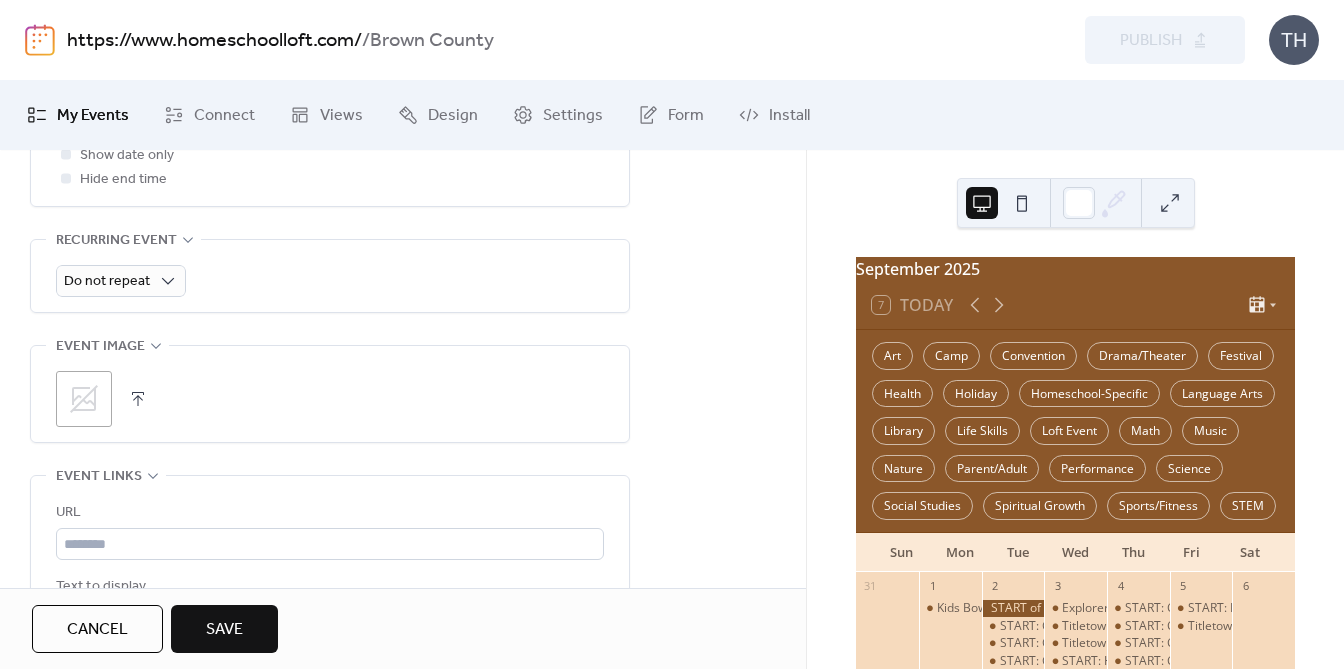 scroll, scrollTop: 868, scrollLeft: 0, axis: vertical 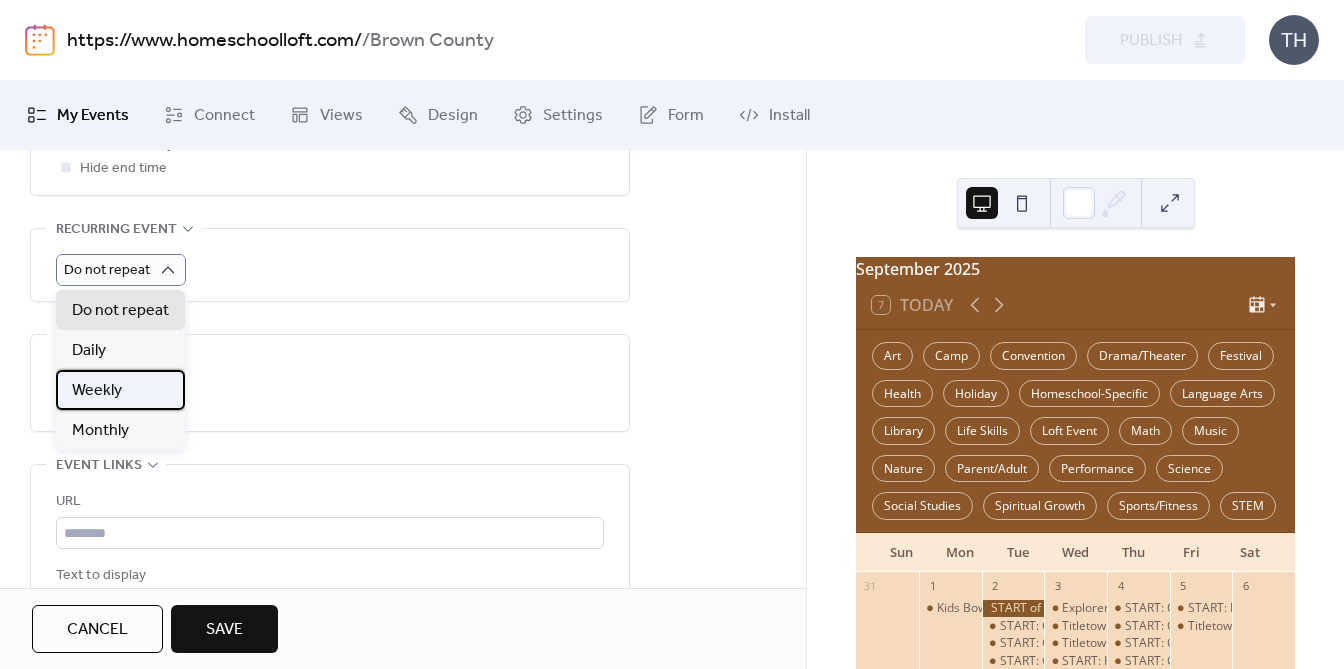 click on "Weekly" at bounding box center [120, 390] 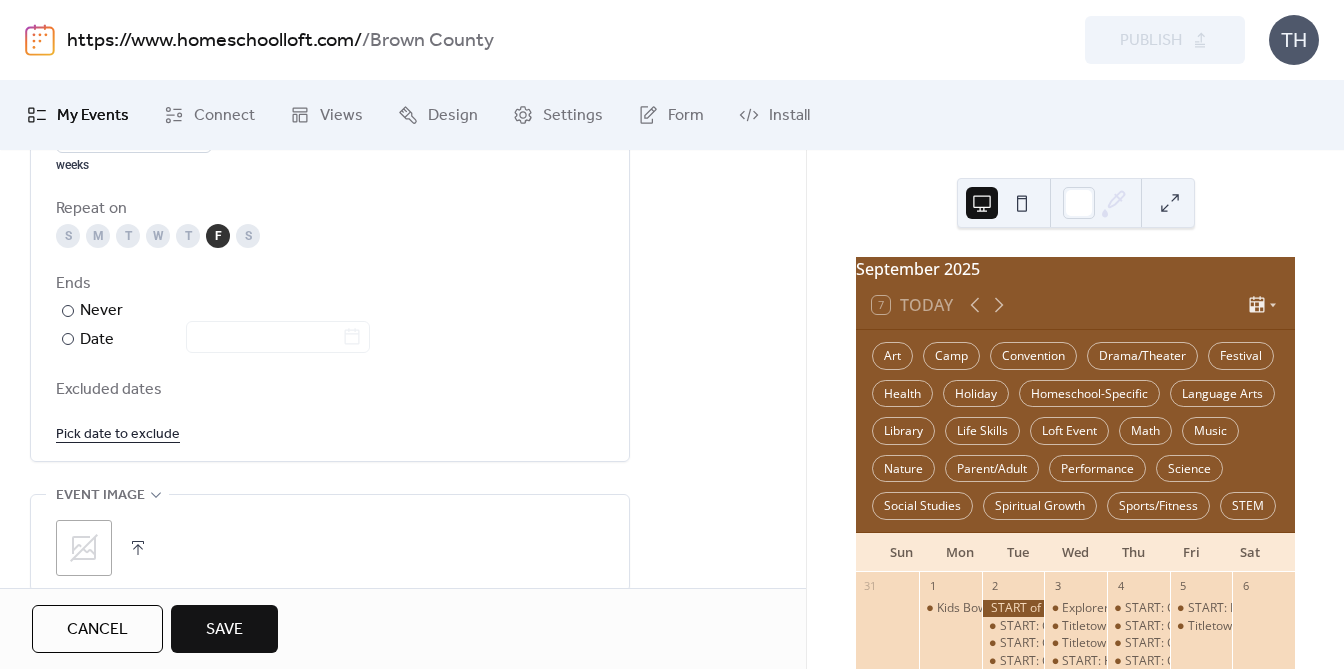 scroll, scrollTop: 1144, scrollLeft: 0, axis: vertical 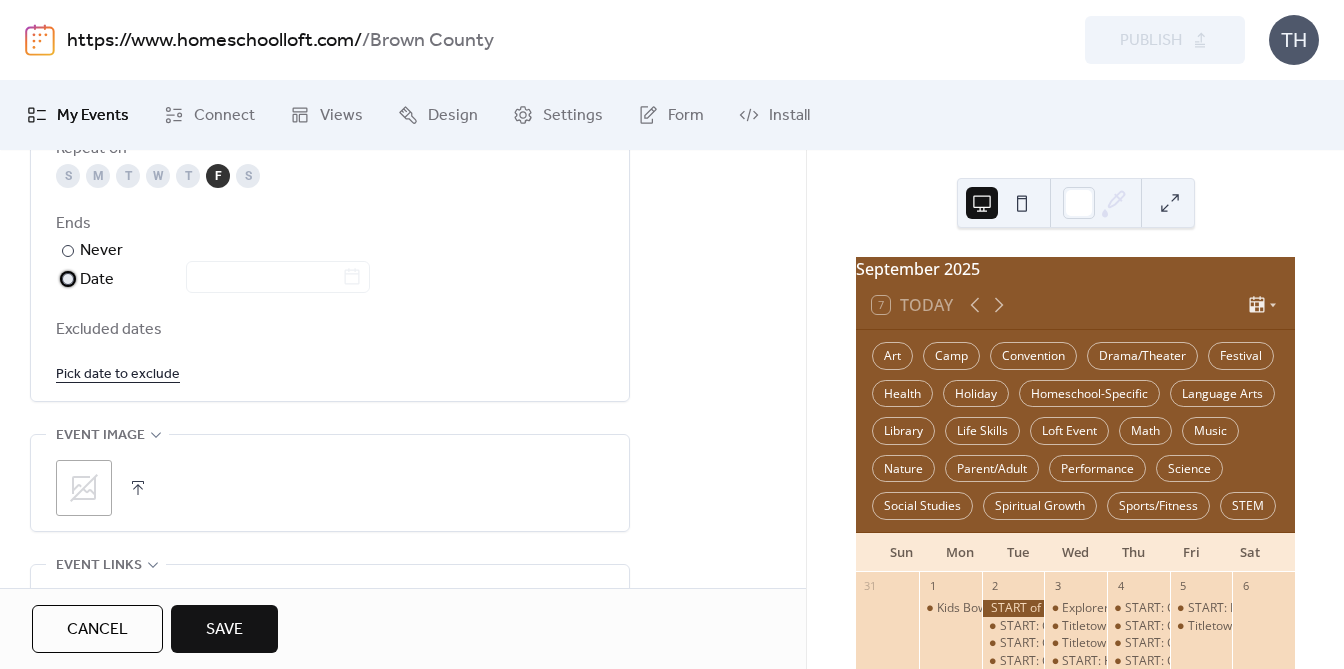 click on "Date" at bounding box center (225, 280) 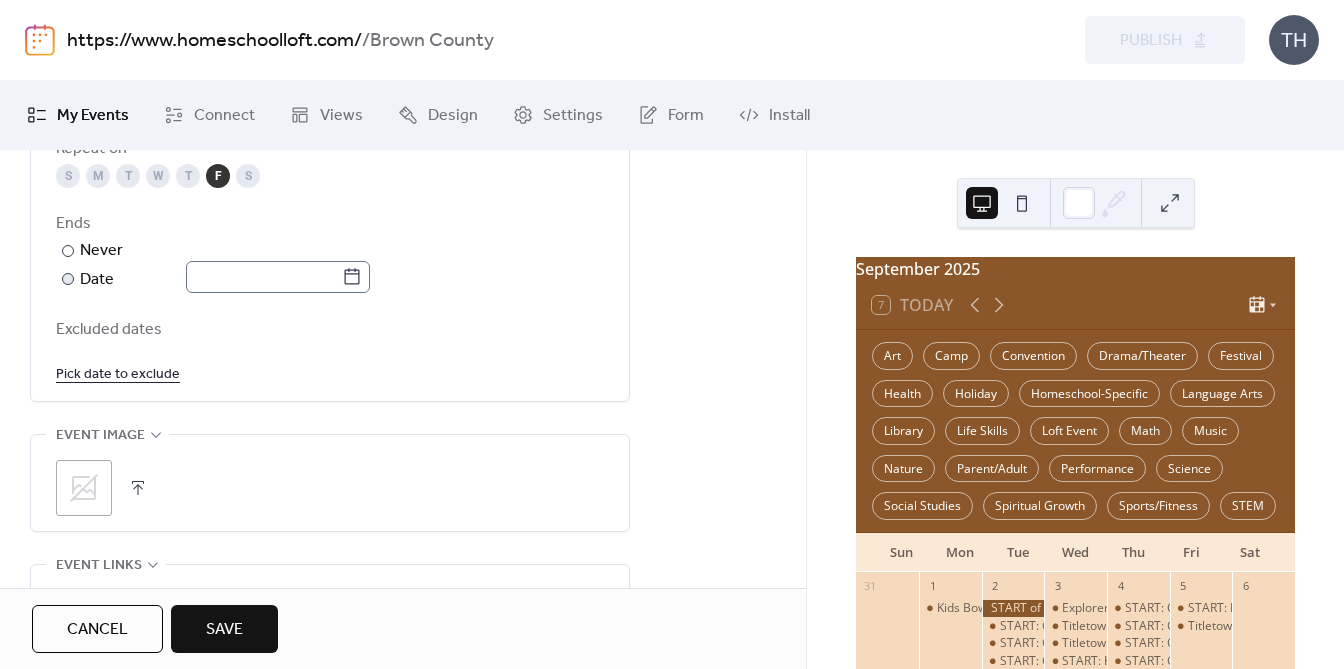 click 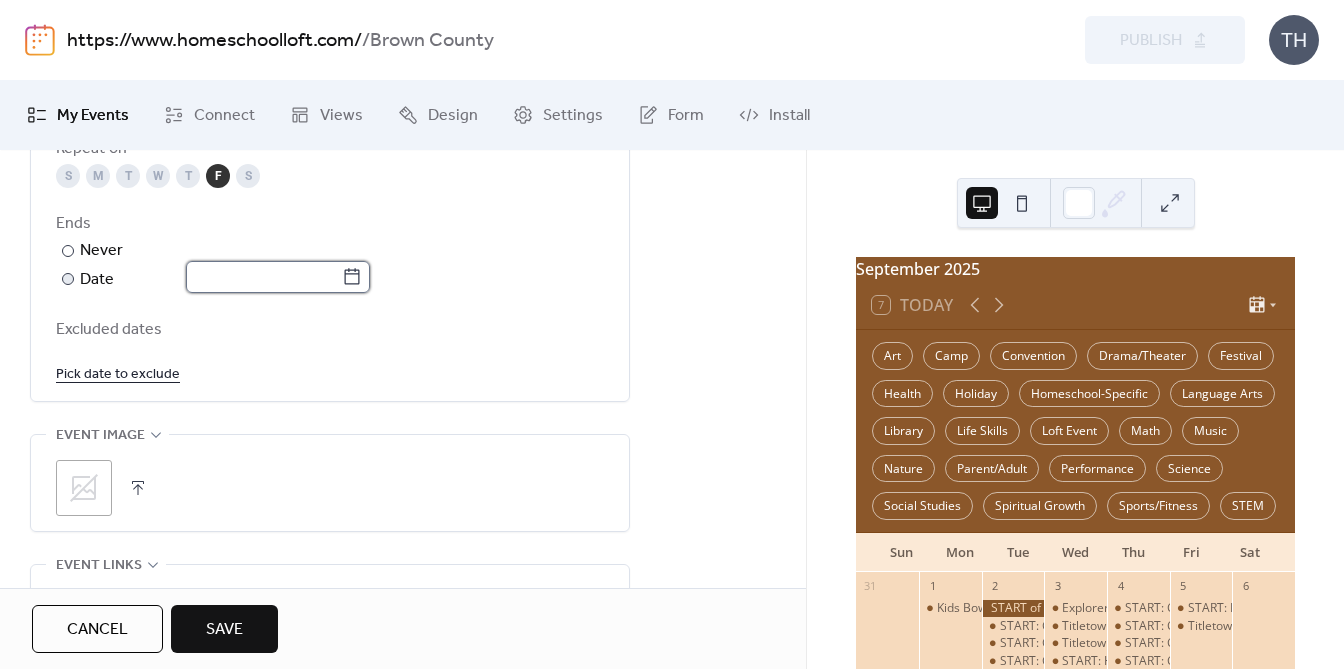 click at bounding box center (264, 277) 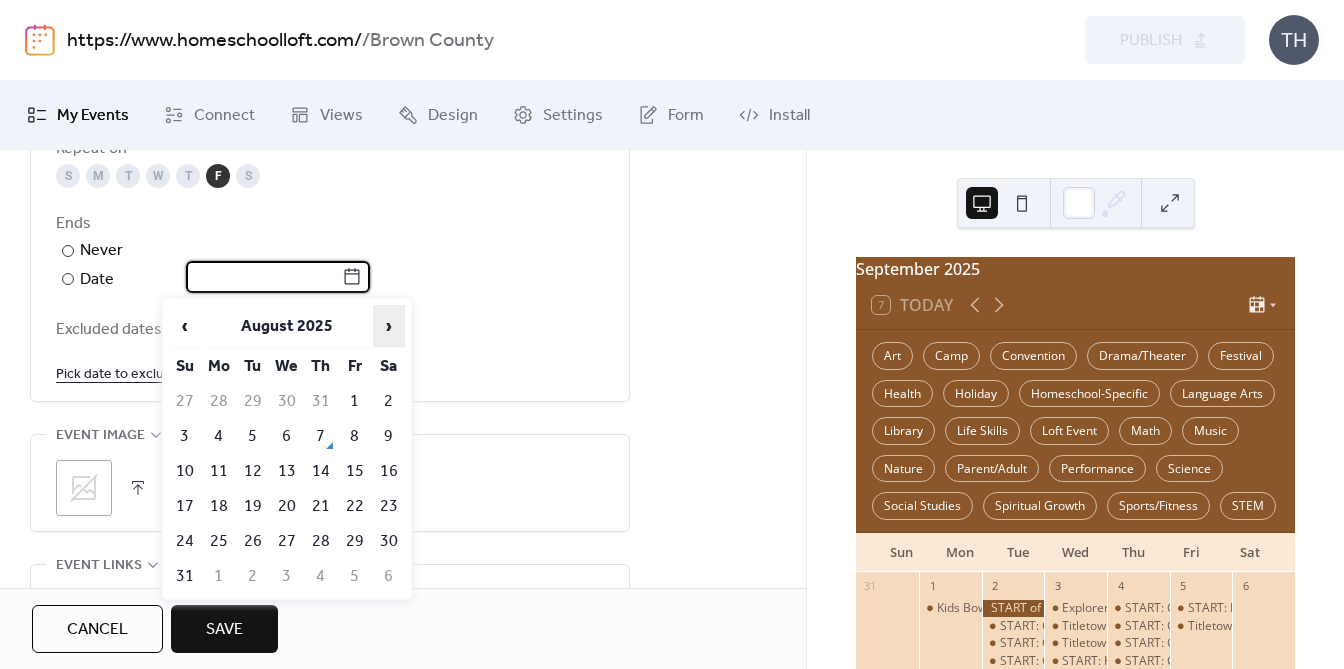 click on "›" at bounding box center (389, 326) 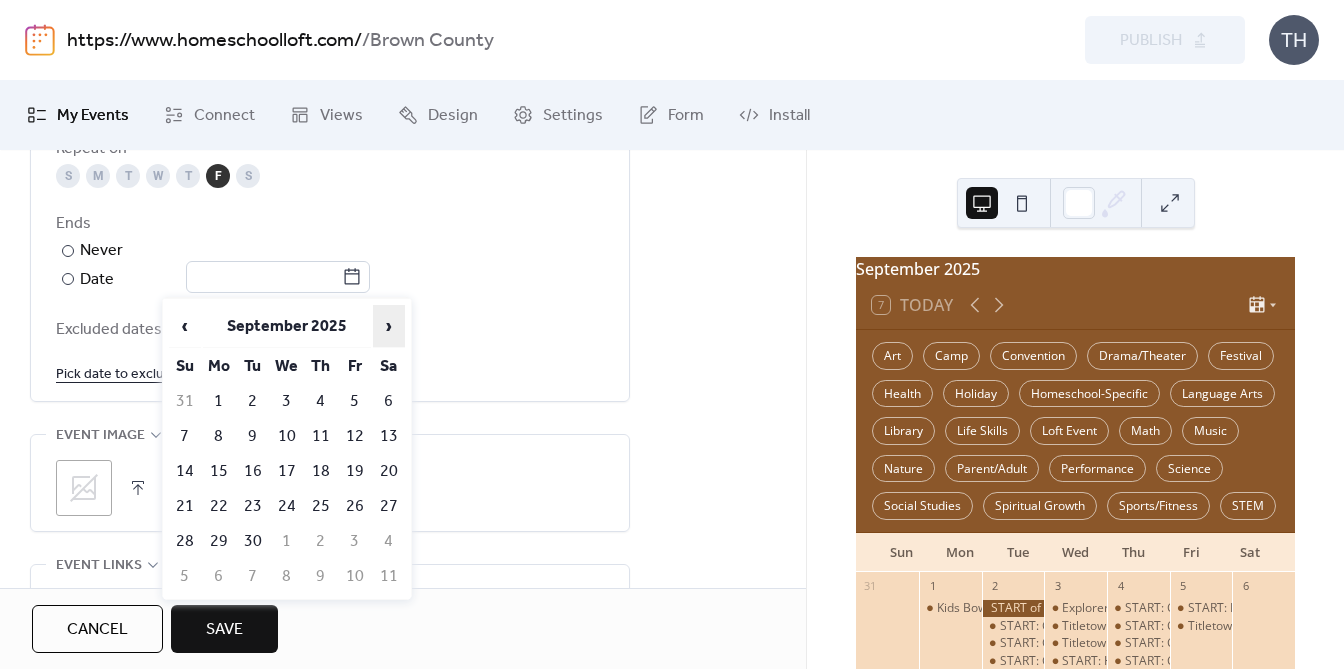 click on "›" at bounding box center [389, 326] 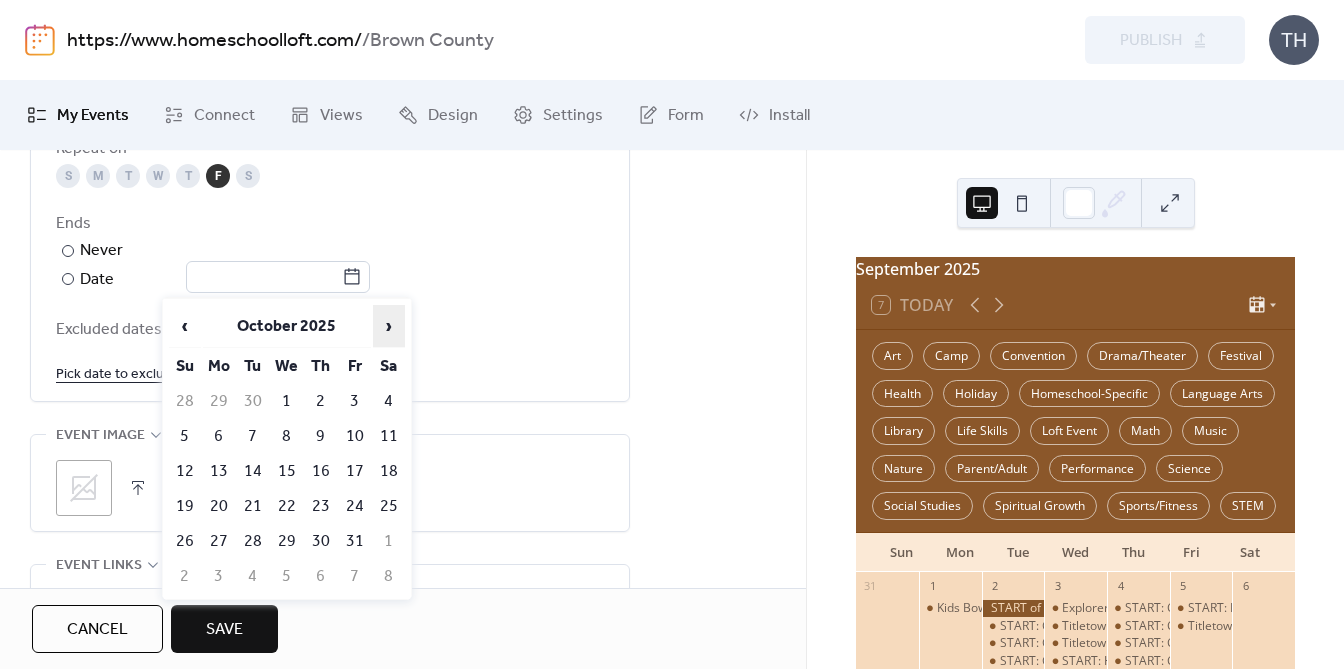 click on "›" at bounding box center [389, 326] 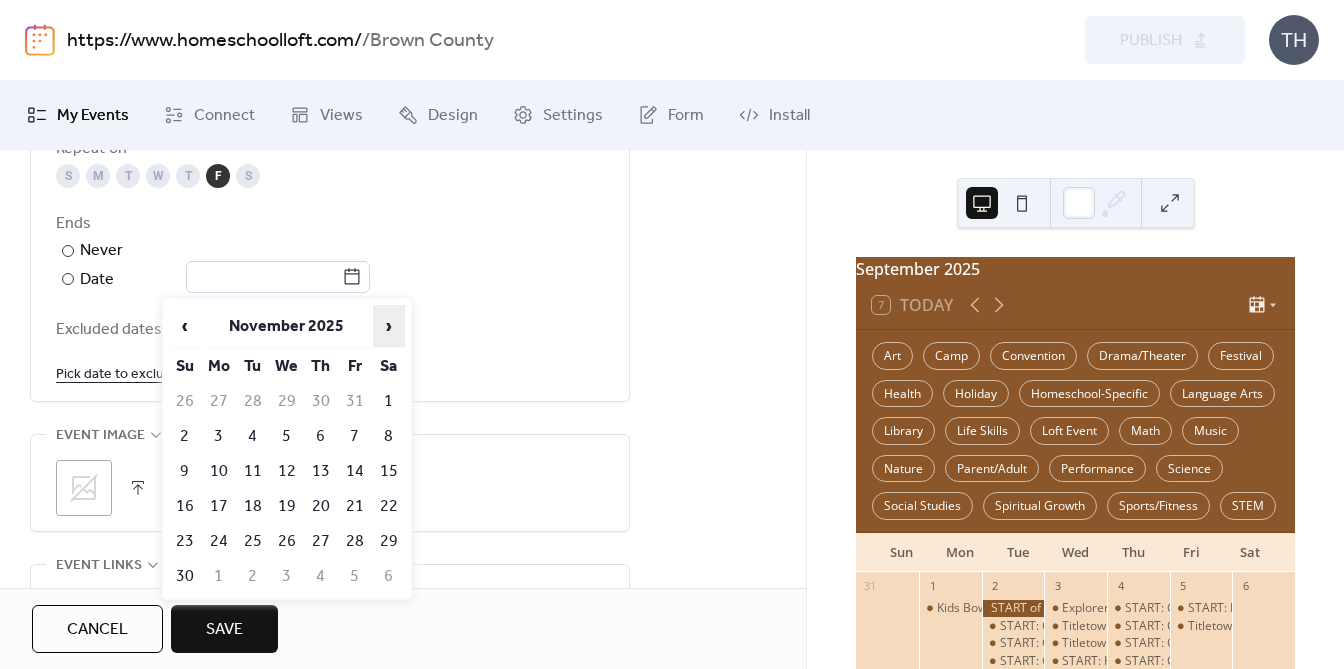 click on "›" at bounding box center [389, 326] 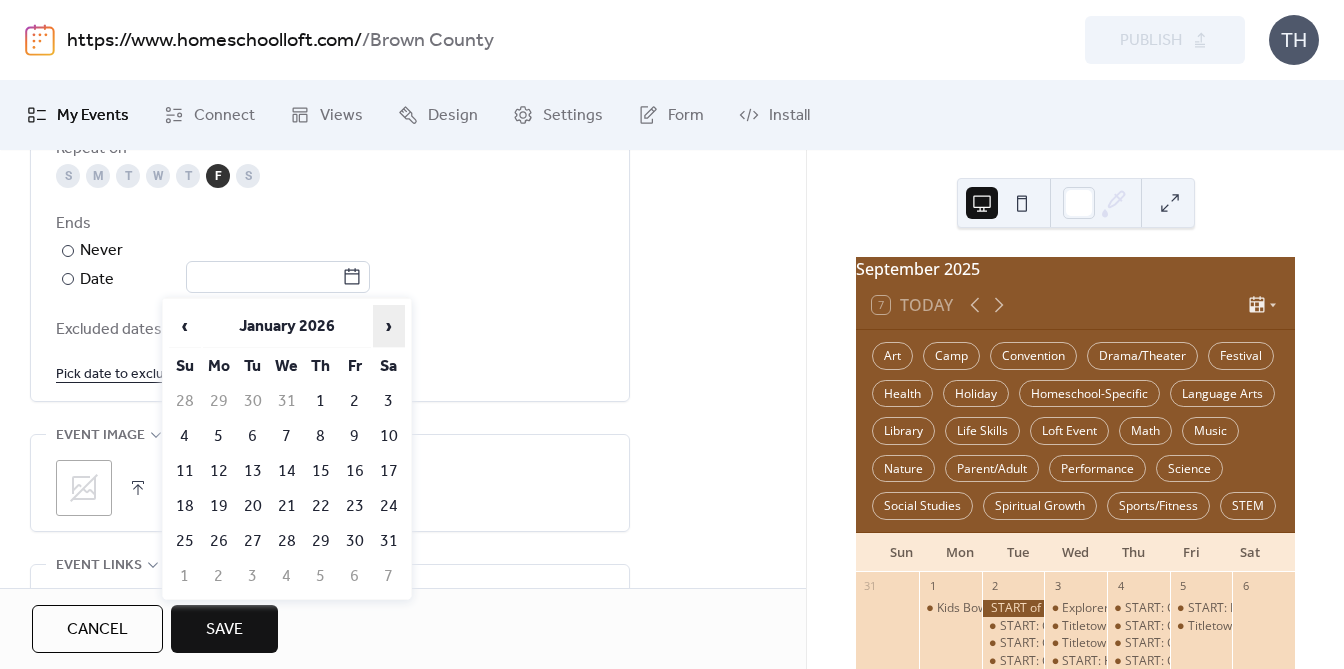 click on "›" at bounding box center [389, 326] 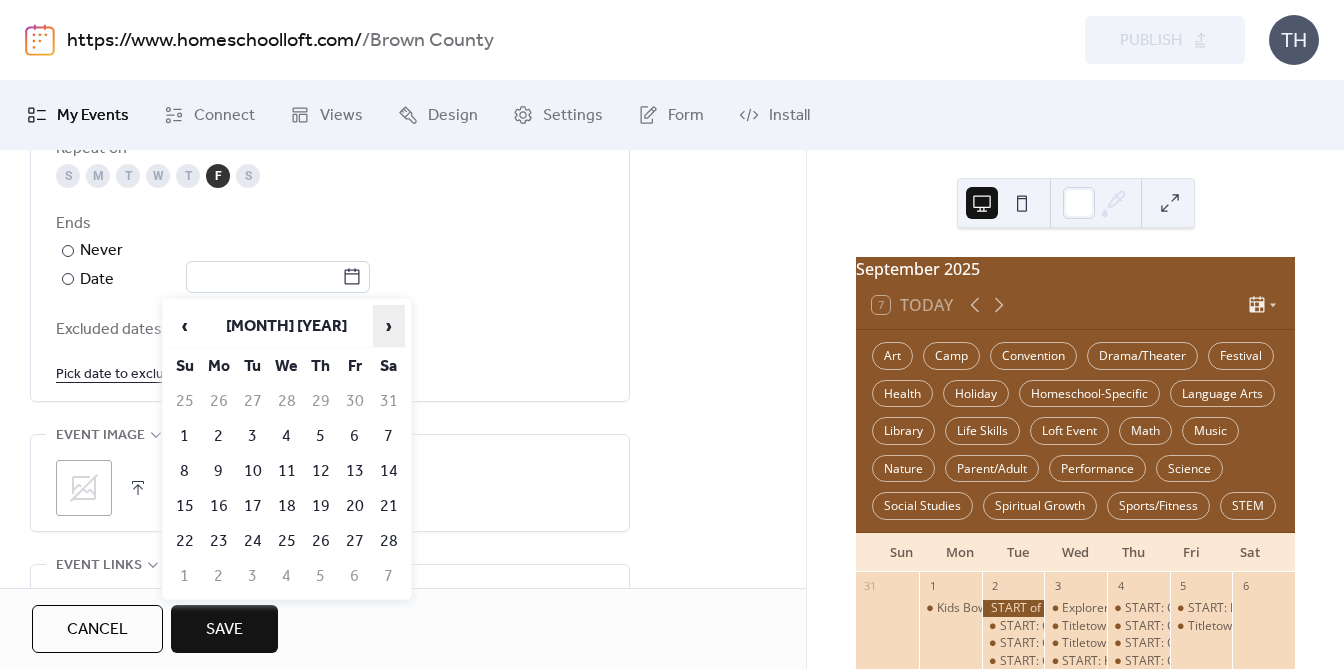 click on "›" at bounding box center (389, 326) 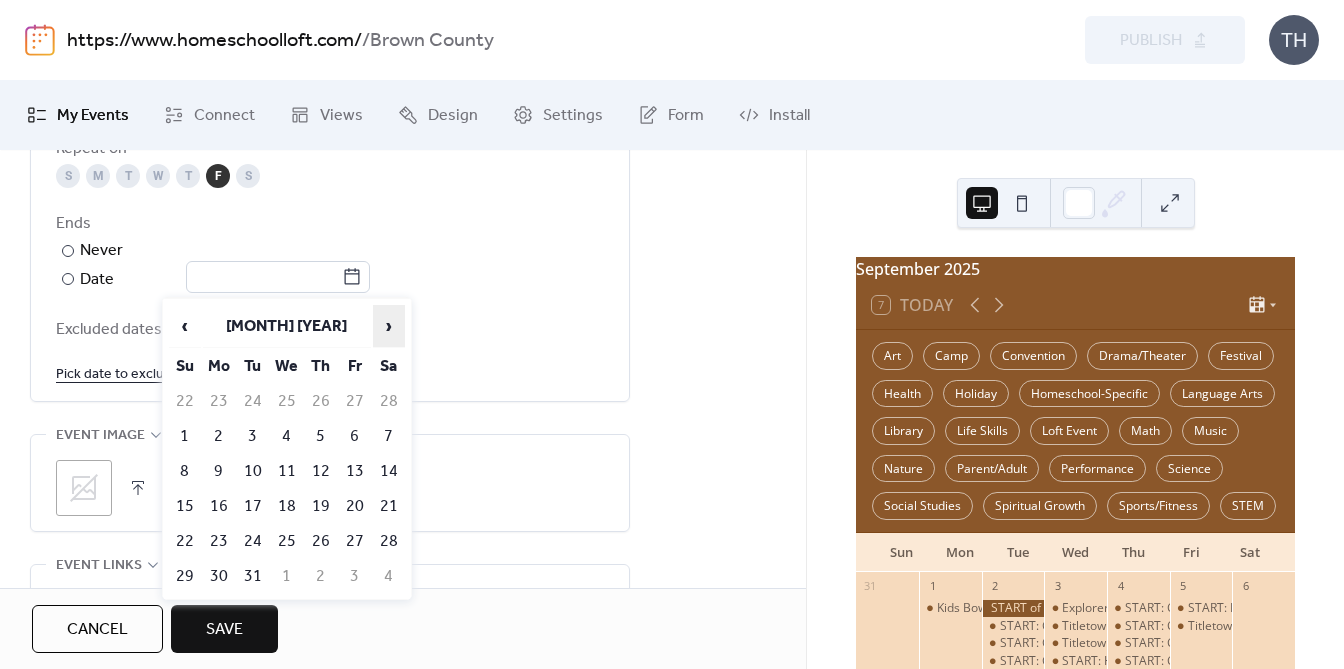 click on "›" at bounding box center [389, 326] 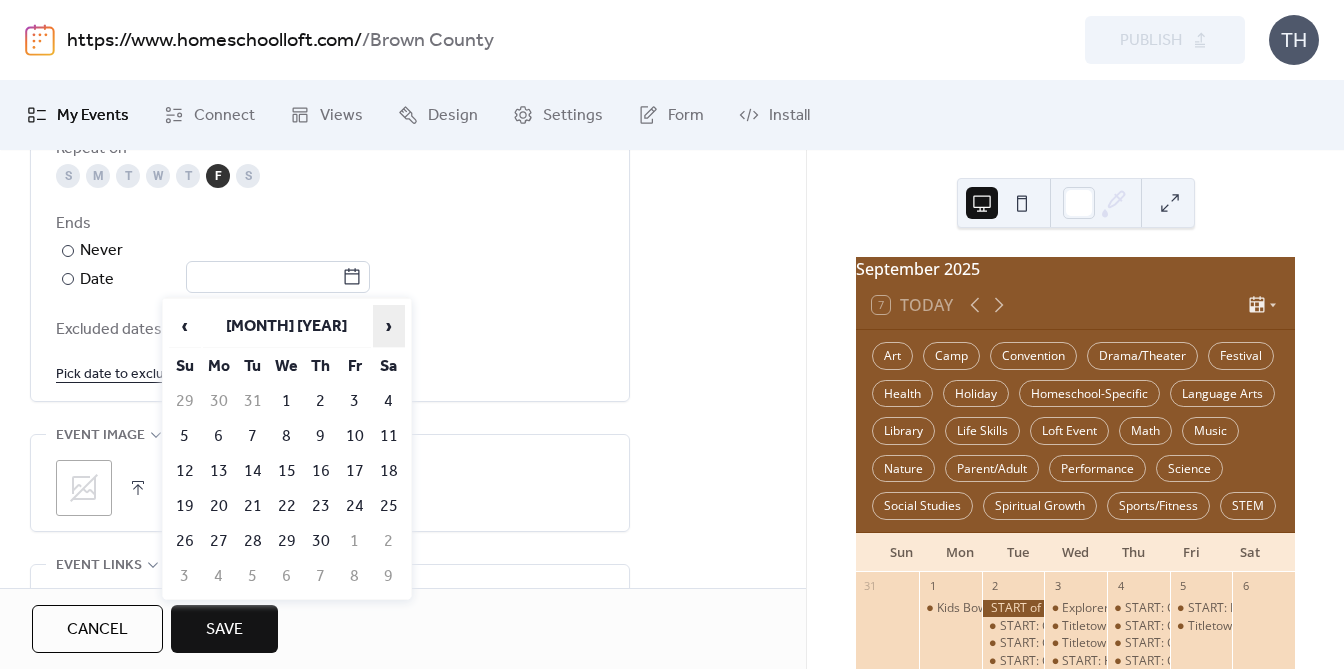click on "›" at bounding box center (389, 326) 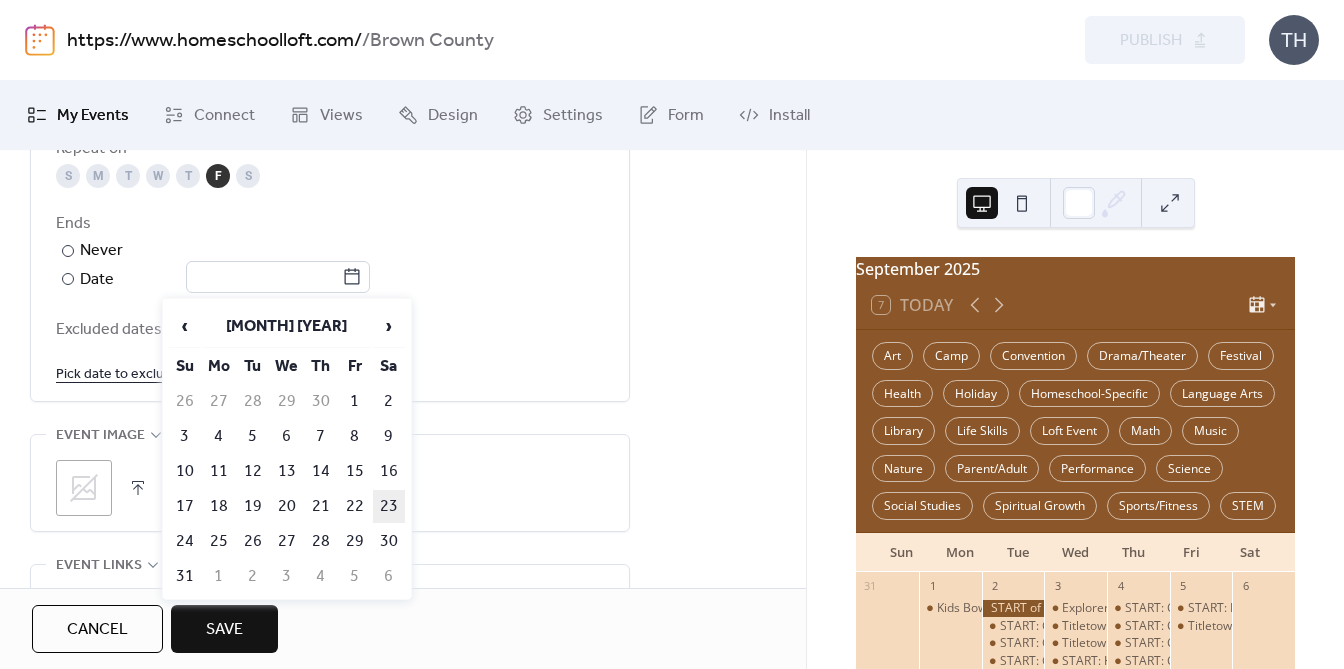 click on "23" at bounding box center (389, 506) 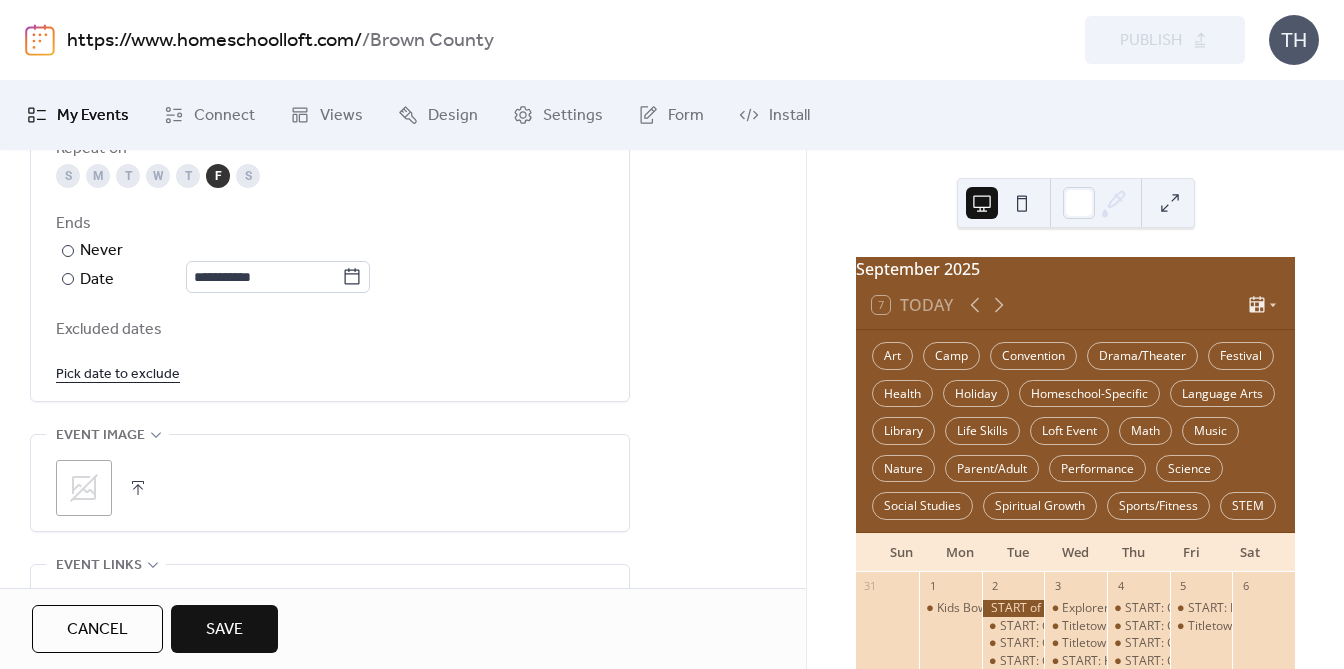 click at bounding box center [138, 488] 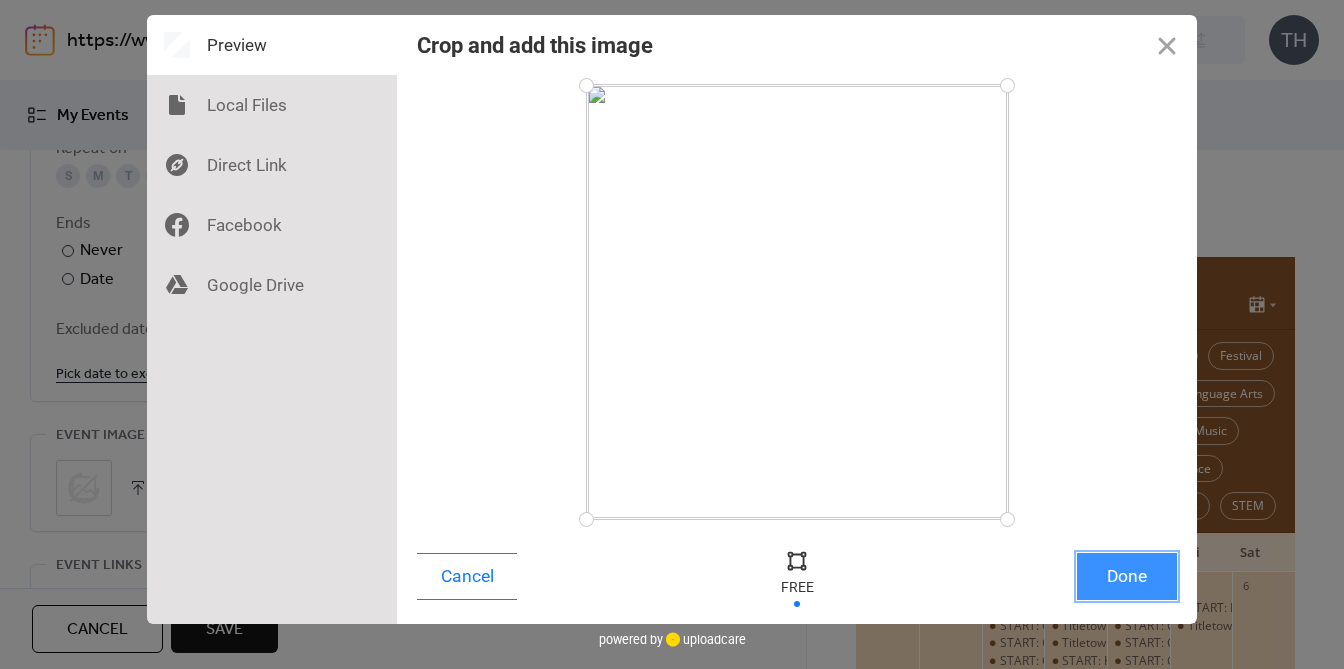 click on "Done" at bounding box center [1127, 576] 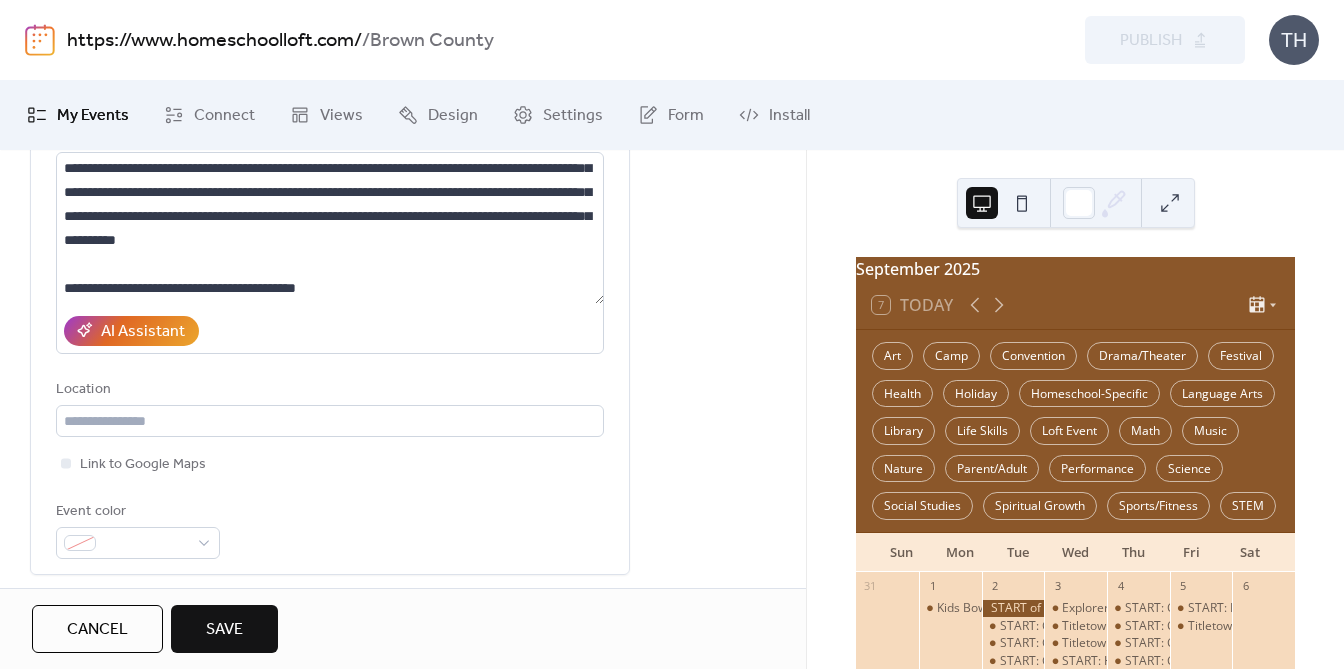 scroll, scrollTop: 222, scrollLeft: 0, axis: vertical 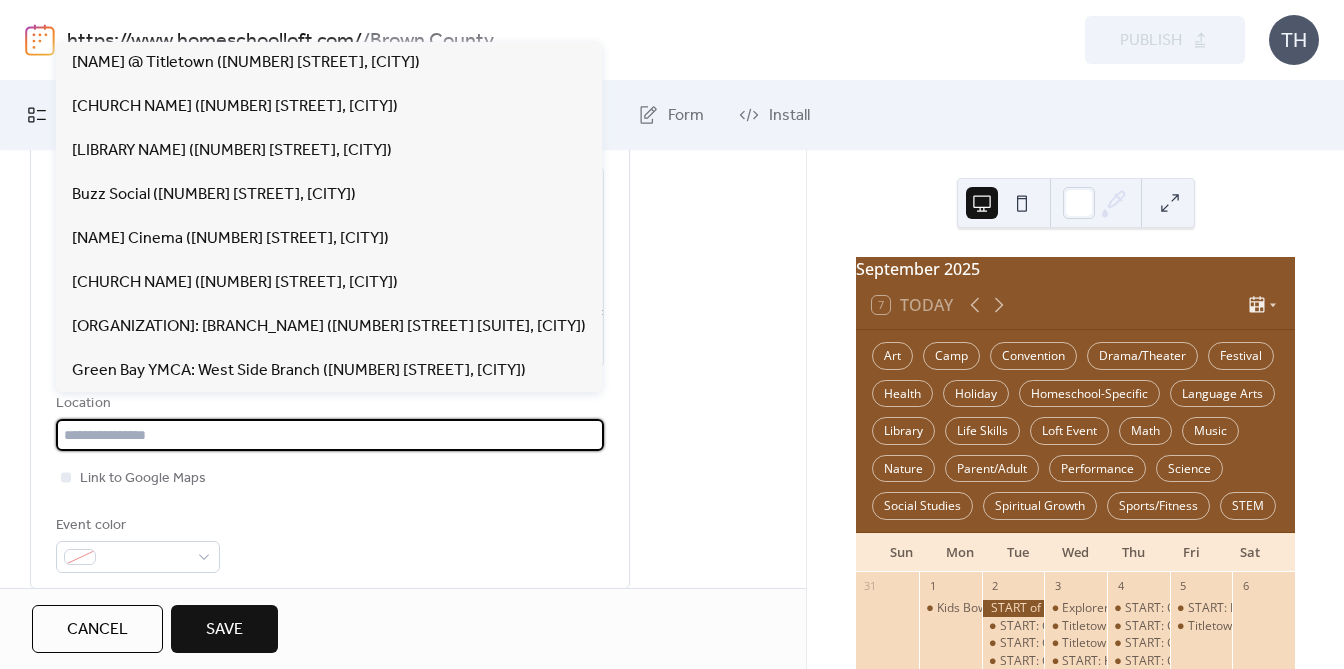 click at bounding box center (330, 435) 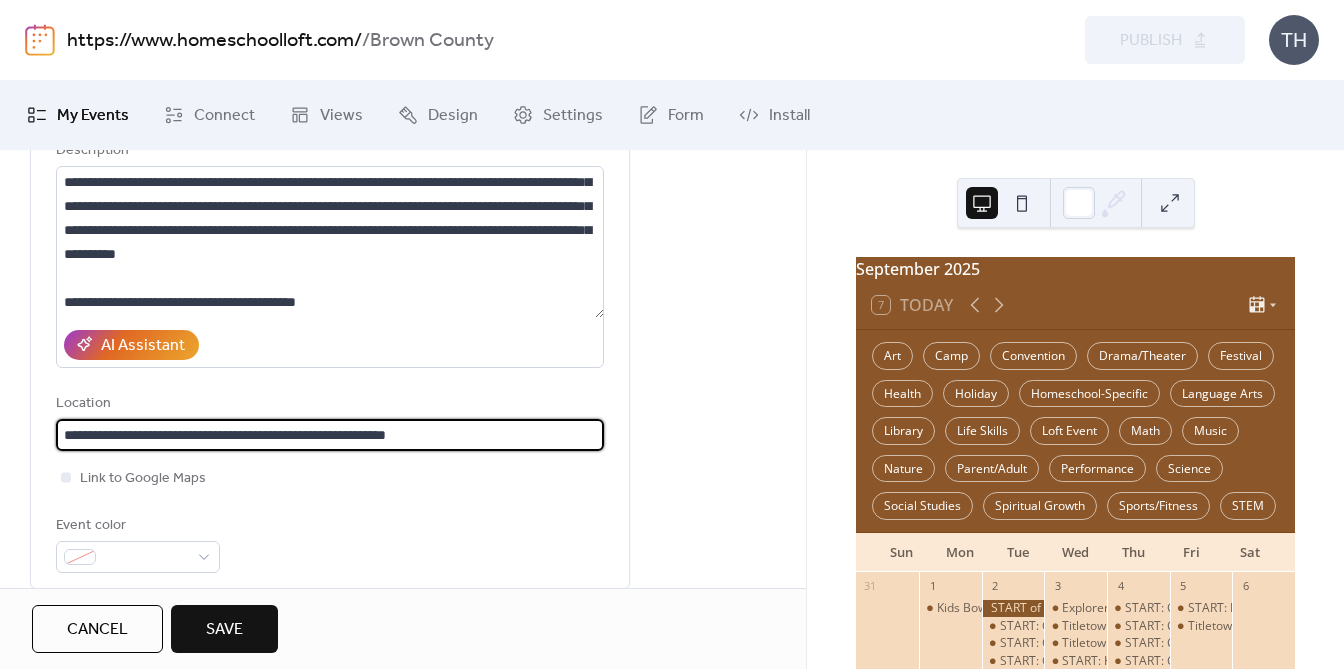type on "**********" 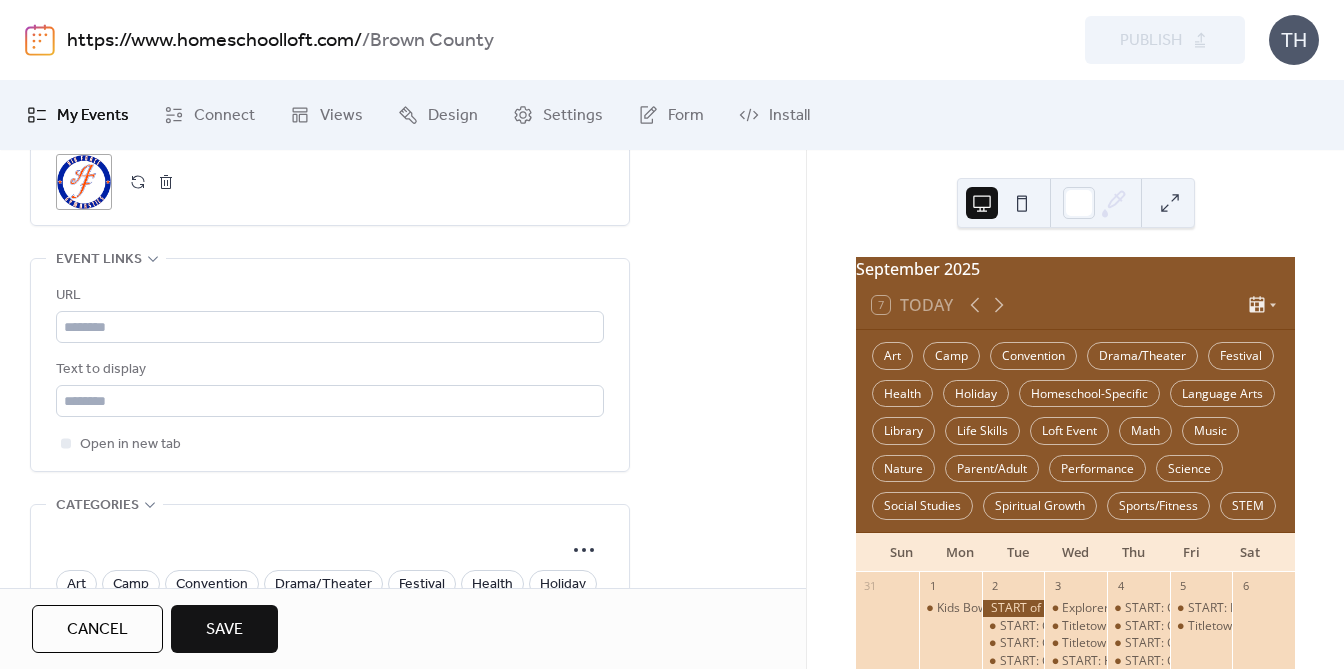 scroll, scrollTop: 1463, scrollLeft: 0, axis: vertical 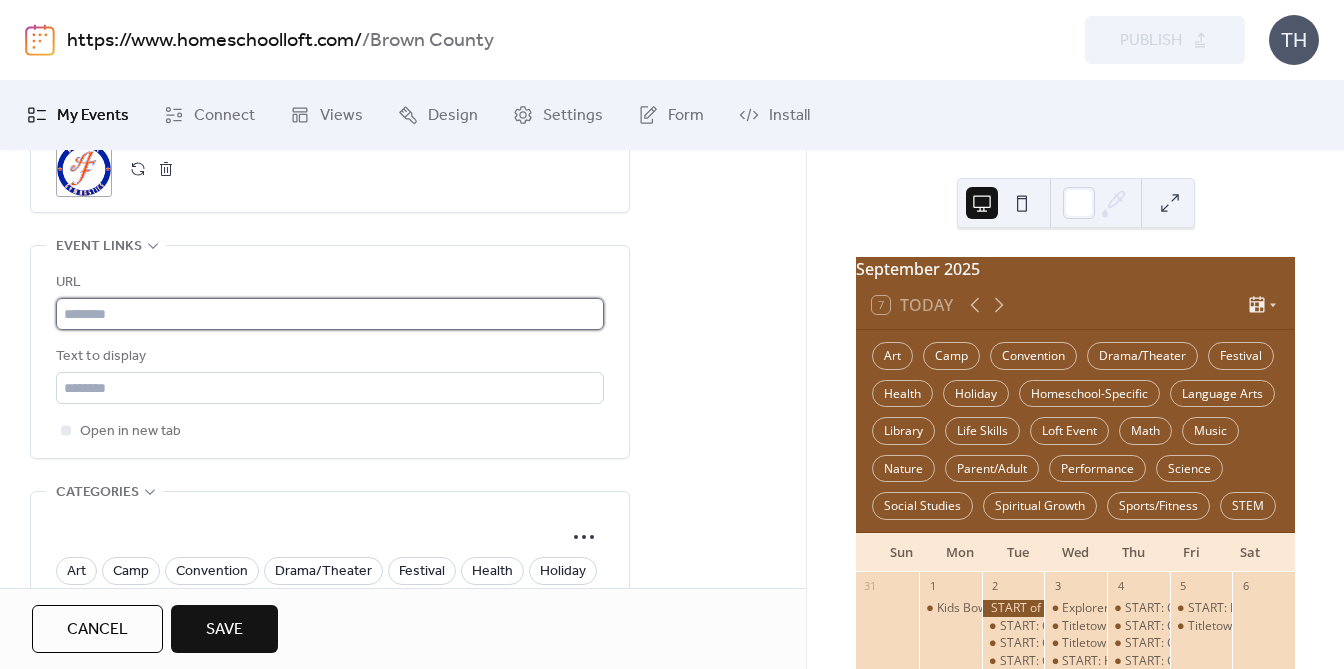 click at bounding box center (330, 314) 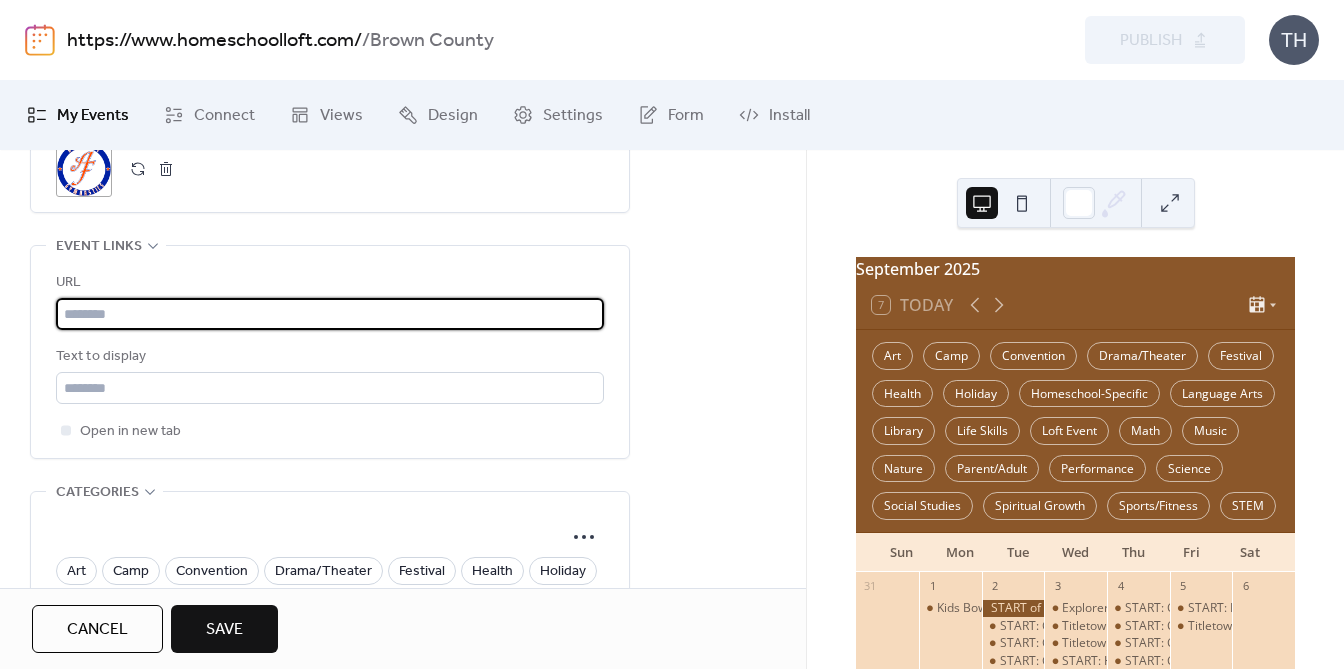 paste on "**********" 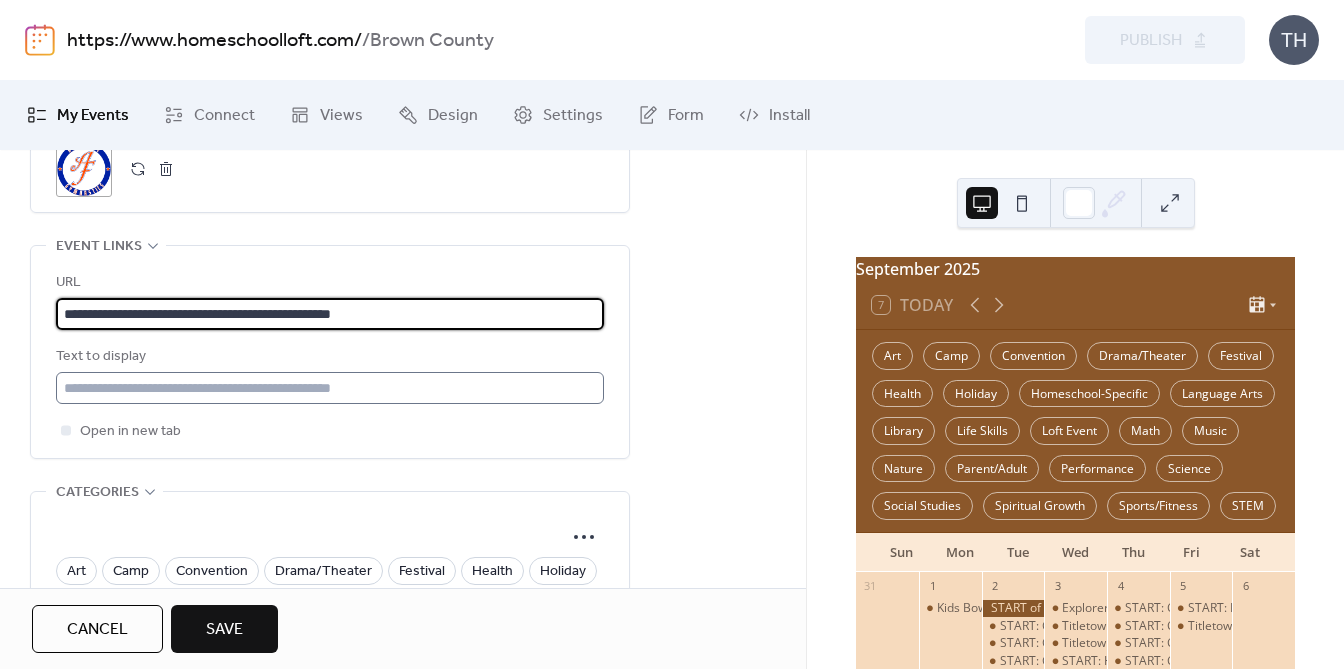 type on "**********" 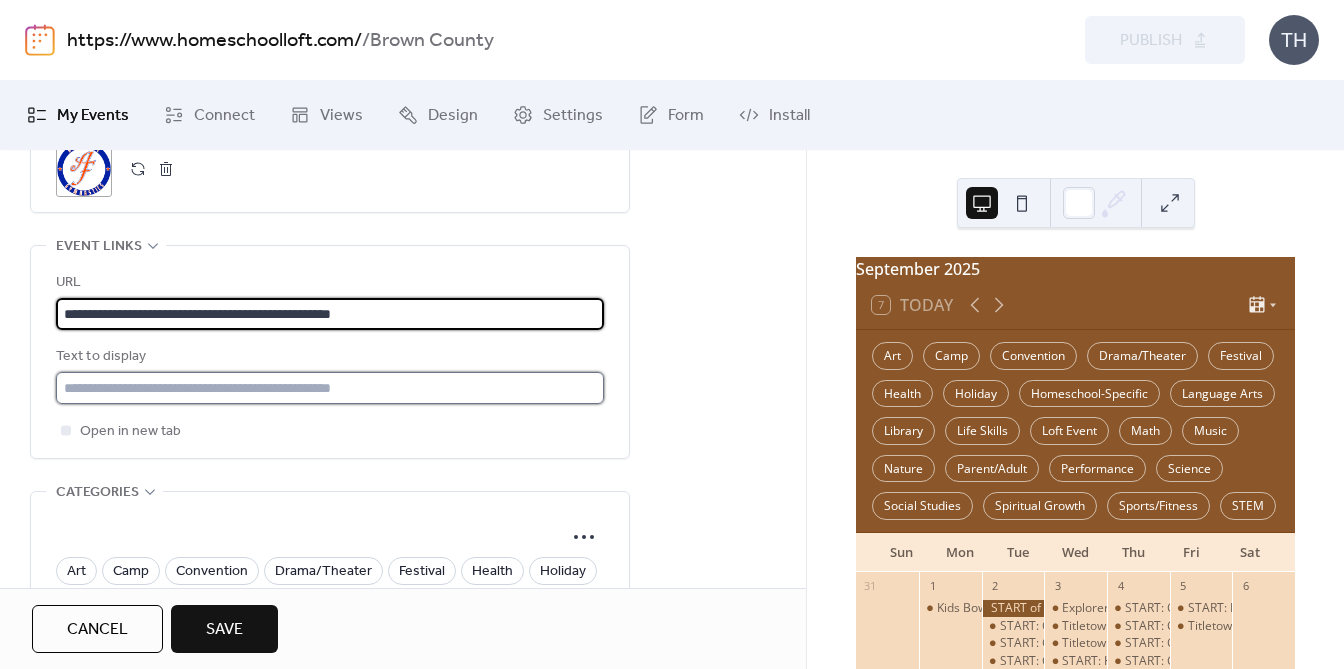 click at bounding box center [330, 388] 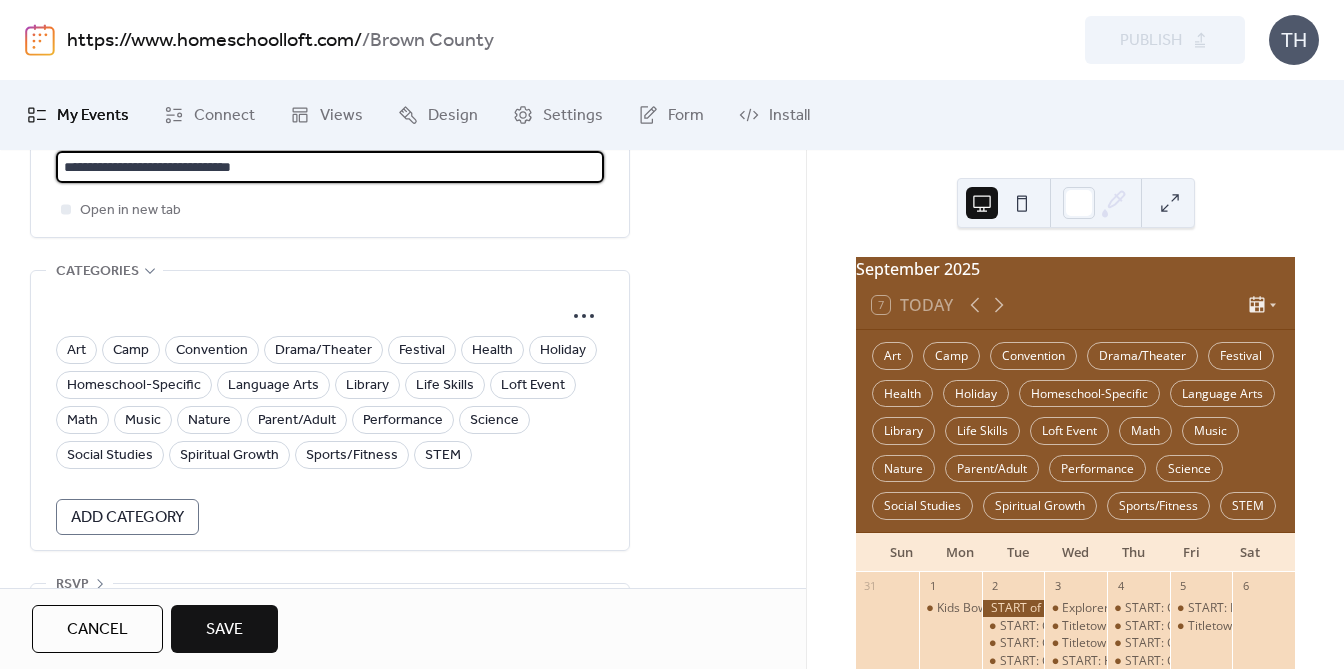 scroll, scrollTop: 1737, scrollLeft: 0, axis: vertical 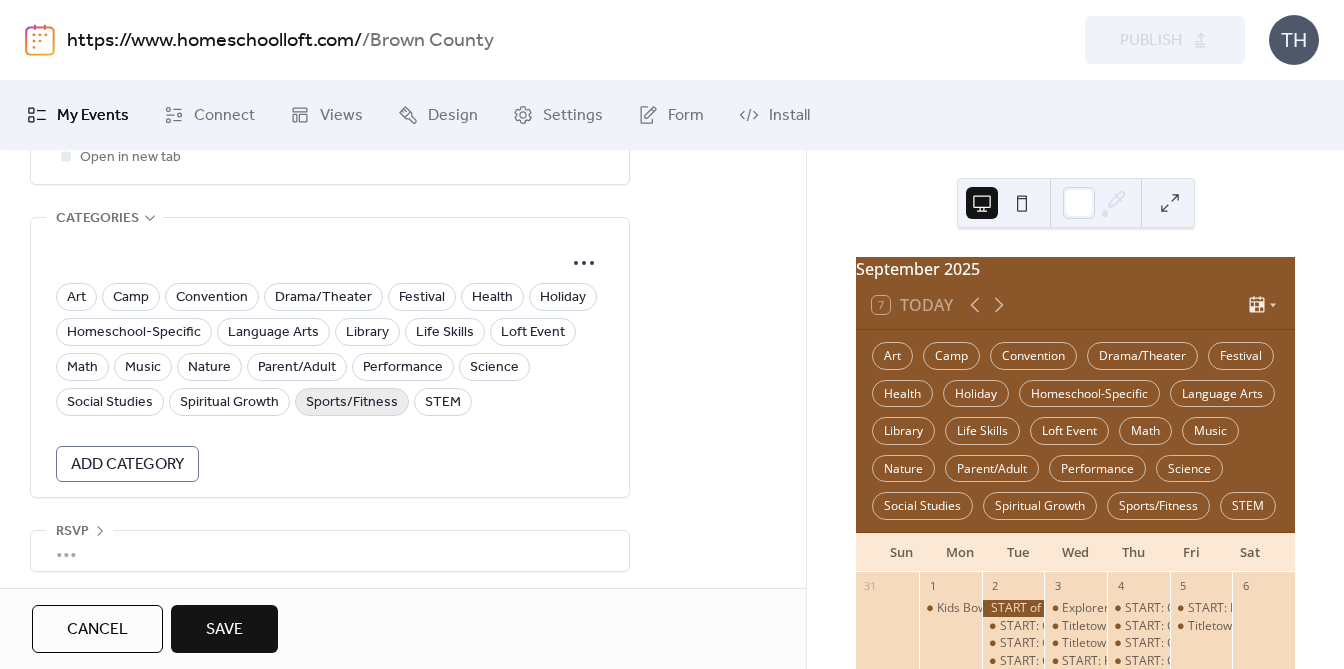 type on "**********" 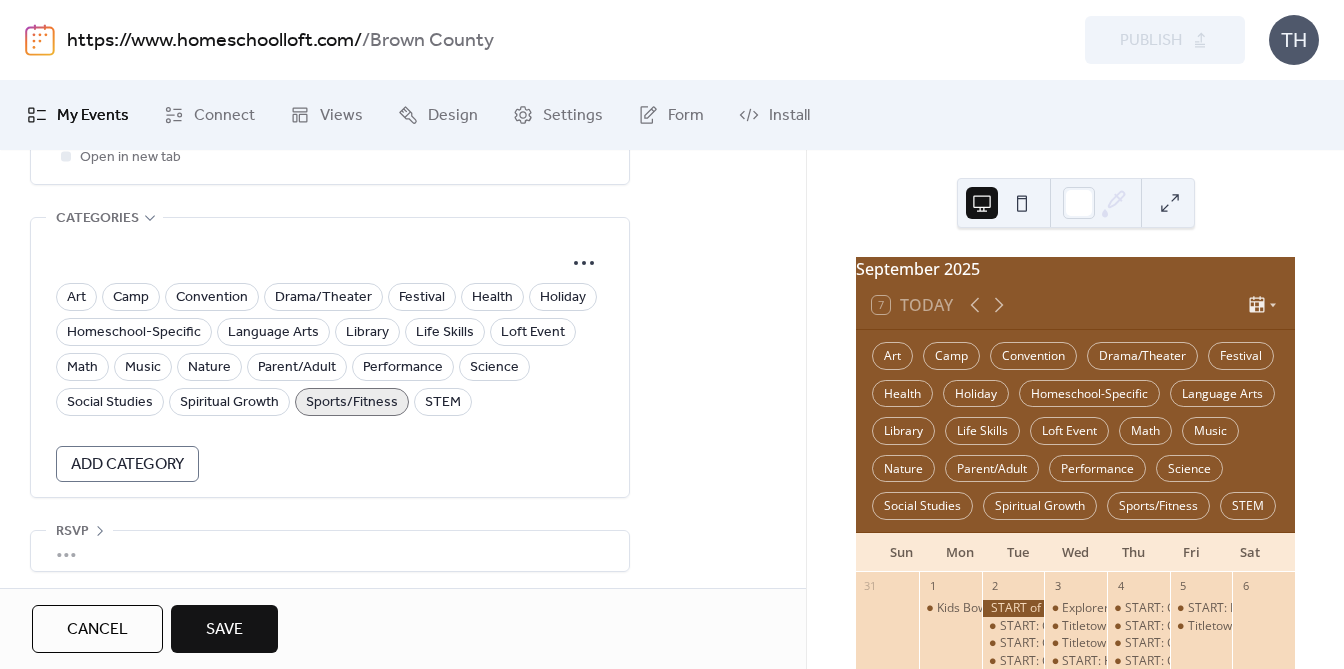 scroll, scrollTop: 1354, scrollLeft: 0, axis: vertical 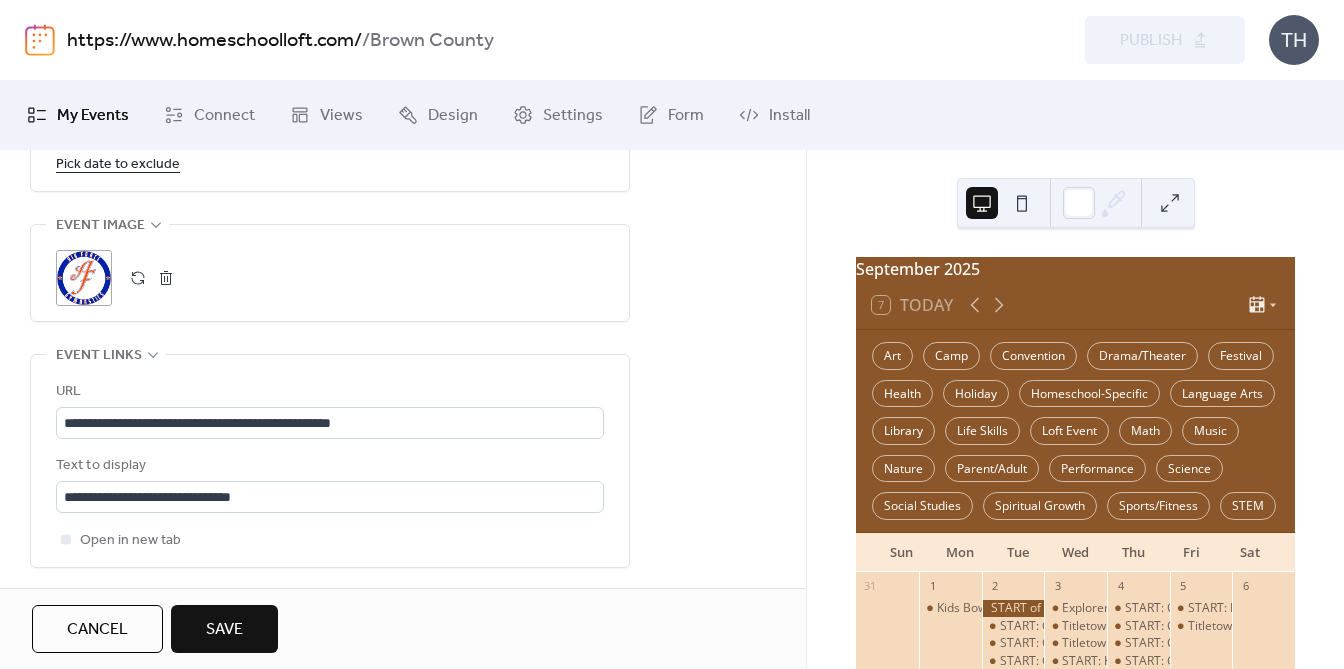 click on "**********" at bounding box center [403, -58] 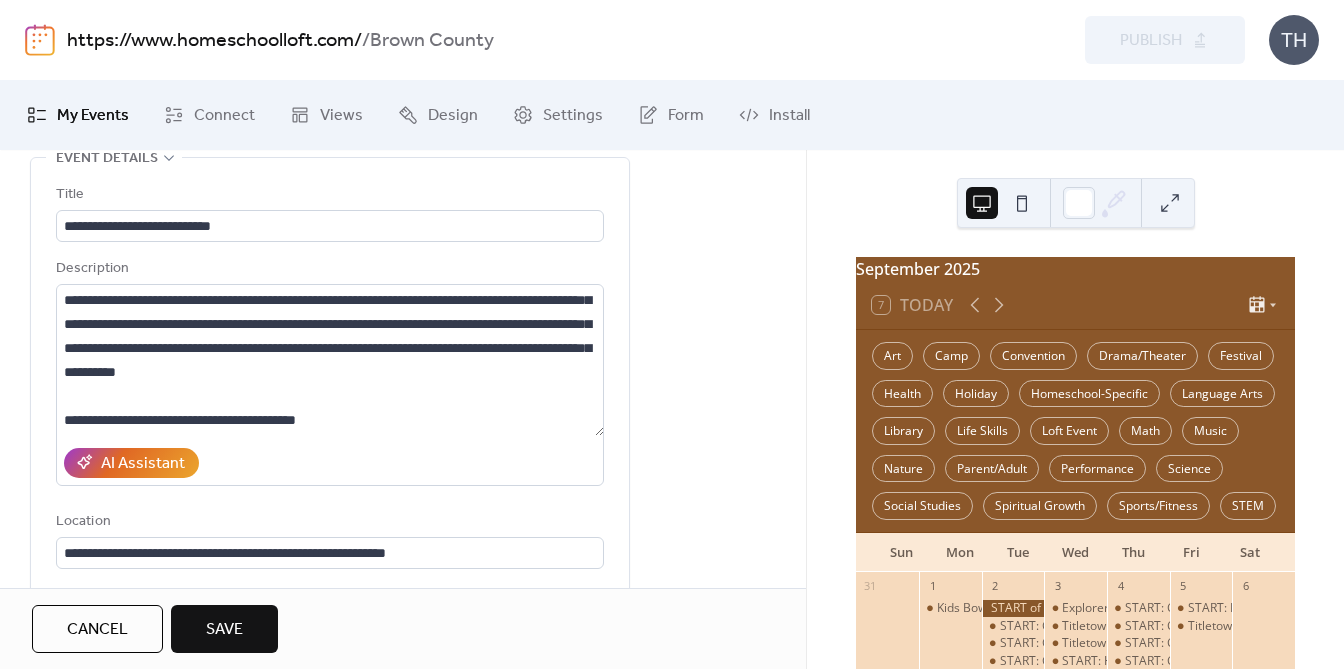 scroll, scrollTop: 85, scrollLeft: 0, axis: vertical 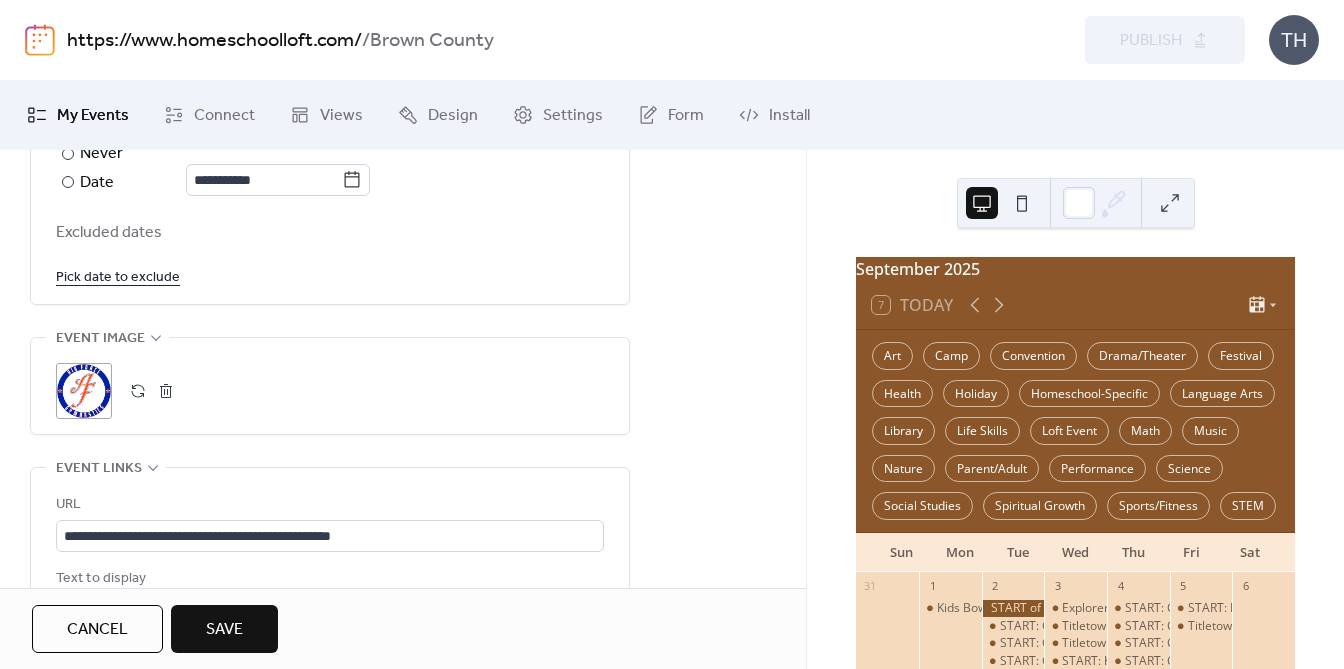click on "Pick date to exclude" at bounding box center [118, 276] 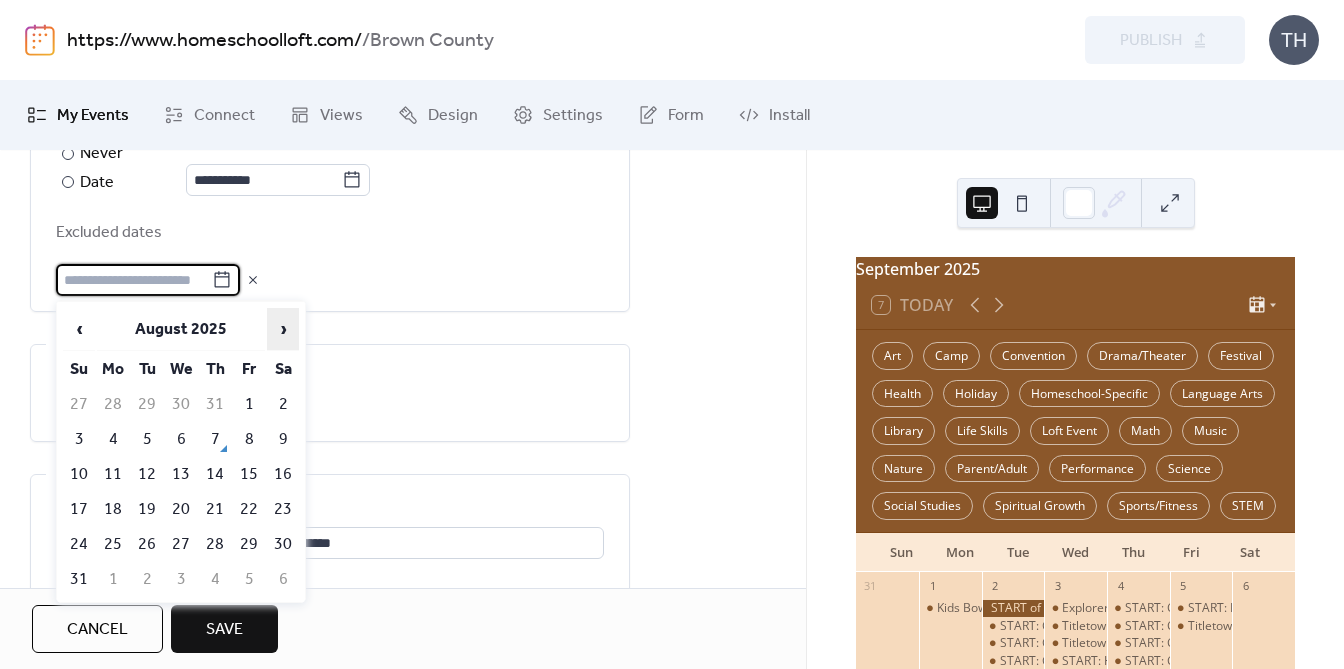 click on "›" at bounding box center (283, 329) 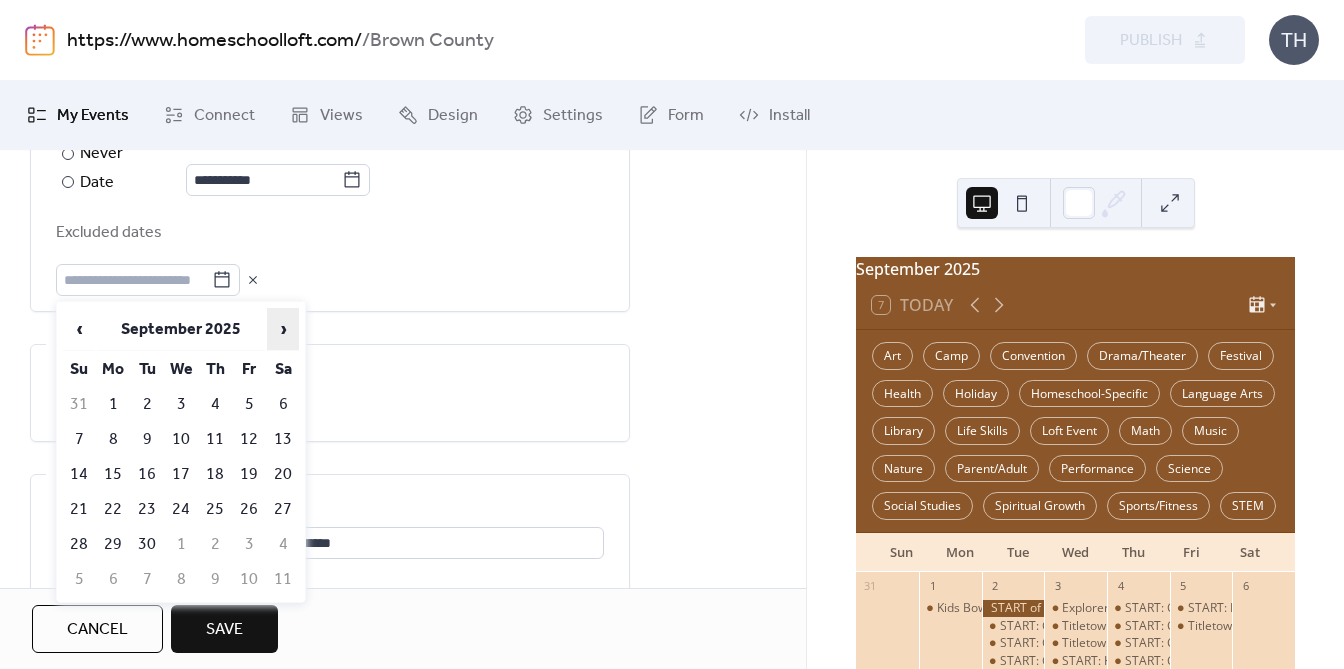 click on "›" at bounding box center [283, 329] 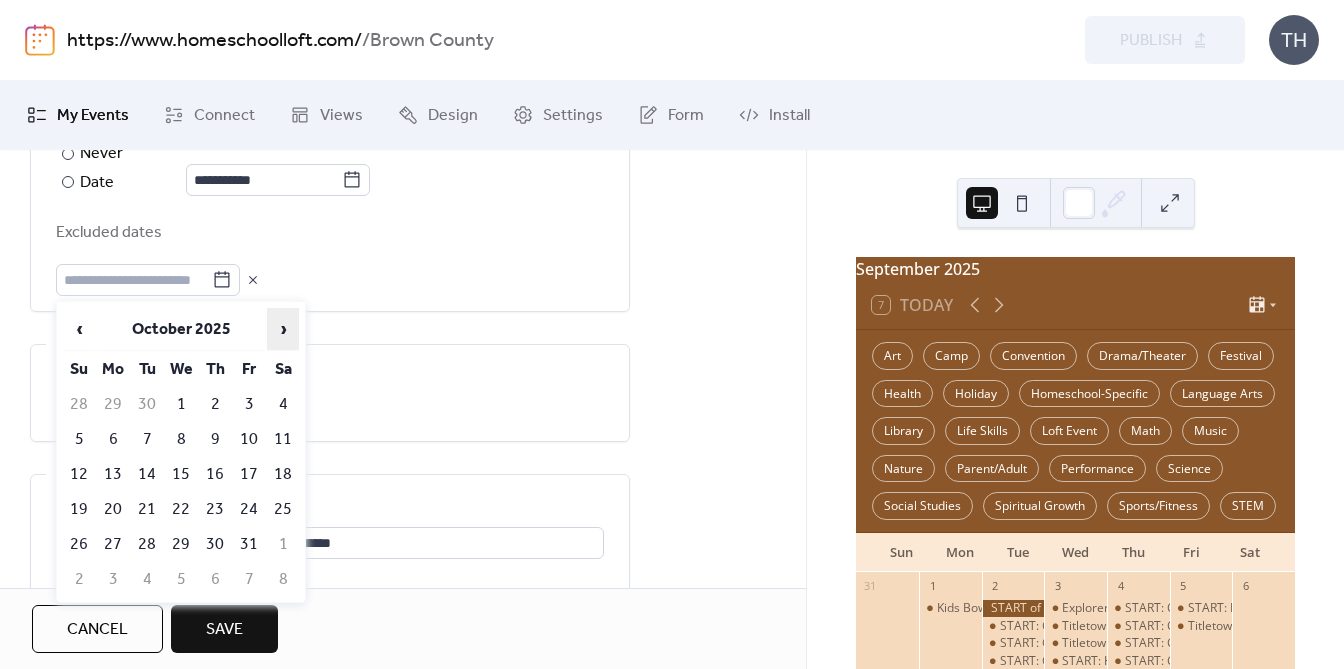 click on "›" at bounding box center [283, 329] 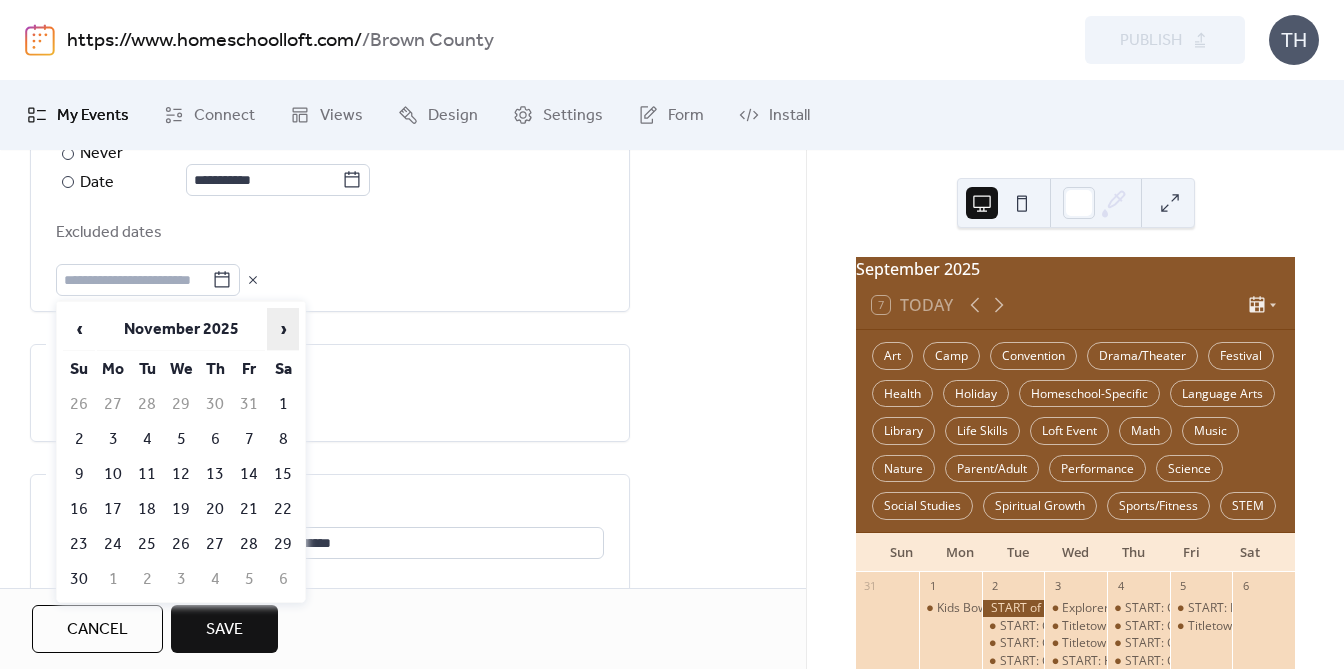click on "›" at bounding box center [283, 329] 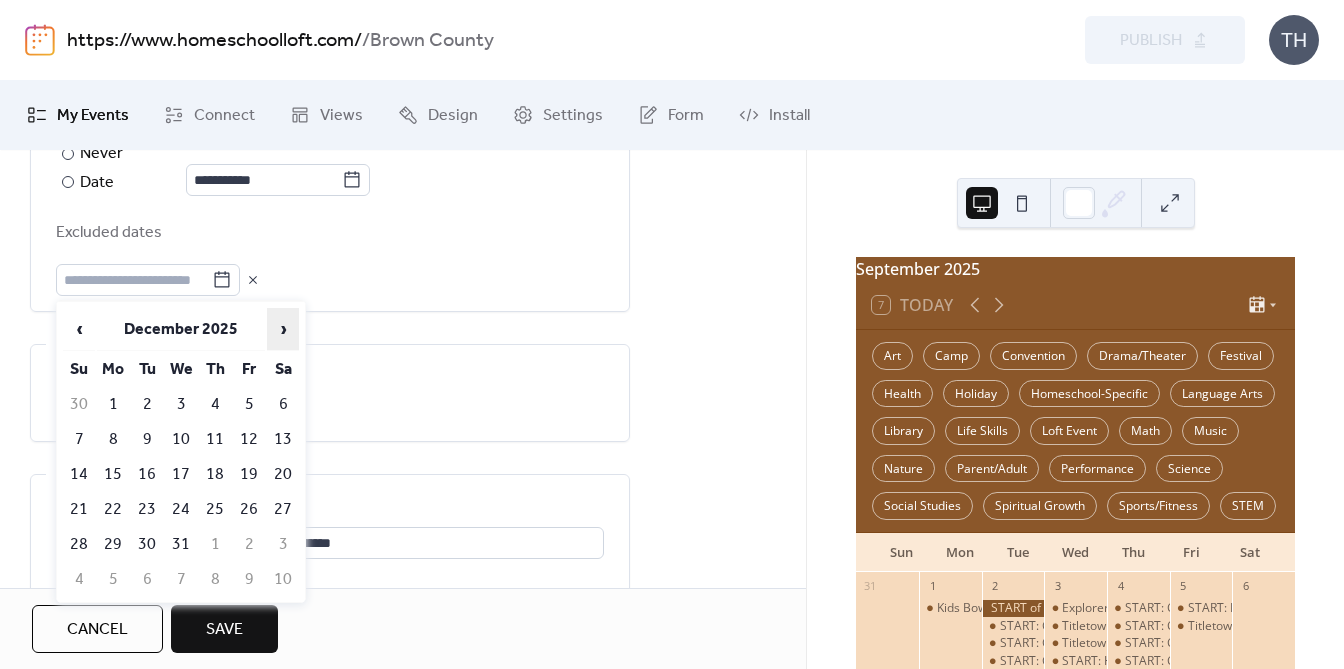 click on "›" at bounding box center [283, 329] 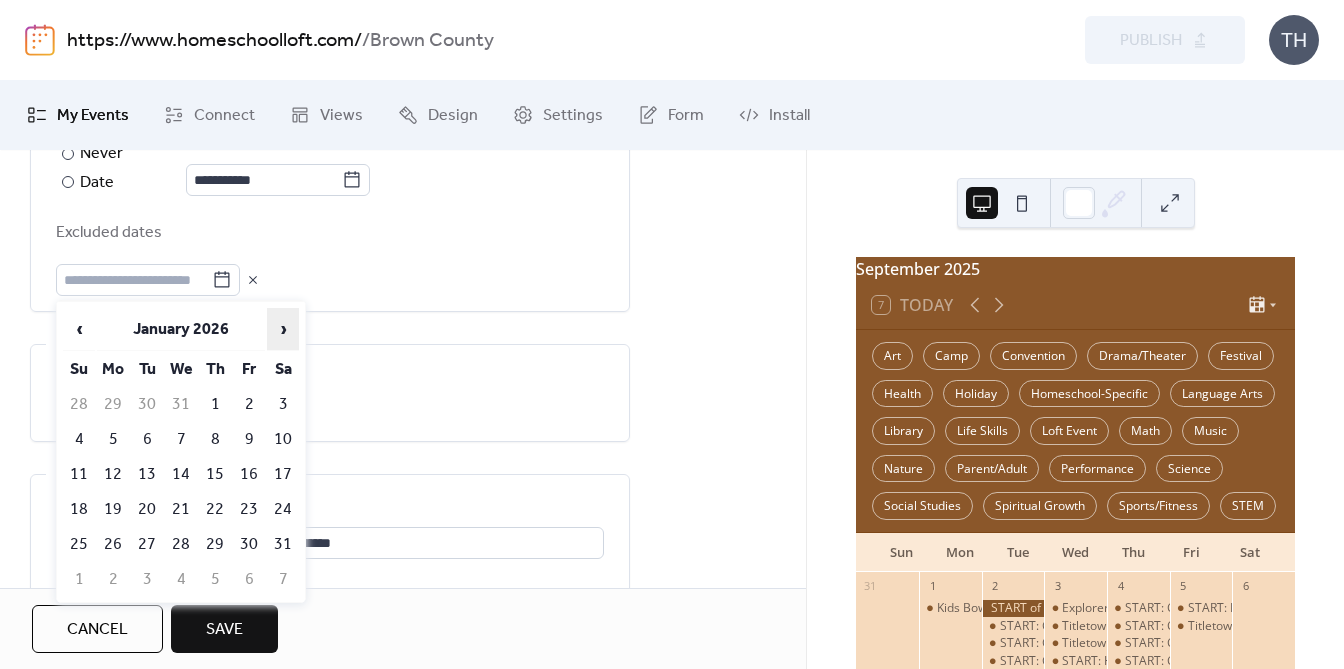click on "›" at bounding box center (283, 329) 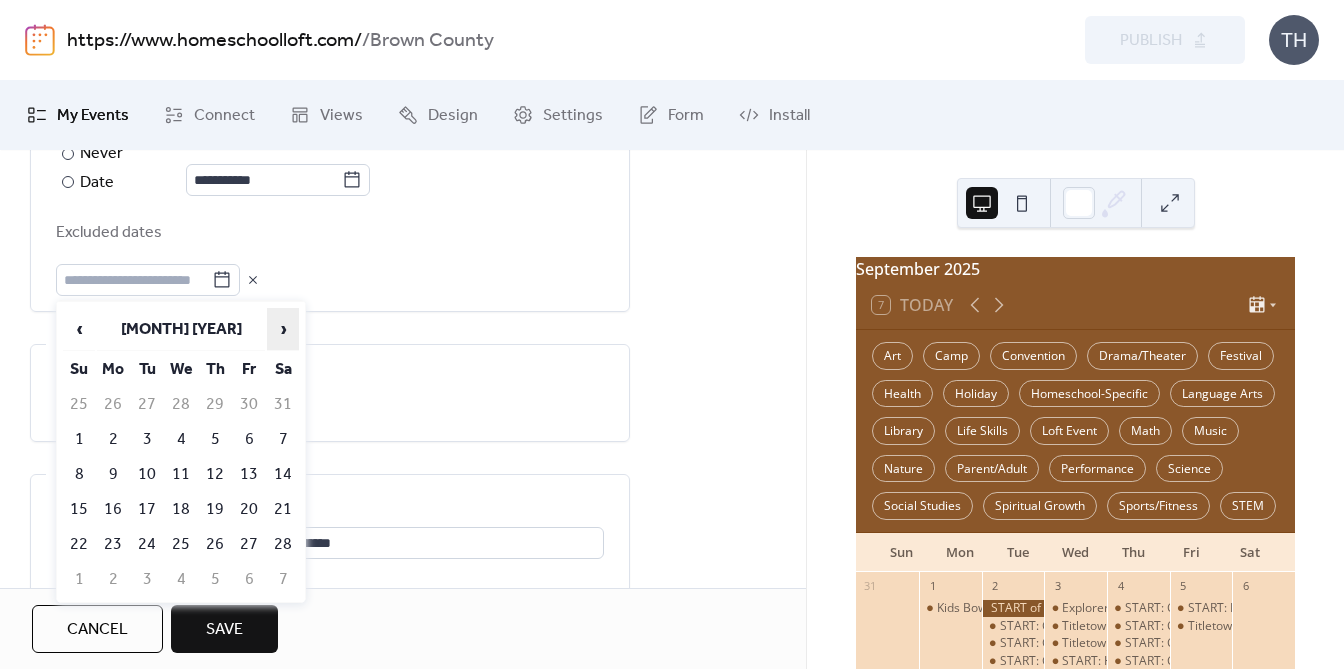 click on "›" at bounding box center (283, 329) 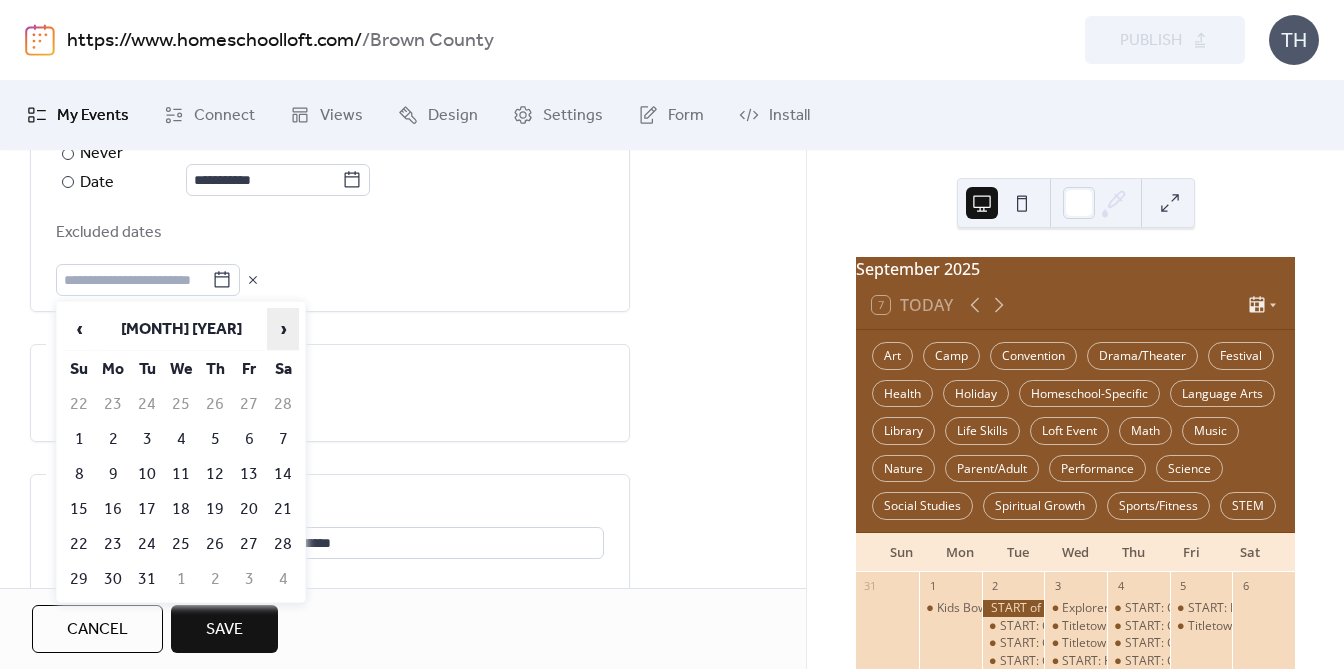 click on "›" at bounding box center [283, 329] 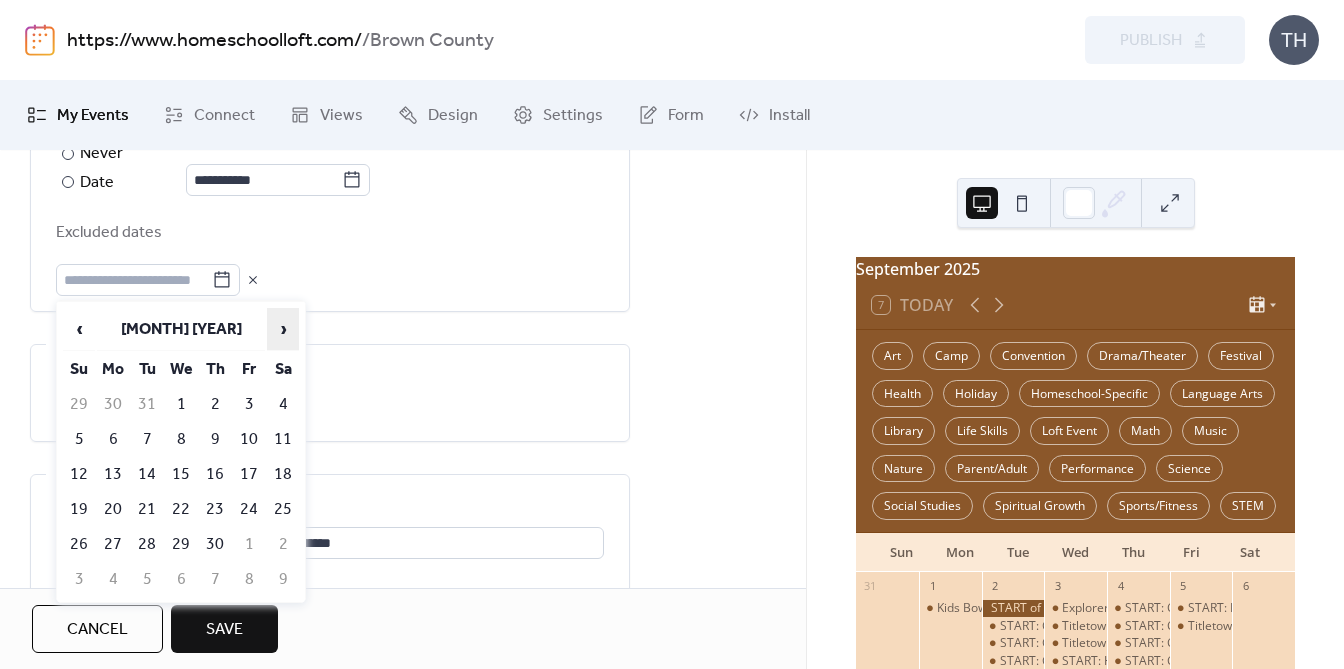 click on "›" at bounding box center (283, 329) 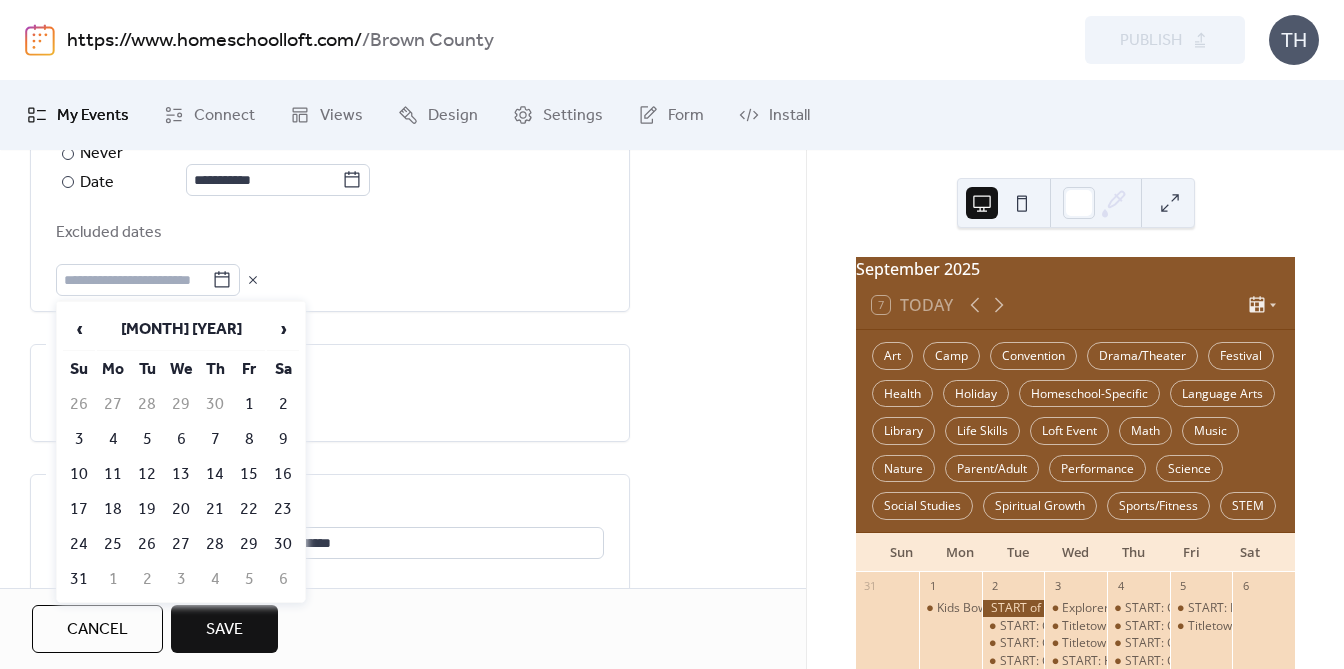 click on "**********" at bounding box center (330, 83) 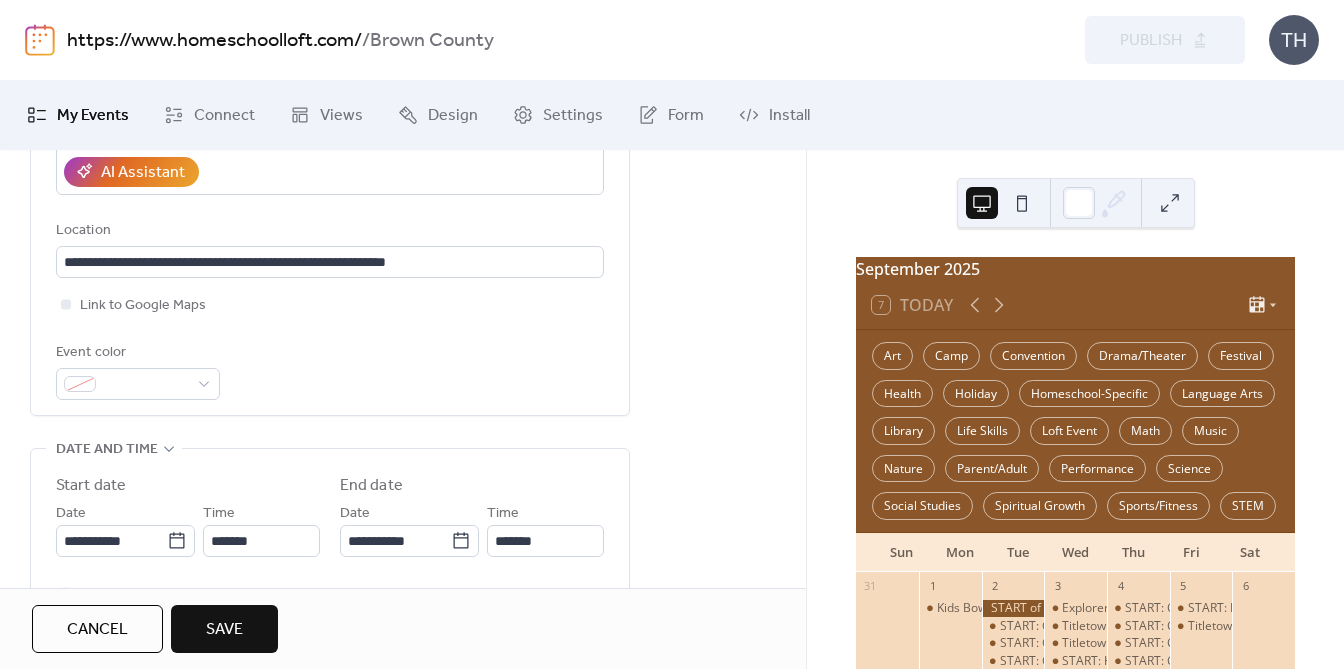 scroll, scrollTop: 442, scrollLeft: 0, axis: vertical 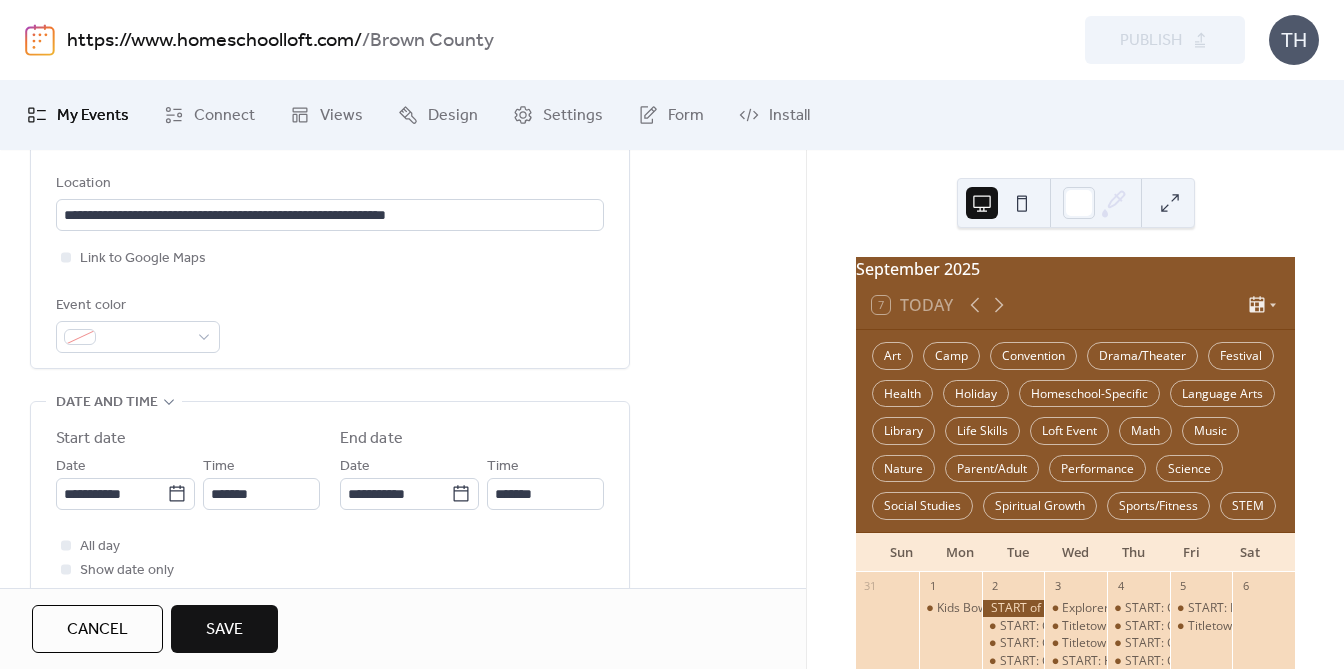 click on "Save" at bounding box center [224, 630] 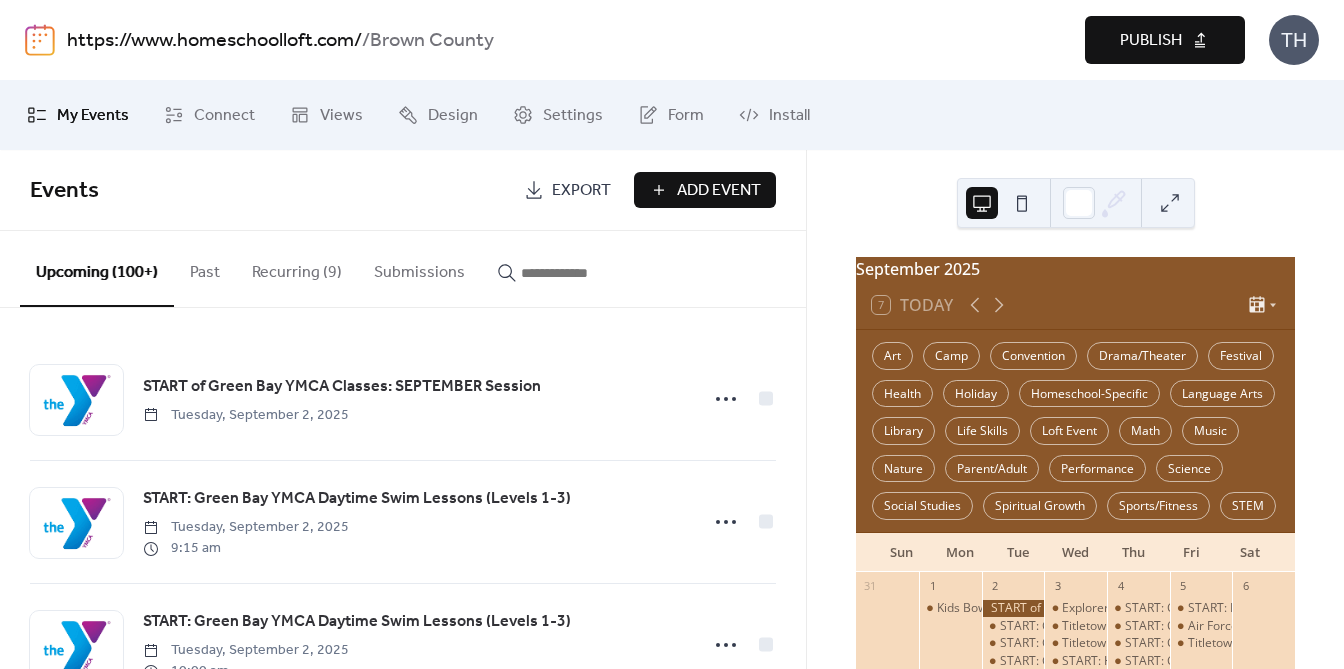 click on "Publish" at bounding box center [1151, 41] 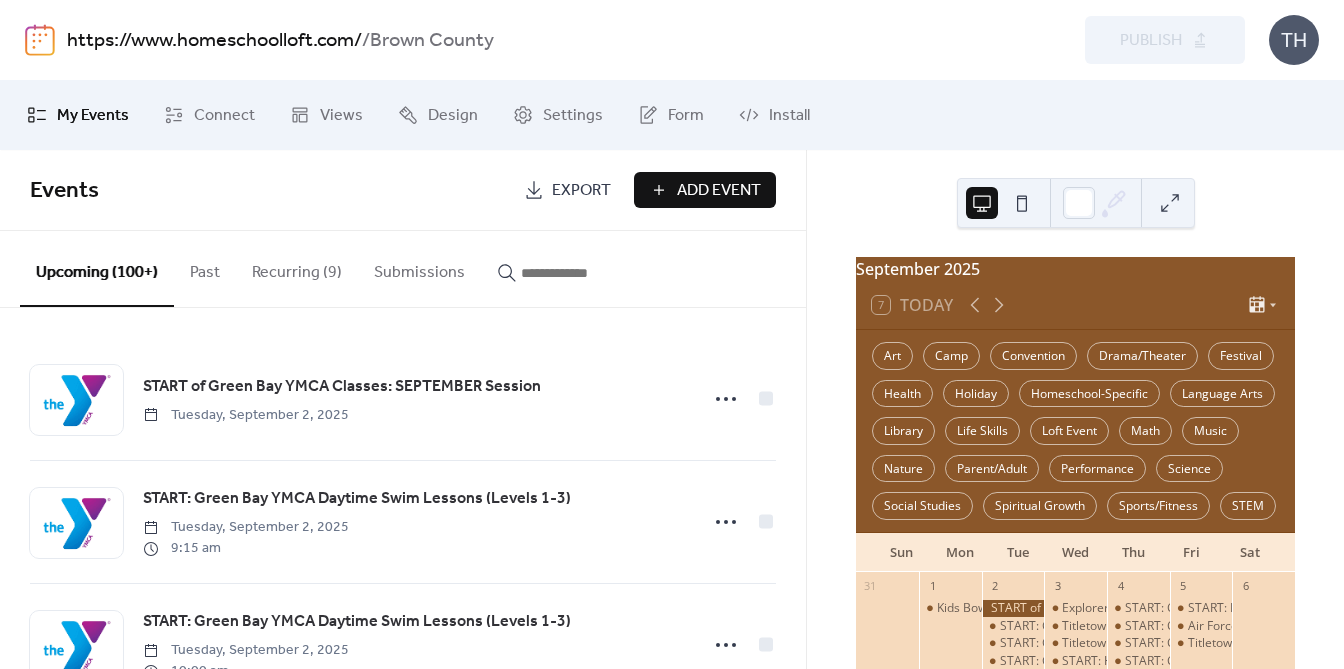 click on "https://www.homeschoolloft.com/" at bounding box center (214, 41) 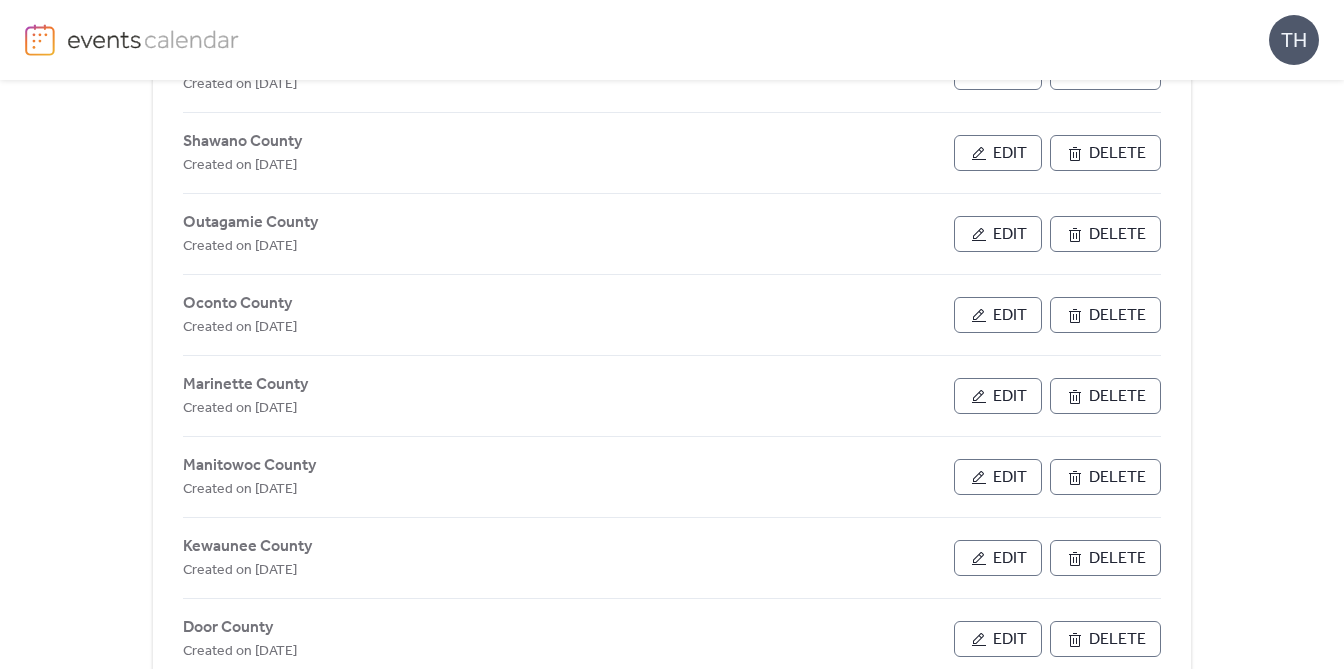 scroll, scrollTop: 462, scrollLeft: 0, axis: vertical 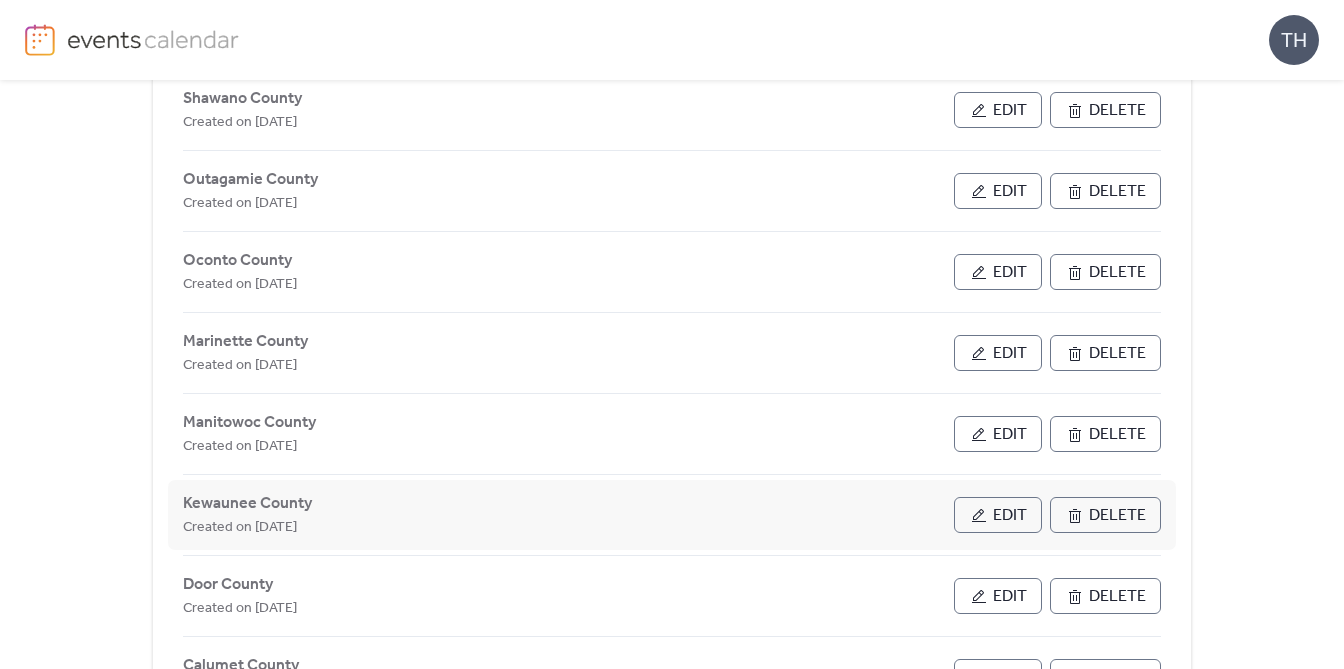 click on "Edit" at bounding box center (998, 515) 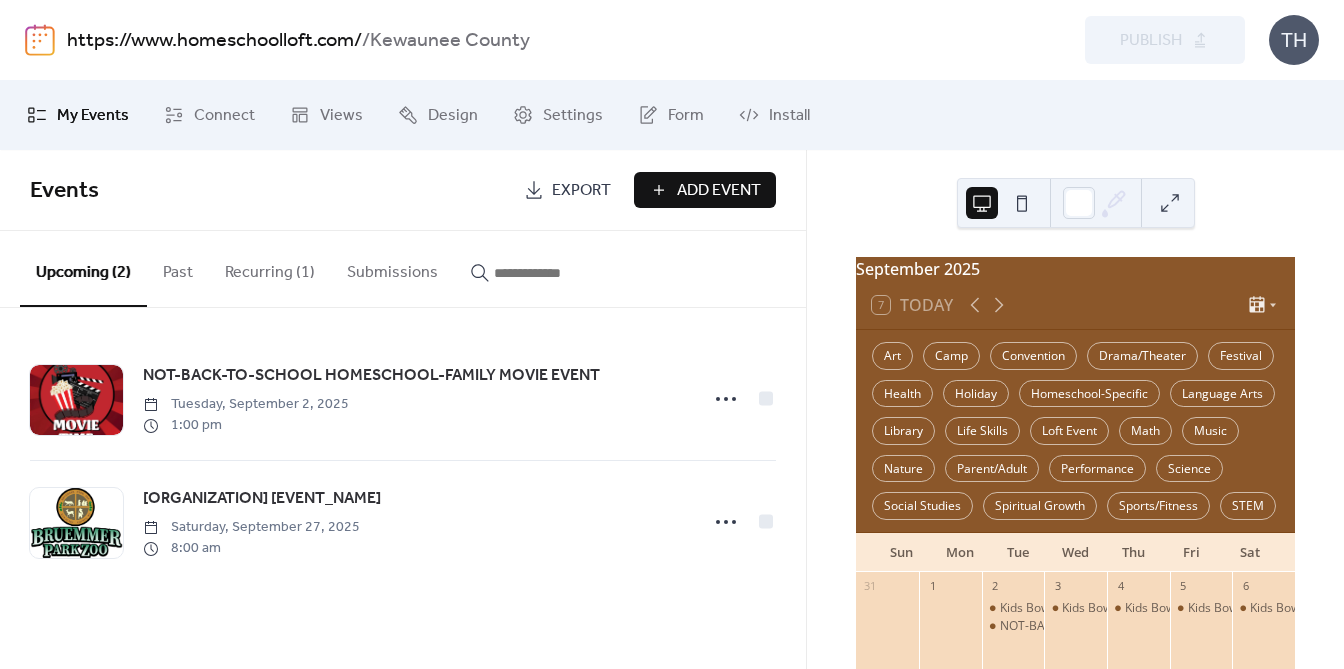 click on "Add Event" at bounding box center (719, 191) 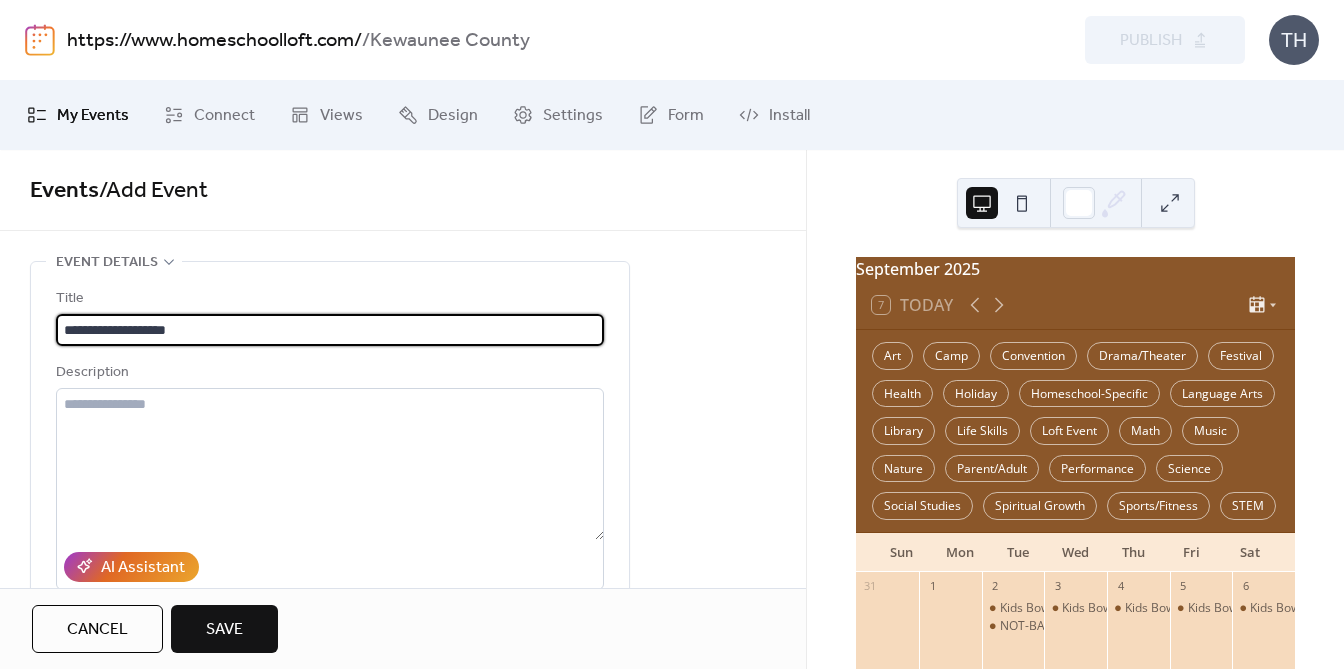 type on "**********" 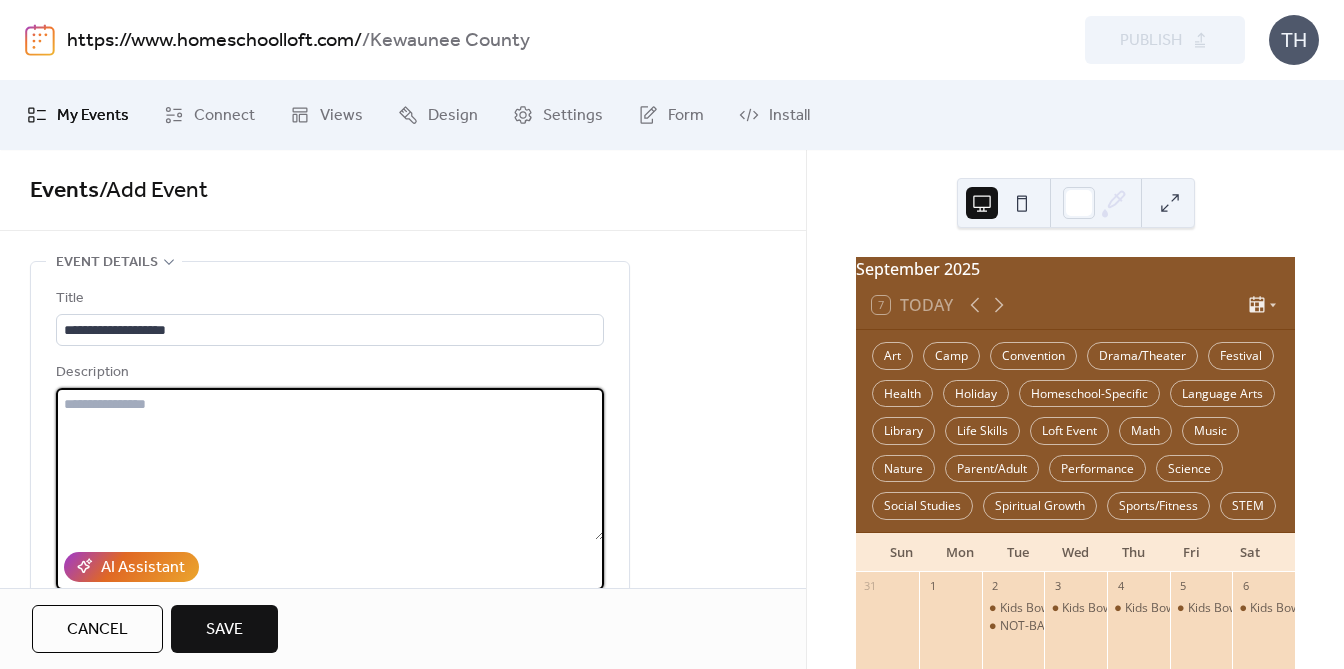 click at bounding box center (330, 464) 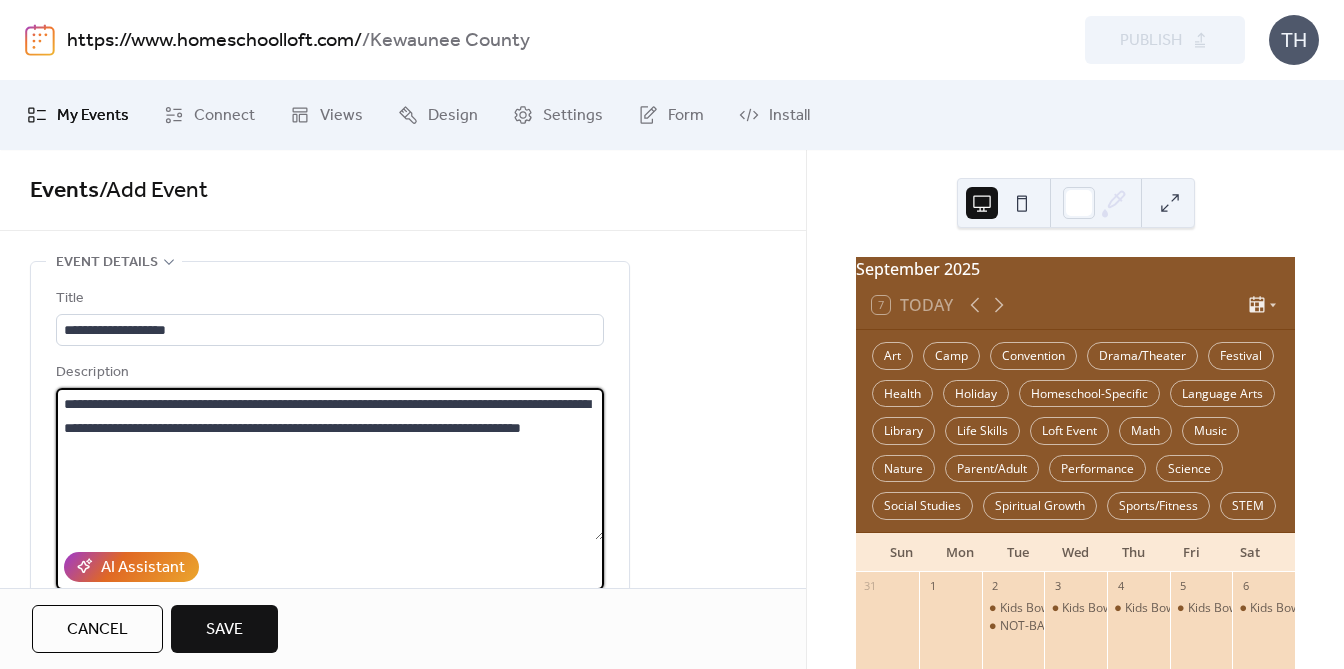 click on "**********" at bounding box center [330, 464] 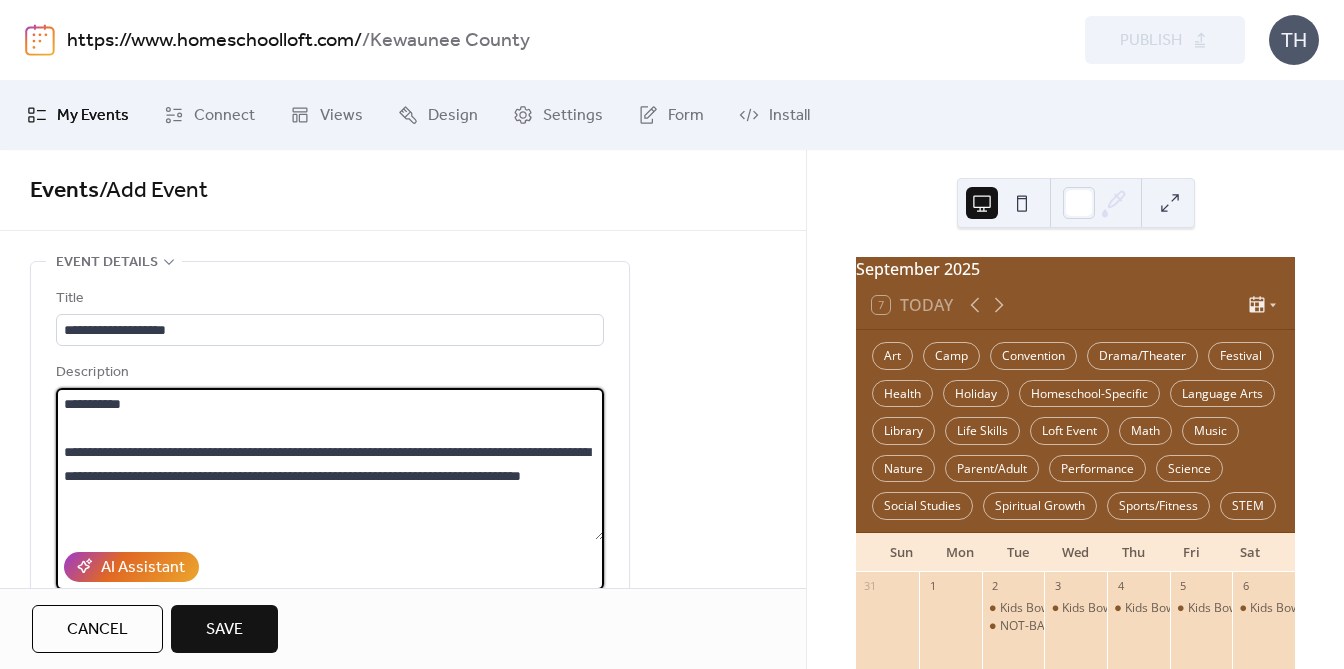 click on "**********" at bounding box center [330, 464] 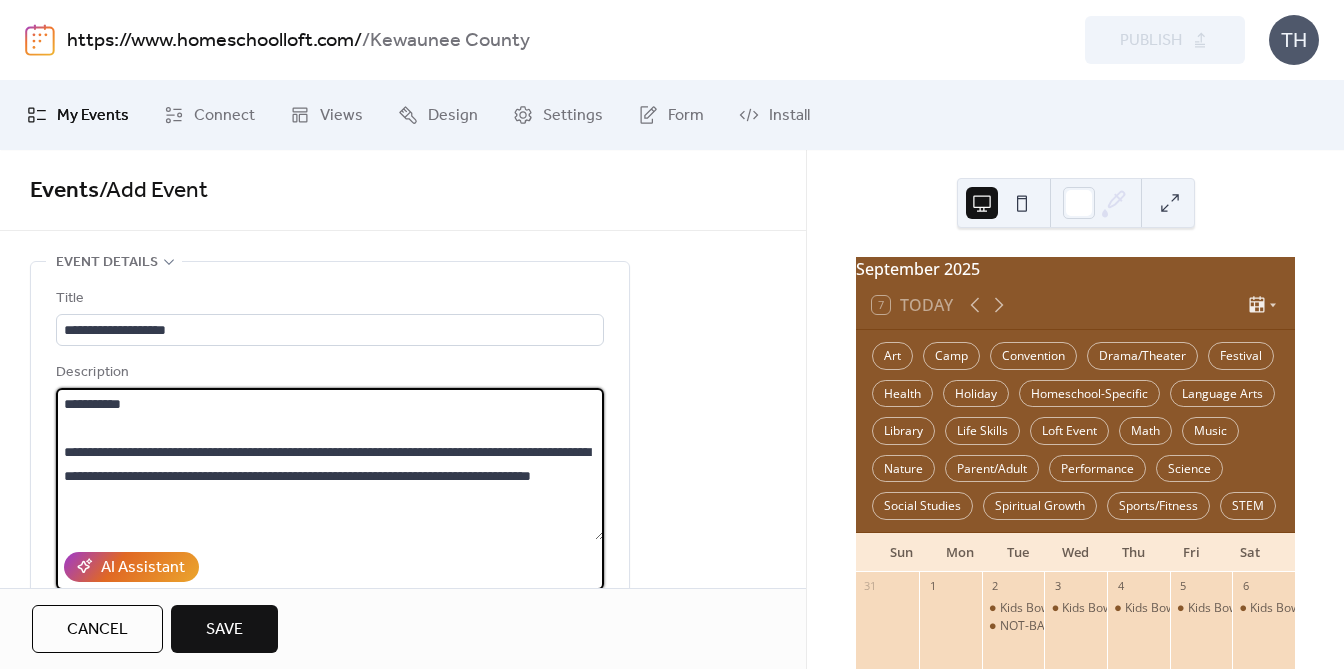 click on "**********" at bounding box center [330, 464] 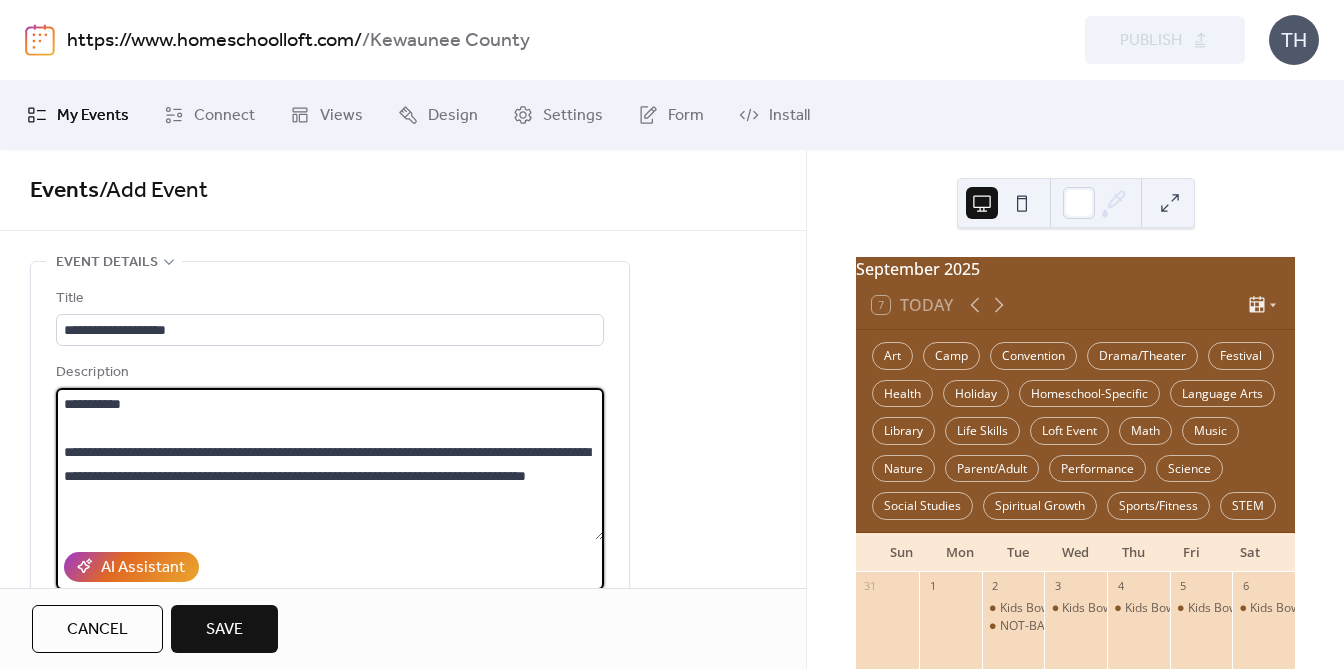 drag, startPoint x: 586, startPoint y: 481, endPoint x: 585, endPoint y: 498, distance: 17.029387 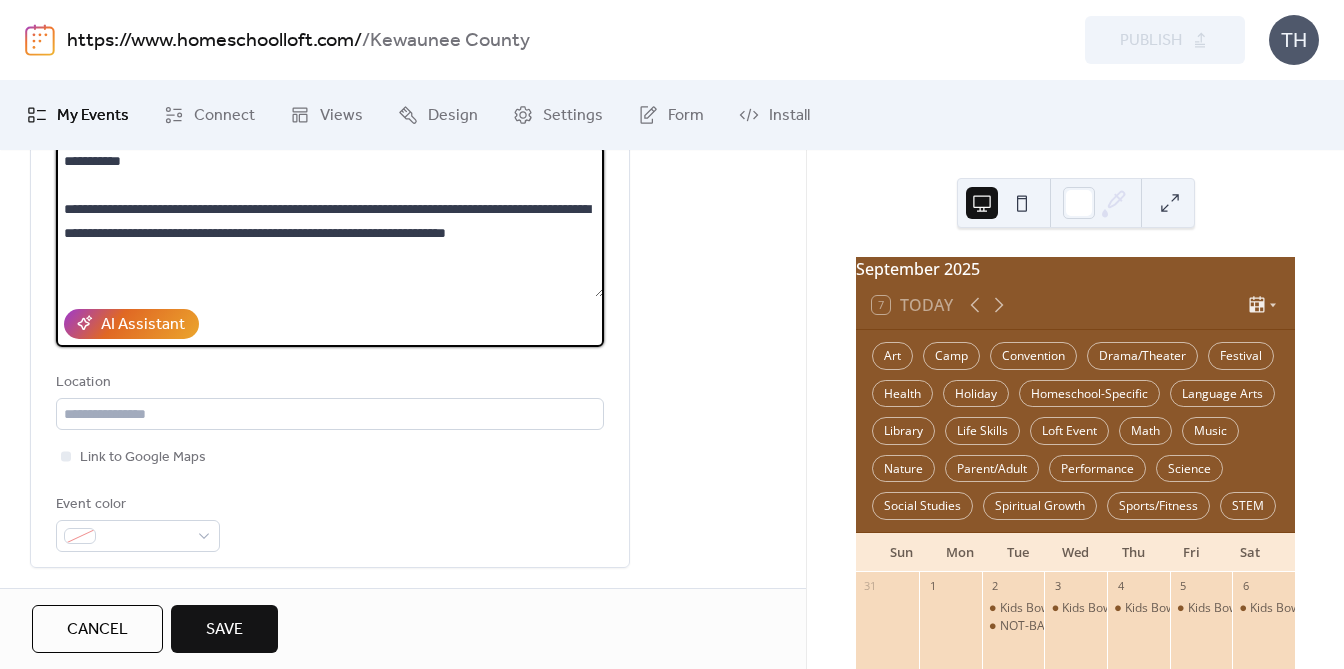 scroll, scrollTop: 295, scrollLeft: 0, axis: vertical 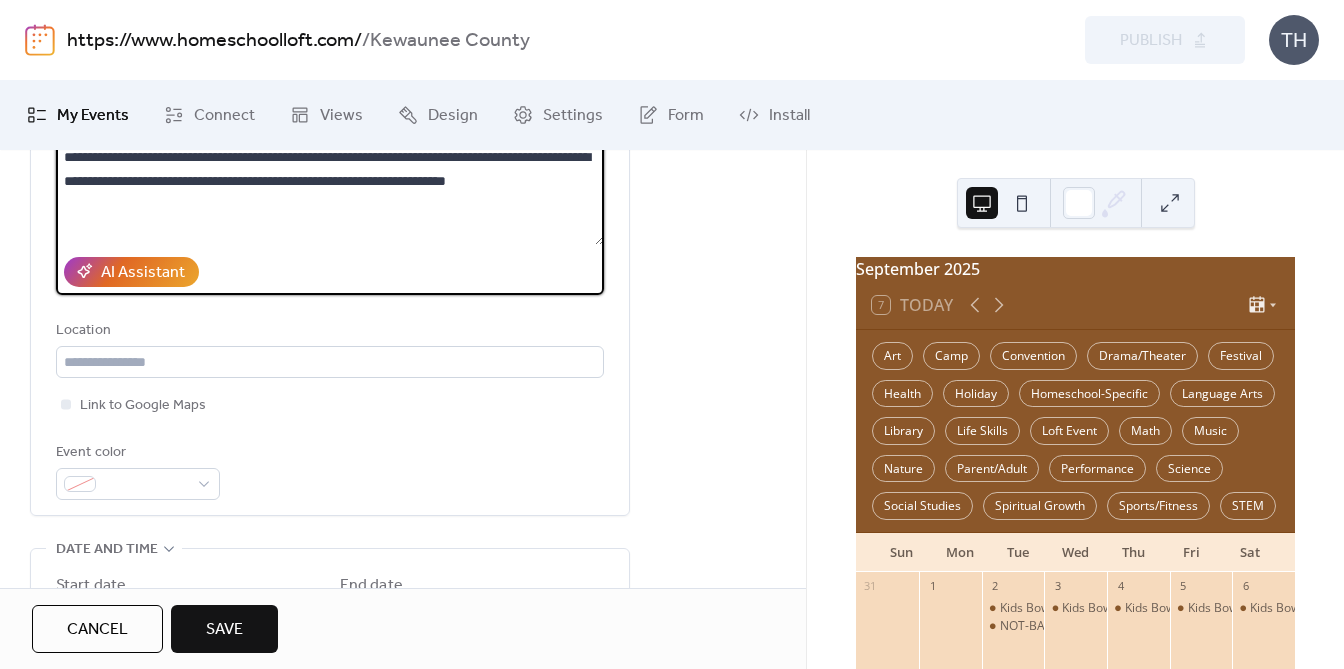 type on "**********" 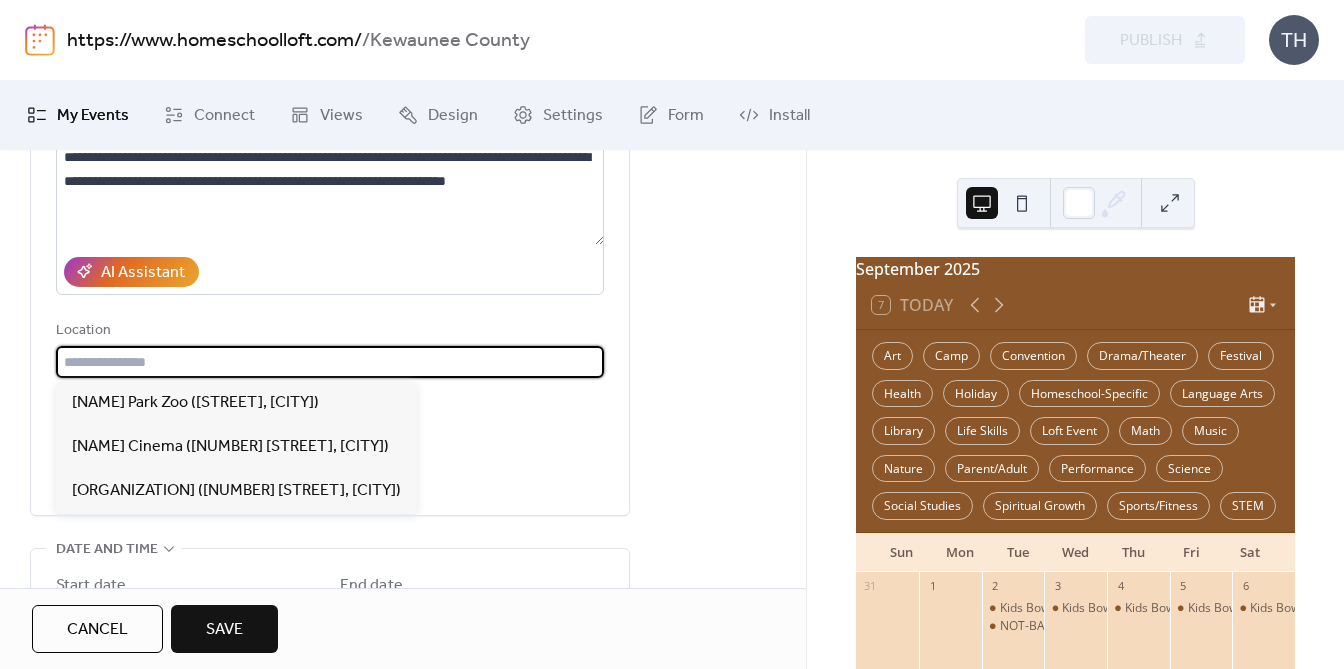 click at bounding box center (330, 362) 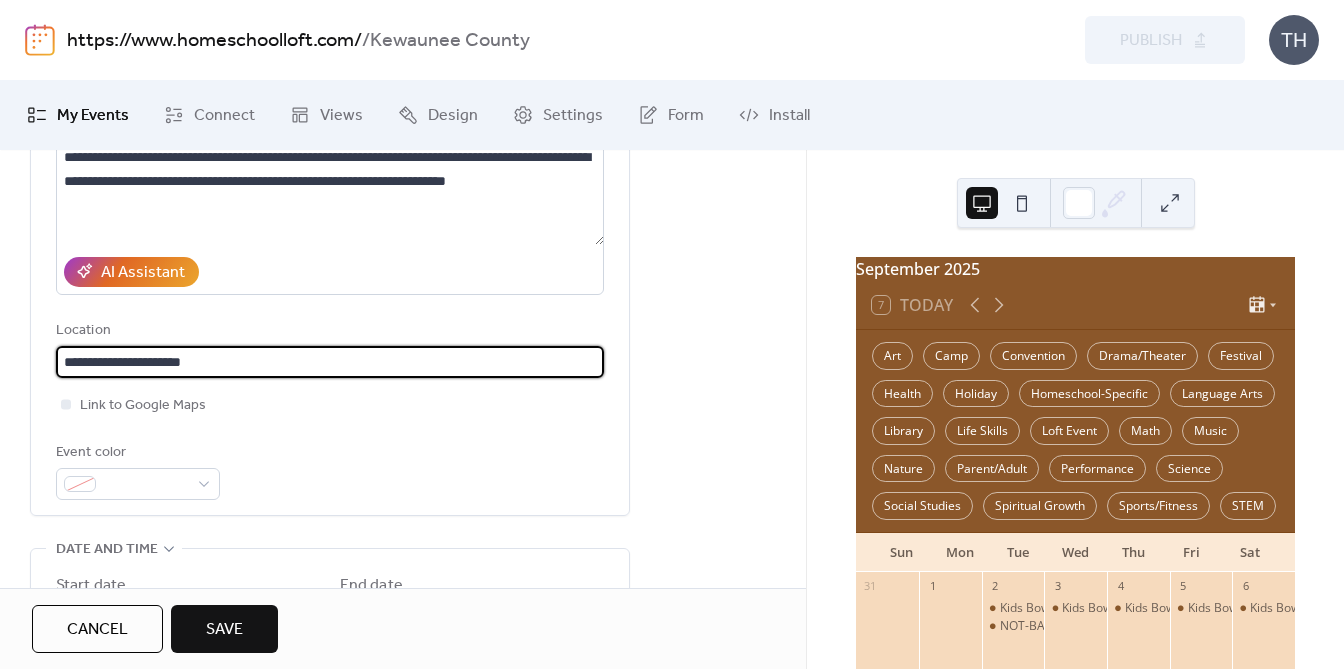 paste on "**********" 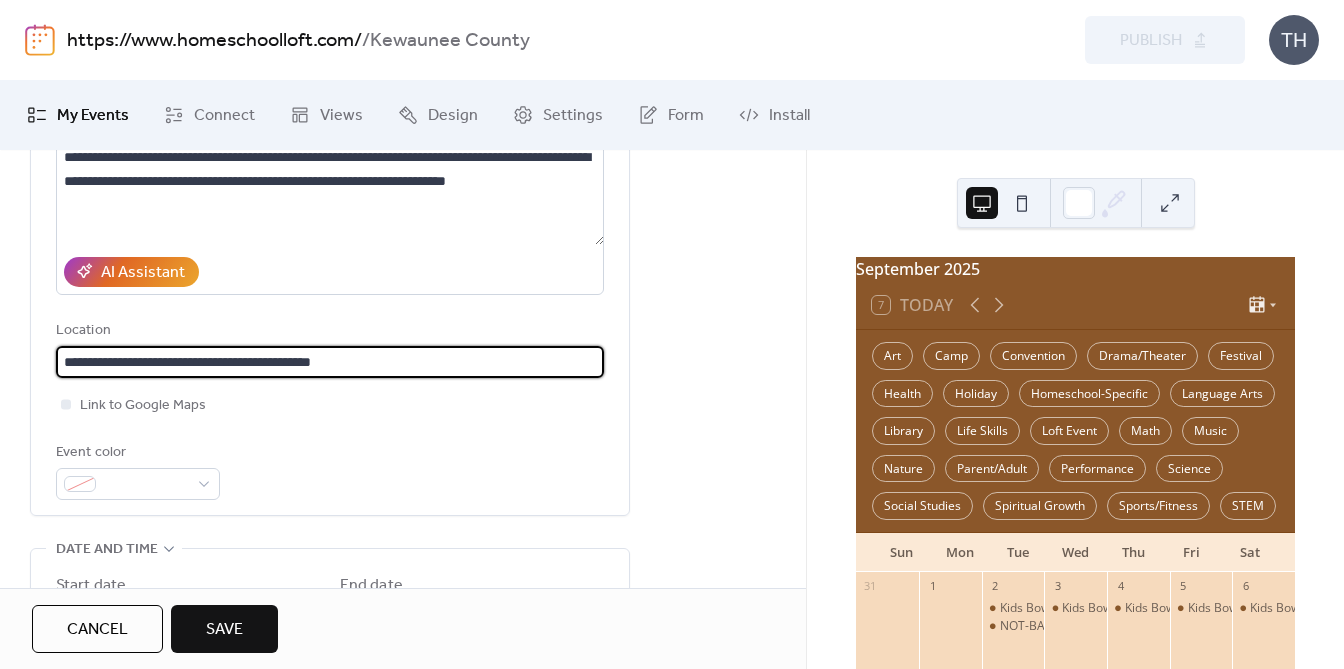 drag, startPoint x: 290, startPoint y: 362, endPoint x: 319, endPoint y: 361, distance: 29.017237 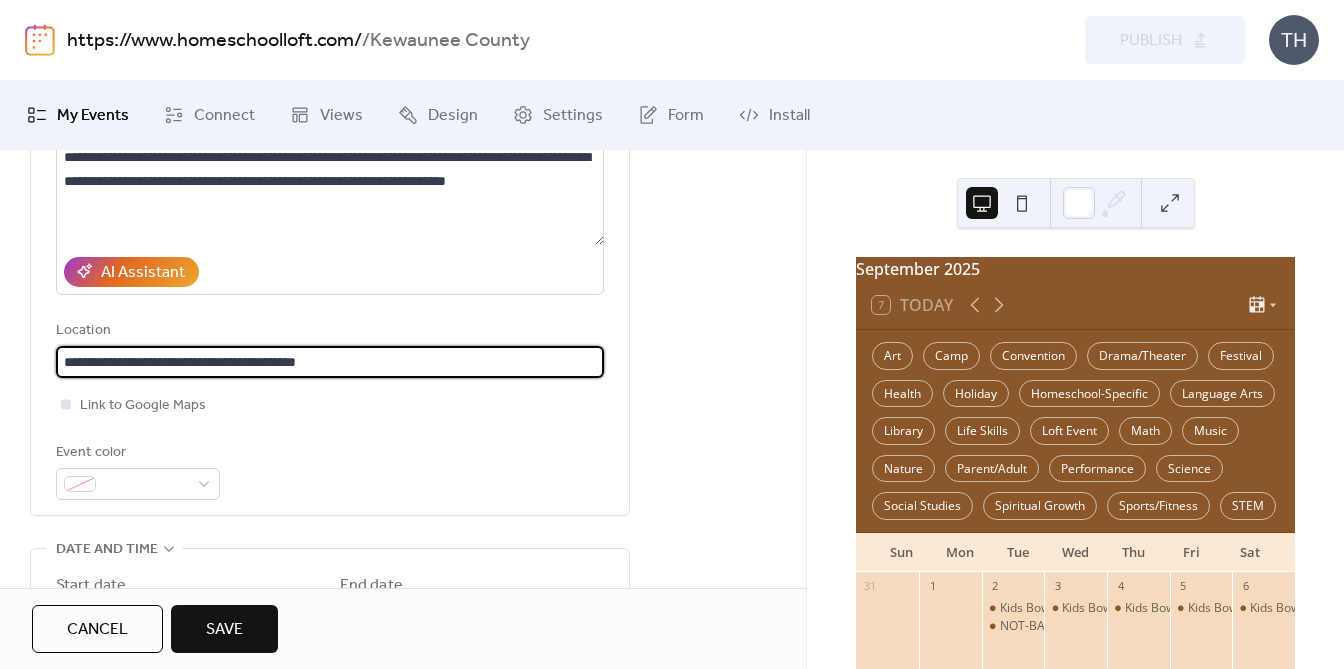 type on "**********" 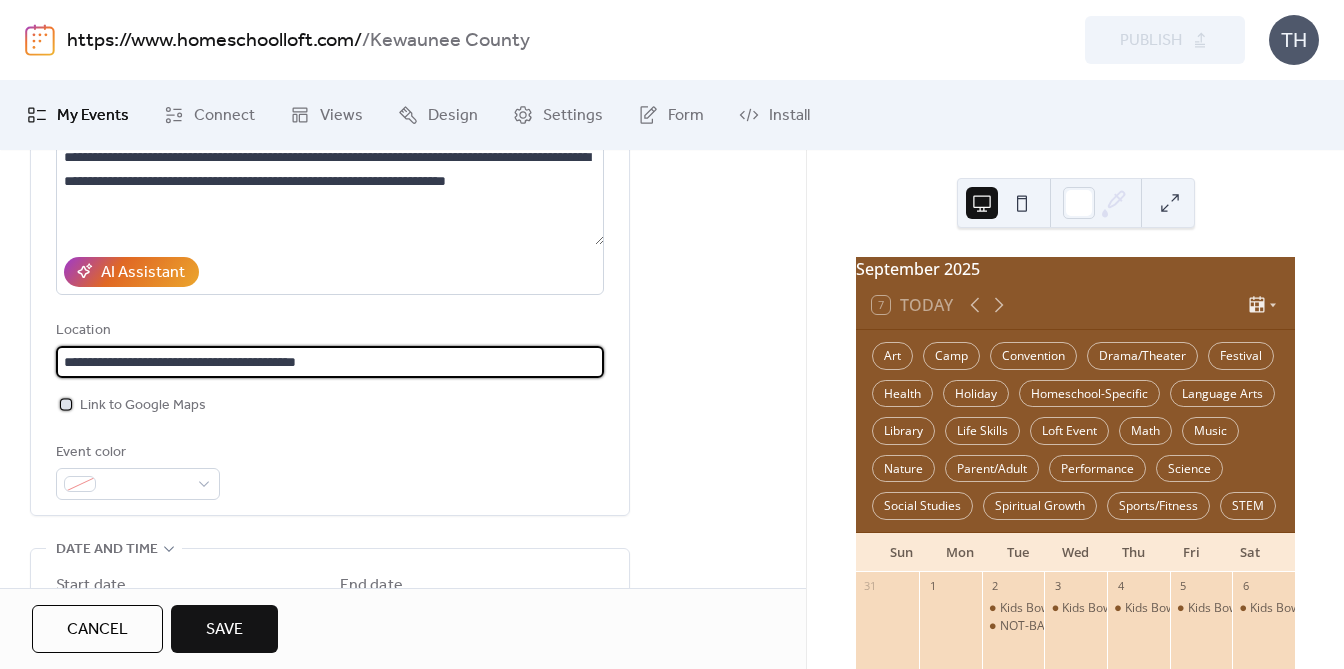 click on "Link to Google Maps" at bounding box center [143, 406] 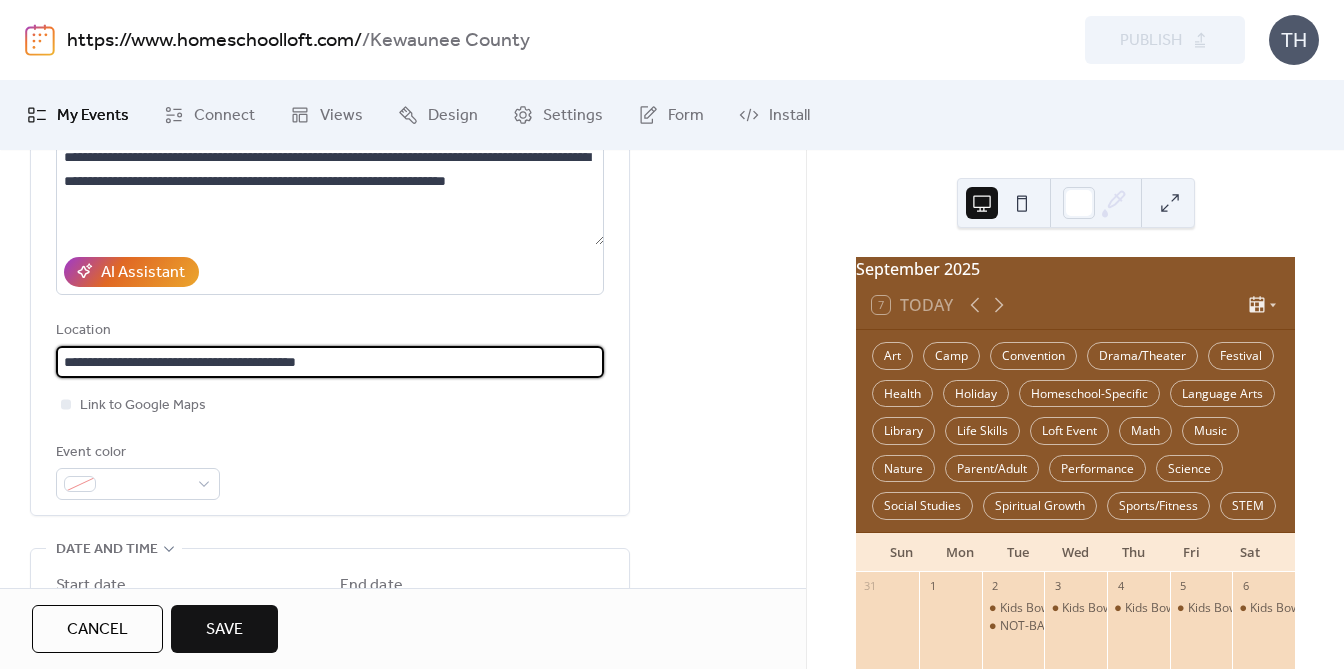 drag, startPoint x: 374, startPoint y: 362, endPoint x: -6, endPoint y: 353, distance: 380.10657 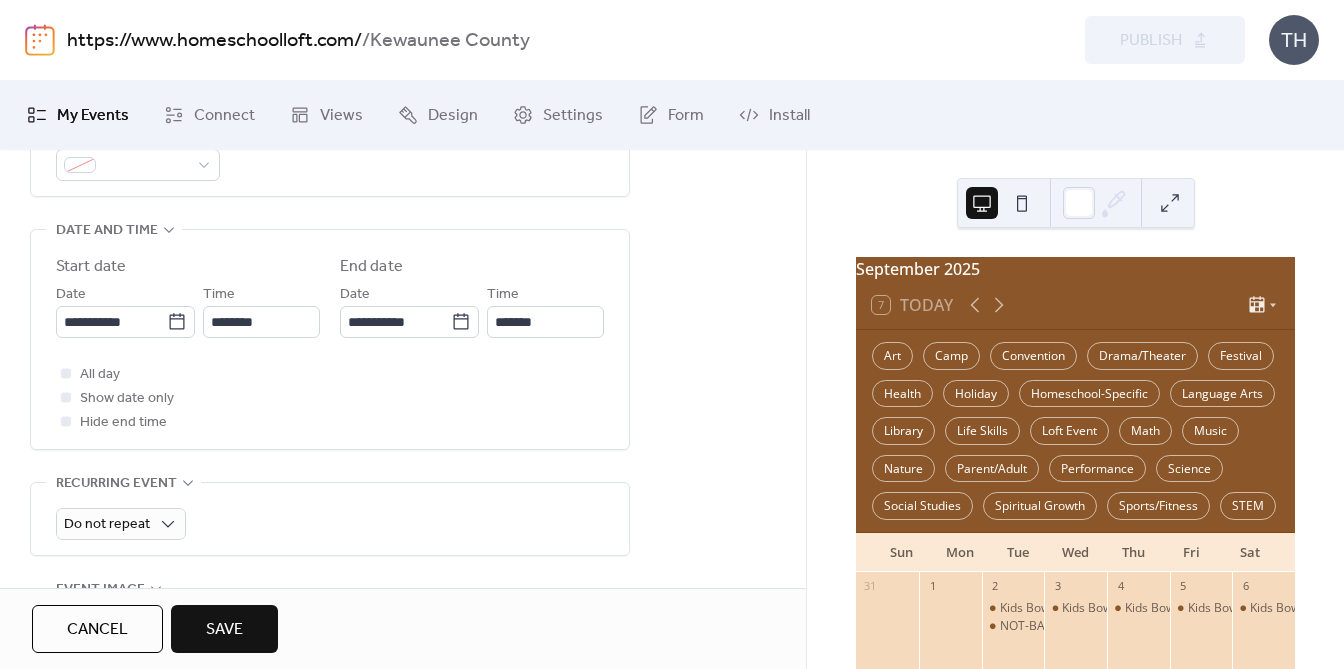 scroll, scrollTop: 627, scrollLeft: 0, axis: vertical 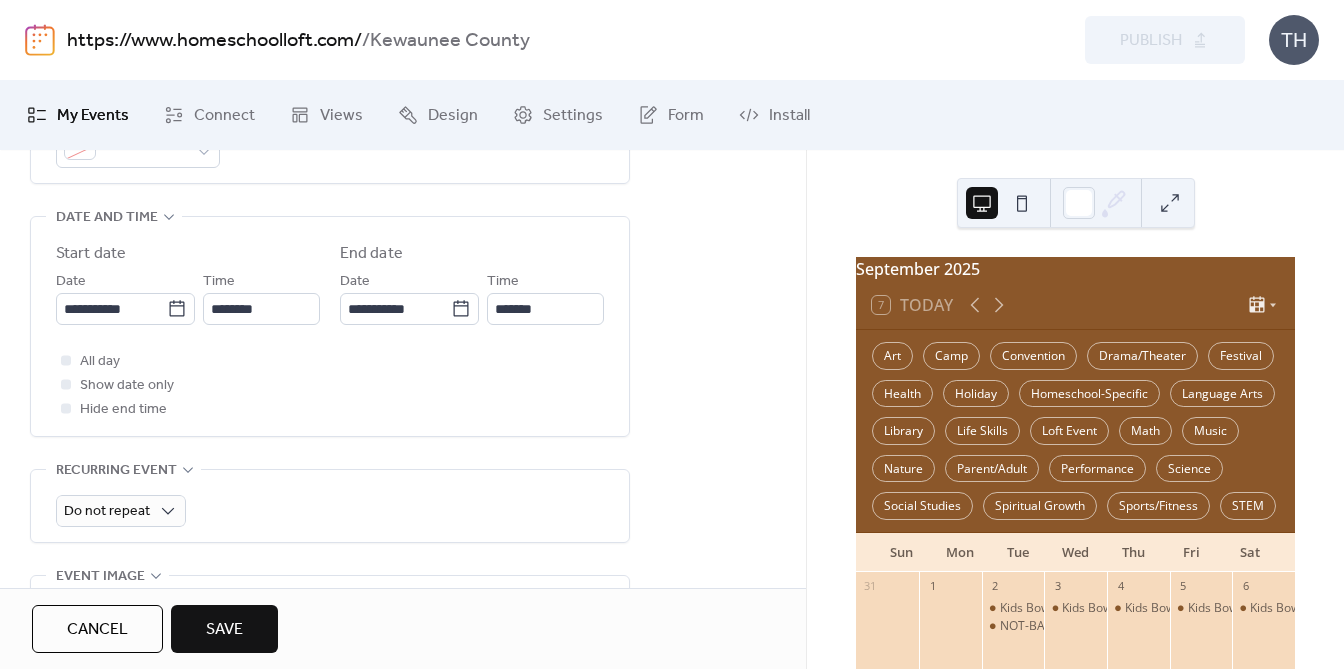type 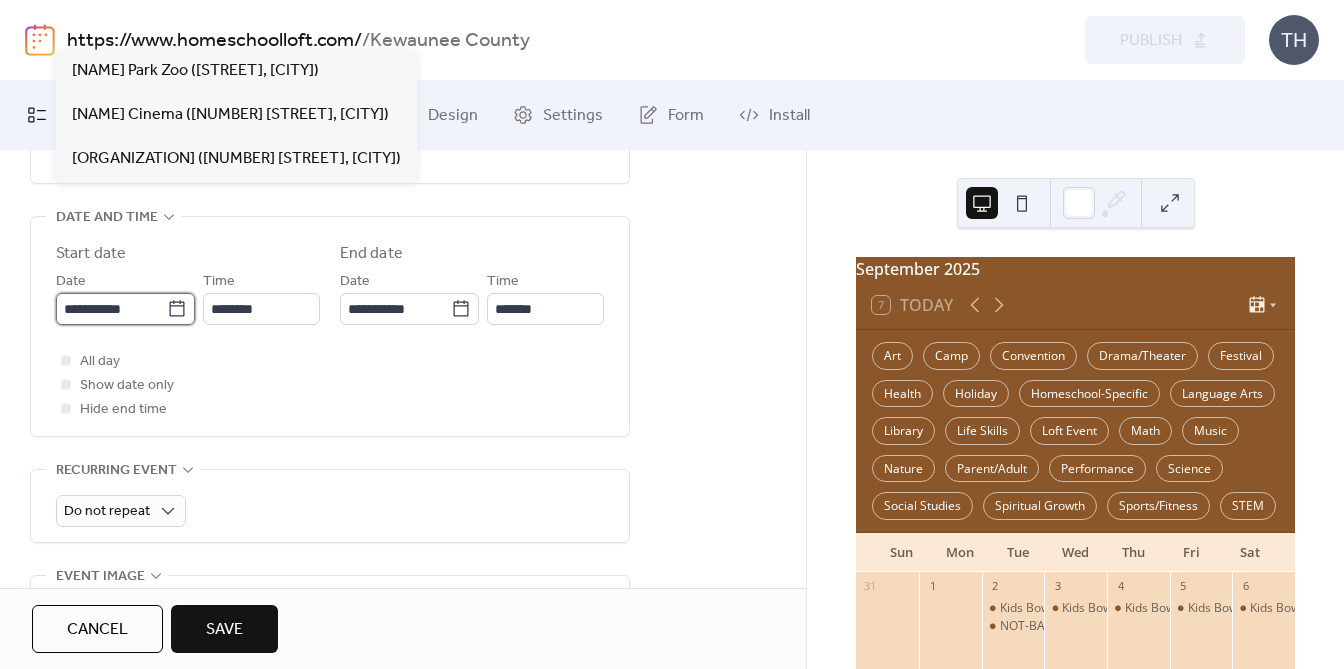 click on "**********" at bounding box center (111, 309) 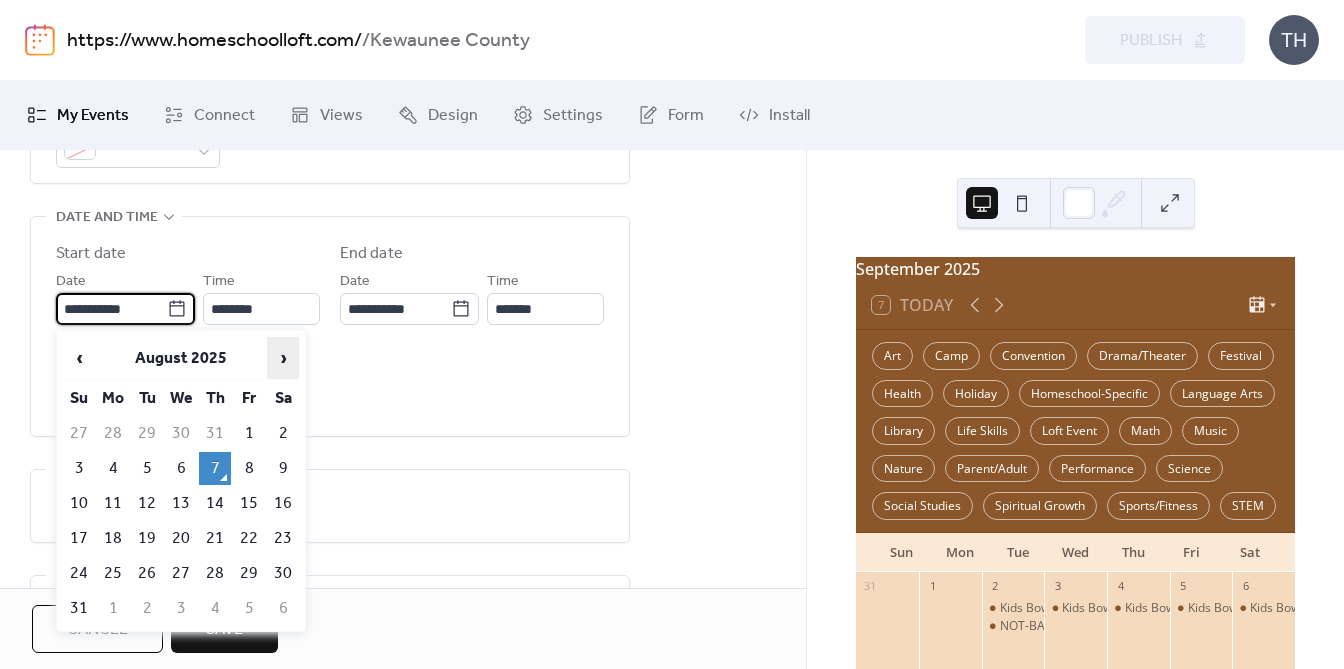 click on "›" at bounding box center [283, 358] 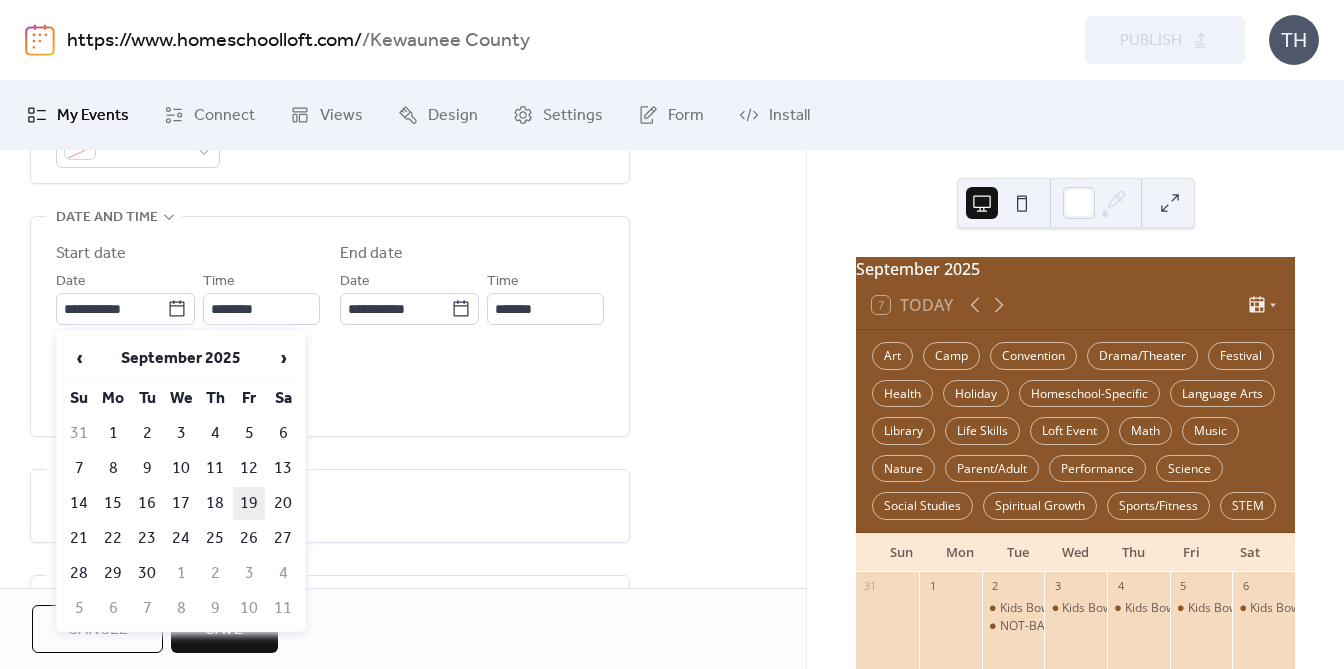 click on "19" at bounding box center (249, 503) 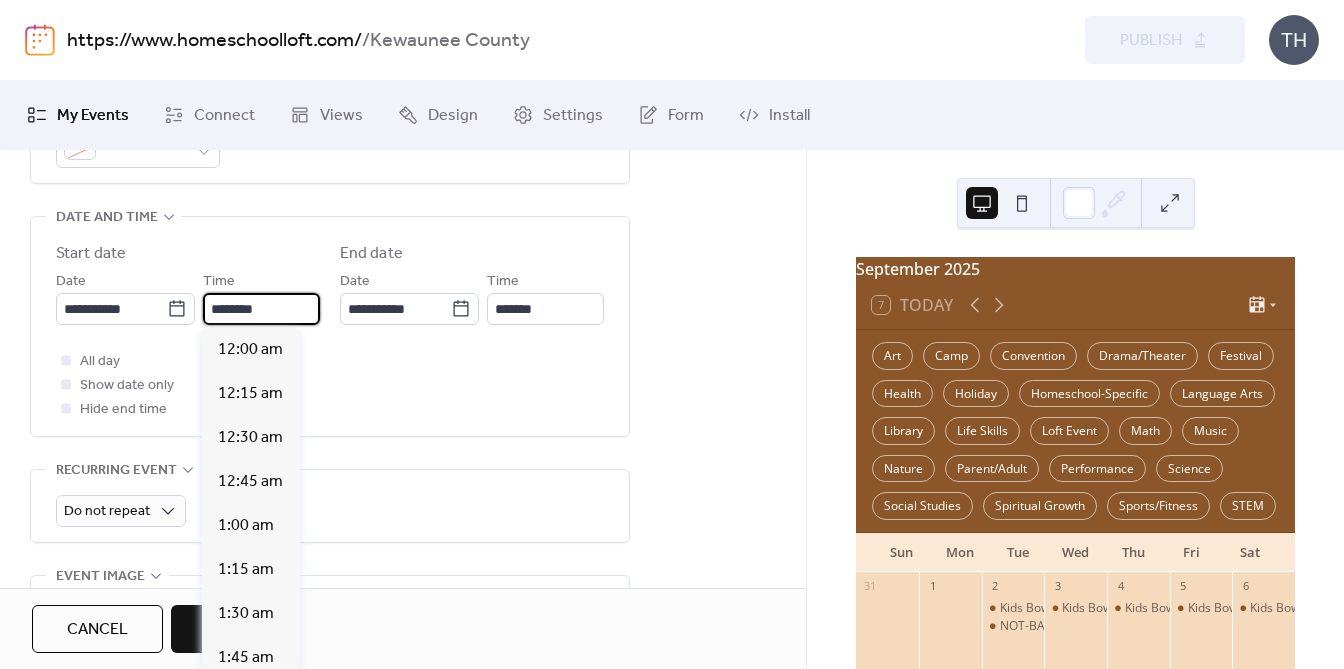 click on "********" at bounding box center (261, 309) 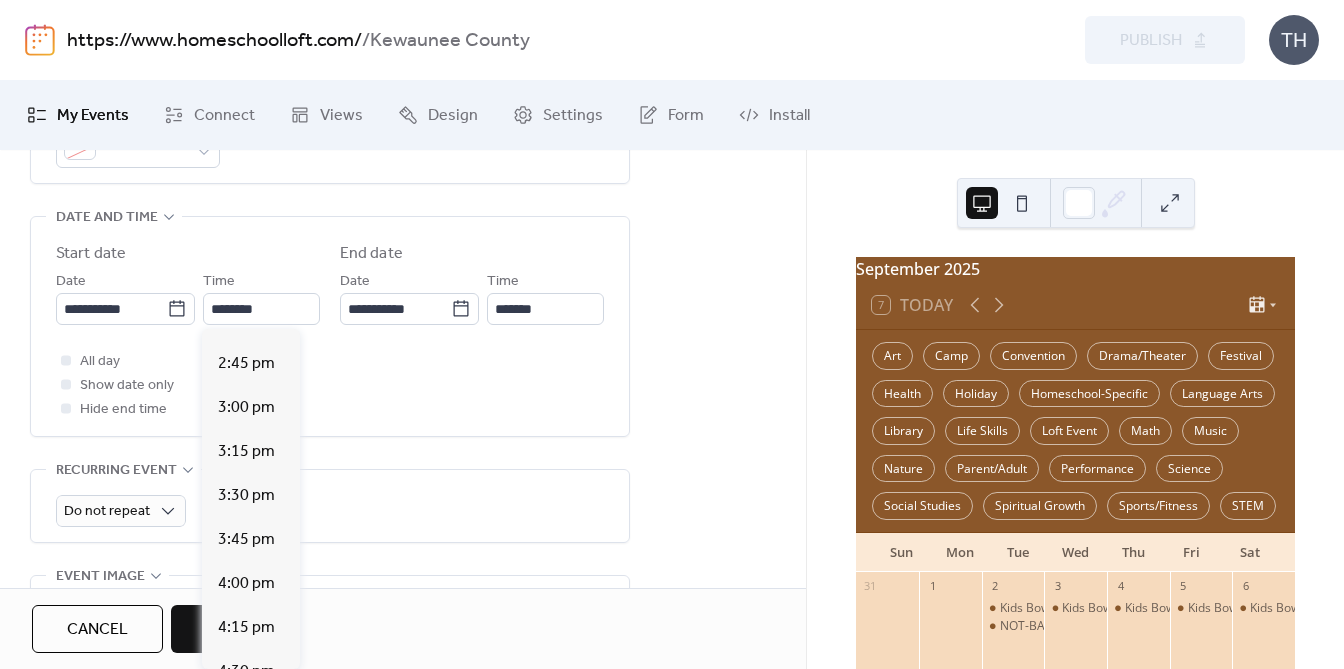 scroll, scrollTop: 2595, scrollLeft: 0, axis: vertical 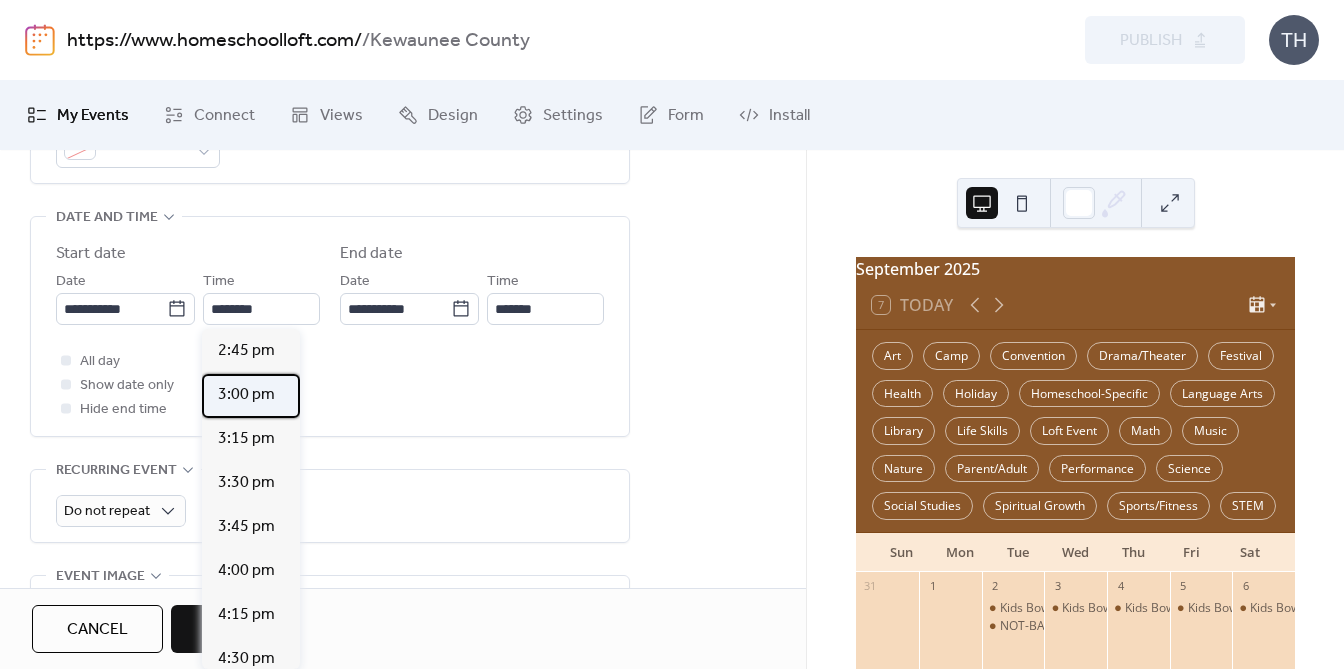 click on "3:00 pm" at bounding box center (251, 396) 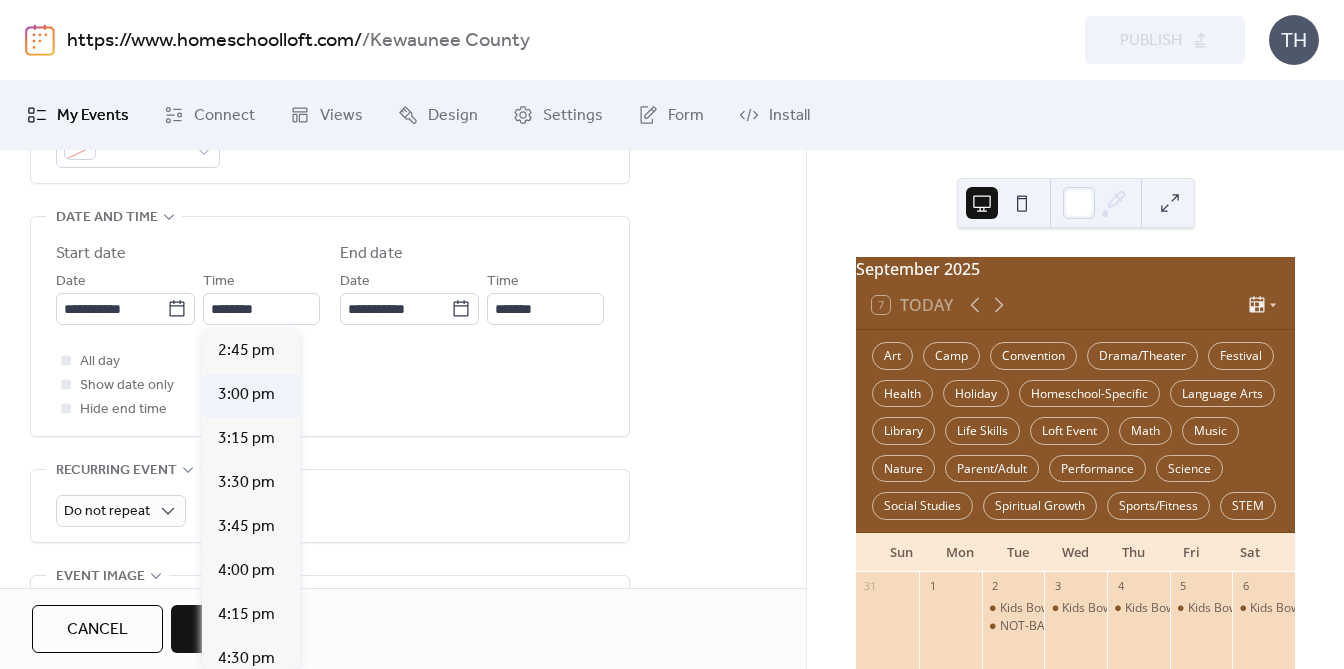 type on "*******" 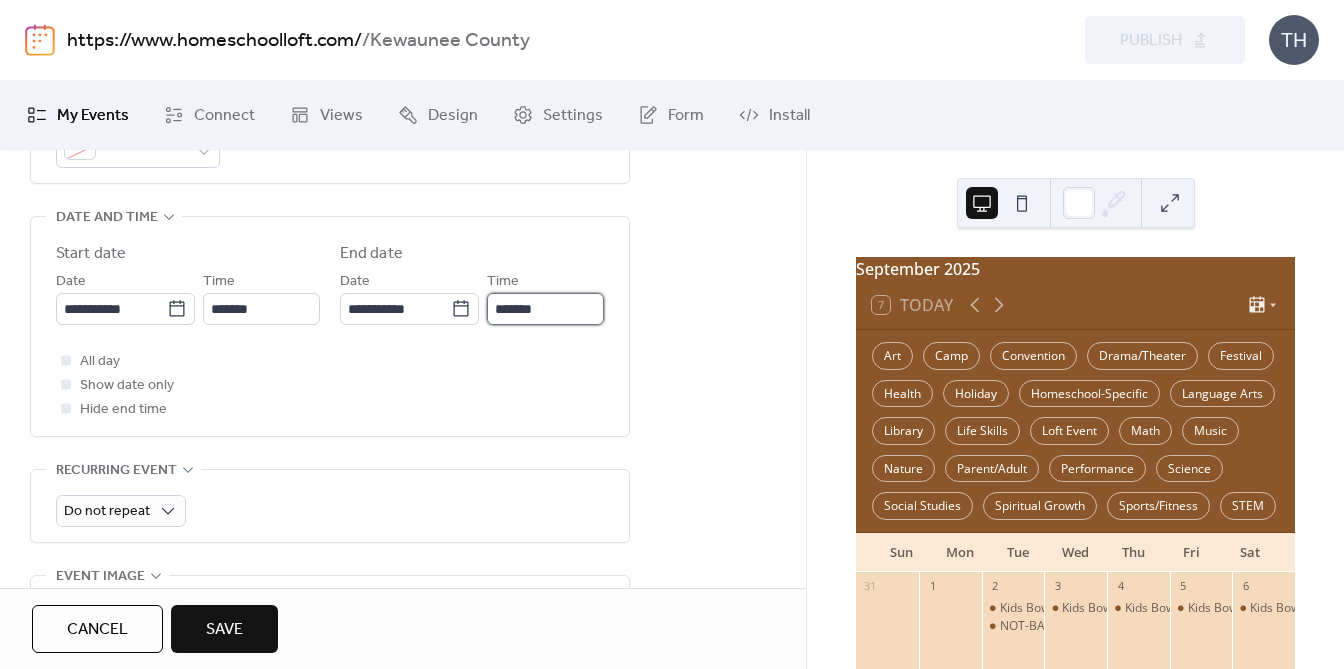 click on "*******" at bounding box center (545, 309) 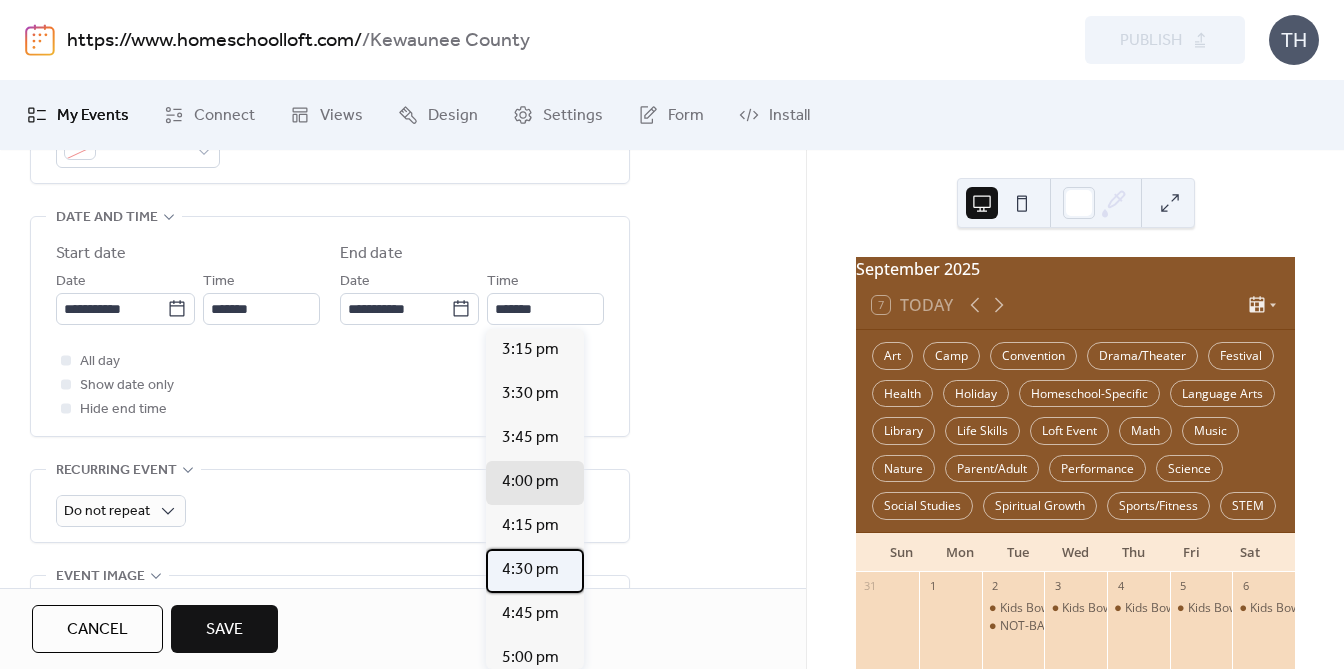 click on "4:30 pm" at bounding box center [530, 570] 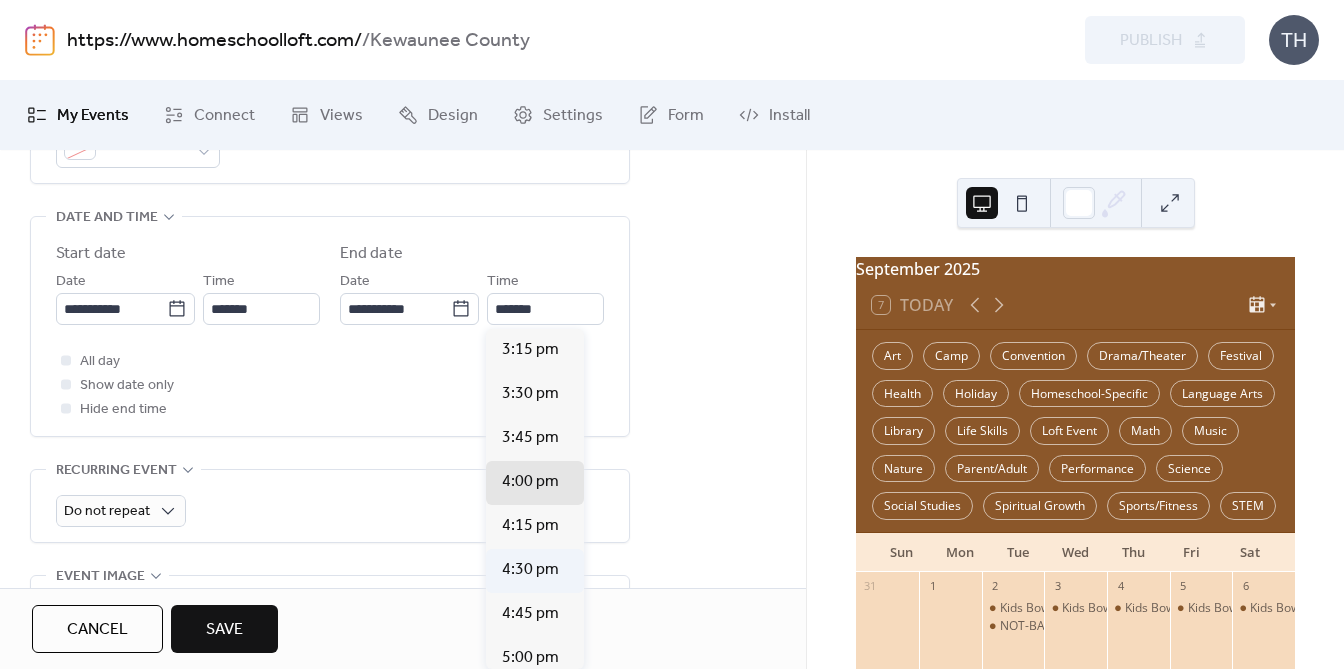 type on "*******" 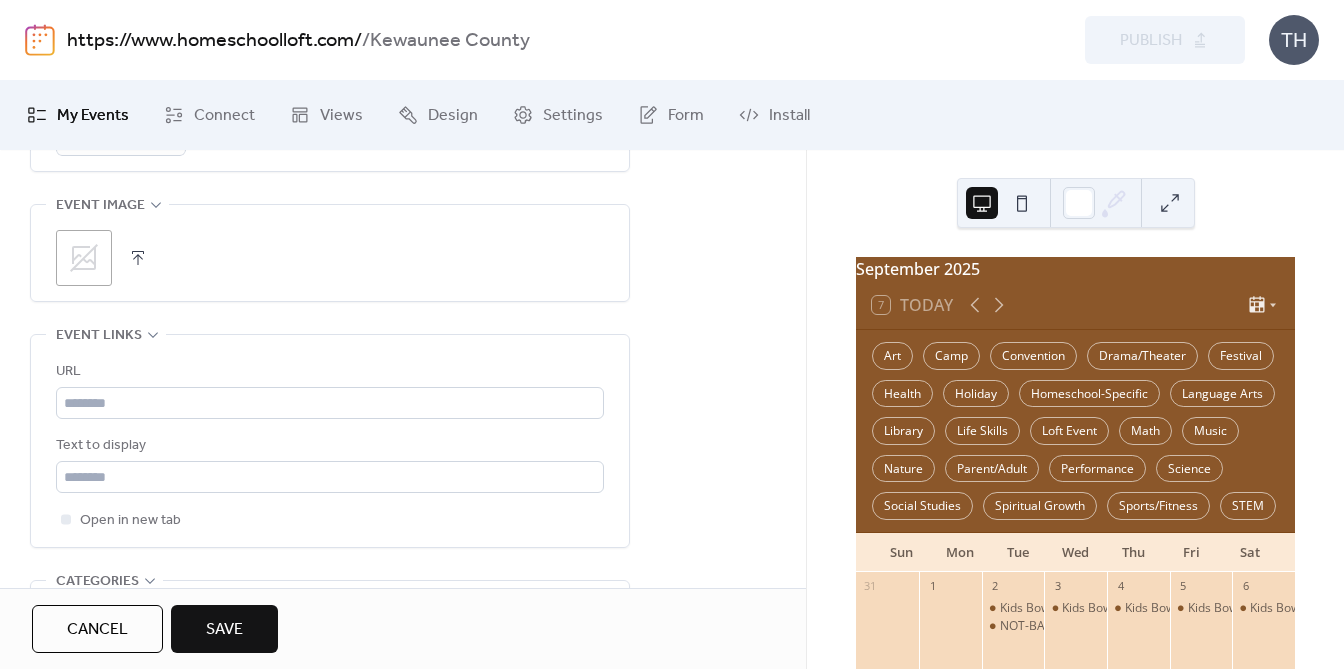 scroll, scrollTop: 1020, scrollLeft: 0, axis: vertical 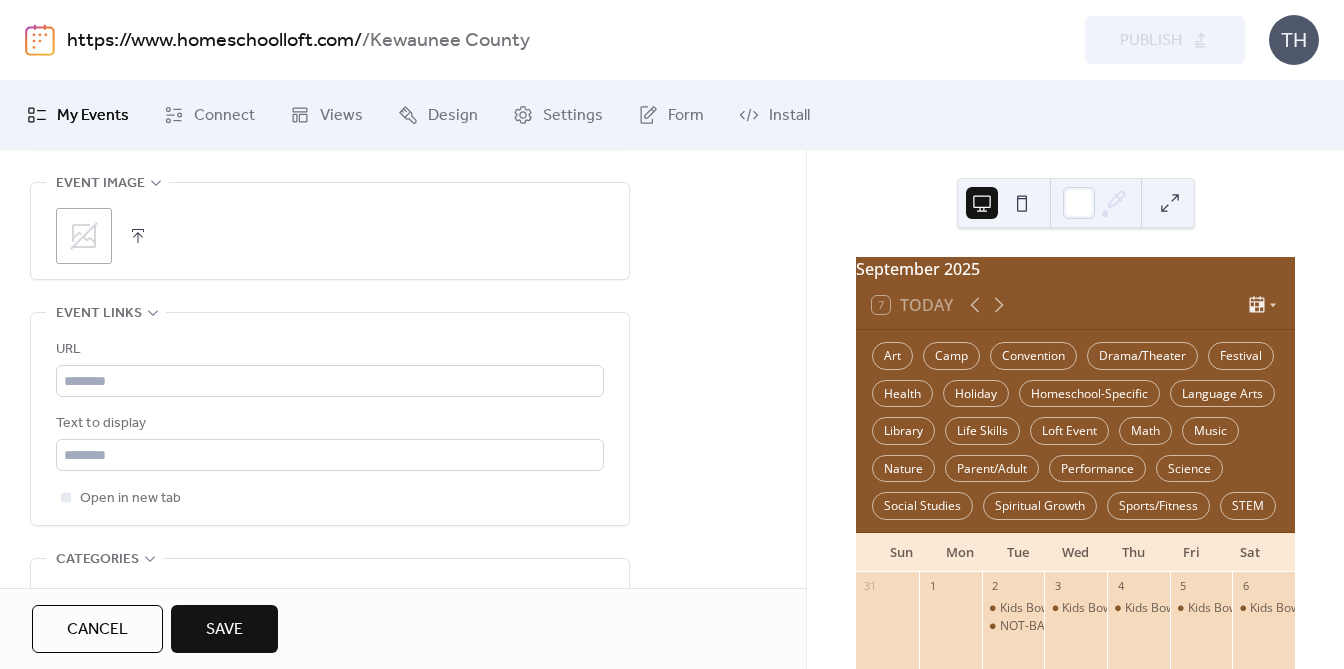 click at bounding box center (138, 236) 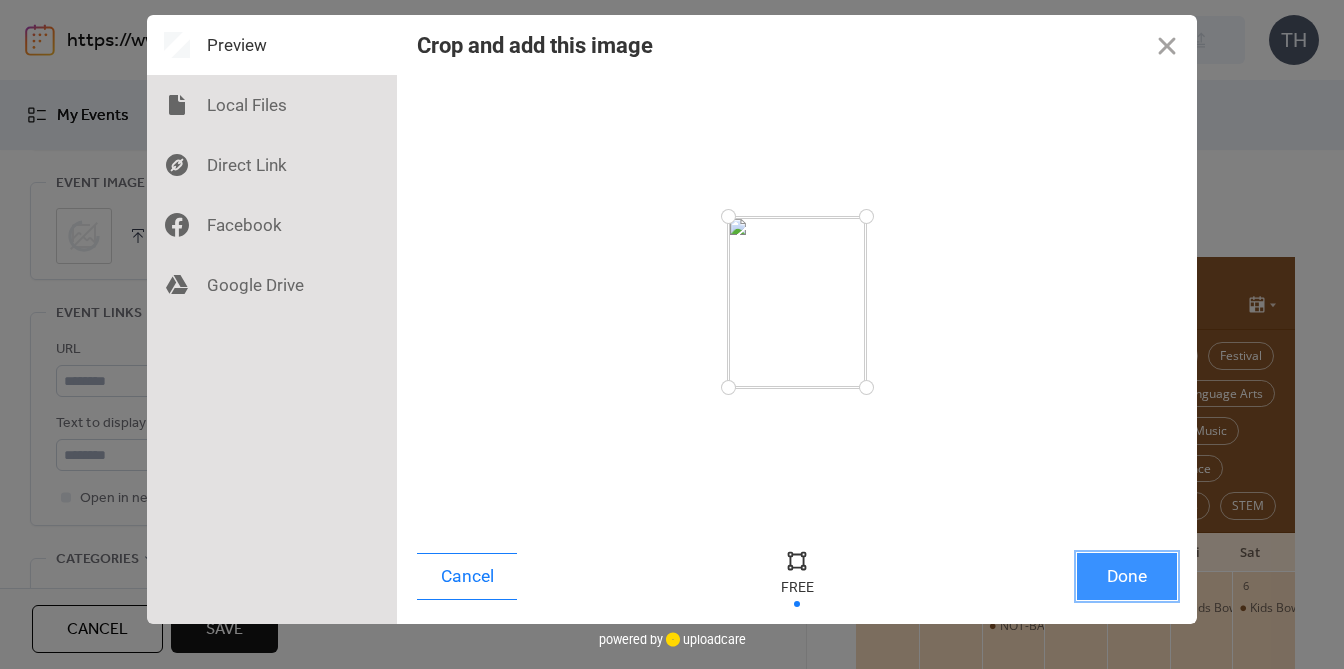 click on "Done" at bounding box center [1127, 576] 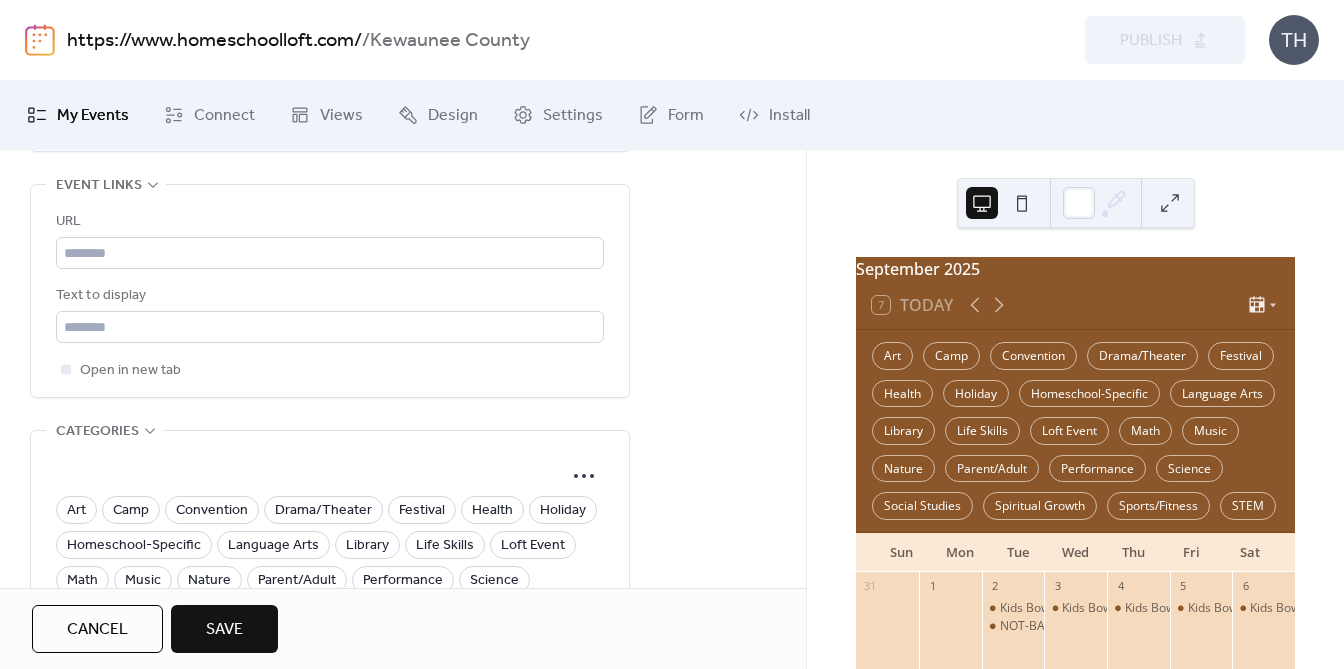scroll, scrollTop: 1369, scrollLeft: 0, axis: vertical 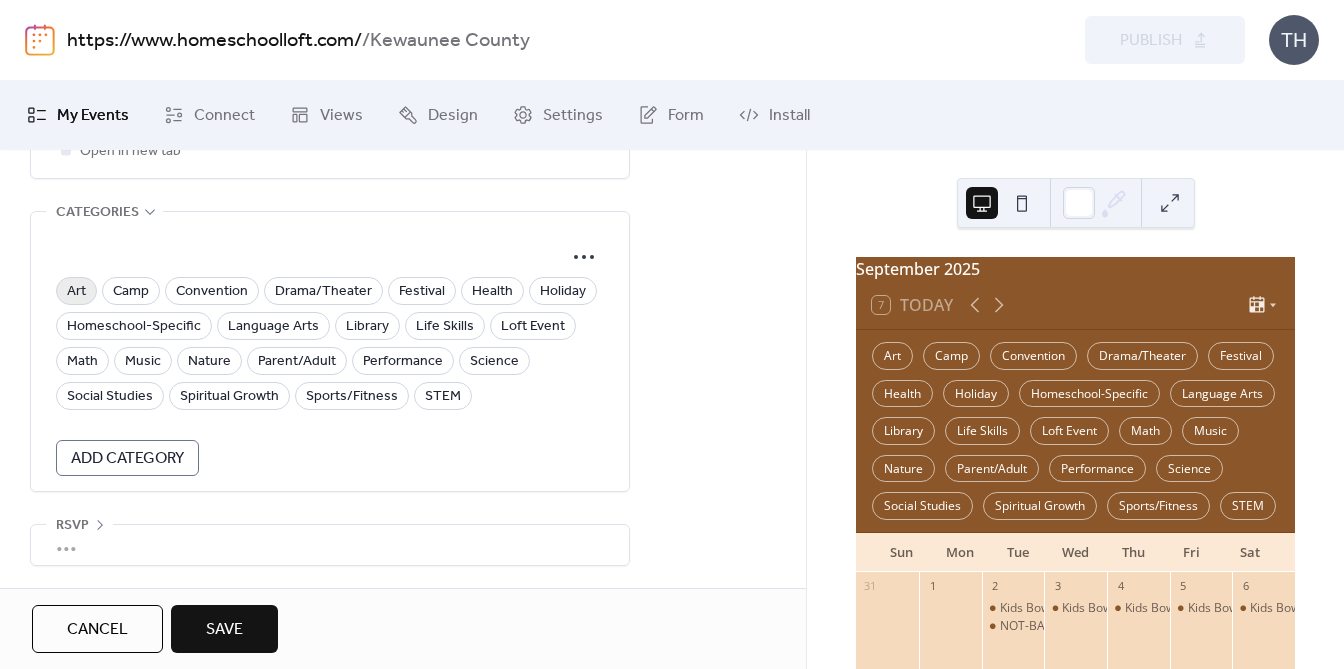 click on "Art" at bounding box center [76, 292] 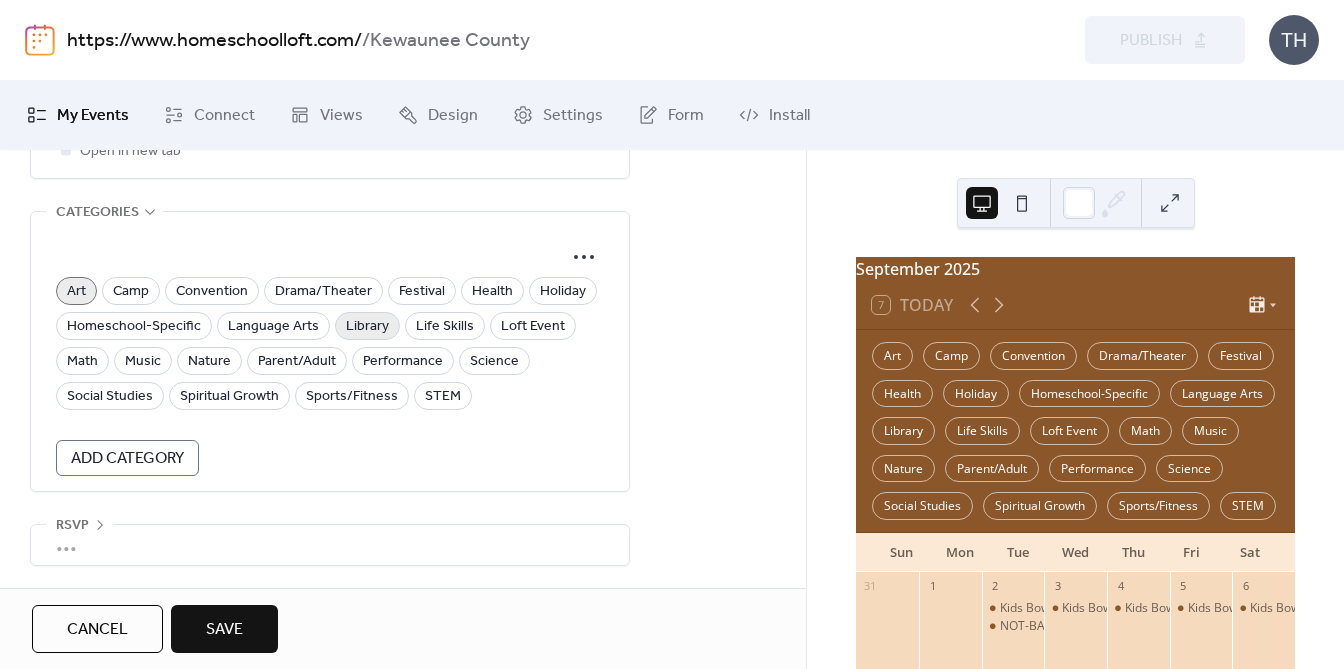 click on "Library" at bounding box center [367, 327] 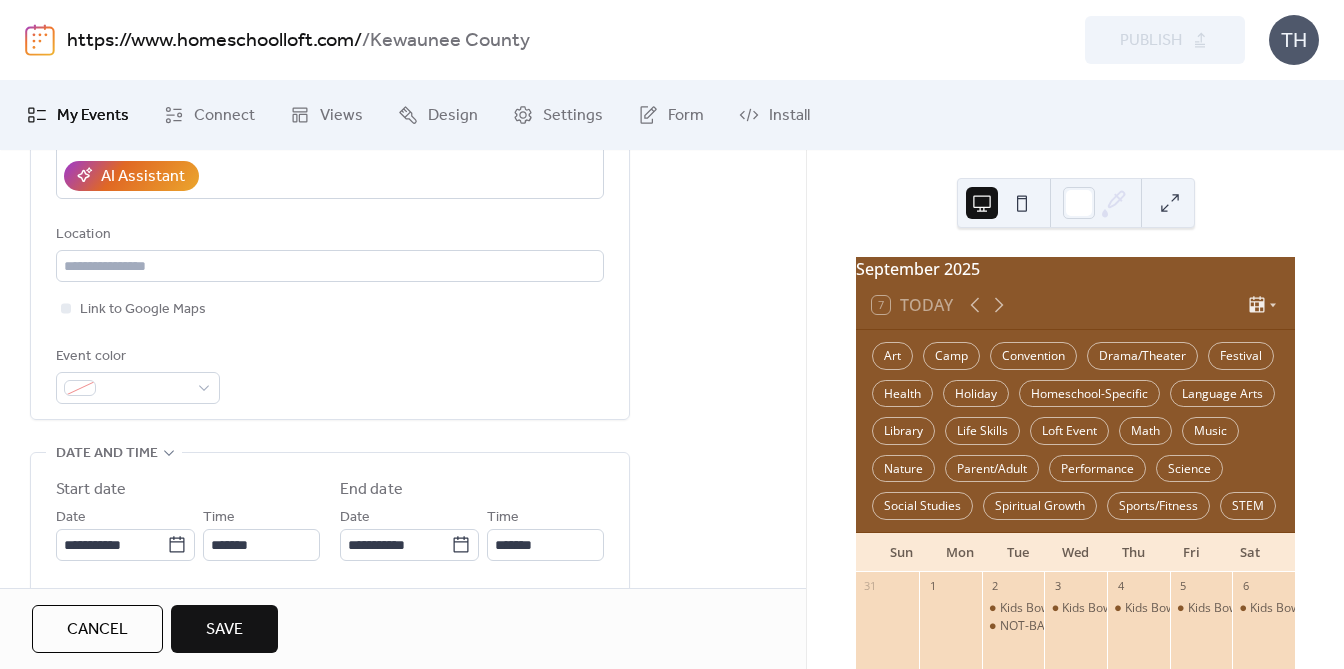 scroll, scrollTop: 340, scrollLeft: 0, axis: vertical 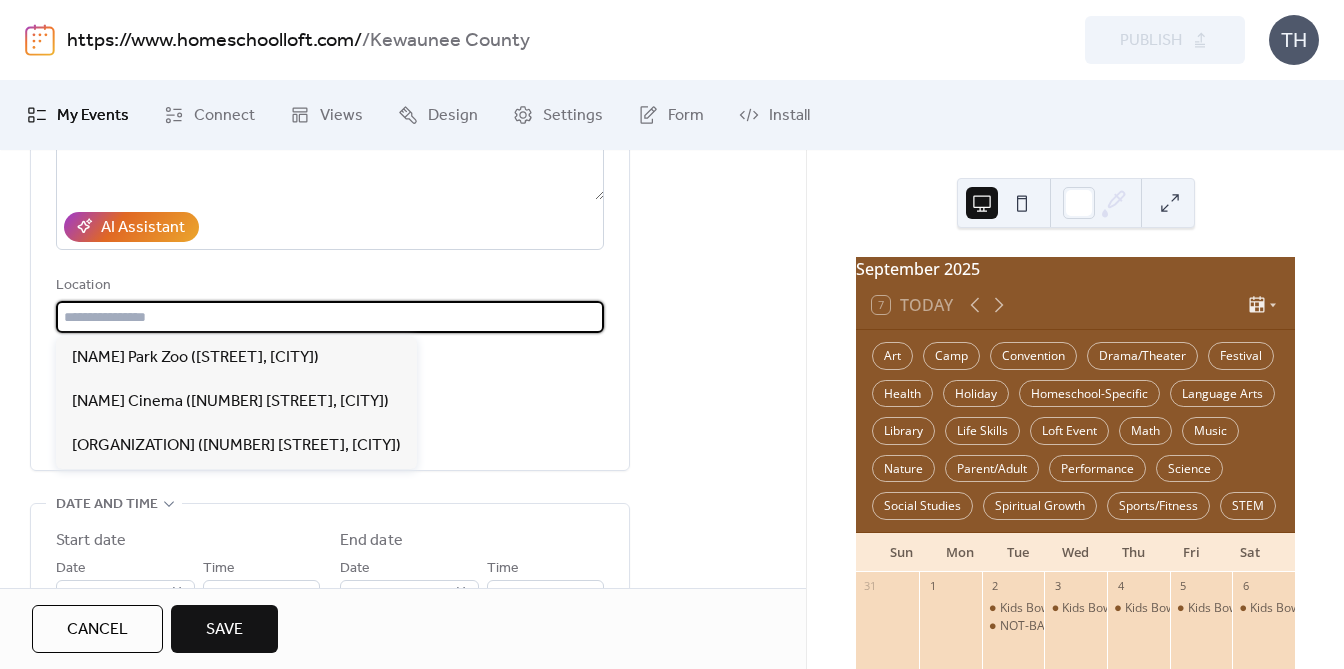 click at bounding box center [330, 317] 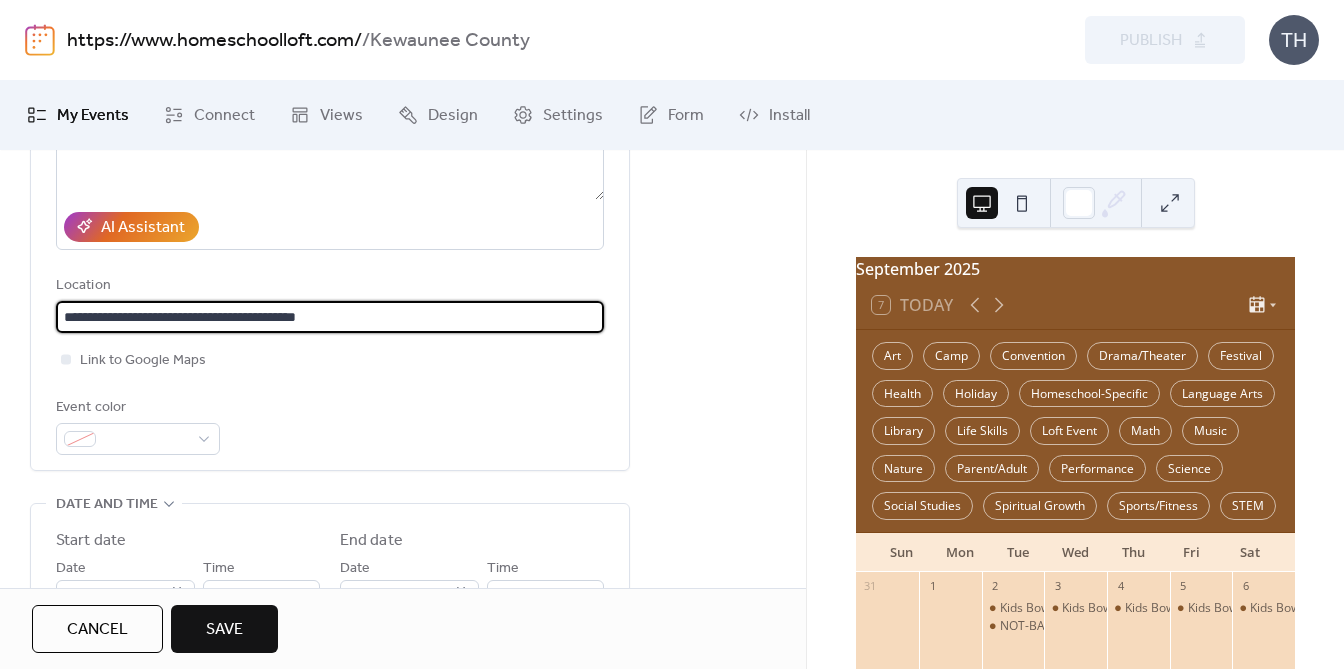 type on "**********" 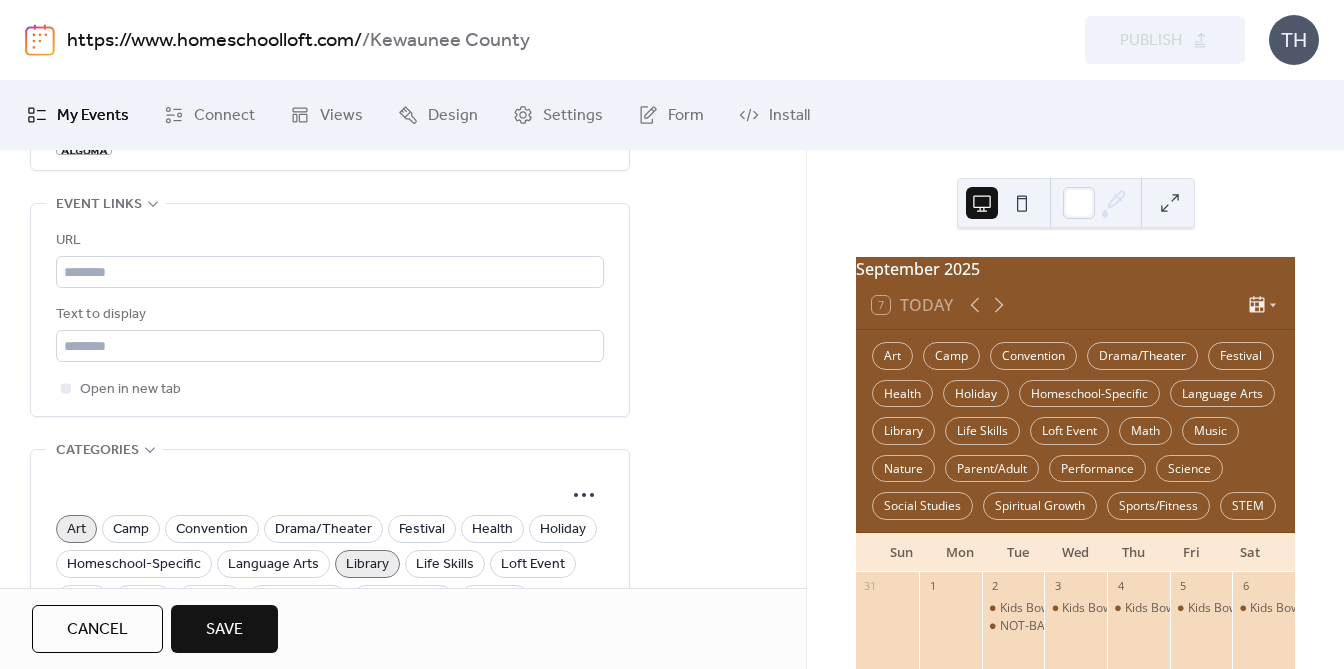 scroll, scrollTop: 1134, scrollLeft: 0, axis: vertical 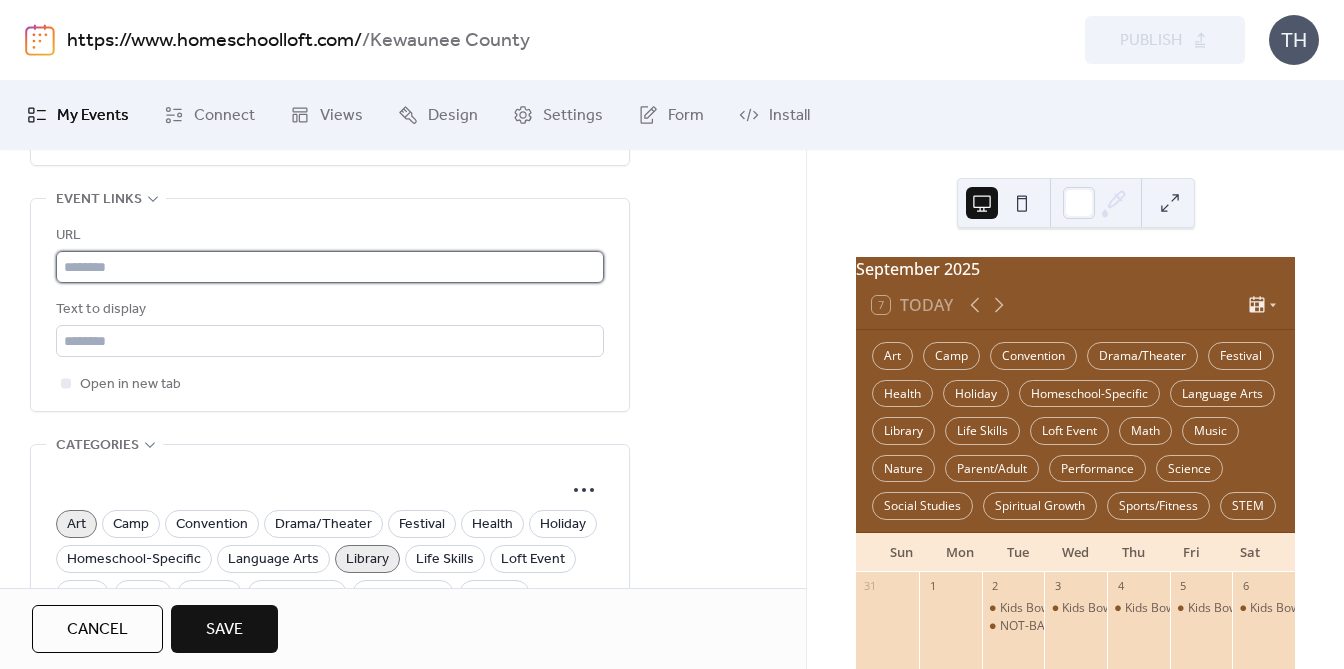 click at bounding box center (330, 267) 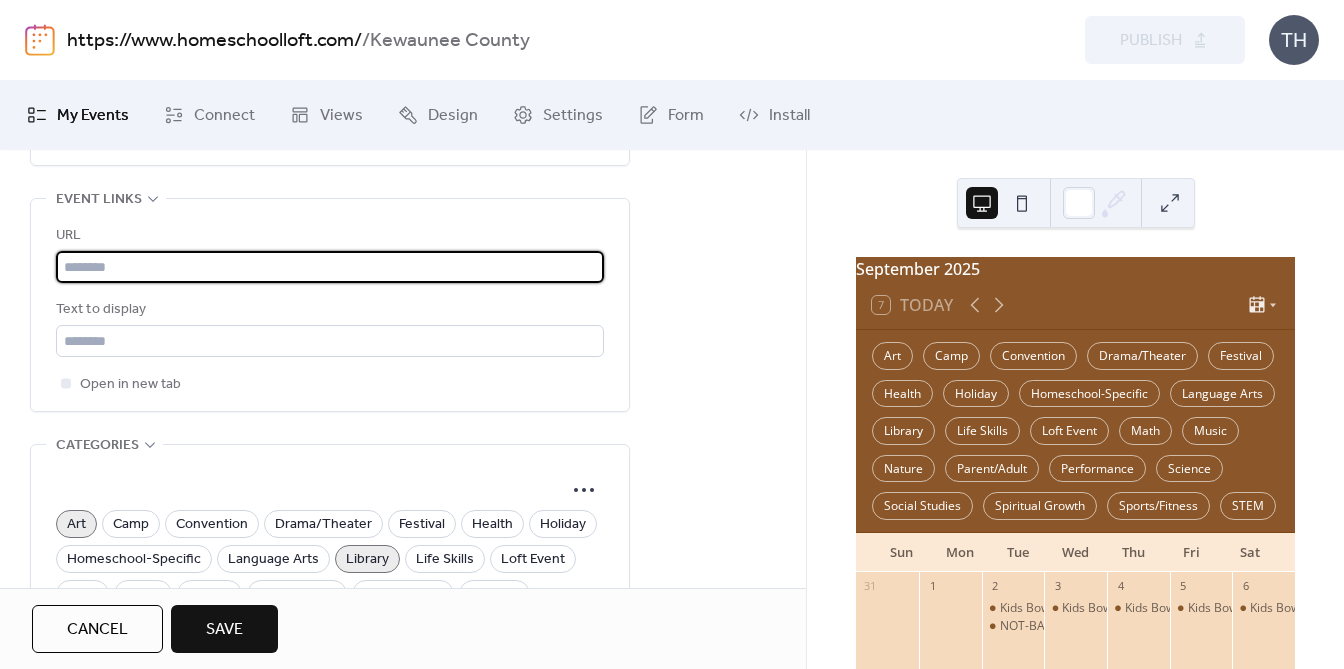 paste on "**********" 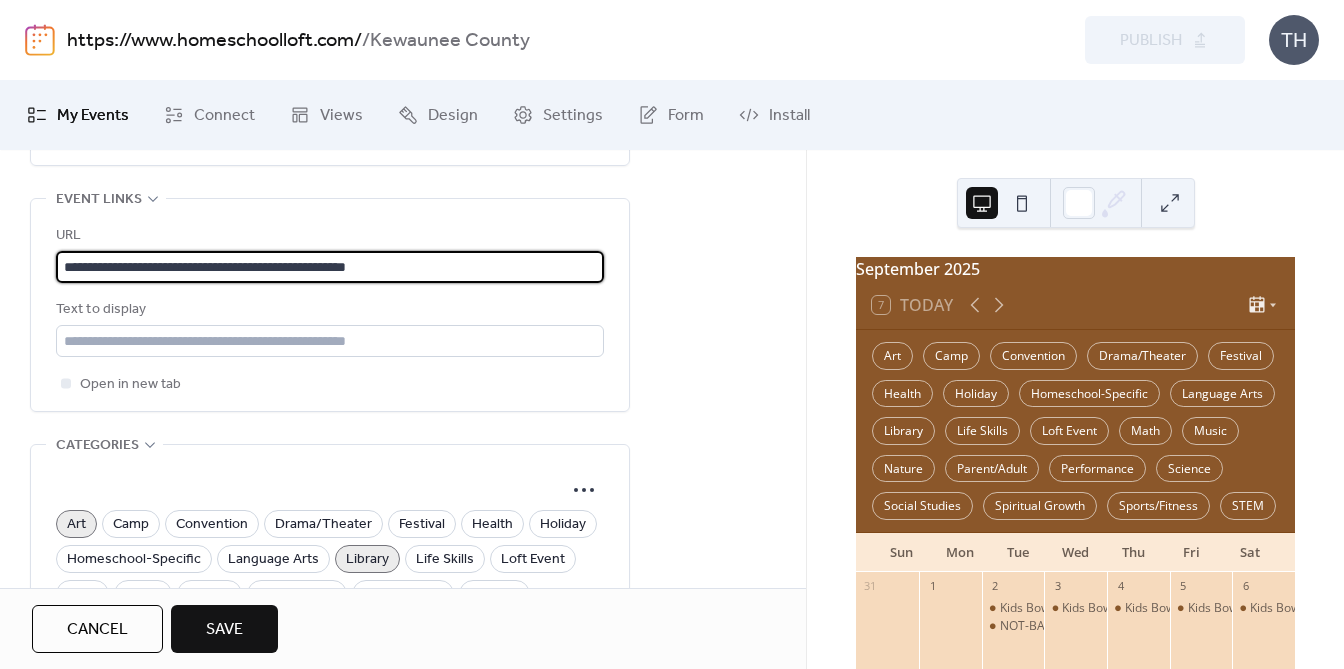 type on "**********" 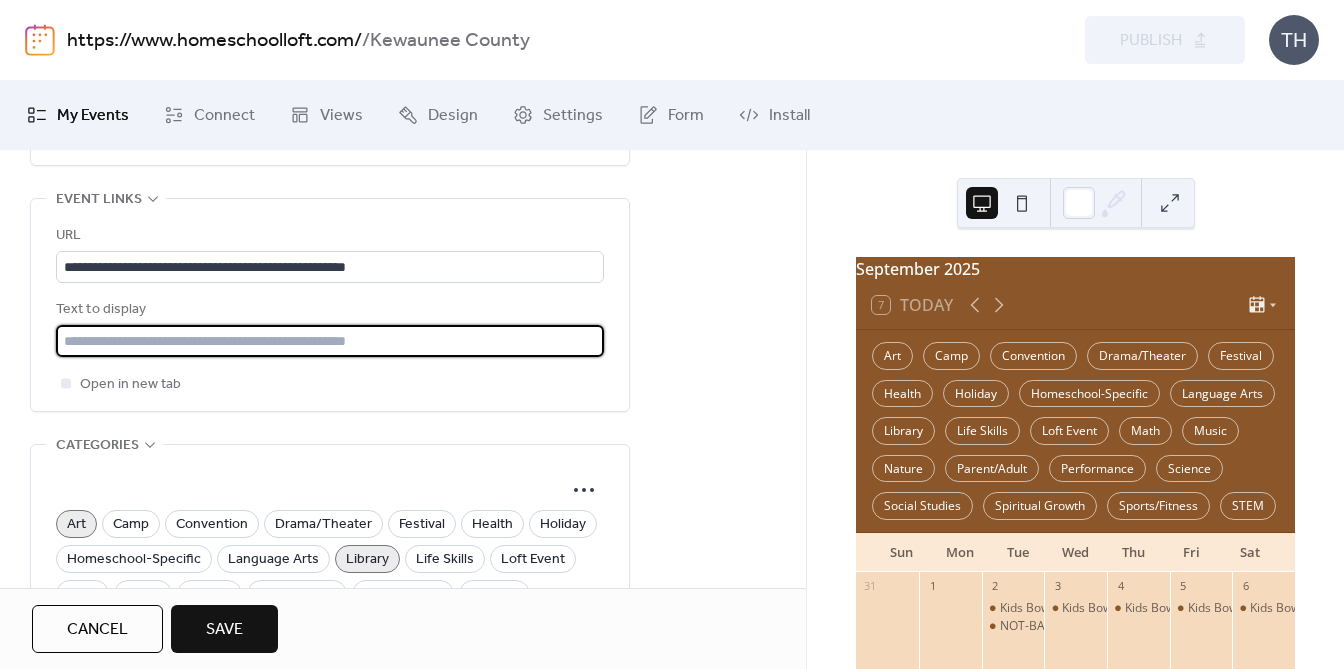 click at bounding box center [330, 341] 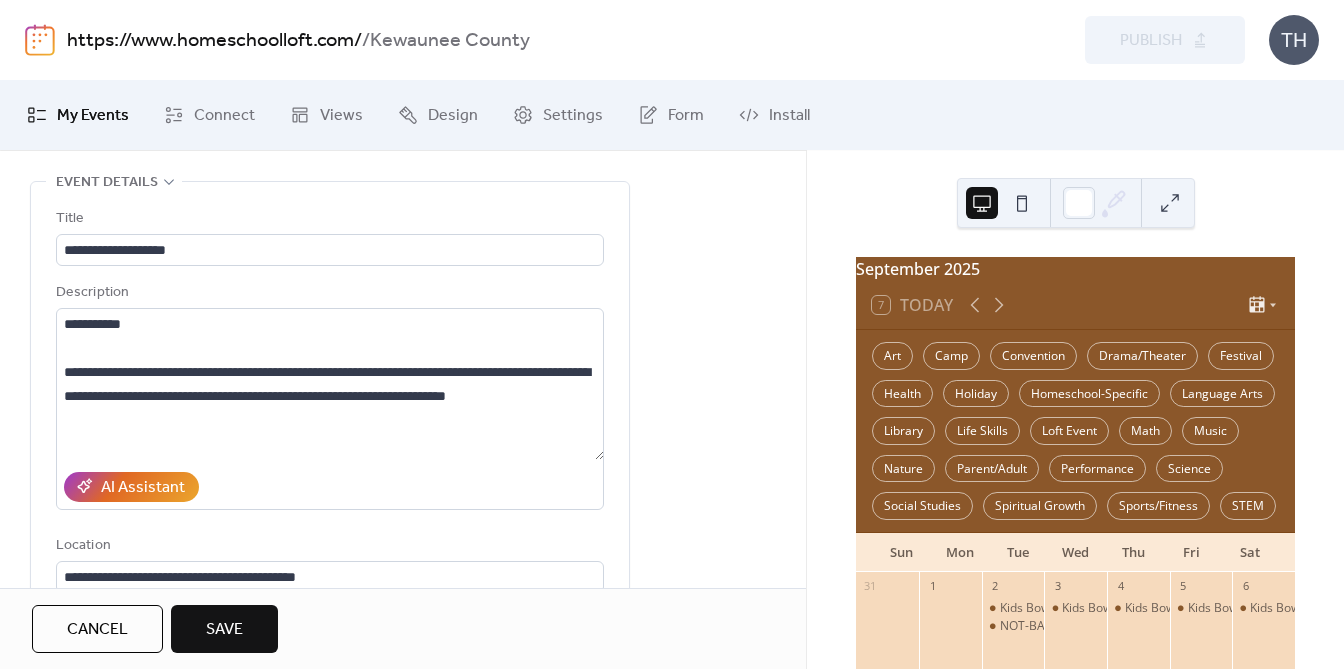 scroll, scrollTop: 76, scrollLeft: 0, axis: vertical 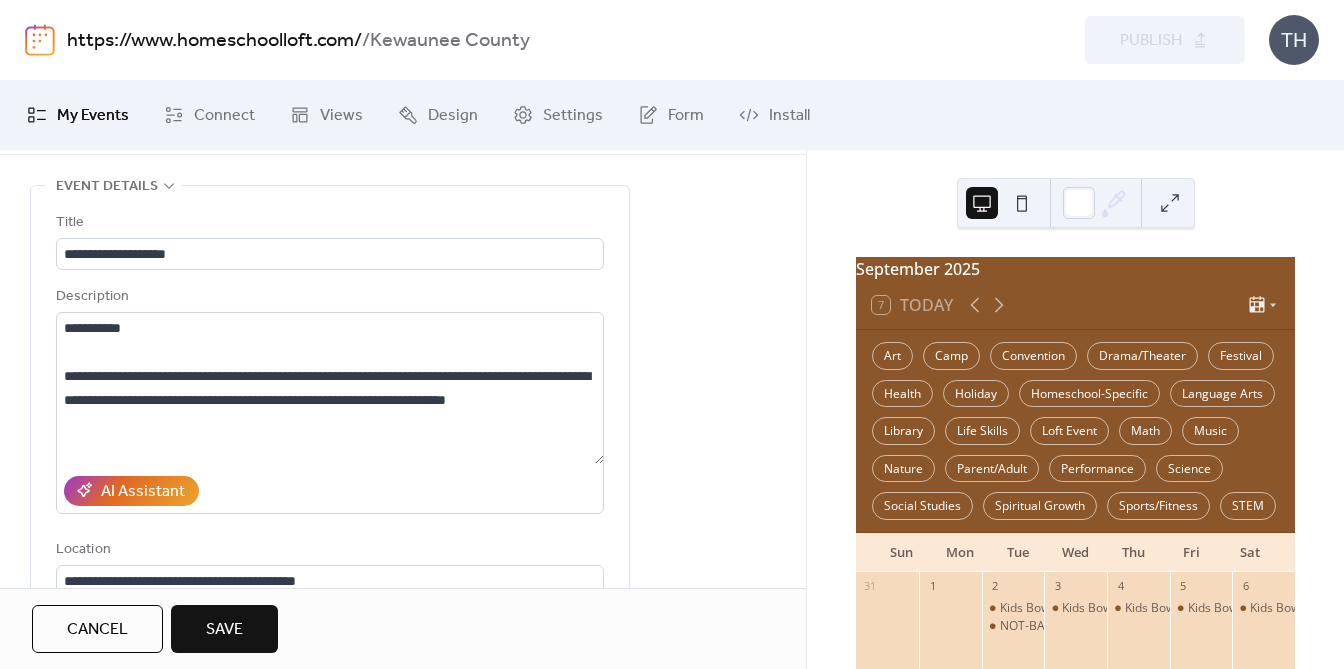 type on "**********" 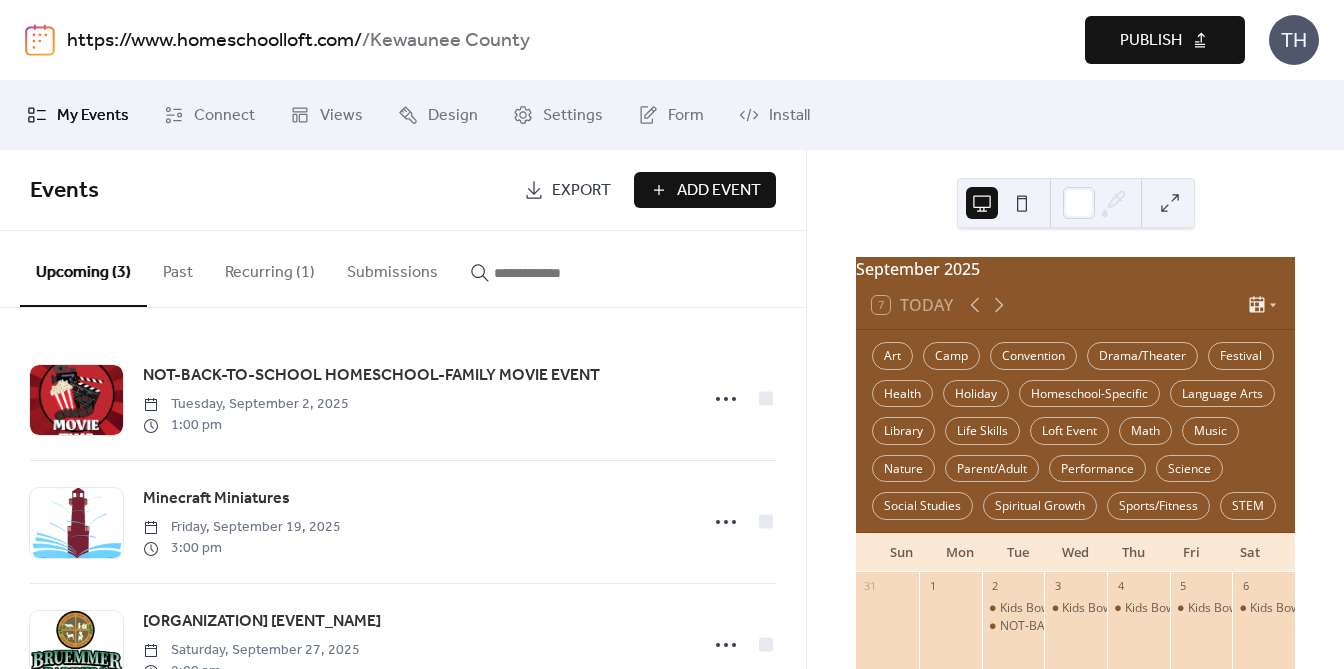 click on "Publish" at bounding box center [1165, 40] 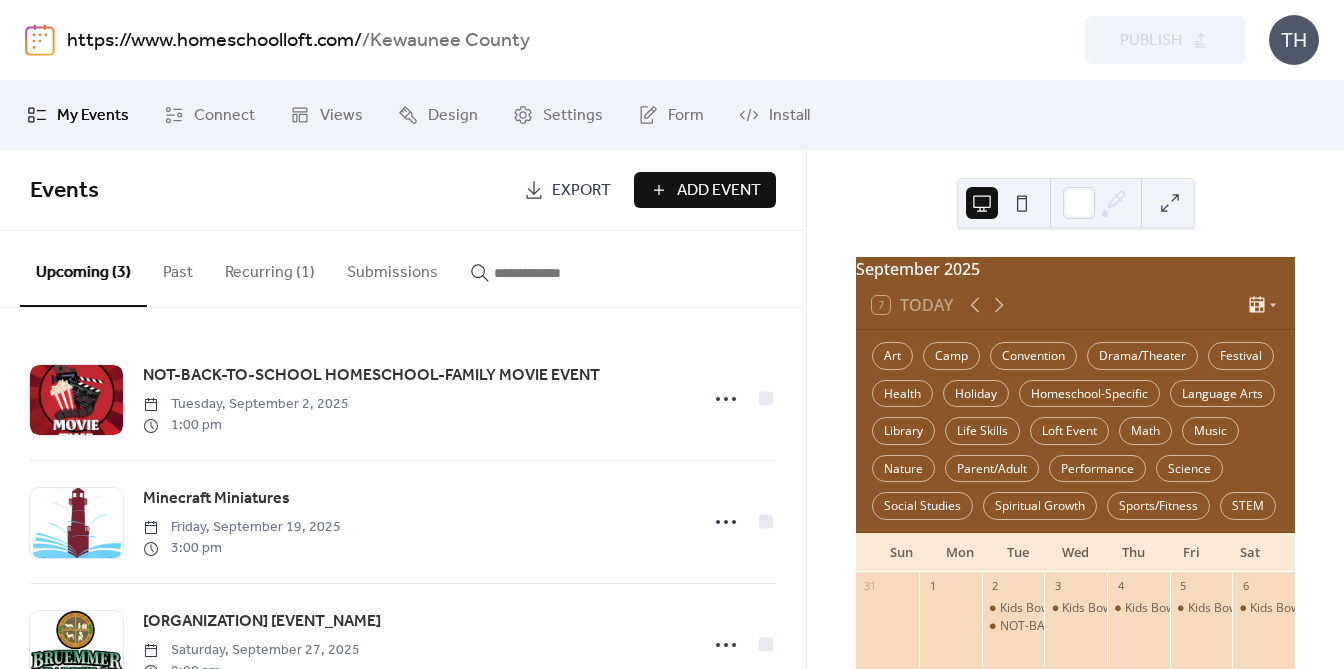 click on "Add Event" at bounding box center (705, 190) 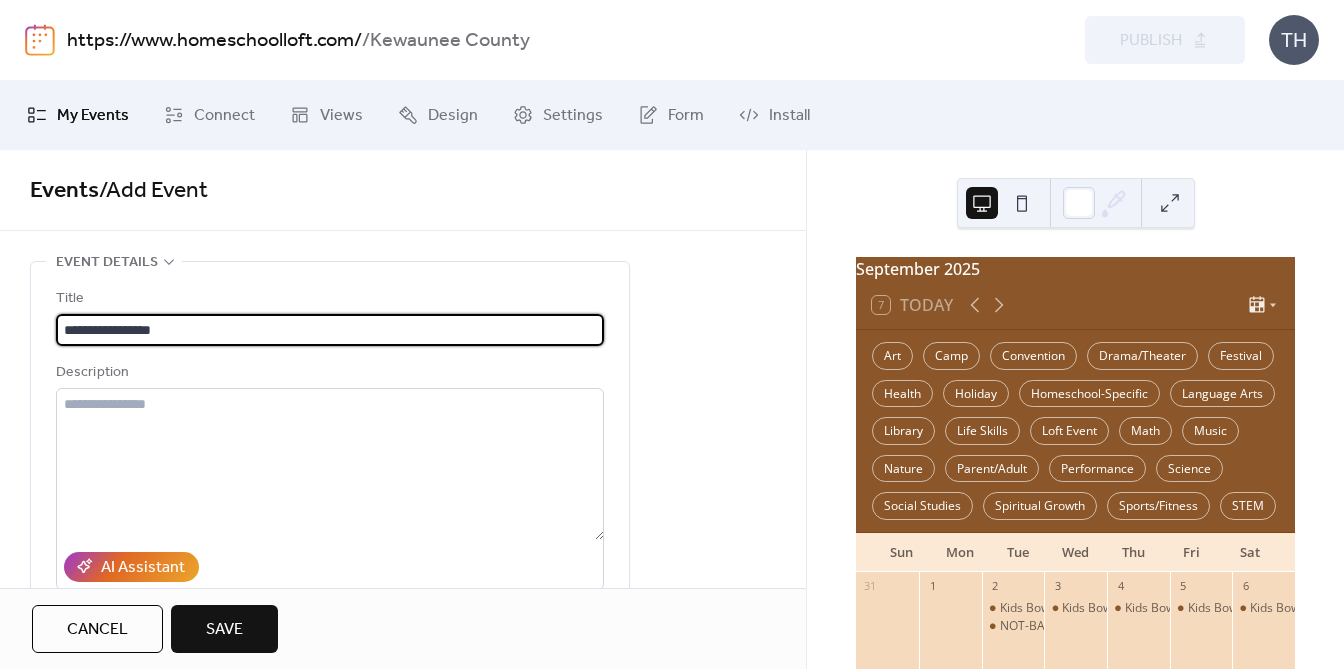 type on "**********" 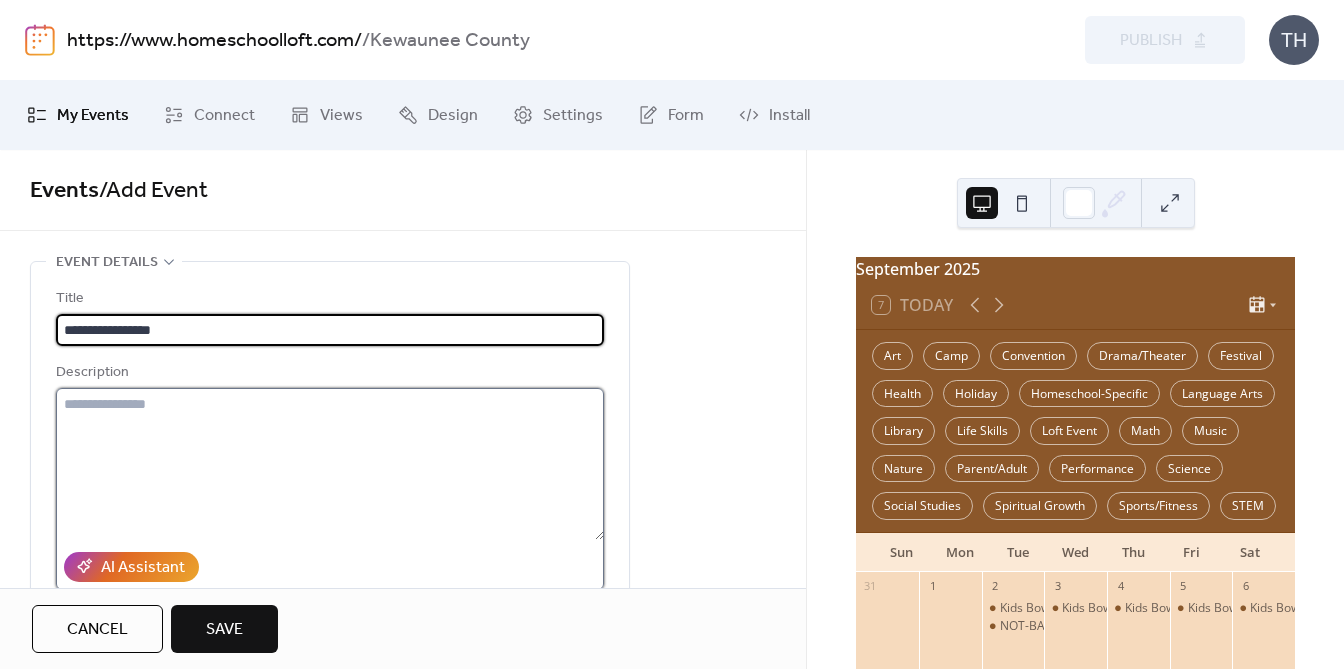 click at bounding box center (330, 464) 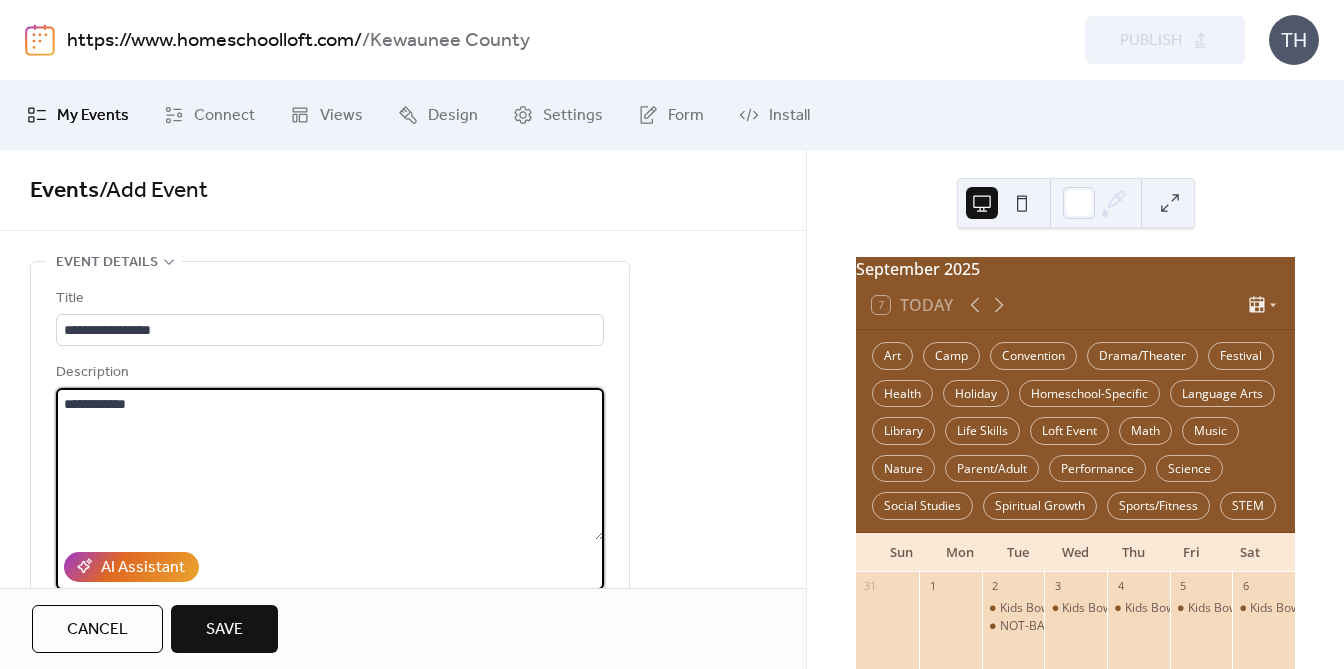 paste on "**********" 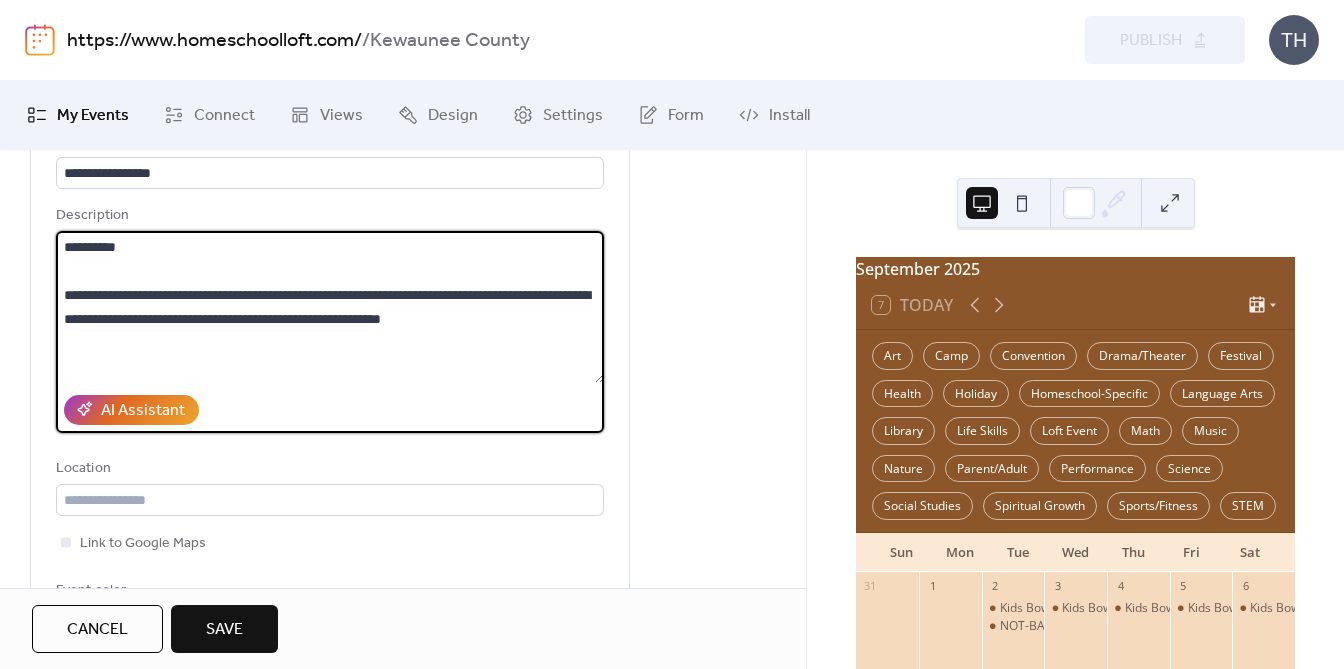 scroll, scrollTop: 212, scrollLeft: 0, axis: vertical 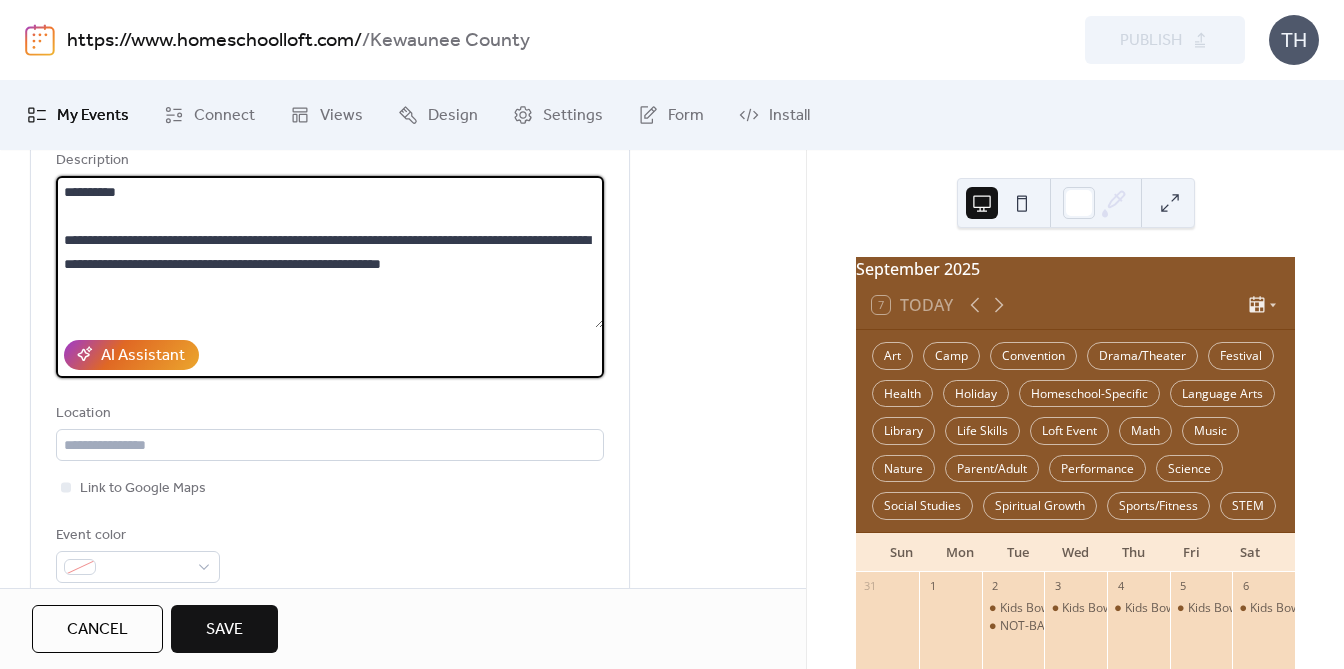 drag, startPoint x: 340, startPoint y: 238, endPoint x: 444, endPoint y: 239, distance: 104.00481 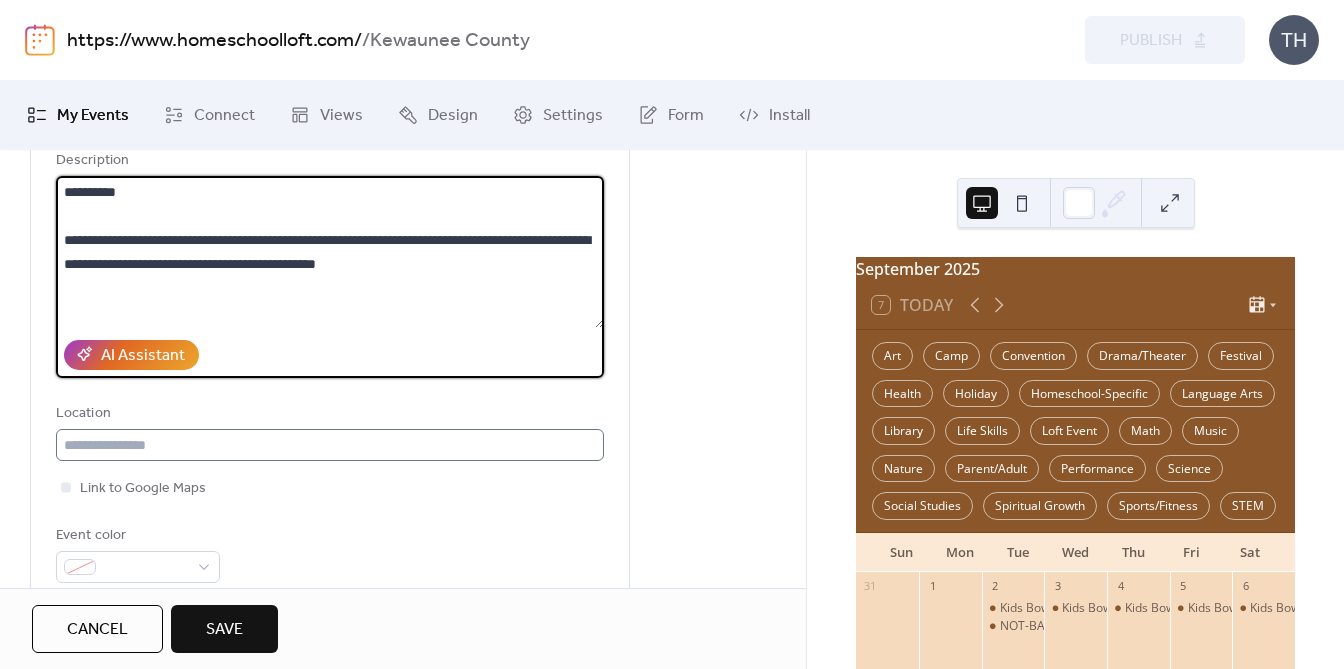 type on "**********" 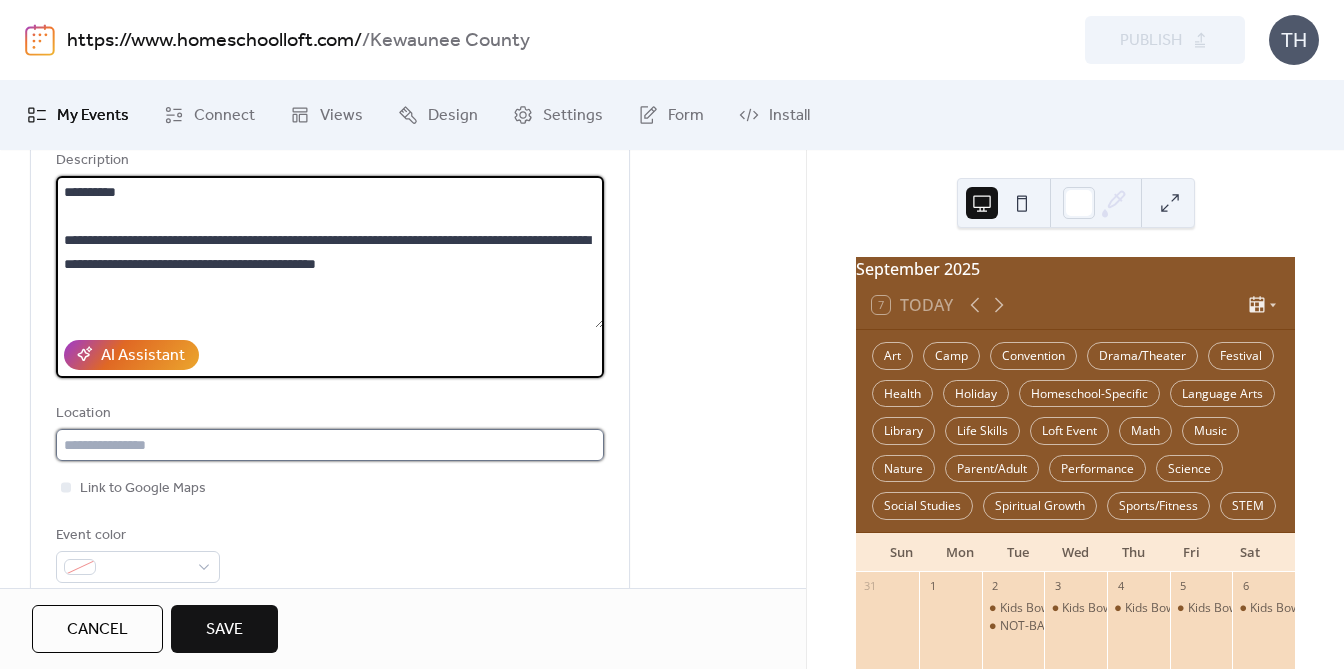 click at bounding box center (330, 445) 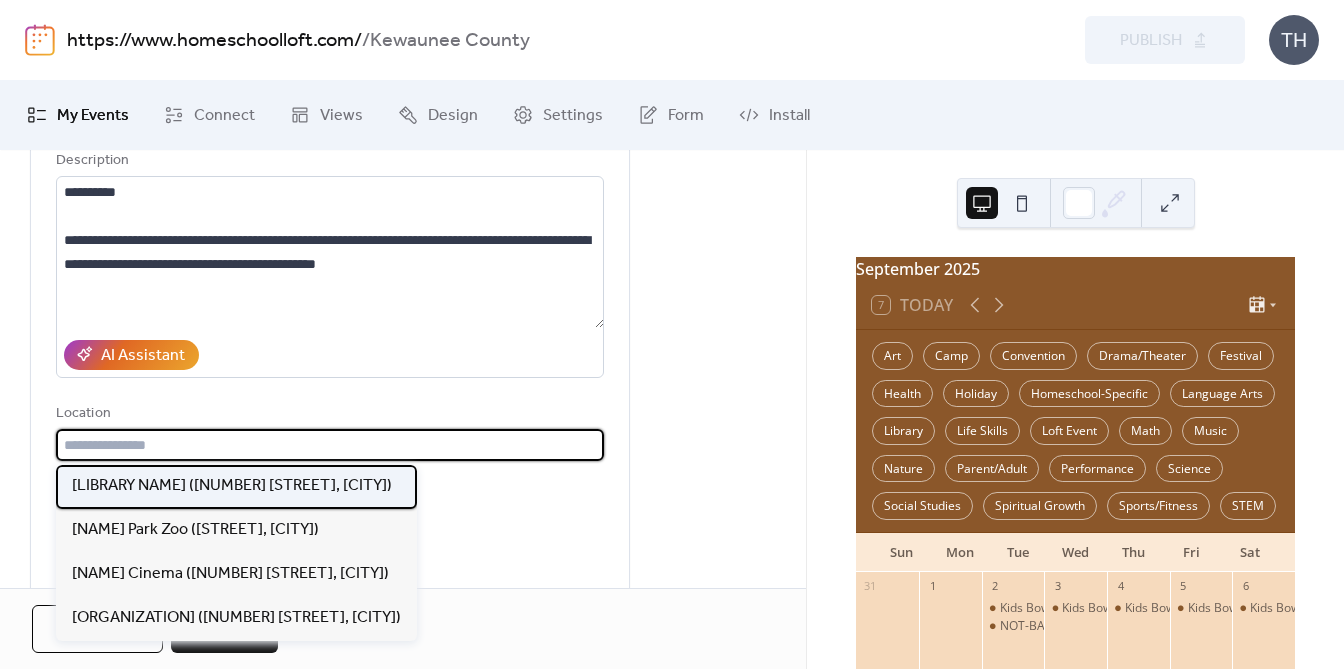 click on "[LIBRARY NAME] ([NUMBER] [STREET], [CITY])" at bounding box center (232, 486) 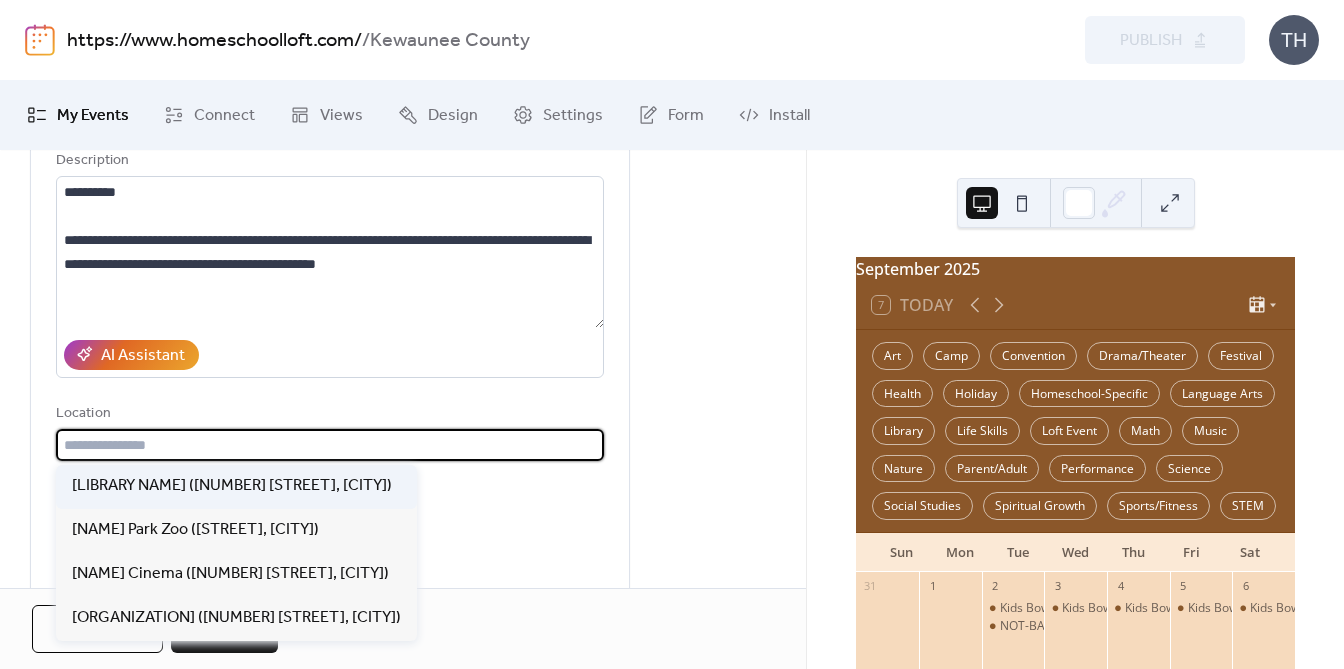 type on "**********" 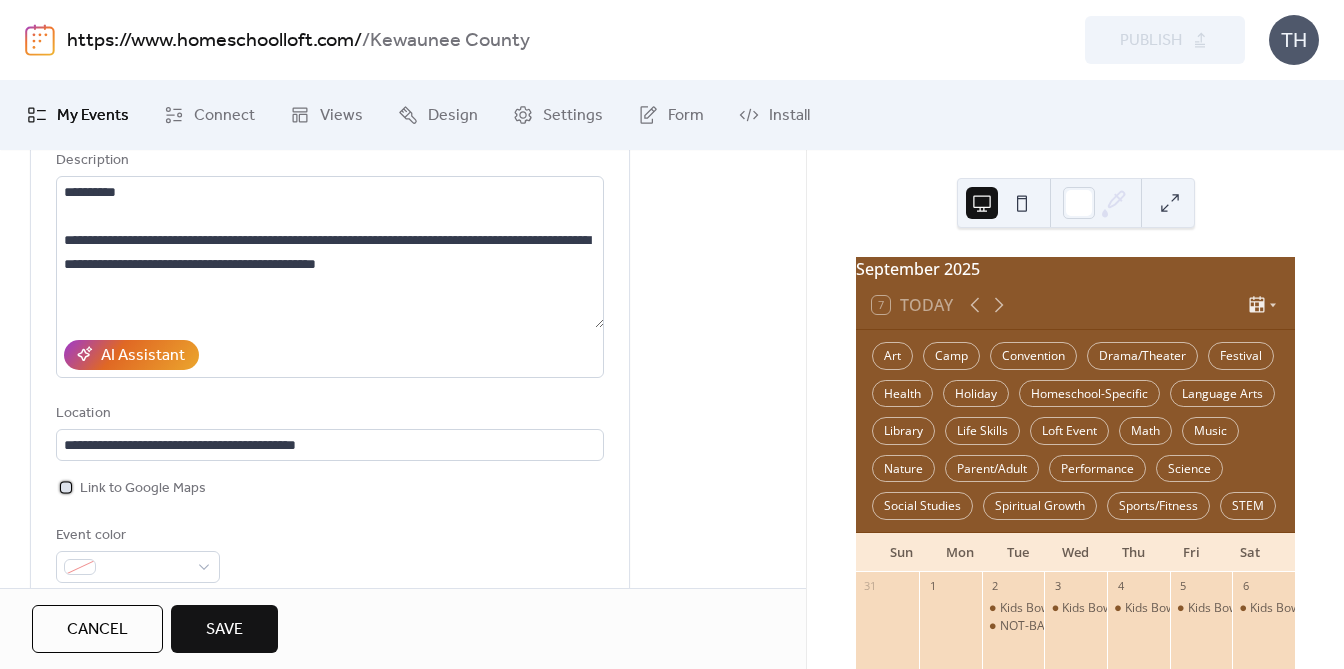 click on "Link to Google Maps" at bounding box center (143, 489) 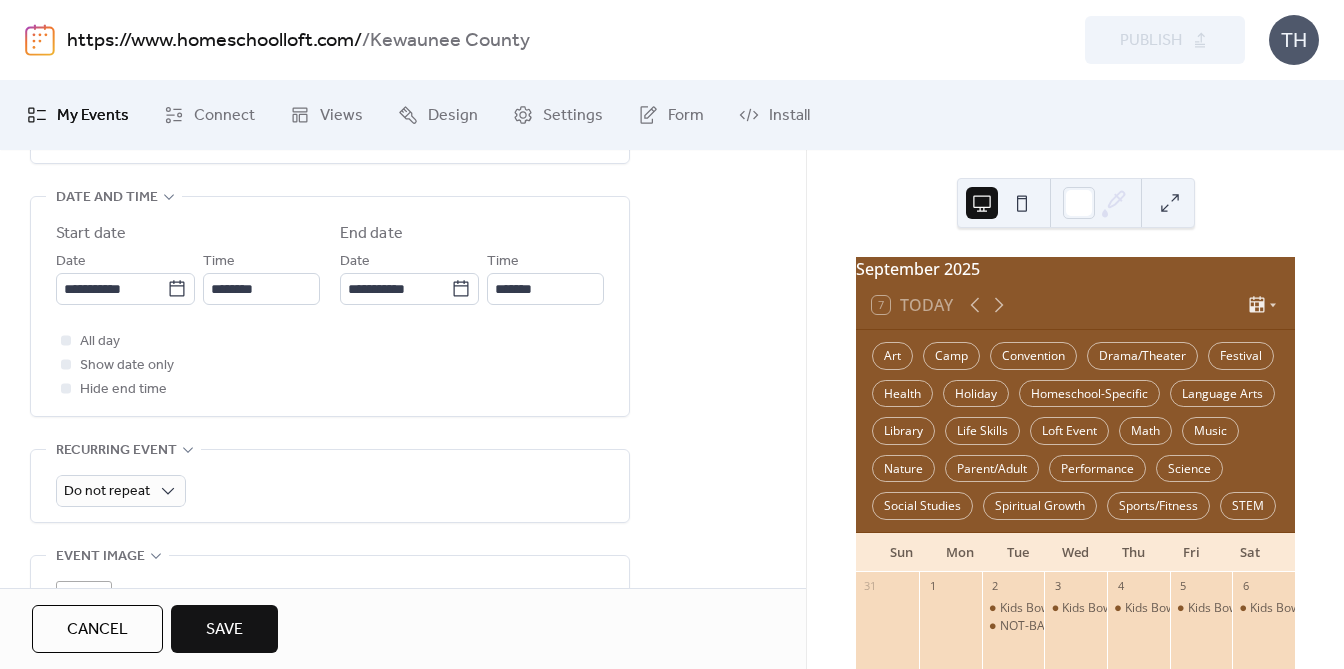 scroll, scrollTop: 658, scrollLeft: 0, axis: vertical 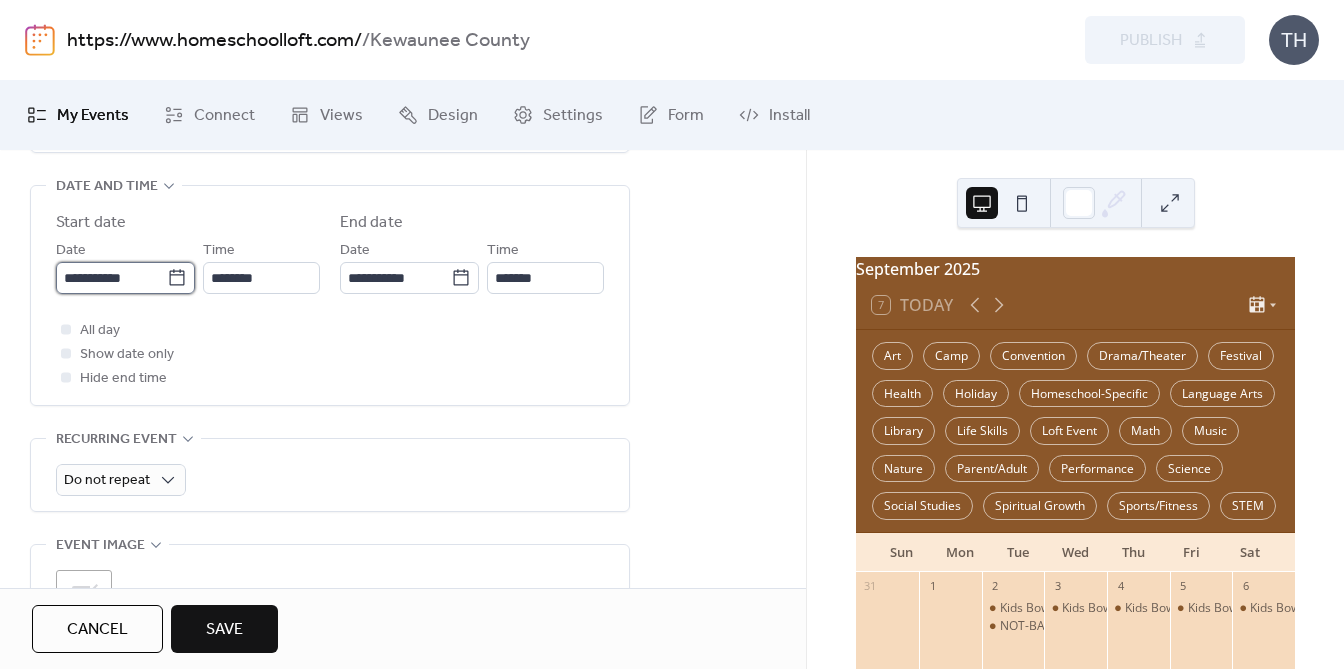 click on "**********" at bounding box center (111, 278) 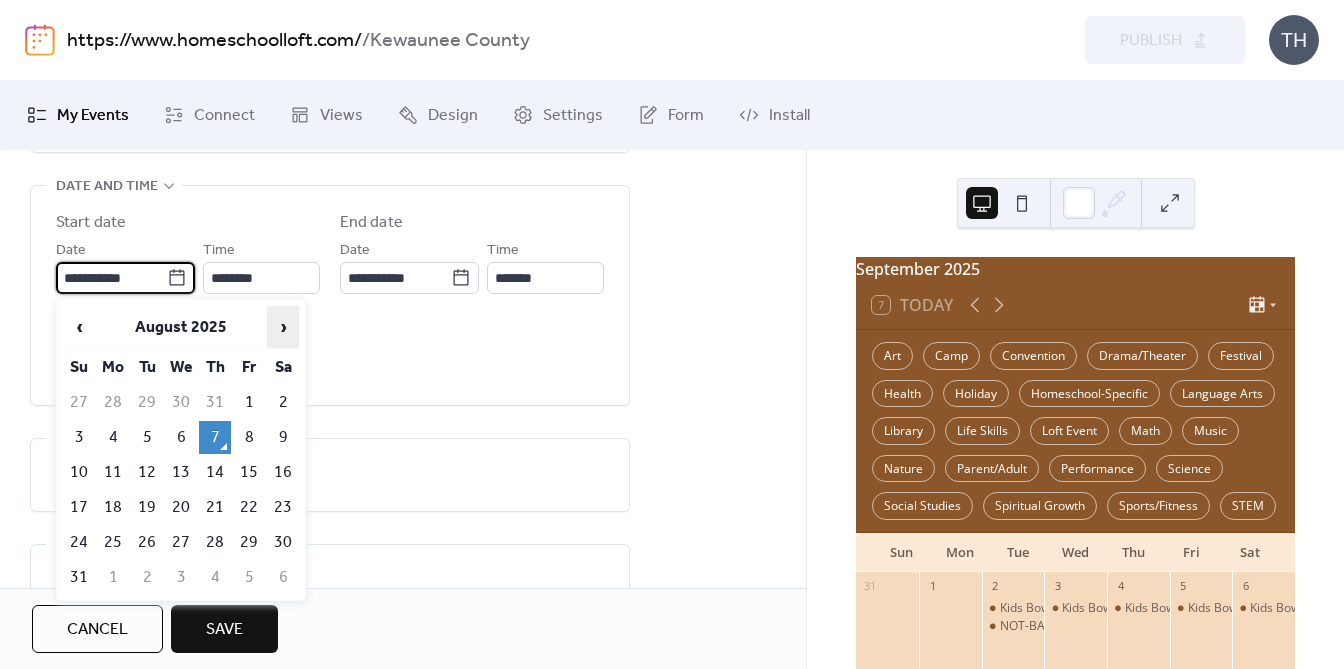 click on "›" at bounding box center [283, 327] 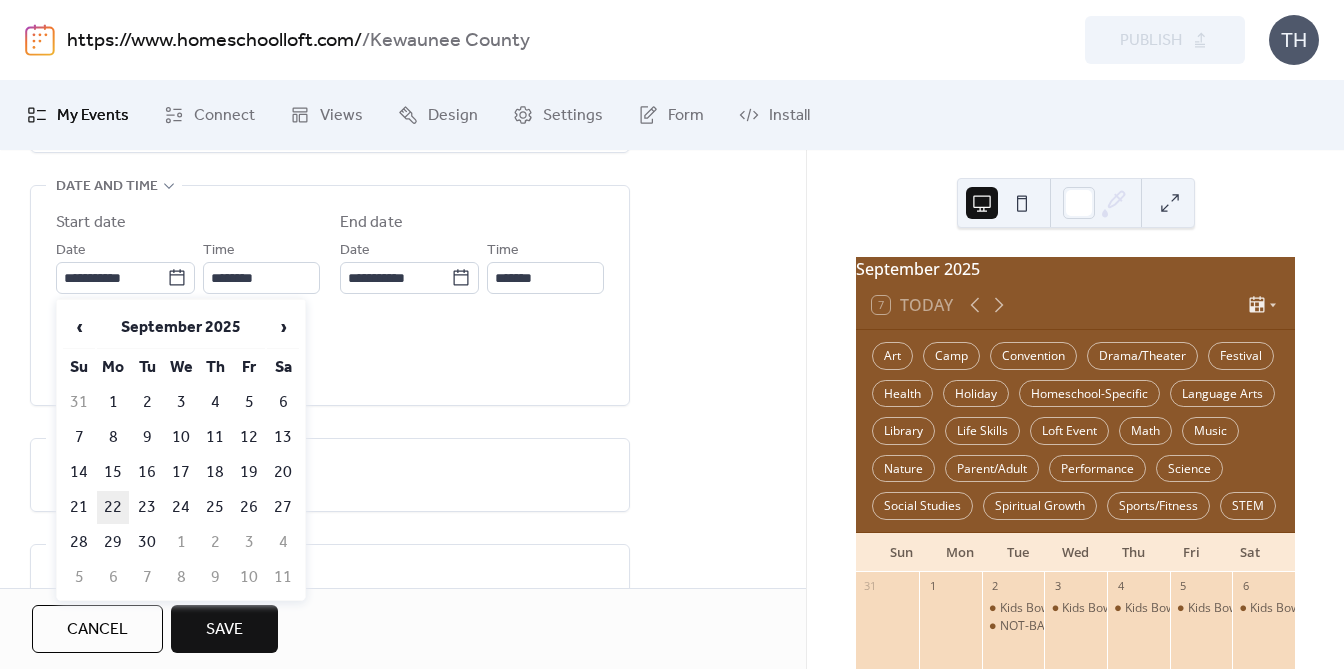 click on "22" at bounding box center [113, 507] 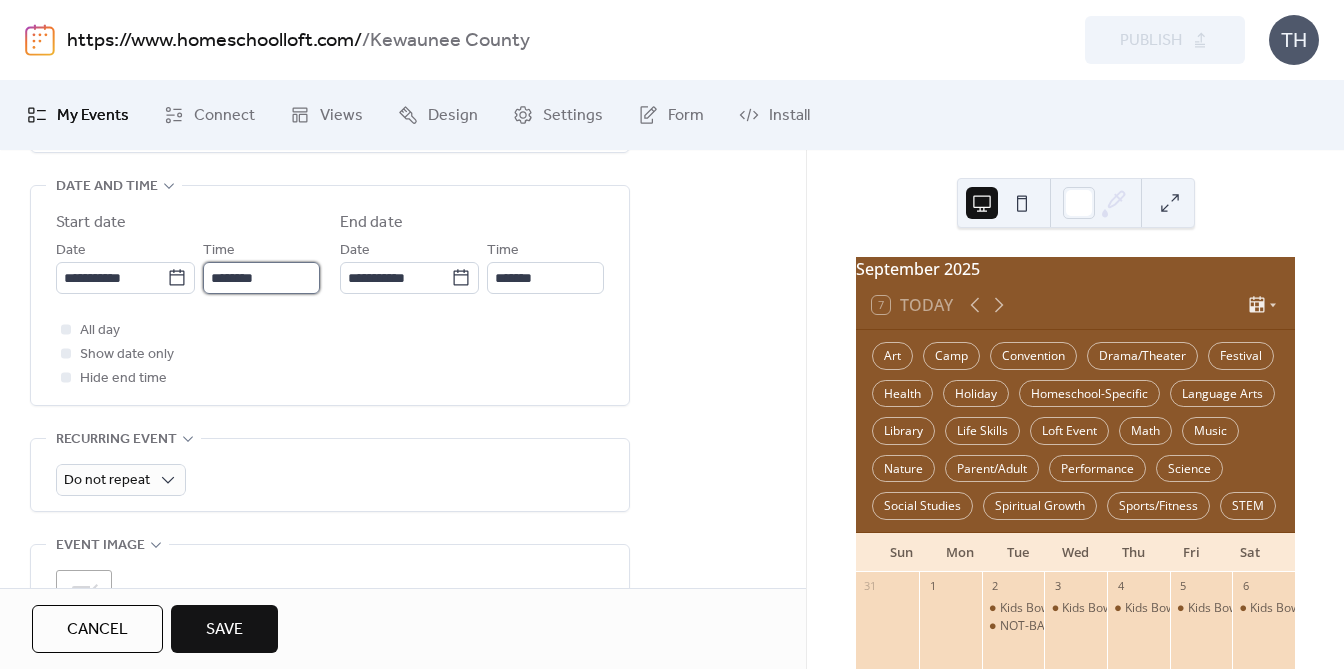 click on "********" at bounding box center [261, 278] 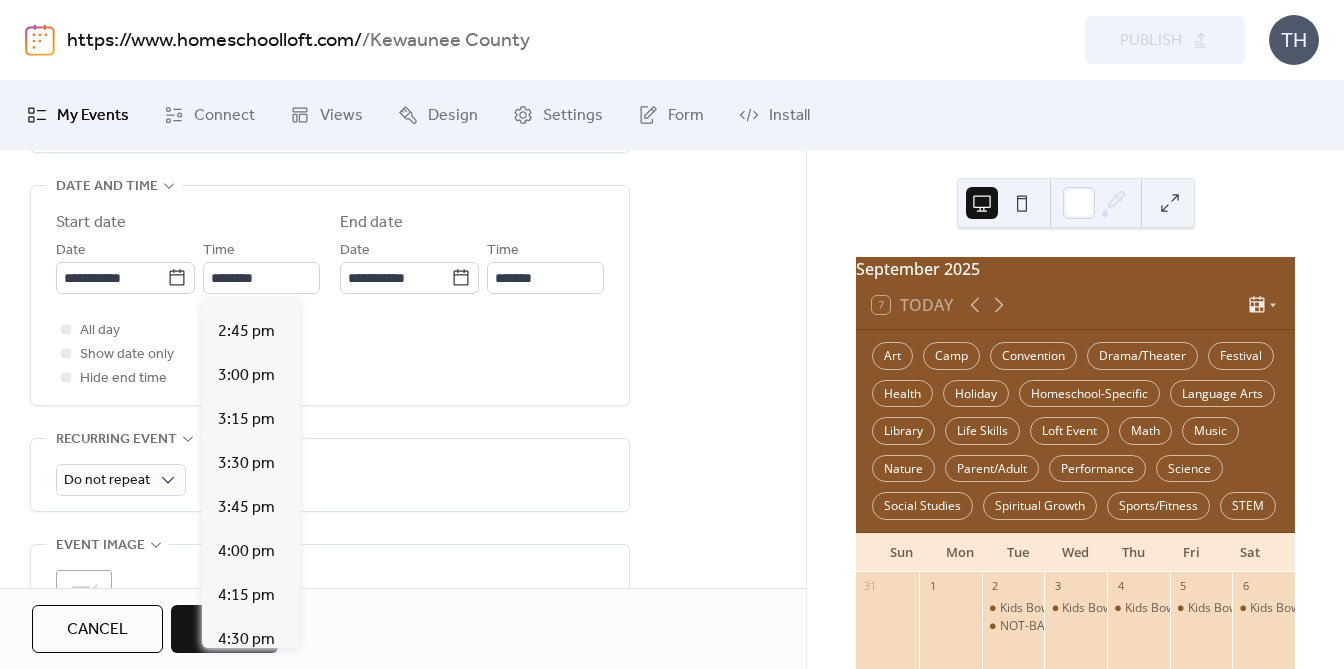 scroll, scrollTop: 2627, scrollLeft: 0, axis: vertical 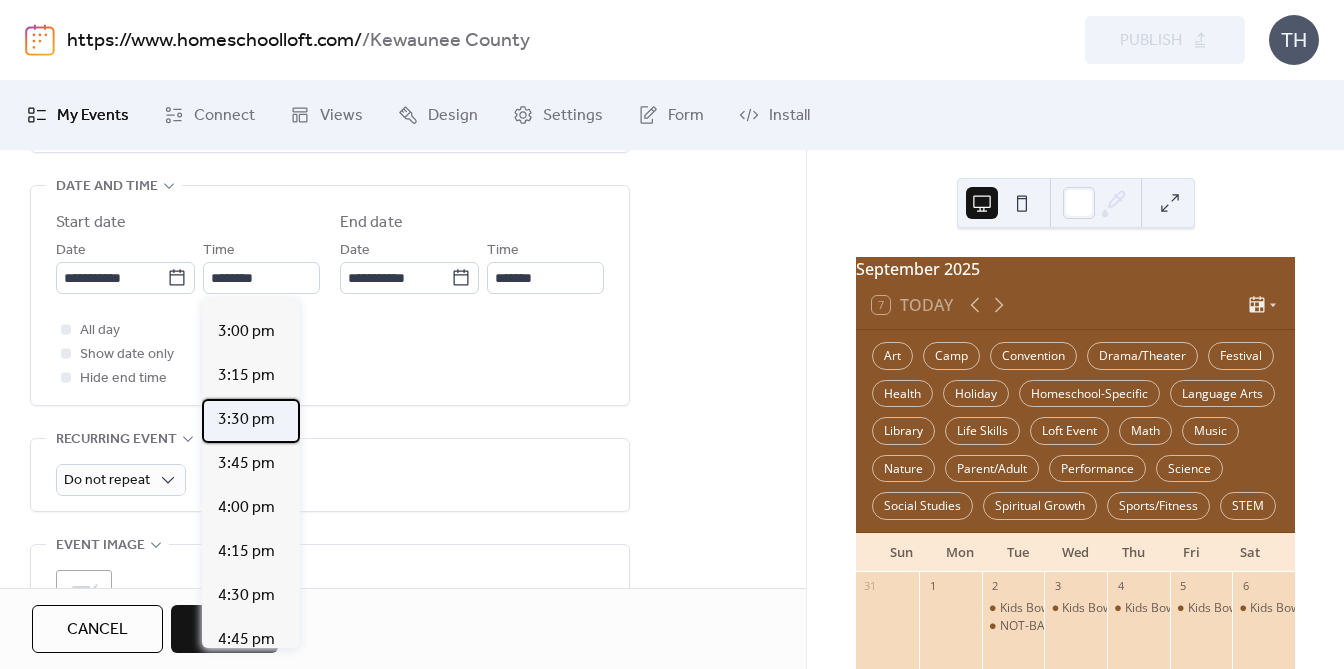 click on "3:30 pm" at bounding box center (246, 420) 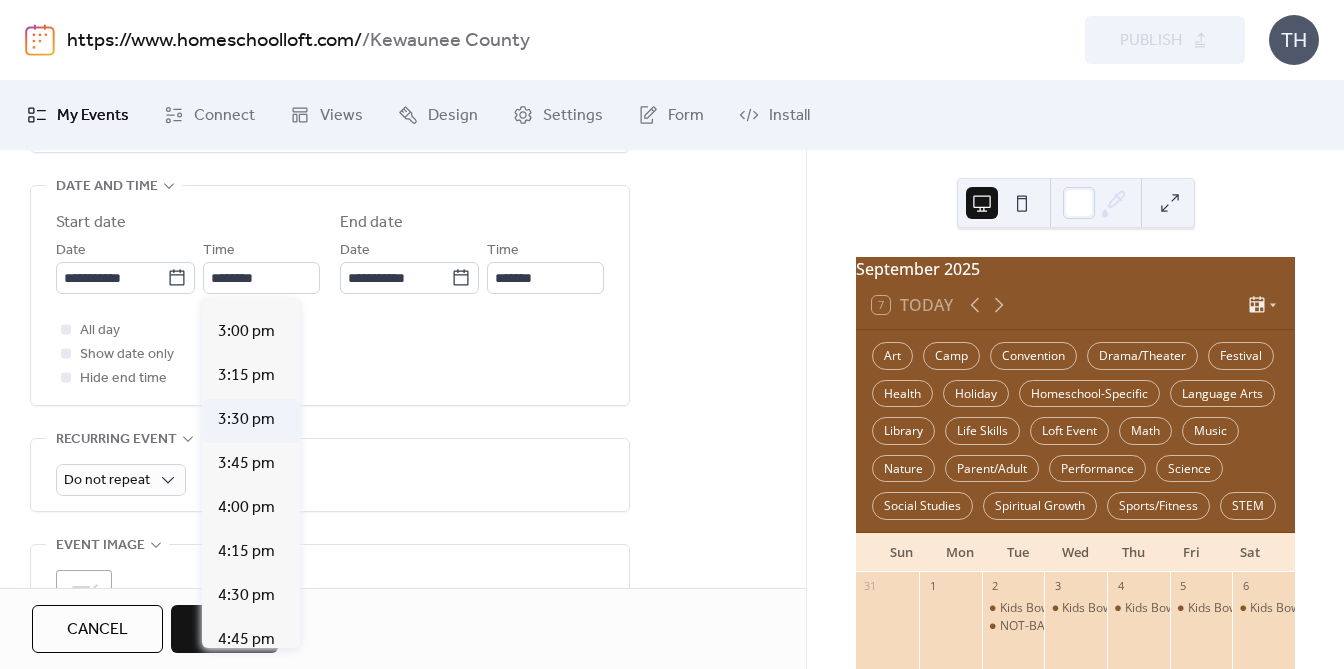type on "*******" 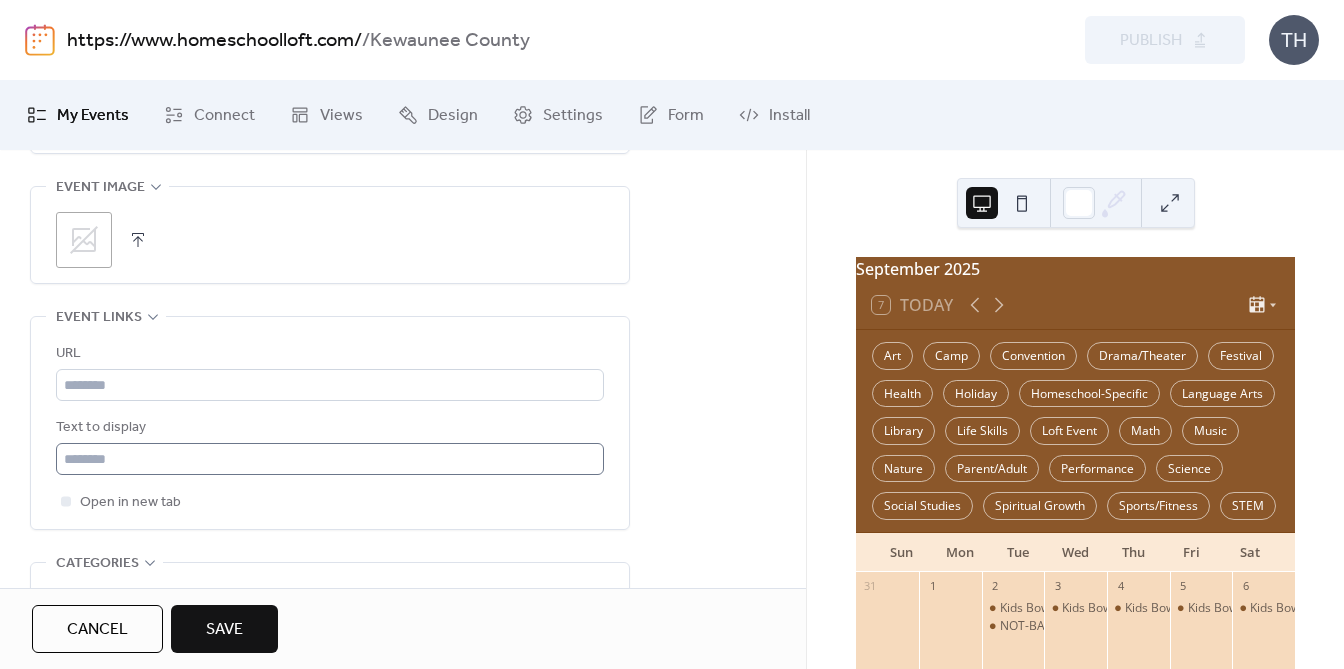 scroll, scrollTop: 1022, scrollLeft: 0, axis: vertical 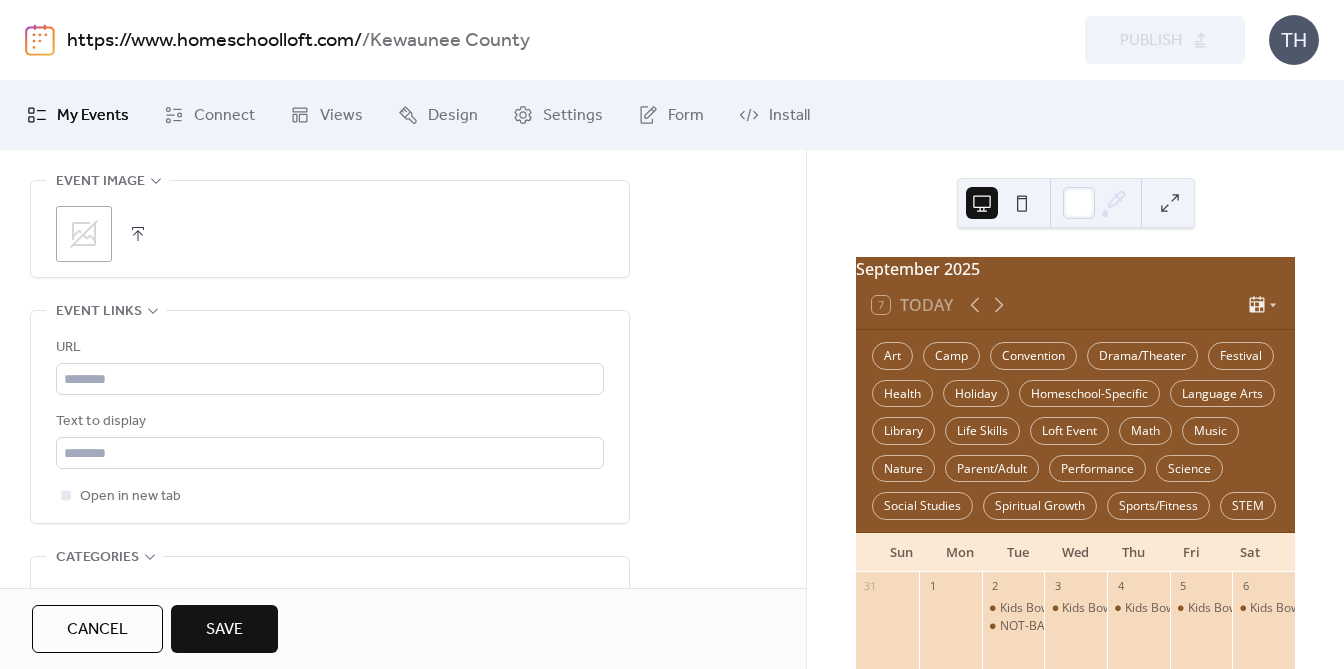 click at bounding box center [138, 234] 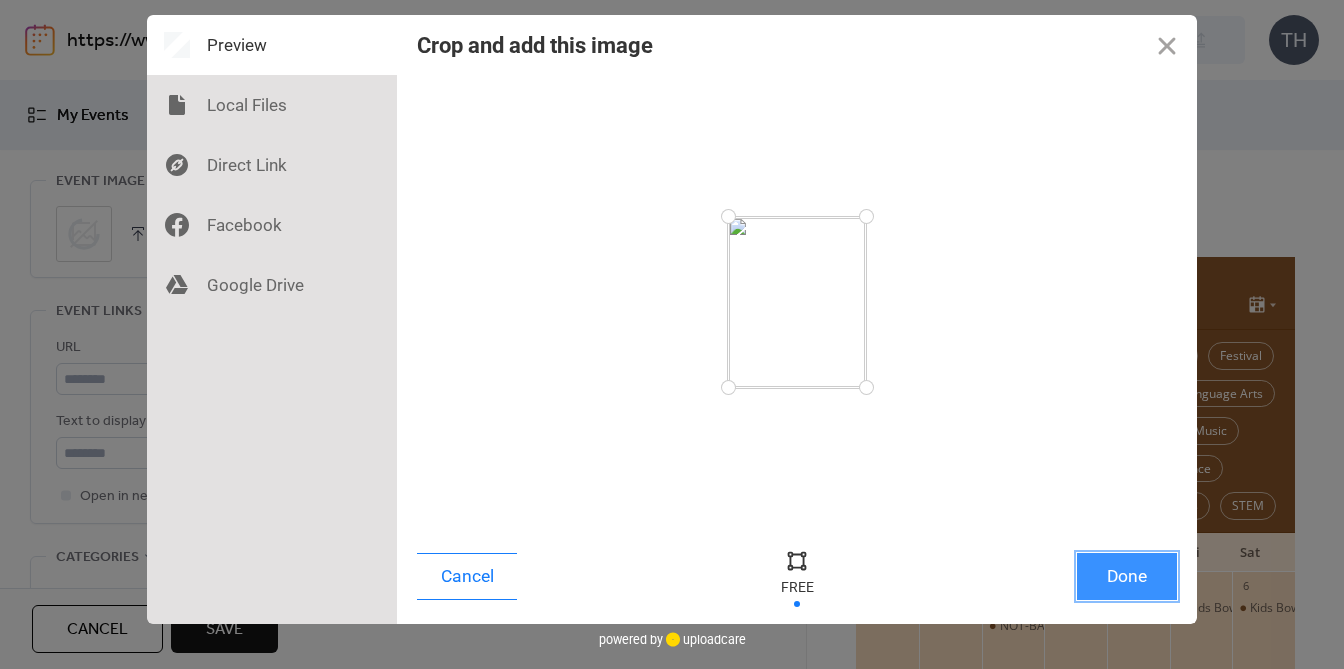 click on "Done" at bounding box center (1127, 576) 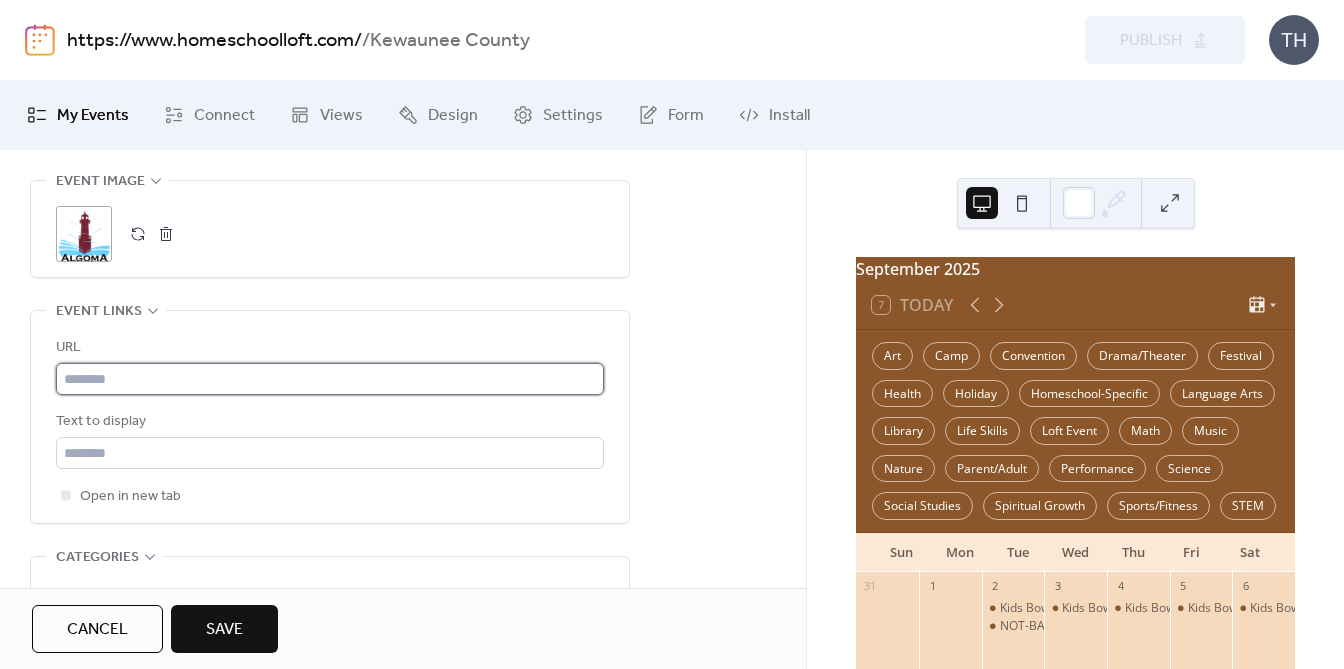 click at bounding box center [330, 379] 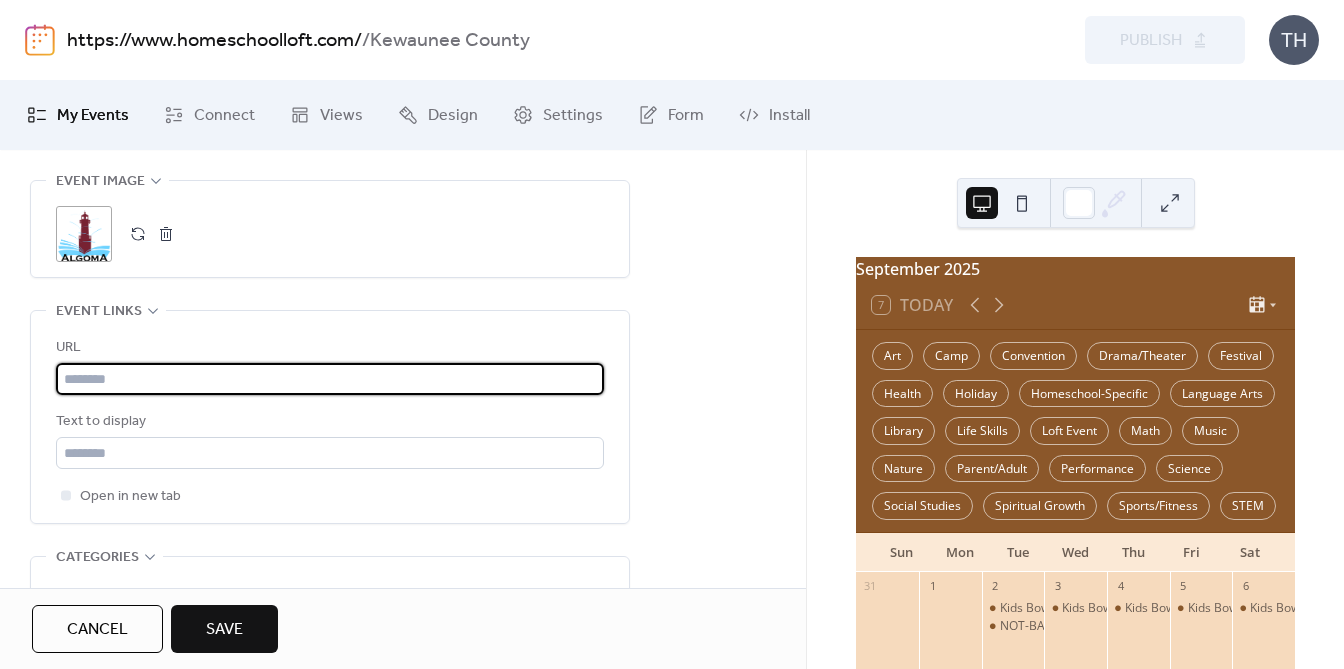 paste on "**********" 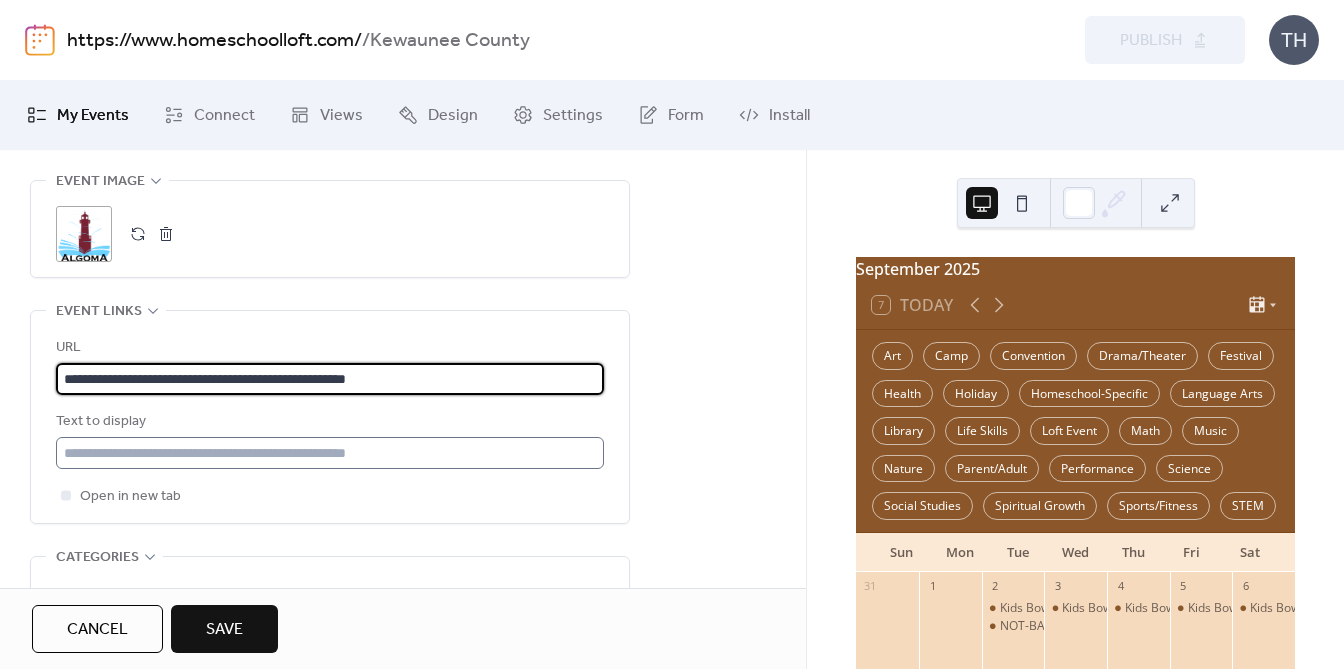 type on "**********" 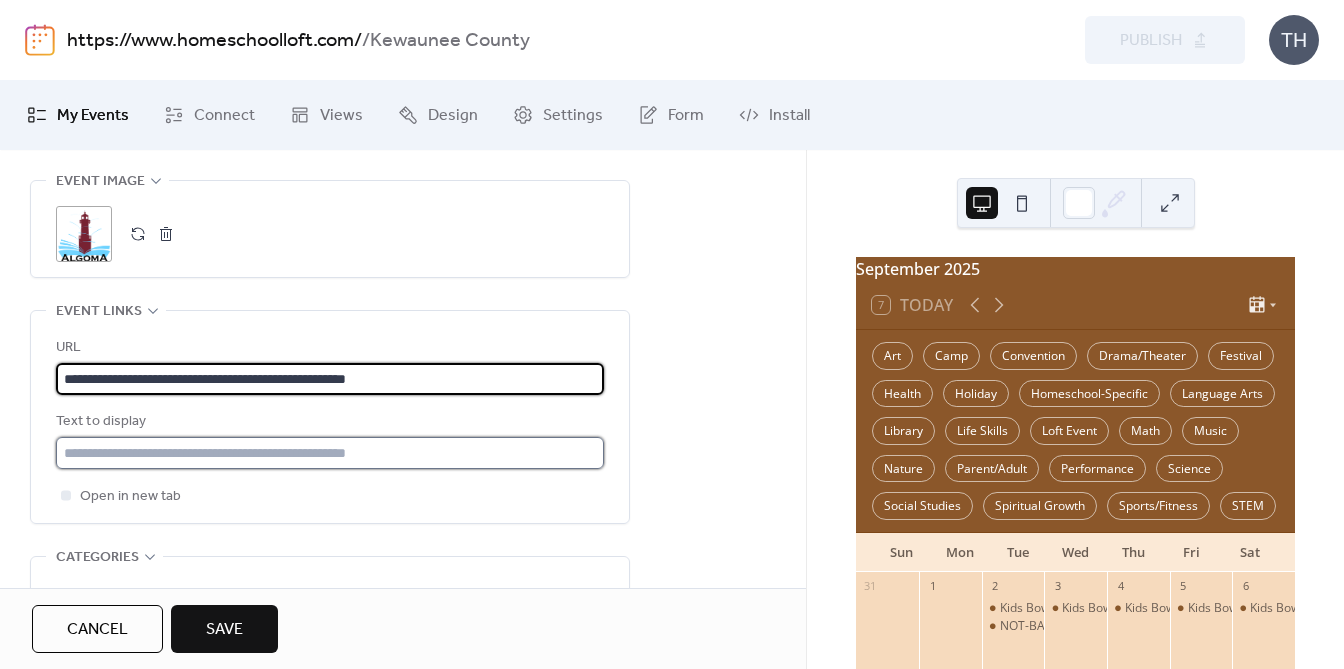 click at bounding box center (330, 453) 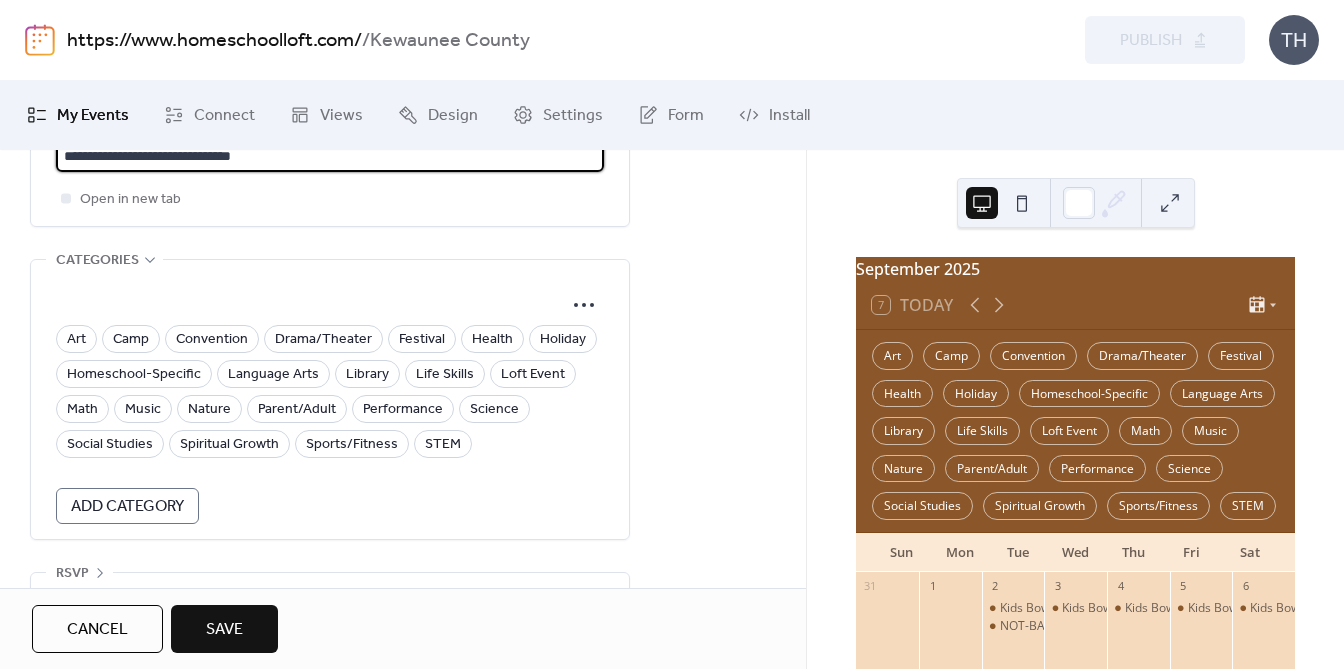 scroll, scrollTop: 1369, scrollLeft: 0, axis: vertical 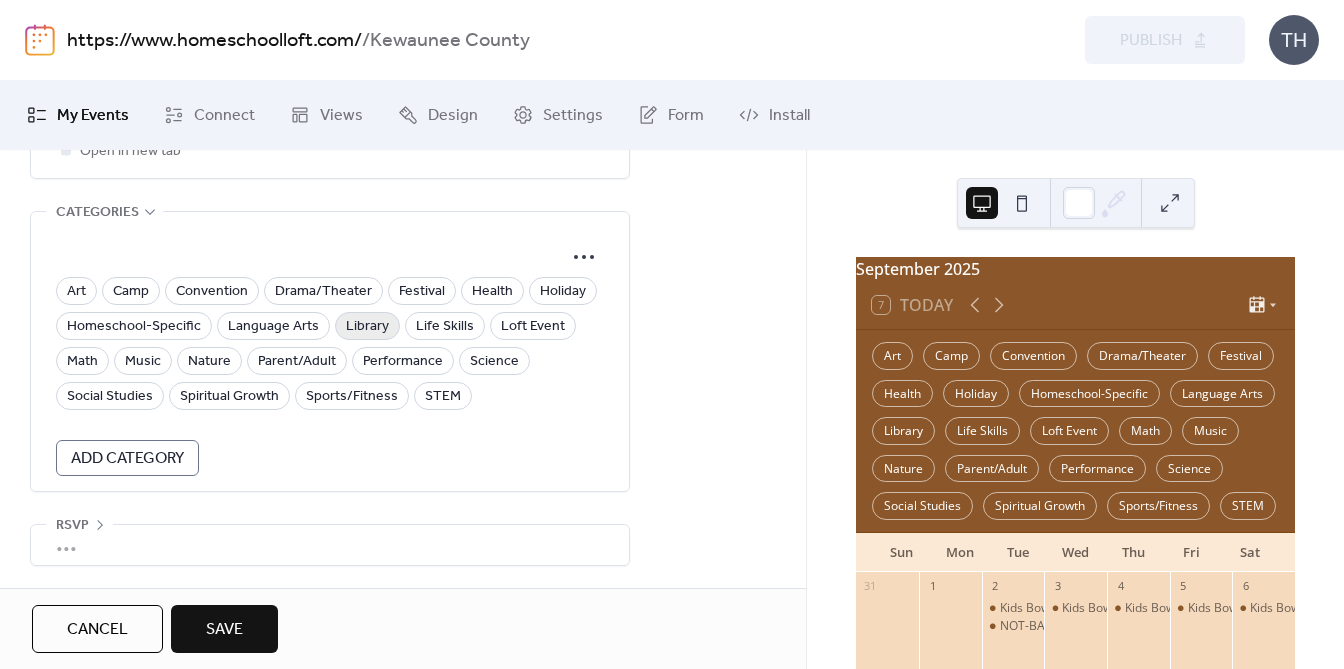 type on "**********" 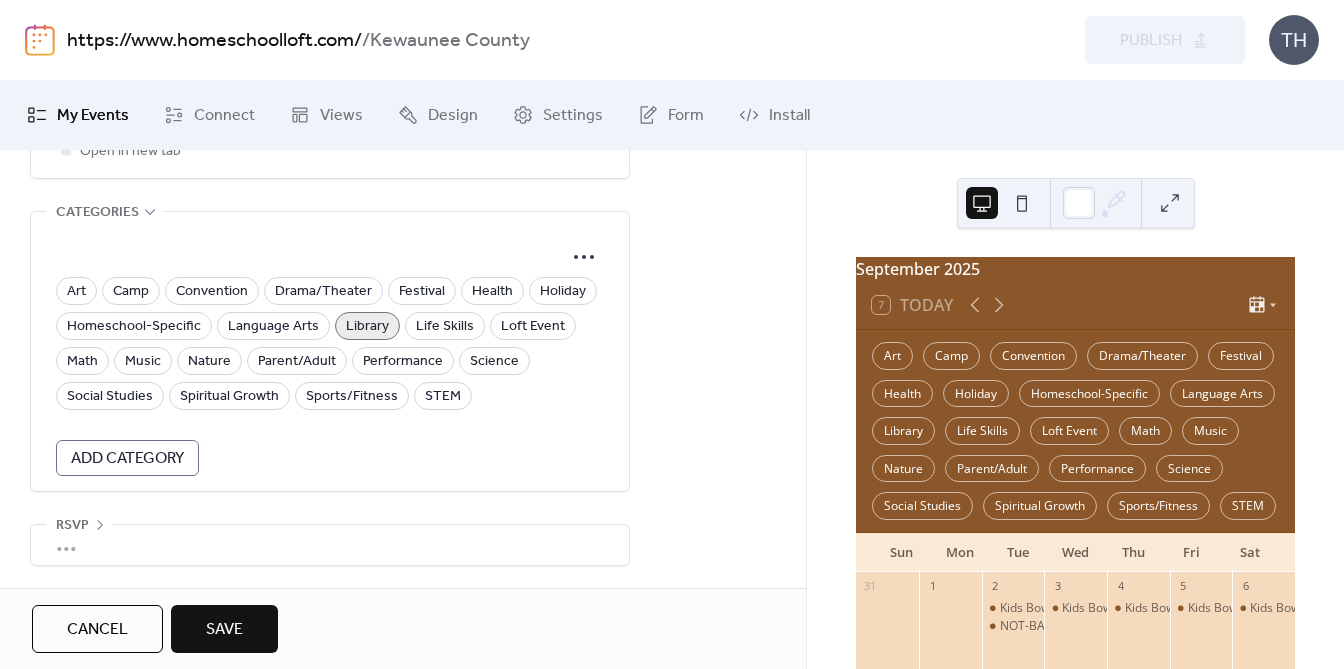 click on "Save" at bounding box center [224, 630] 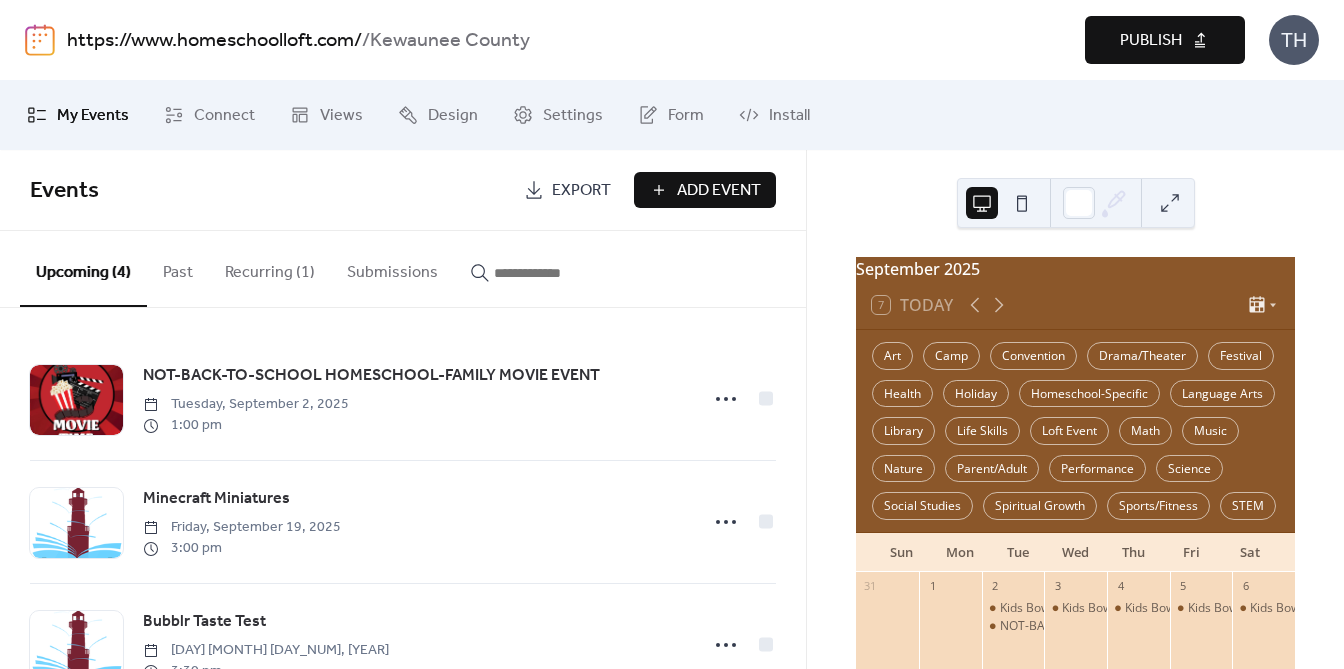 click at bounding box center [554, 273] 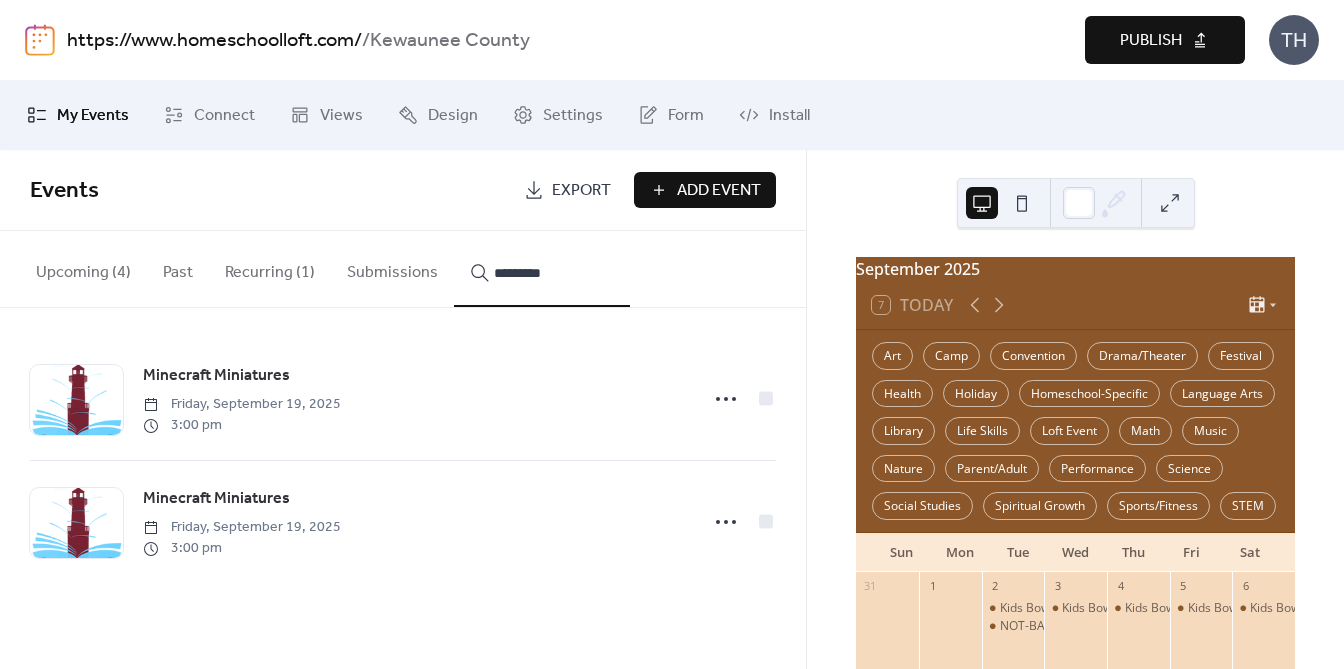 type on "*********" 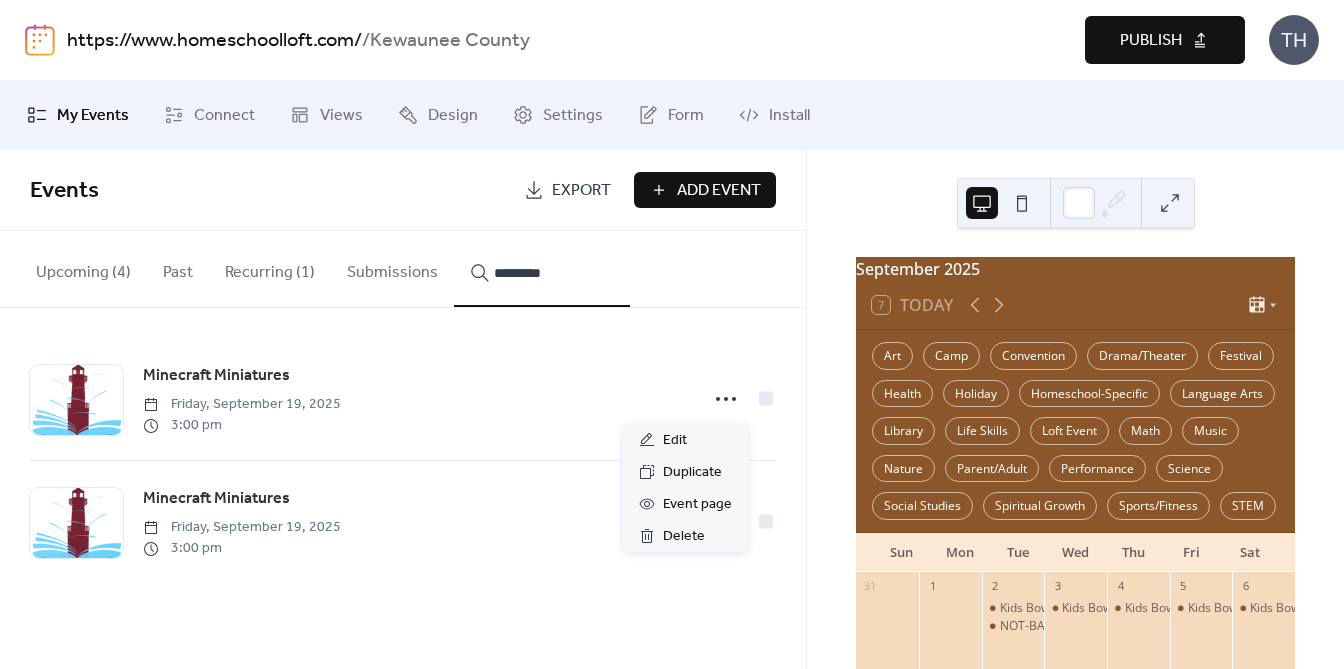 click 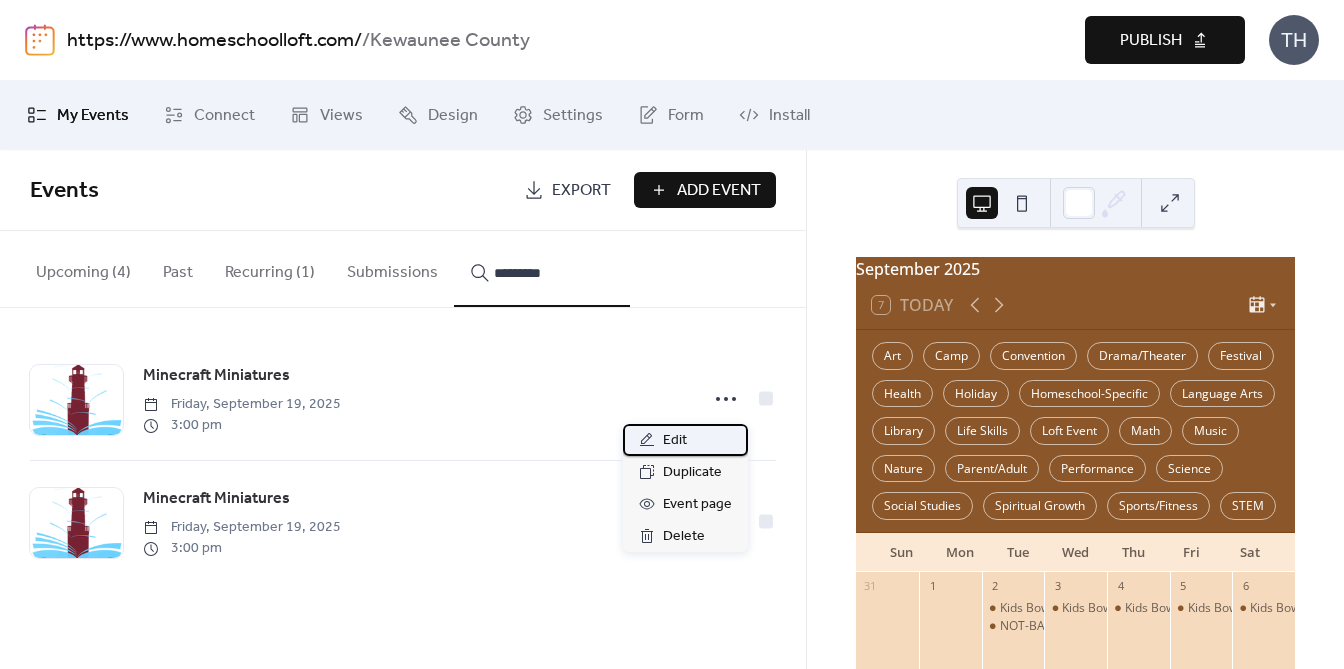 click on "Edit" at bounding box center [685, 440] 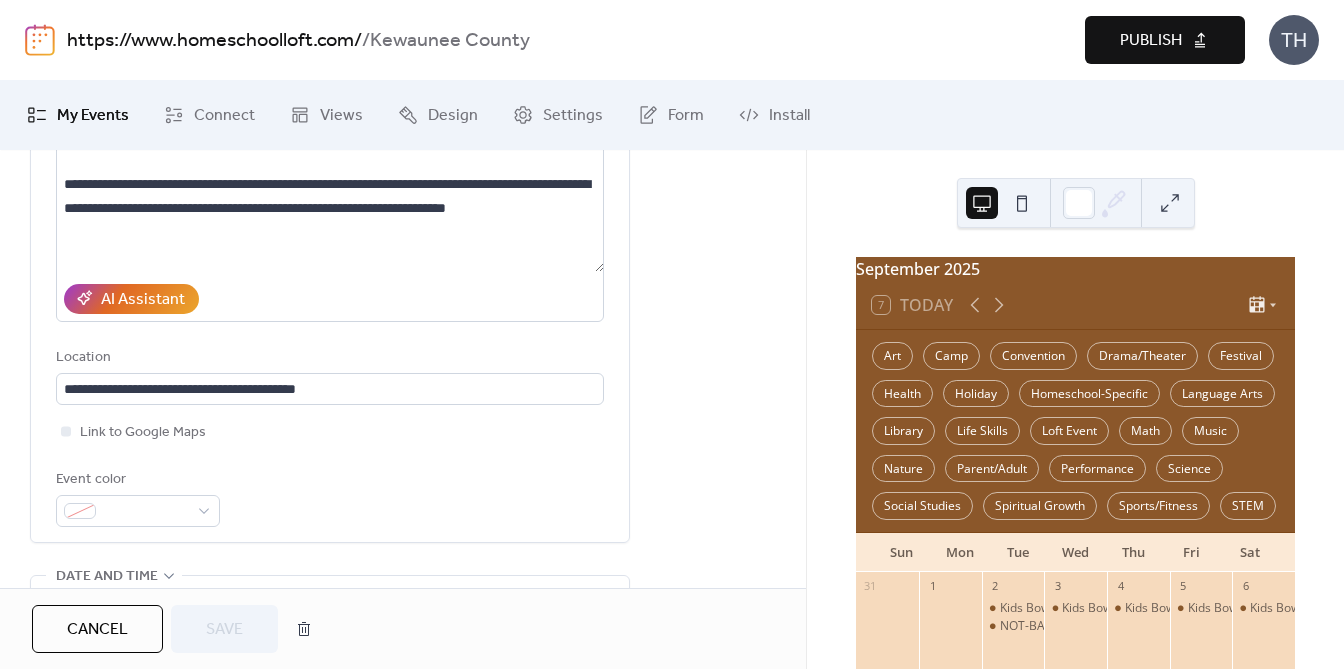 scroll, scrollTop: 160, scrollLeft: 0, axis: vertical 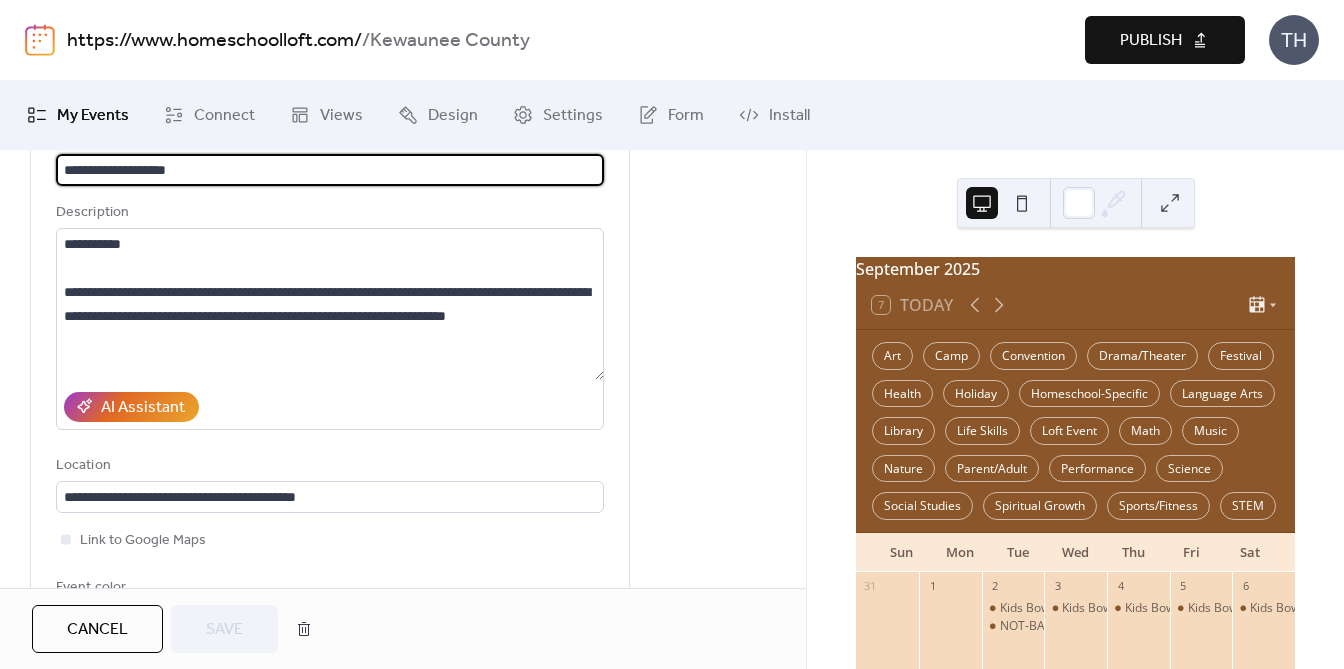click on "Cancel" at bounding box center (97, 630) 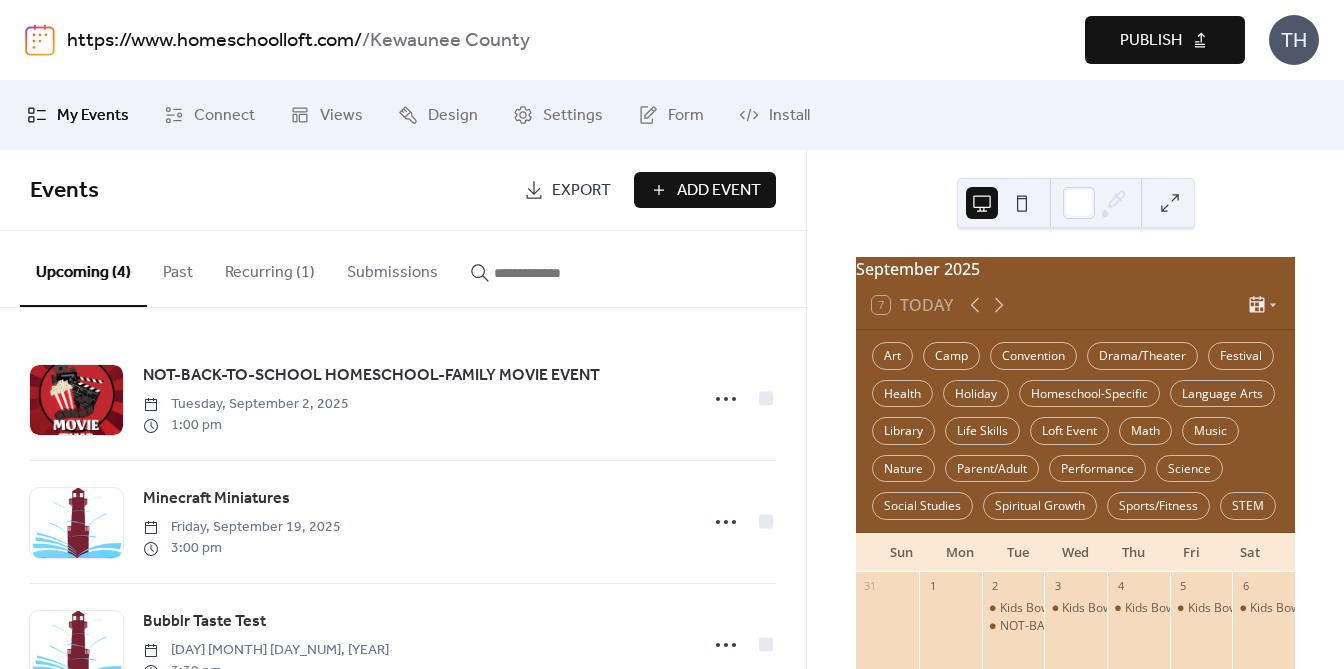 click on "Publish" at bounding box center [1151, 41] 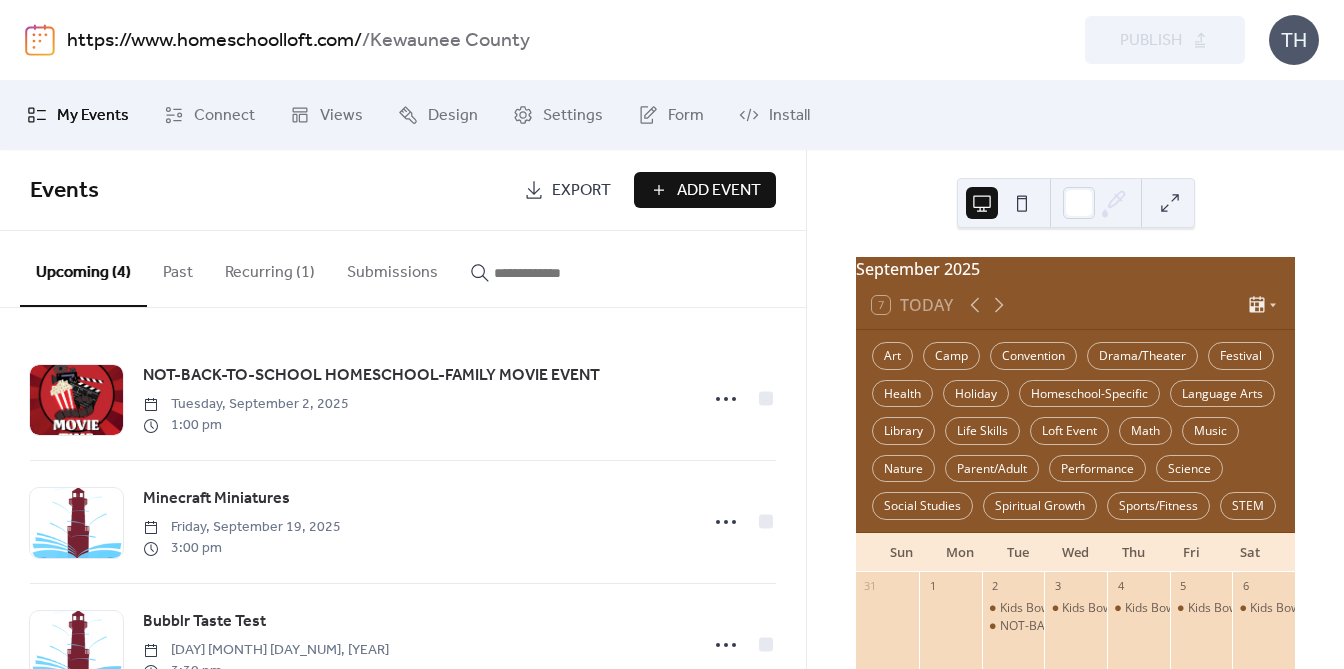 click at bounding box center [554, 273] 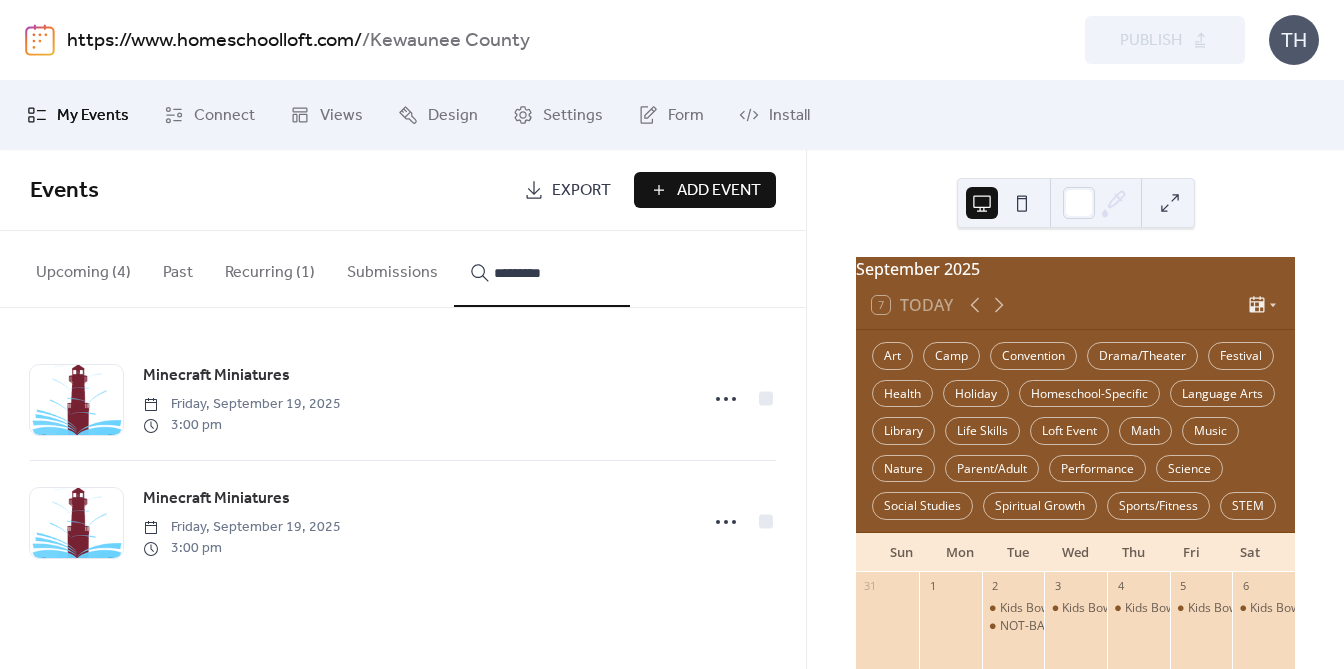type on "*********" 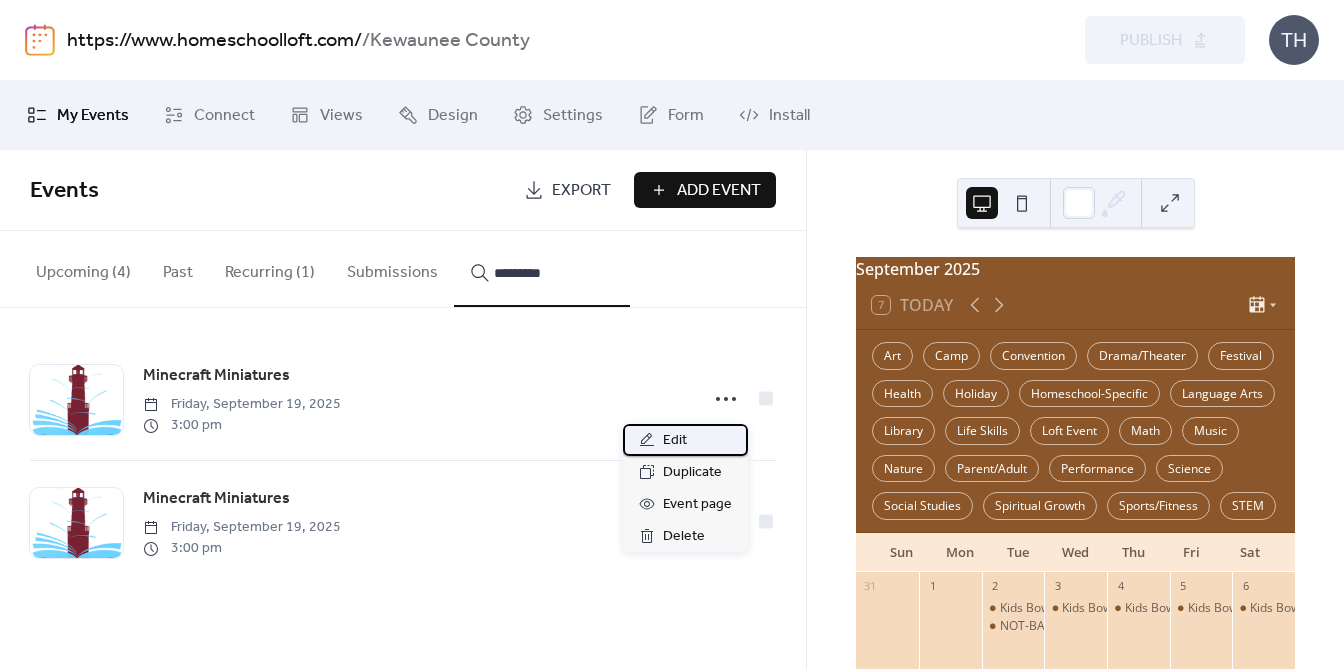 click on "Edit" at bounding box center (685, 440) 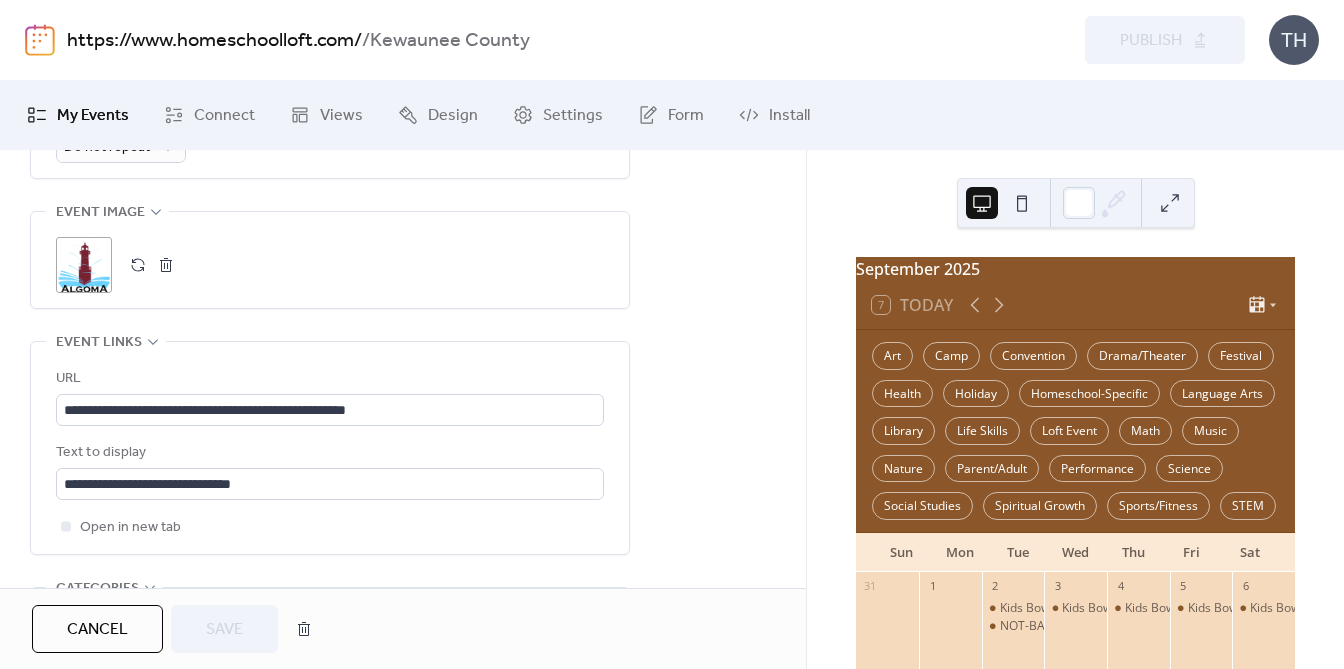 scroll, scrollTop: 994, scrollLeft: 0, axis: vertical 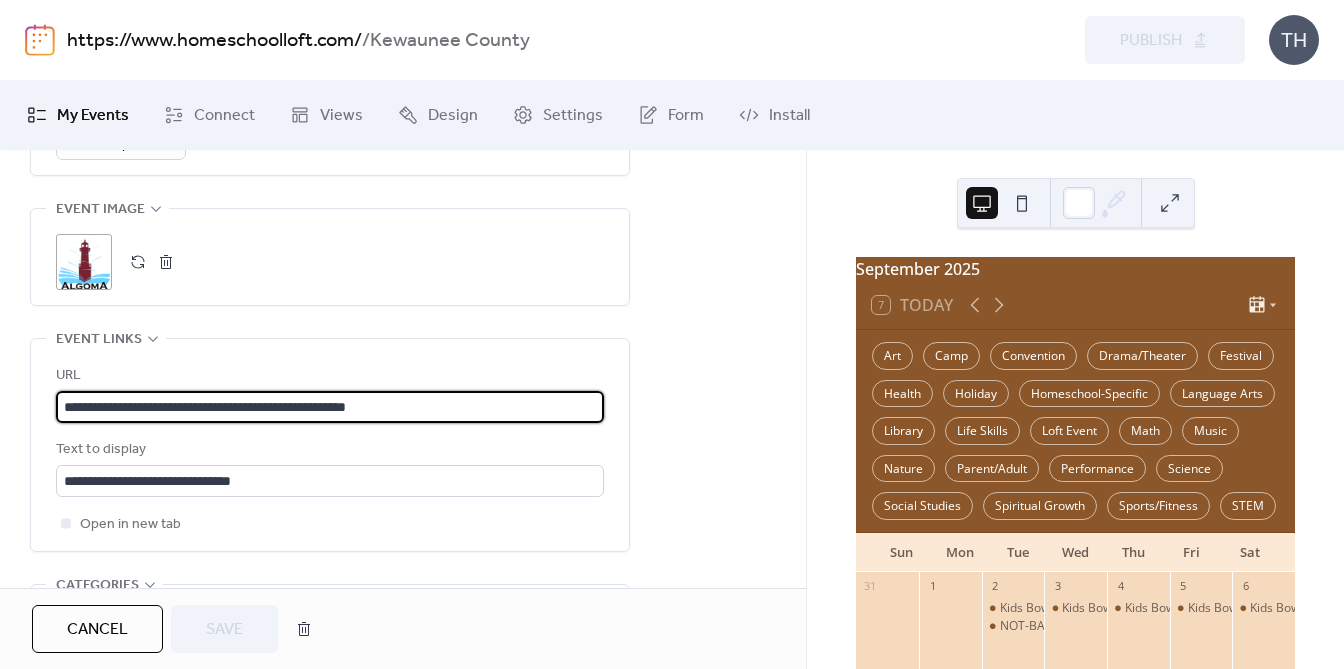drag, startPoint x: 446, startPoint y: 413, endPoint x: -37, endPoint y: 405, distance: 483.06625 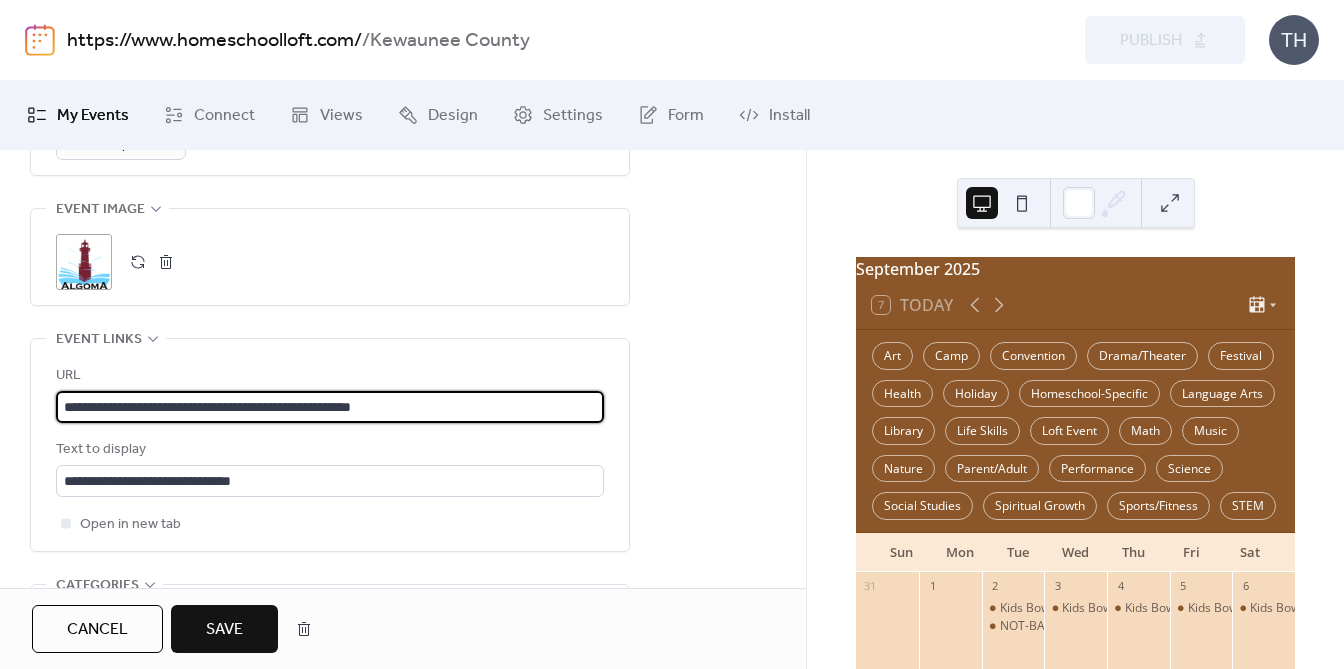 type on "**********" 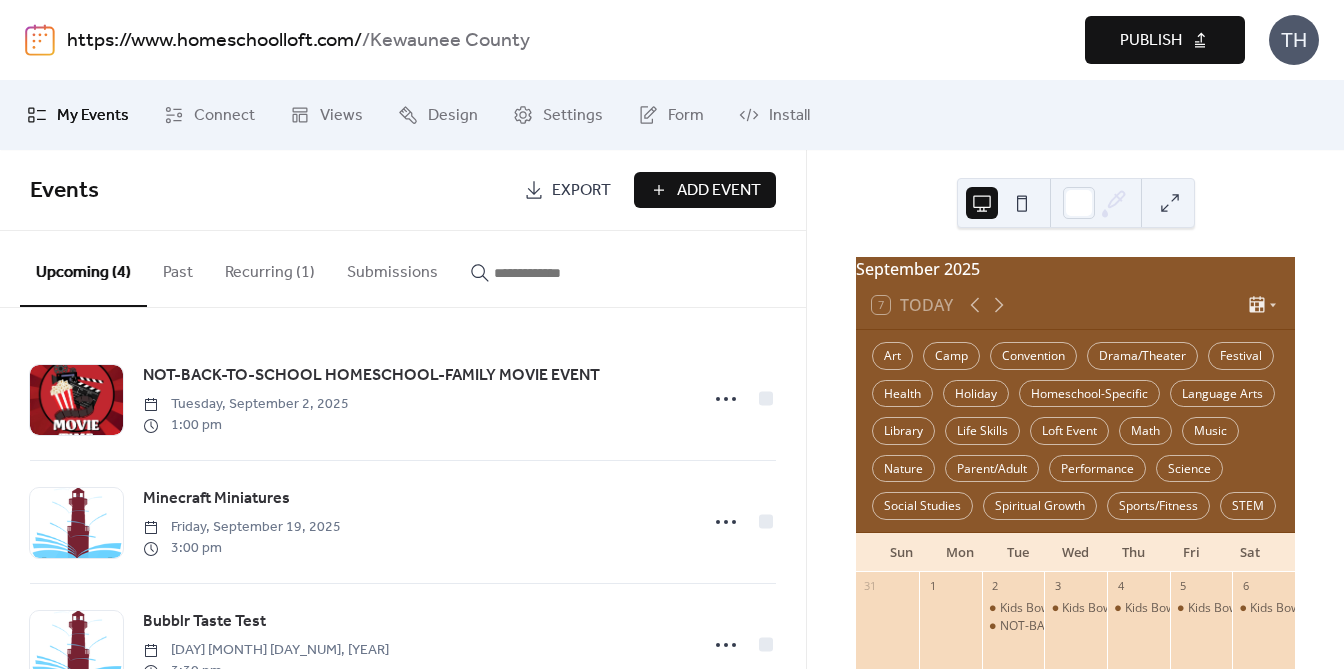 click on "Publish" at bounding box center (1151, 41) 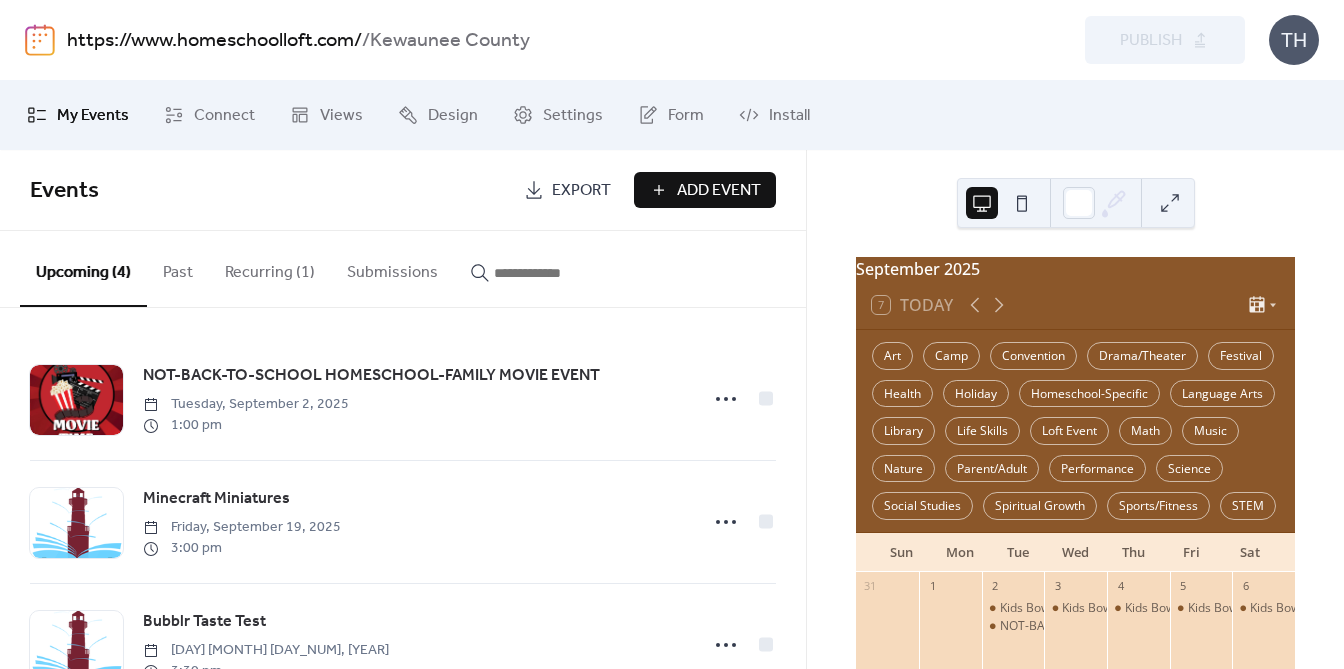 click on "Add Event" at bounding box center (719, 191) 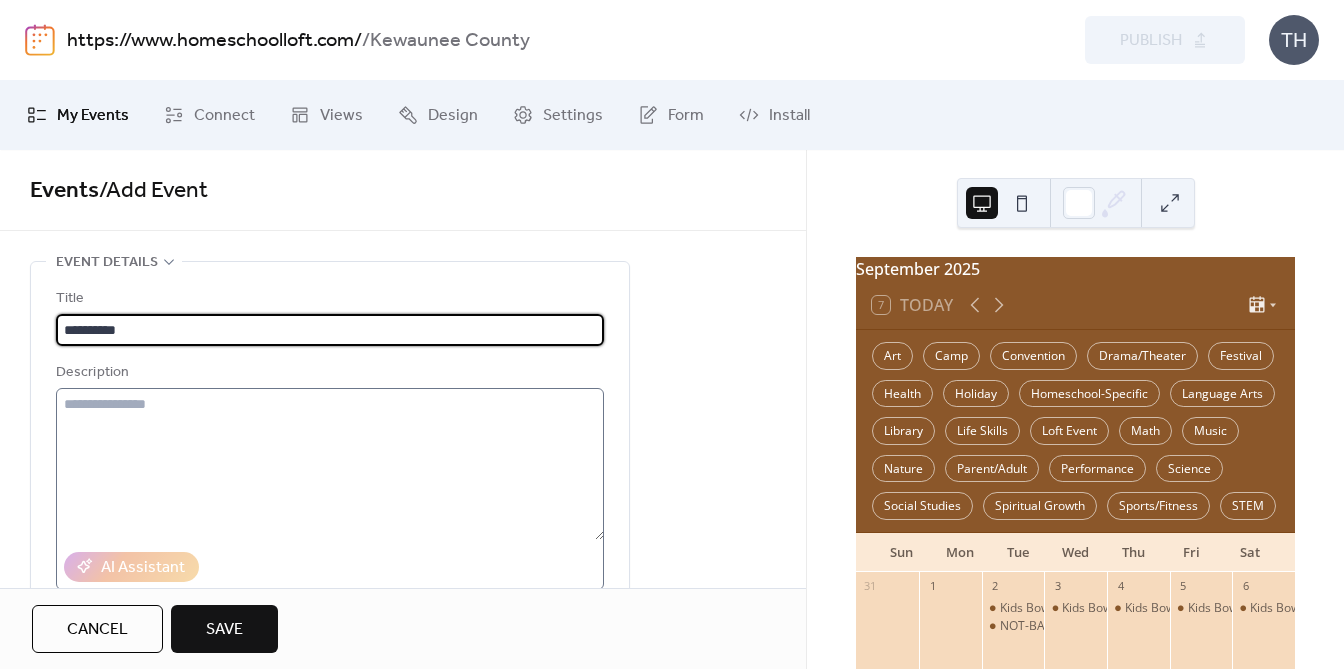type on "**********" 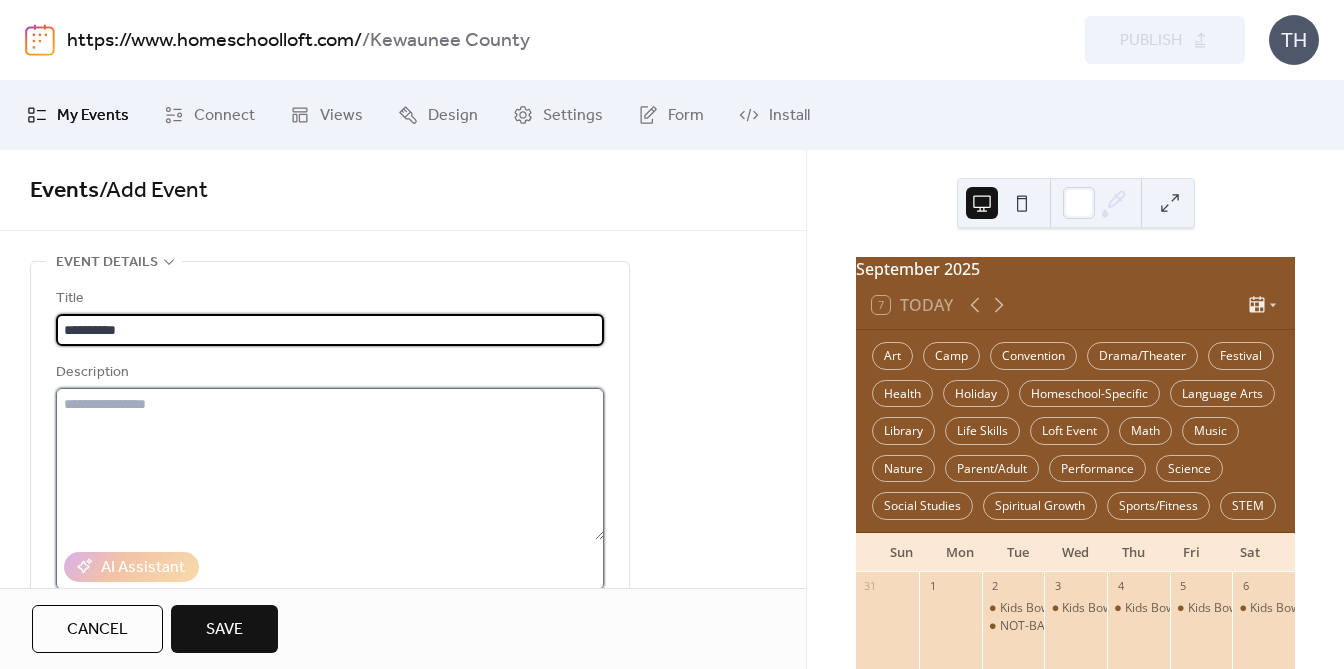 click at bounding box center (330, 464) 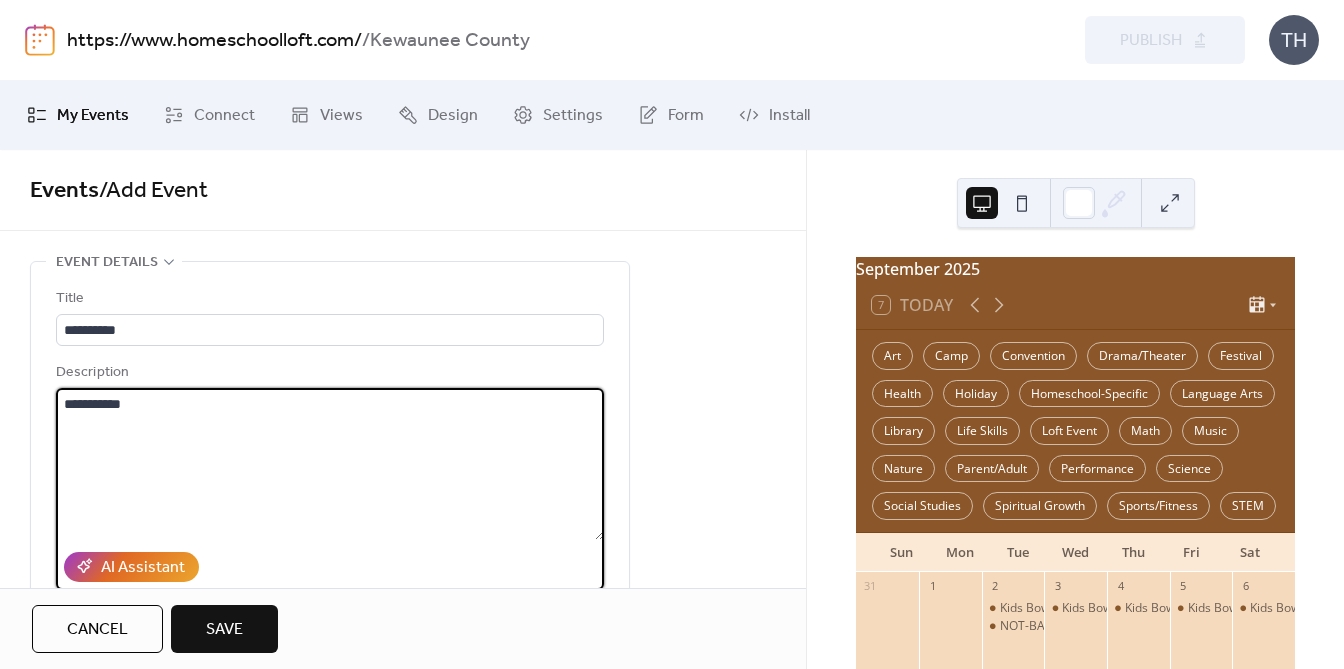 paste on "**********" 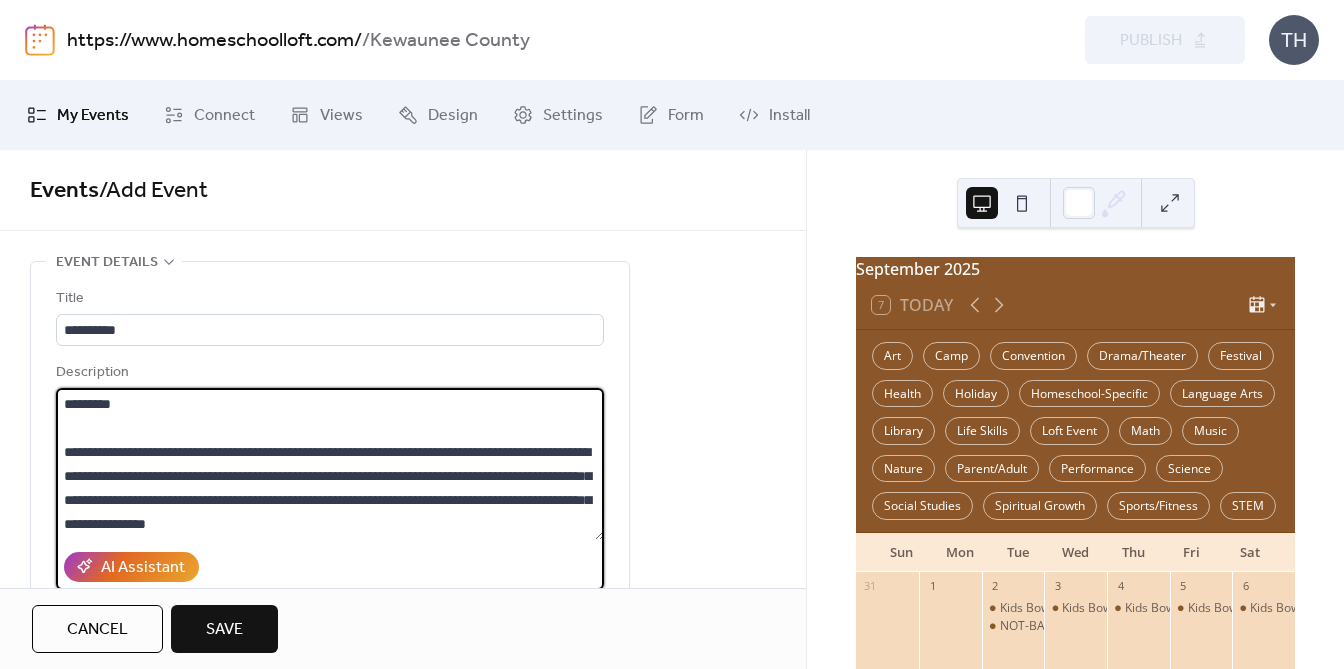 drag, startPoint x: 158, startPoint y: 478, endPoint x: 248, endPoint y: 478, distance: 90 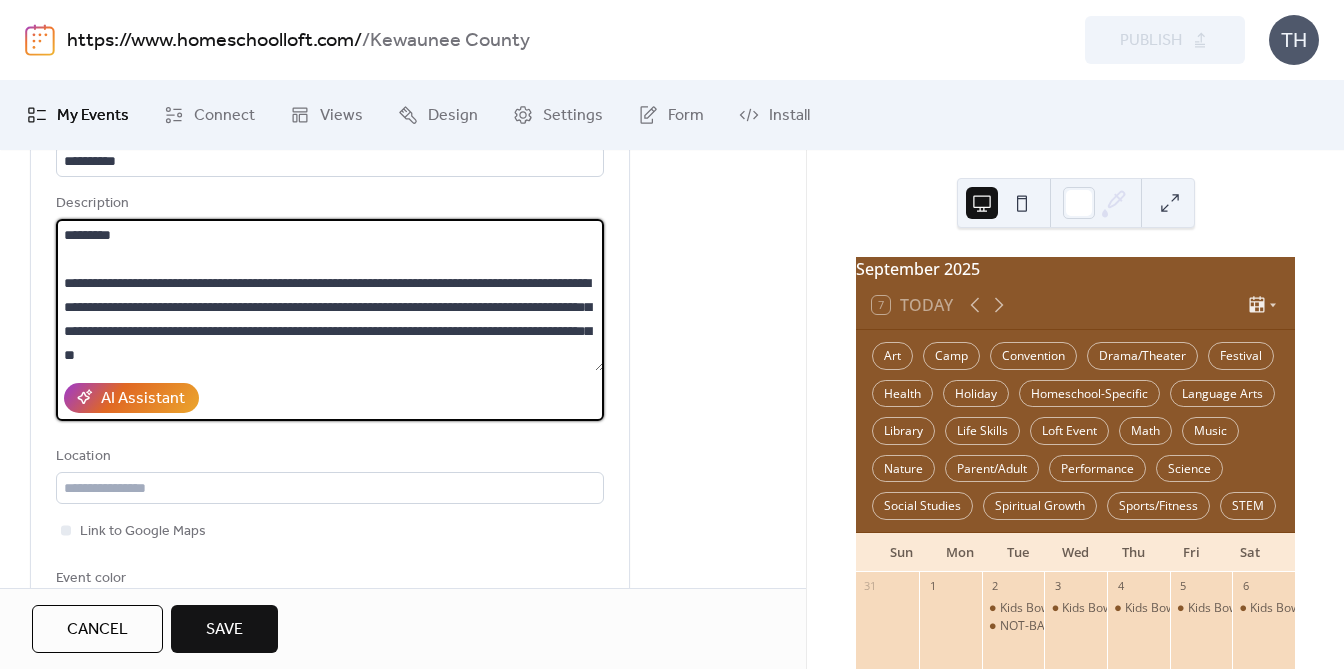 scroll, scrollTop: 216, scrollLeft: 0, axis: vertical 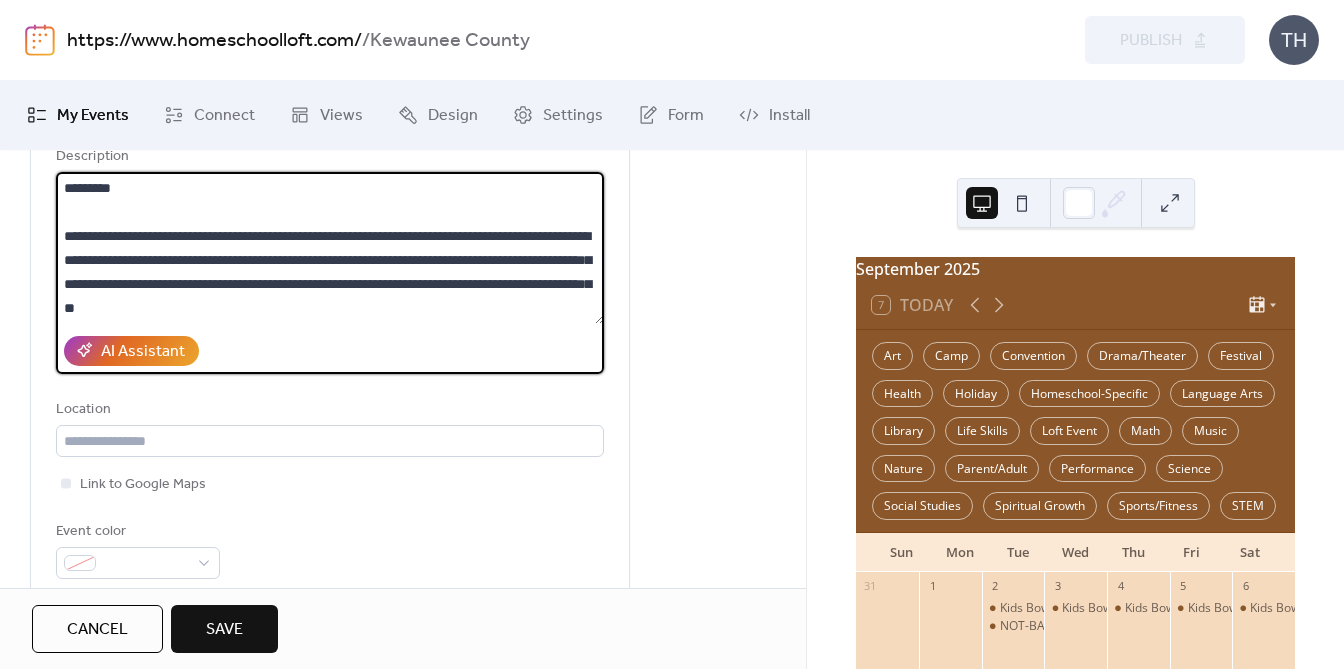 drag, startPoint x: 395, startPoint y: 306, endPoint x: 469, endPoint y: 307, distance: 74.00676 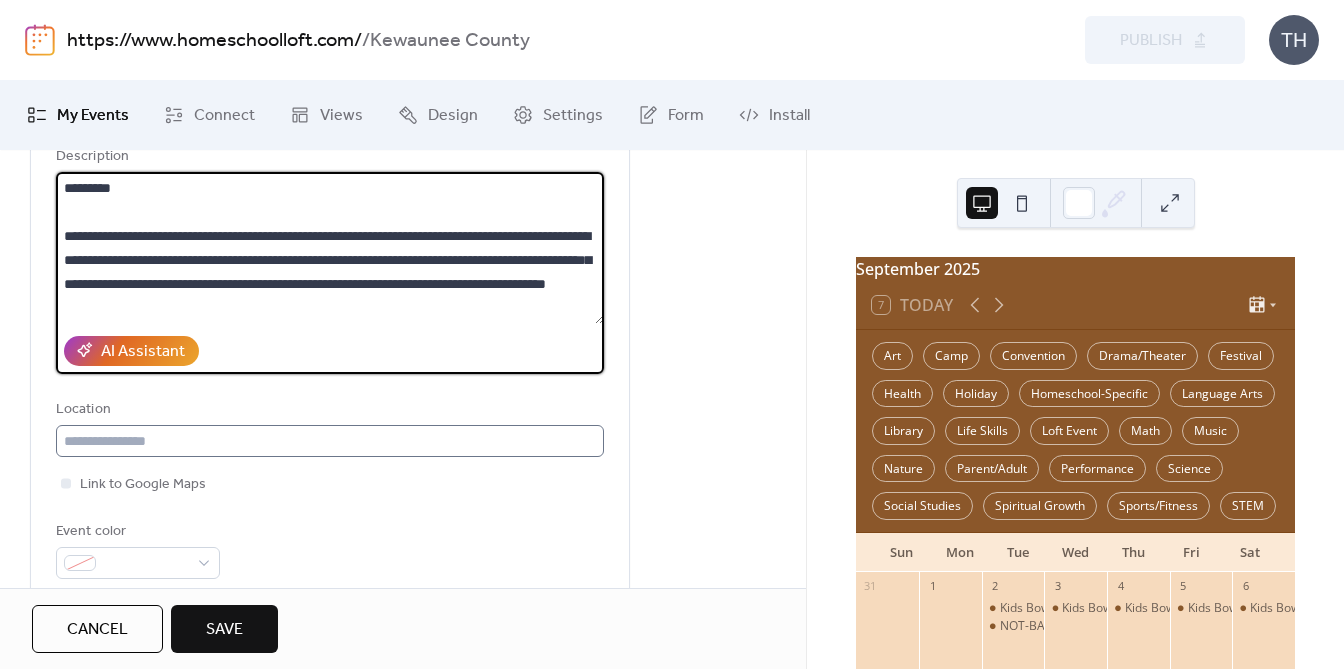 type on "**********" 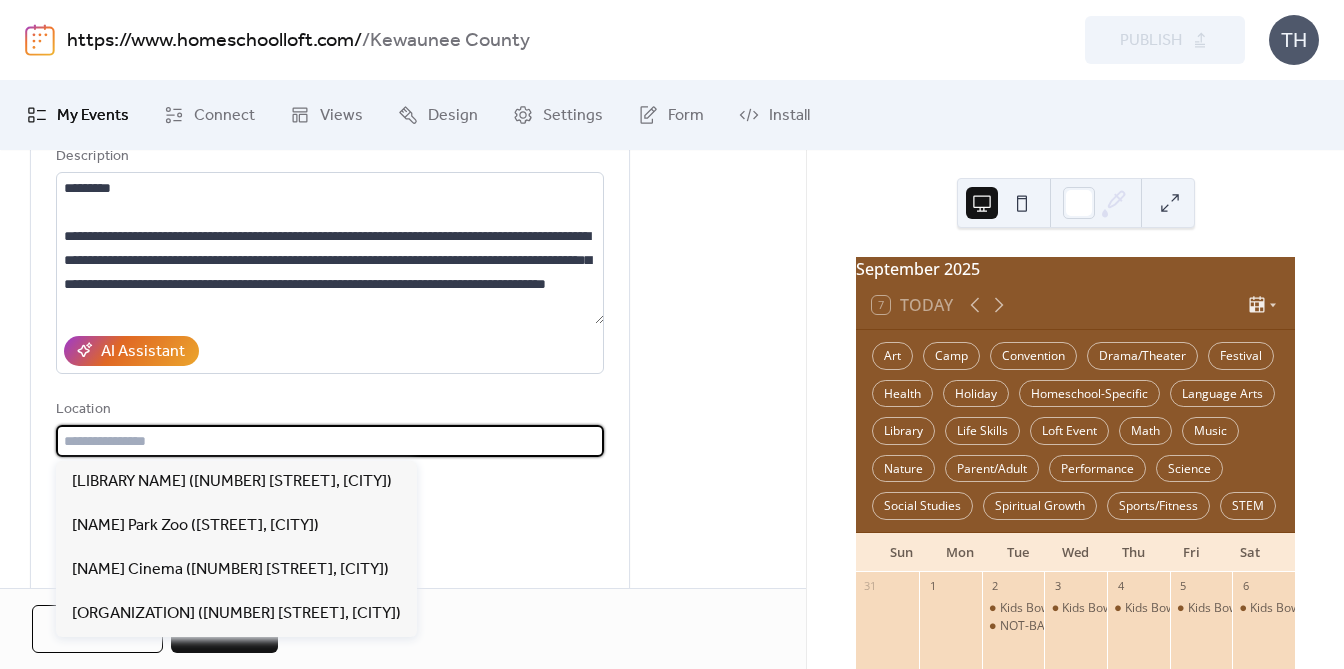click at bounding box center (330, 441) 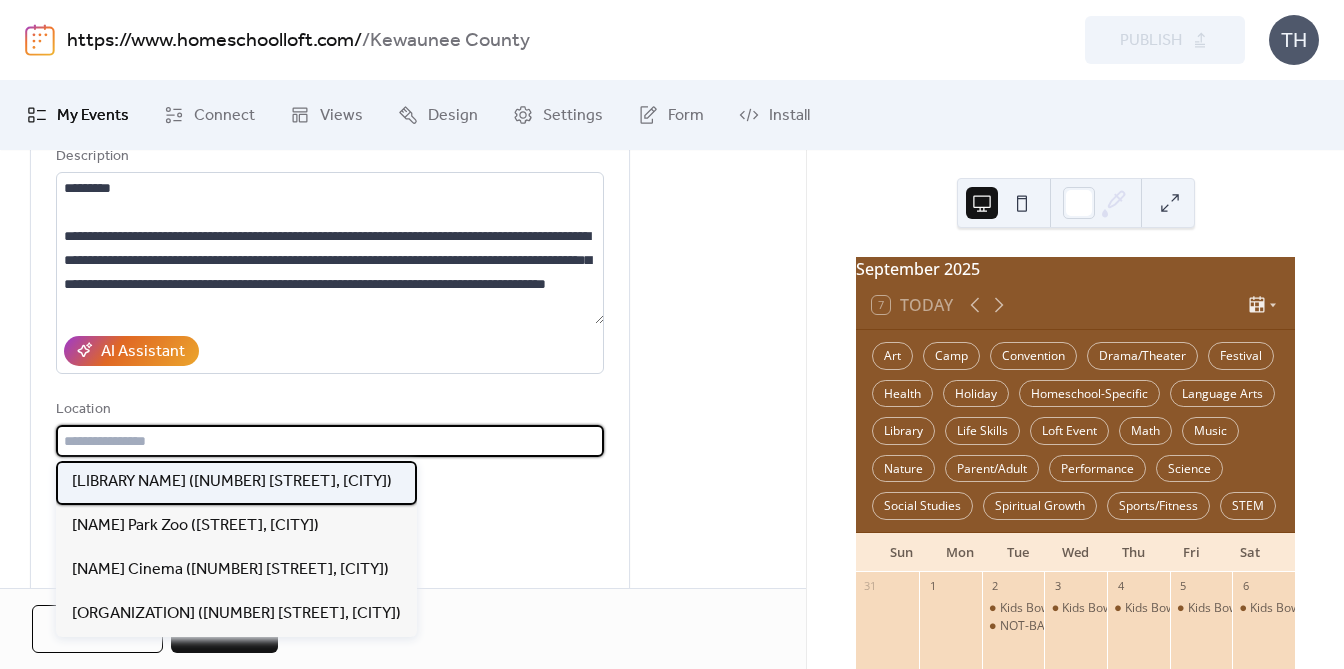 click on "[LIBRARY NAME] ([NUMBER] [STREET], [CITY])" at bounding box center [232, 482] 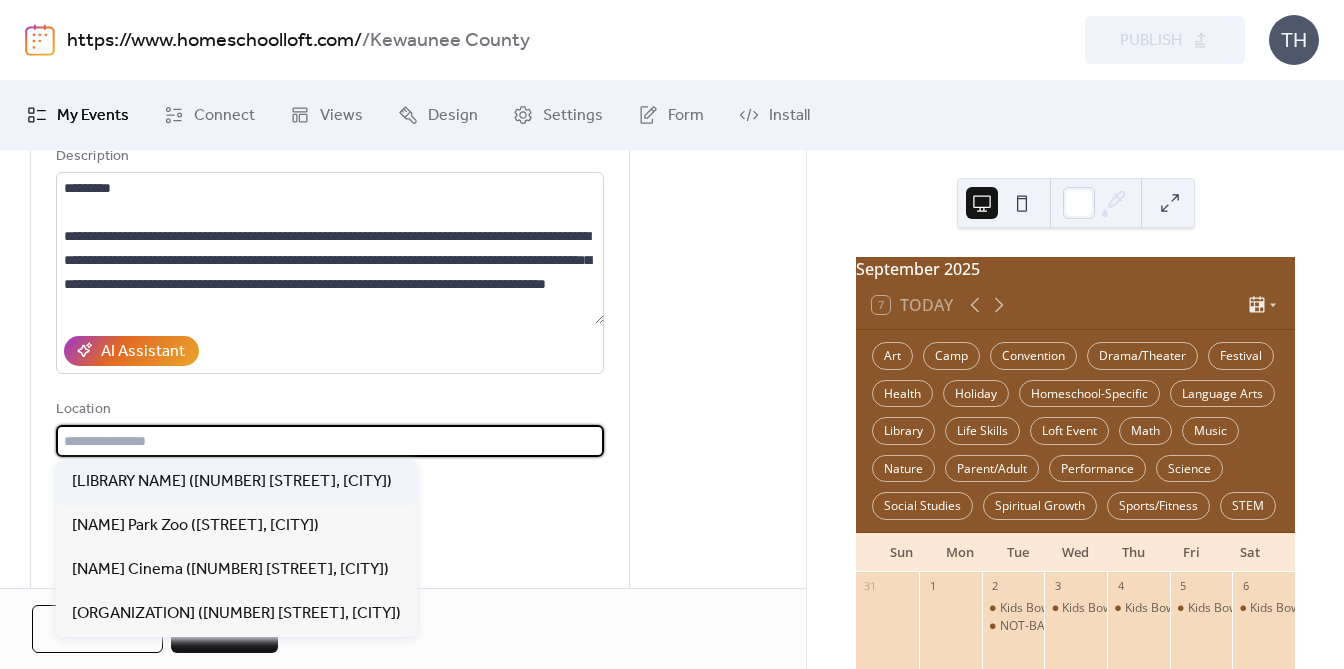 type on "**********" 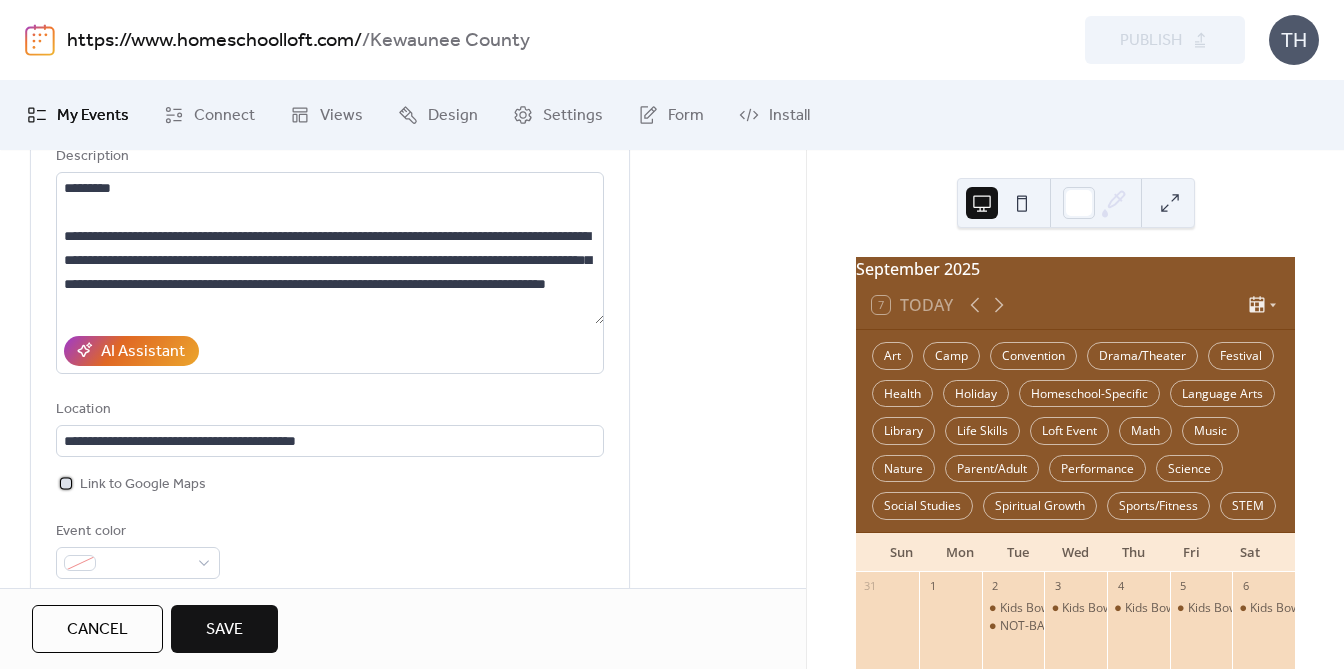 click on "Link to Google Maps" at bounding box center (143, 485) 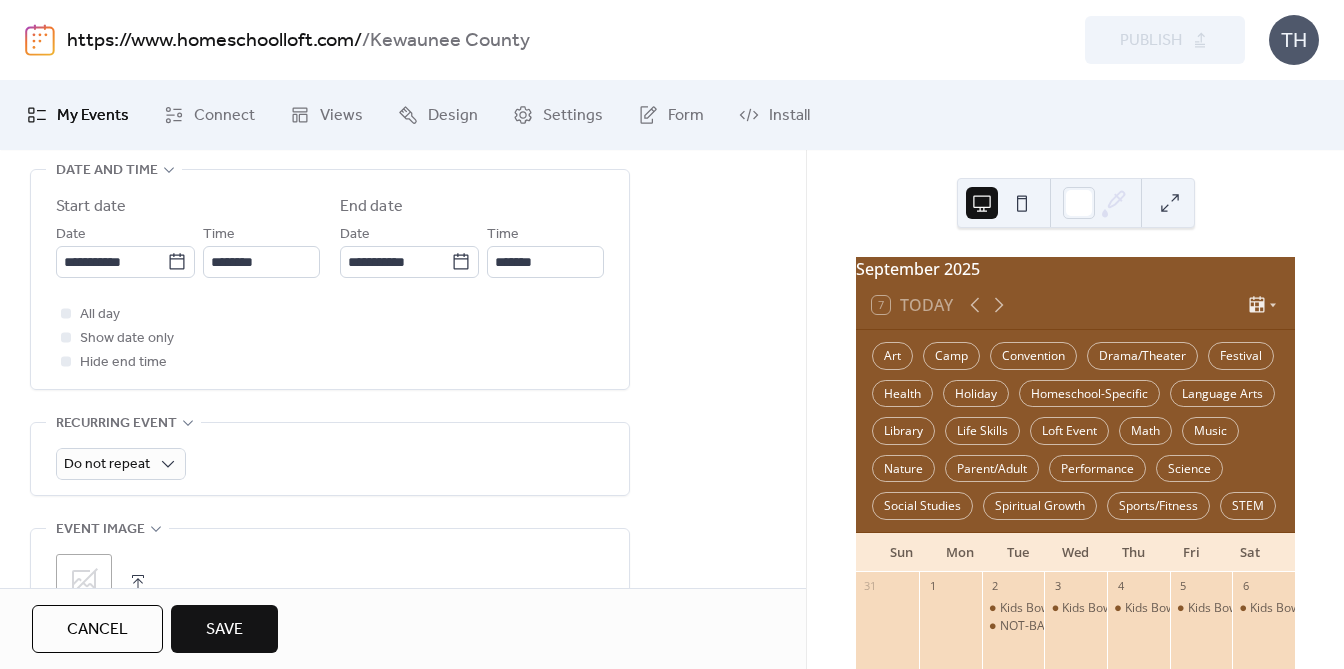 scroll, scrollTop: 682, scrollLeft: 0, axis: vertical 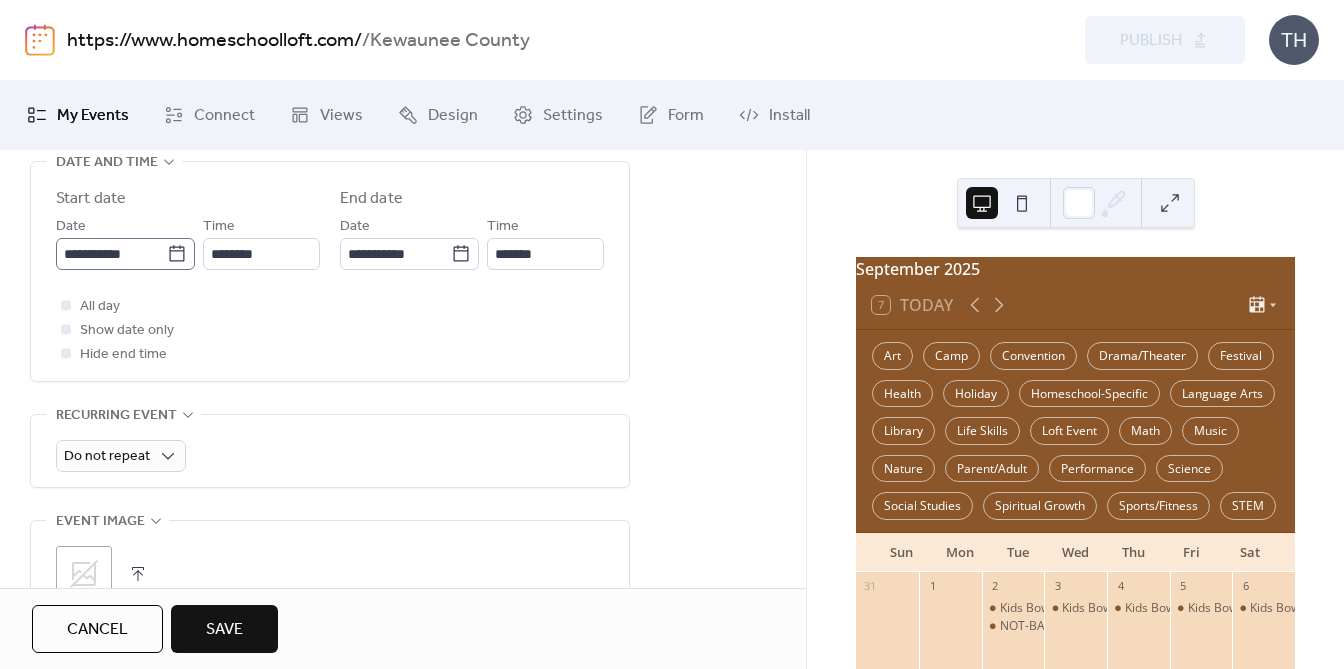 click 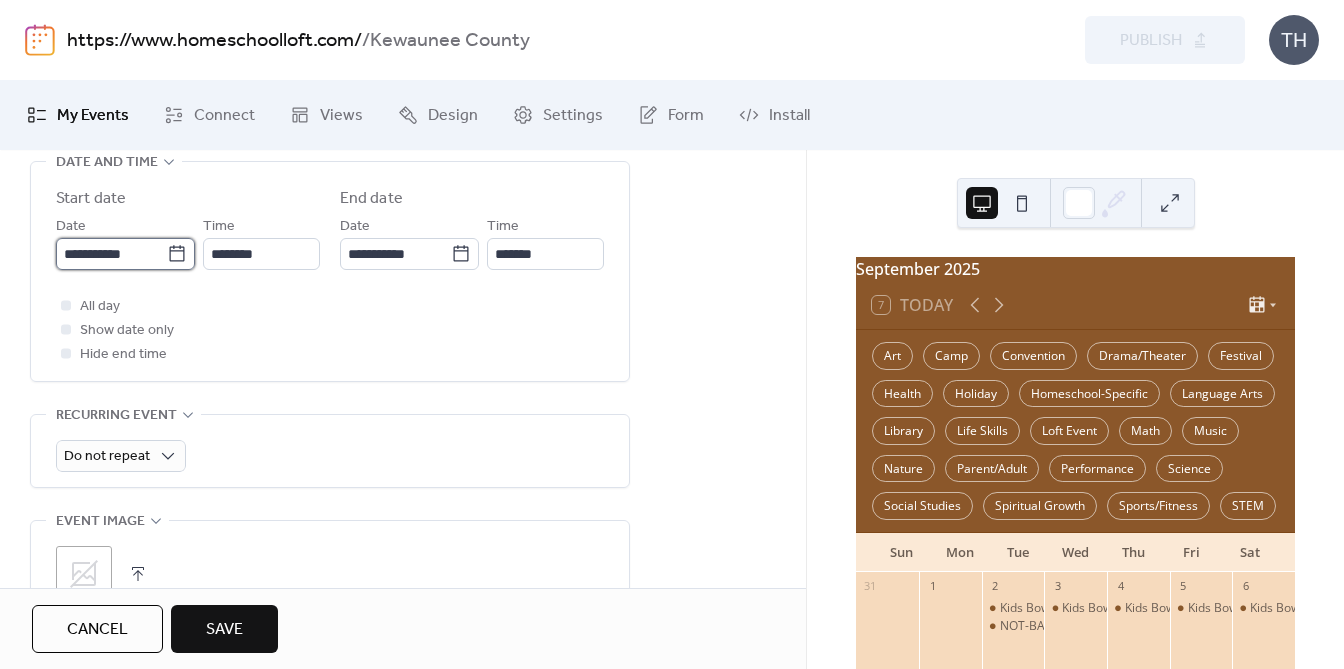 click on "**********" at bounding box center (111, 254) 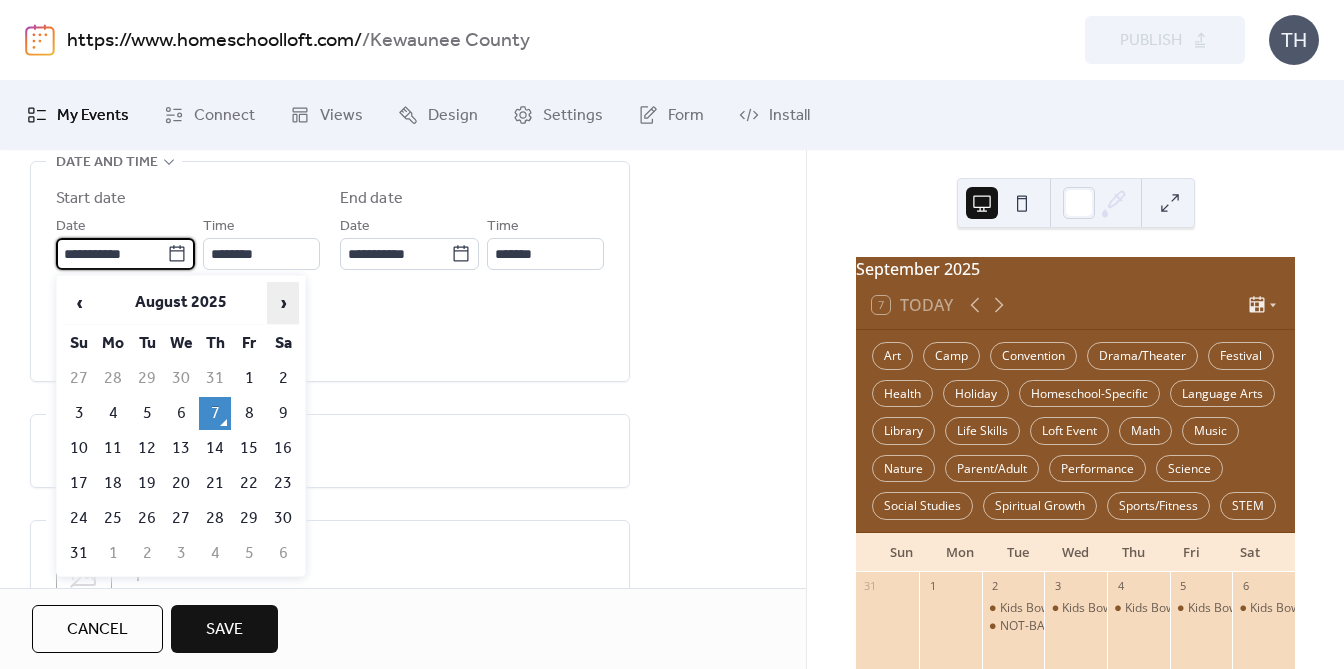 click on "›" at bounding box center [283, 303] 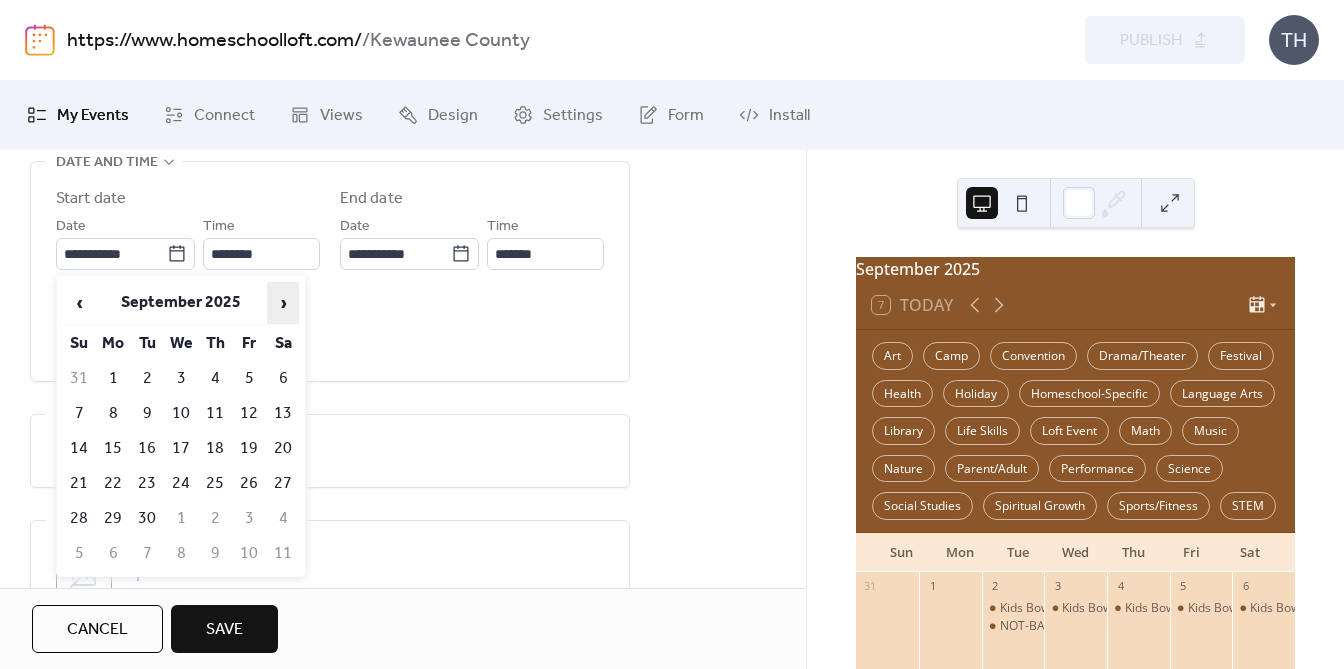 click on "›" at bounding box center (283, 303) 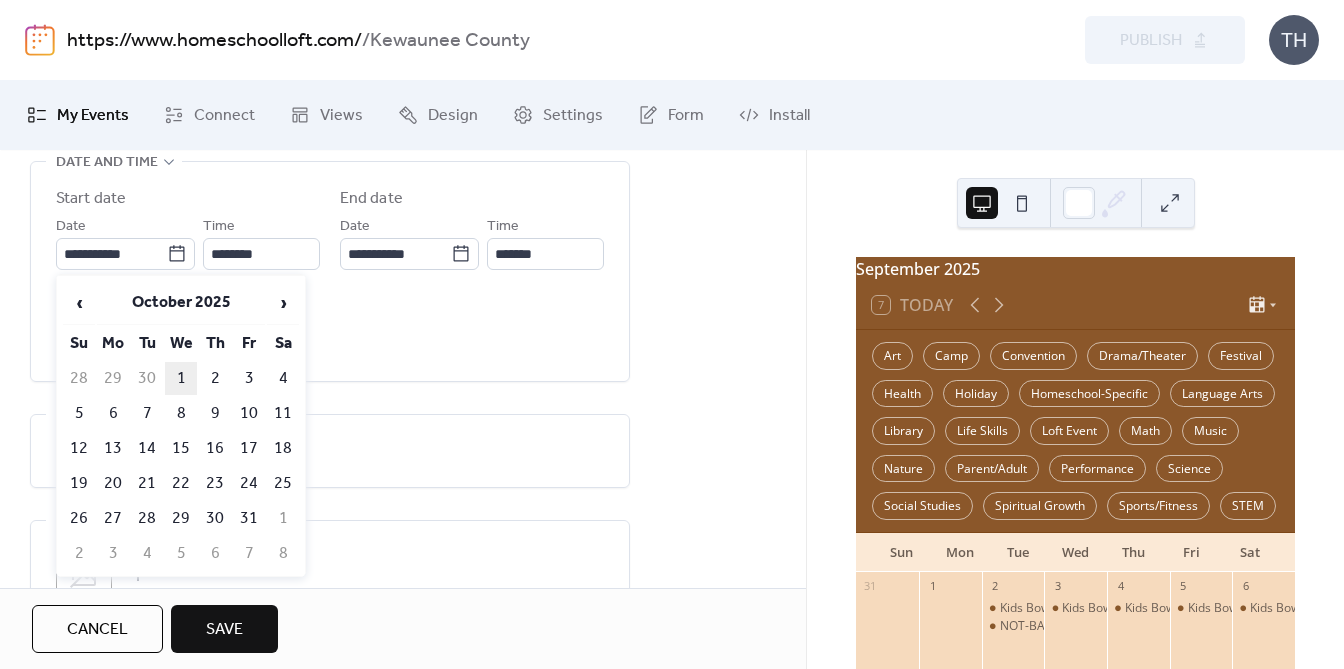 click on "1" at bounding box center [181, 378] 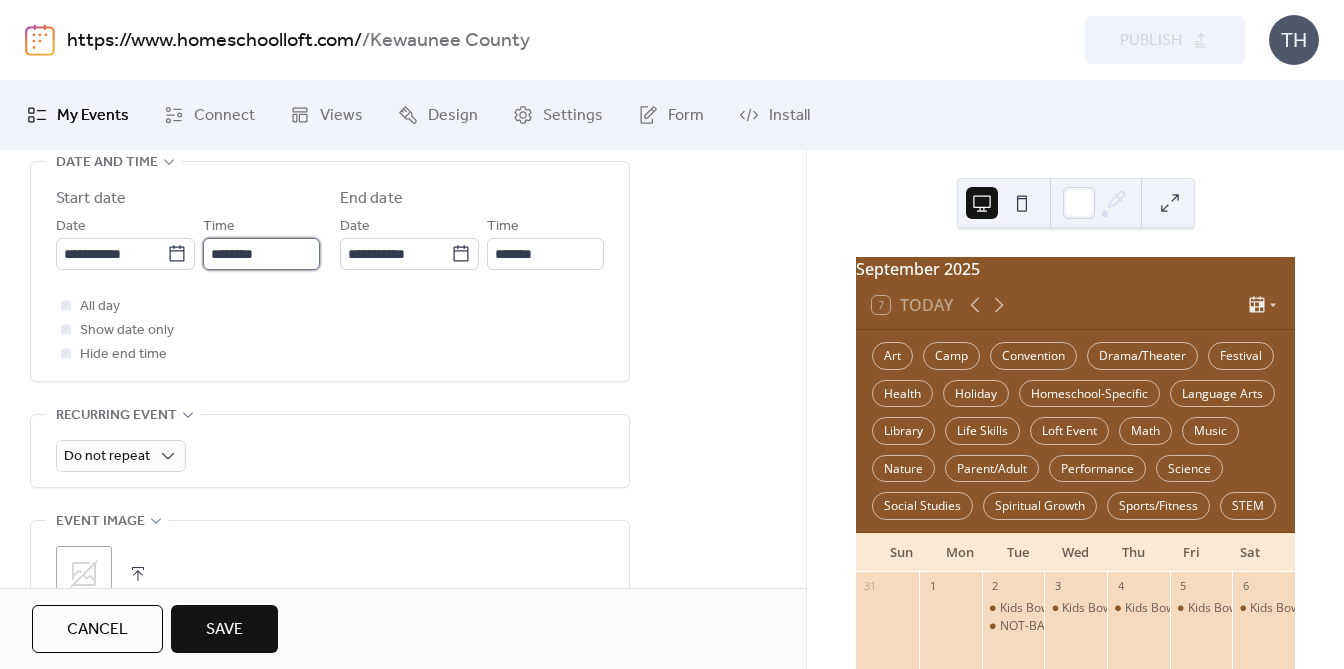 click on "********" at bounding box center (261, 254) 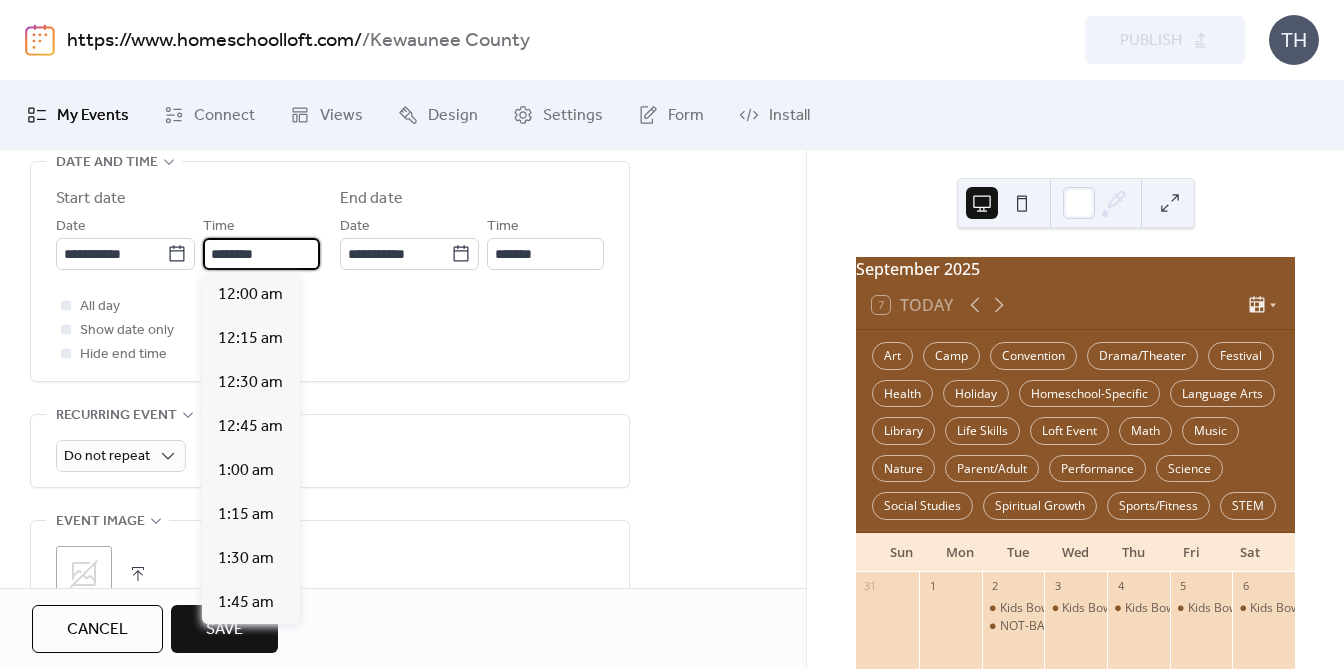 scroll, scrollTop: 2184, scrollLeft: 0, axis: vertical 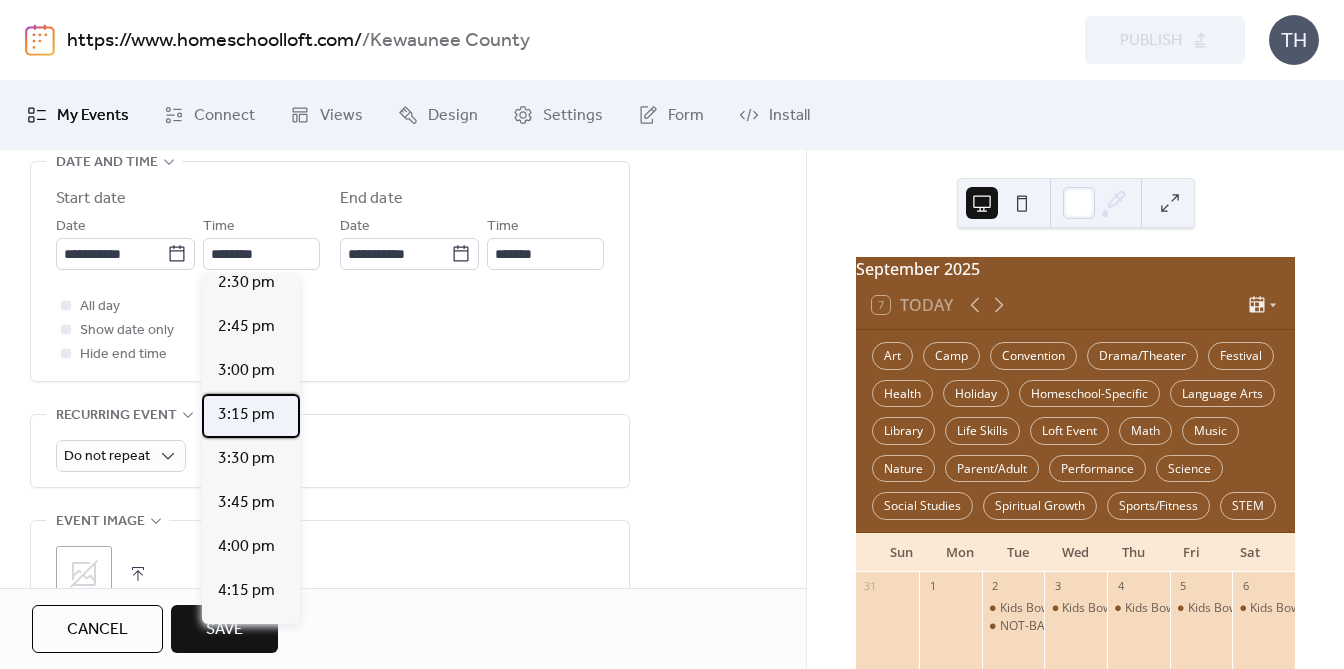 click on "3:15 pm" at bounding box center (251, 416) 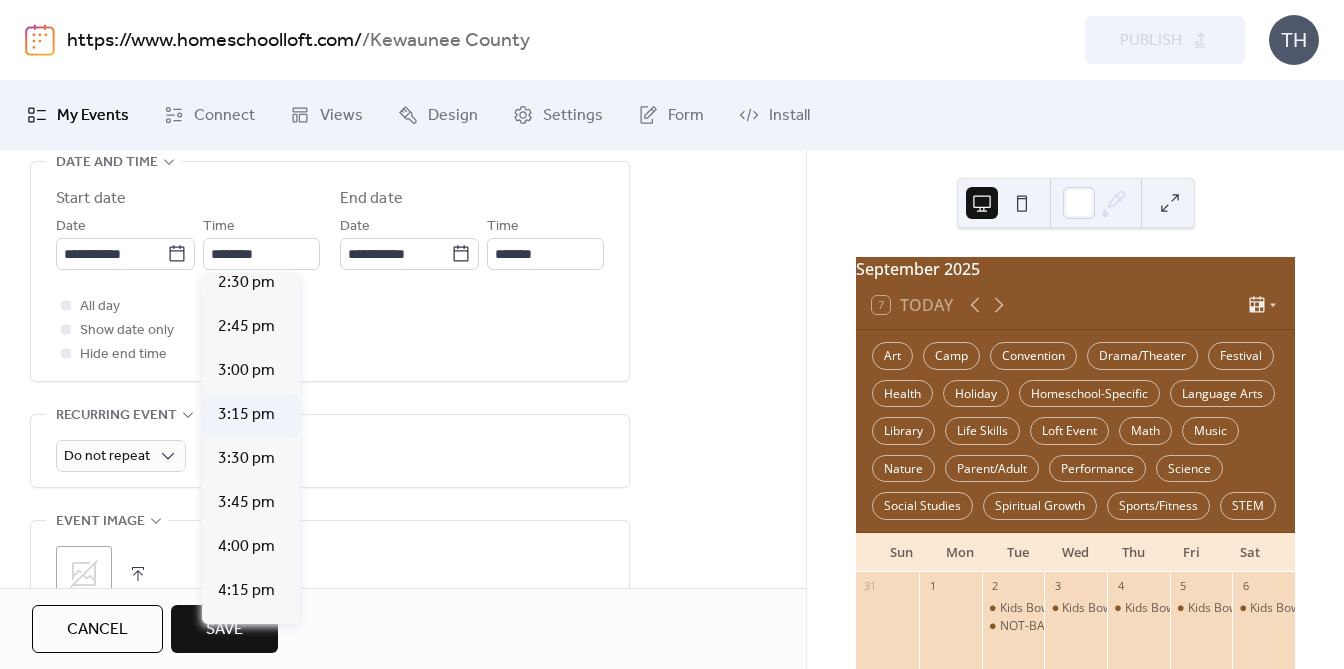 type on "*******" 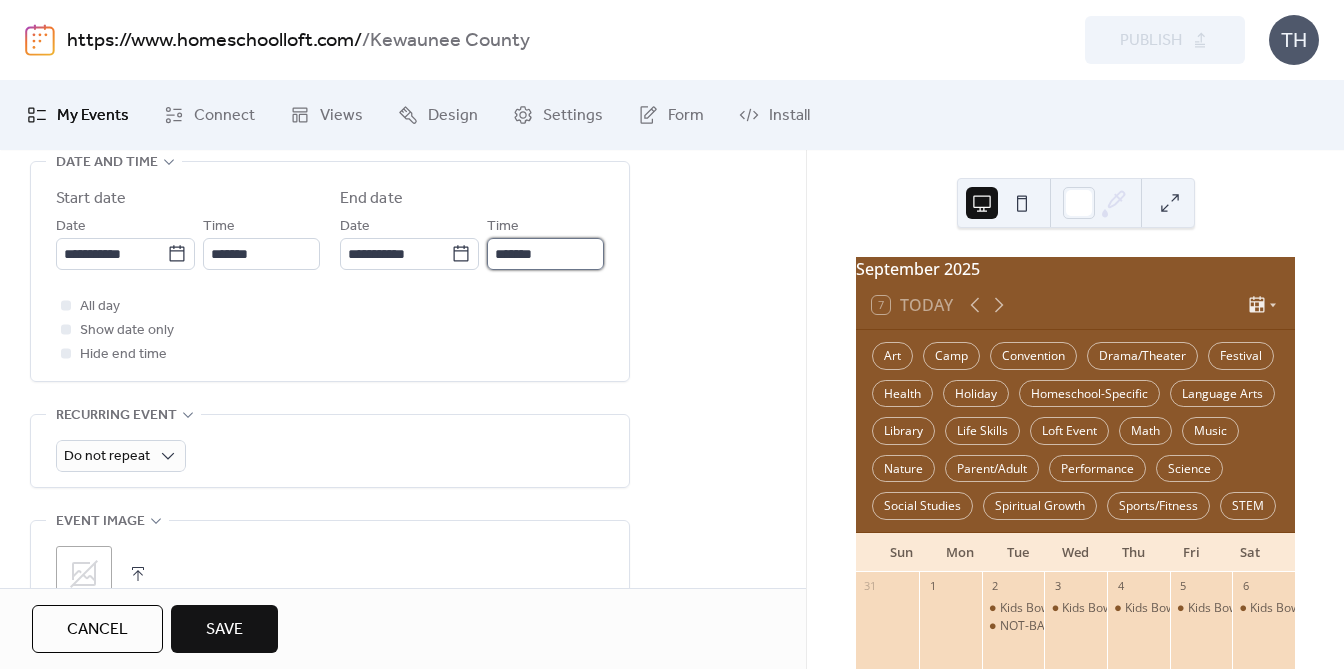 click on "*******" at bounding box center [545, 254] 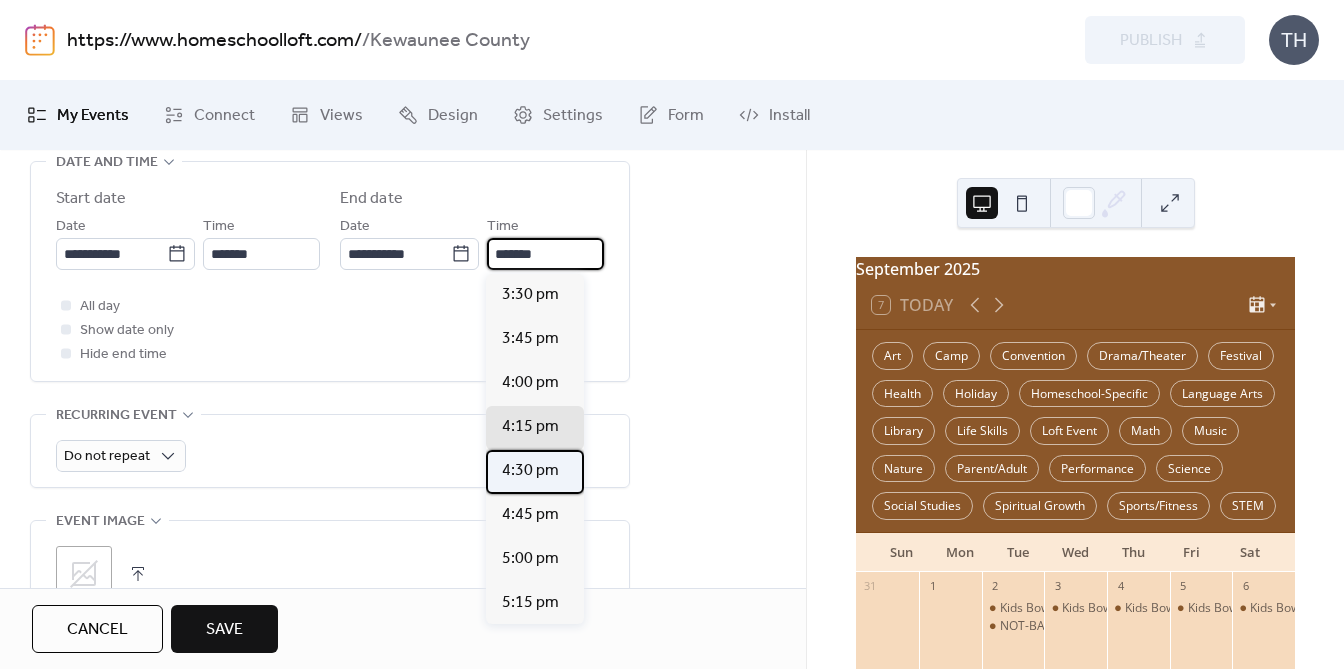 click on "4:30 pm" at bounding box center [535, 472] 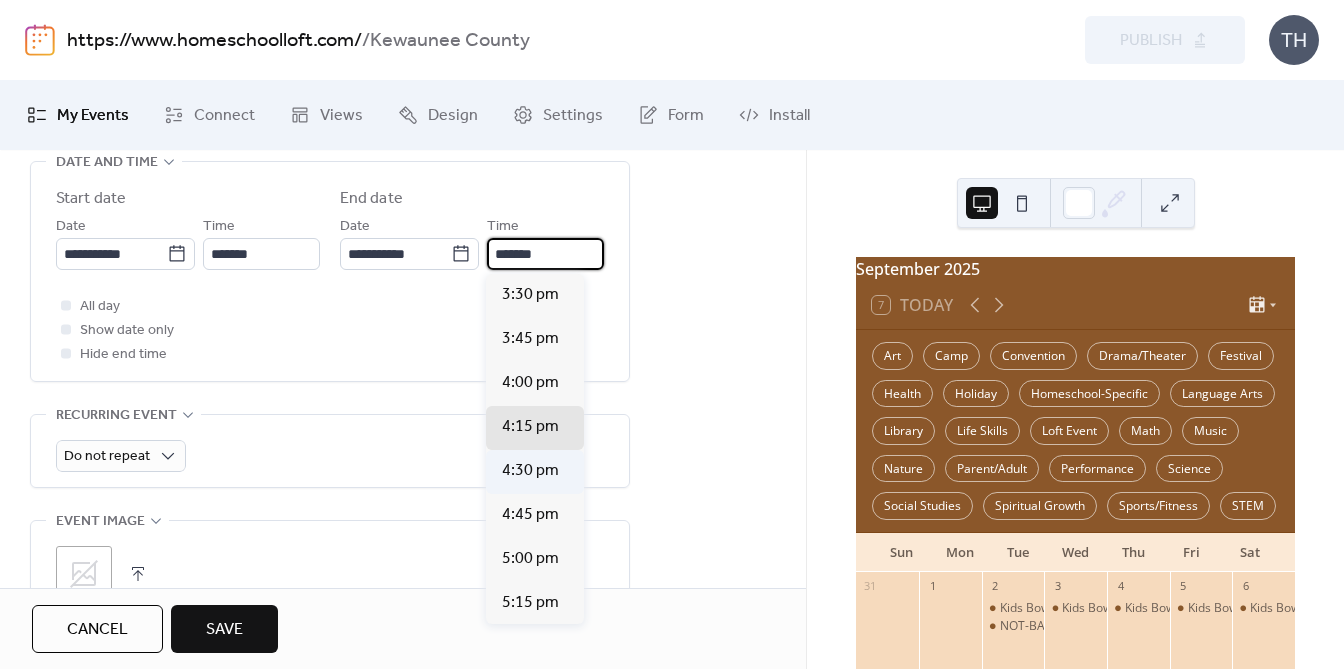 type on "*******" 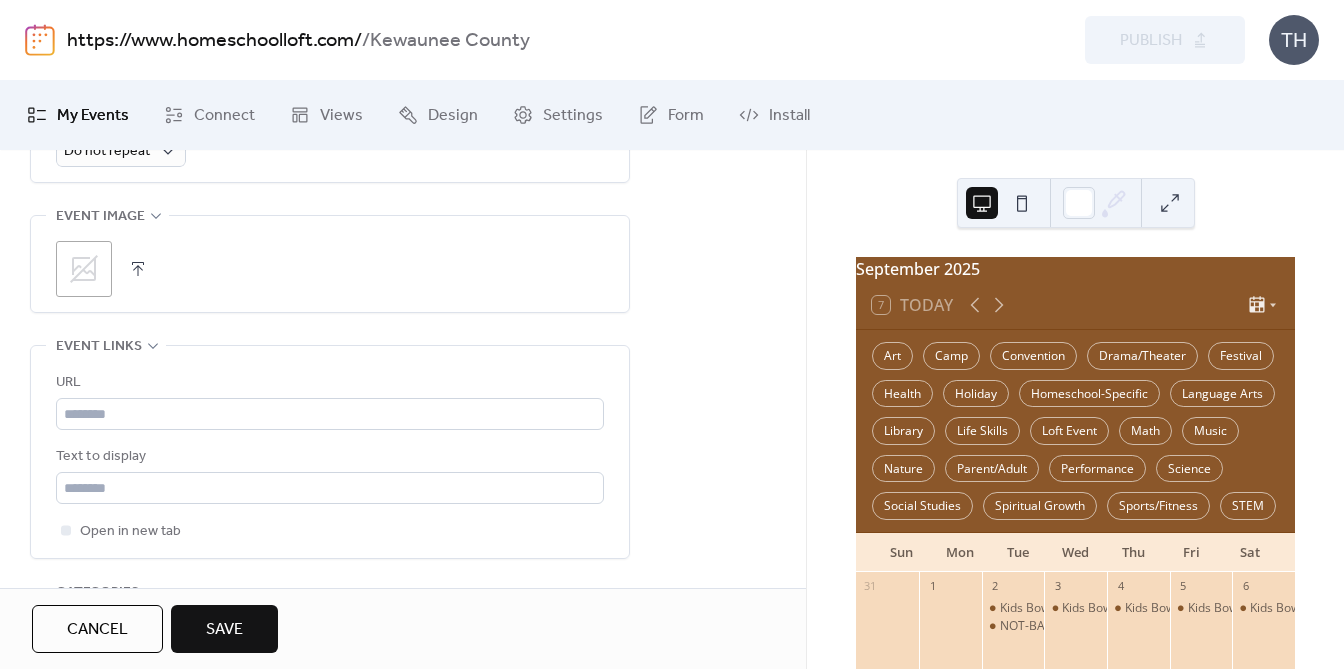scroll, scrollTop: 1018, scrollLeft: 0, axis: vertical 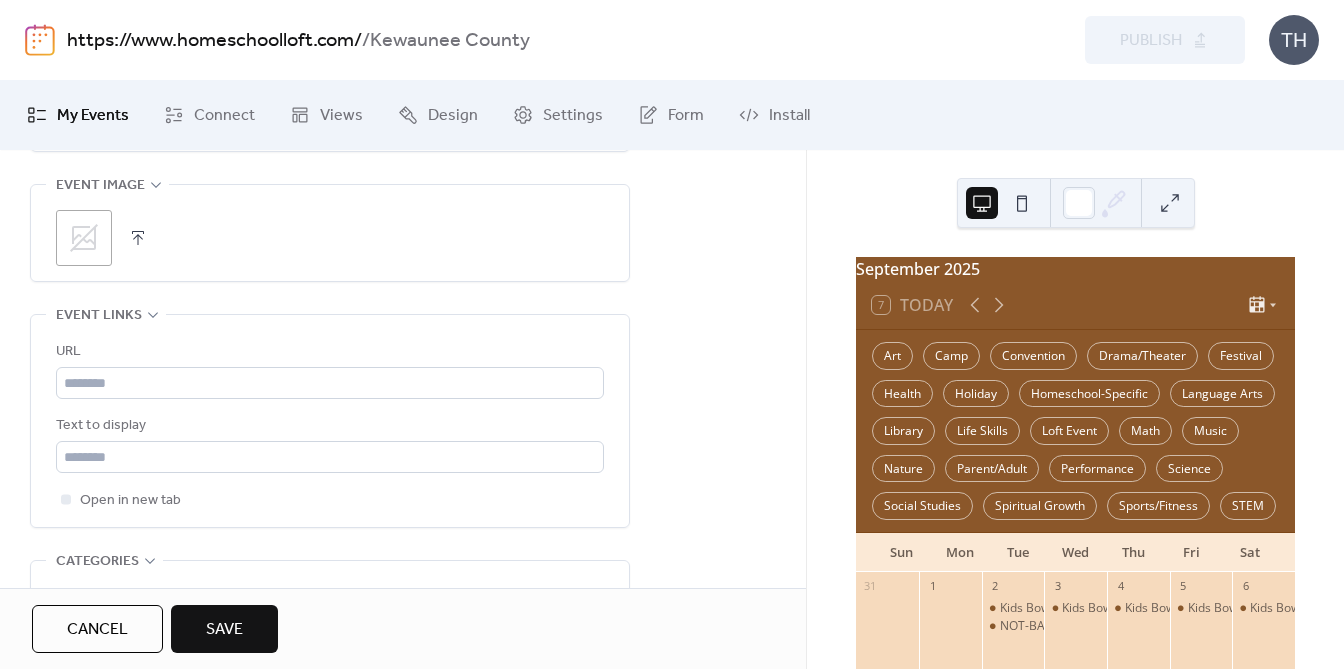 click at bounding box center [138, 238] 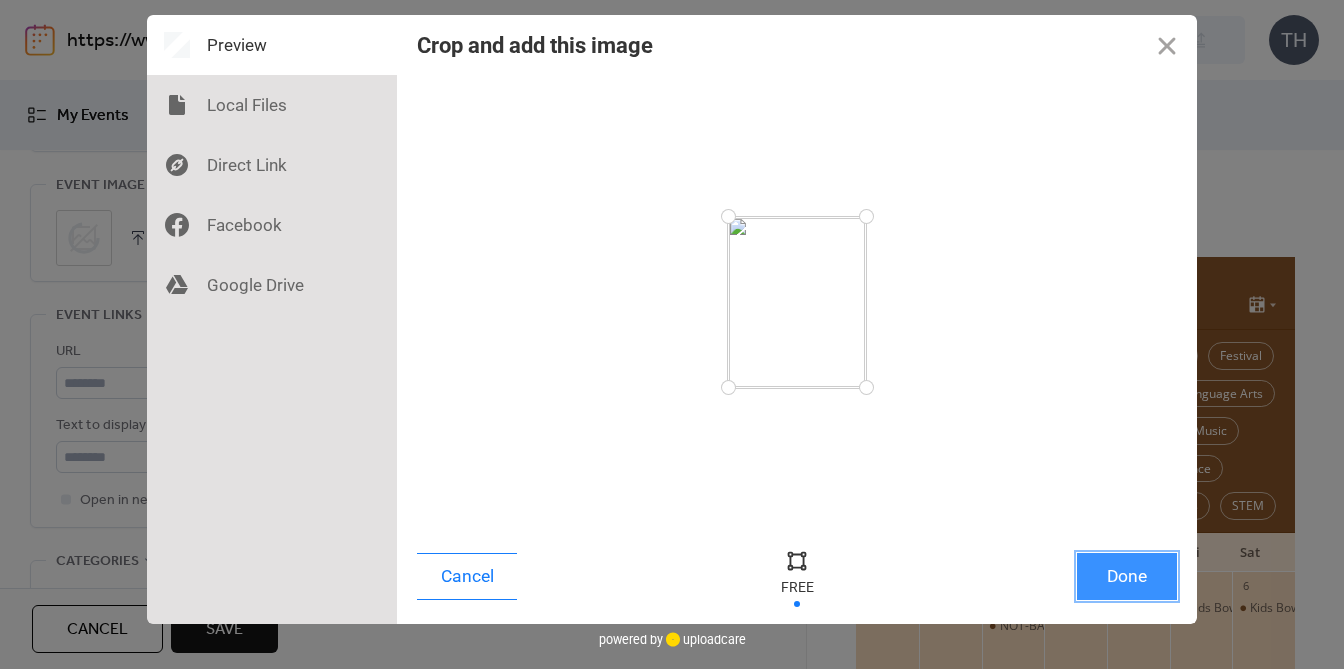 click on "Done" at bounding box center [1127, 576] 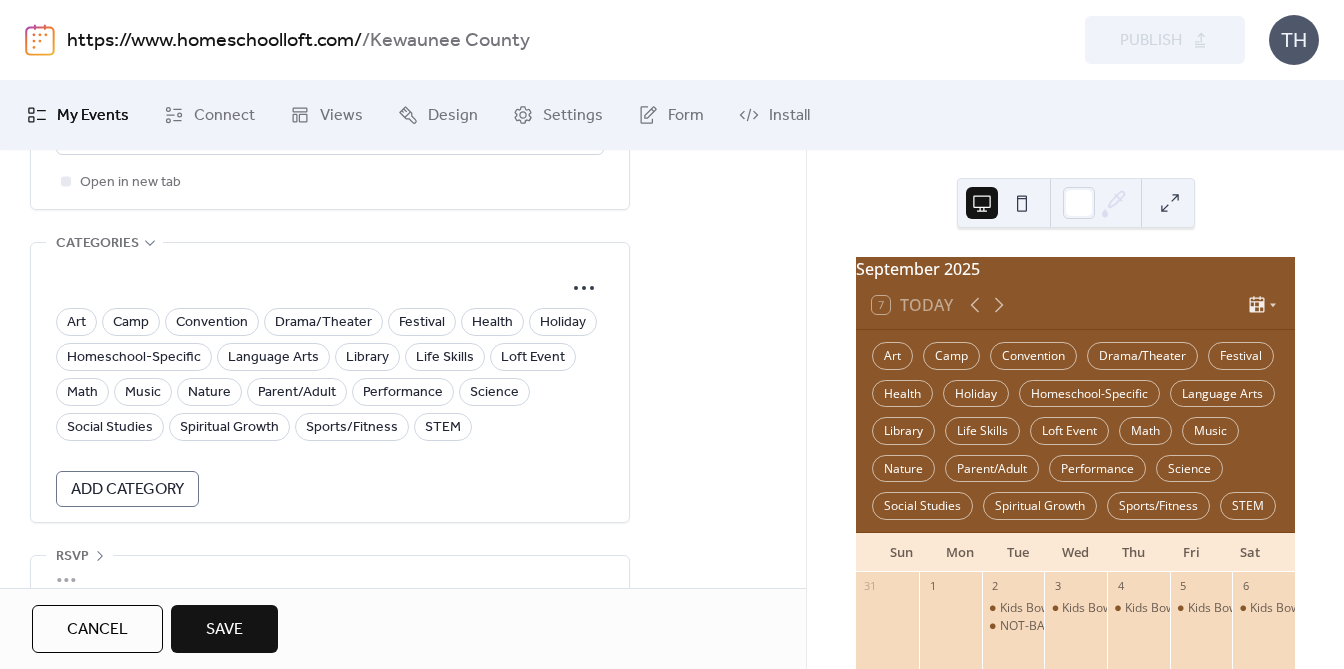 scroll, scrollTop: 1369, scrollLeft: 0, axis: vertical 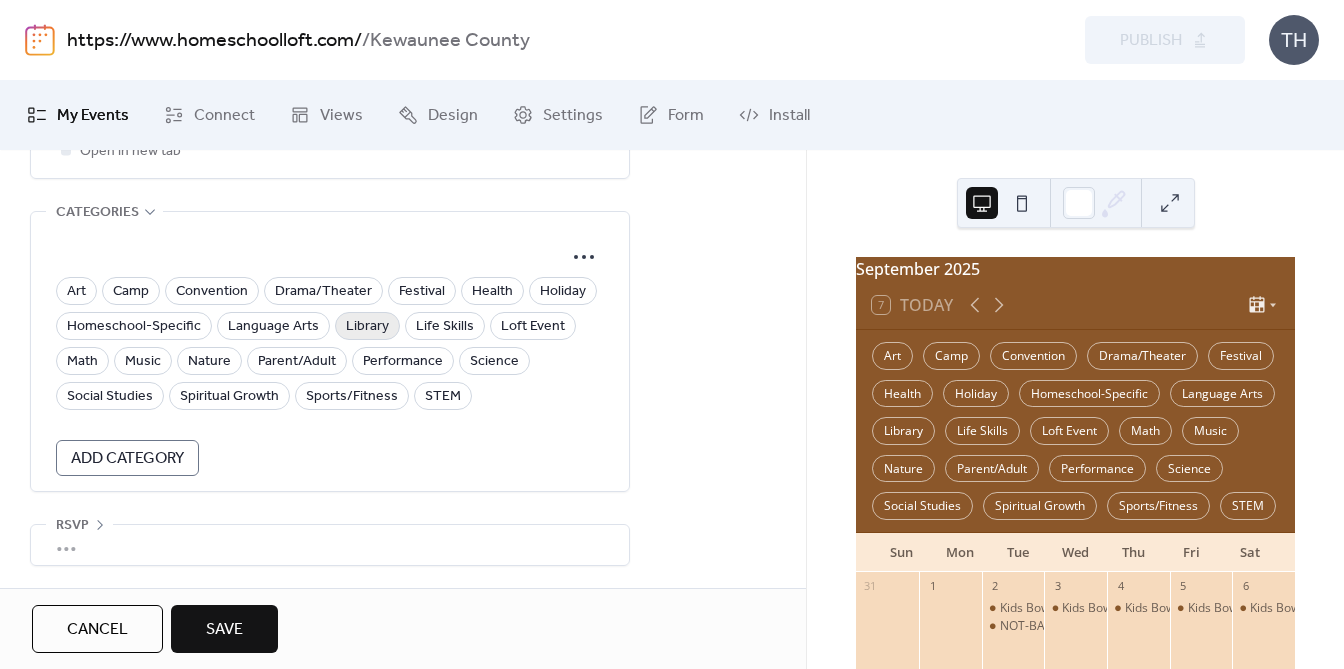 click on "Library" at bounding box center [367, 327] 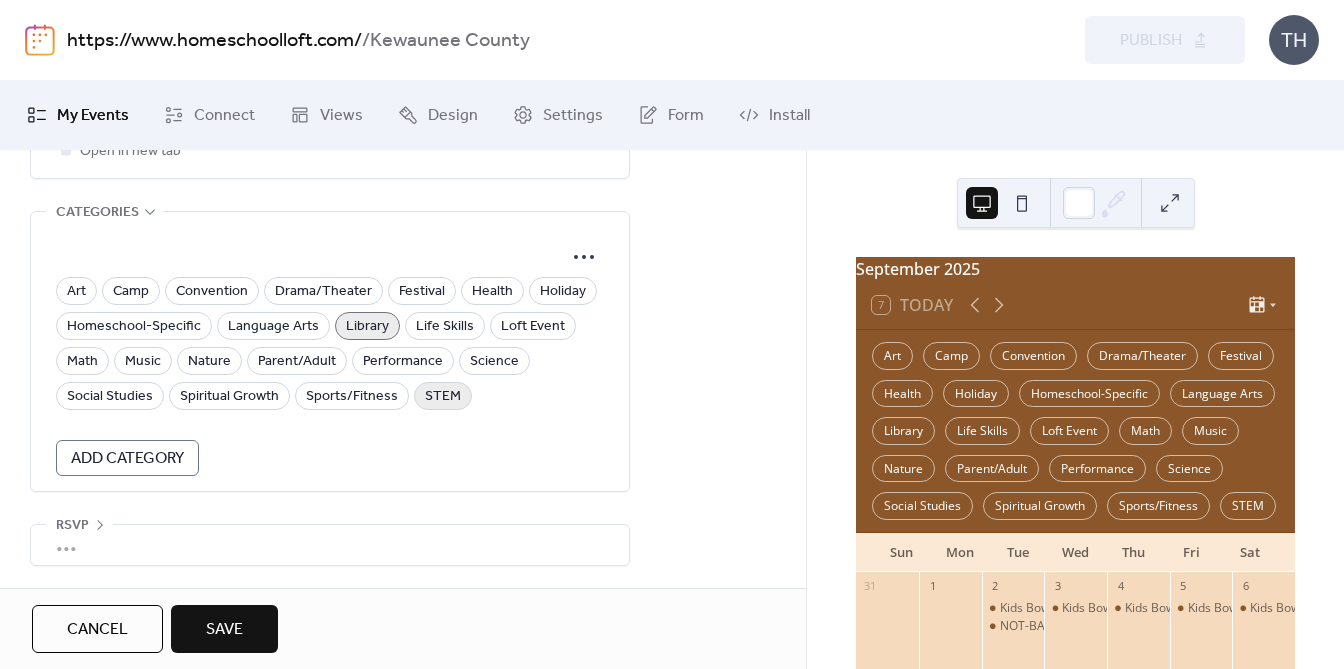 click on "STEM" at bounding box center (443, 397) 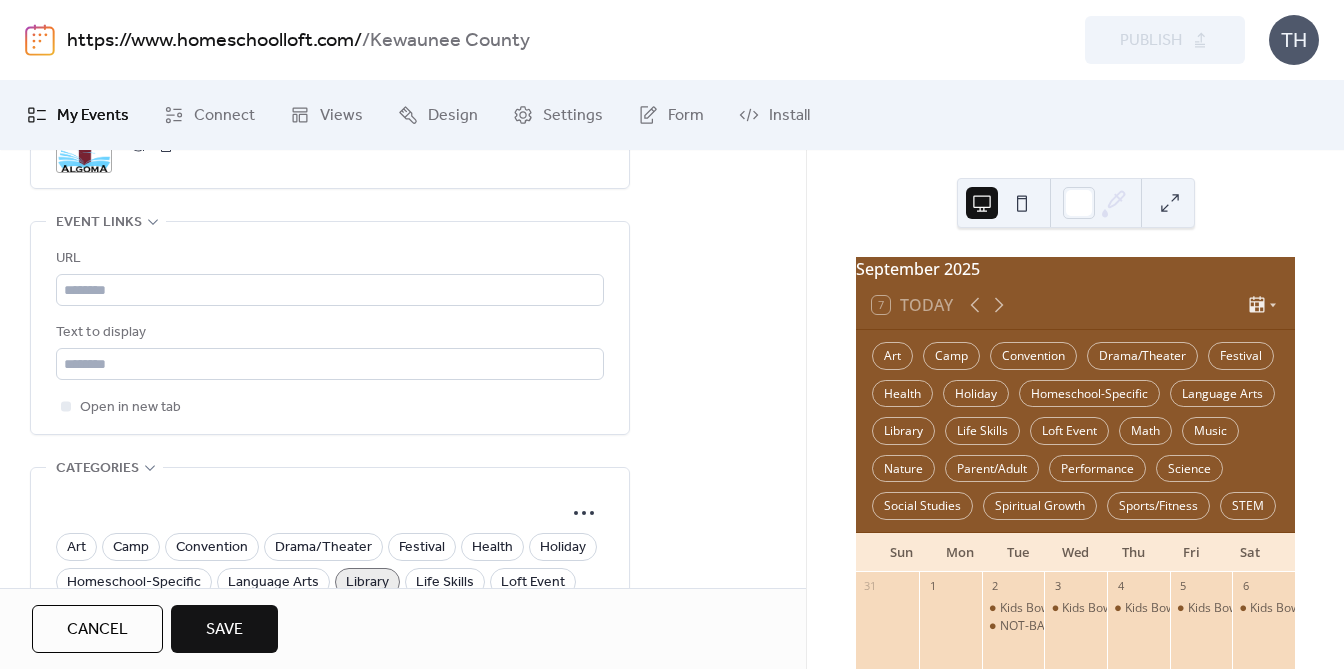 scroll, scrollTop: 1023, scrollLeft: 0, axis: vertical 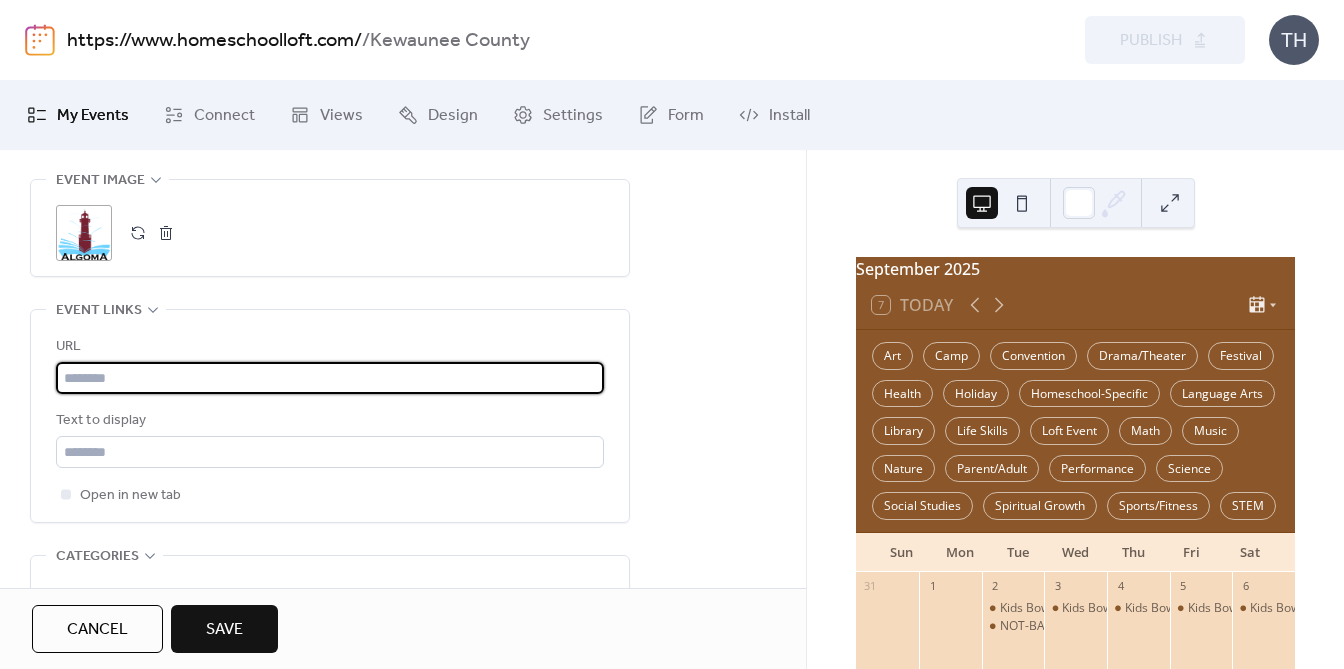 click at bounding box center (330, 378) 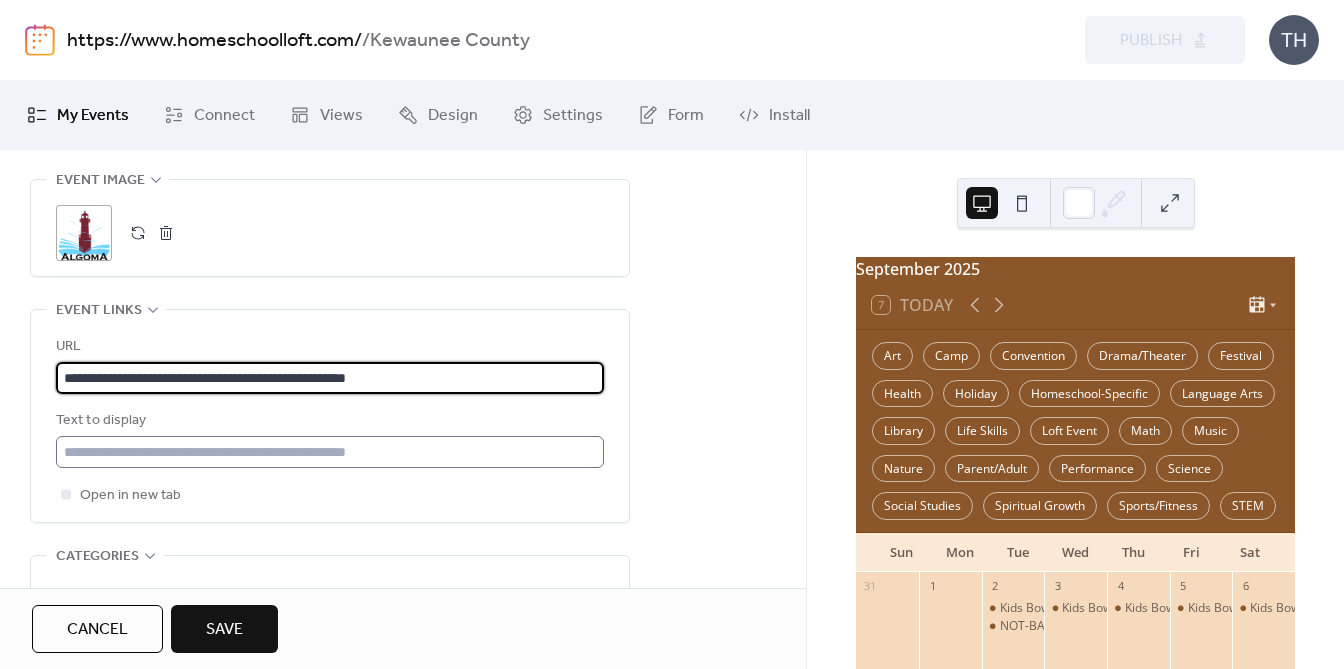 type on "**********" 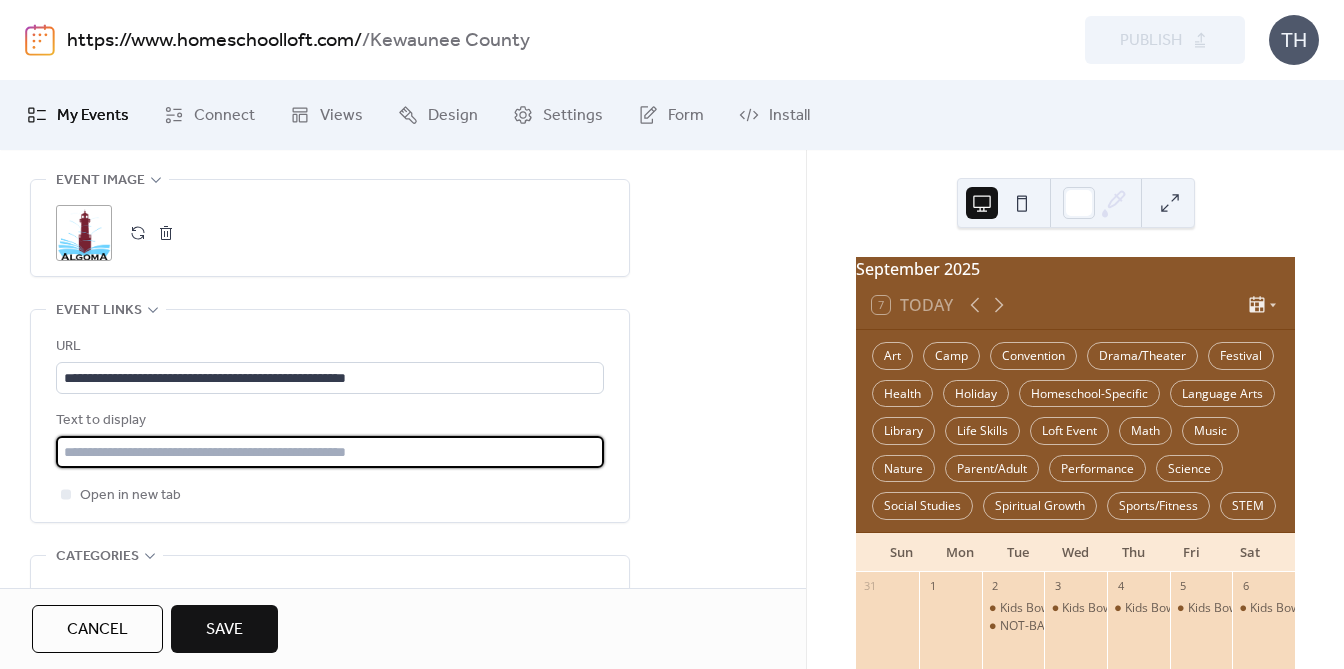 click at bounding box center [330, 452] 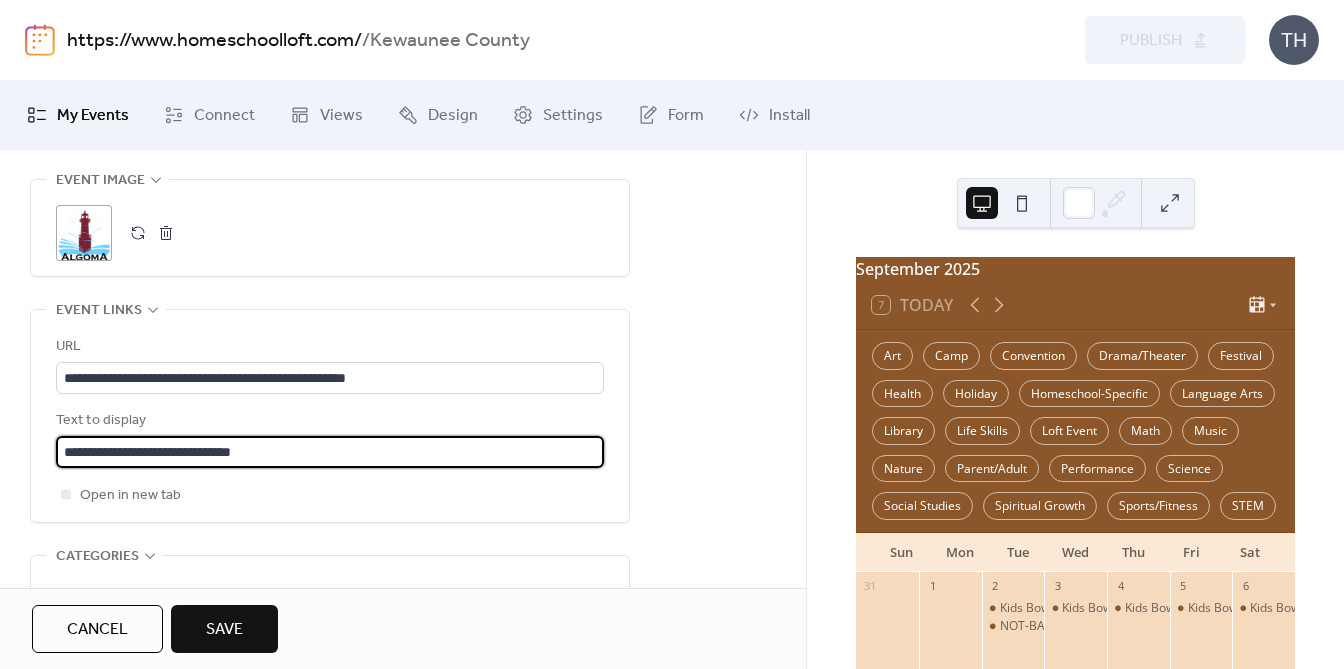 type on "**********" 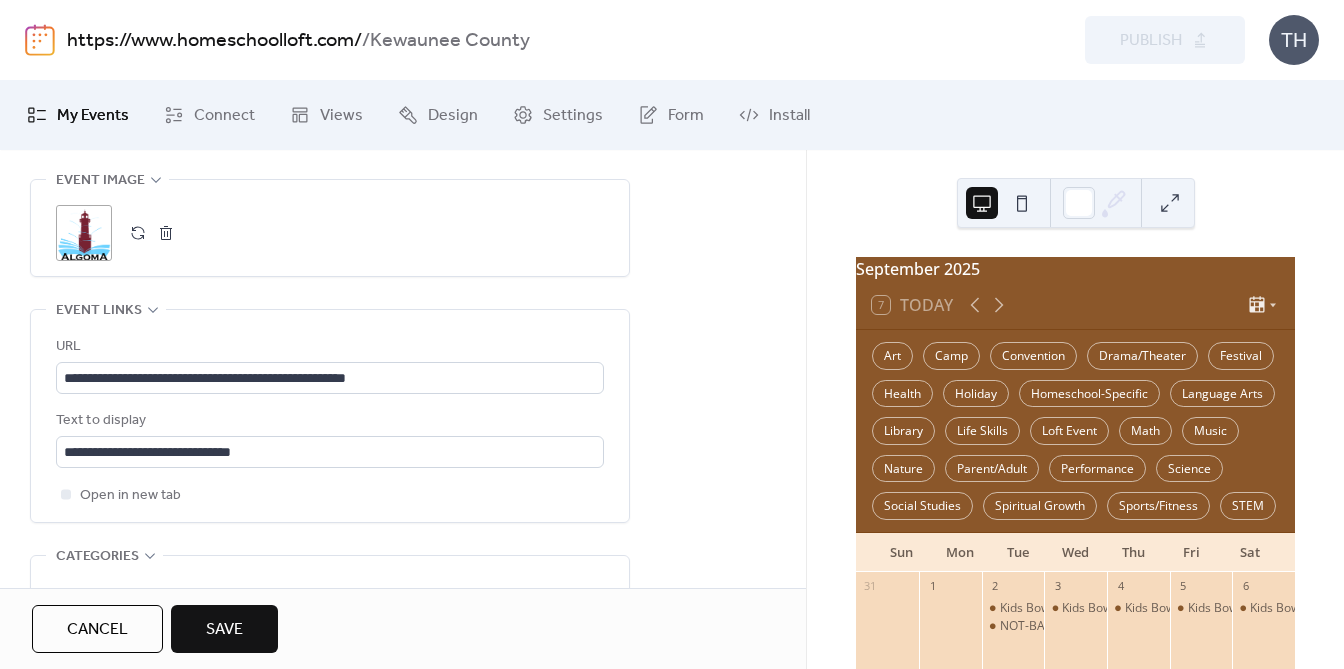 click on "Save" at bounding box center [224, 629] 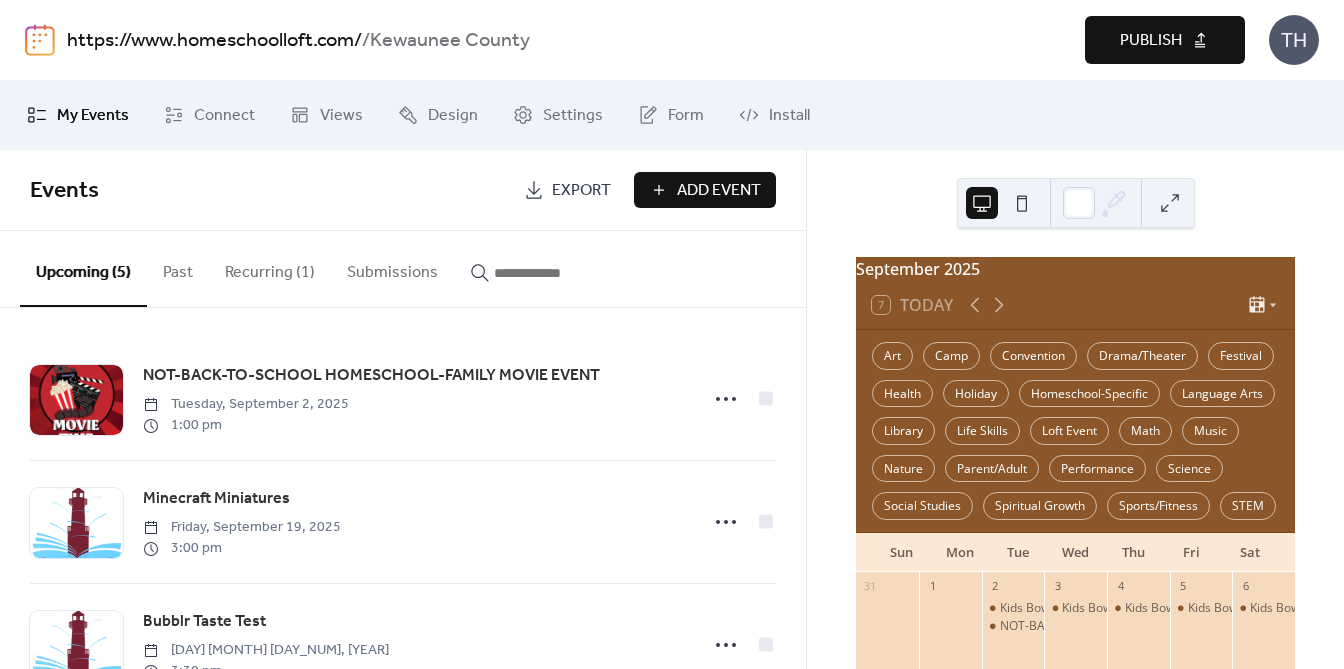click on "Publish" at bounding box center [1151, 41] 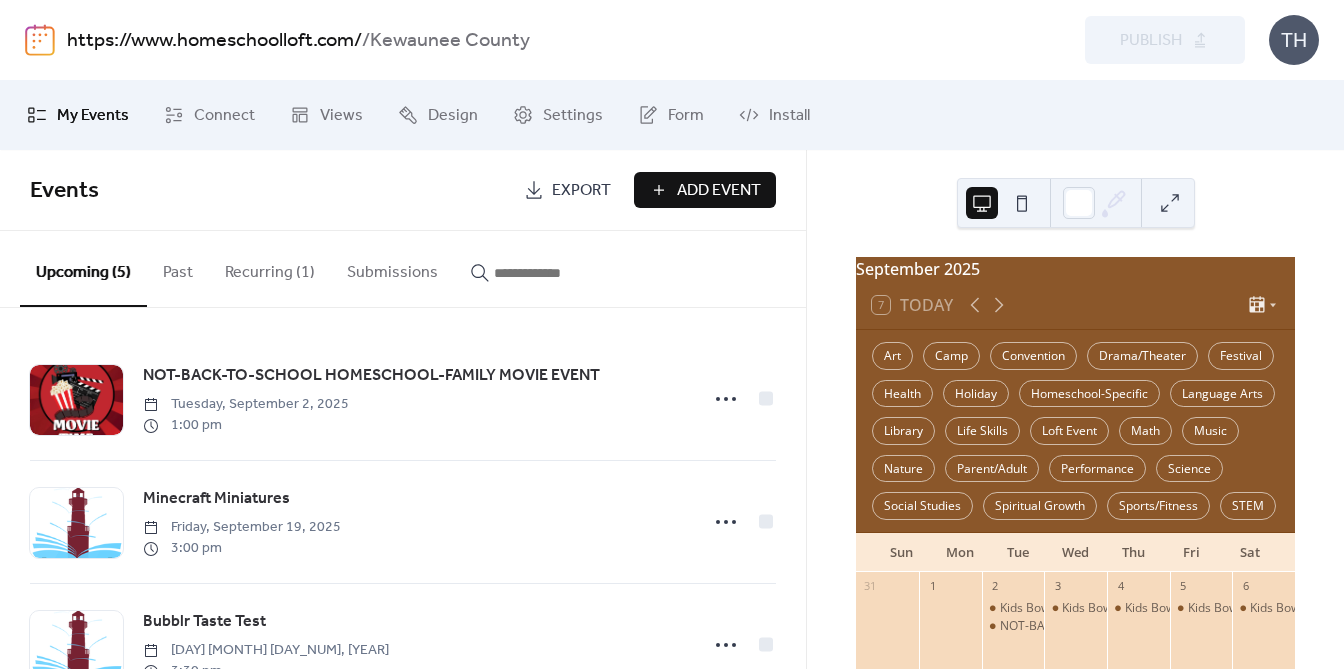 click at bounding box center [554, 273] 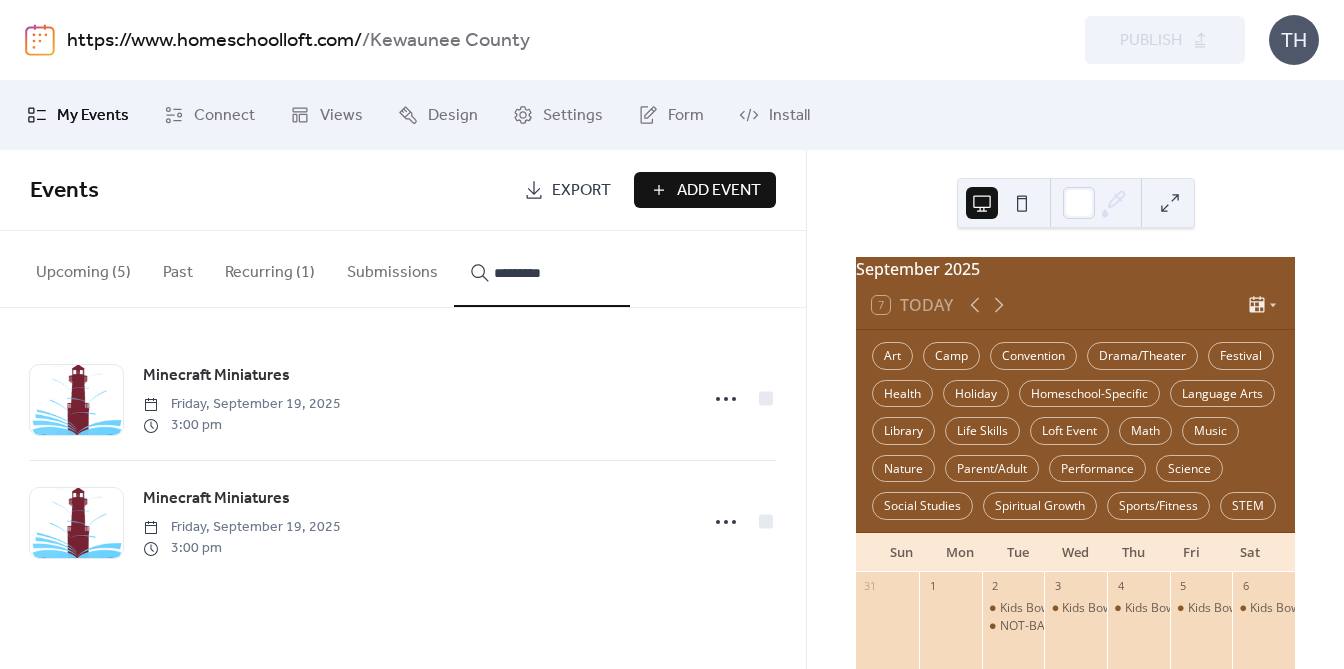 type on "*********" 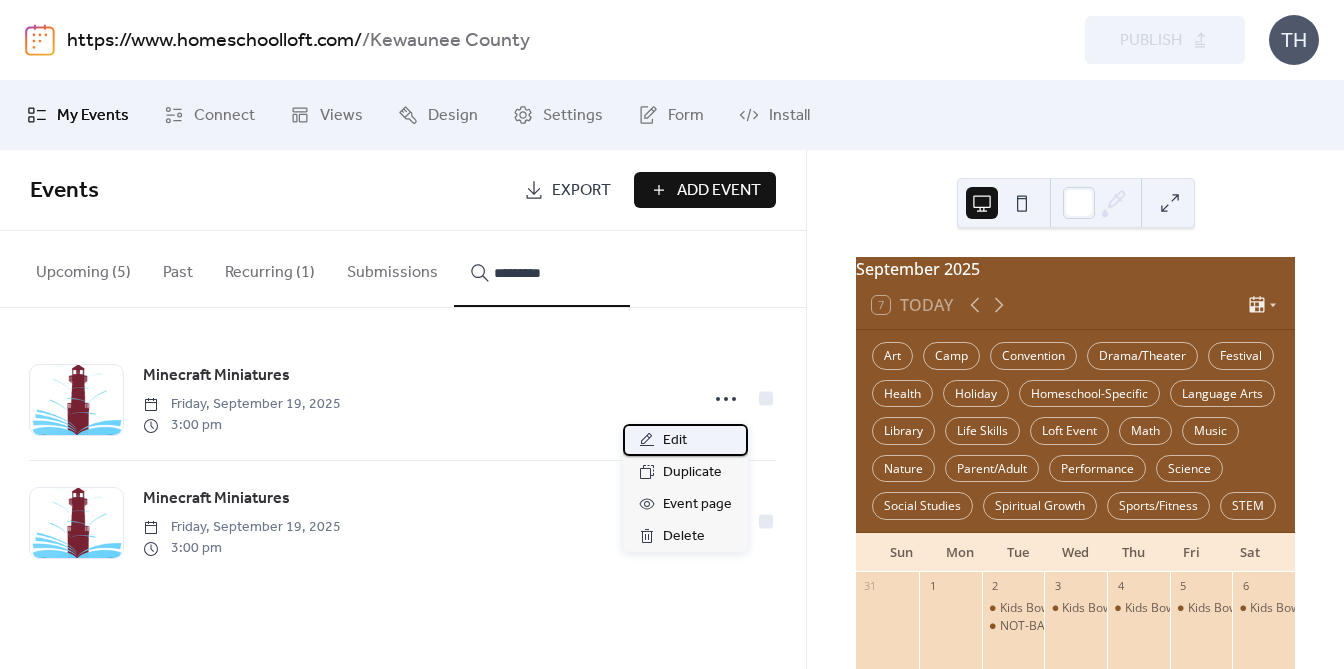 click on "Edit" at bounding box center (685, 440) 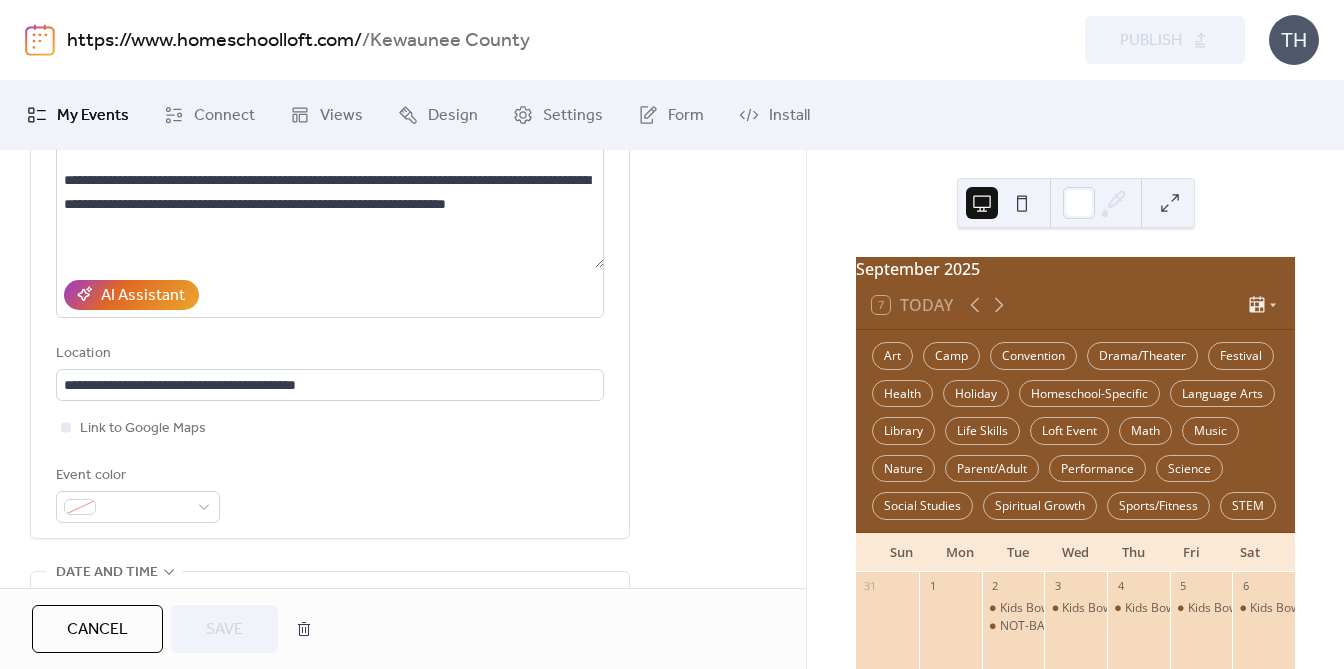 scroll, scrollTop: 344, scrollLeft: 0, axis: vertical 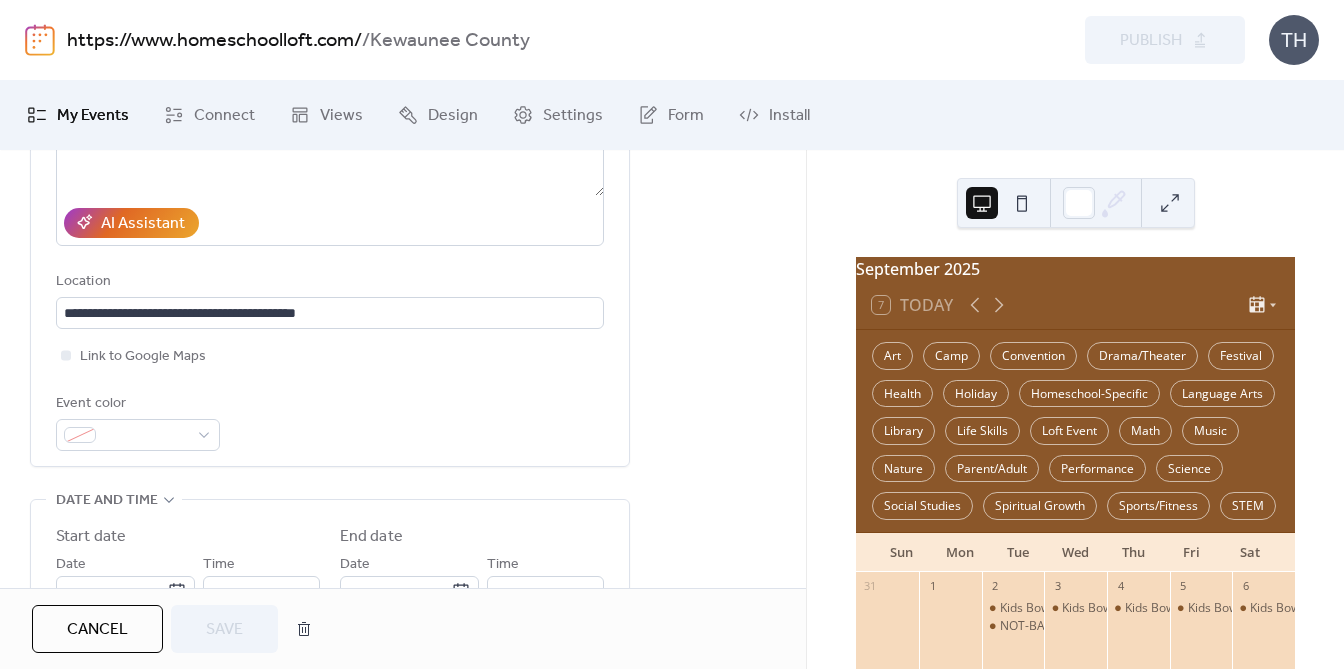 click on "Cancel" at bounding box center (97, 629) 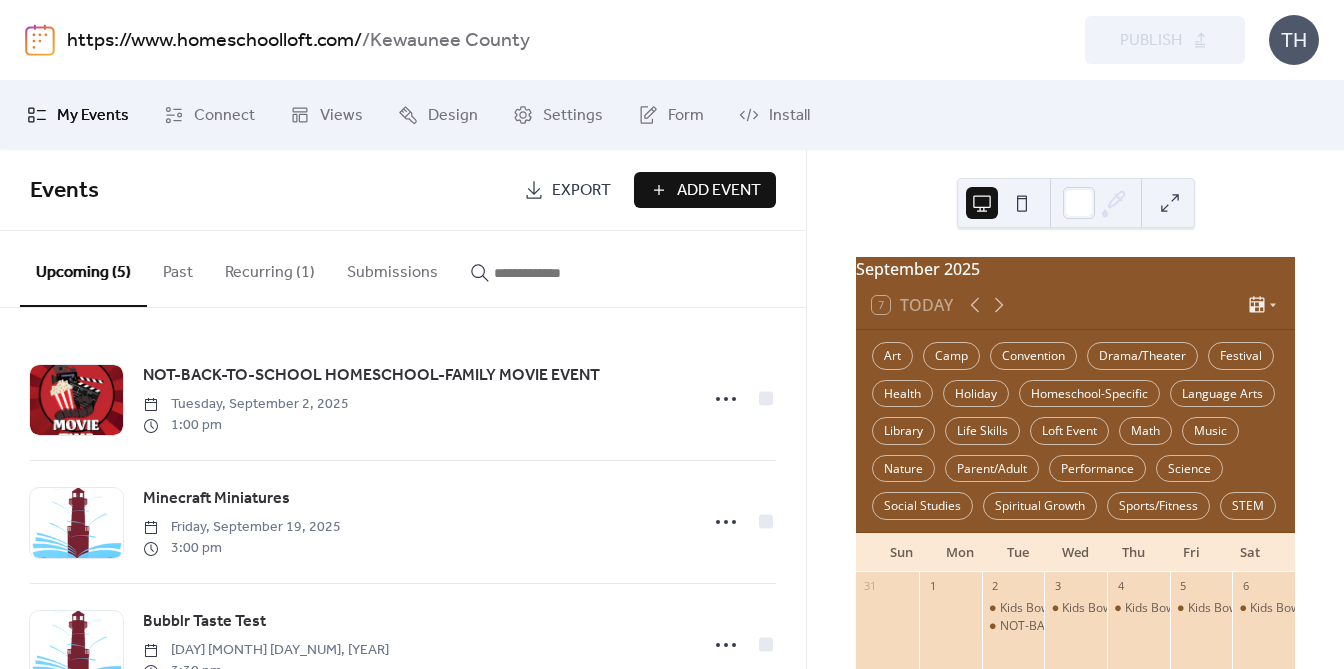 click on "Preview Publish" at bounding box center (1029, 40) 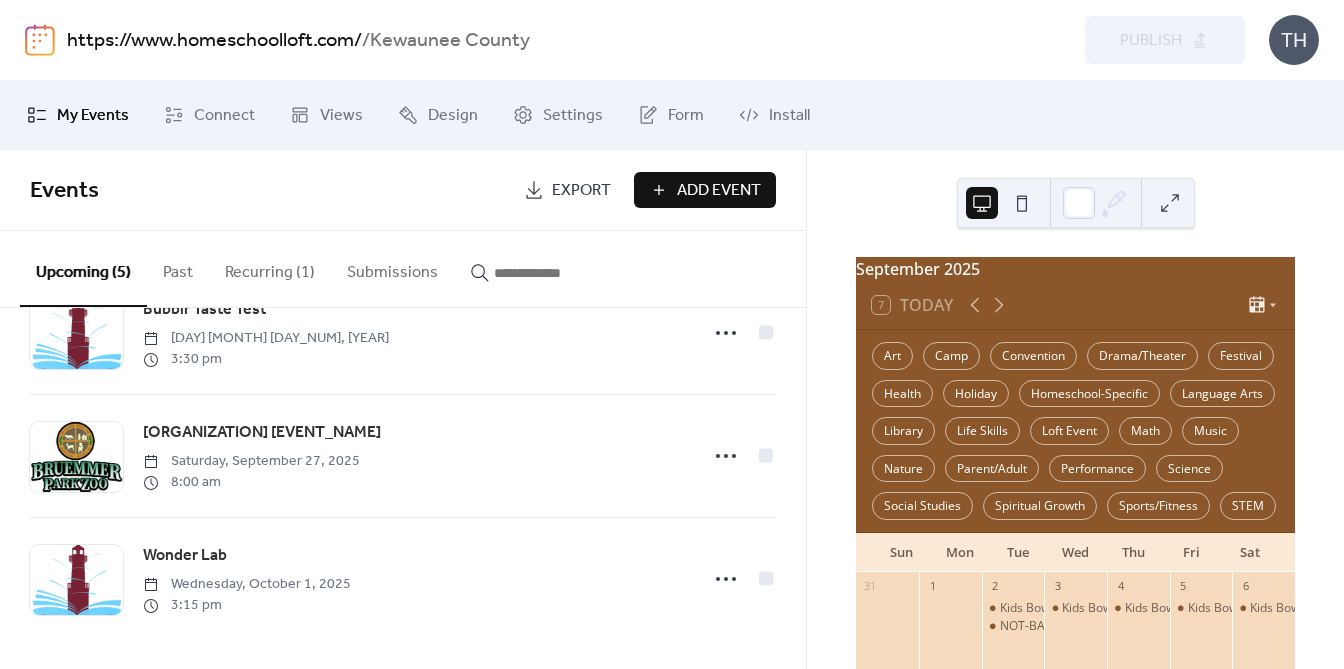 scroll, scrollTop: 315, scrollLeft: 0, axis: vertical 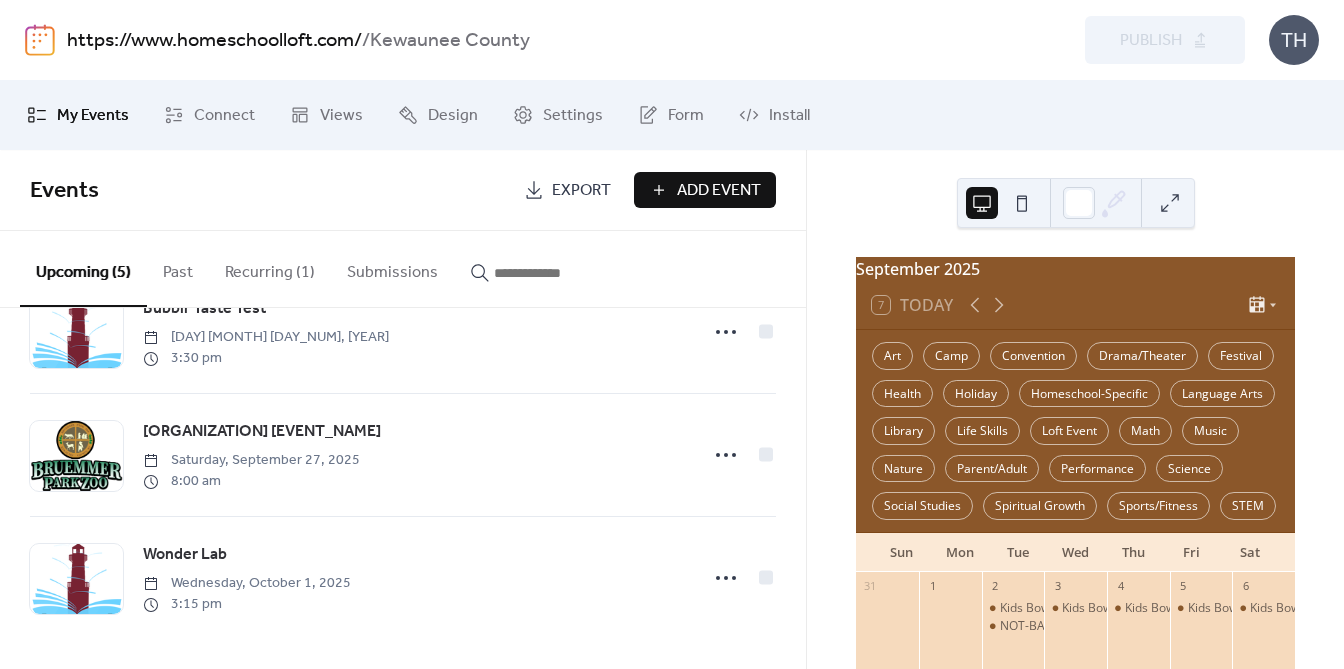 click on "Add Event" at bounding box center (705, 190) 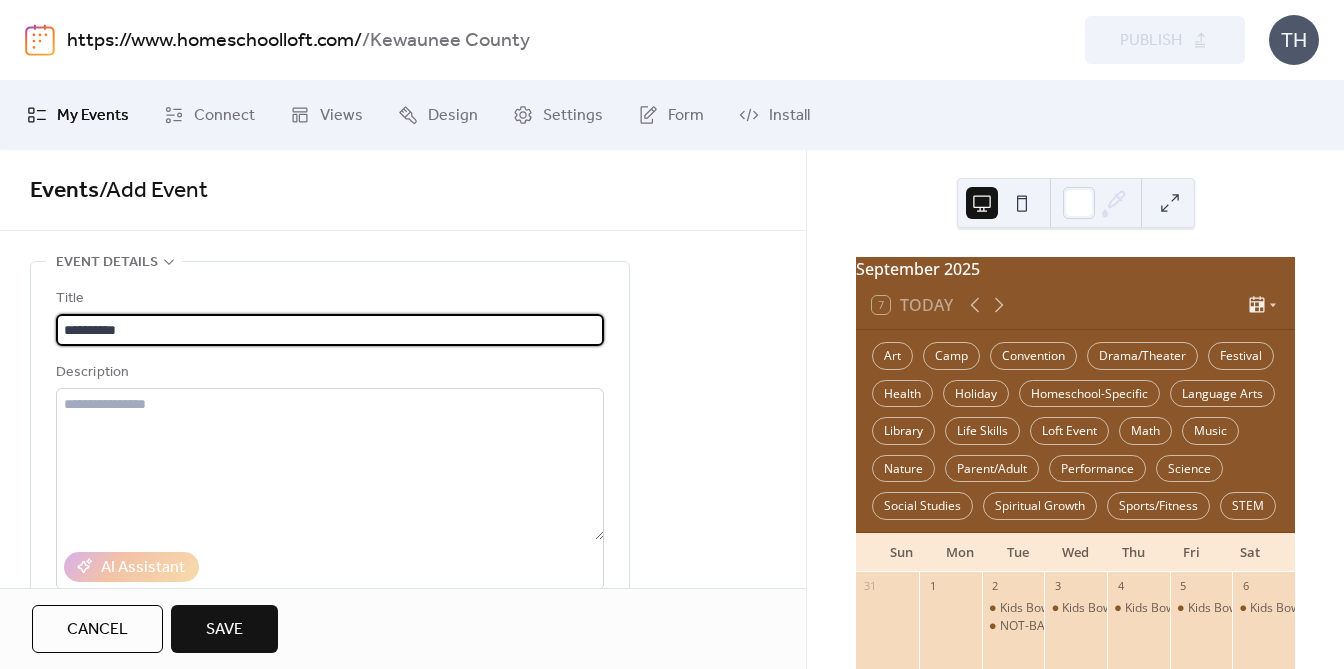 type on "**********" 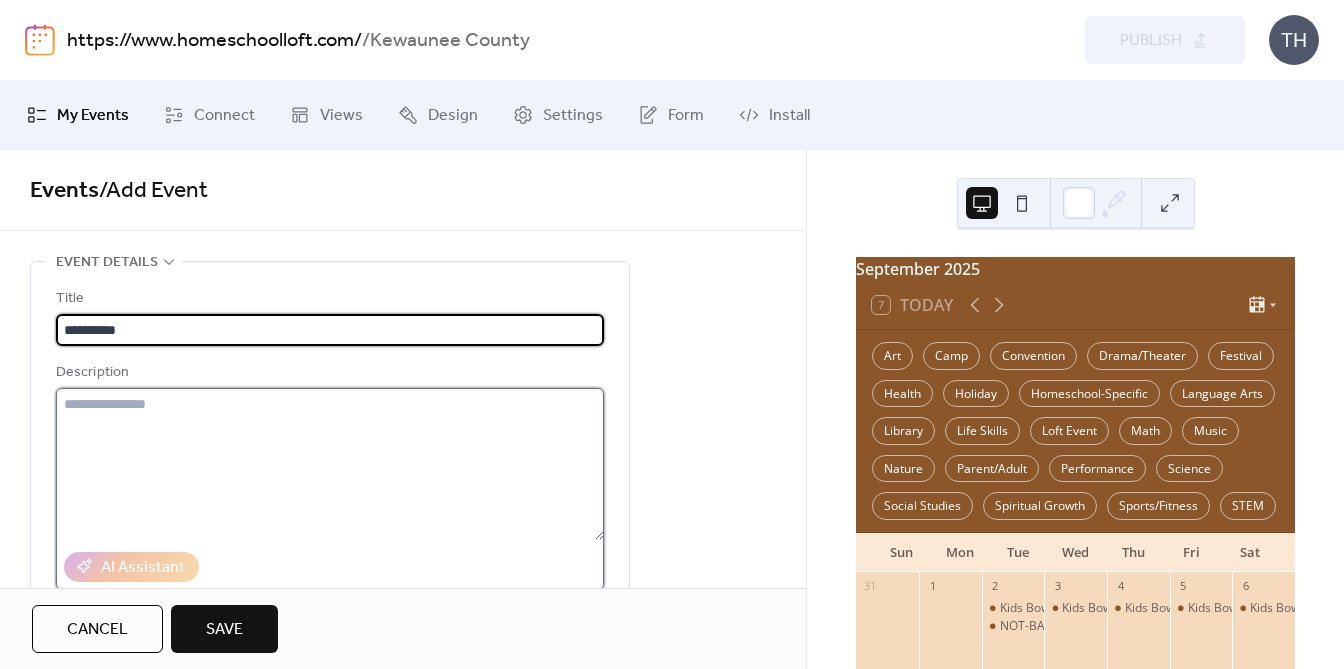 click at bounding box center [330, 464] 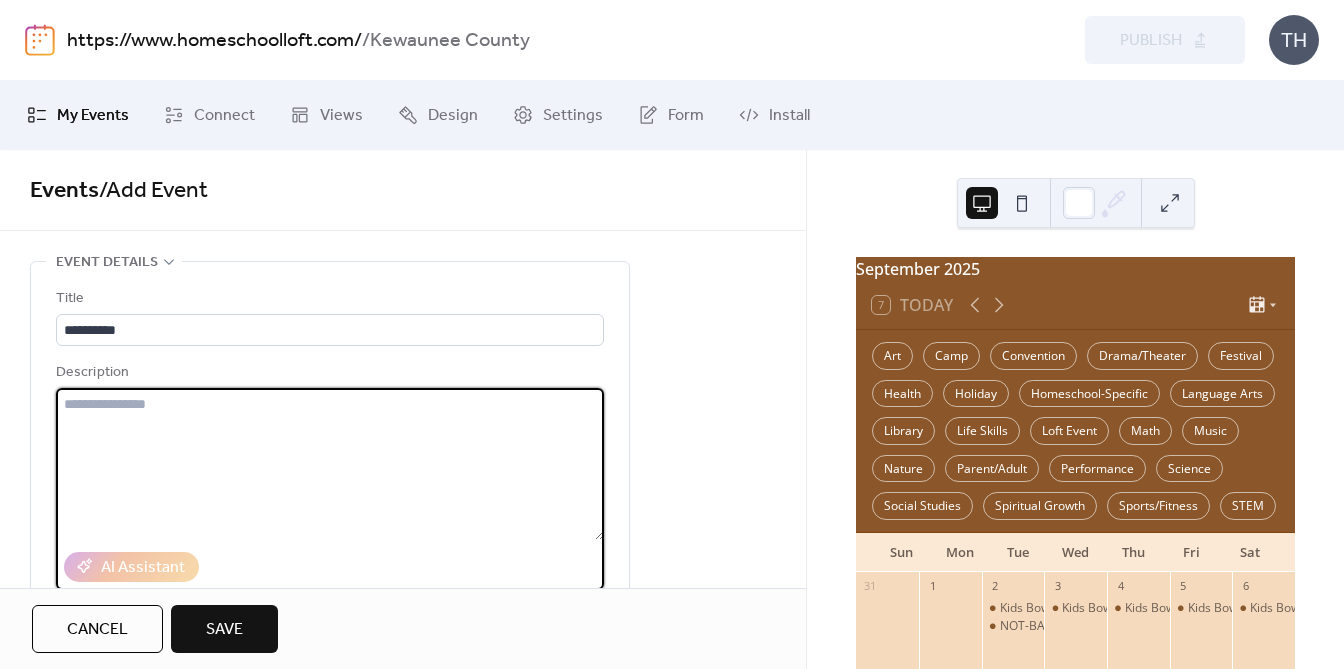 paste on "**********" 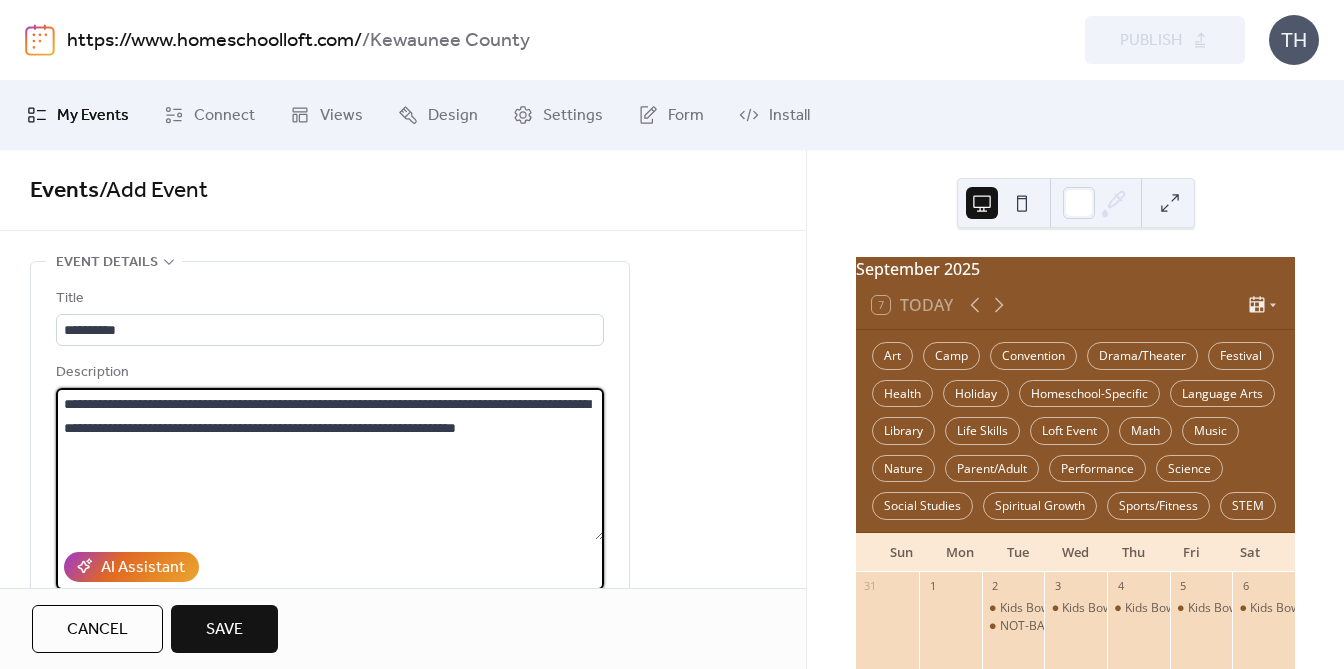 drag, startPoint x: 64, startPoint y: 429, endPoint x: 126, endPoint y: 426, distance: 62.072536 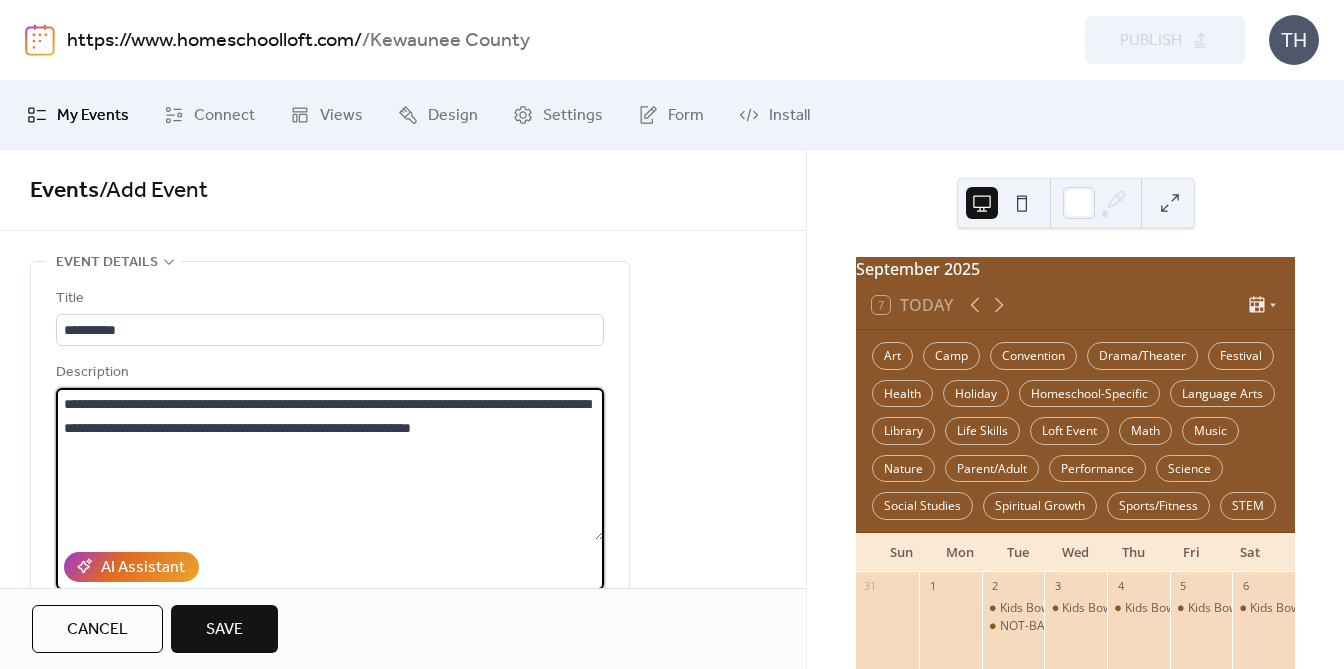 click on "**********" at bounding box center (330, 464) 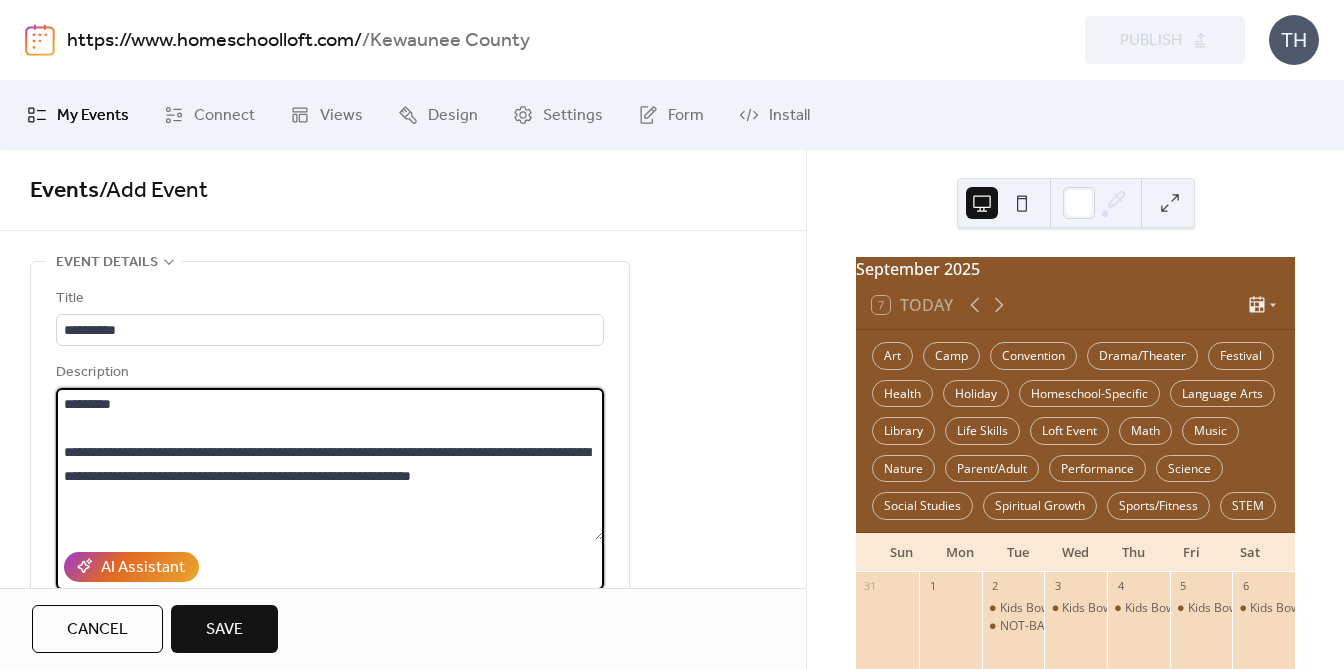 click on "**********" at bounding box center [330, 464] 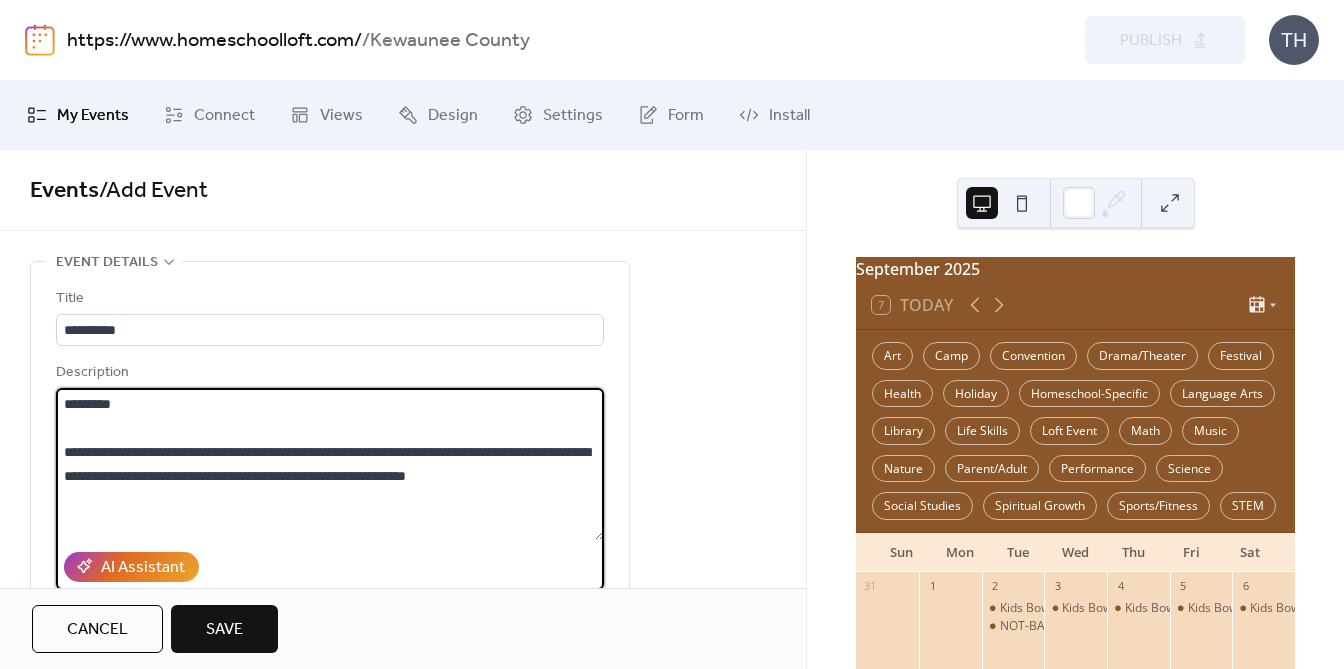 drag, startPoint x: 591, startPoint y: 455, endPoint x: 118, endPoint y: 473, distance: 473.34238 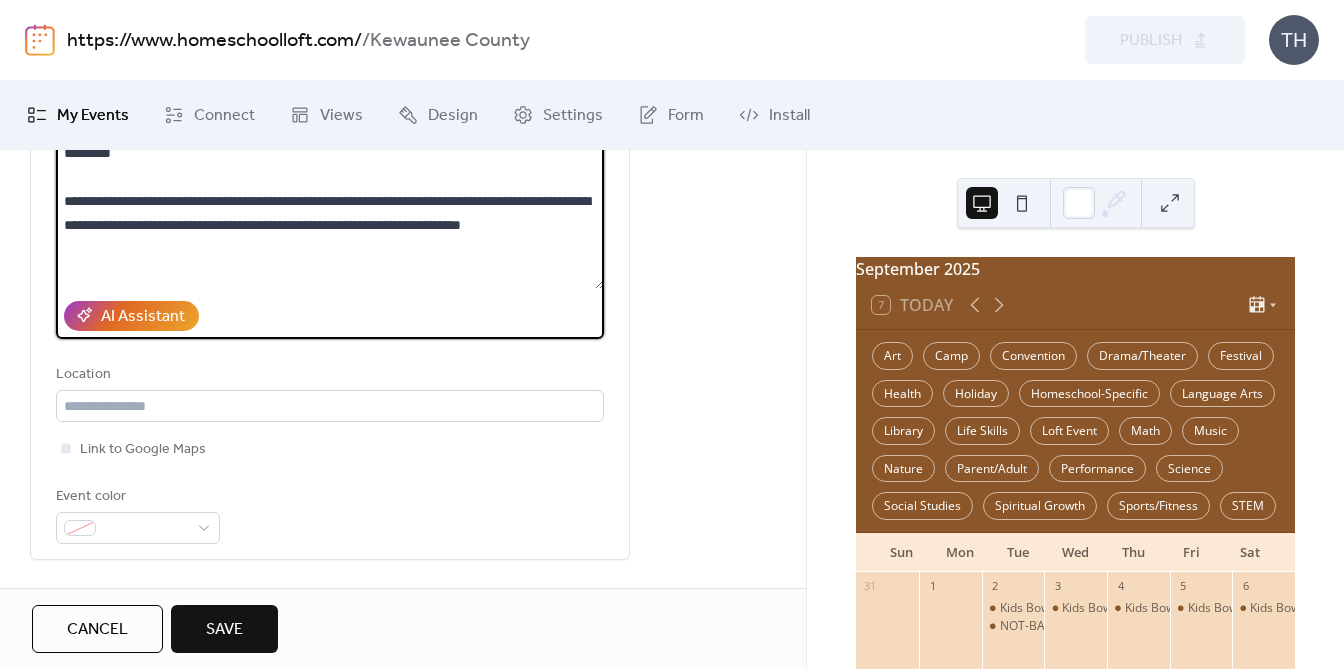 scroll, scrollTop: 272, scrollLeft: 0, axis: vertical 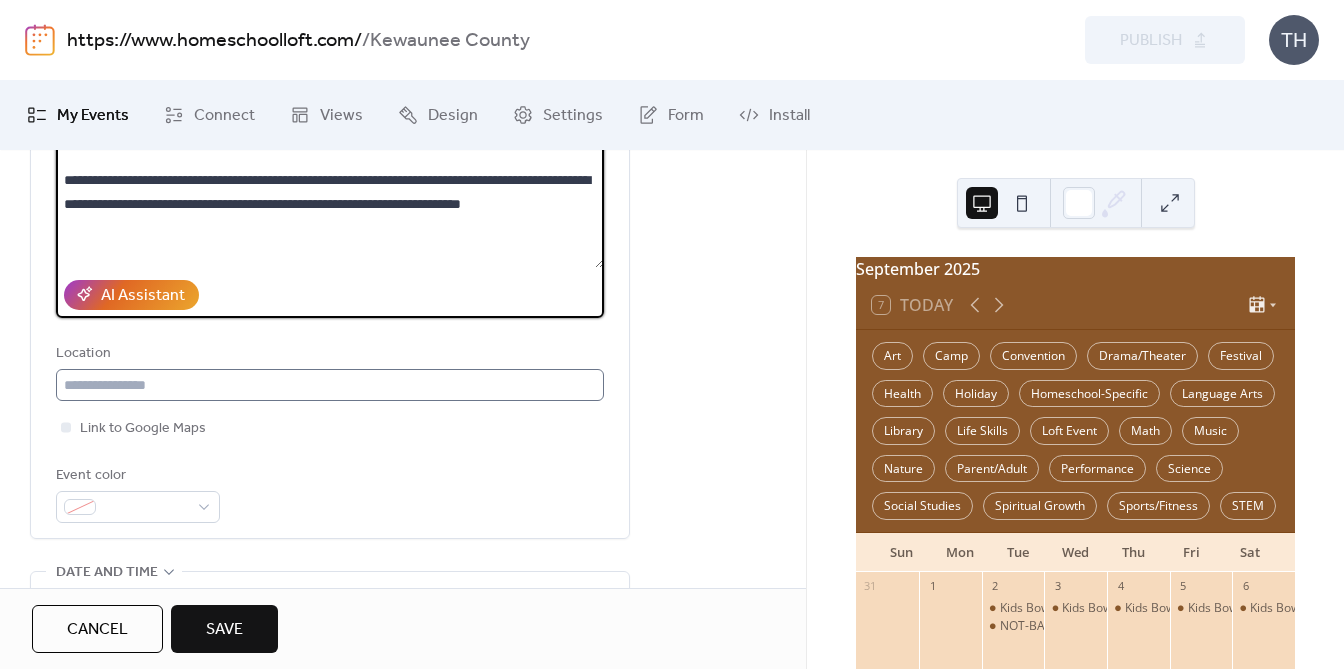 type on "*********" 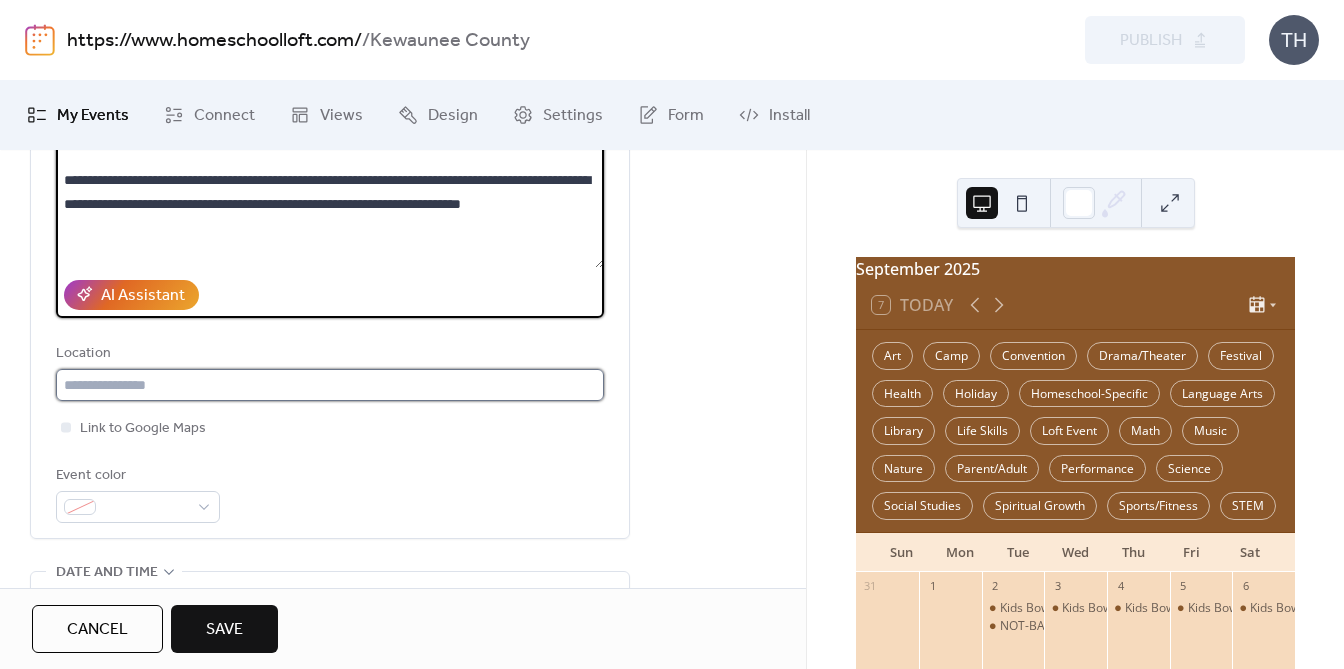 click at bounding box center (330, 385) 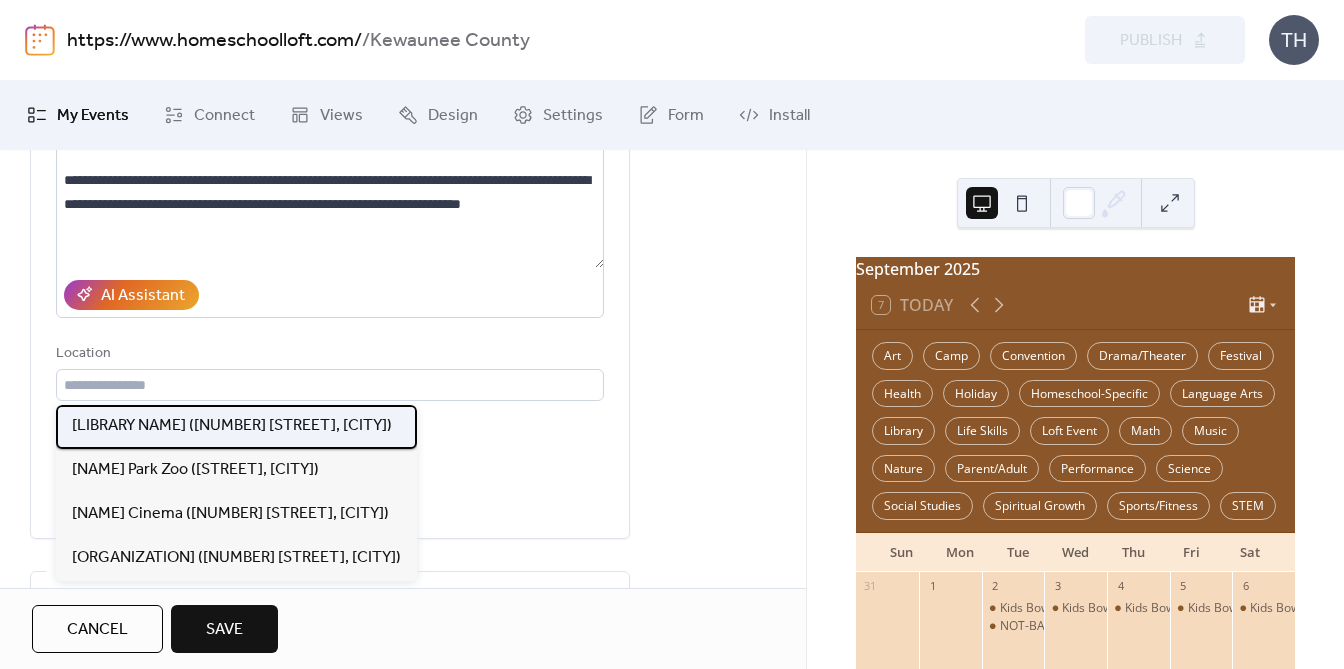click on "[LIBRARY NAME] ([NUMBER] [STREET], [CITY])" at bounding box center [236, 427] 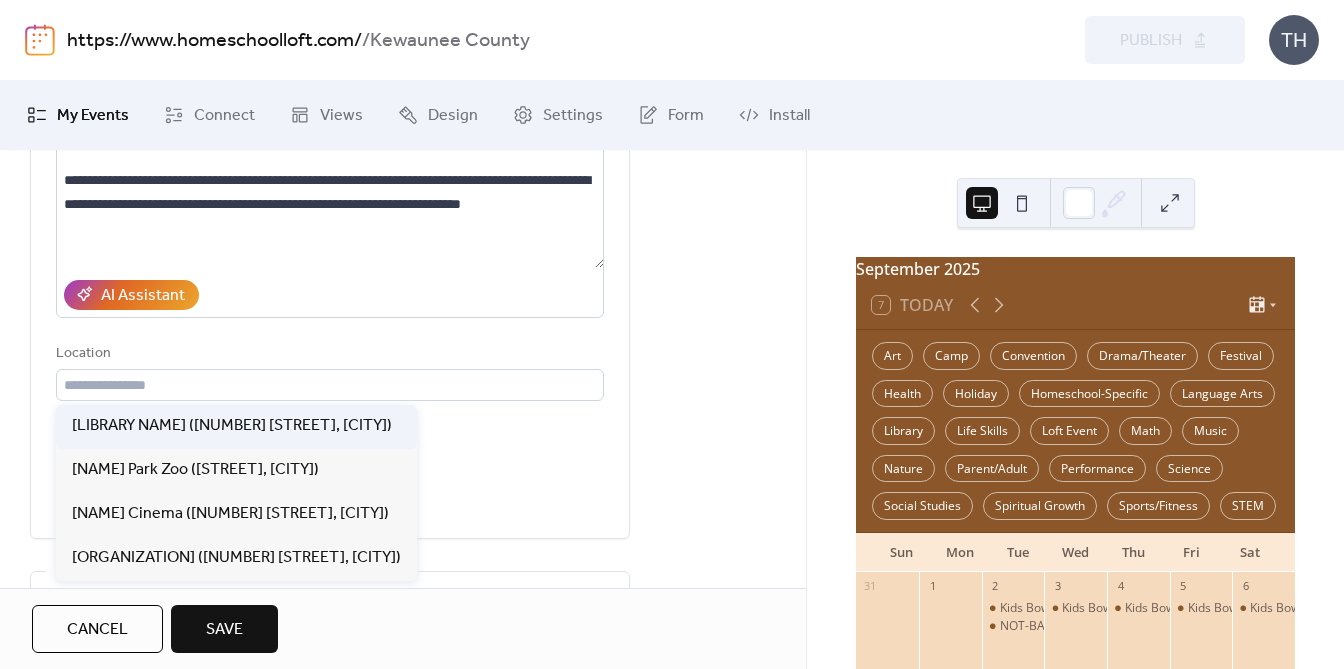 type on "**********" 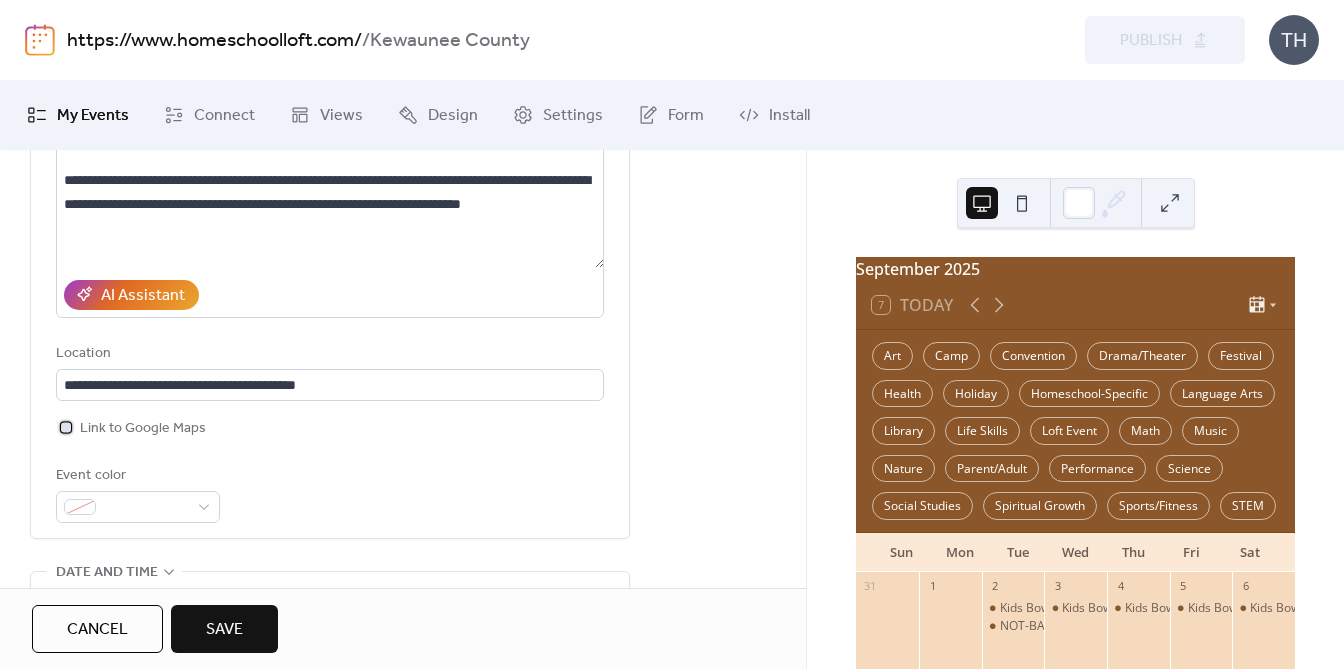 click on "Link to Google Maps" at bounding box center [143, 429] 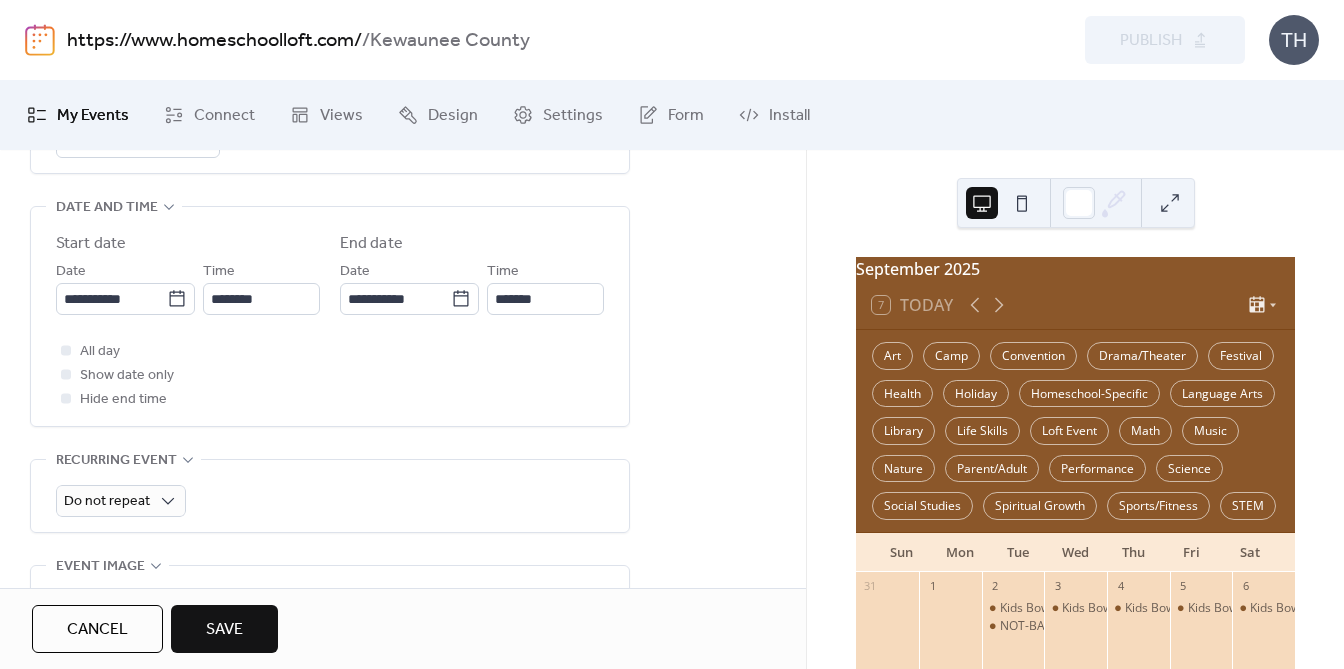 scroll, scrollTop: 655, scrollLeft: 0, axis: vertical 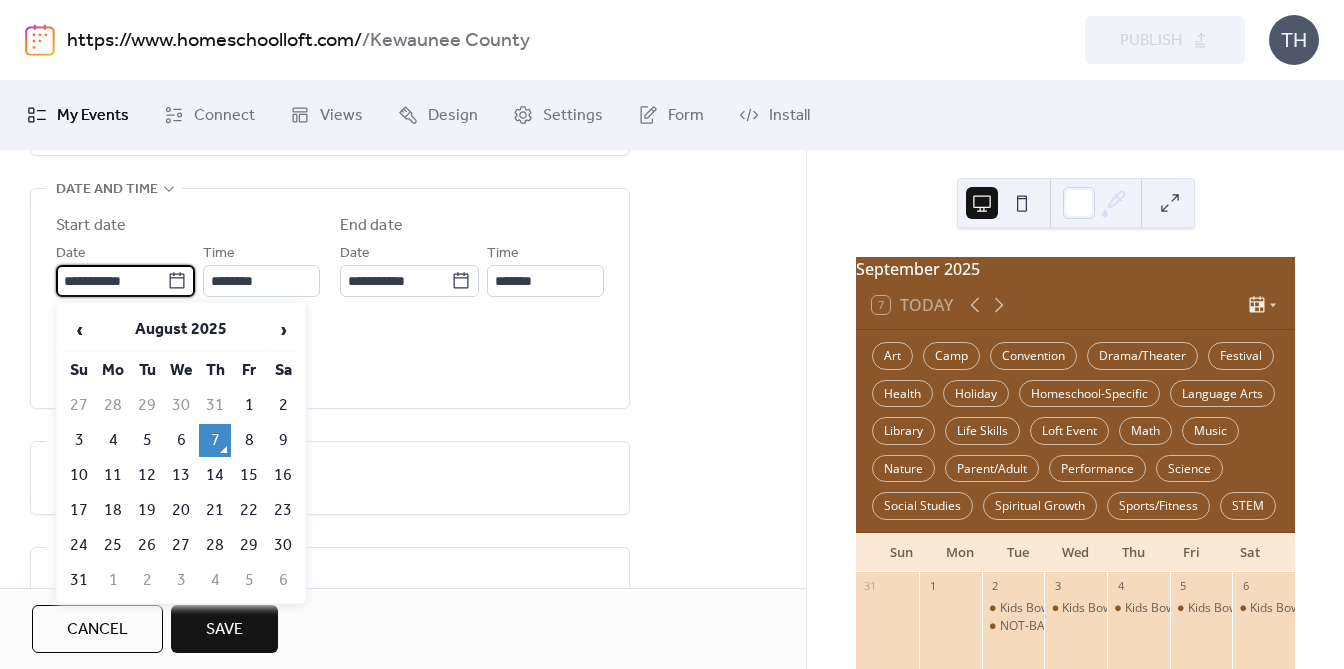 click on "**********" at bounding box center [125, 281] 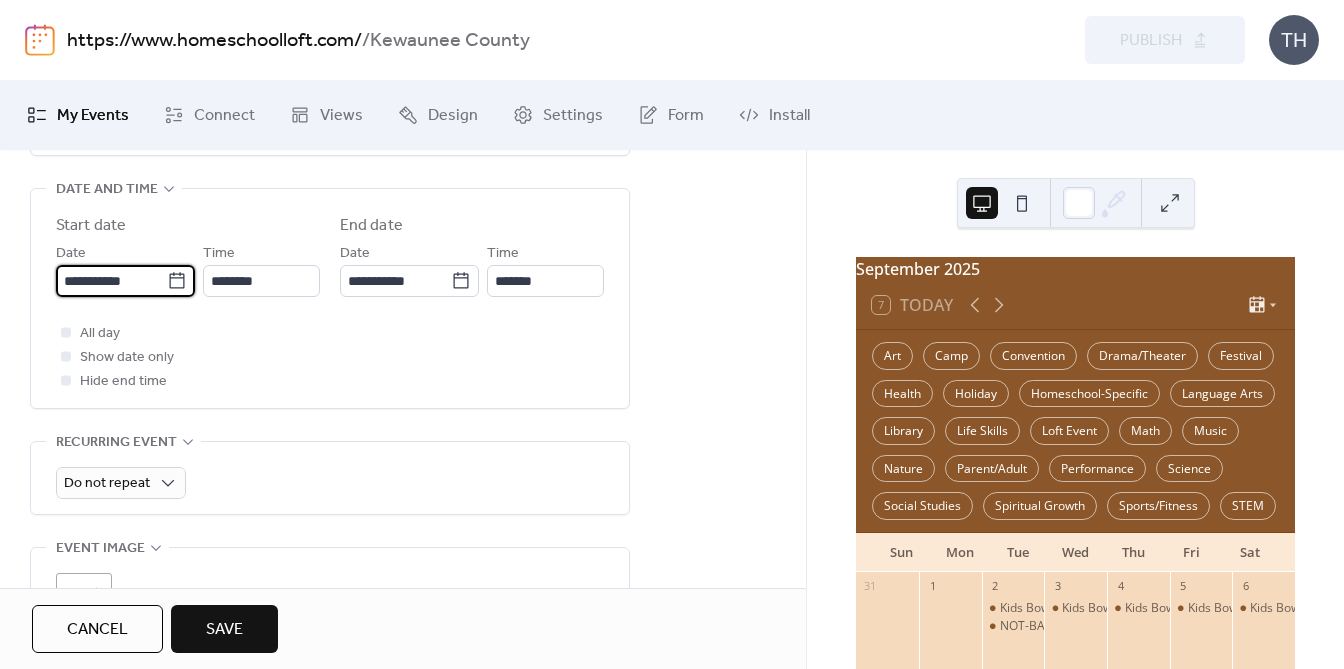 click on "**********" at bounding box center [111, 281] 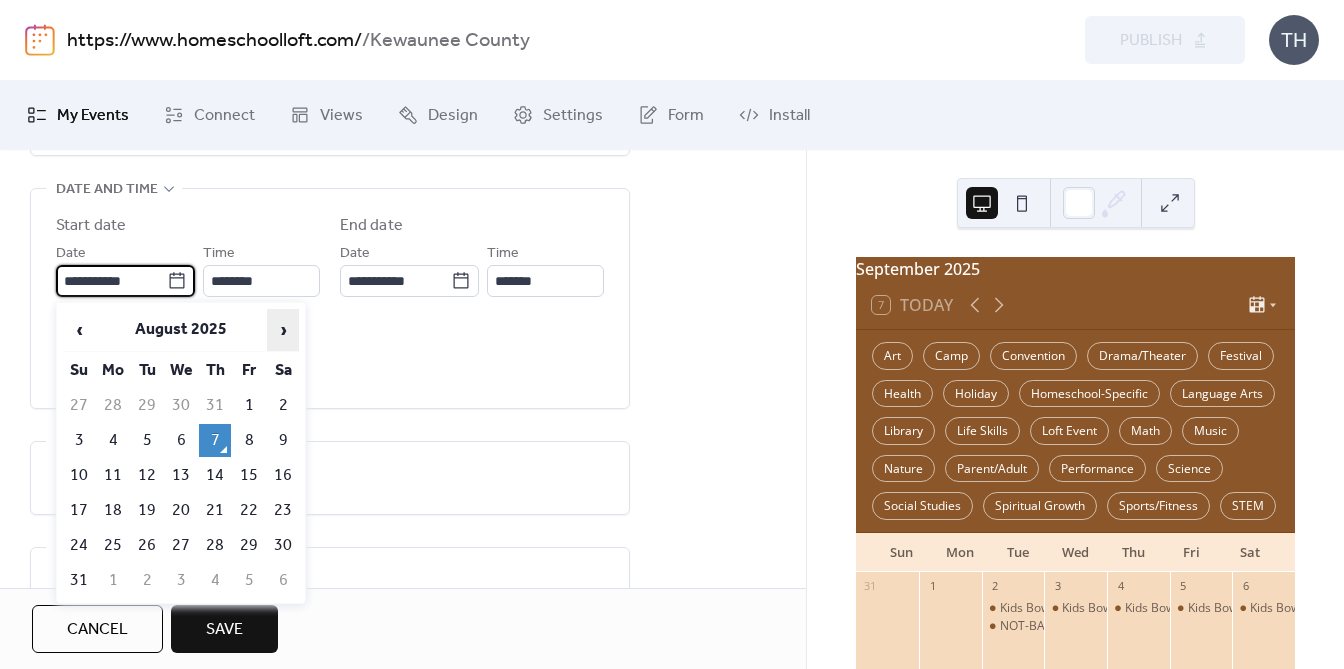 click on "›" at bounding box center (283, 330) 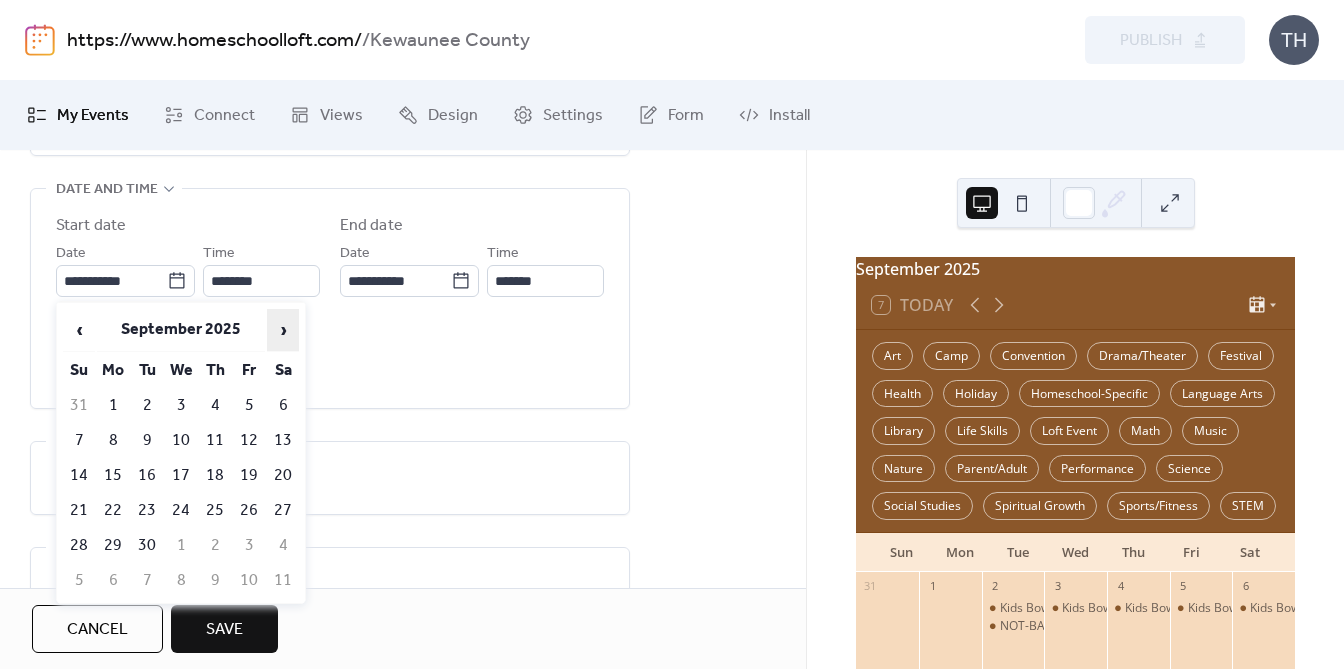 click on "›" at bounding box center (283, 330) 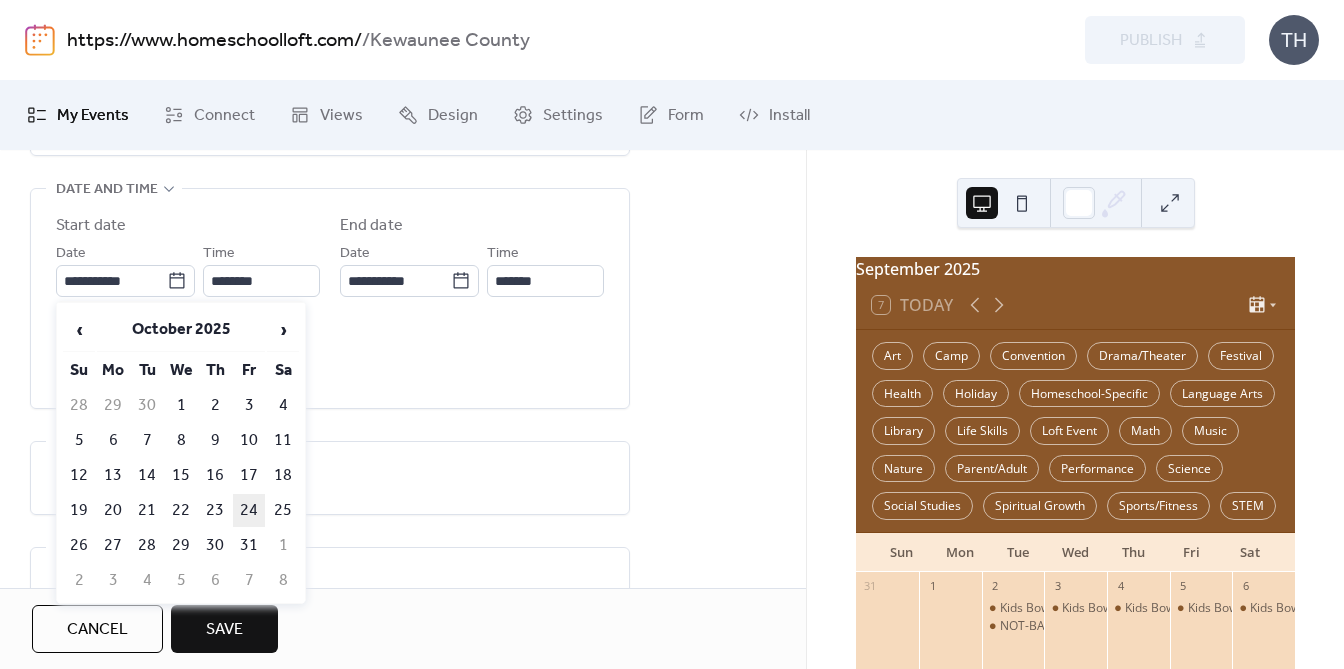 click on "24" at bounding box center (249, 510) 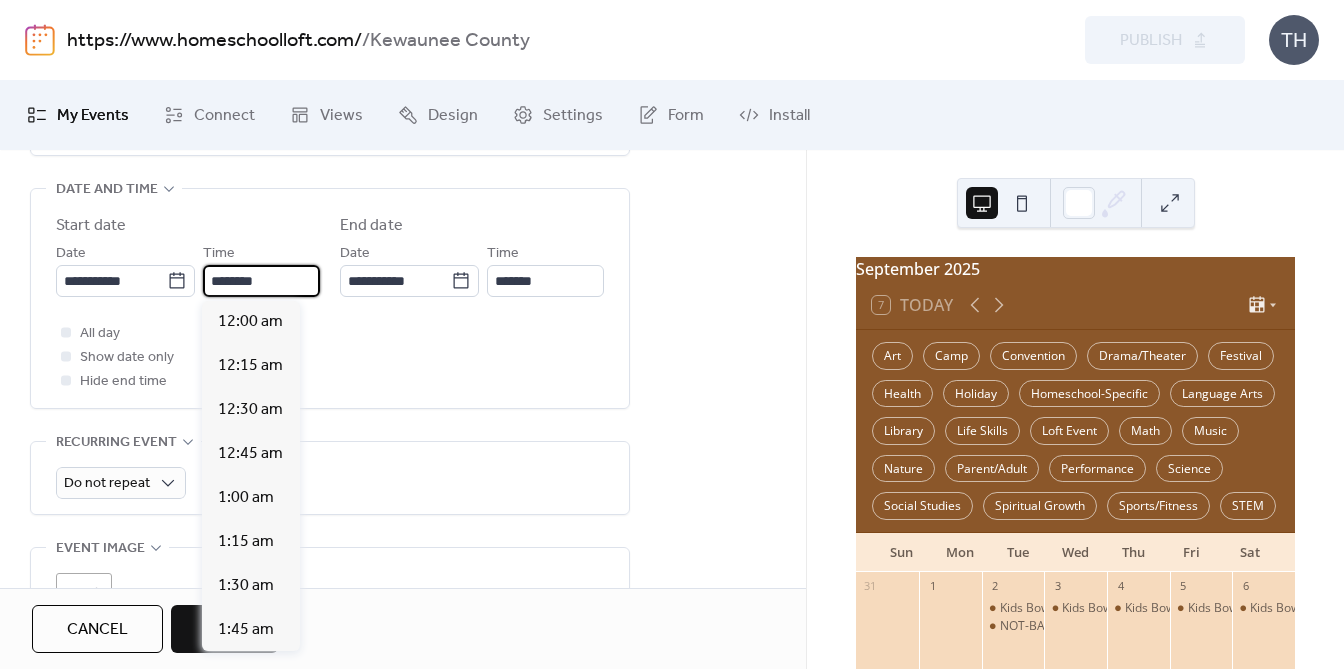 click on "********" at bounding box center (261, 281) 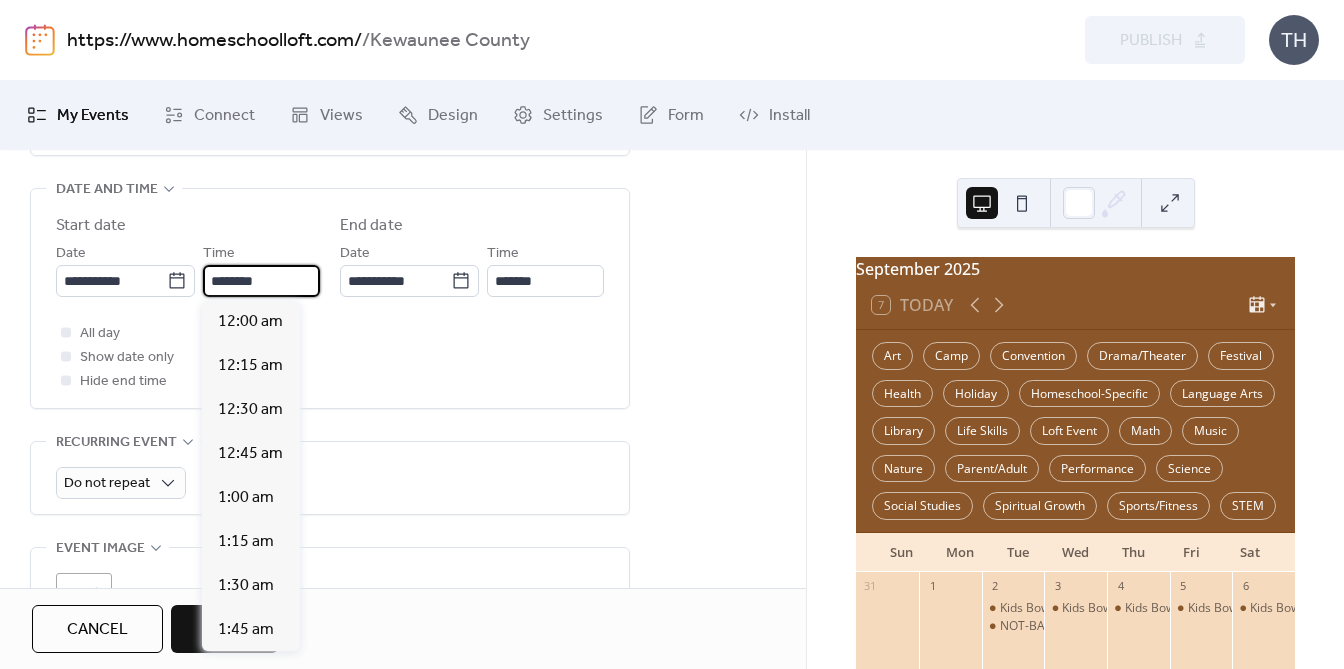 scroll, scrollTop: 2184, scrollLeft: 0, axis: vertical 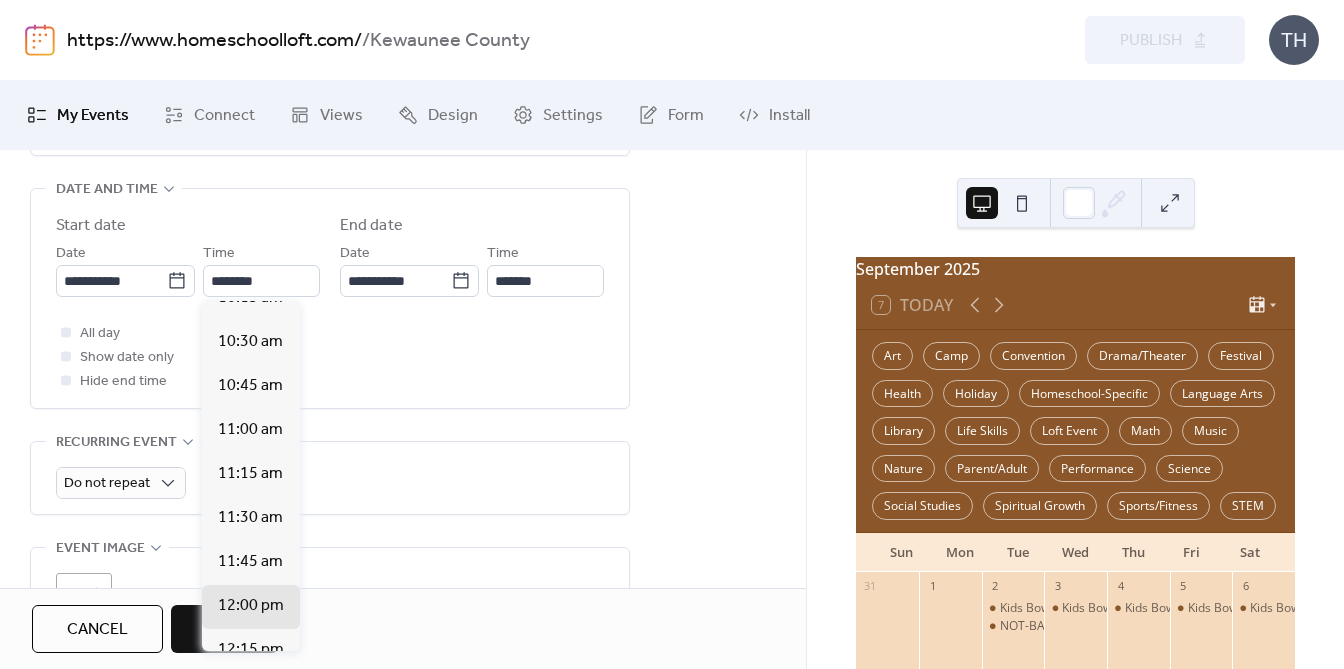 click on "10:00 am" at bounding box center (250, 254) 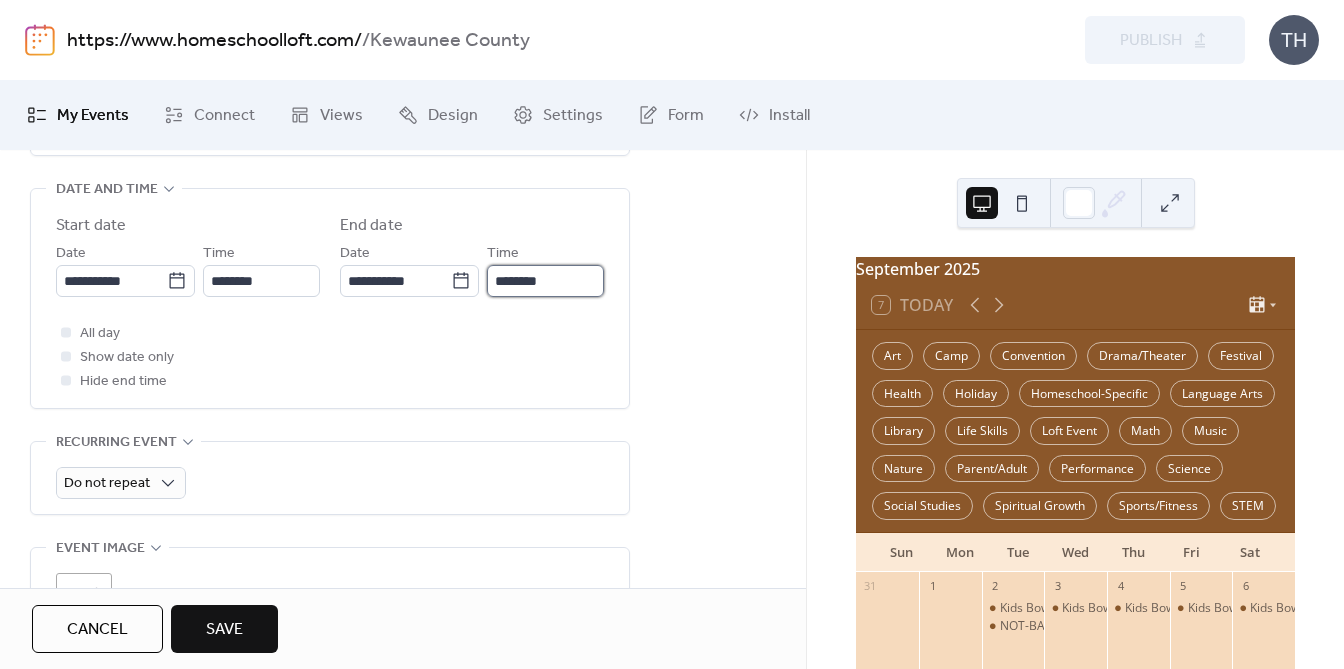 click on "********" at bounding box center (545, 281) 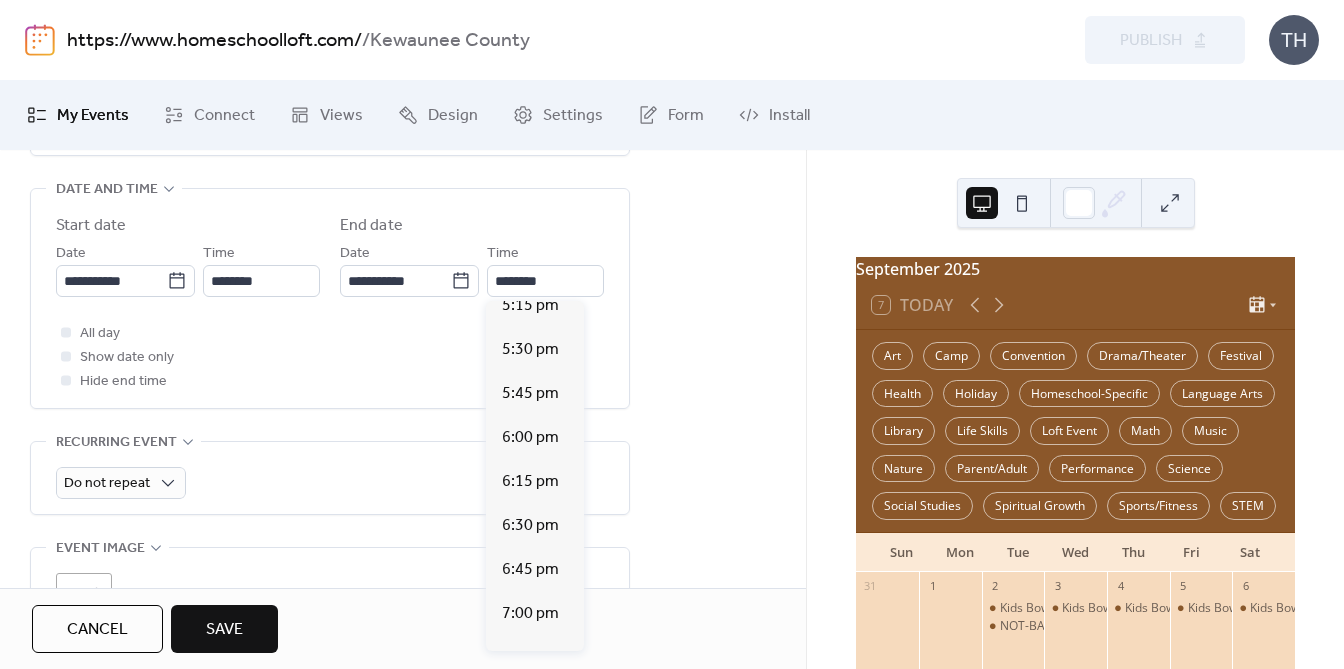scroll, scrollTop: 1266, scrollLeft: 0, axis: vertical 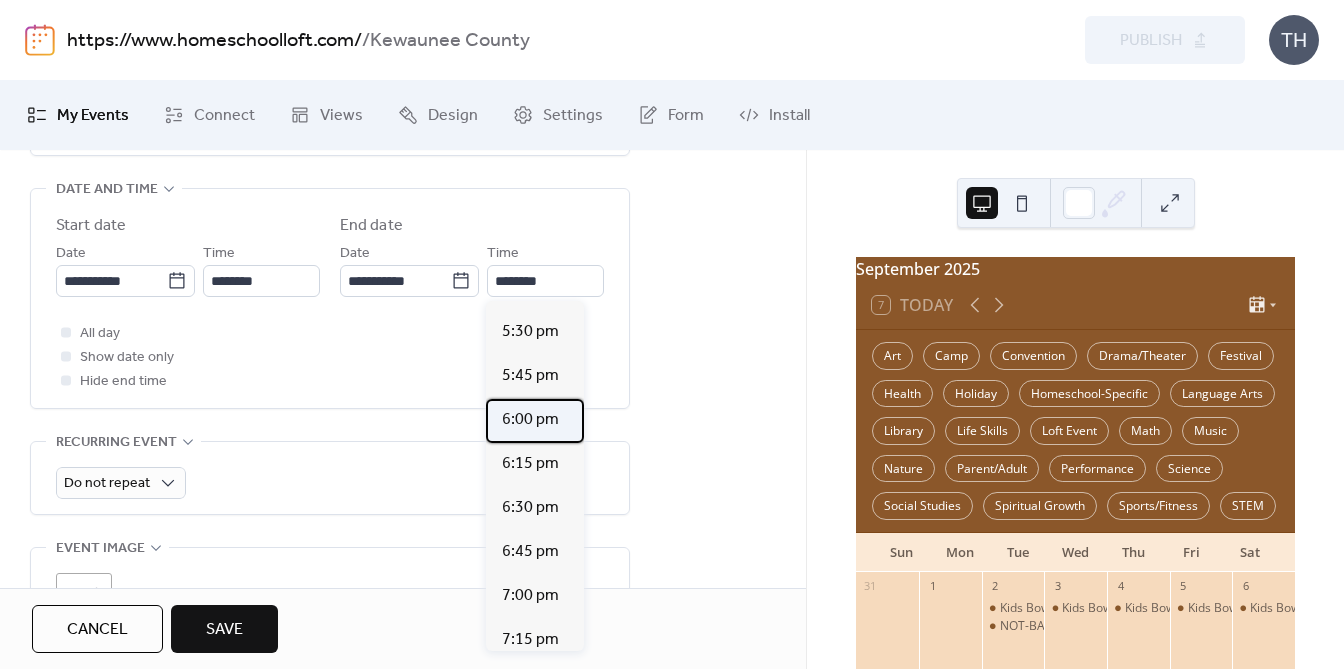 click on "6:00 pm" at bounding box center [535, 421] 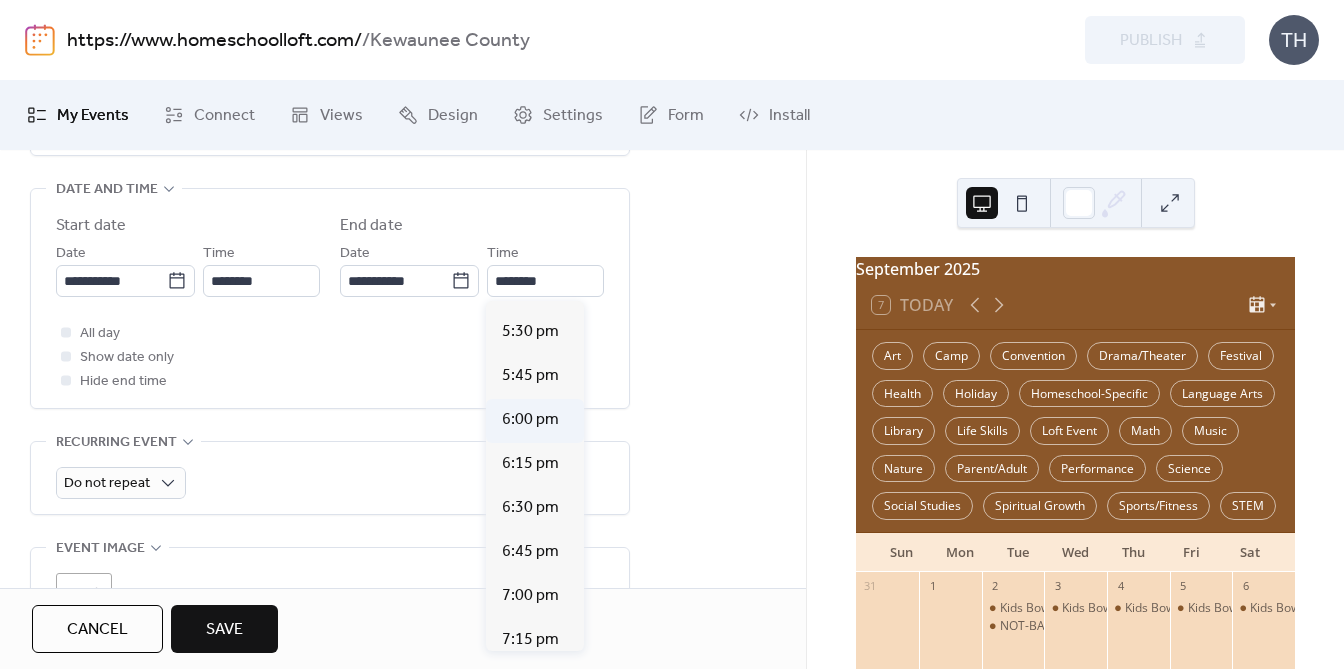 type on "*******" 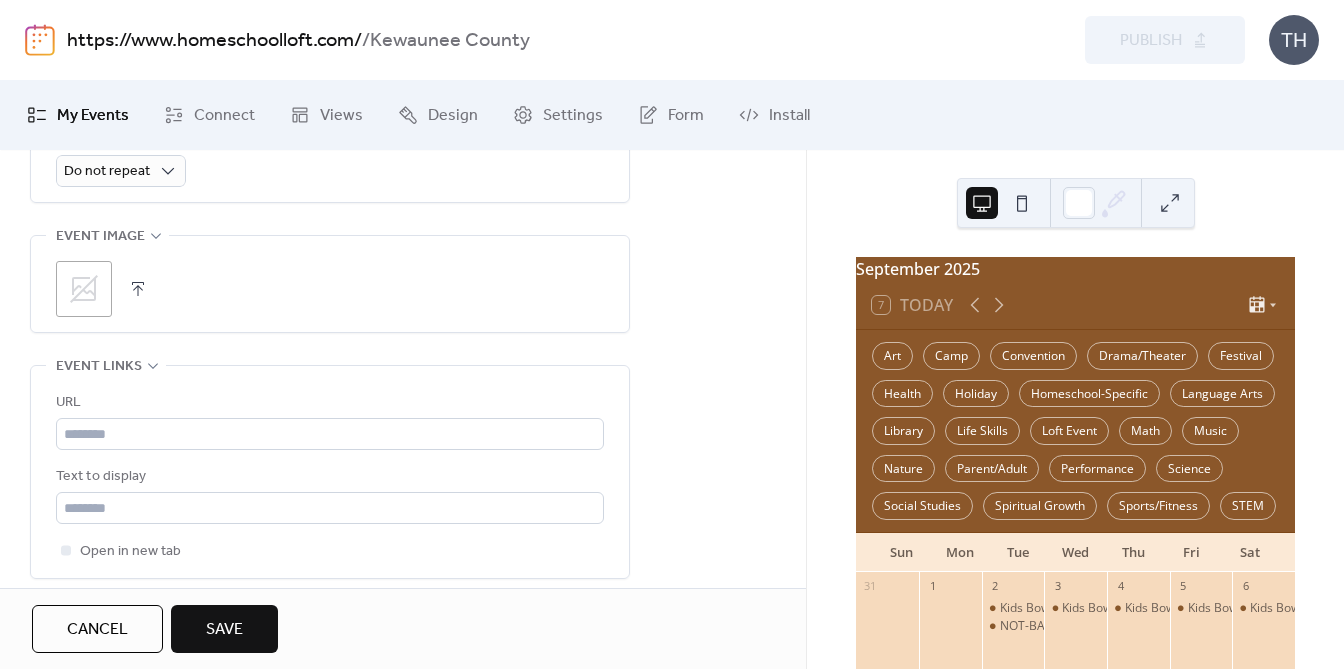 scroll, scrollTop: 1010, scrollLeft: 0, axis: vertical 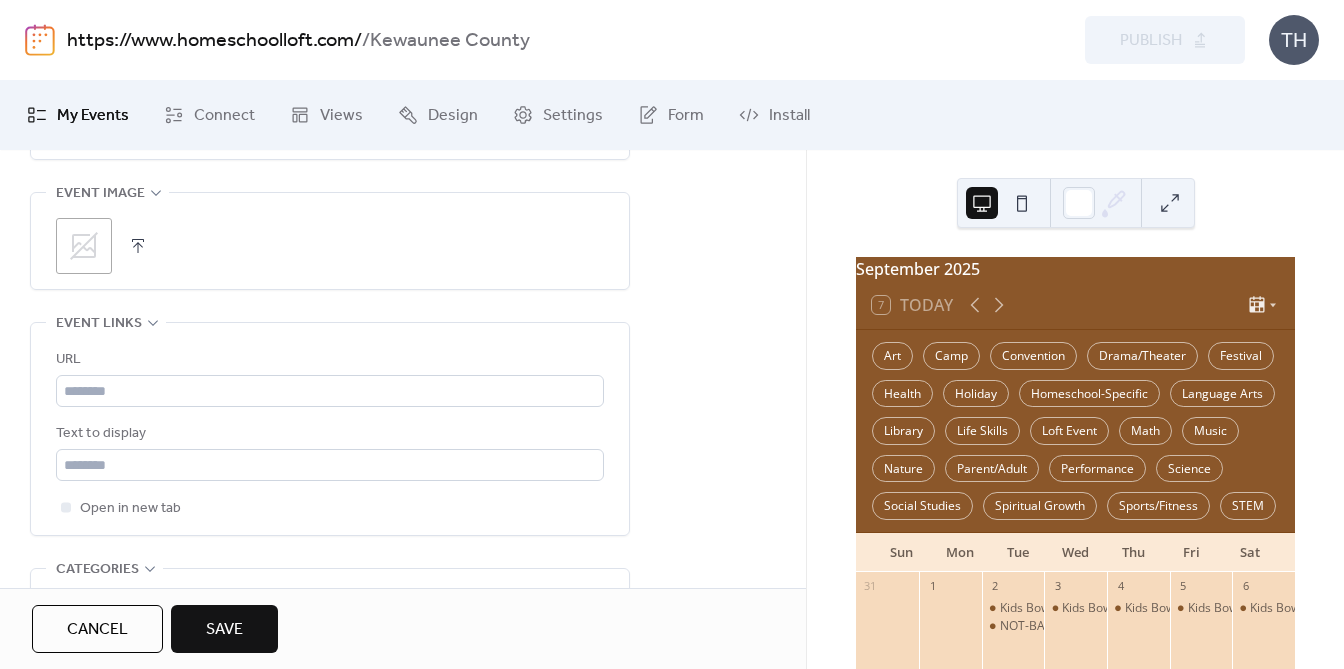 click at bounding box center [138, 246] 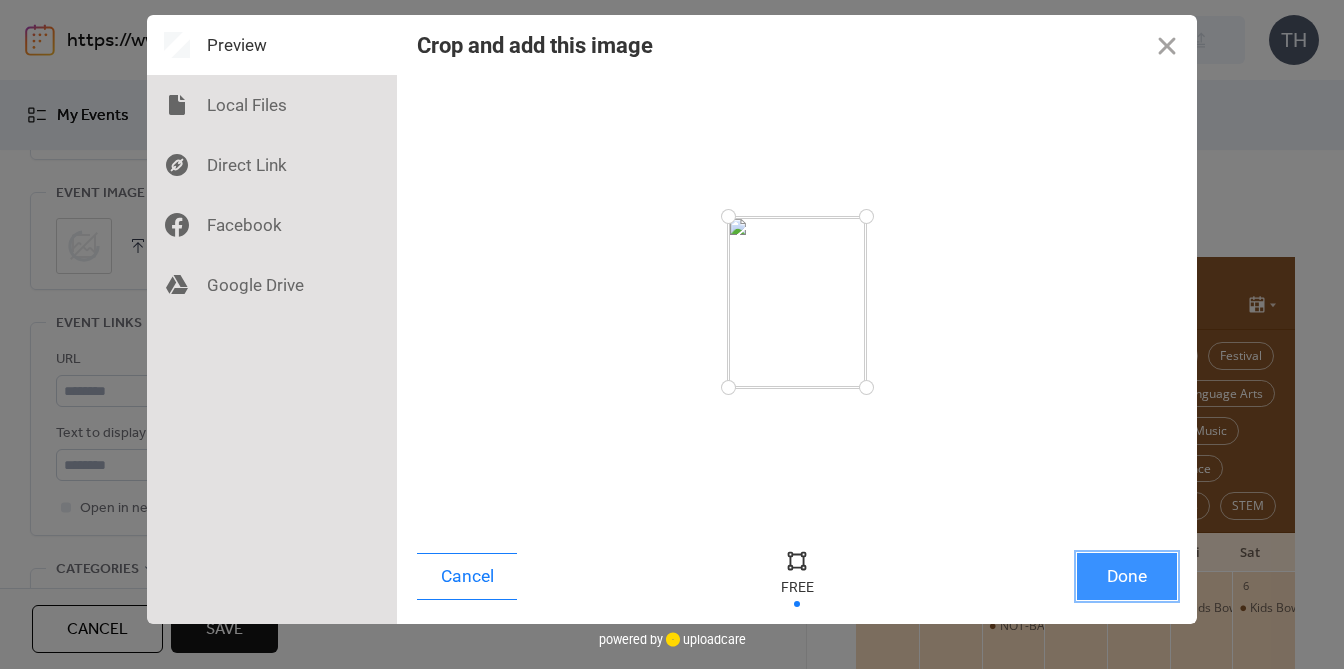 click on "Done" at bounding box center [1127, 576] 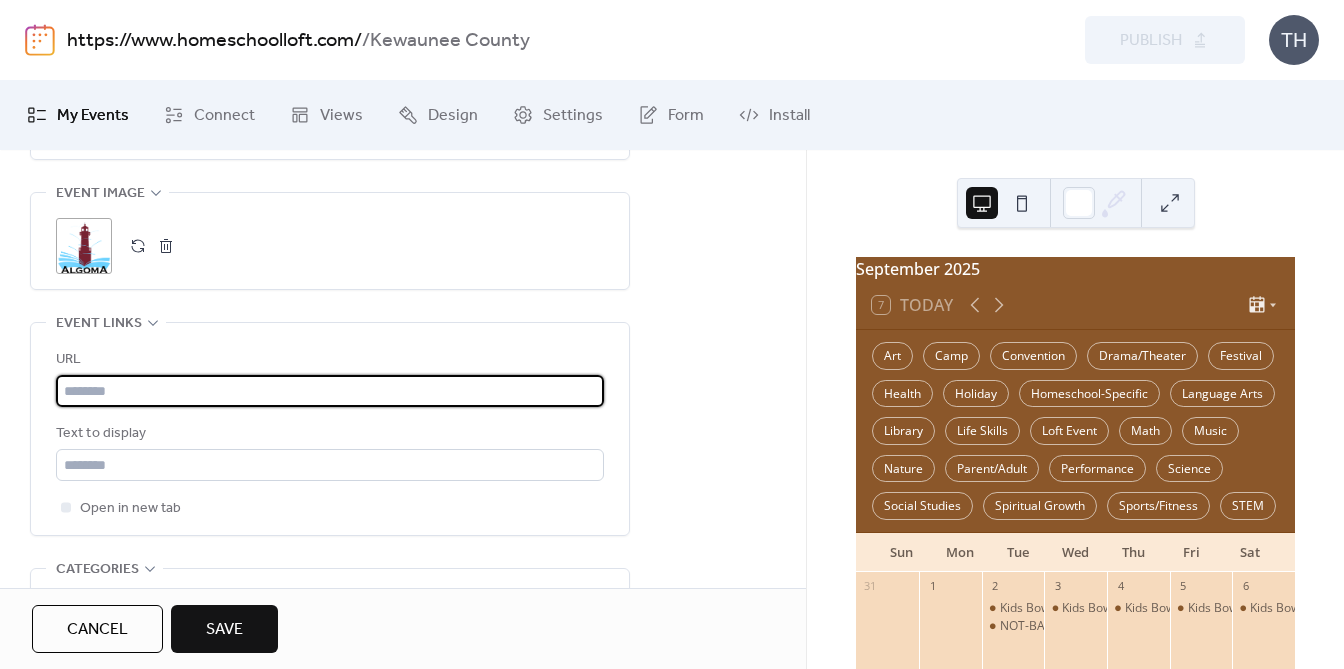 click at bounding box center [330, 391] 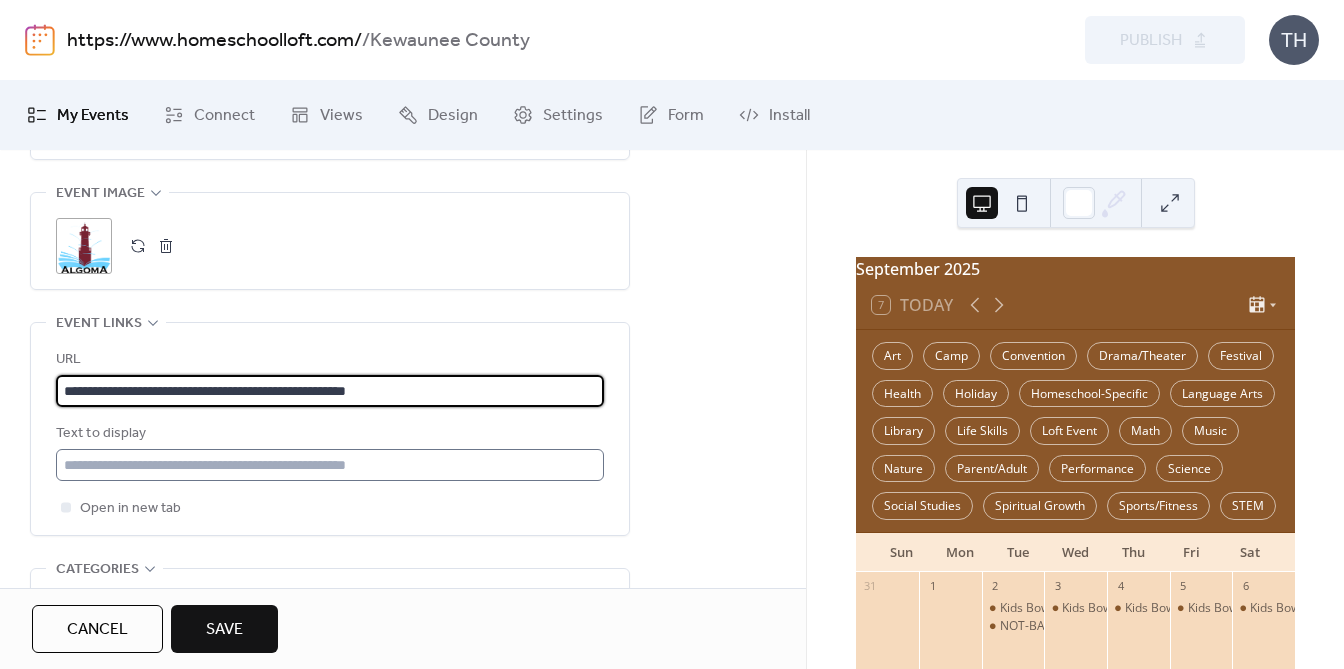 type on "**********" 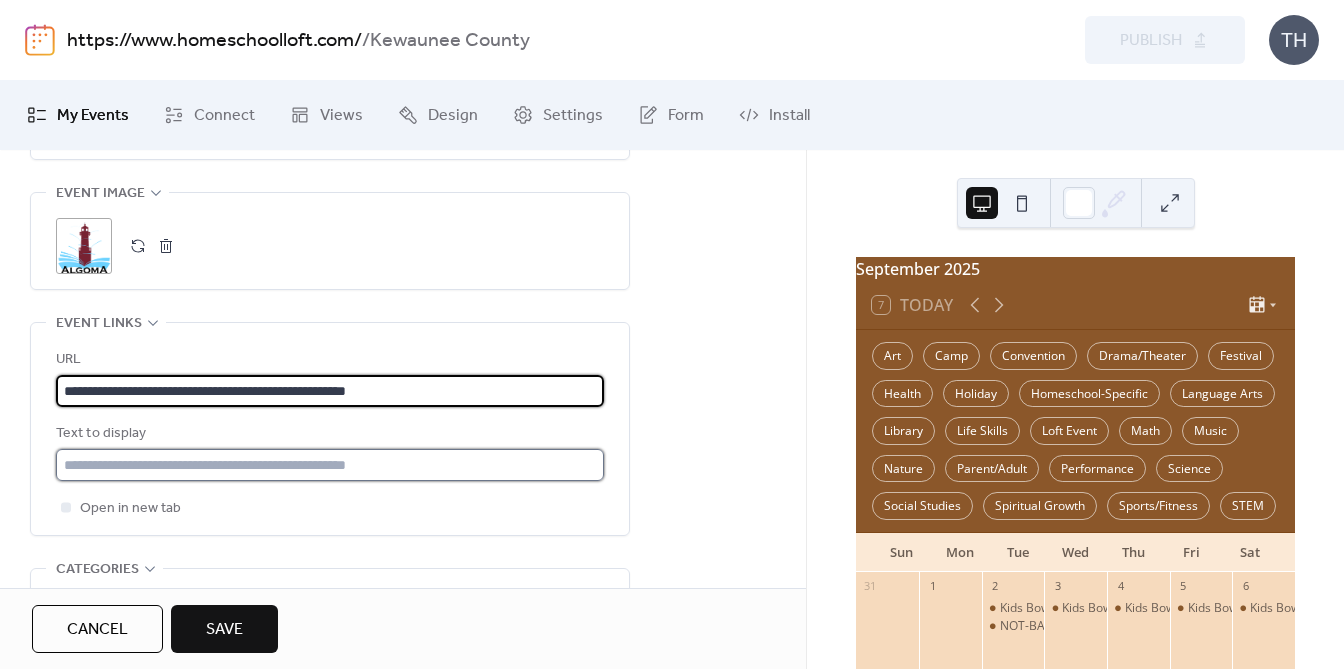click at bounding box center (330, 465) 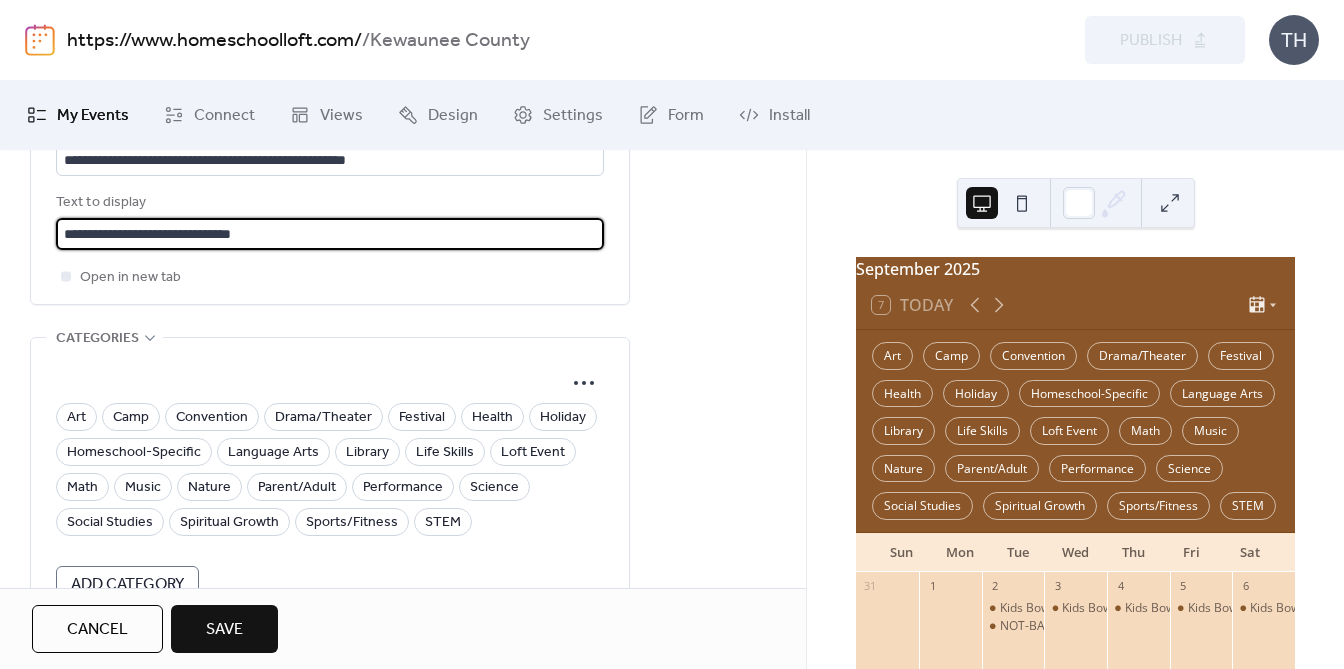 scroll, scrollTop: 1369, scrollLeft: 0, axis: vertical 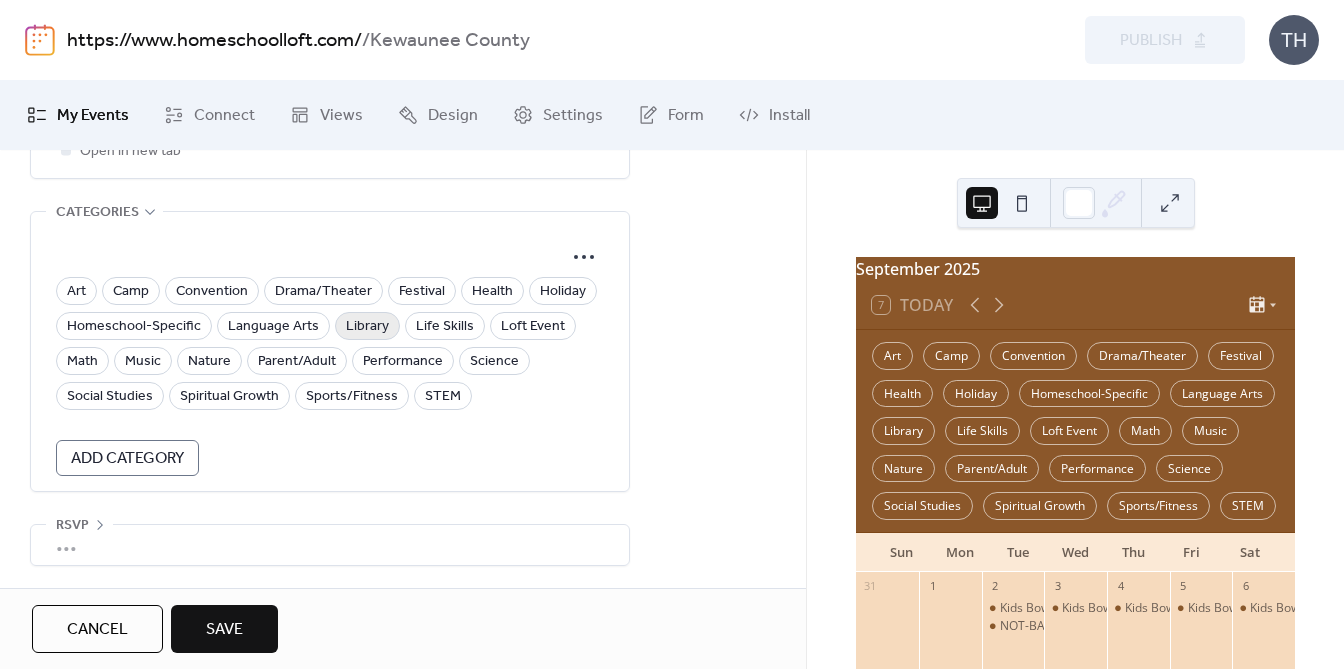 type on "**********" 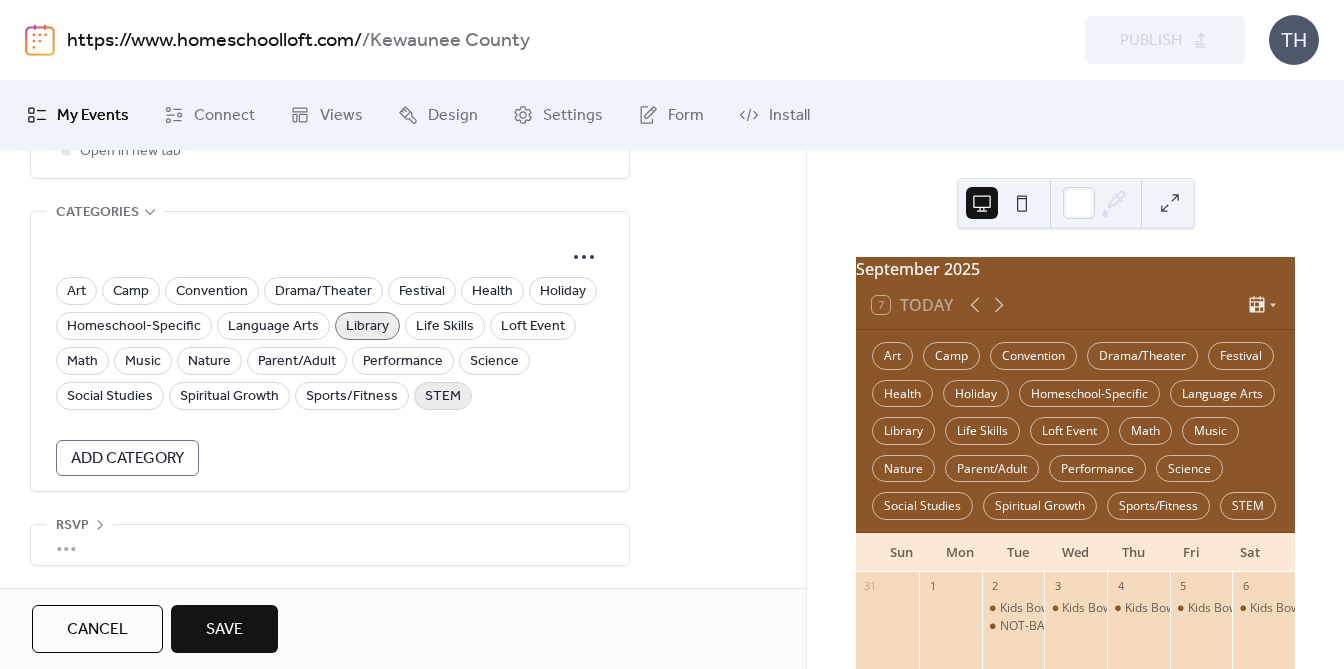 click on "STEM" at bounding box center (443, 397) 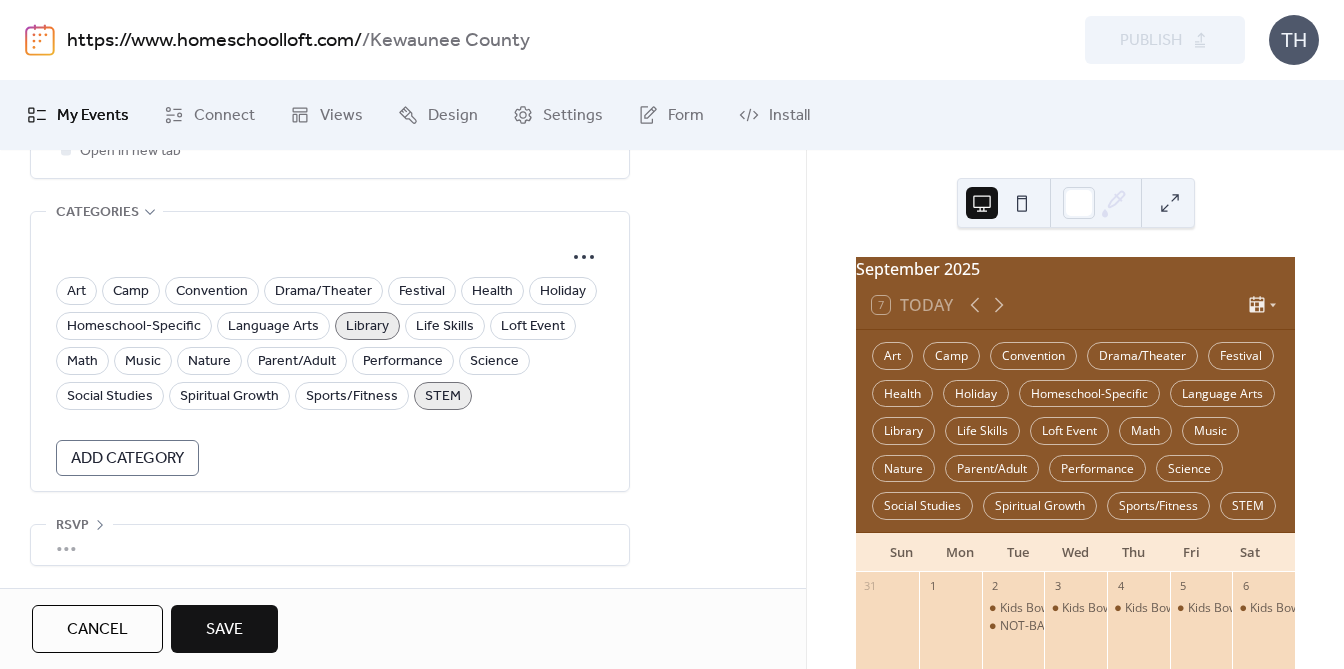 click on "Save" at bounding box center [224, 629] 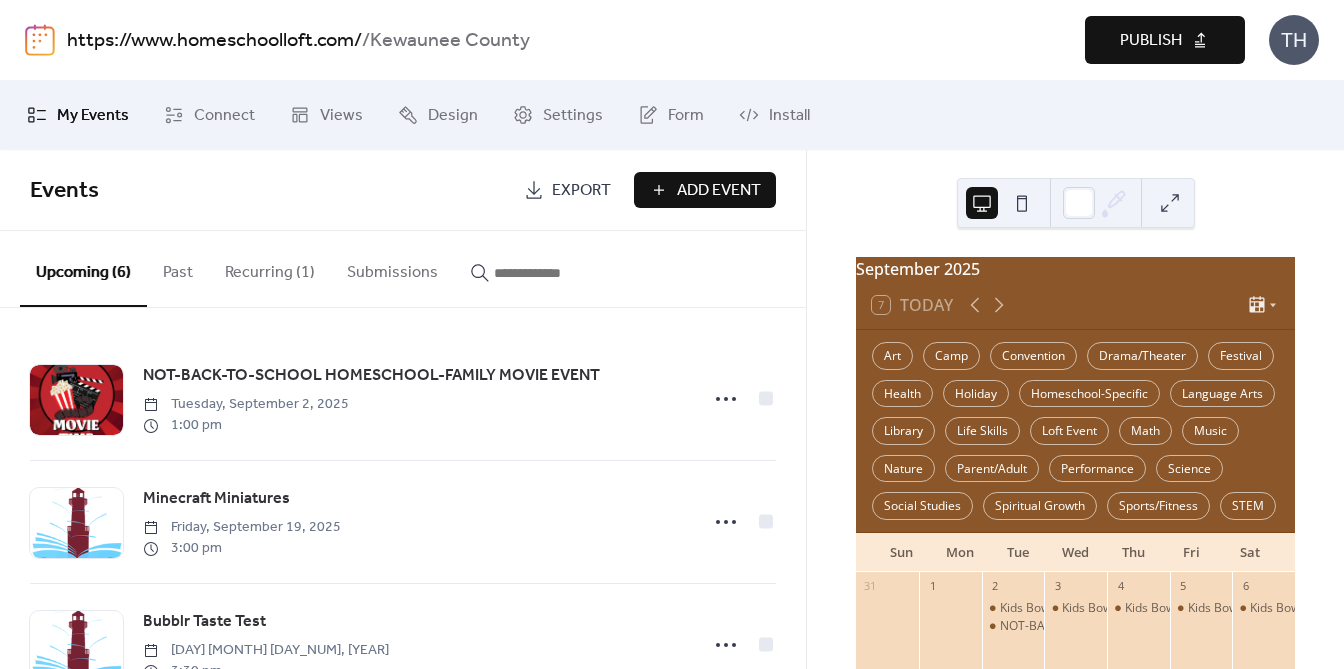 click at bounding box center [554, 273] 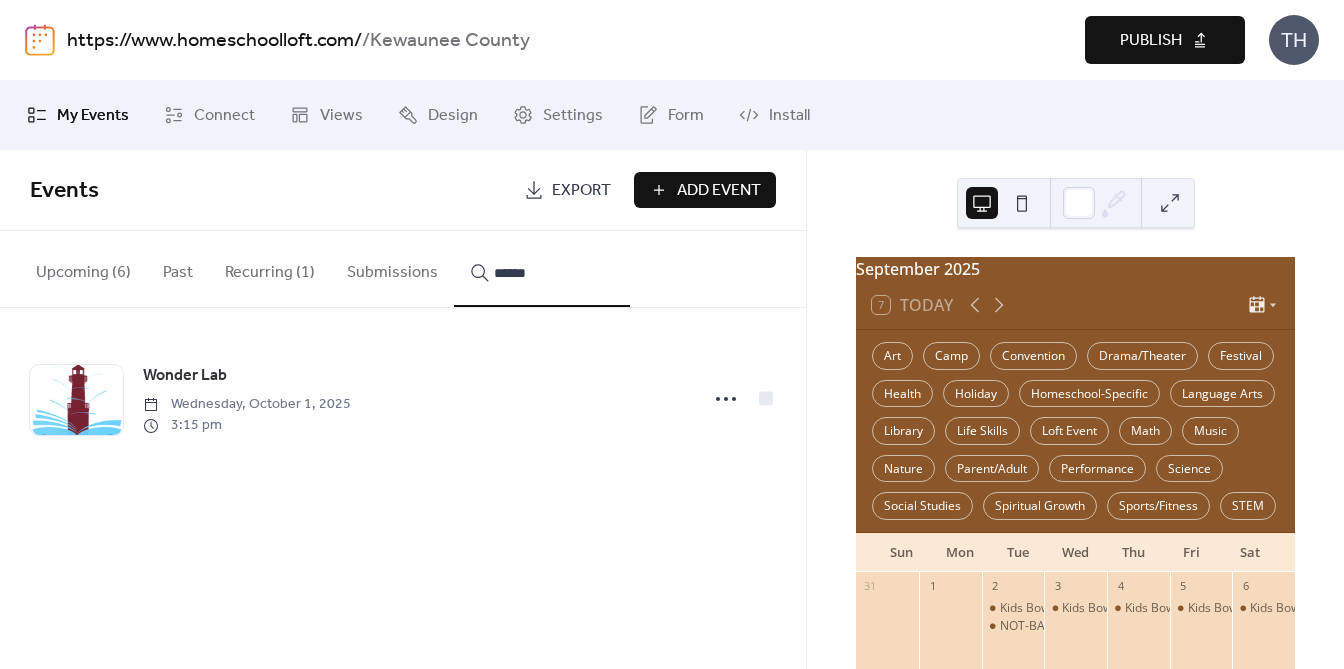 type on "******" 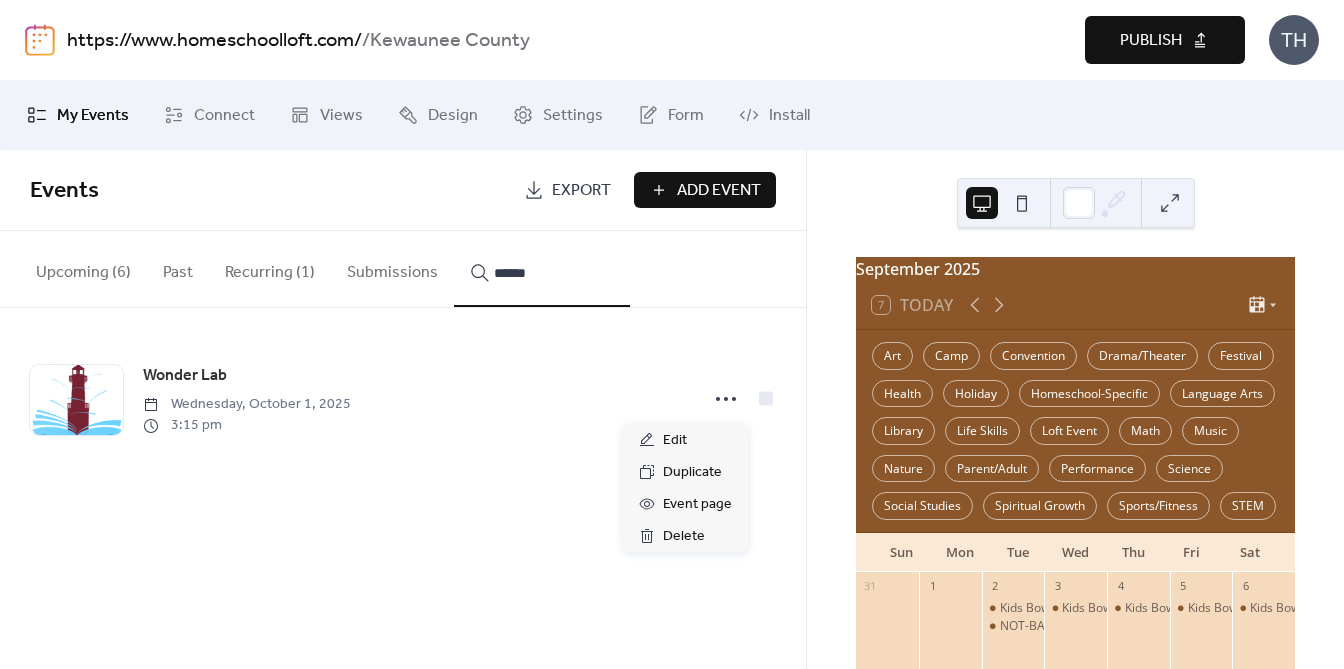 click 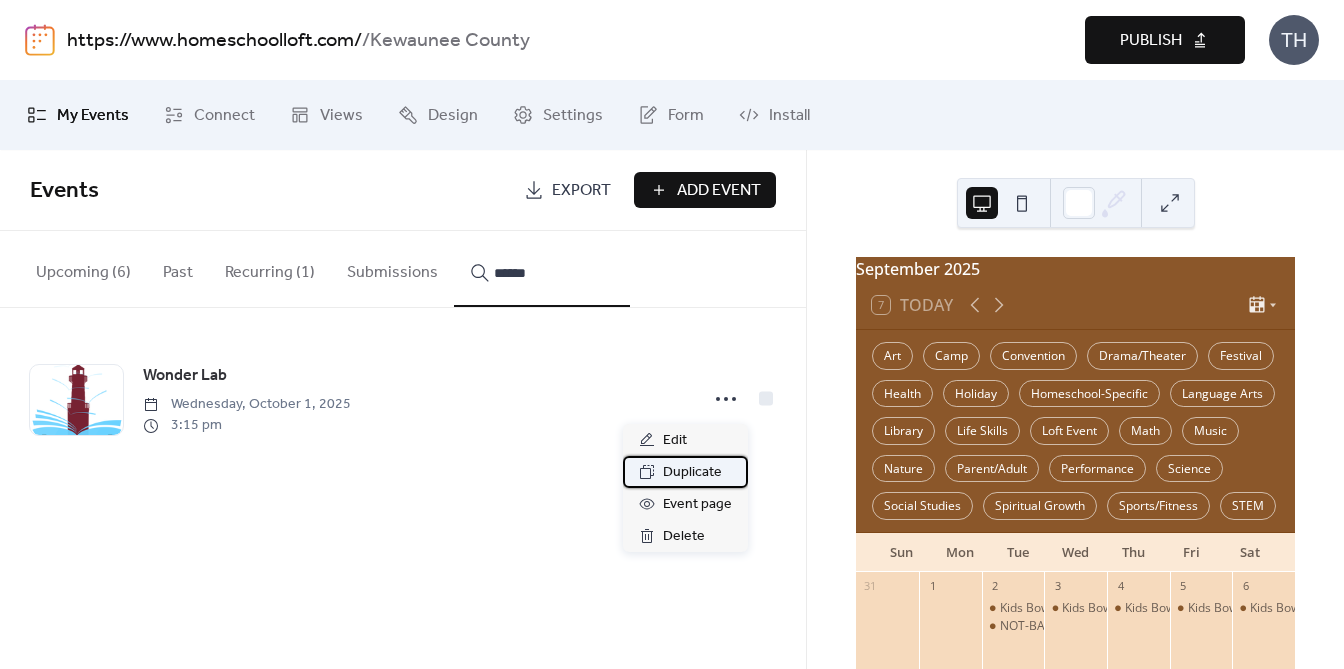 click on "Duplicate" at bounding box center (685, 472) 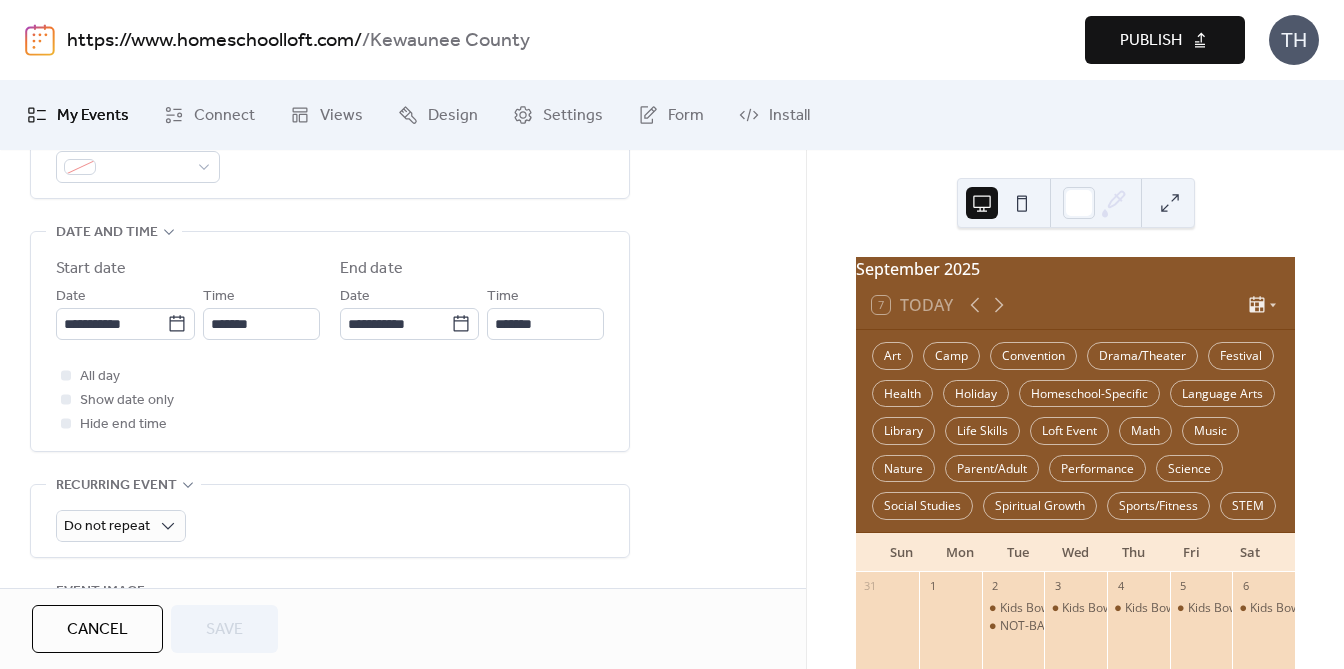 scroll, scrollTop: 656, scrollLeft: 0, axis: vertical 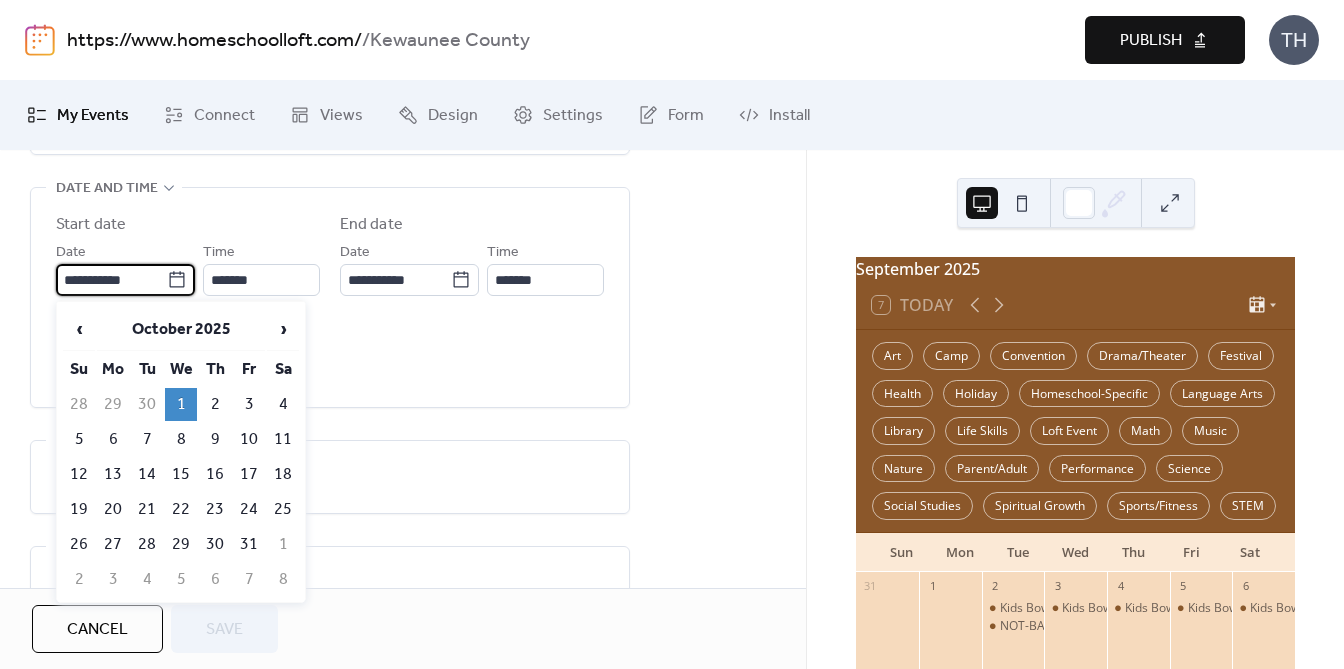 click on "**********" at bounding box center [111, 280] 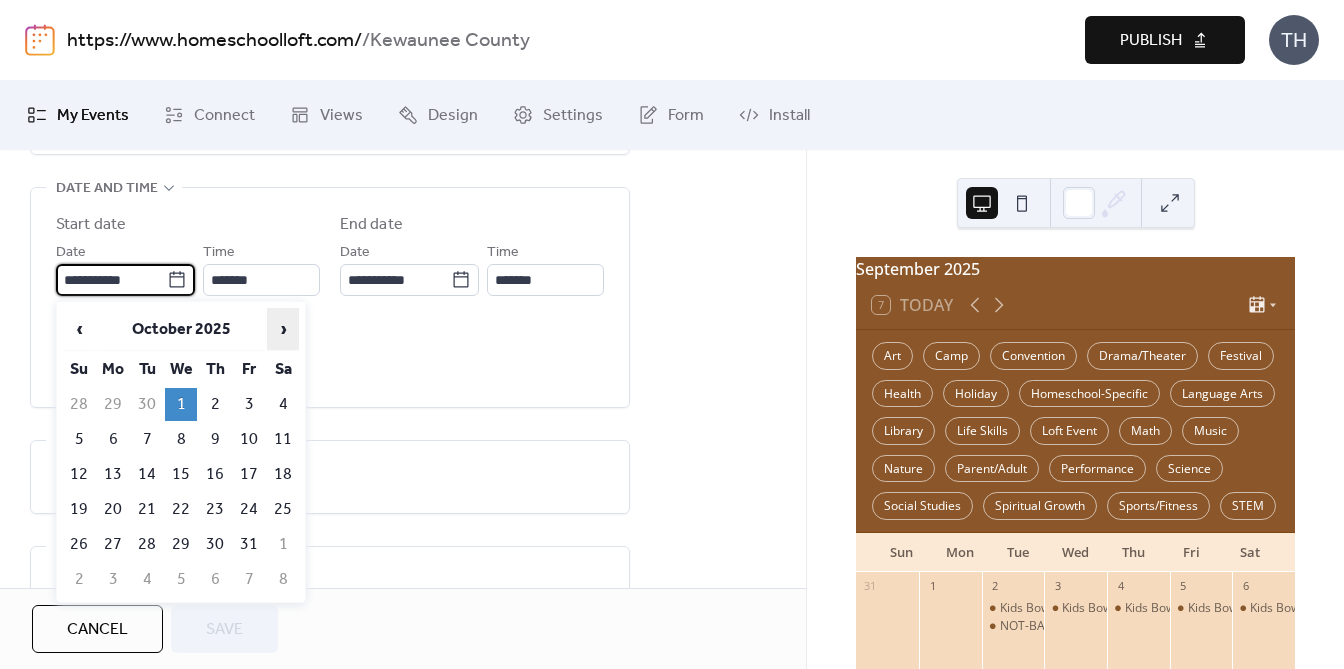 click on "›" at bounding box center (283, 329) 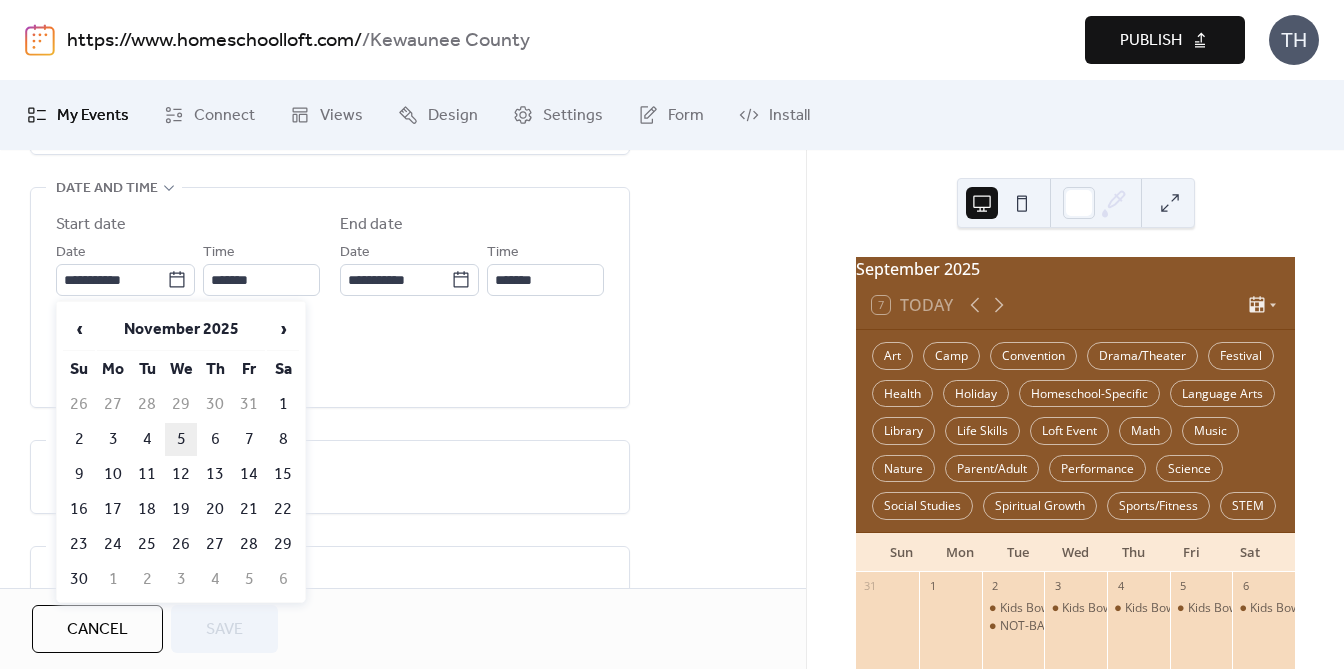 click on "5" at bounding box center (181, 439) 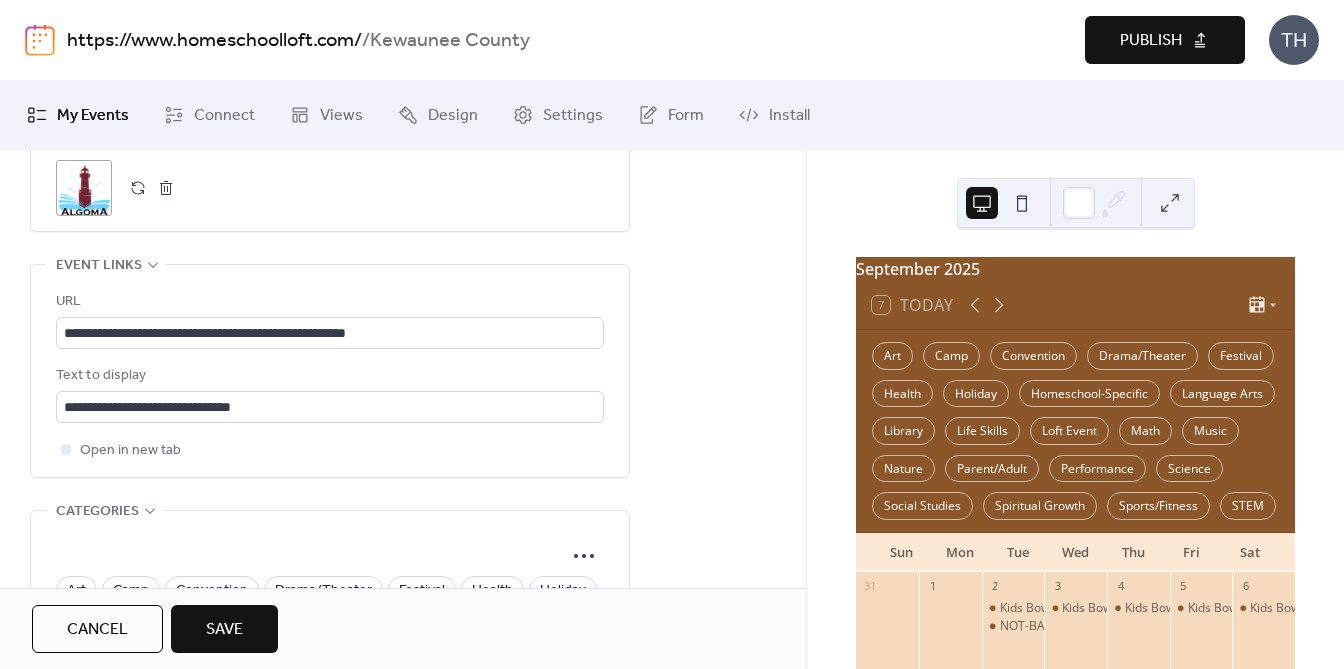 scroll, scrollTop: 1070, scrollLeft: 0, axis: vertical 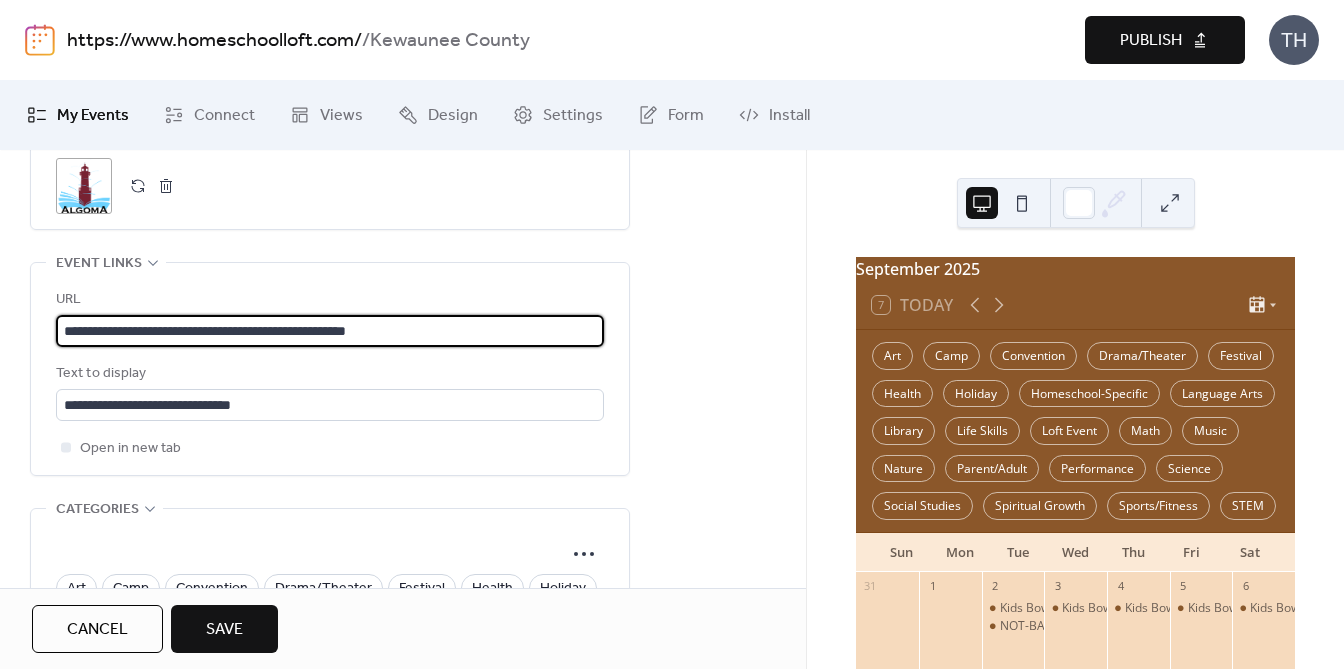 drag, startPoint x: 377, startPoint y: 327, endPoint x: -11, endPoint y: 327, distance: 388 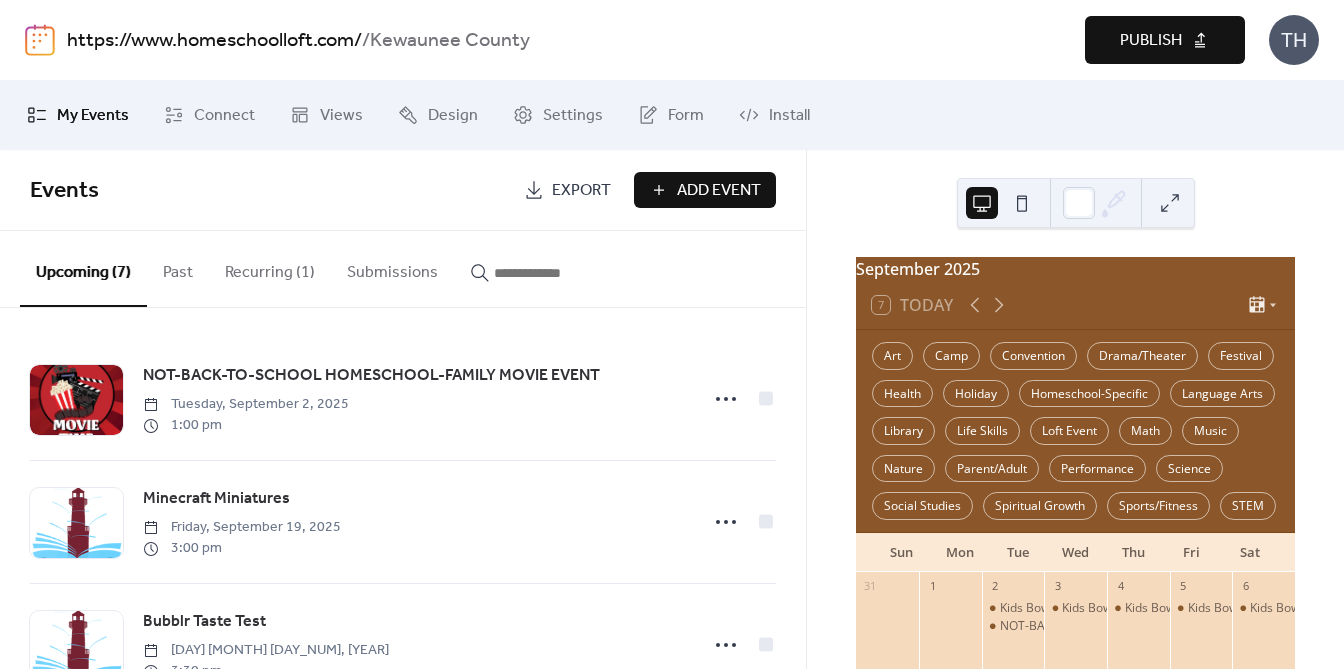 click at bounding box center [554, 273] 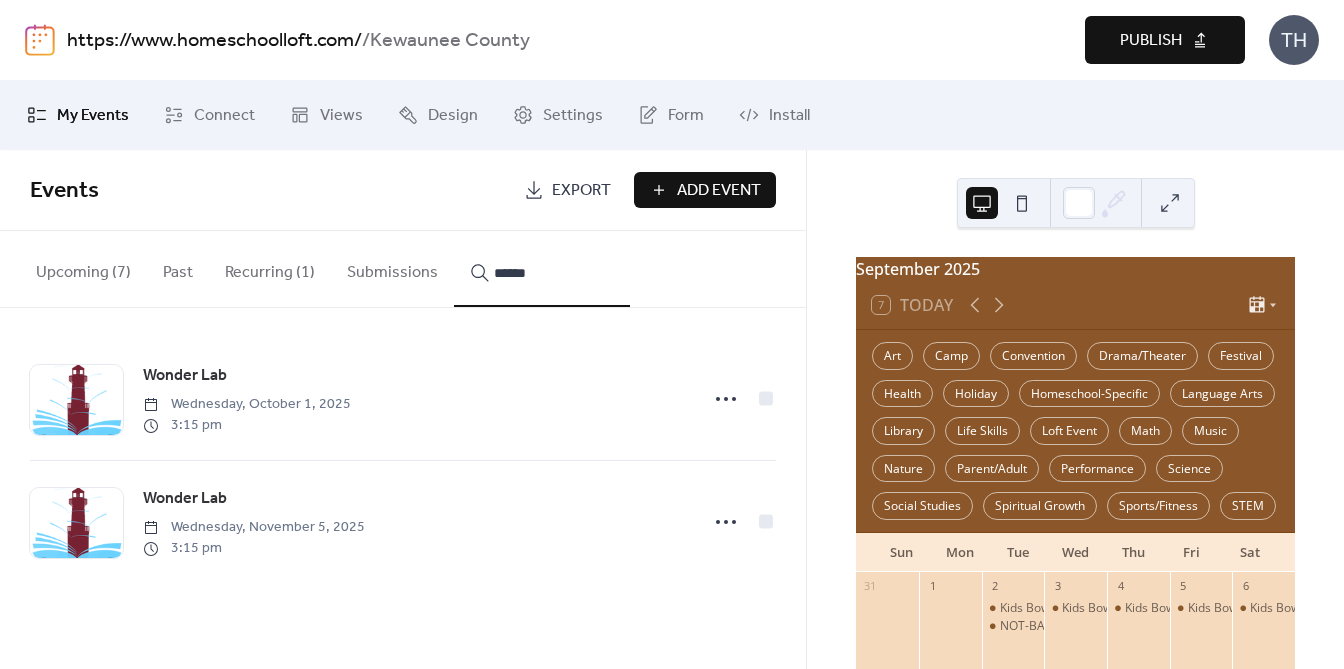 type on "******" 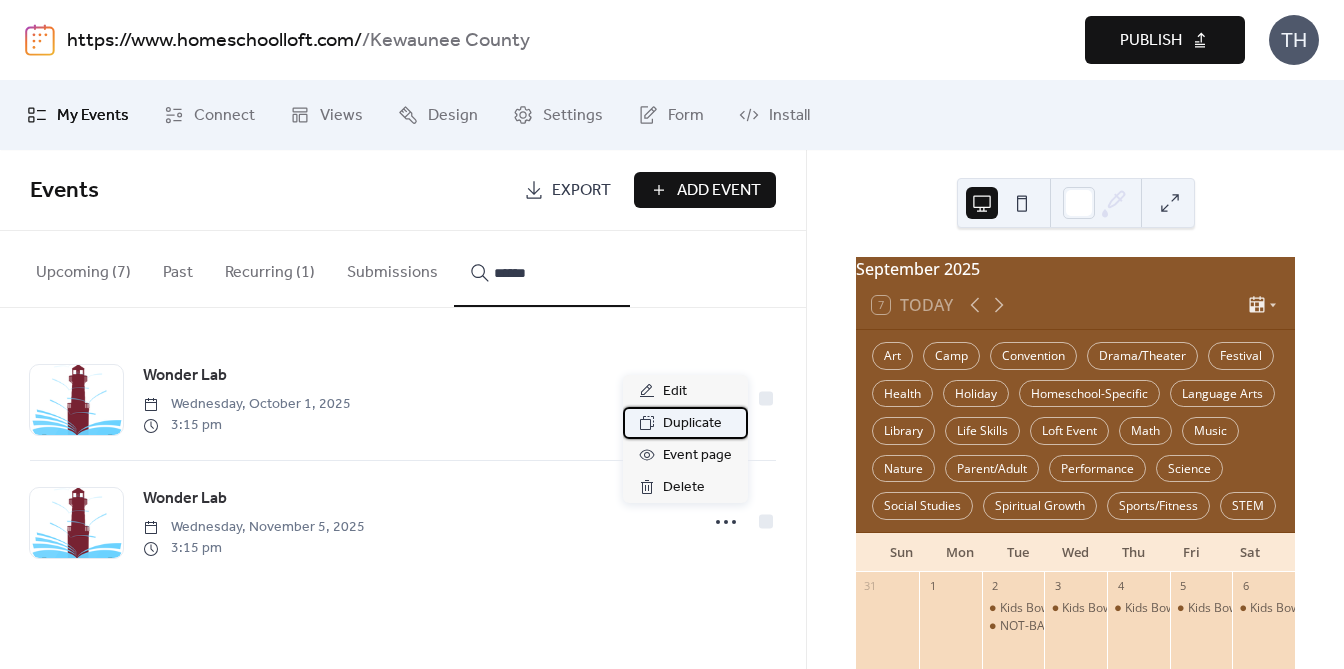 click on "Duplicate" at bounding box center [692, 424] 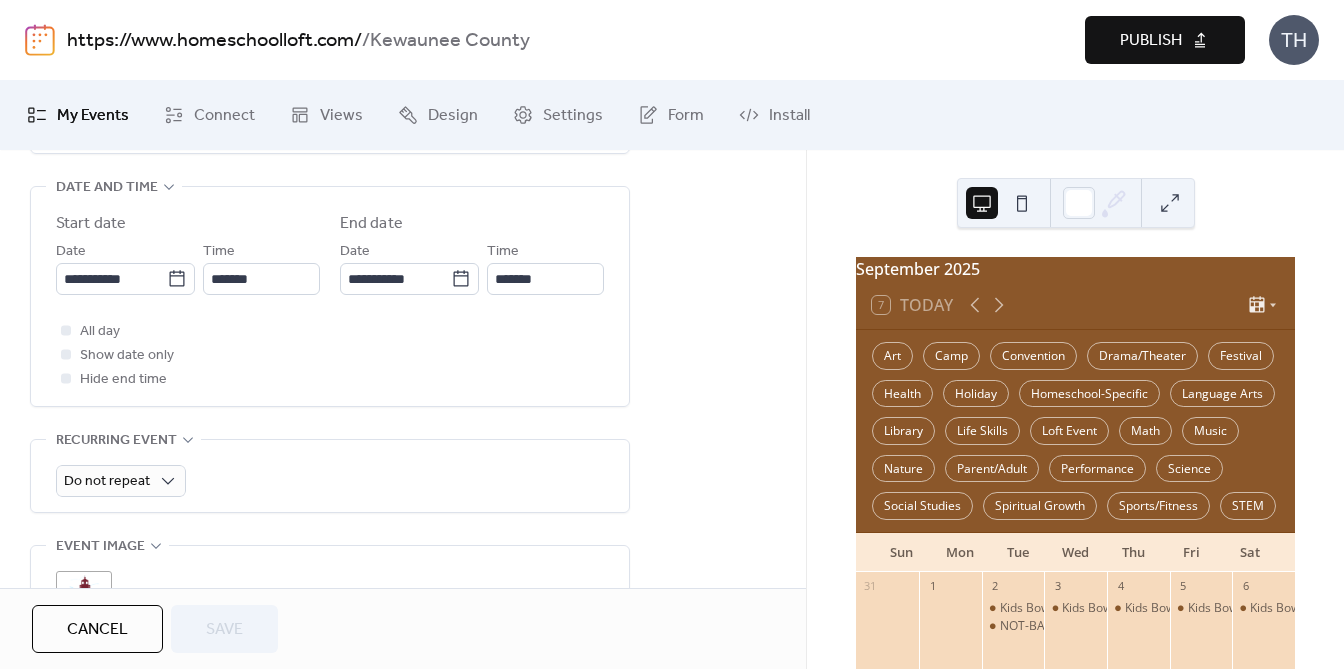 scroll, scrollTop: 746, scrollLeft: 0, axis: vertical 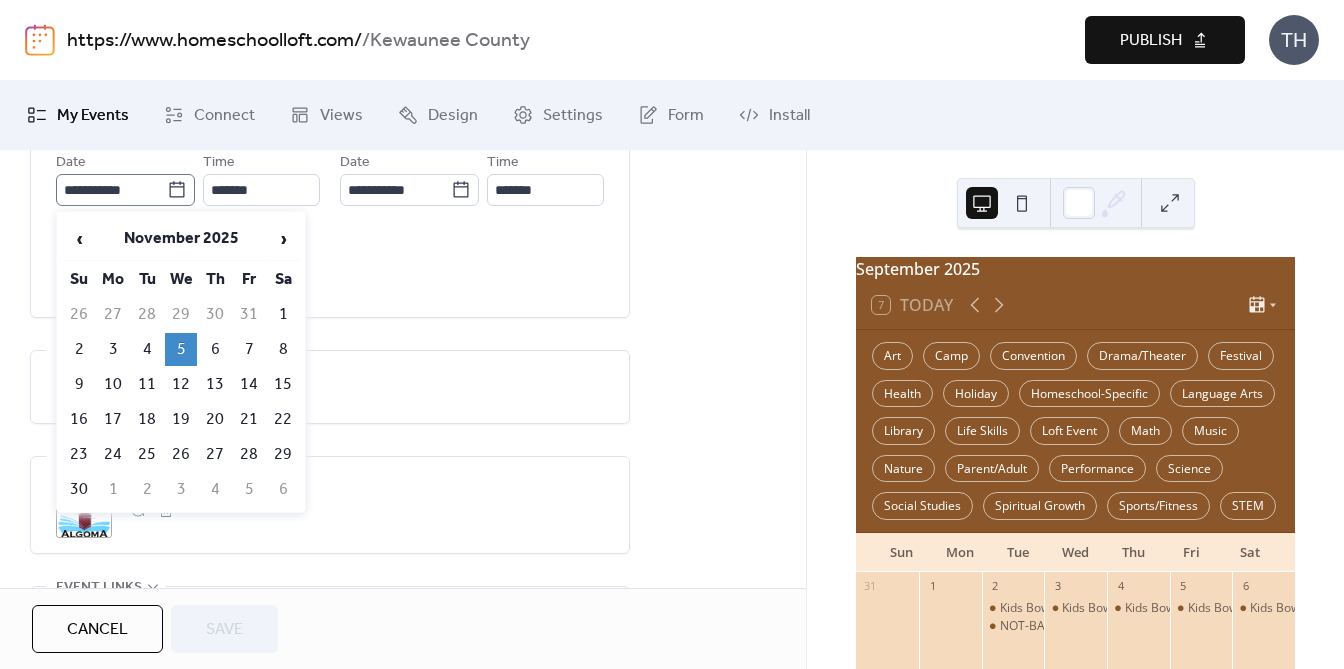 click 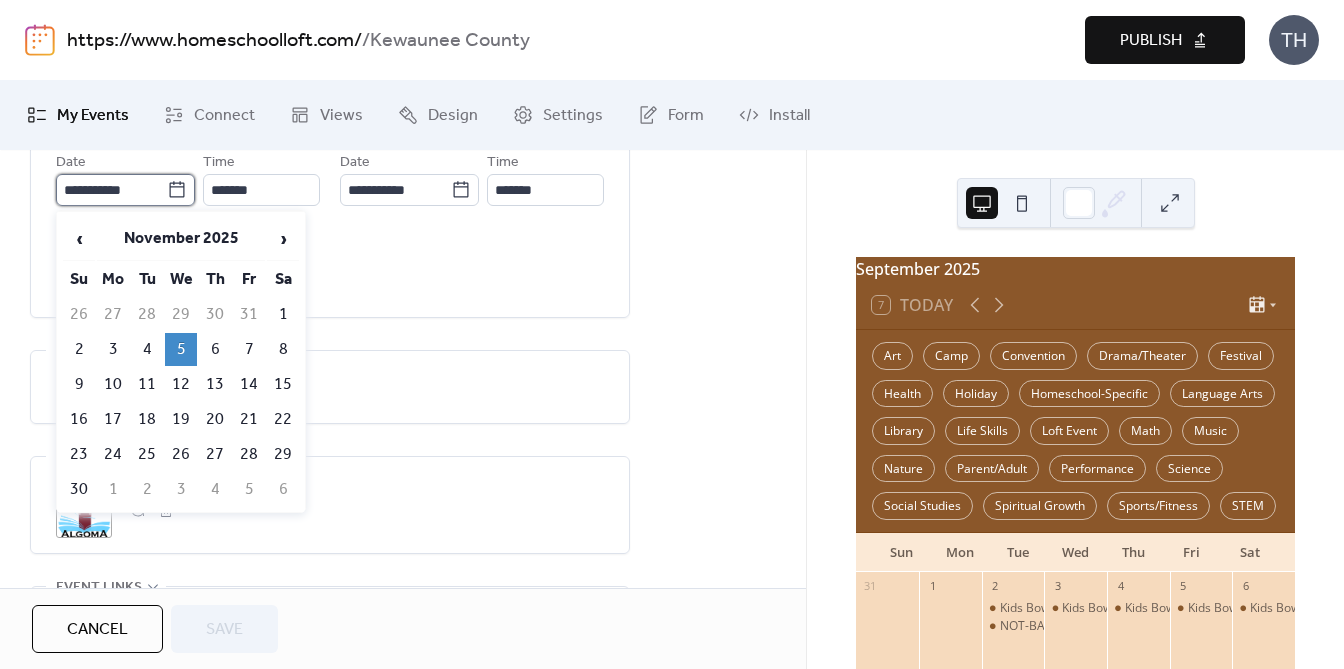 click on "**********" at bounding box center [111, 190] 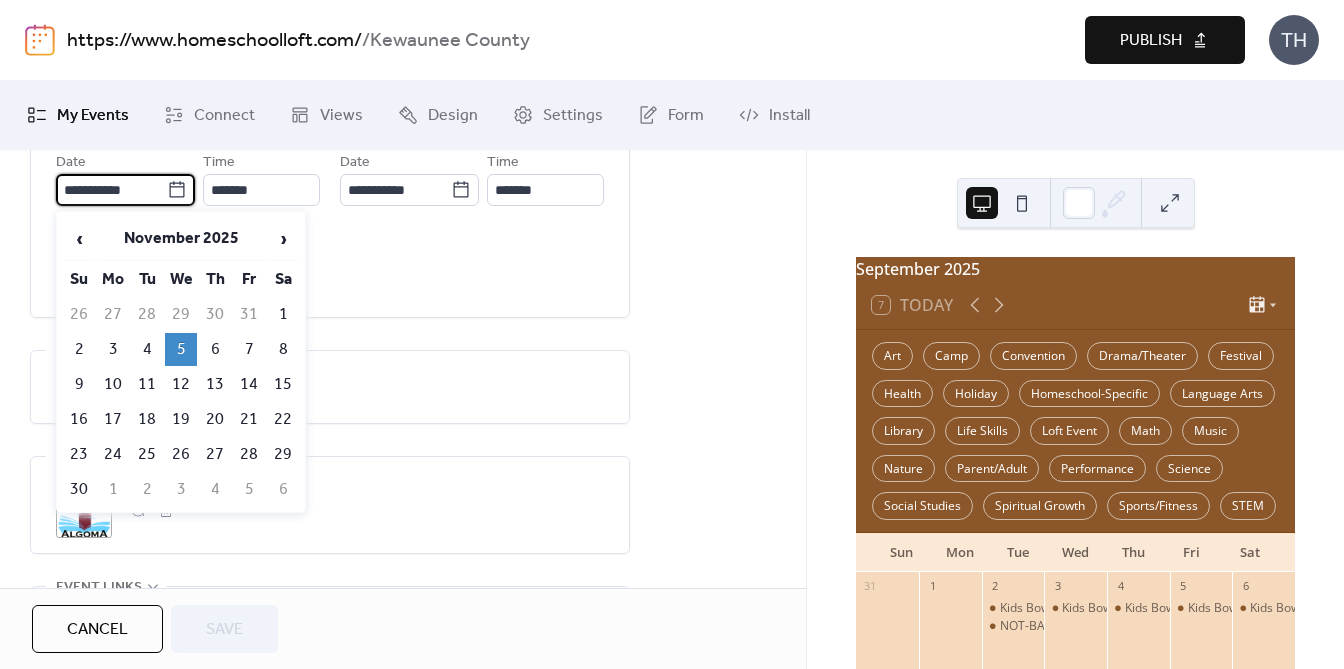 click on "‹ November 2025 › Su Mo Tu We Th Fr Sa 26 27 28 29 30 31 1 2 3 4 5 6 7 8 9 10 11 12 13 14 15 16 17 18 19 20 21 22 23 24 25 26 27 28 29 30 1 2 3 4 5 6" at bounding box center [181, 362] 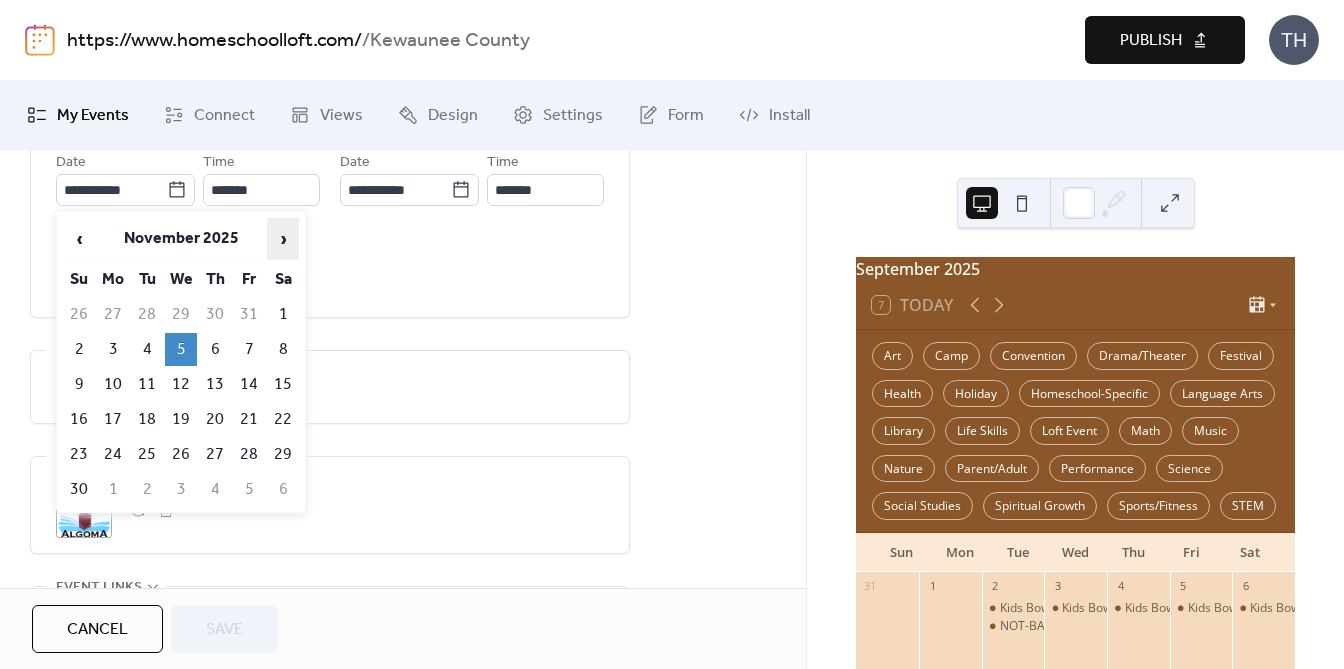 click on "›" at bounding box center [283, 239] 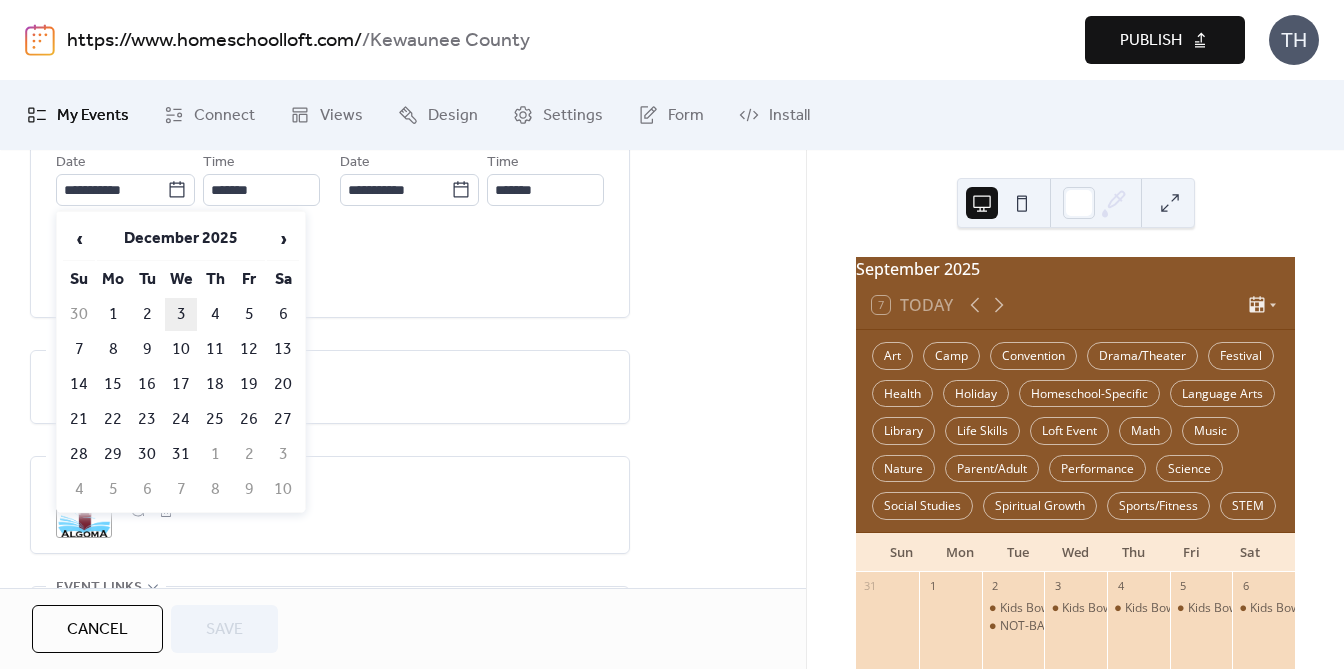 click on "3" at bounding box center (181, 314) 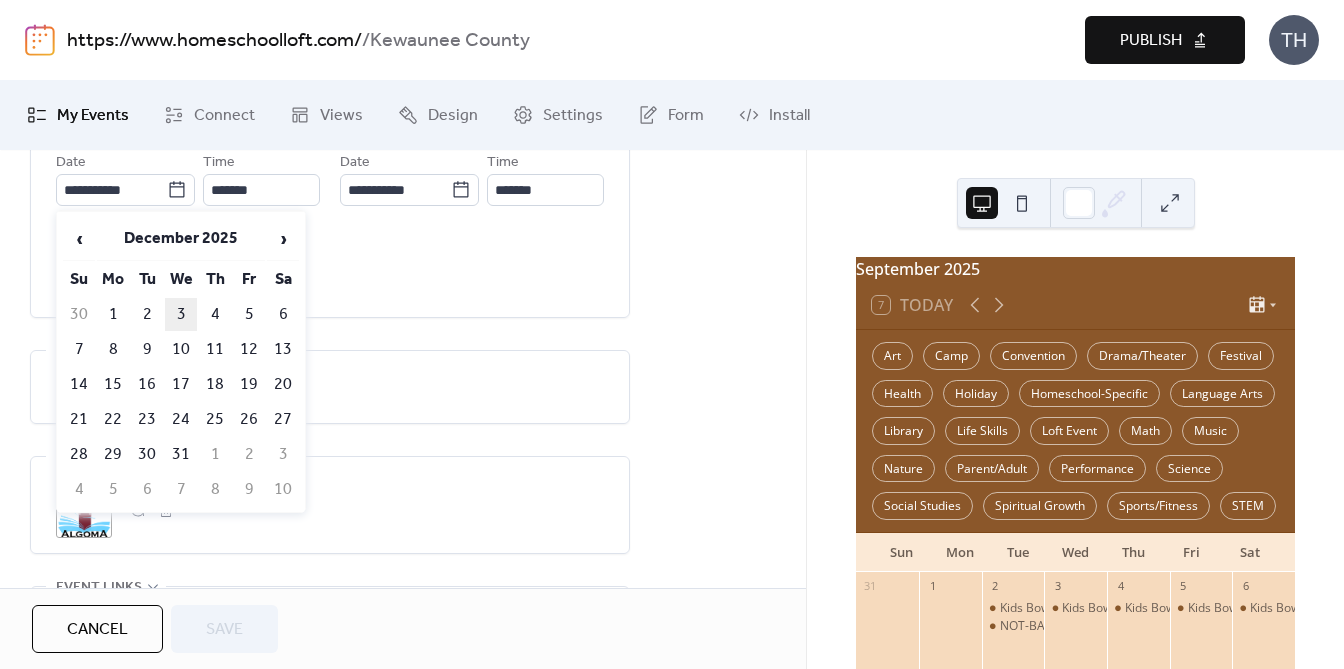 type on "**********" 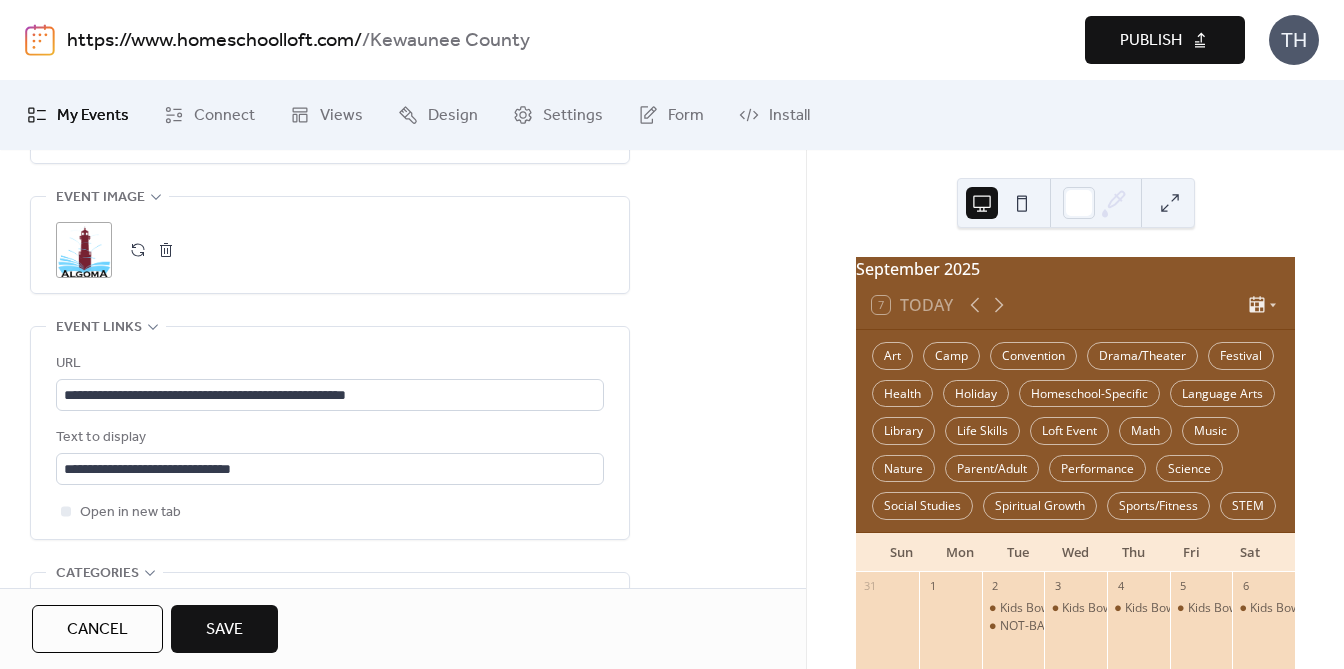 scroll, scrollTop: 1088, scrollLeft: 0, axis: vertical 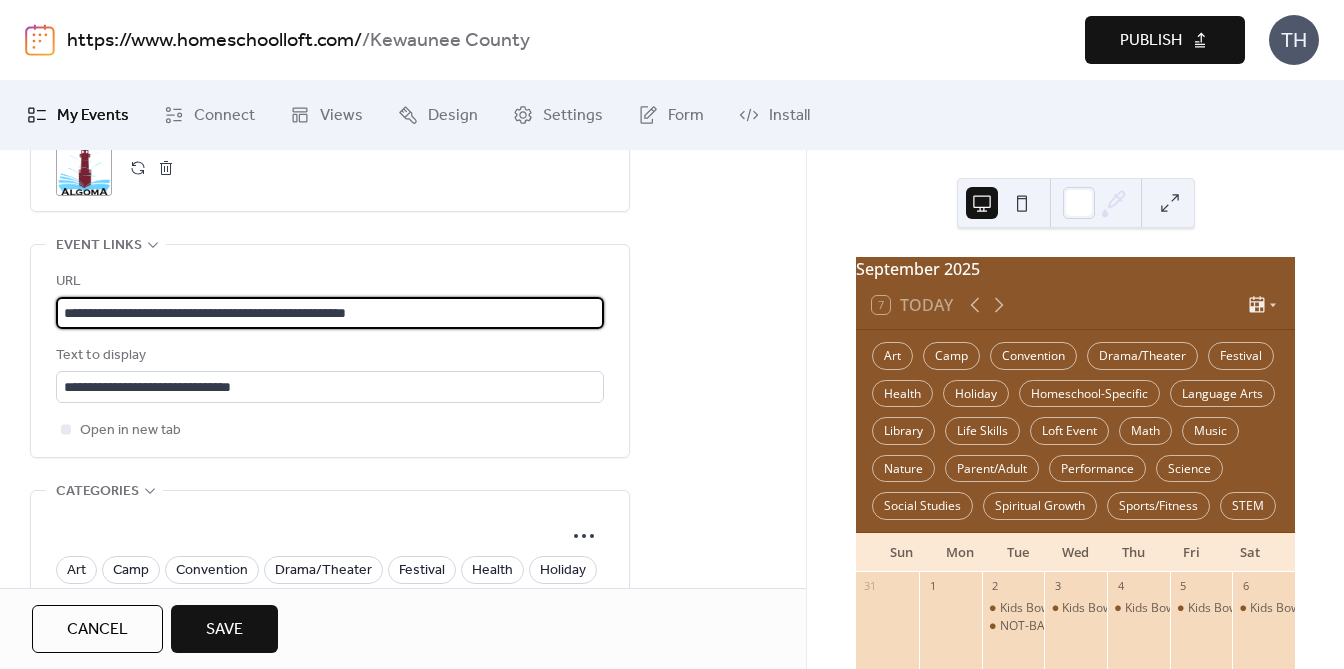 drag, startPoint x: 430, startPoint y: 300, endPoint x: -37, endPoint y: 300, distance: 467 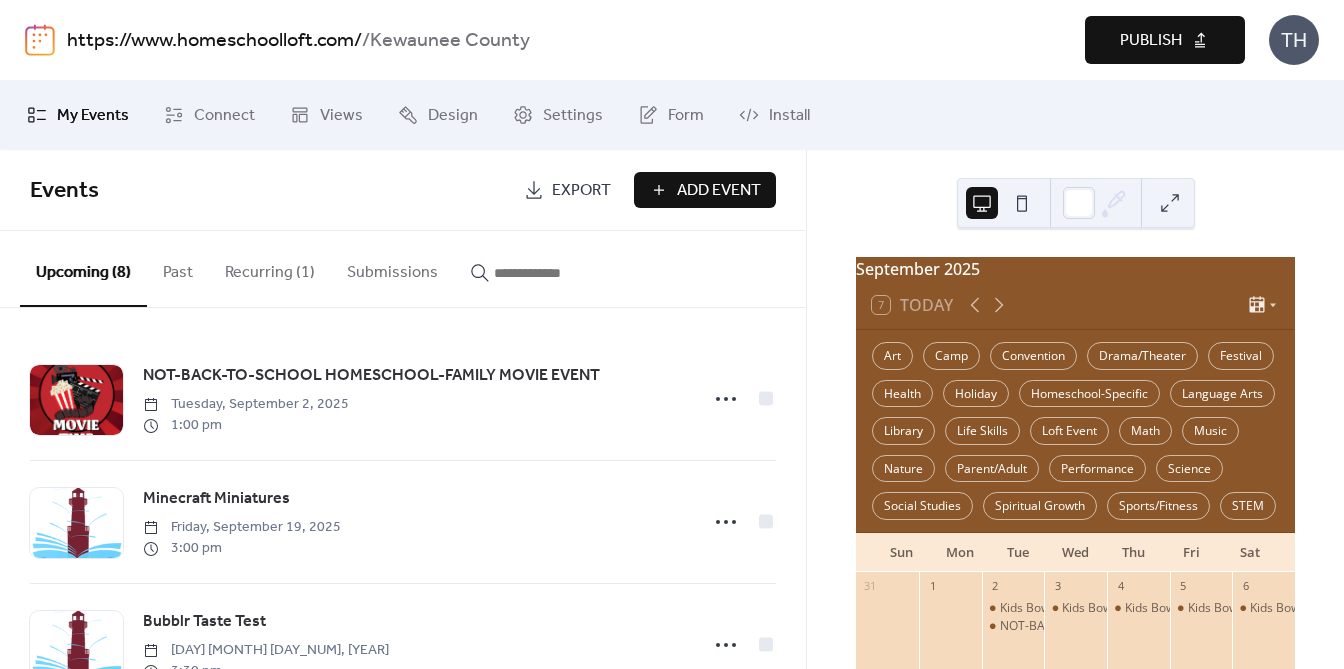 click at bounding box center (554, 273) 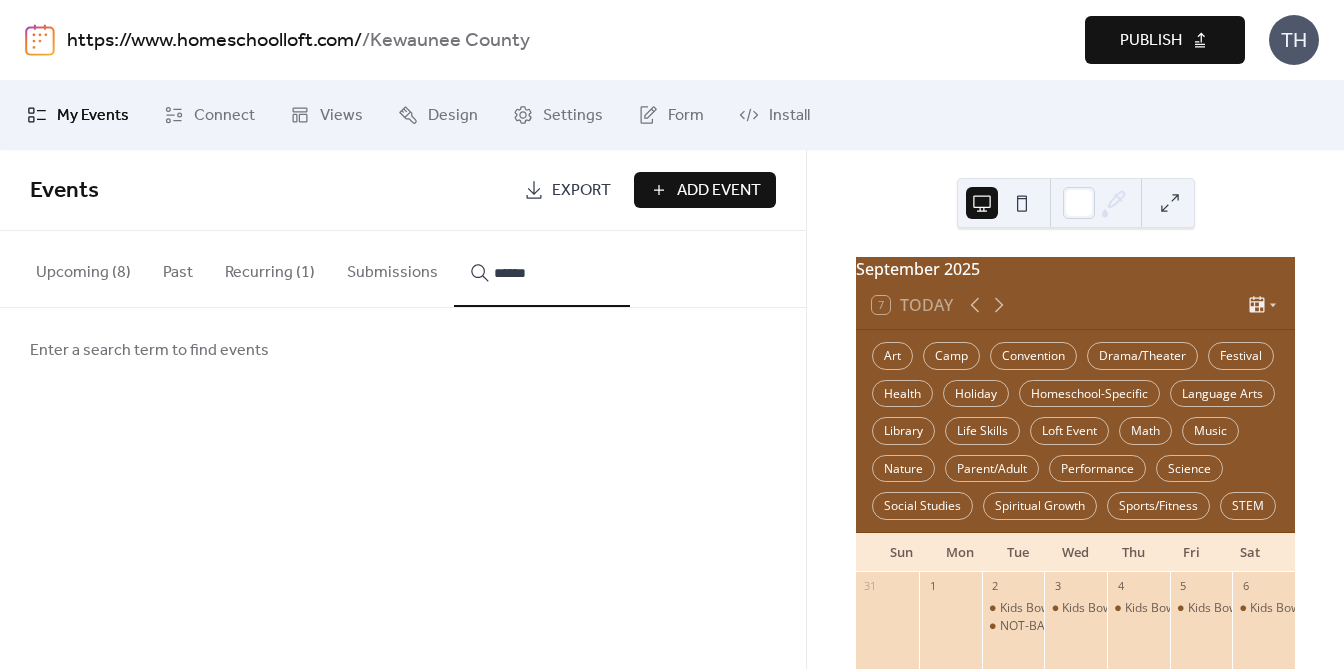 click on "******" at bounding box center (542, 269) 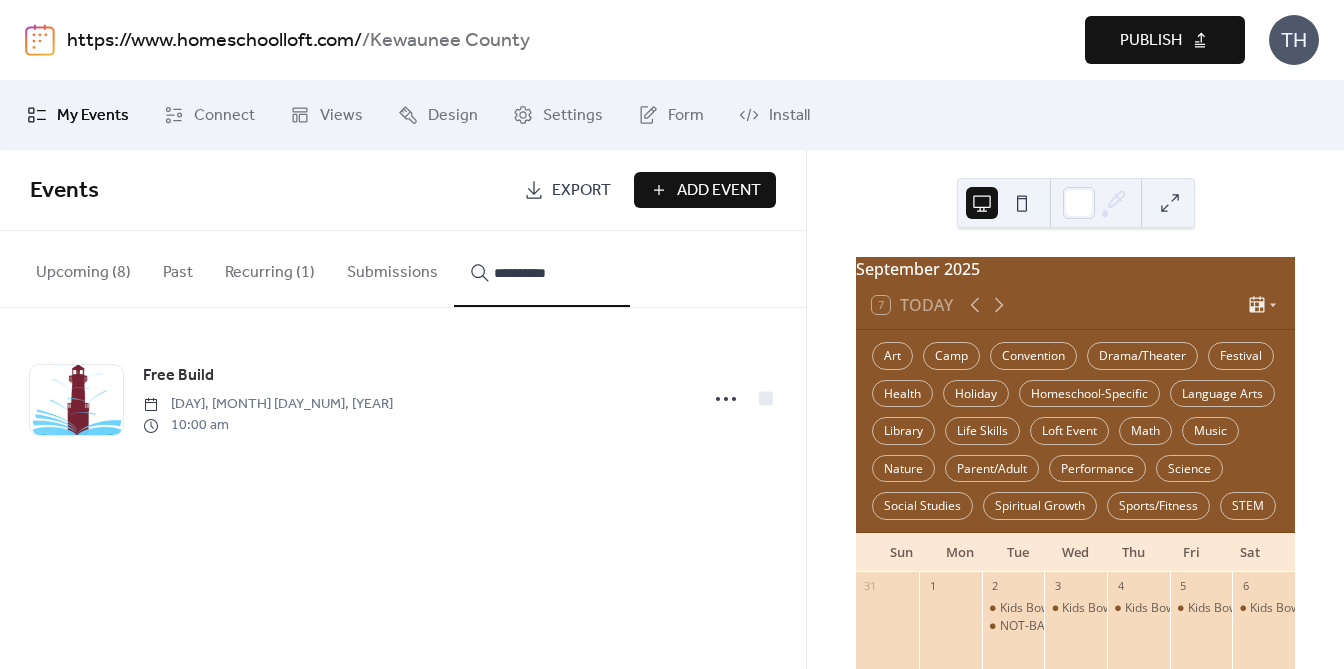 type on "**********" 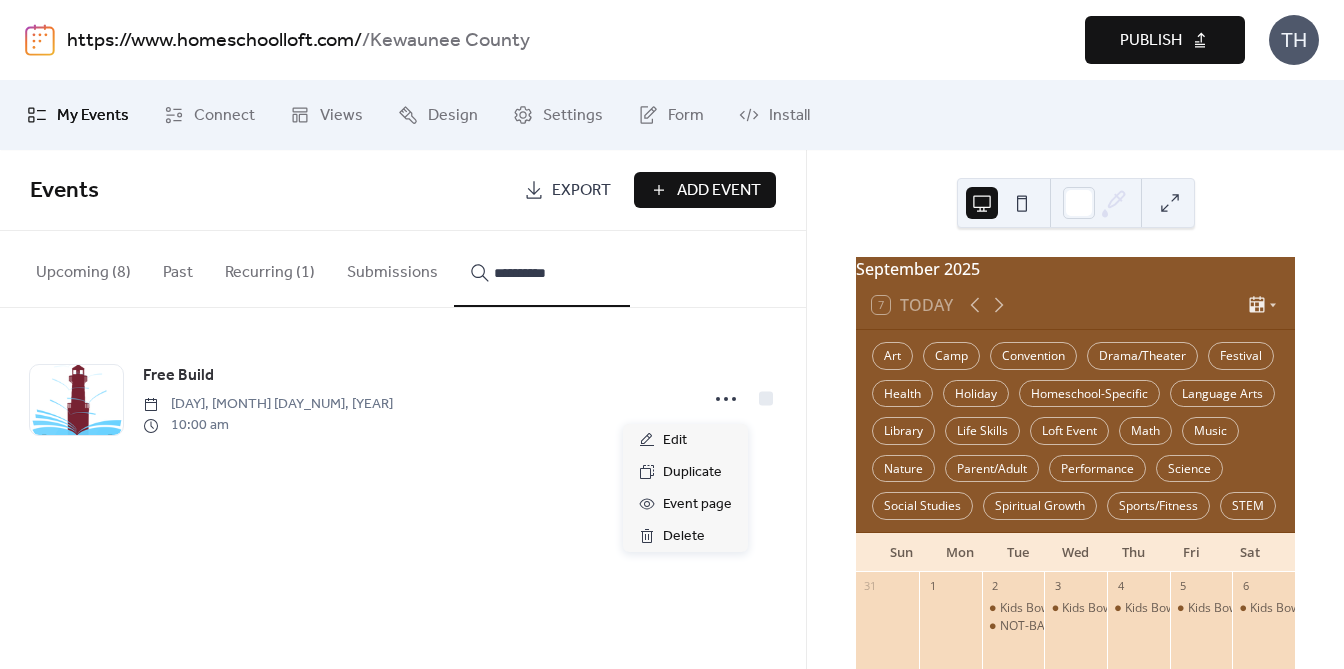 click 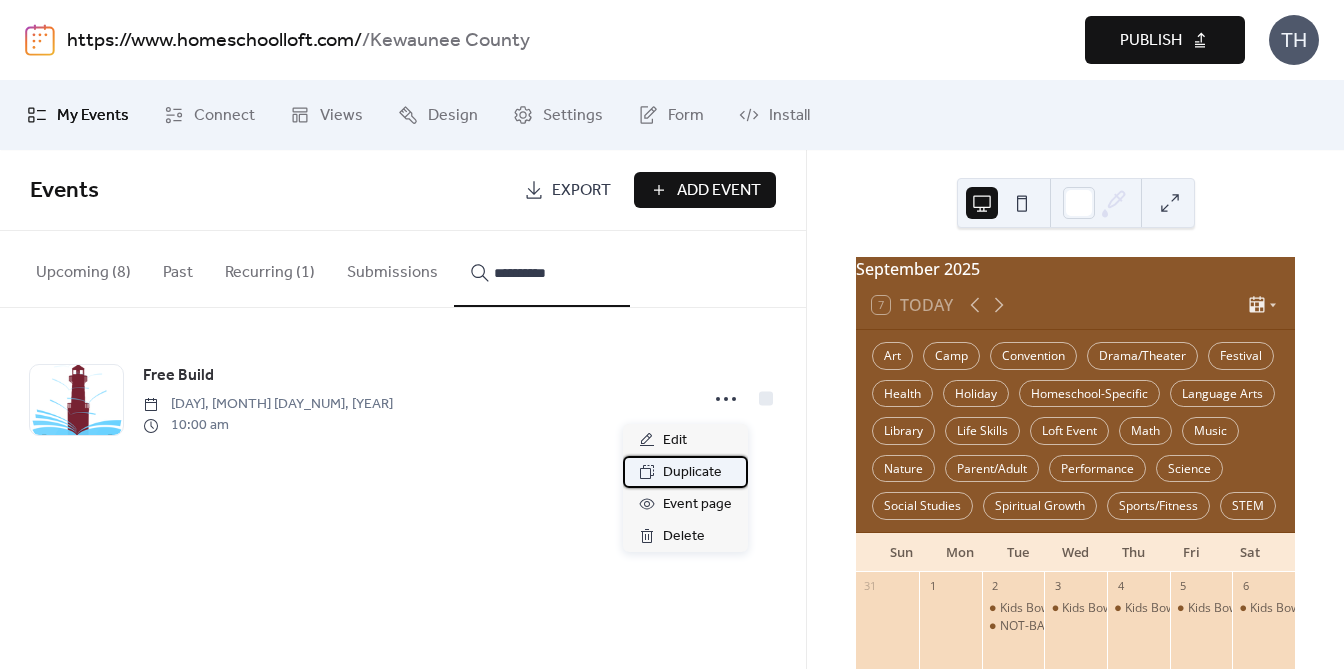 click on "Duplicate" at bounding box center [685, 472] 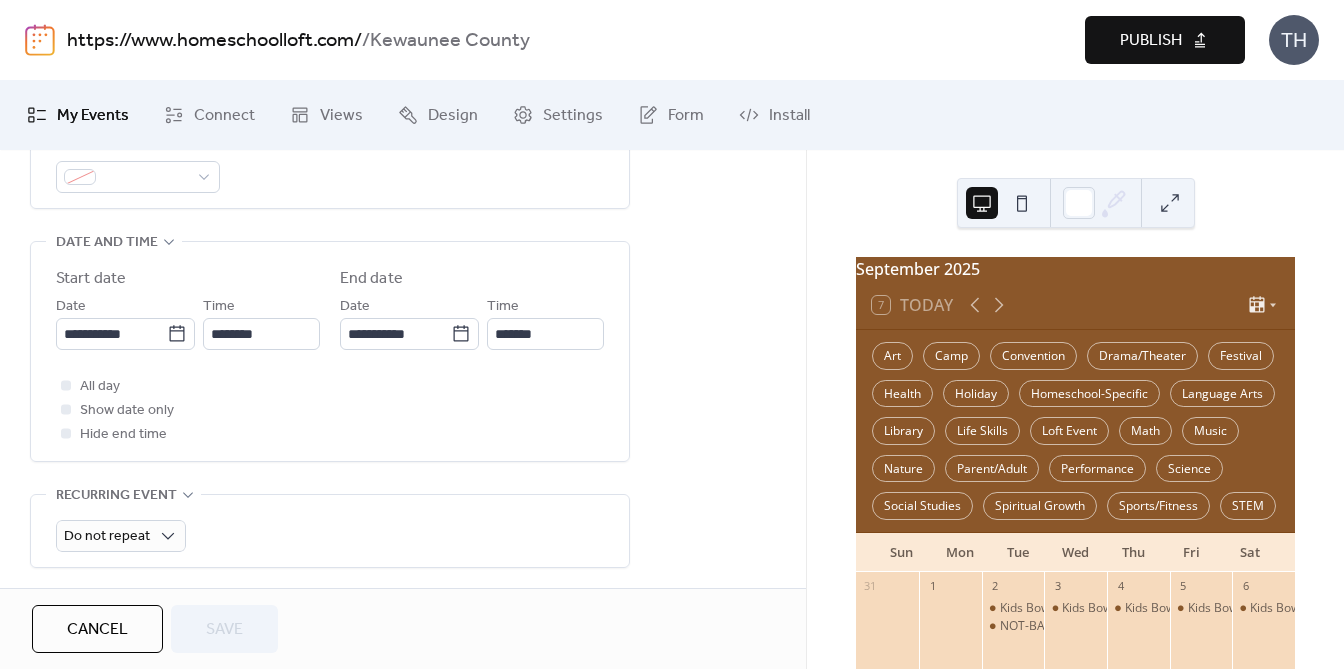 scroll, scrollTop: 616, scrollLeft: 0, axis: vertical 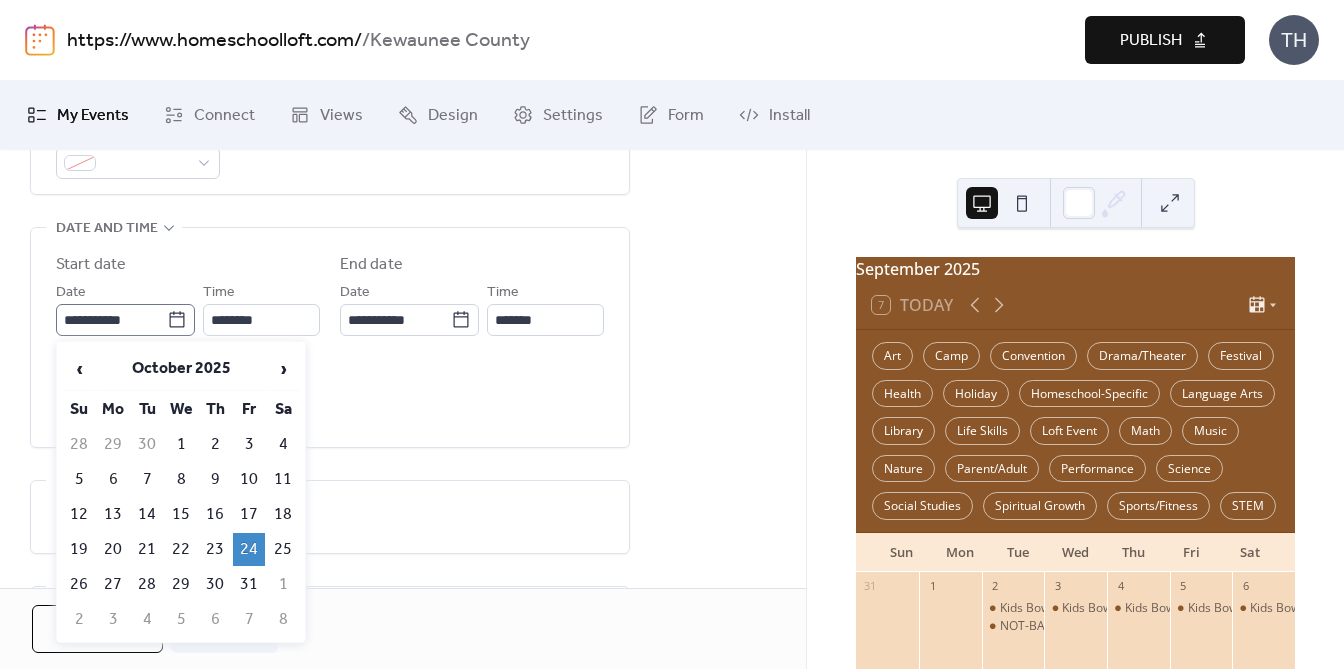 click on "**********" at bounding box center [125, 320] 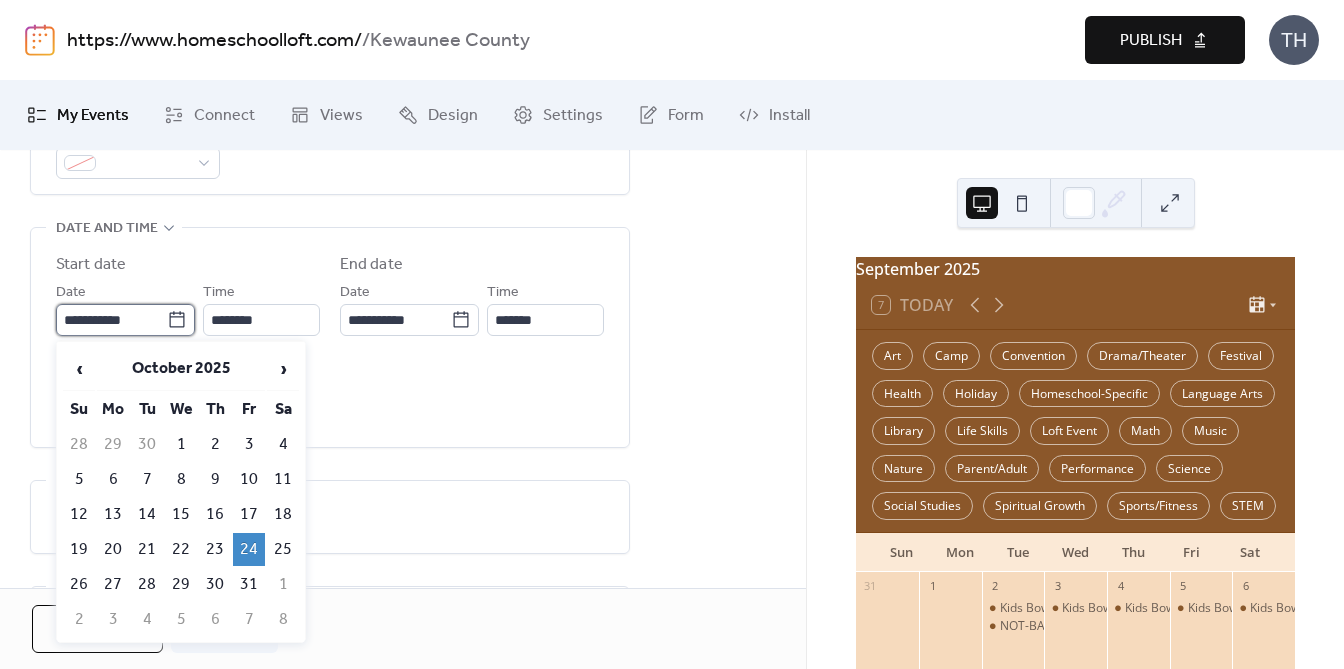 click on "**********" at bounding box center (111, 320) 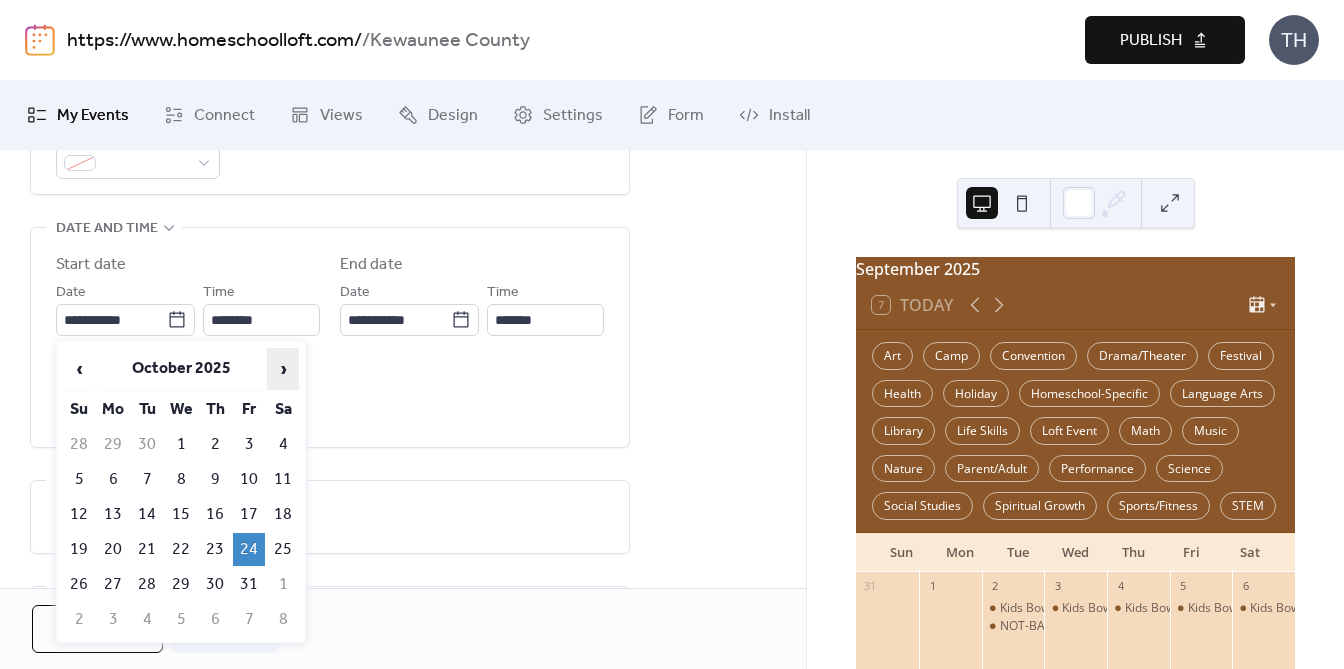 click on "›" at bounding box center (283, 369) 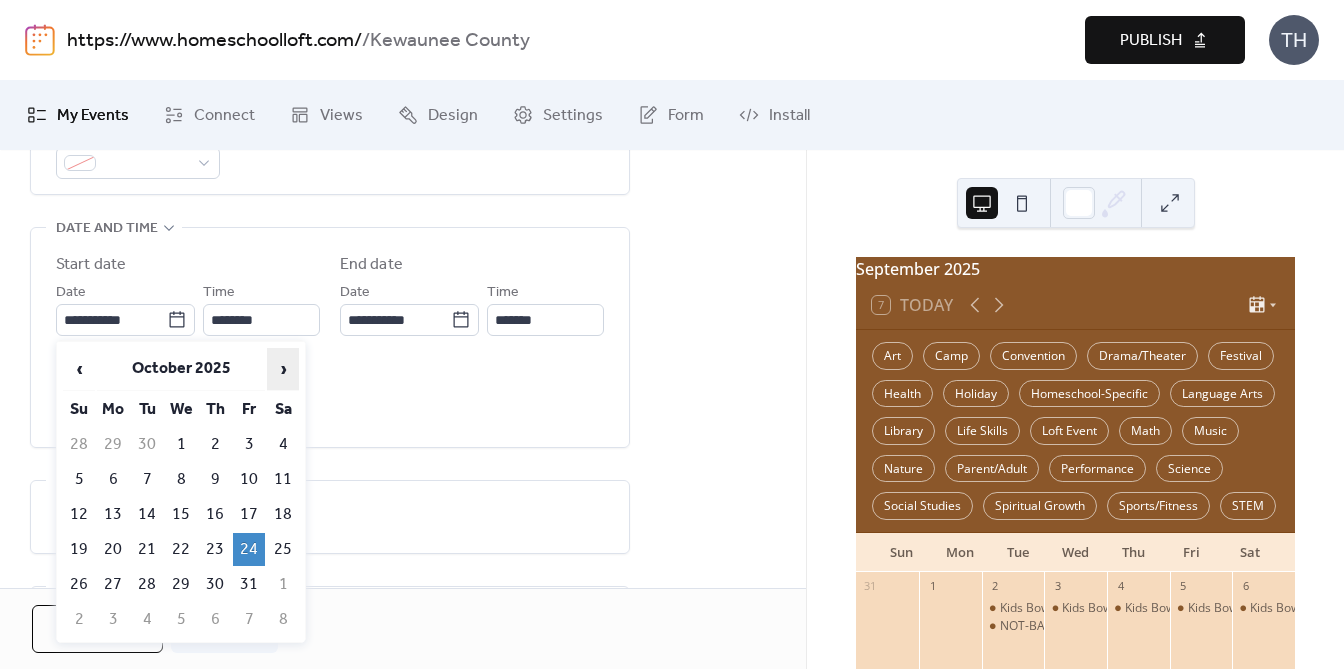 click on "›" at bounding box center [283, 369] 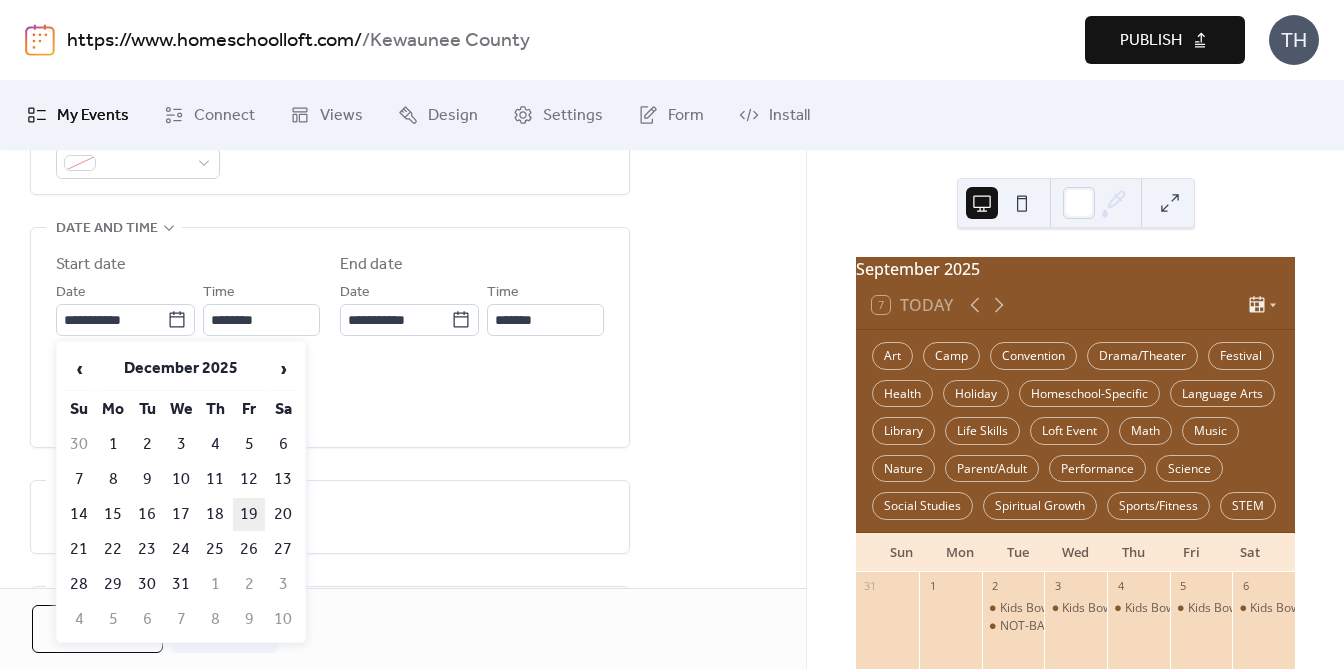 click on "19" at bounding box center (249, 514) 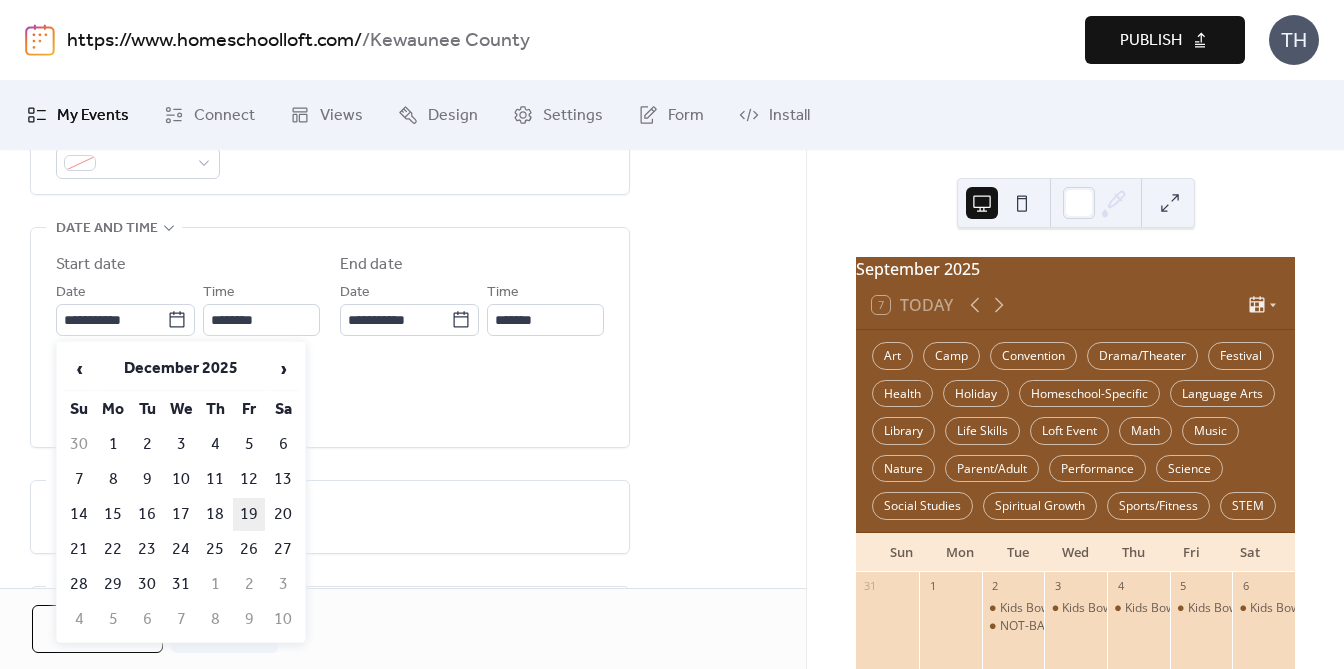 type on "**********" 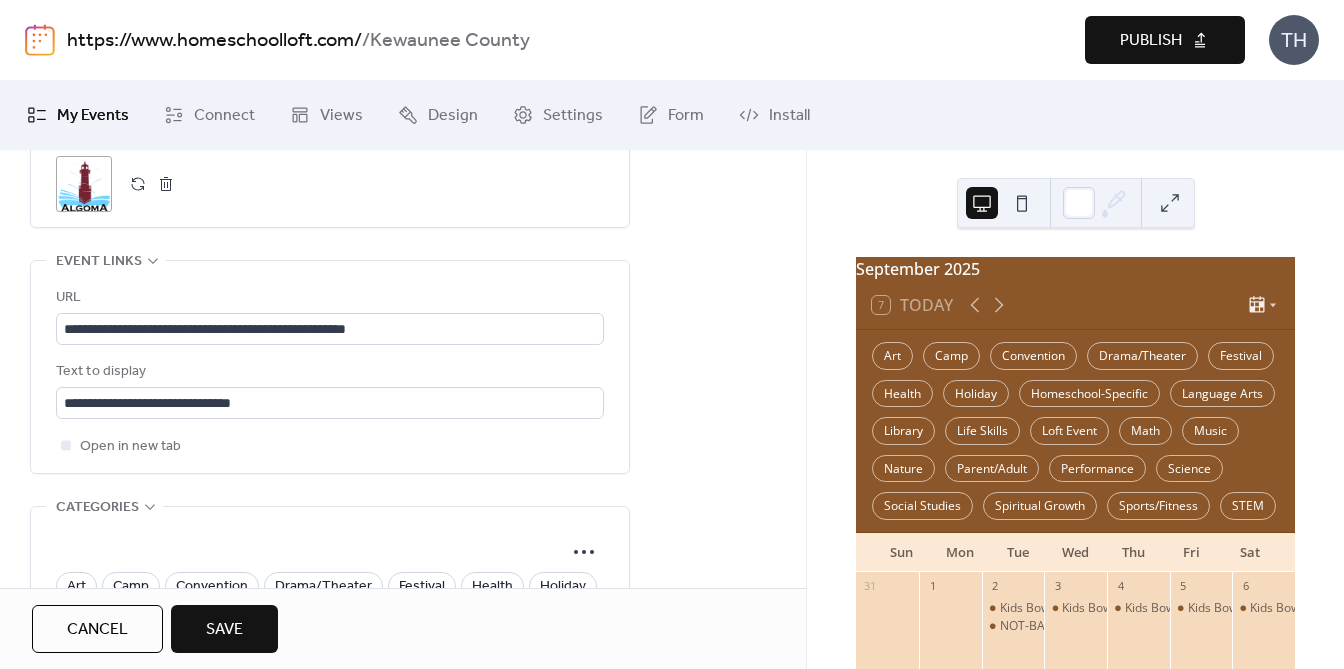 scroll, scrollTop: 1074, scrollLeft: 0, axis: vertical 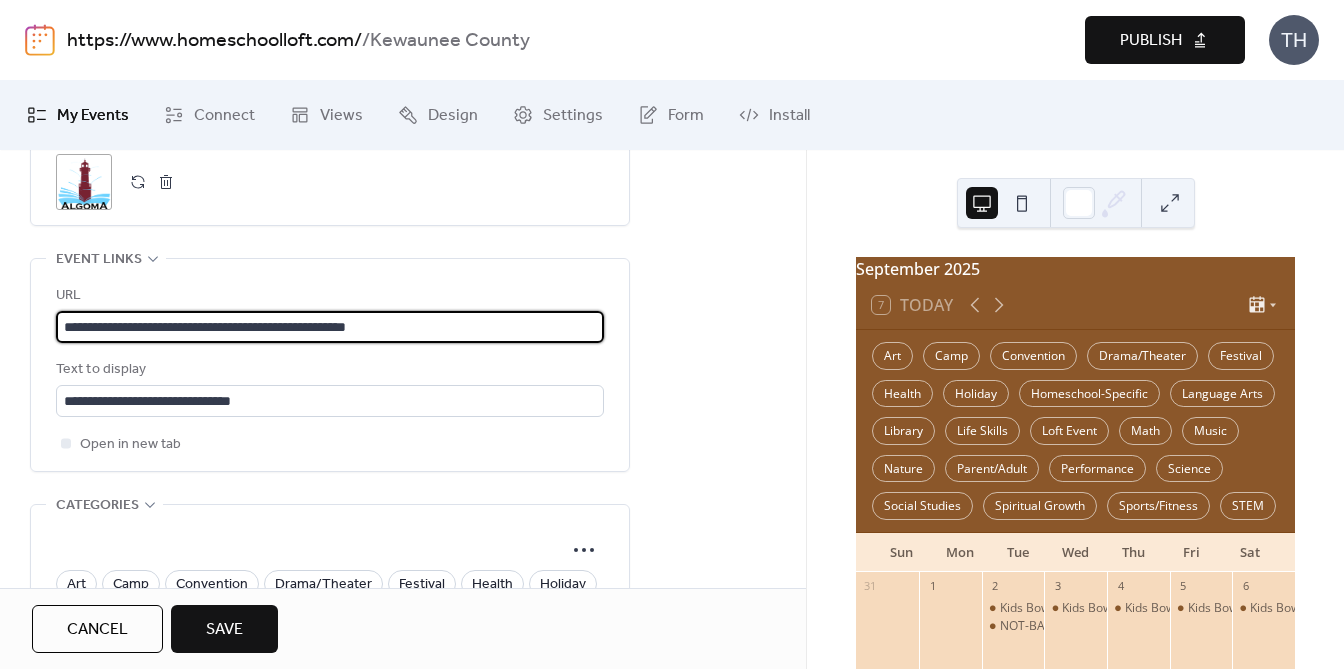 click on "**********" at bounding box center [330, 327] 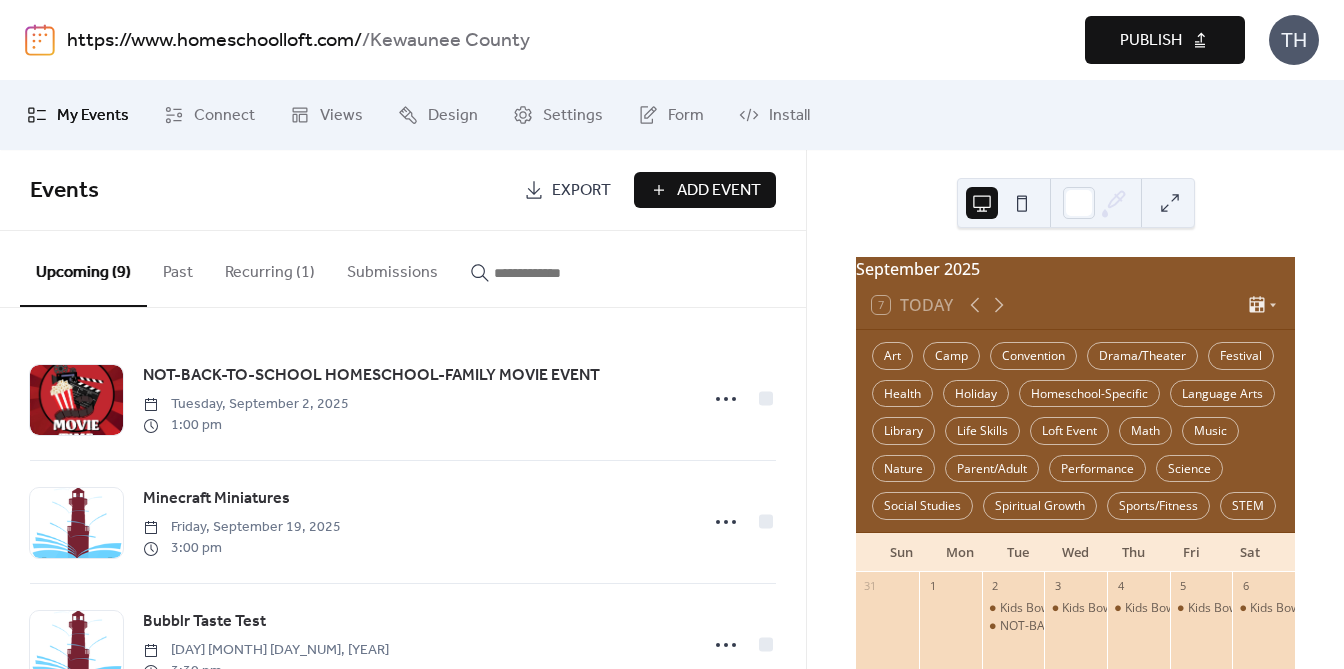 click on "Publish" at bounding box center [1151, 41] 